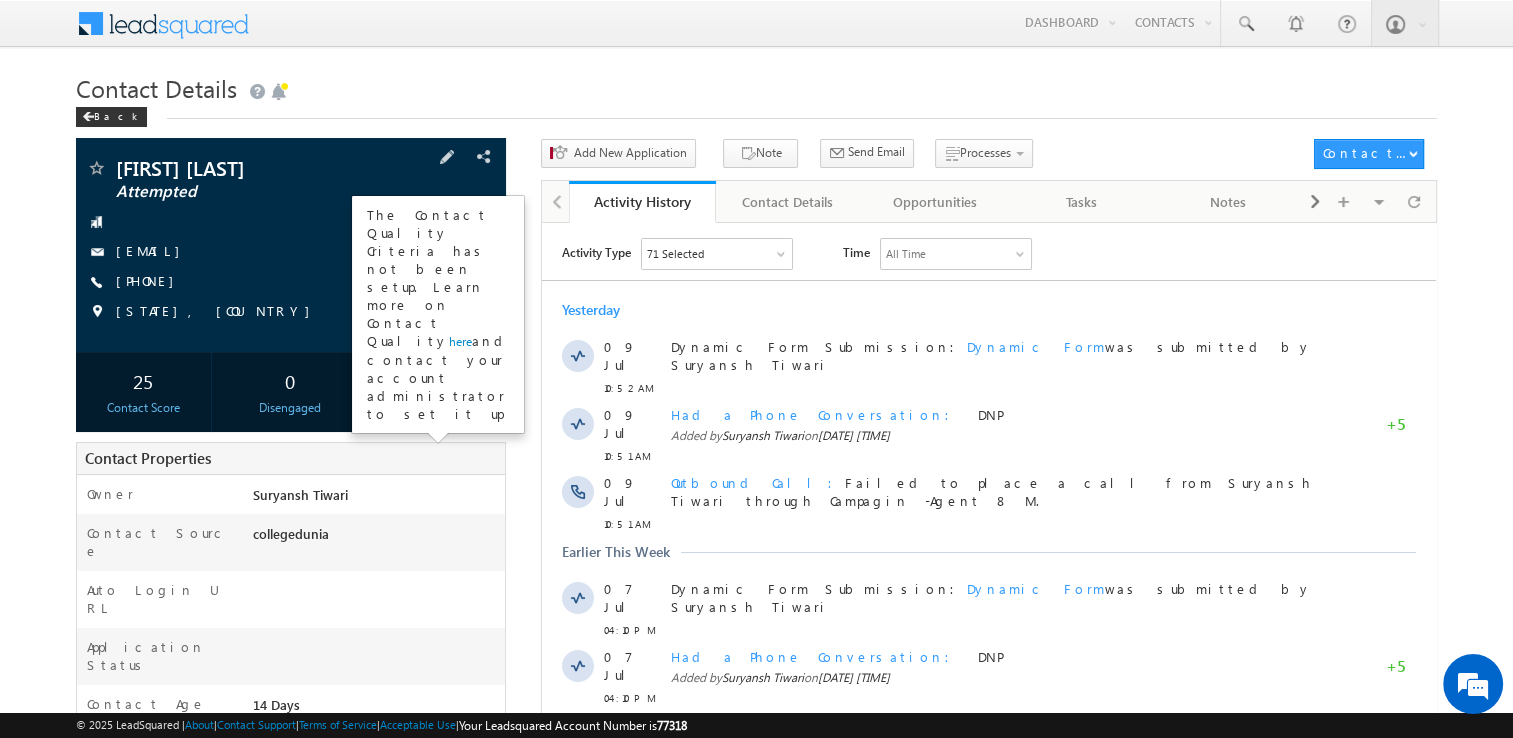 scroll, scrollTop: 0, scrollLeft: 0, axis: both 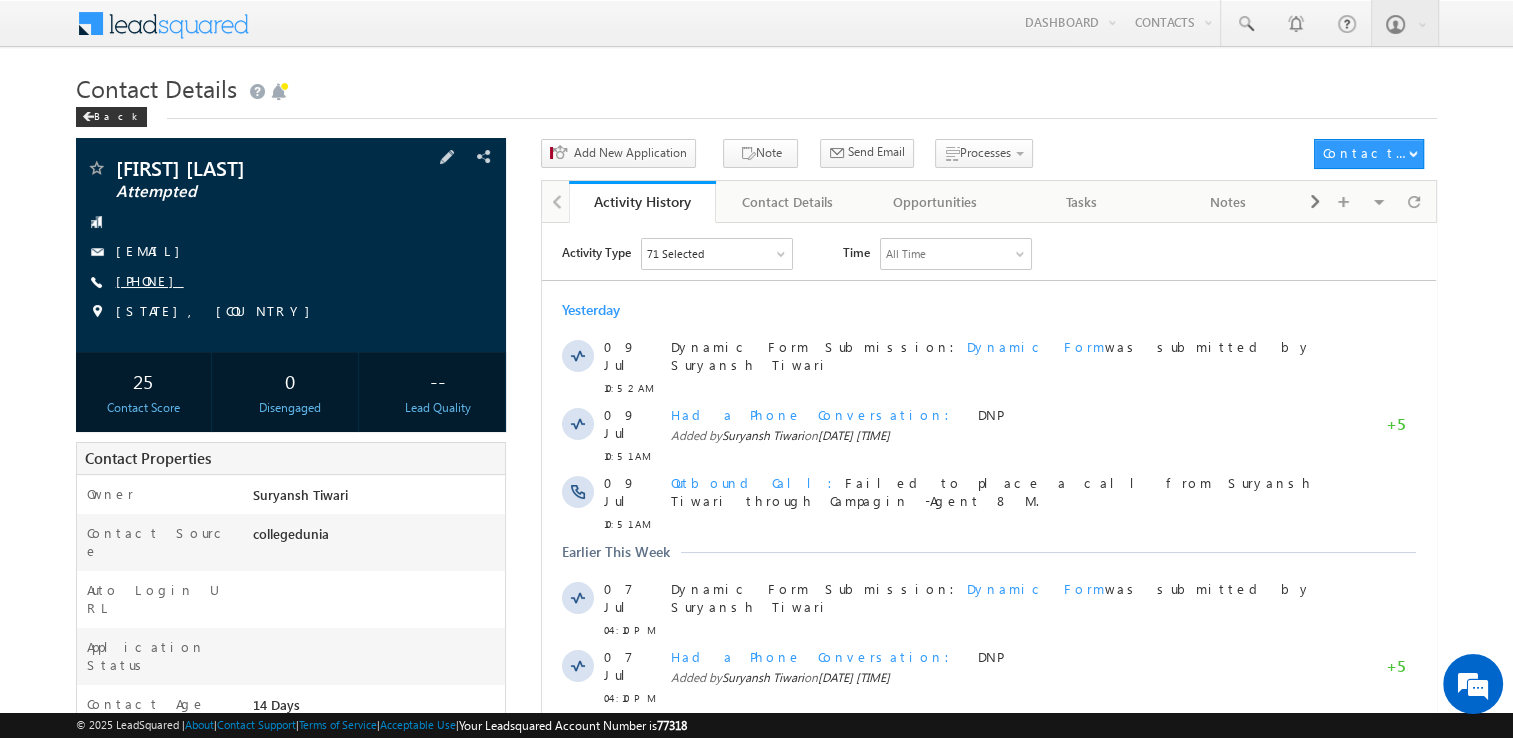 click on "+91-9566707267" at bounding box center (150, 280) 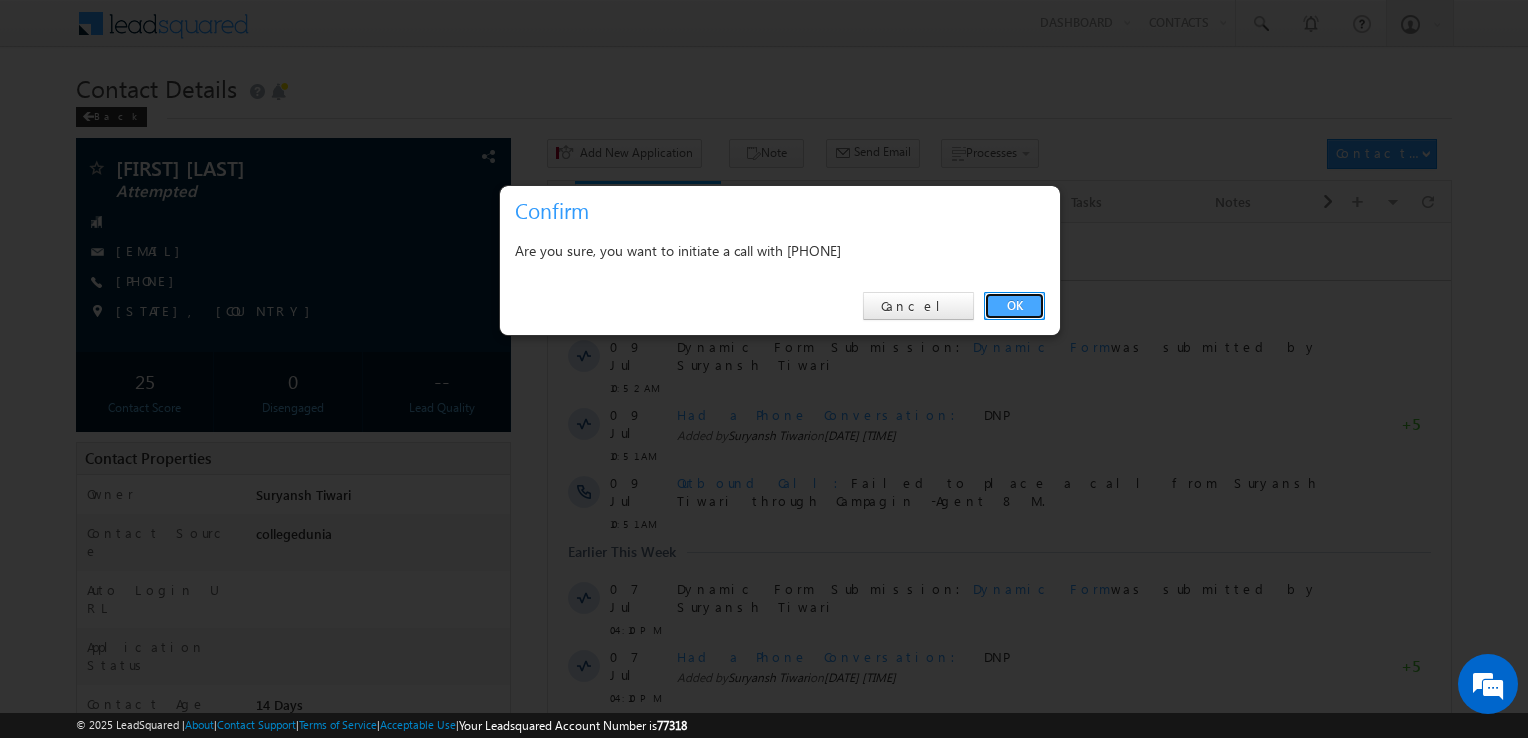 click on "OK" at bounding box center [1014, 306] 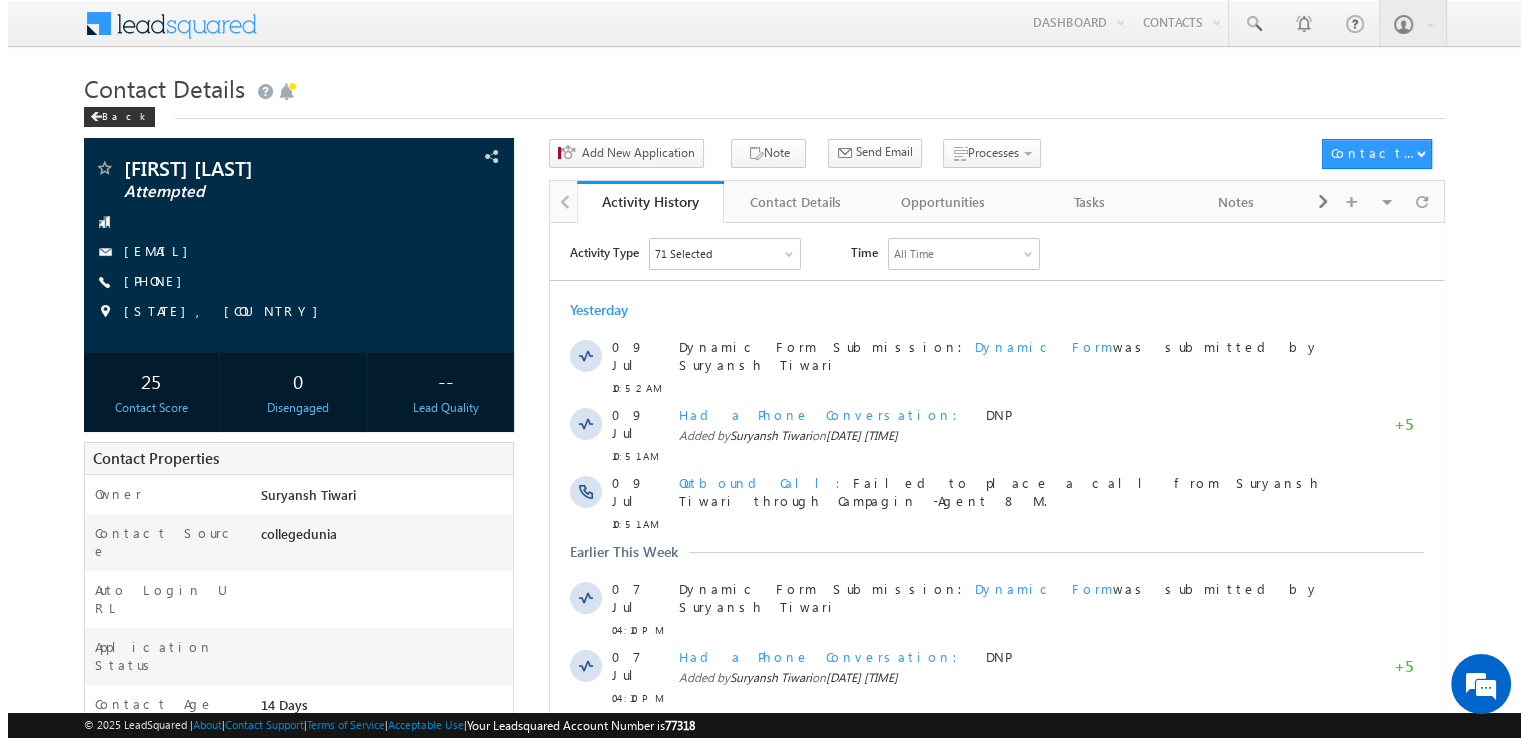 click on "Yesterday" at bounding box center (996, 309) 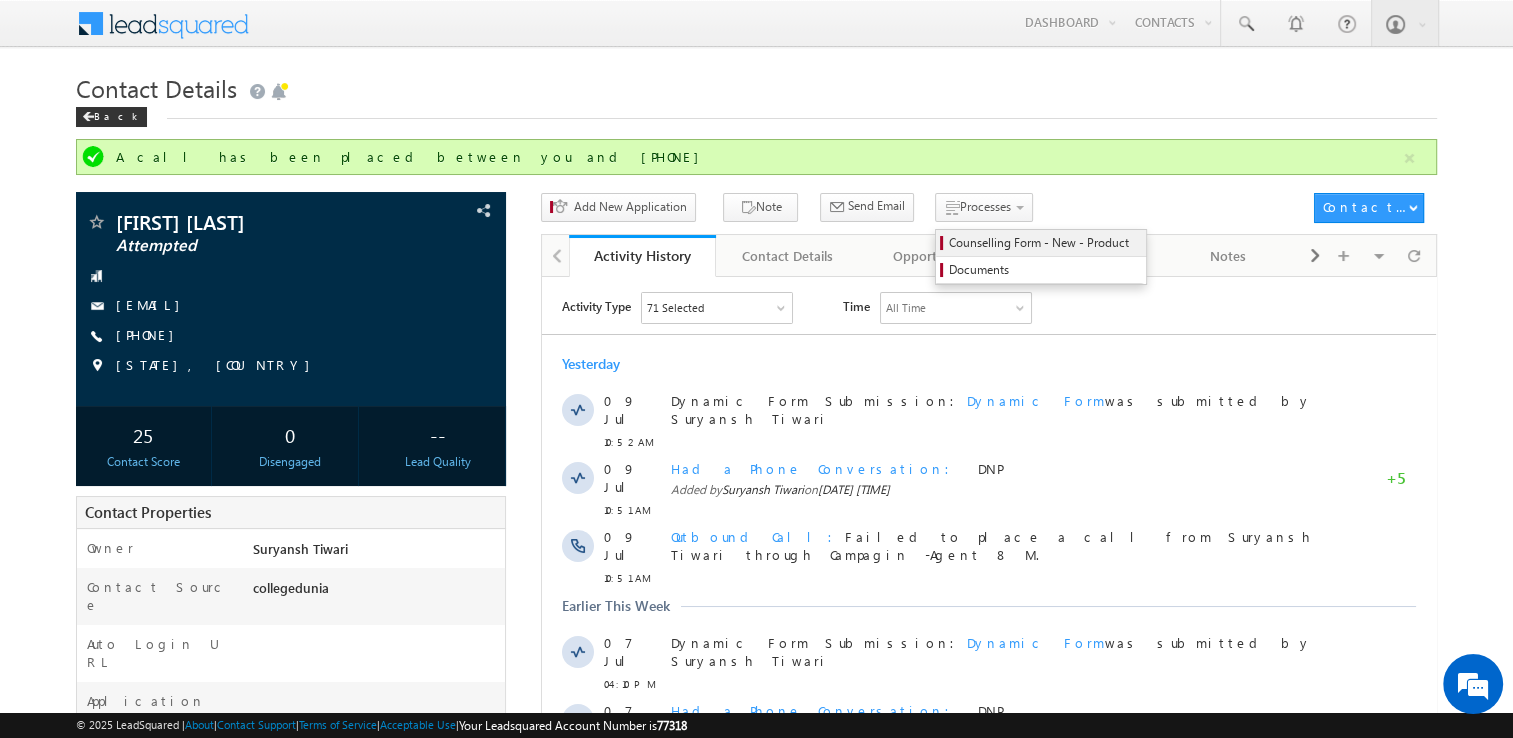 click on "Counselling Form - New - Product" at bounding box center (1041, 243) 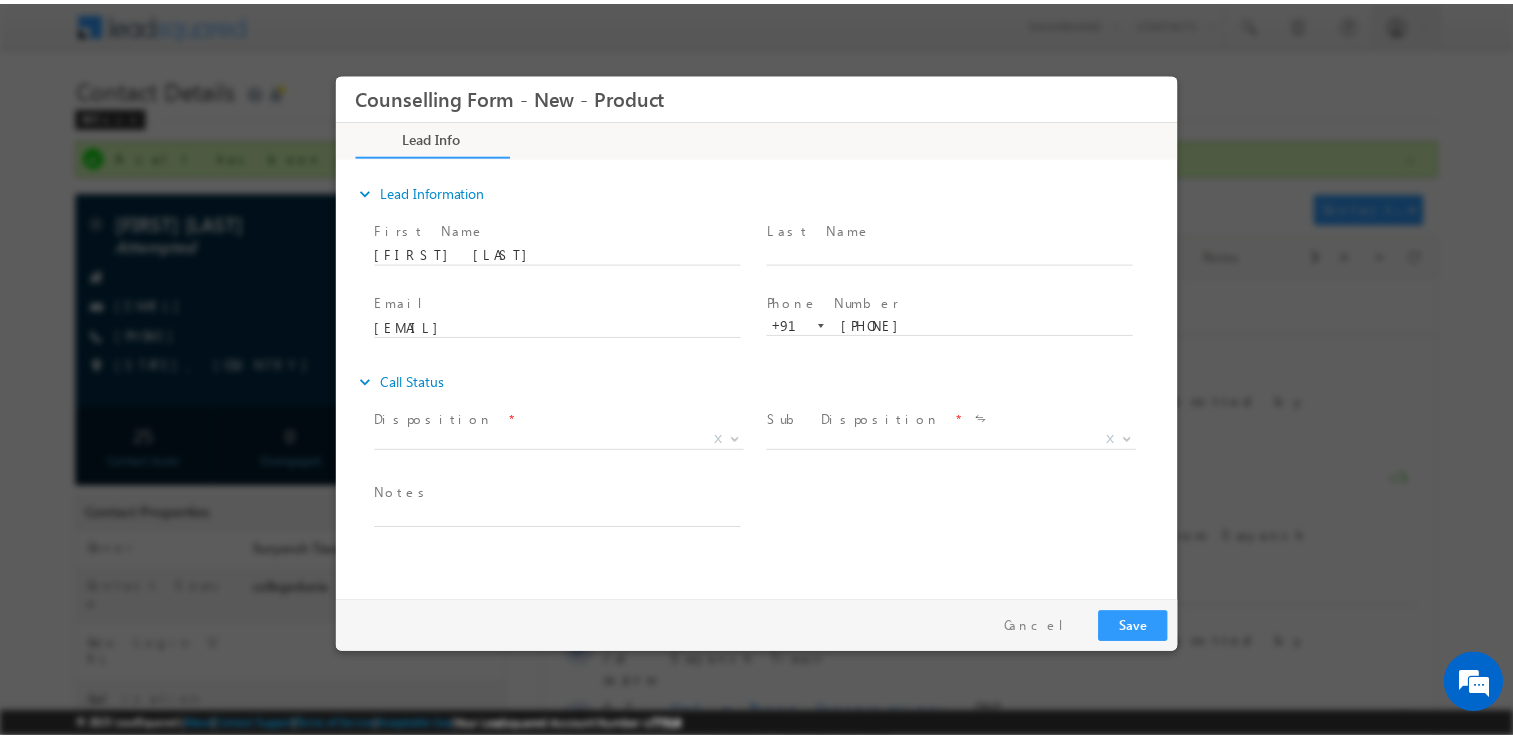 scroll, scrollTop: 0, scrollLeft: 0, axis: both 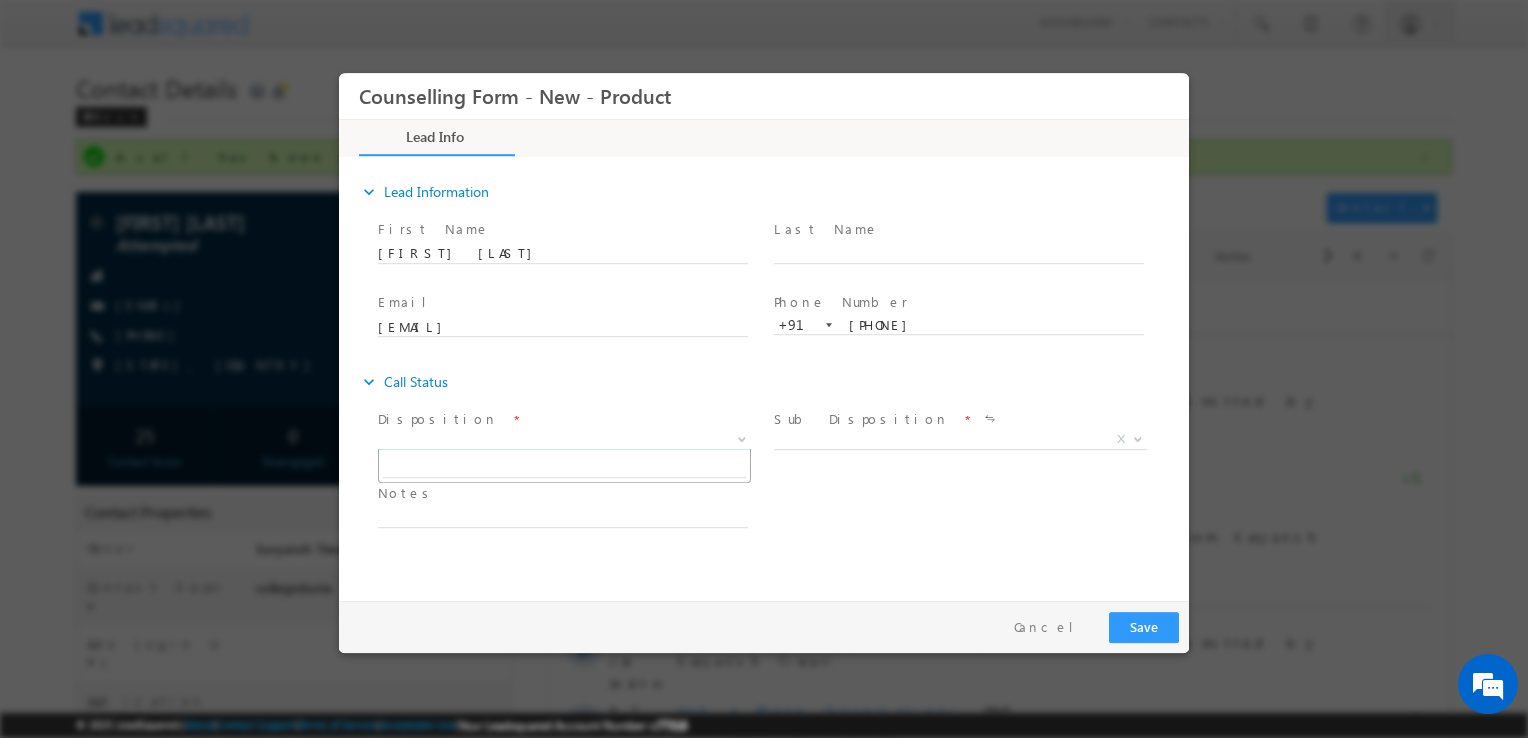 click on "X" at bounding box center [564, 440] 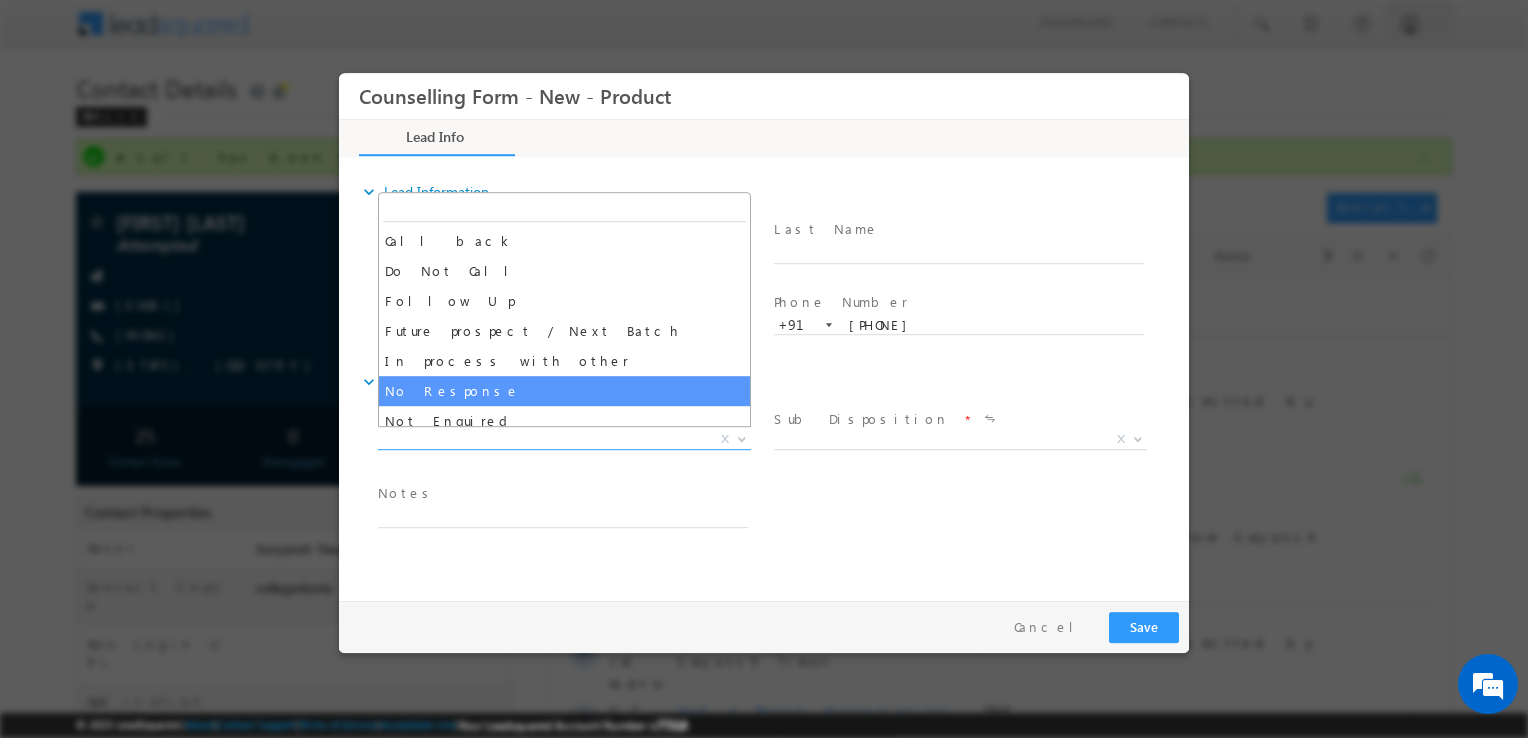 select on "No Response" 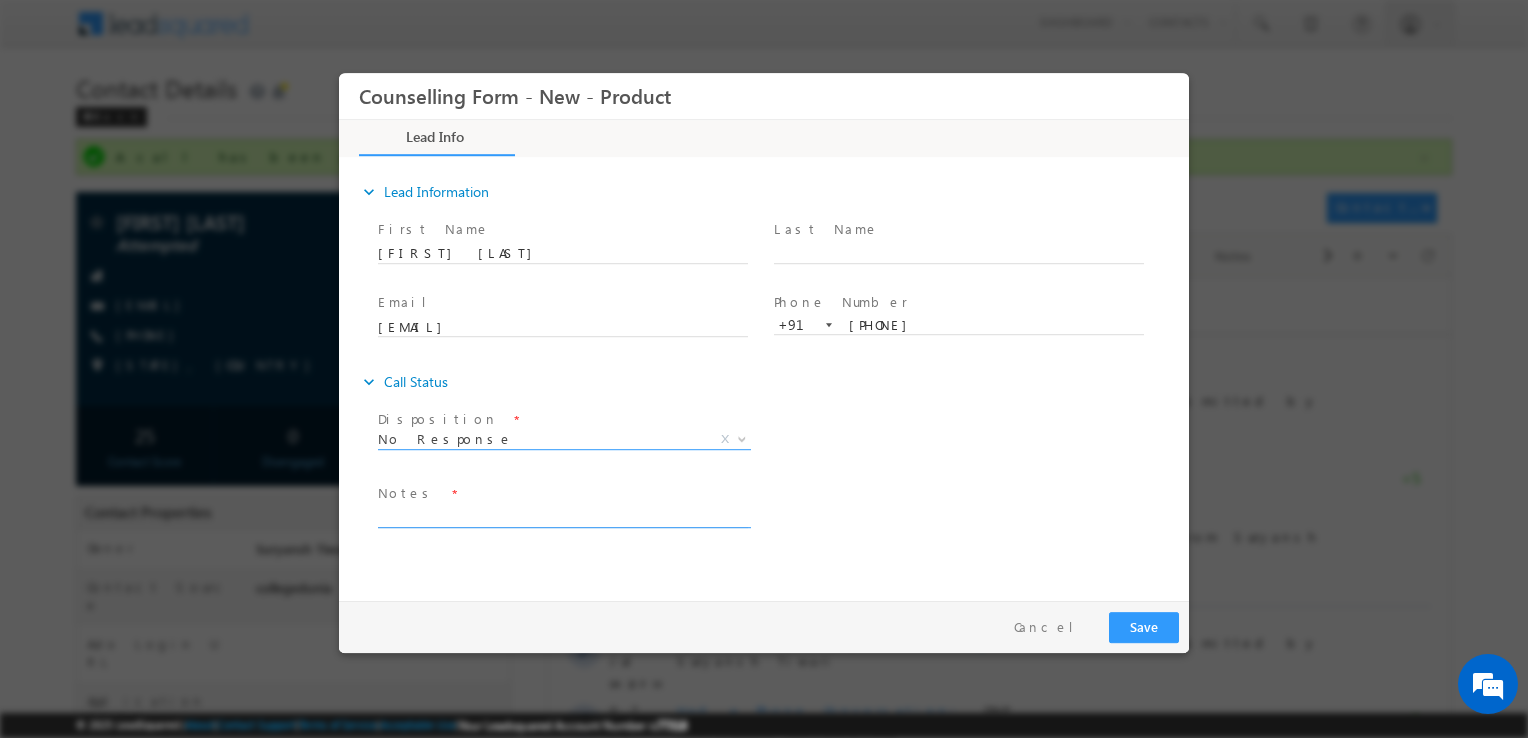 click at bounding box center (563, 516) 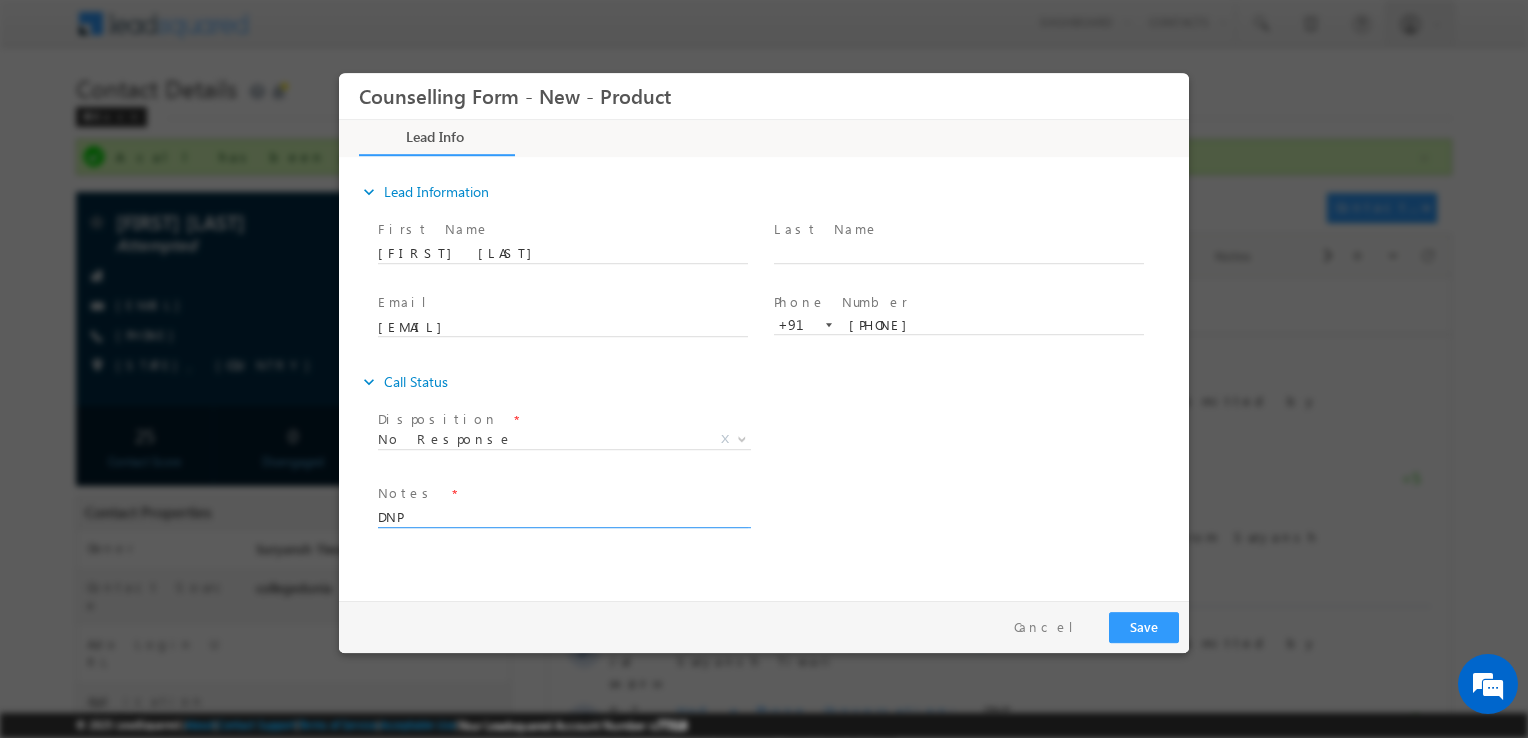 type on "DNP" 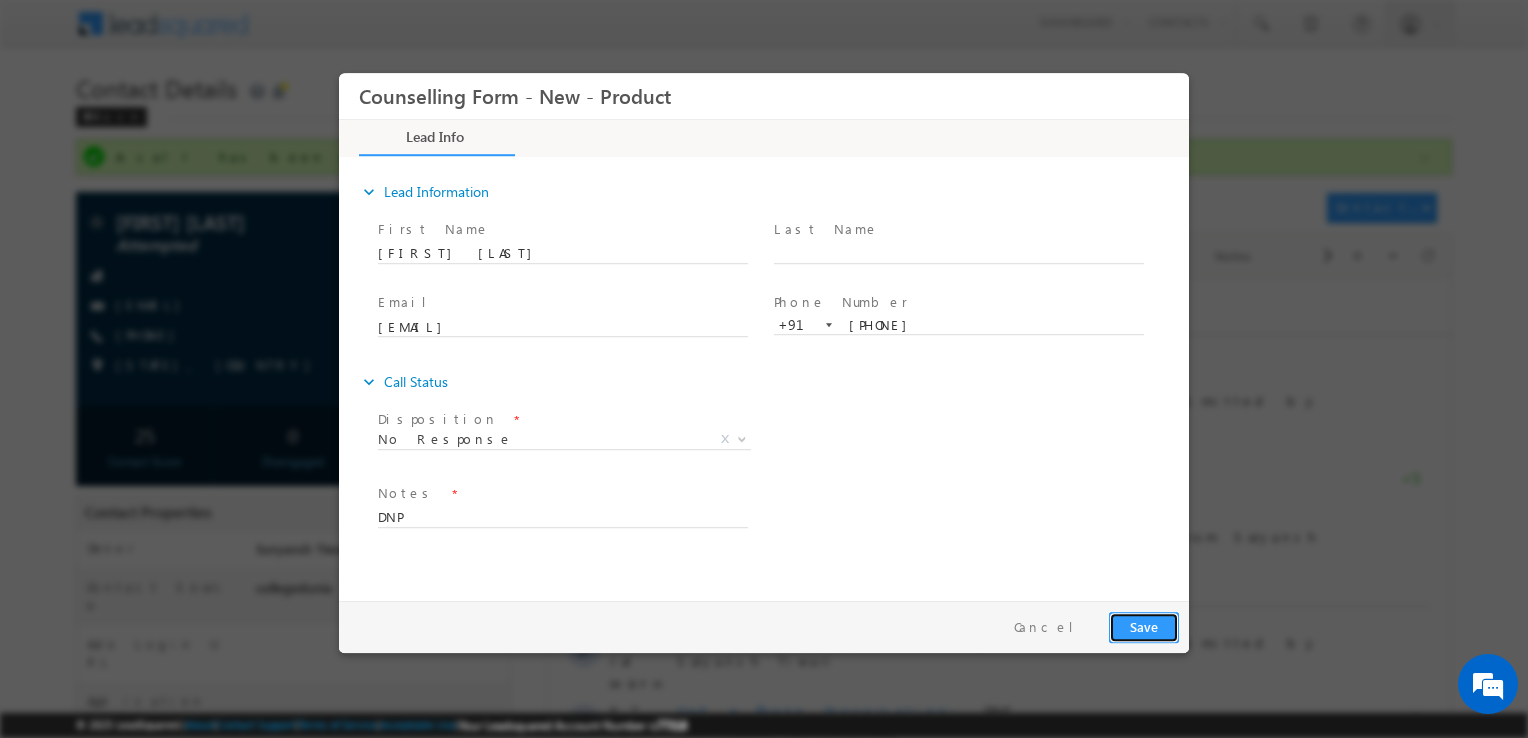 click on "Save" at bounding box center (1144, 627) 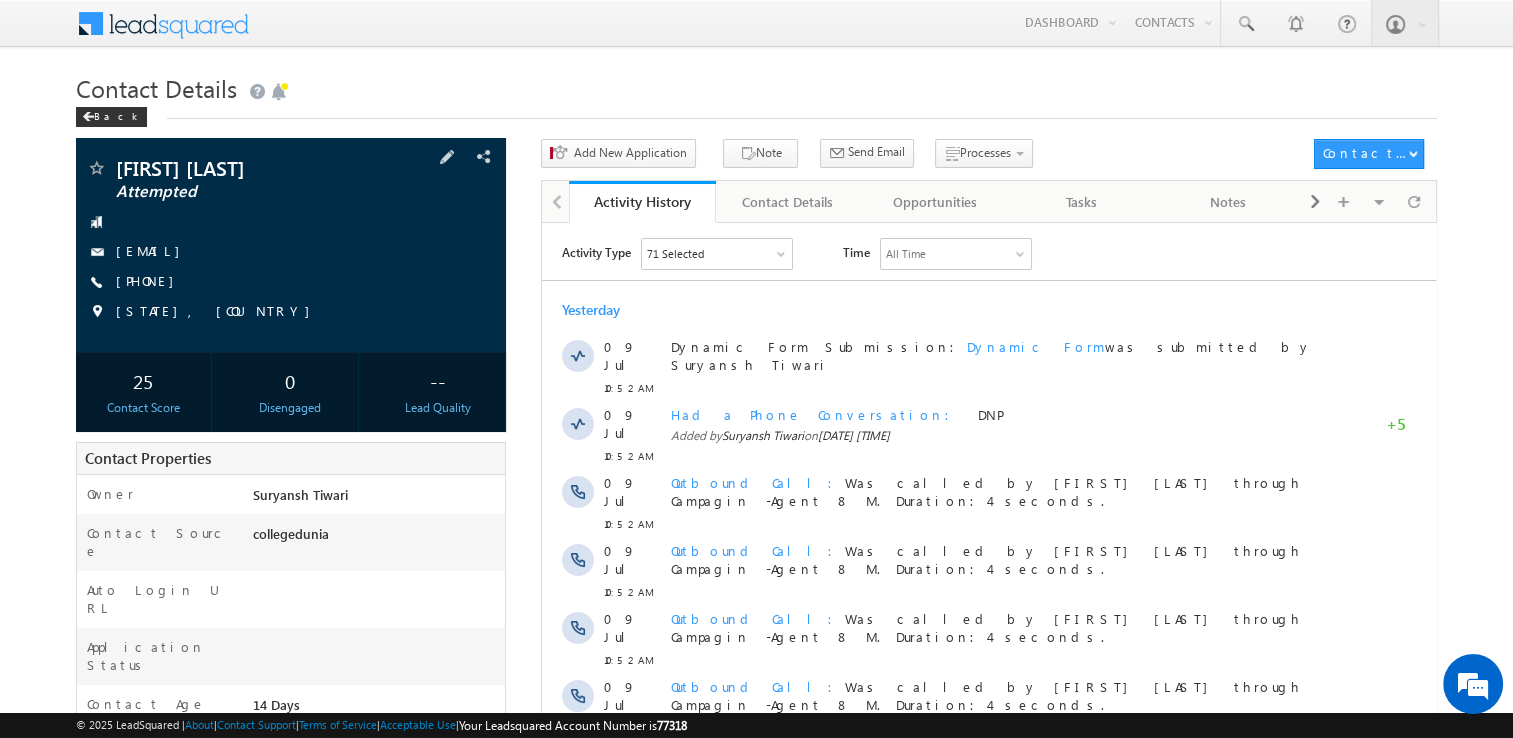 scroll, scrollTop: 0, scrollLeft: 0, axis: both 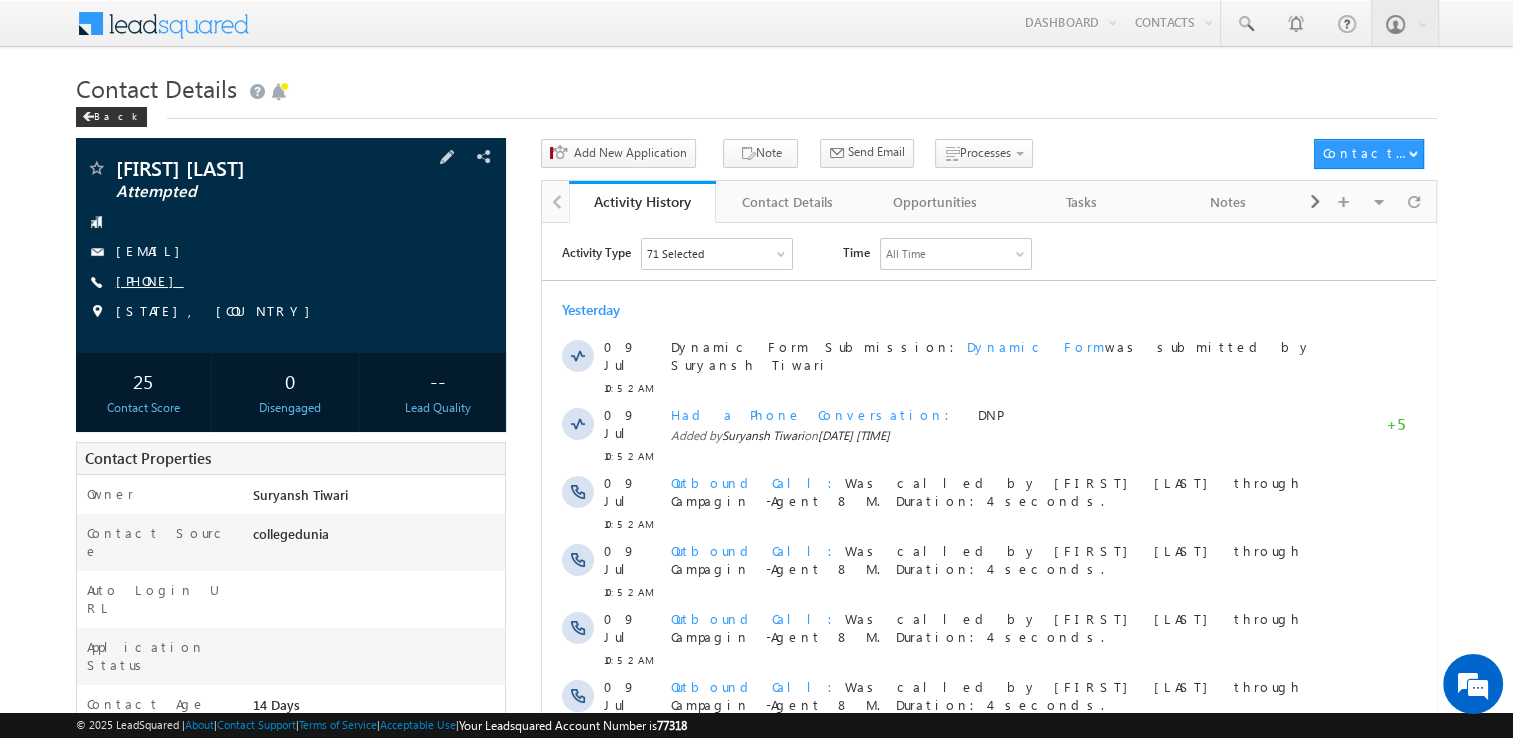 click on "[PHONE]" at bounding box center (150, 280) 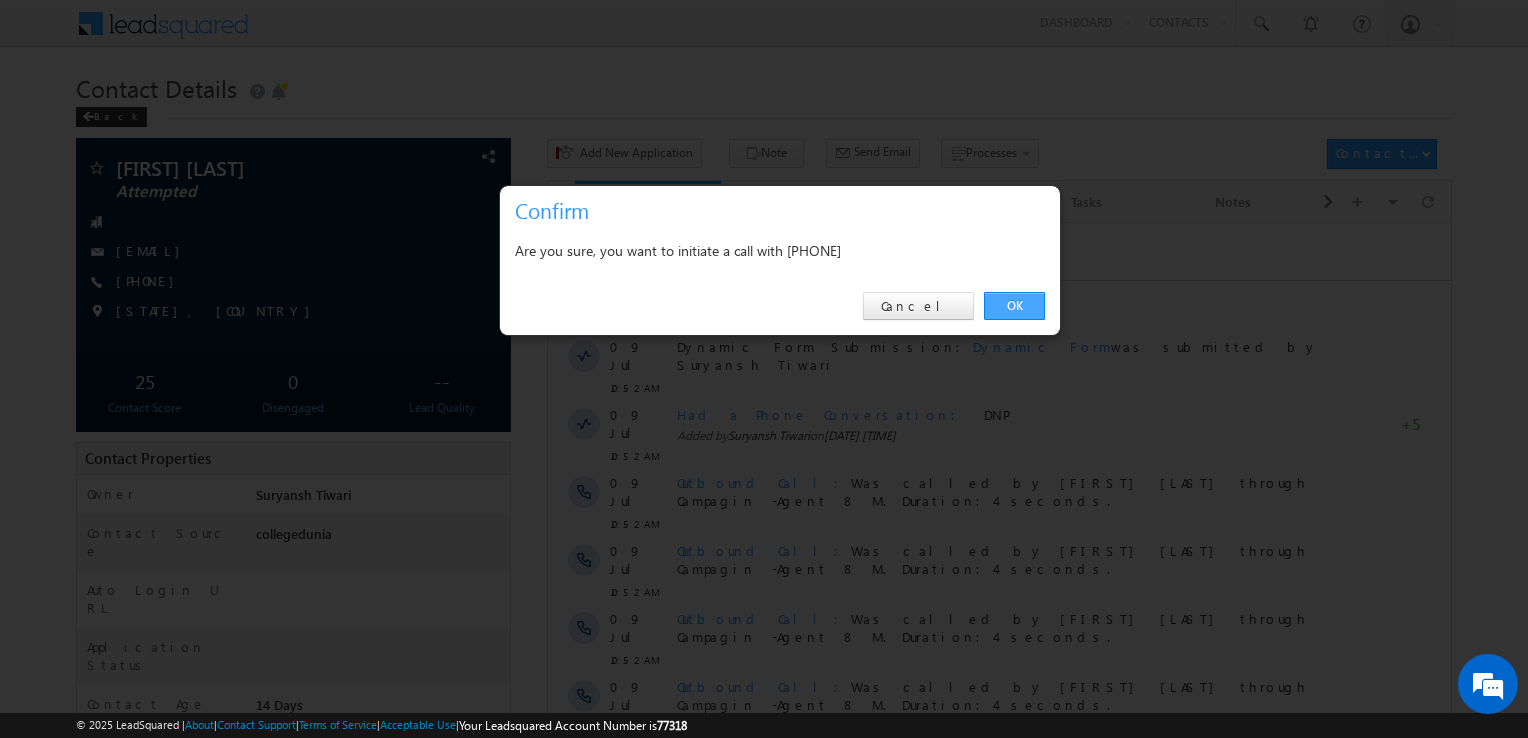 click on "OK" at bounding box center (1014, 306) 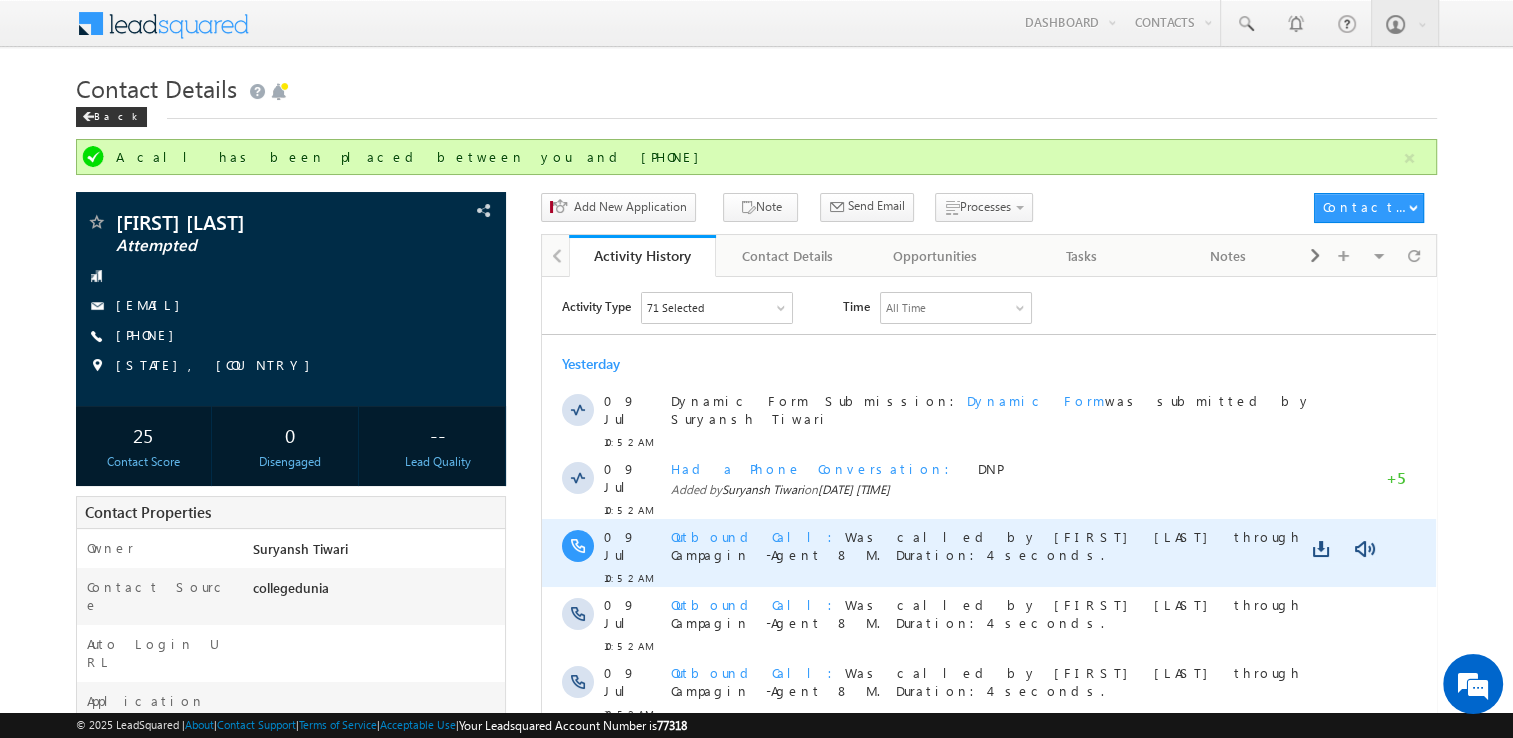 scroll, scrollTop: 408, scrollLeft: 0, axis: vertical 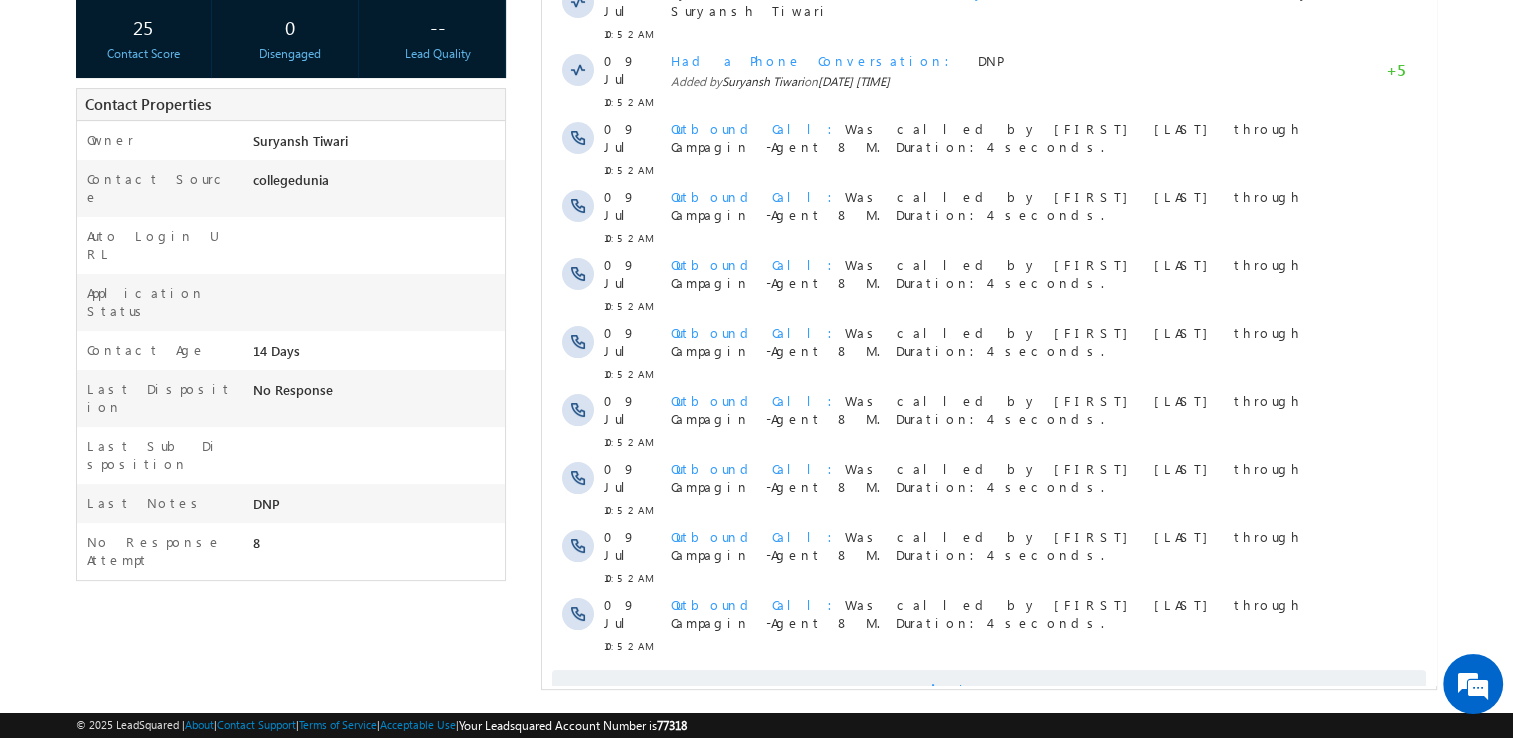 click on "Show More" at bounding box center [998, 690] 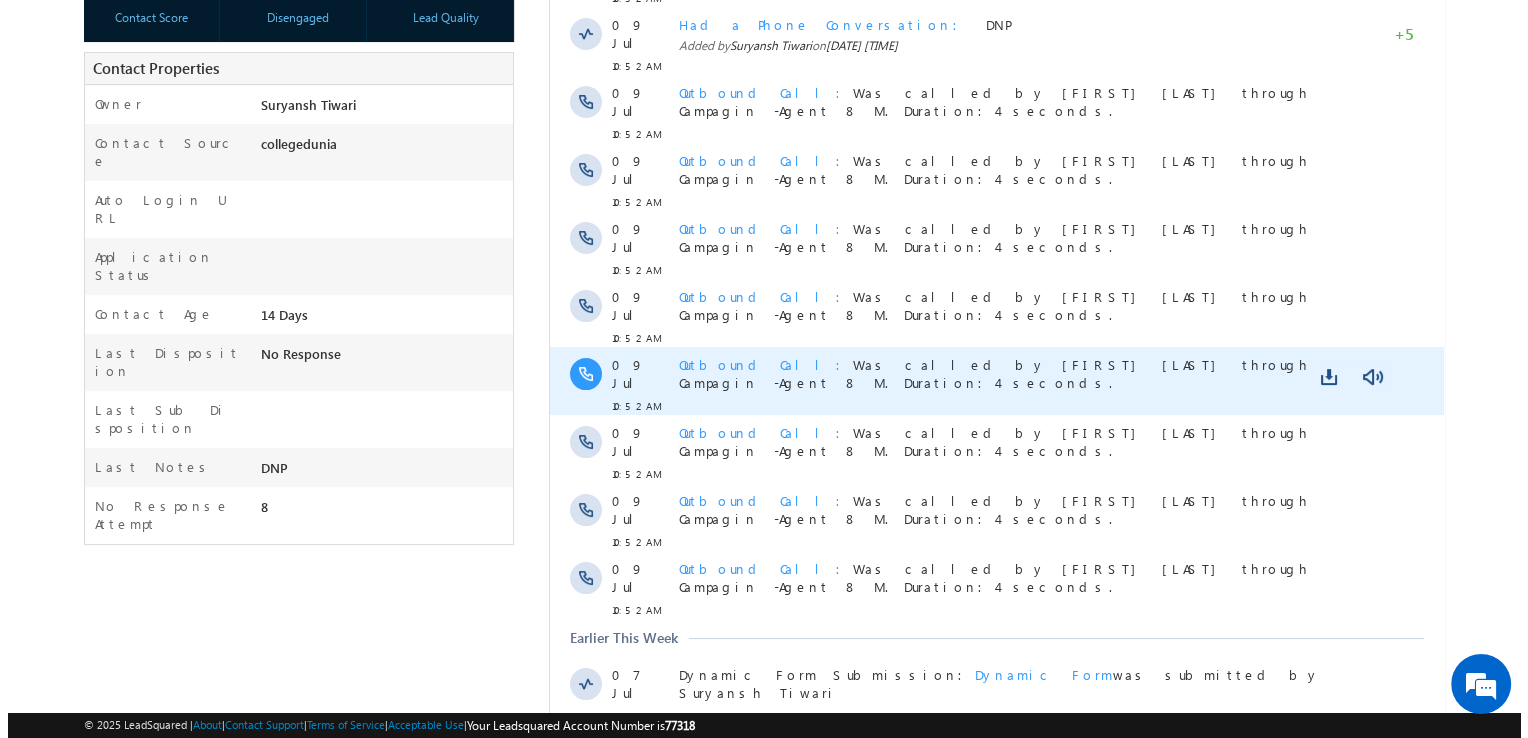 scroll, scrollTop: 0, scrollLeft: 0, axis: both 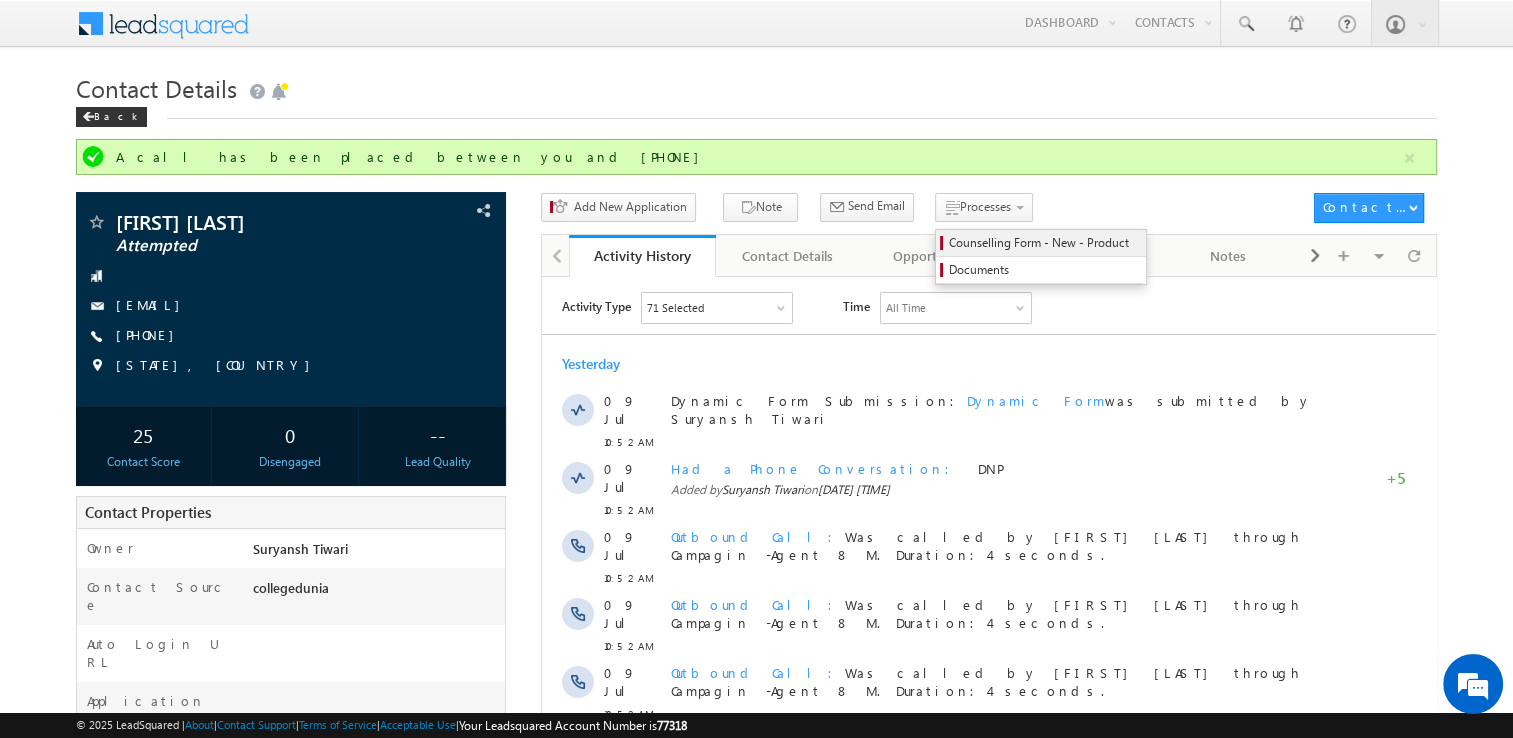 click on "Counselling Form - New - Product" at bounding box center [1044, 243] 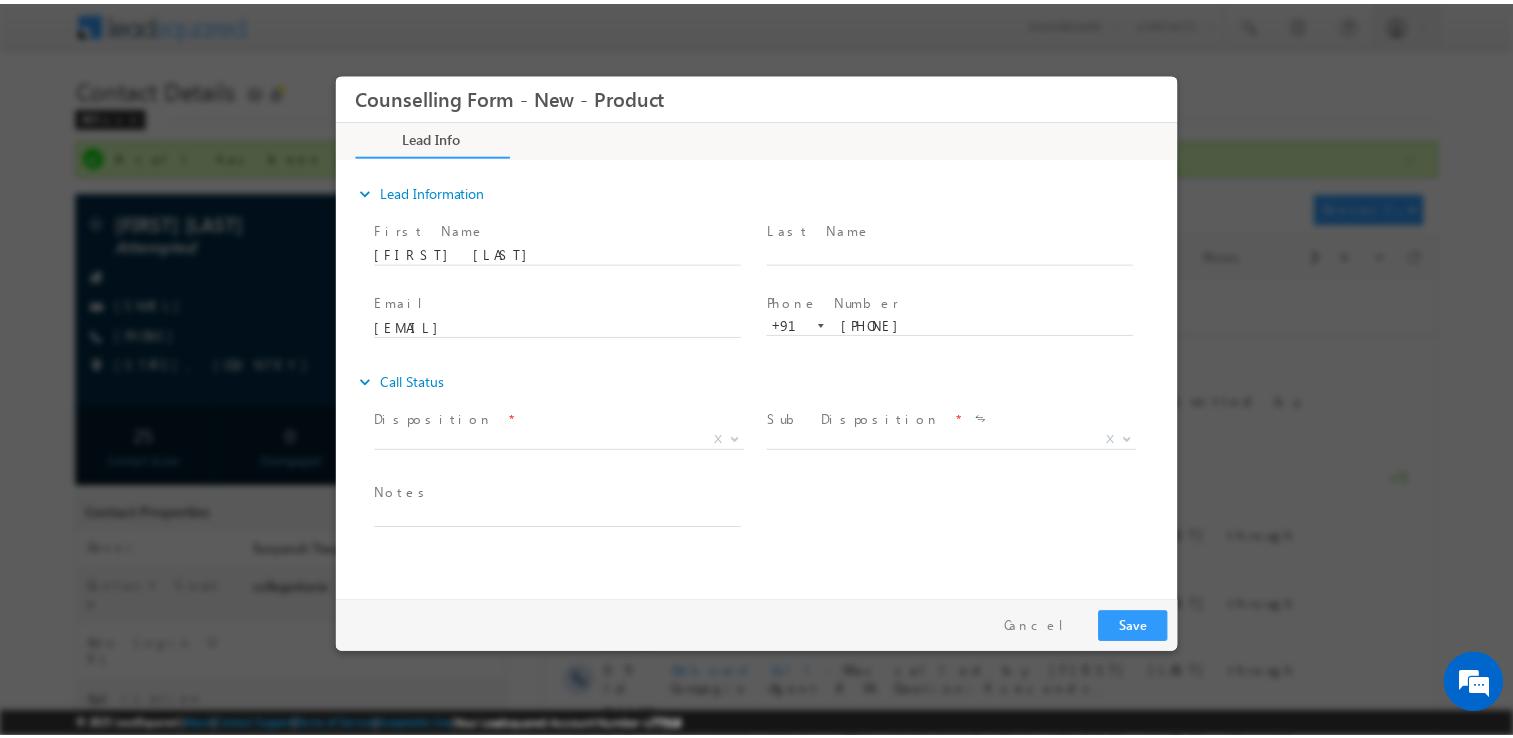 scroll, scrollTop: 0, scrollLeft: 0, axis: both 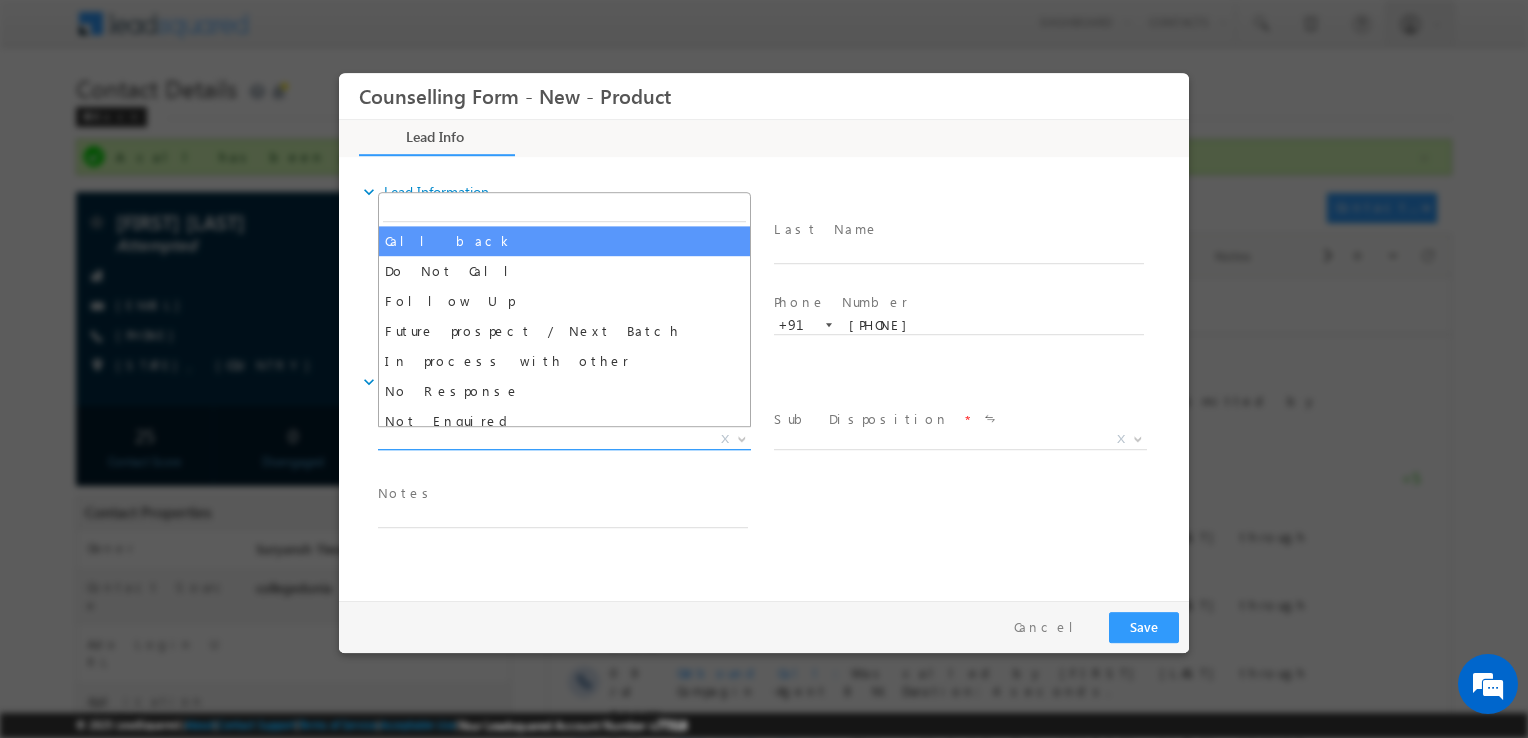 click on "X" at bounding box center (564, 440) 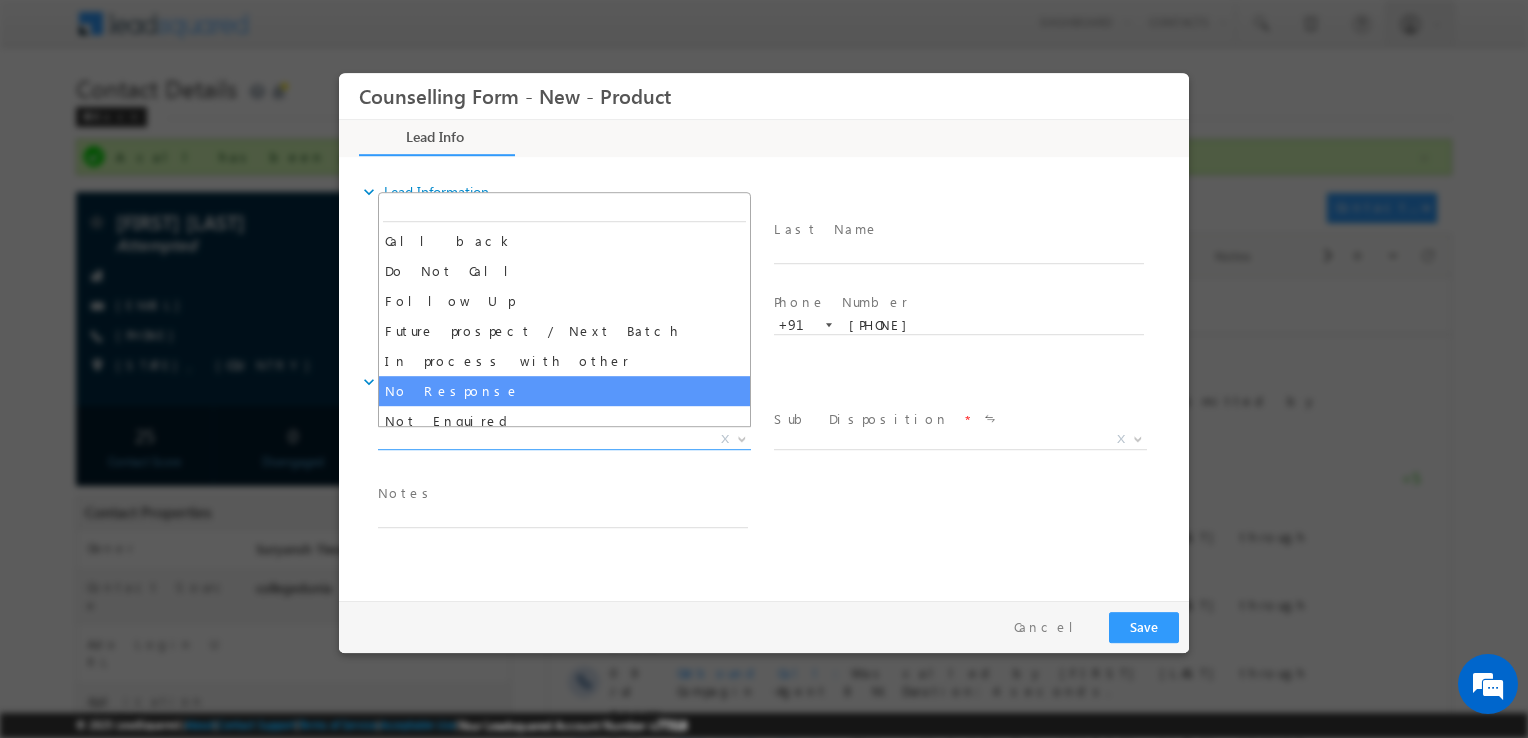 select on "No Response" 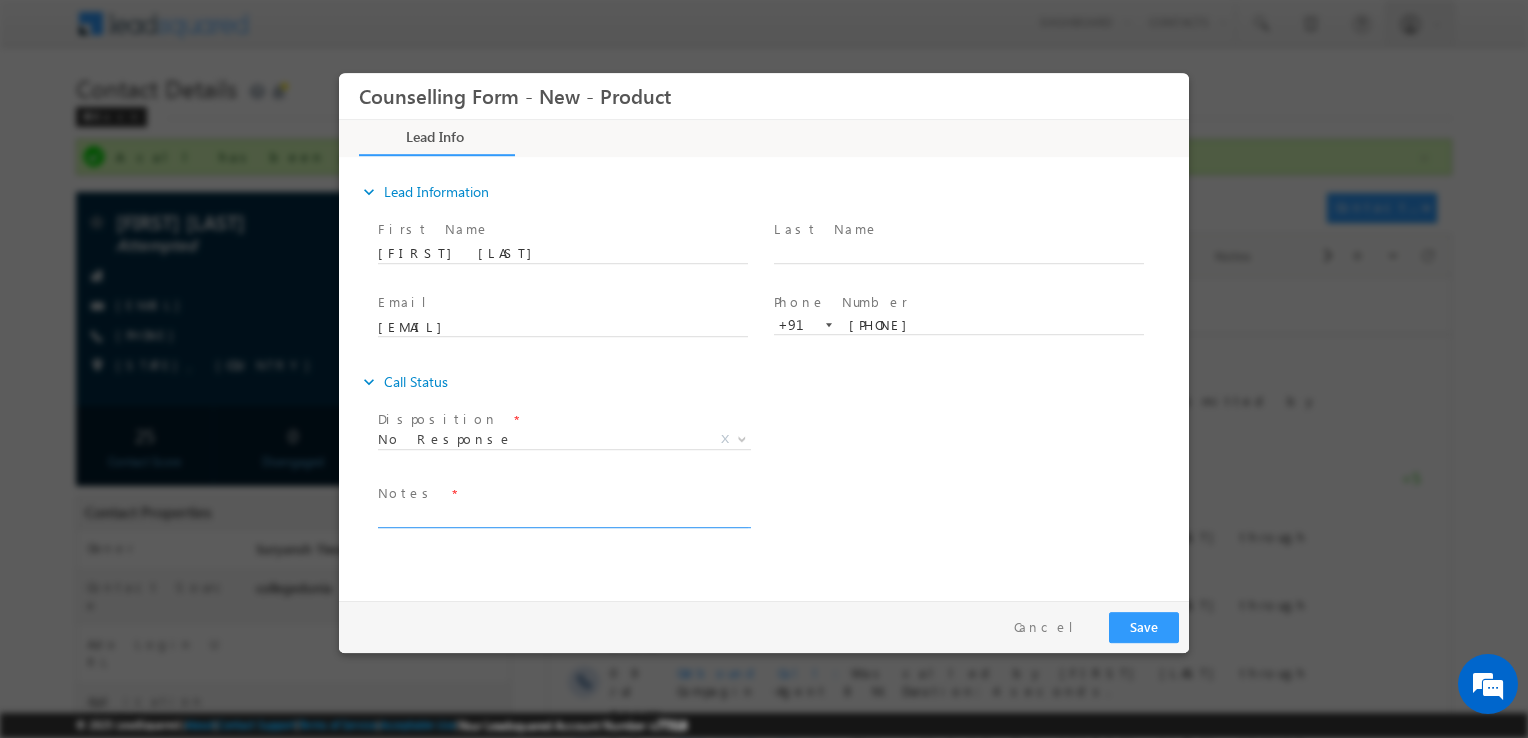 click at bounding box center [563, 516] 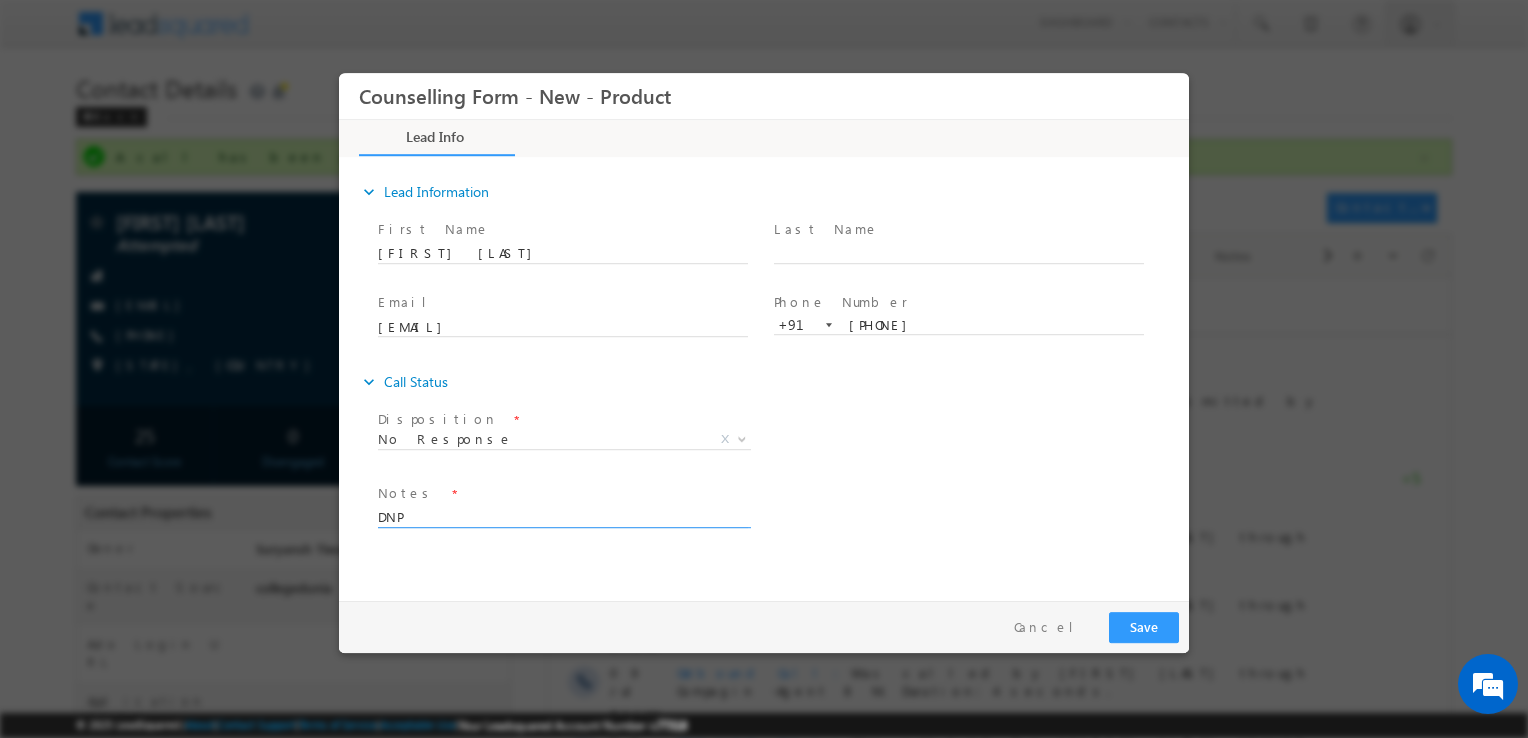 type on "DNP" 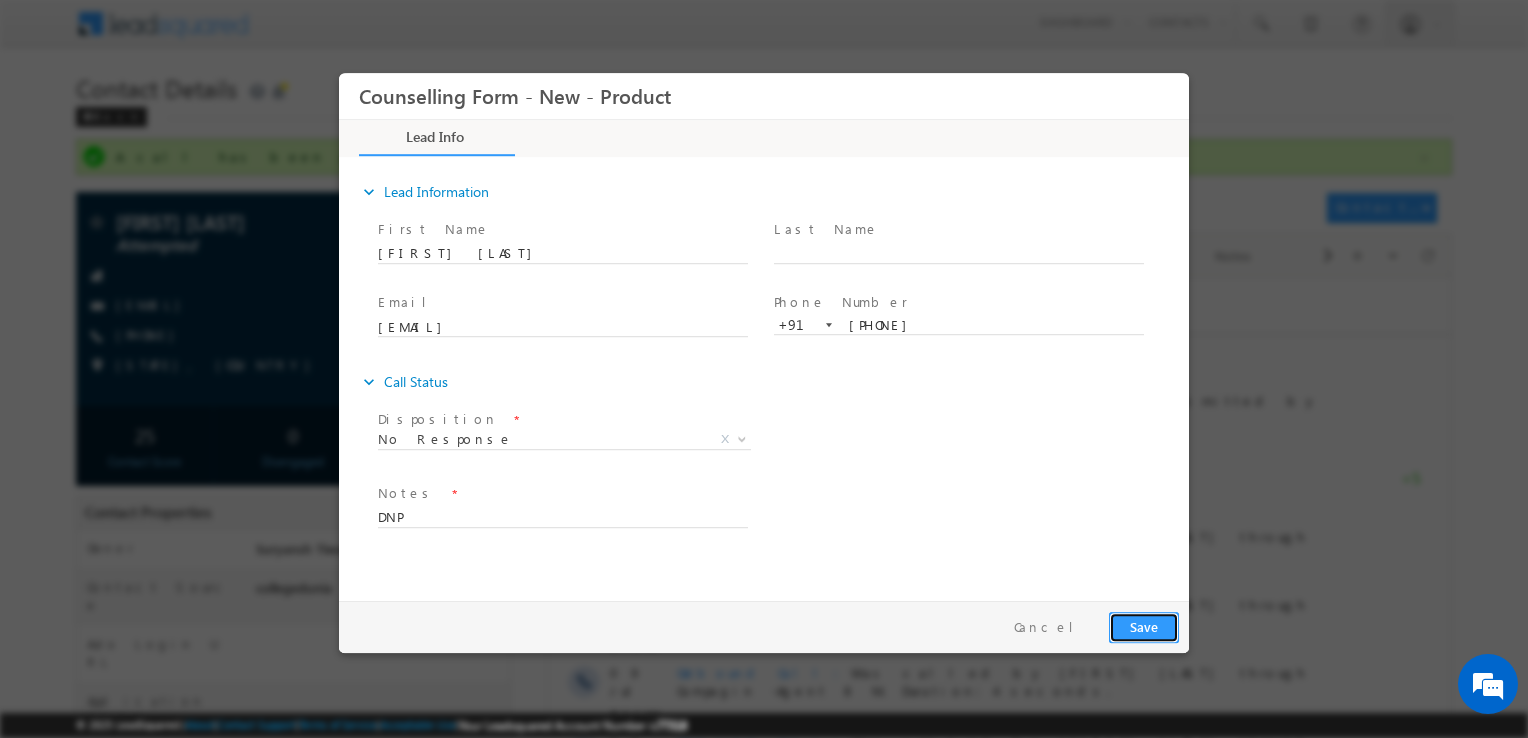 click on "Save" at bounding box center (1144, 627) 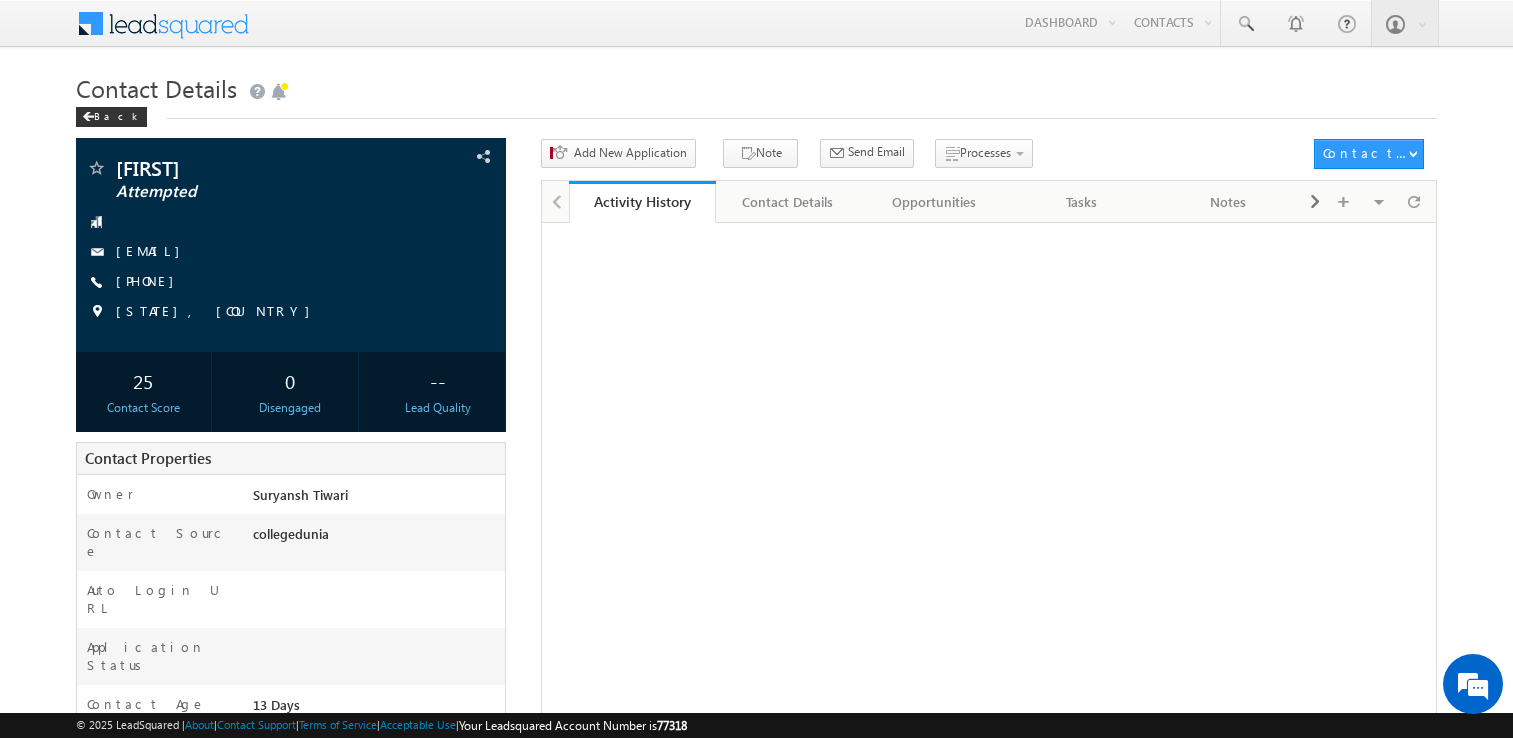scroll, scrollTop: 0, scrollLeft: 0, axis: both 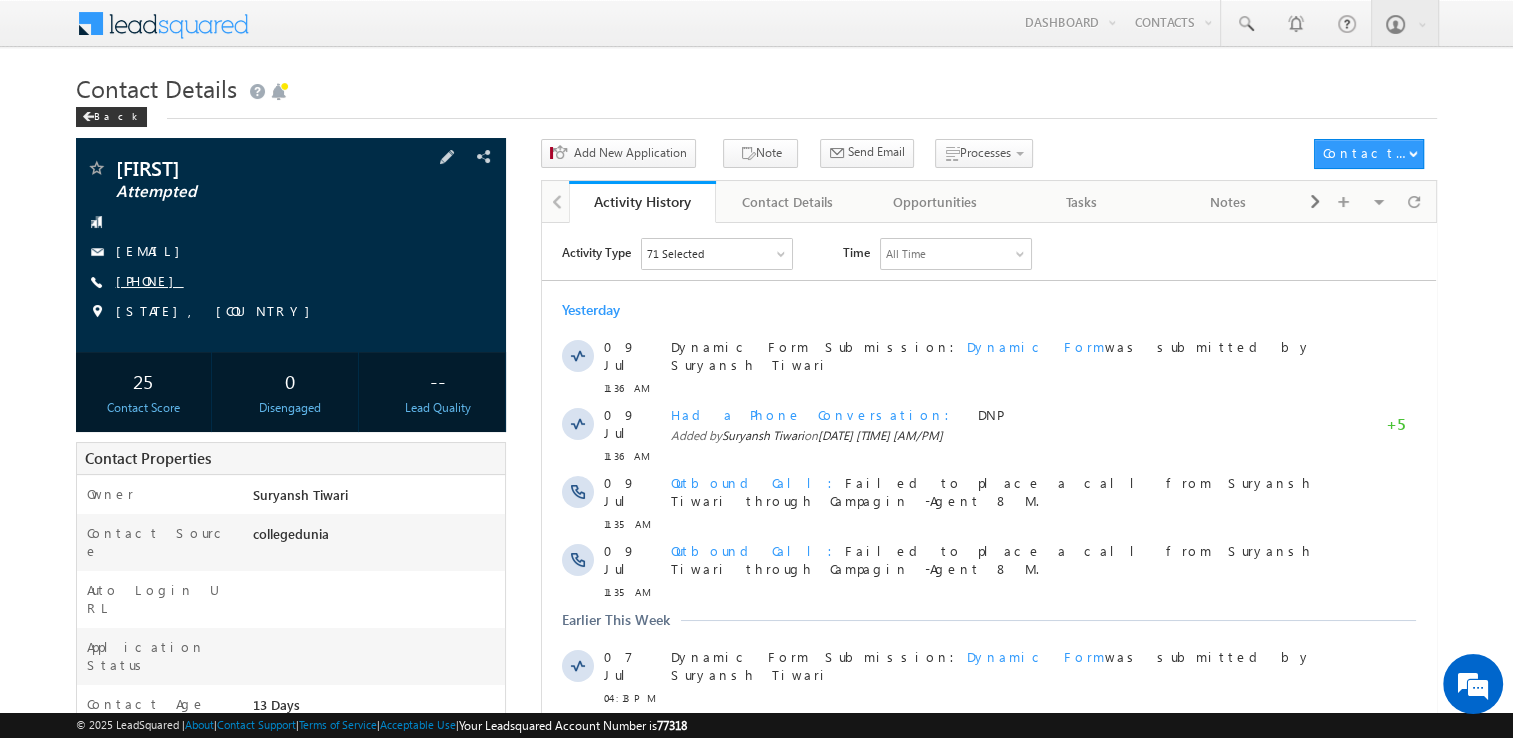 drag, startPoint x: 0, startPoint y: 0, endPoint x: 166, endPoint y: 279, distance: 324.64905 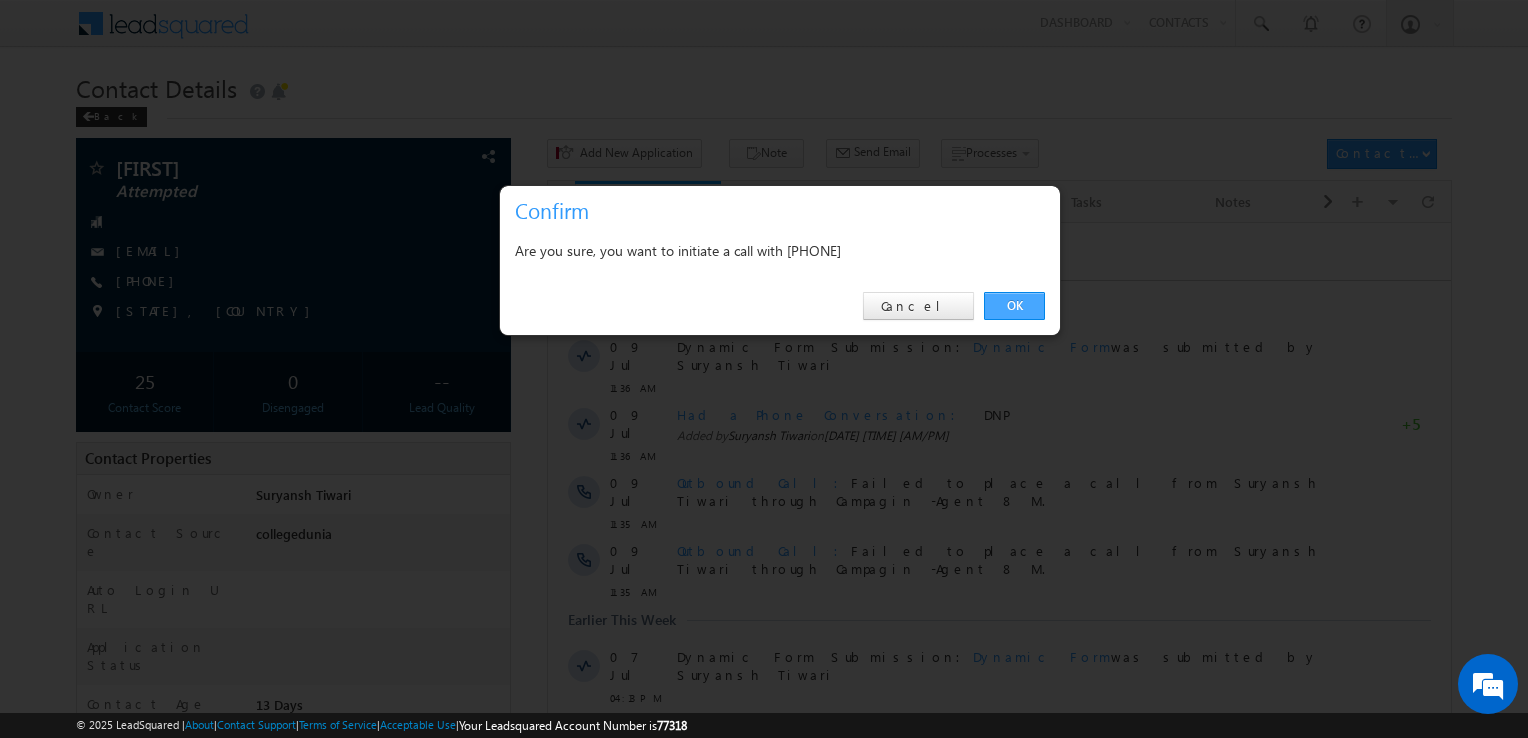 click on "OK" at bounding box center [1014, 306] 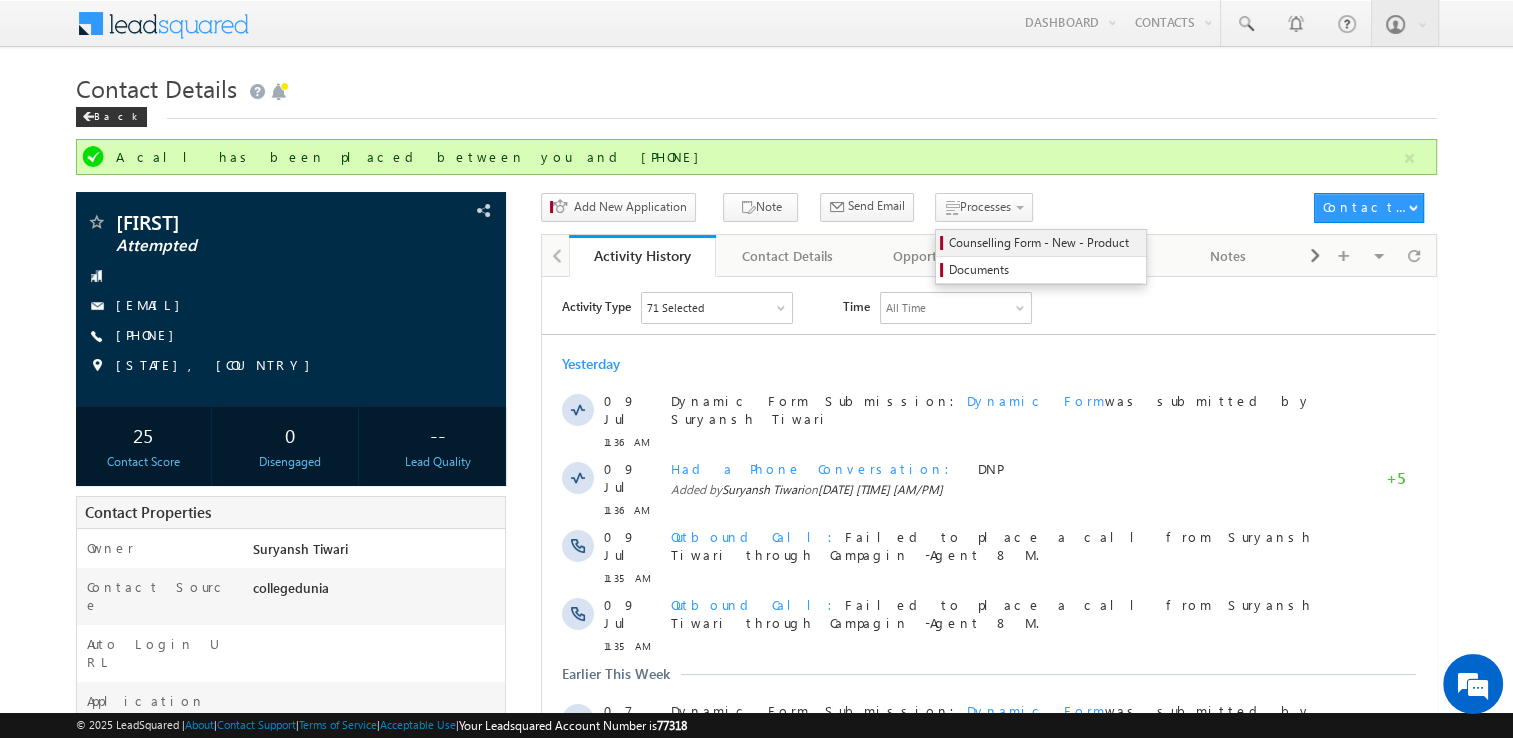 click on "Counselling Form - New - Product" at bounding box center [1041, 243] 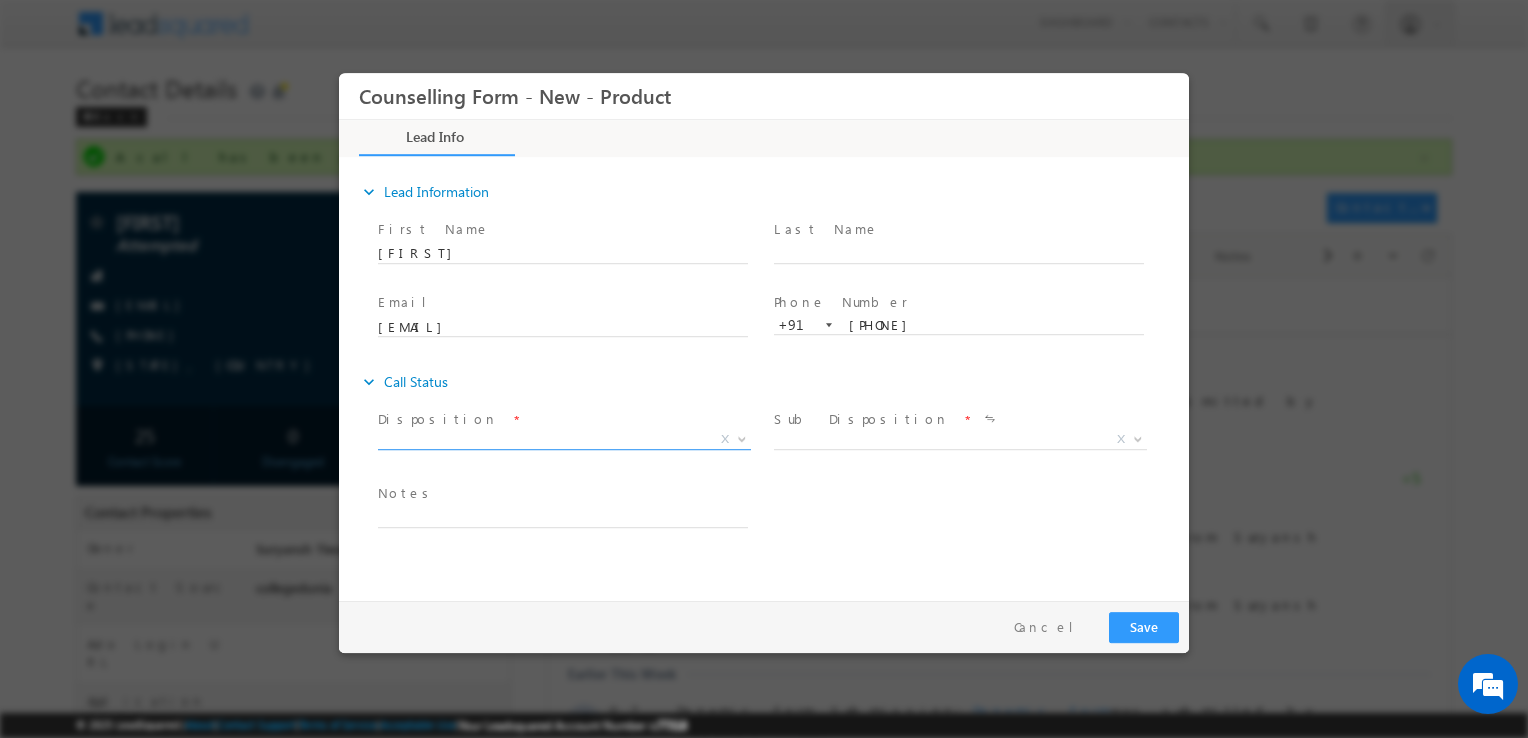 scroll, scrollTop: 0, scrollLeft: 0, axis: both 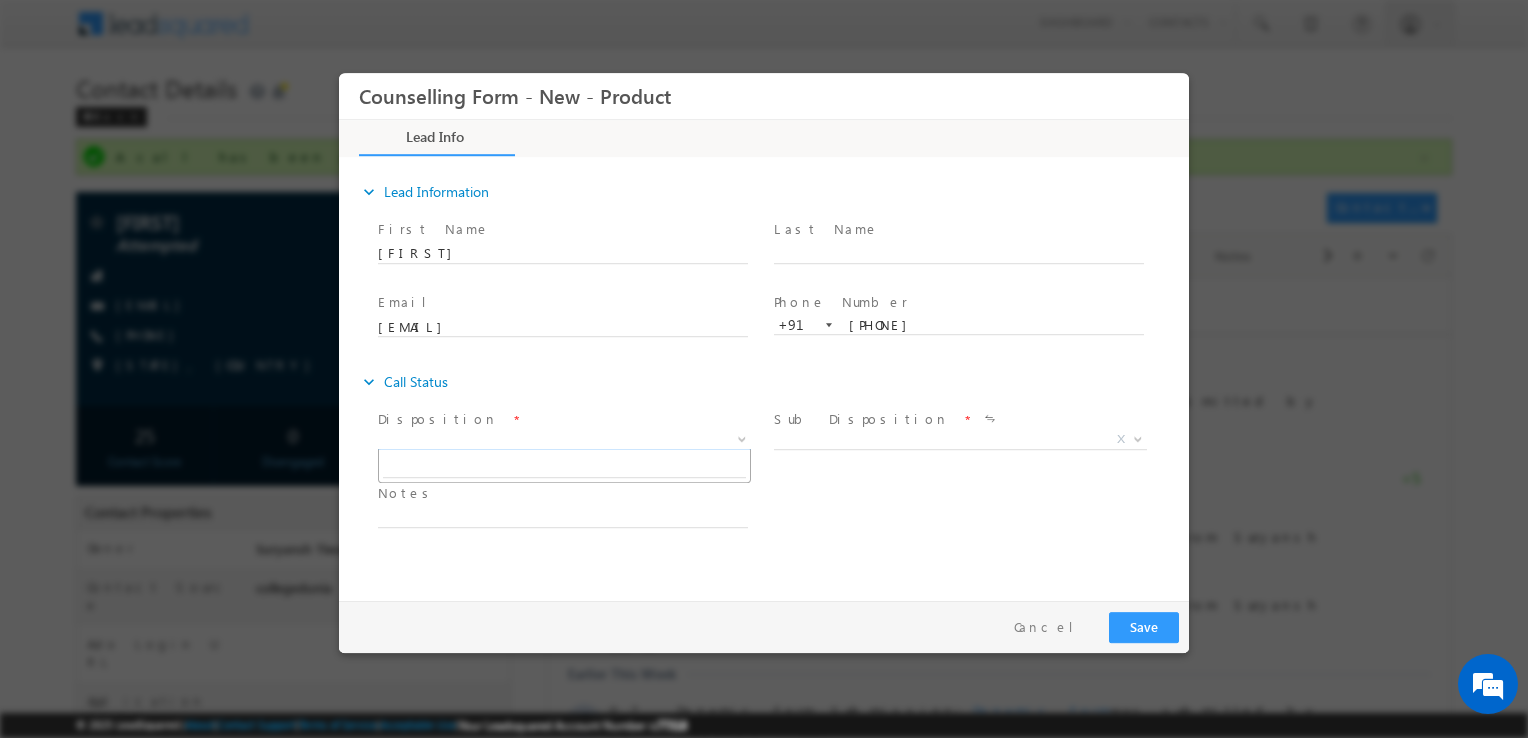 click on "X" at bounding box center [564, 440] 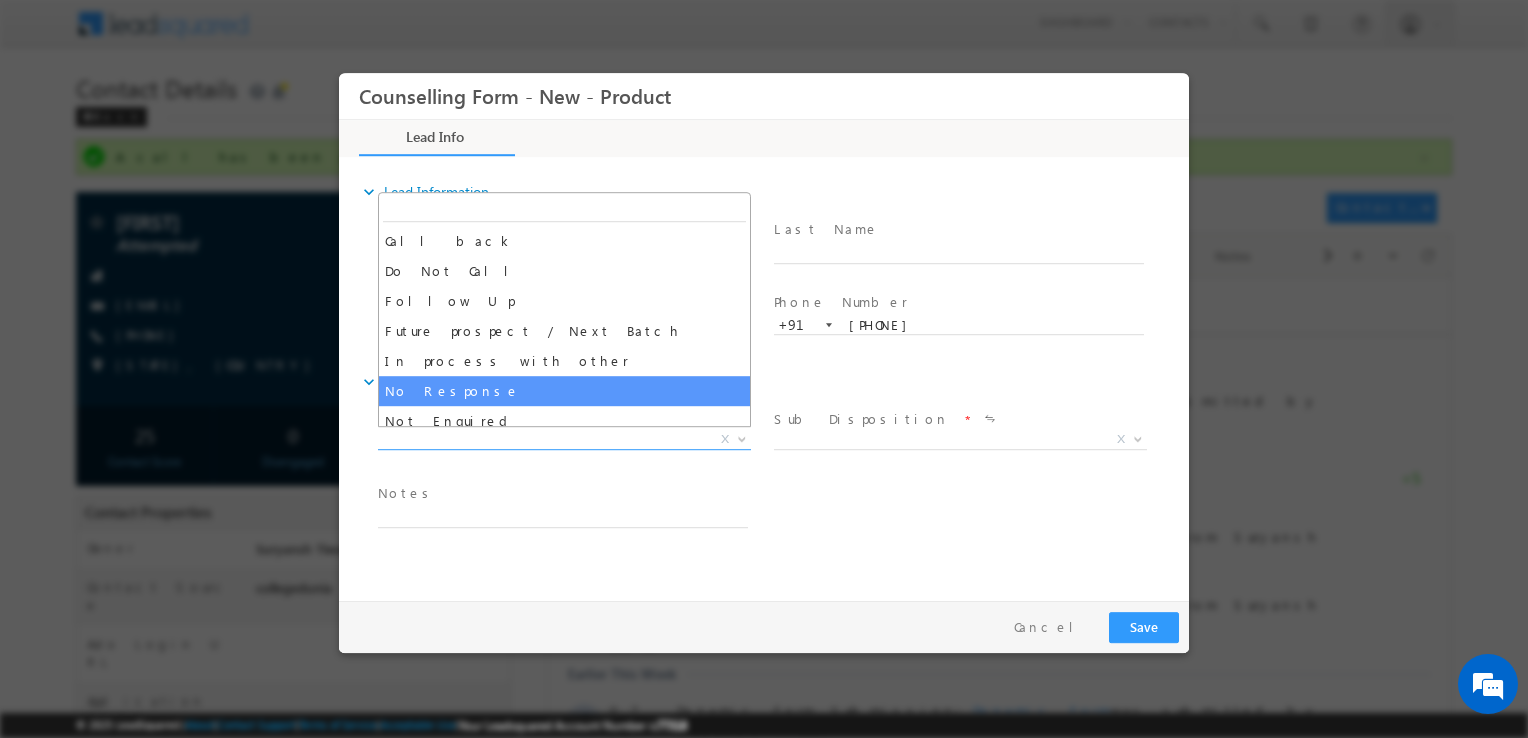 select on "No Response" 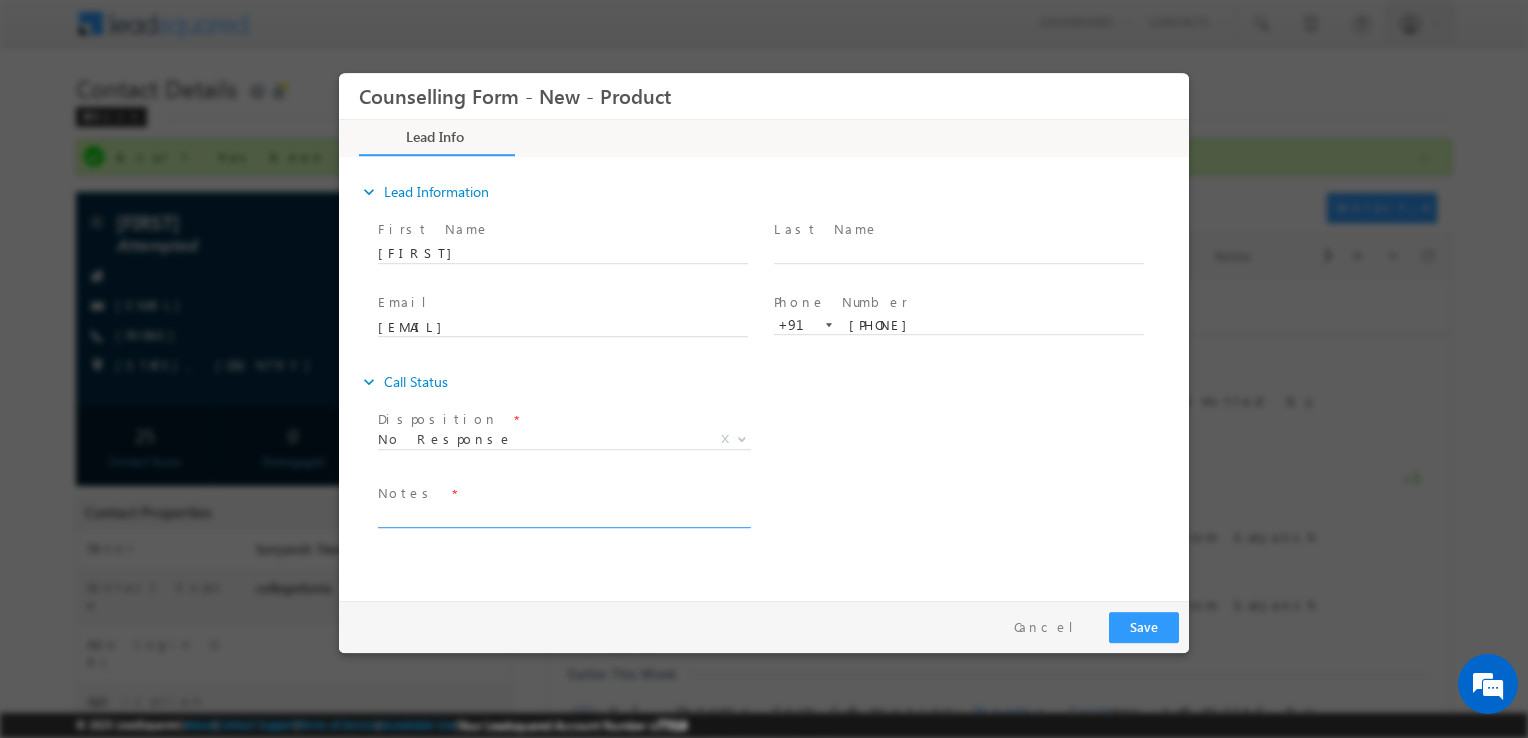 click at bounding box center (563, 516) 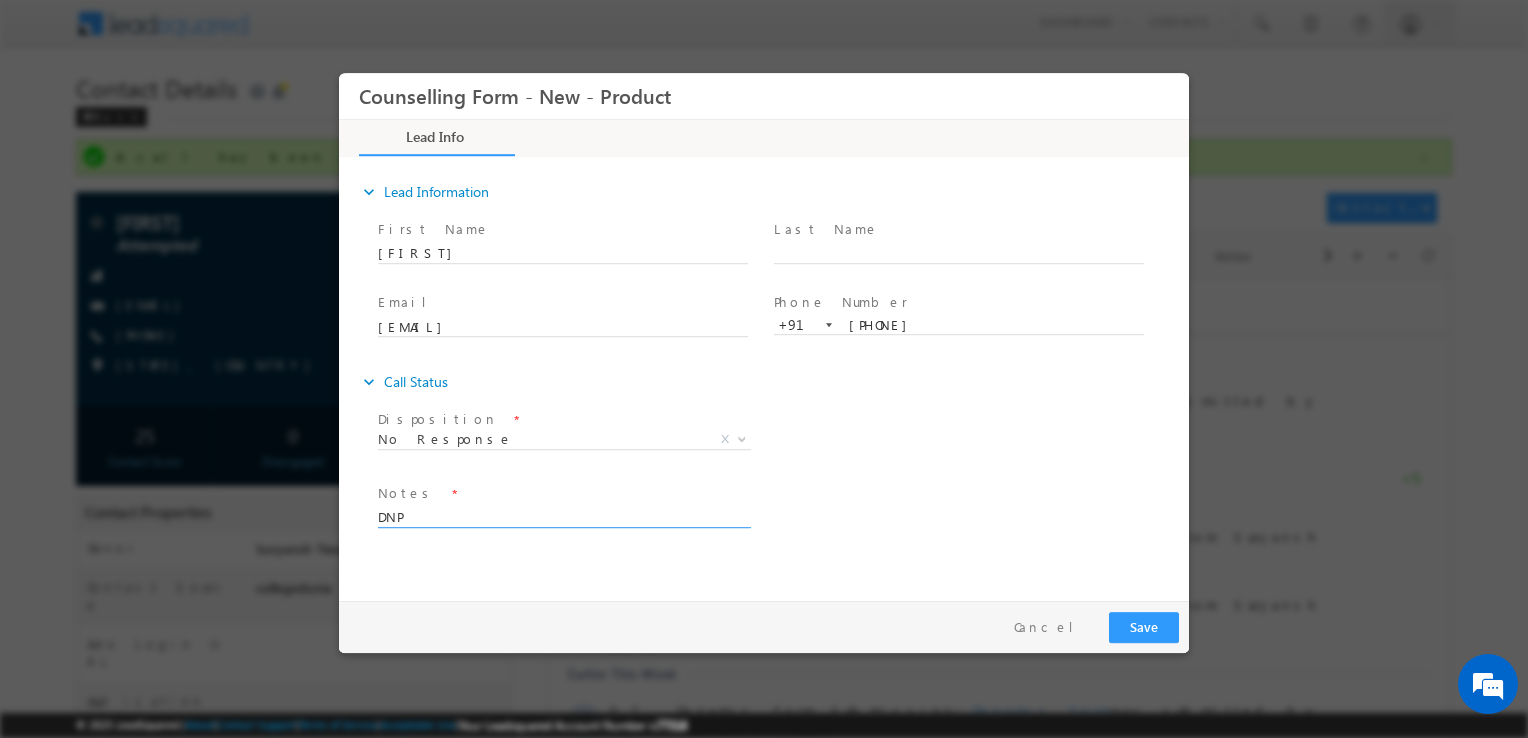 type on "DNP" 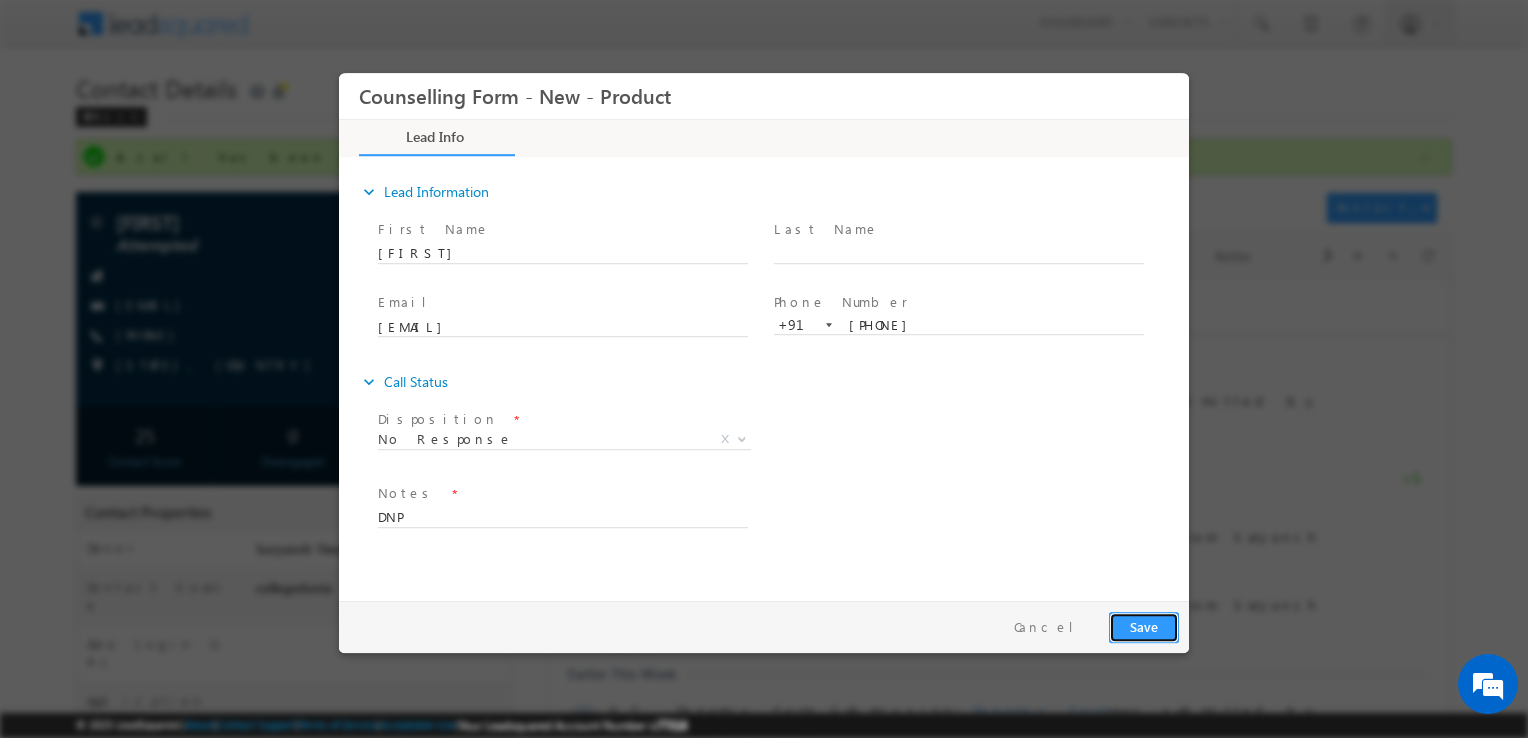 drag, startPoint x: 1146, startPoint y: 615, endPoint x: 1687, endPoint y: 532, distance: 547.3299 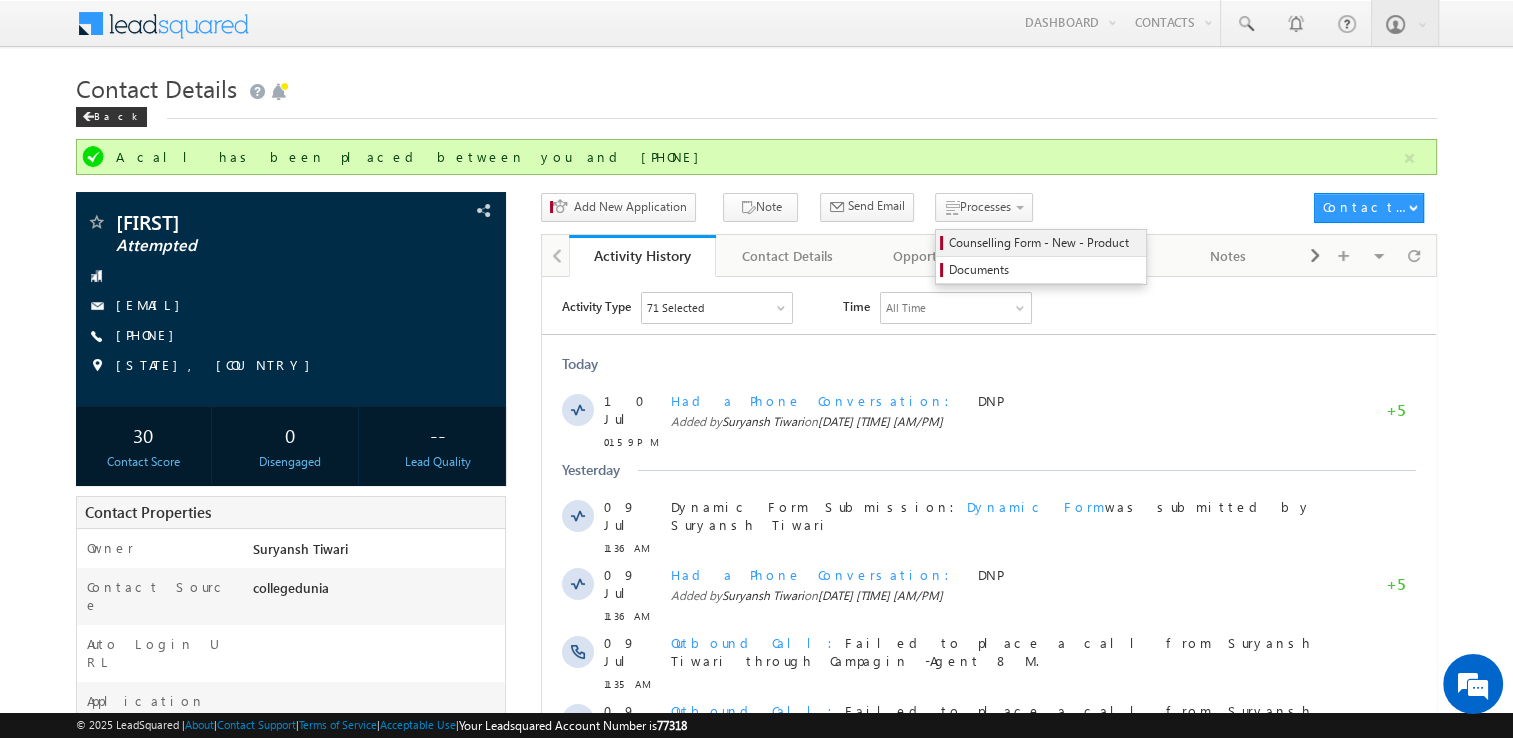 click on "Counselling Form - New - Product" at bounding box center (1044, 243) 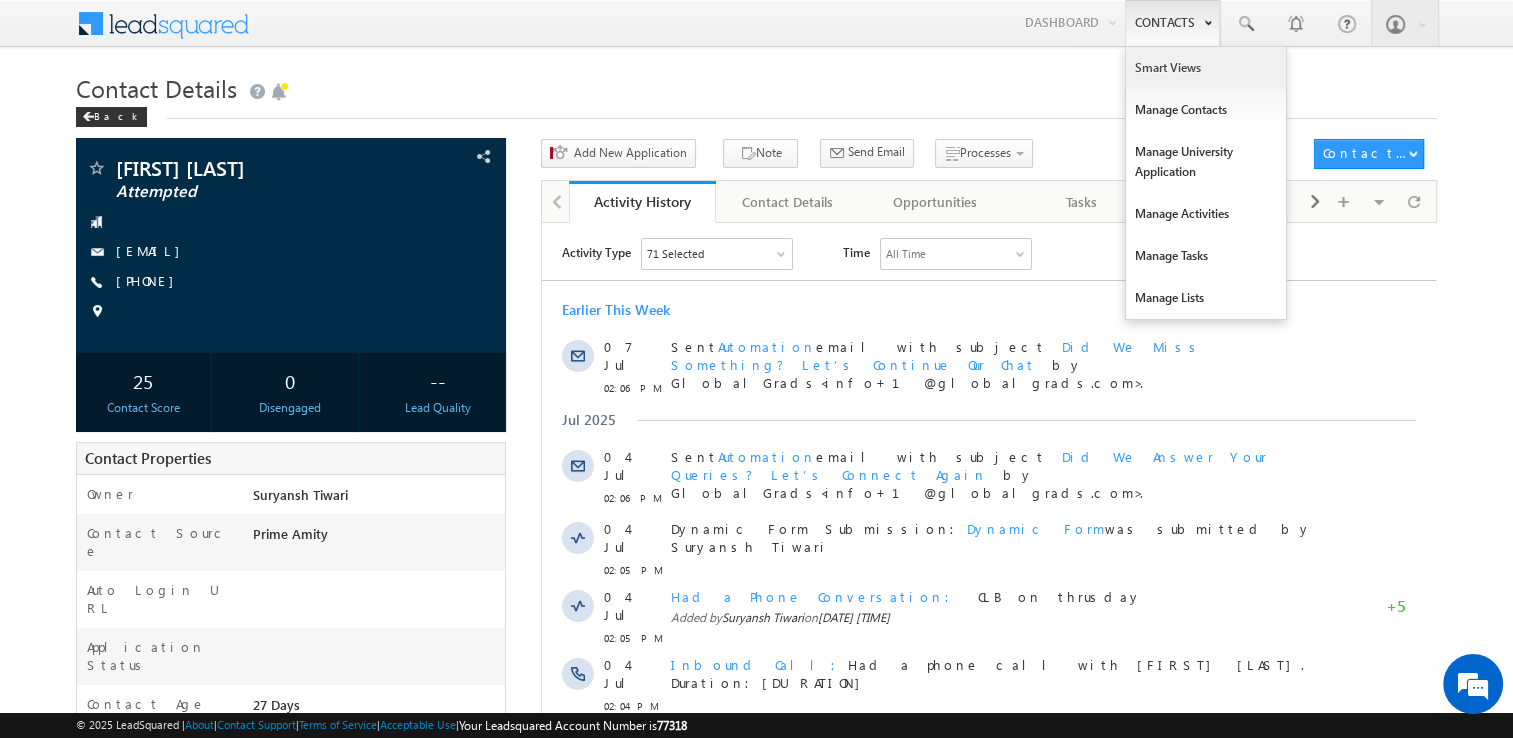 scroll, scrollTop: 0, scrollLeft: 0, axis: both 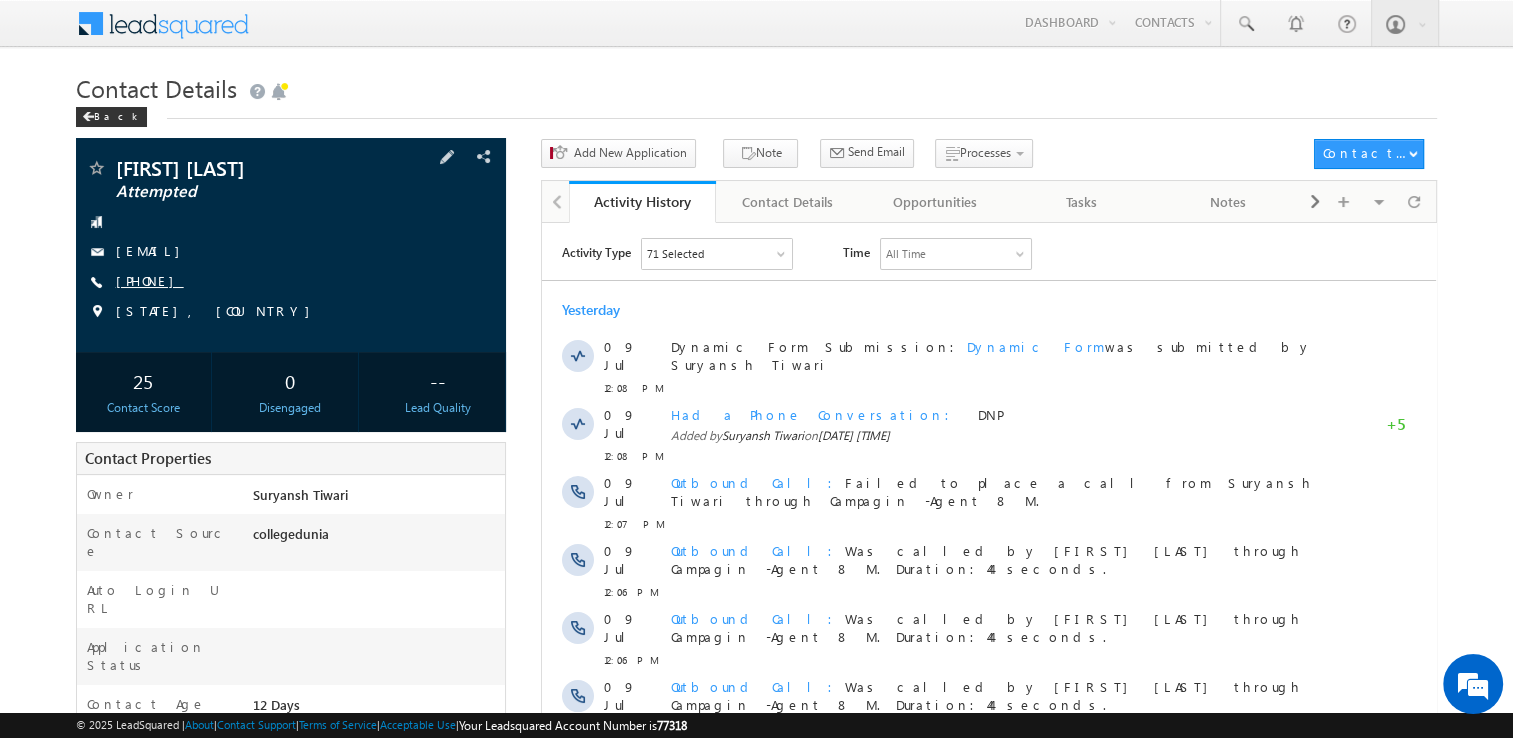 click on "[PHONE]" at bounding box center (150, 280) 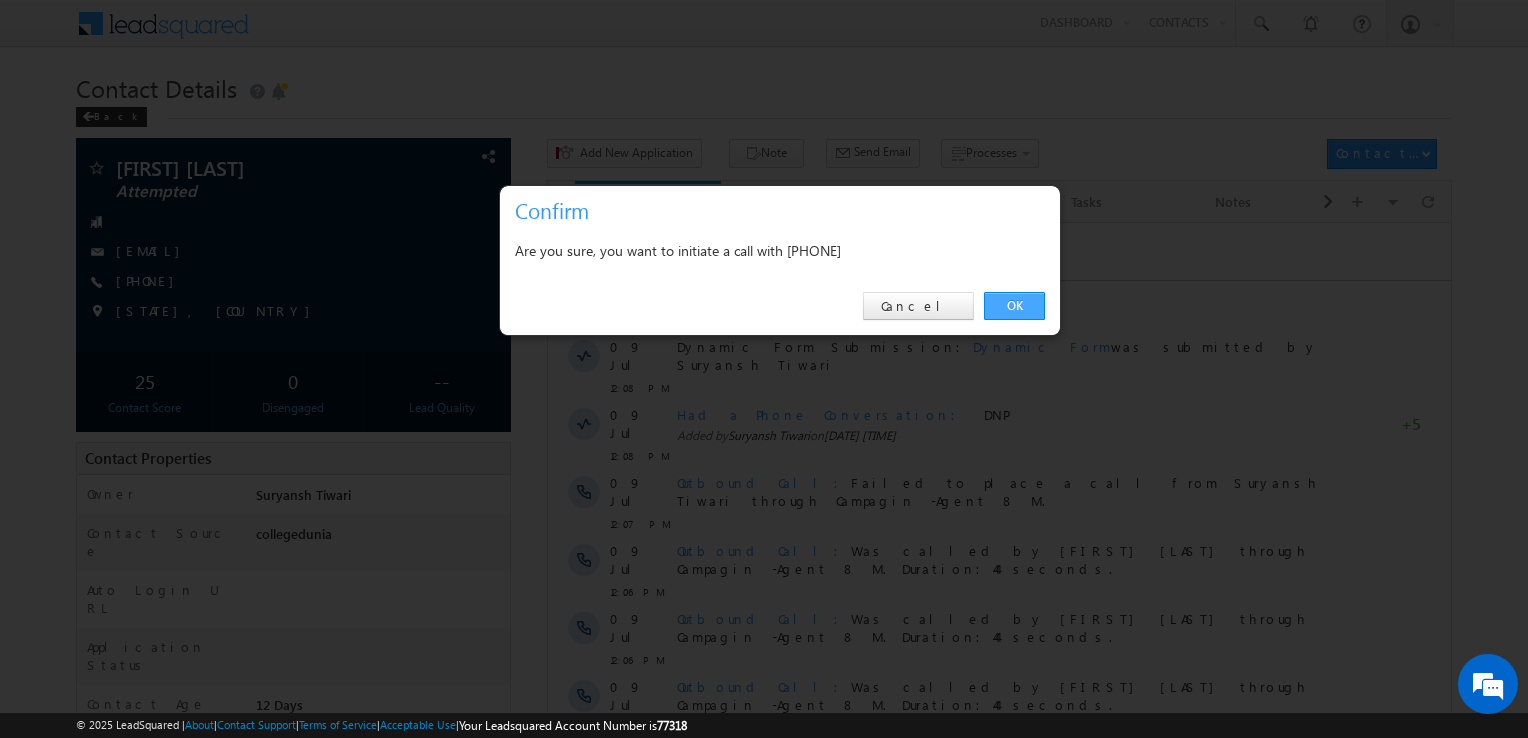 click on "OK" at bounding box center (1014, 306) 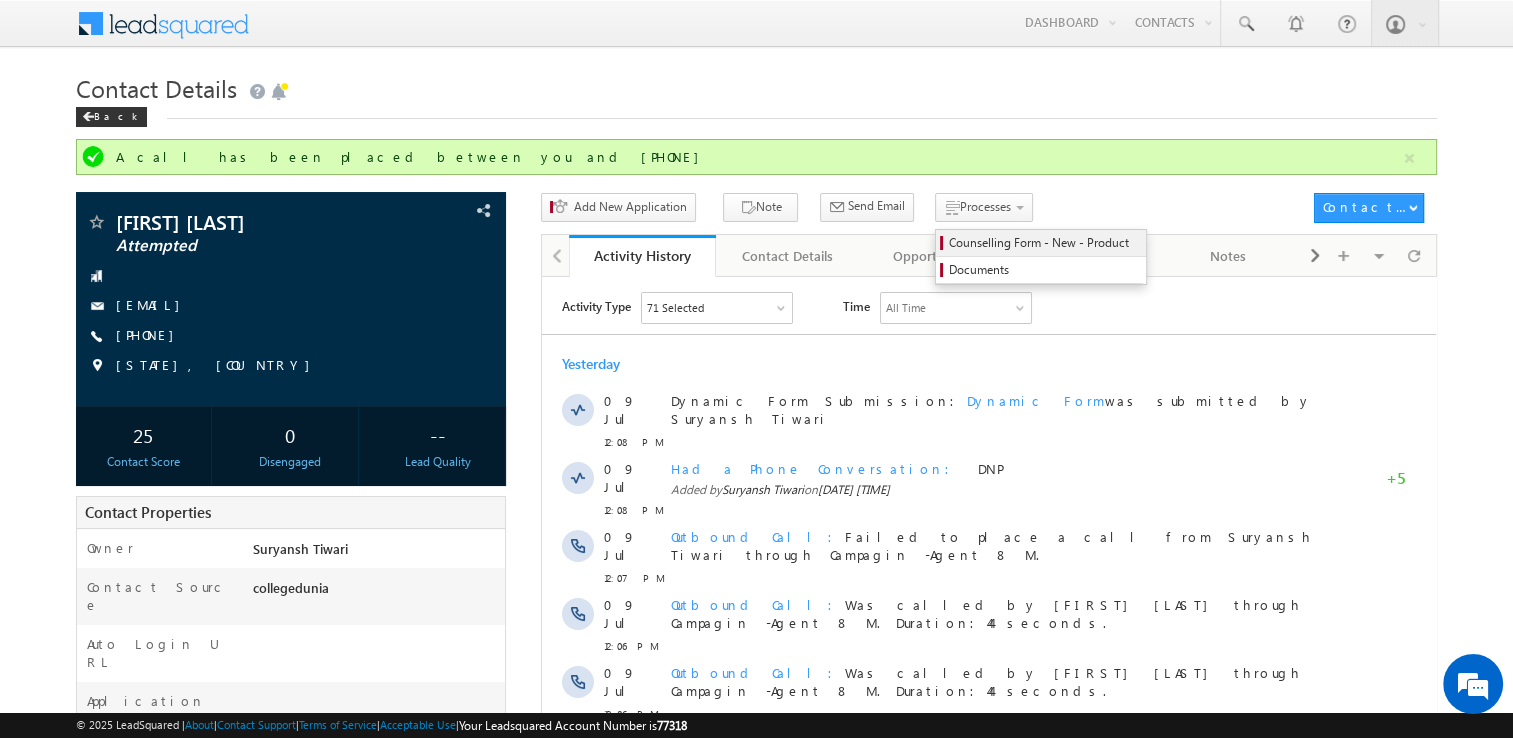 click on "Counselling Form - New - Product" at bounding box center (1044, 243) 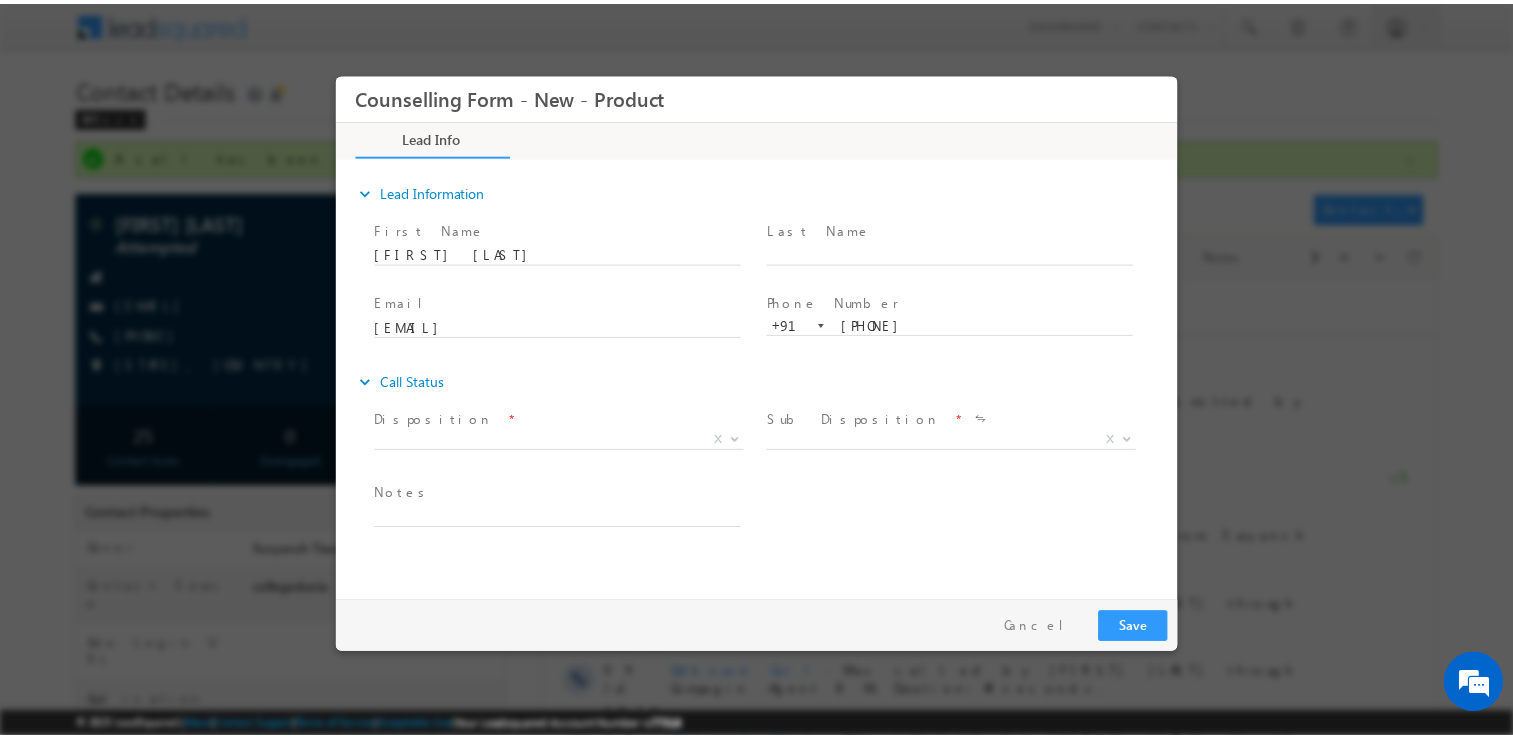 scroll, scrollTop: 0, scrollLeft: 0, axis: both 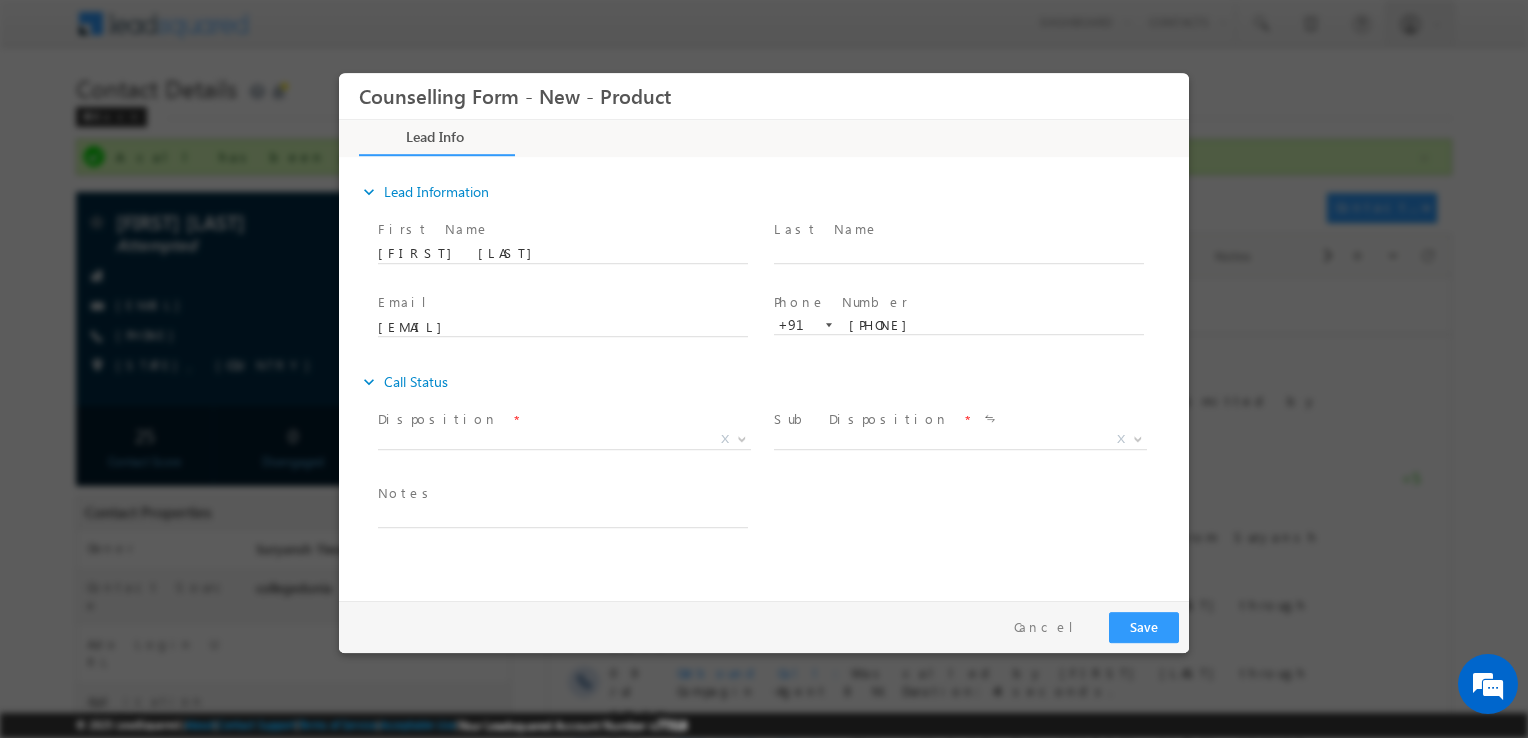 click on "X" at bounding box center [564, 440] 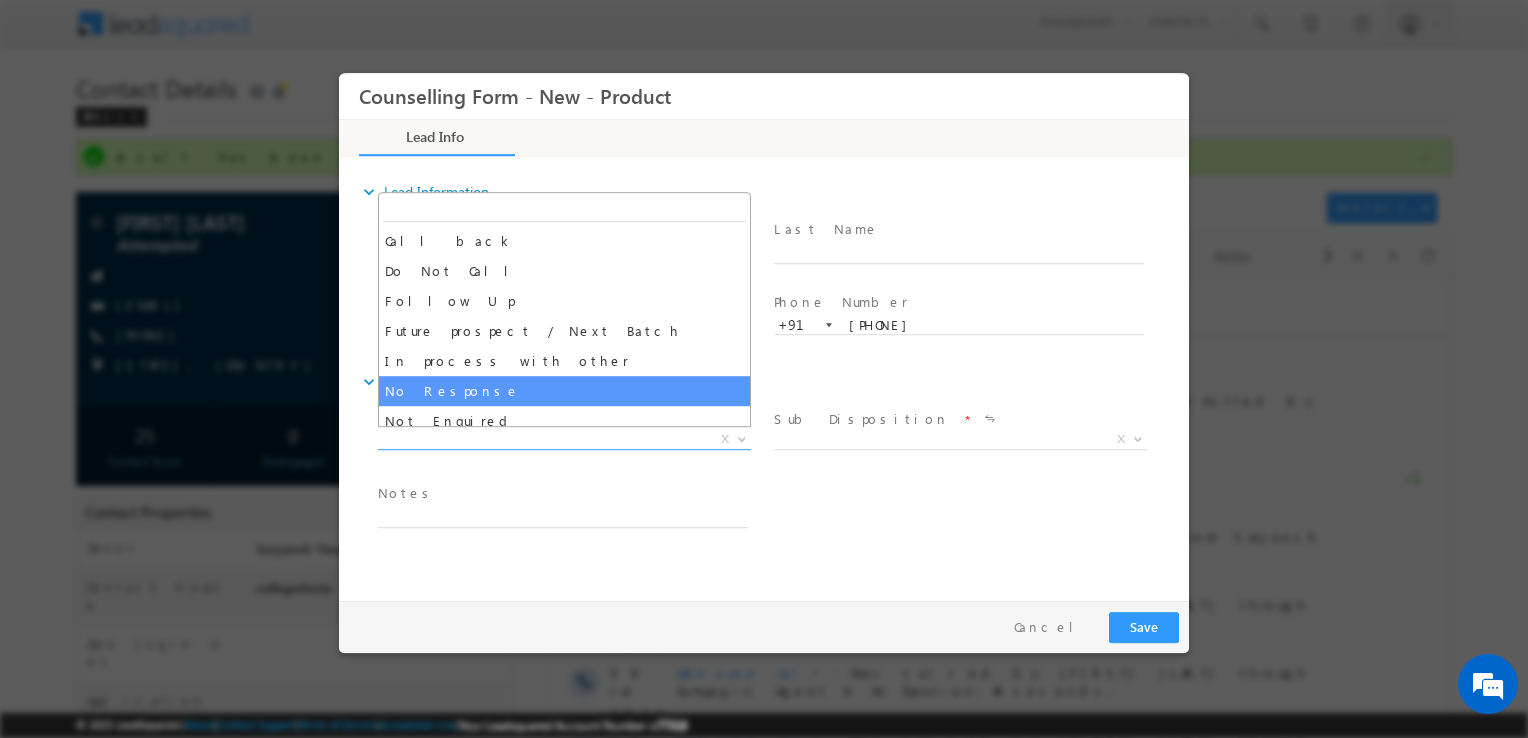 select on "No Response" 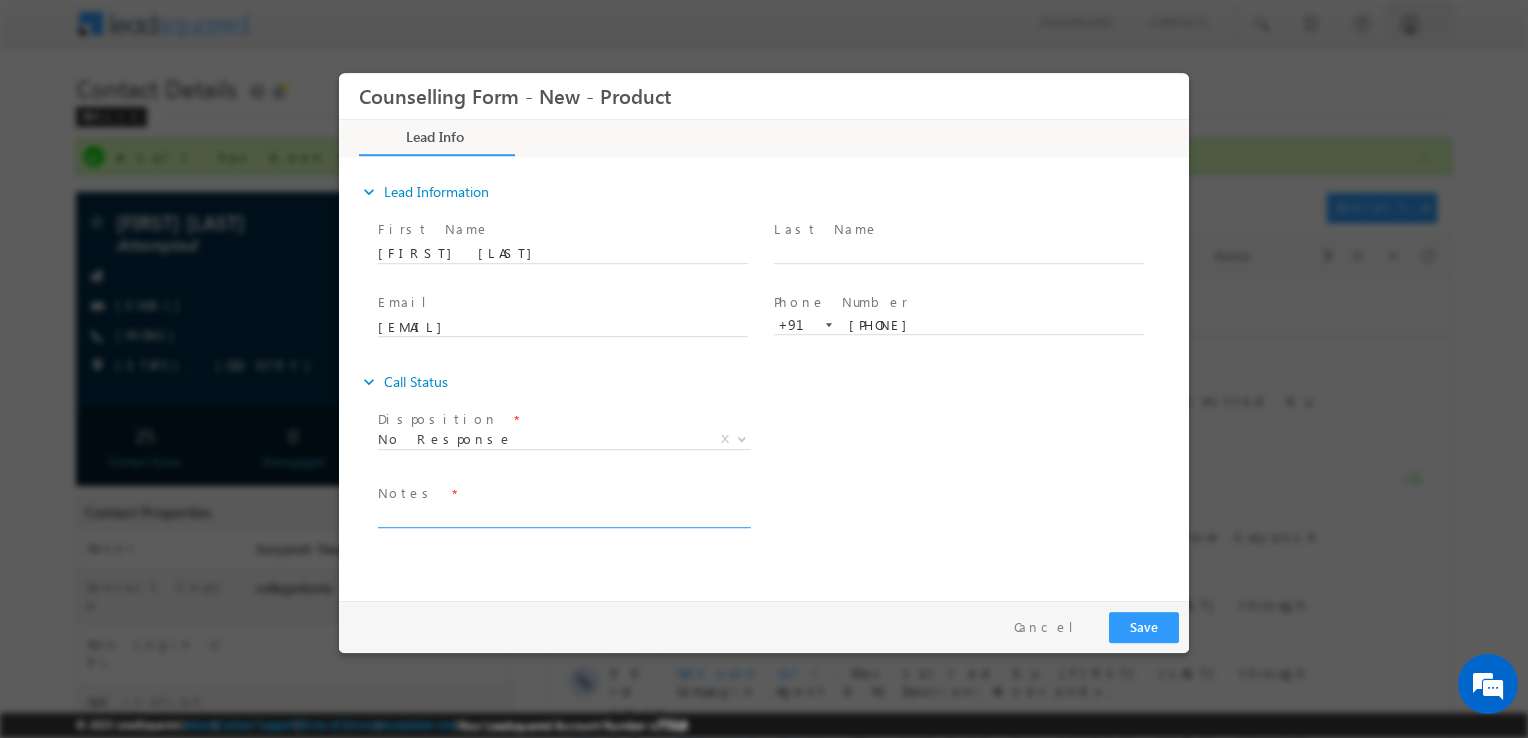 click at bounding box center [563, 516] 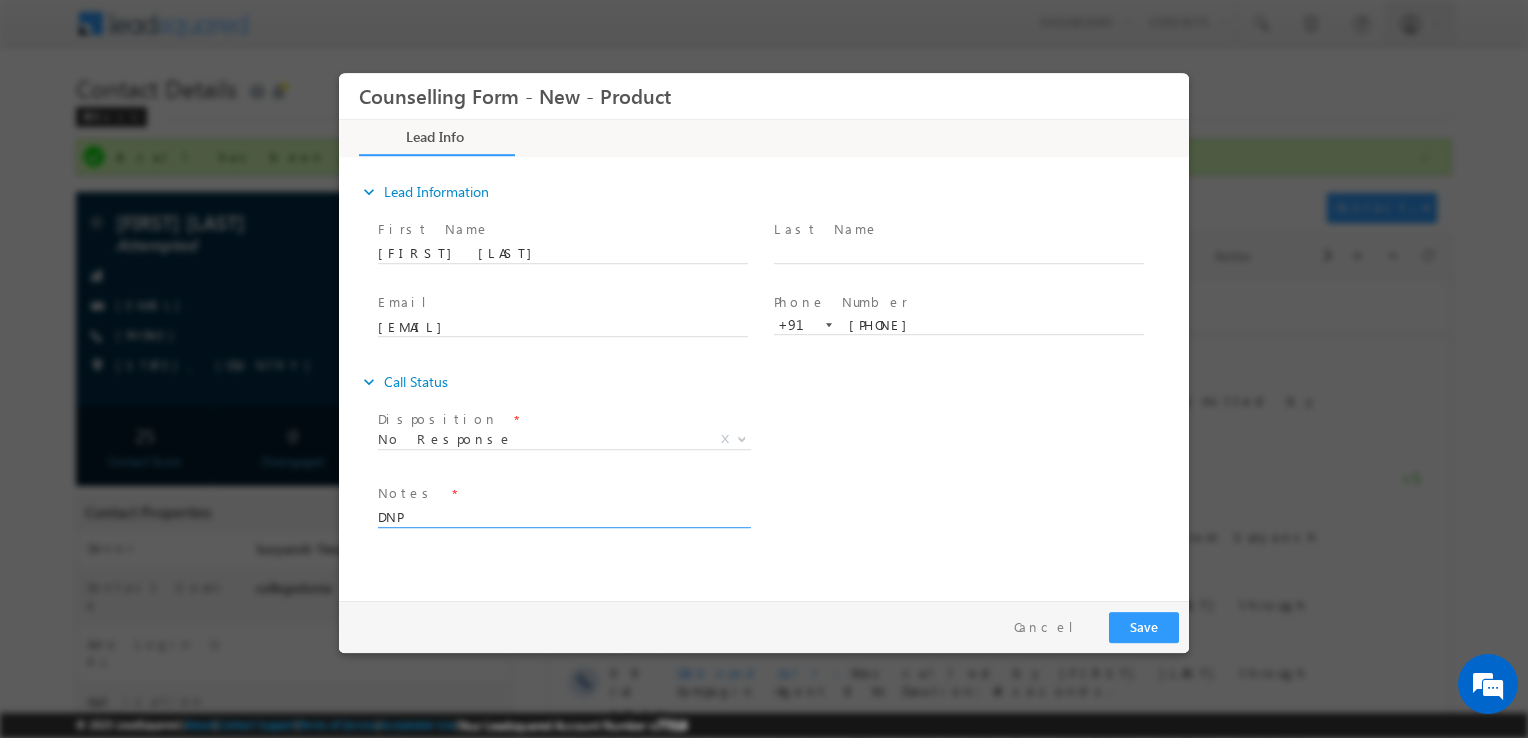 type on "DNP" 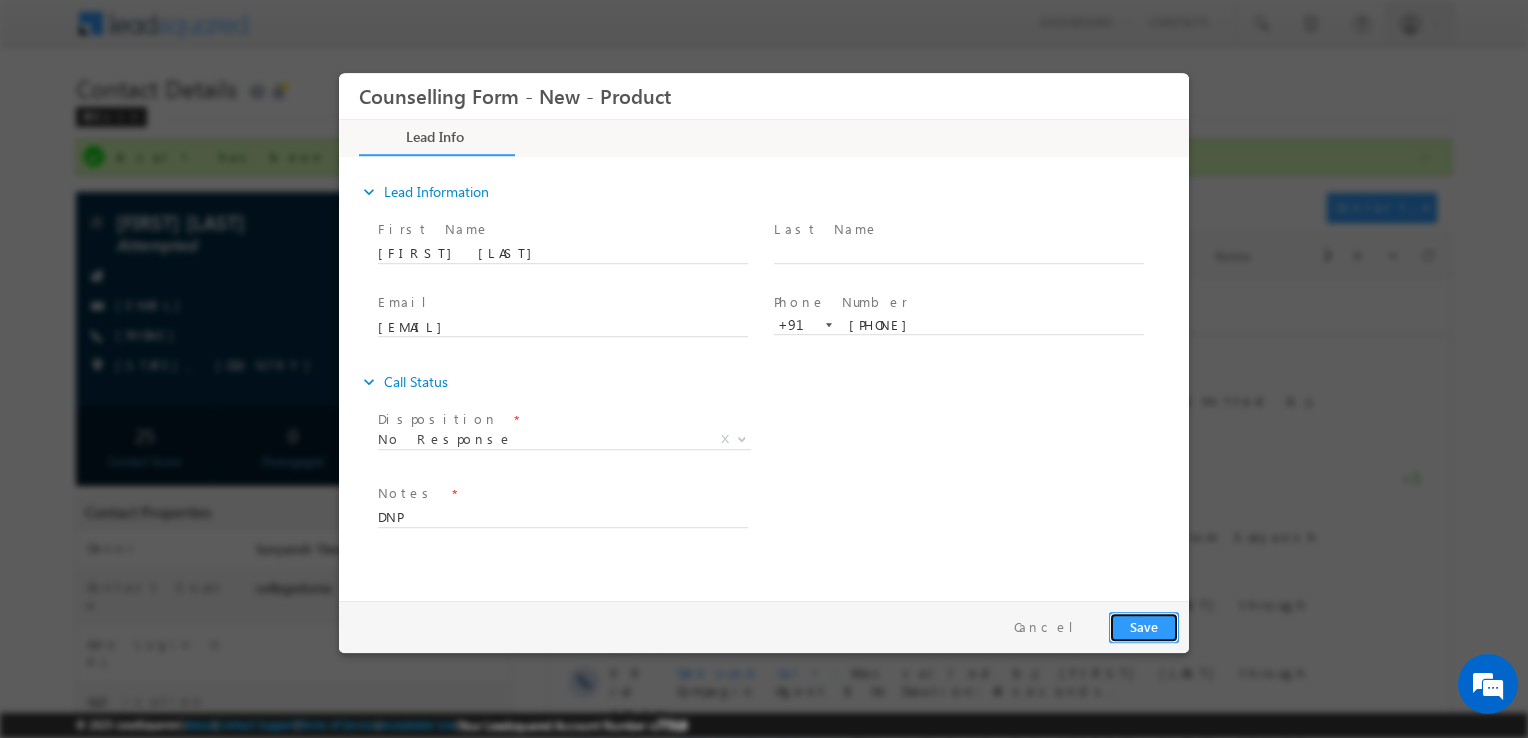click on "Save" at bounding box center [1144, 627] 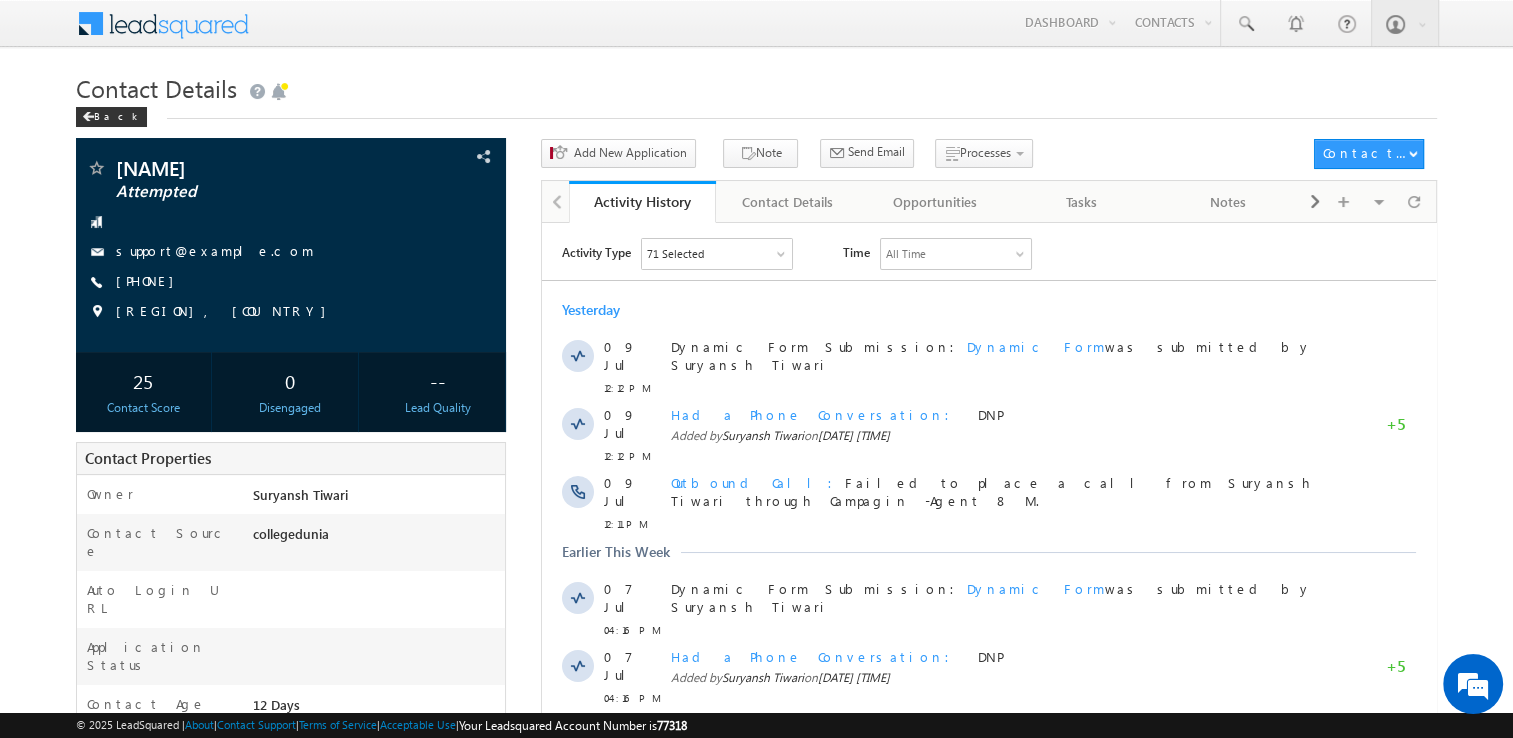 scroll, scrollTop: 0, scrollLeft: 0, axis: both 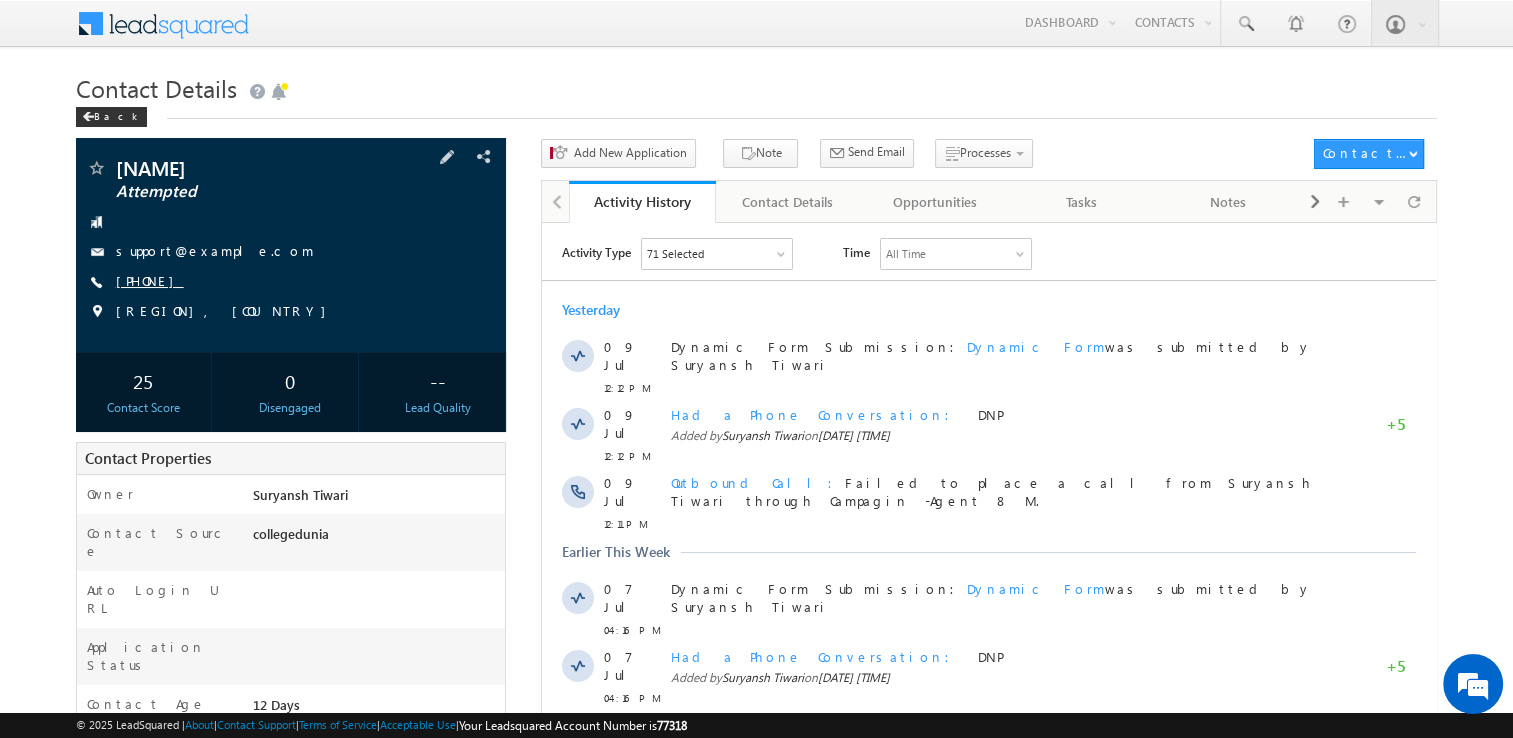 drag, startPoint x: 0, startPoint y: 0, endPoint x: 190, endPoint y: 286, distance: 343.35986 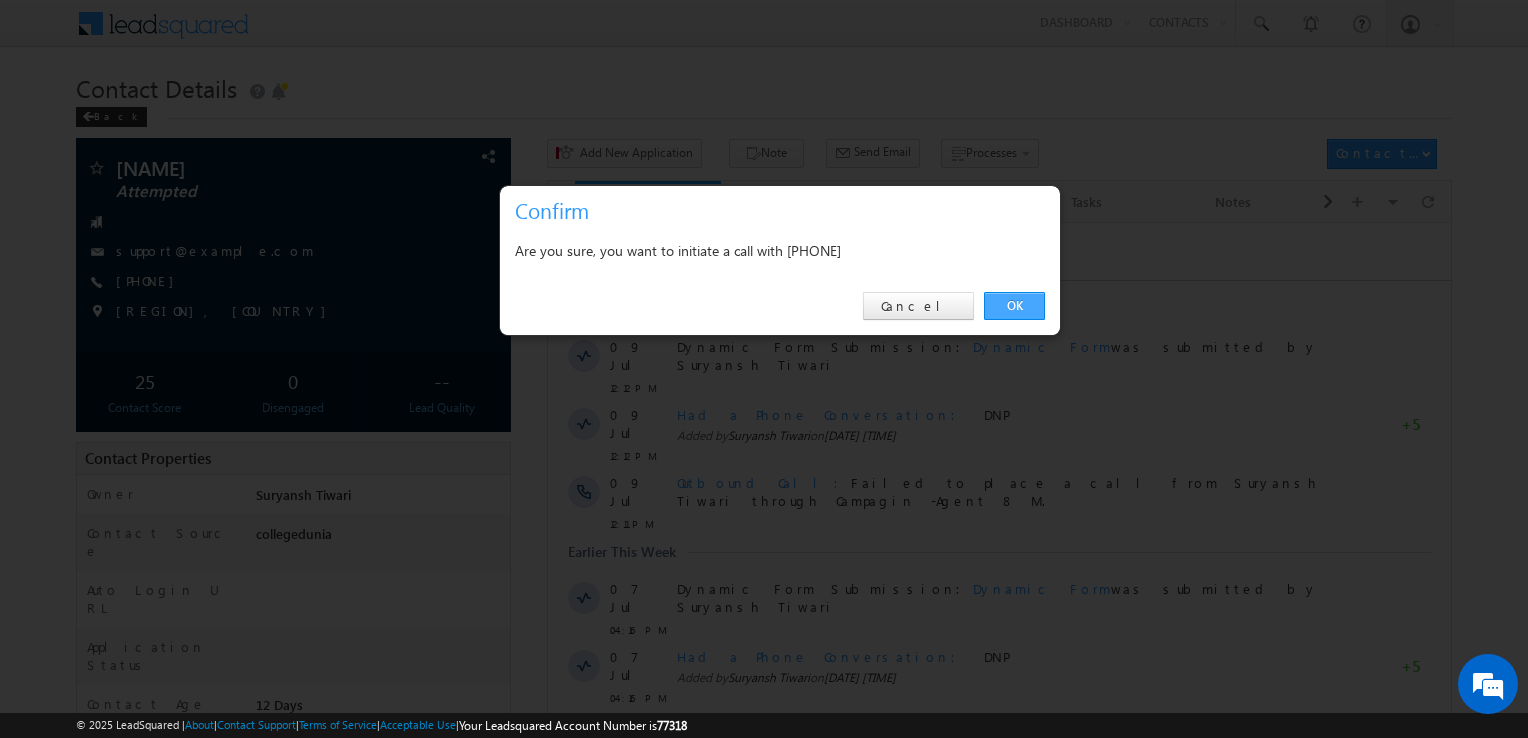 click on "OK" at bounding box center [1014, 306] 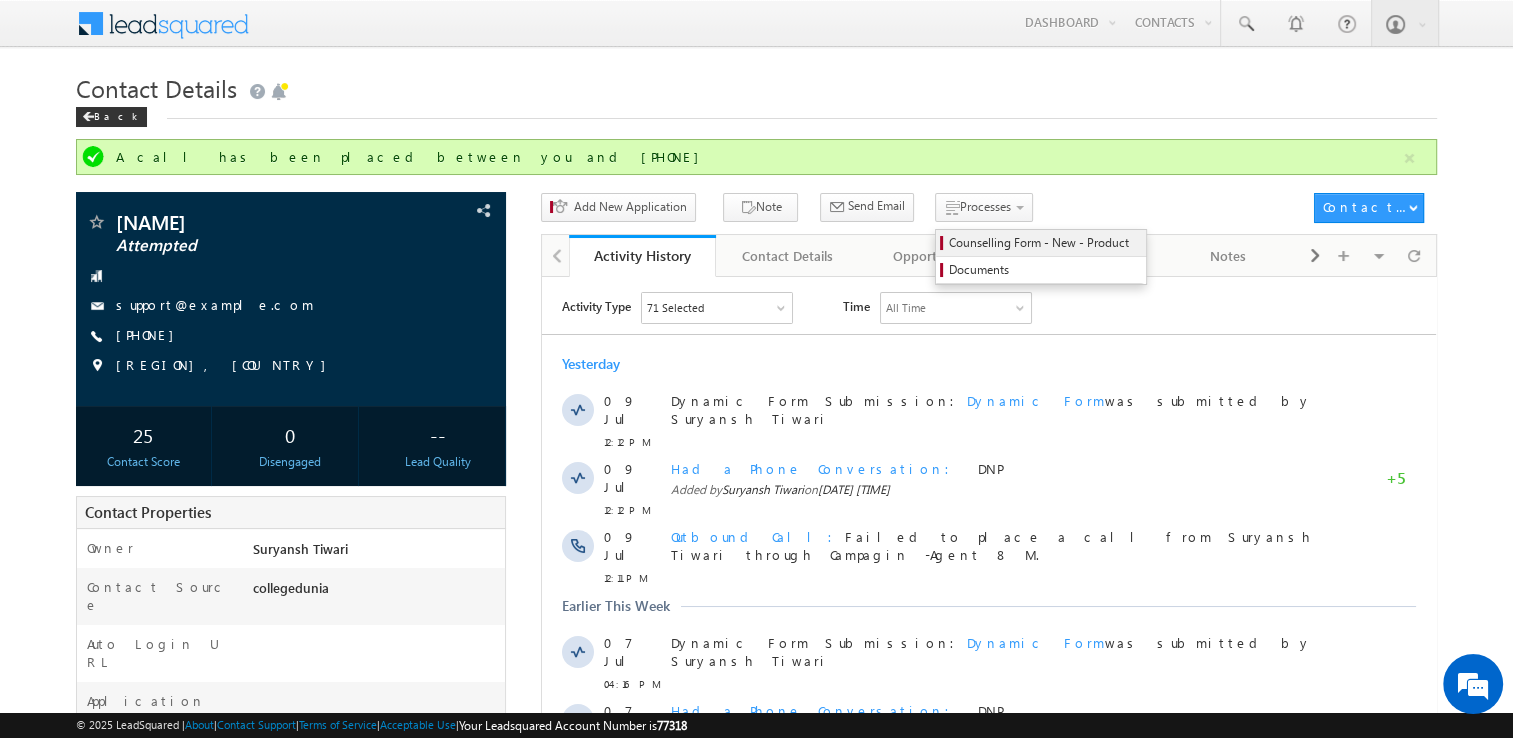 click on "Counselling Form - New - Product" at bounding box center [1044, 243] 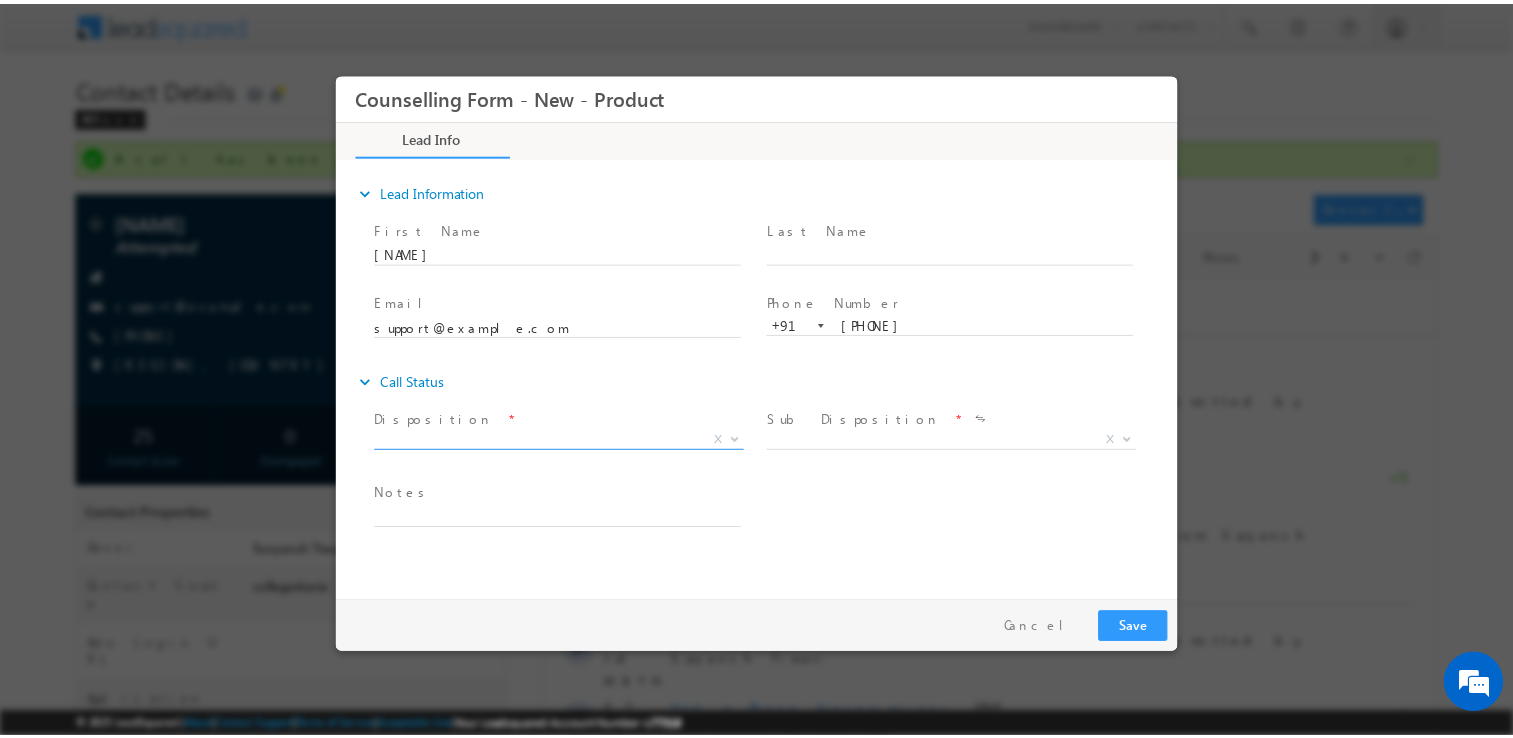scroll, scrollTop: 0, scrollLeft: 0, axis: both 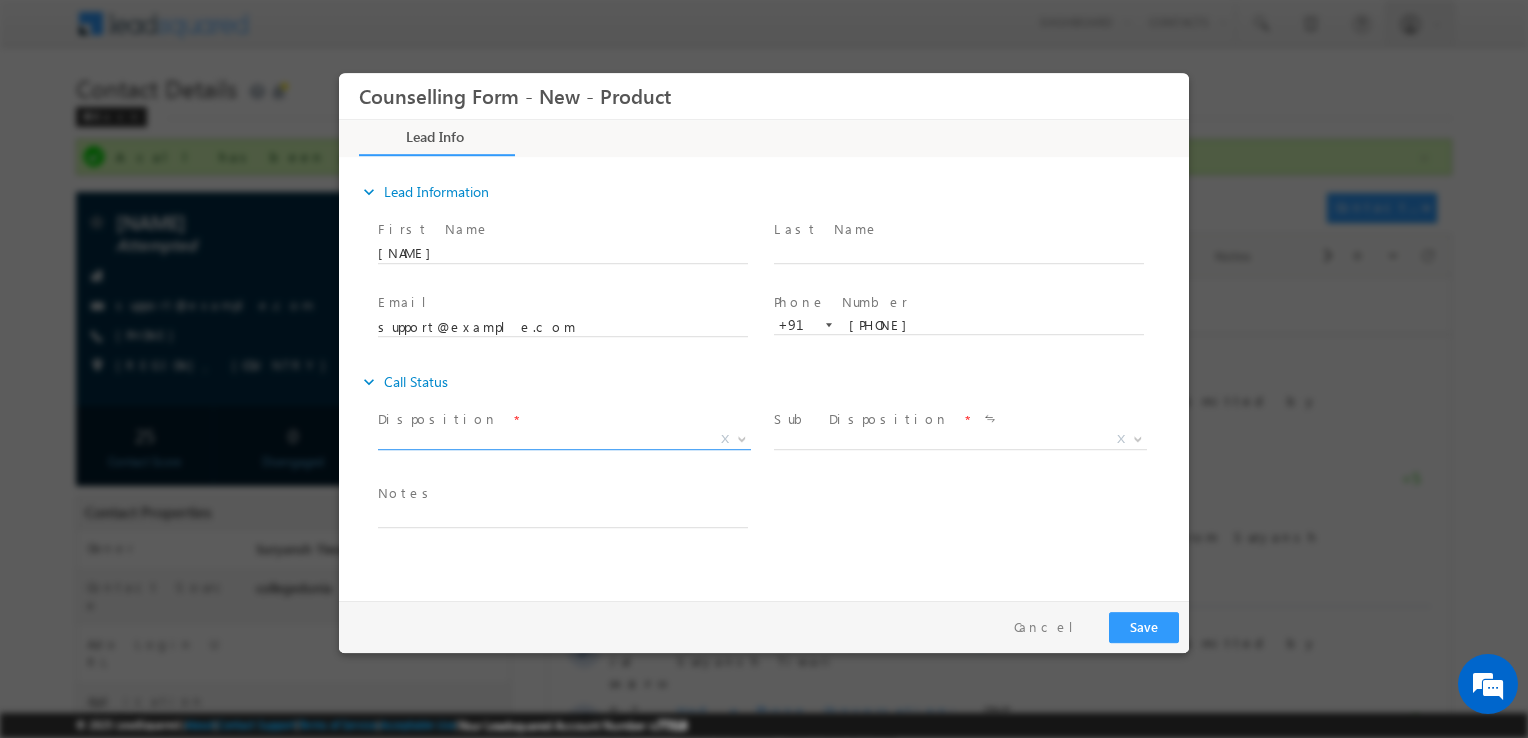 click on "X" at bounding box center [564, 440] 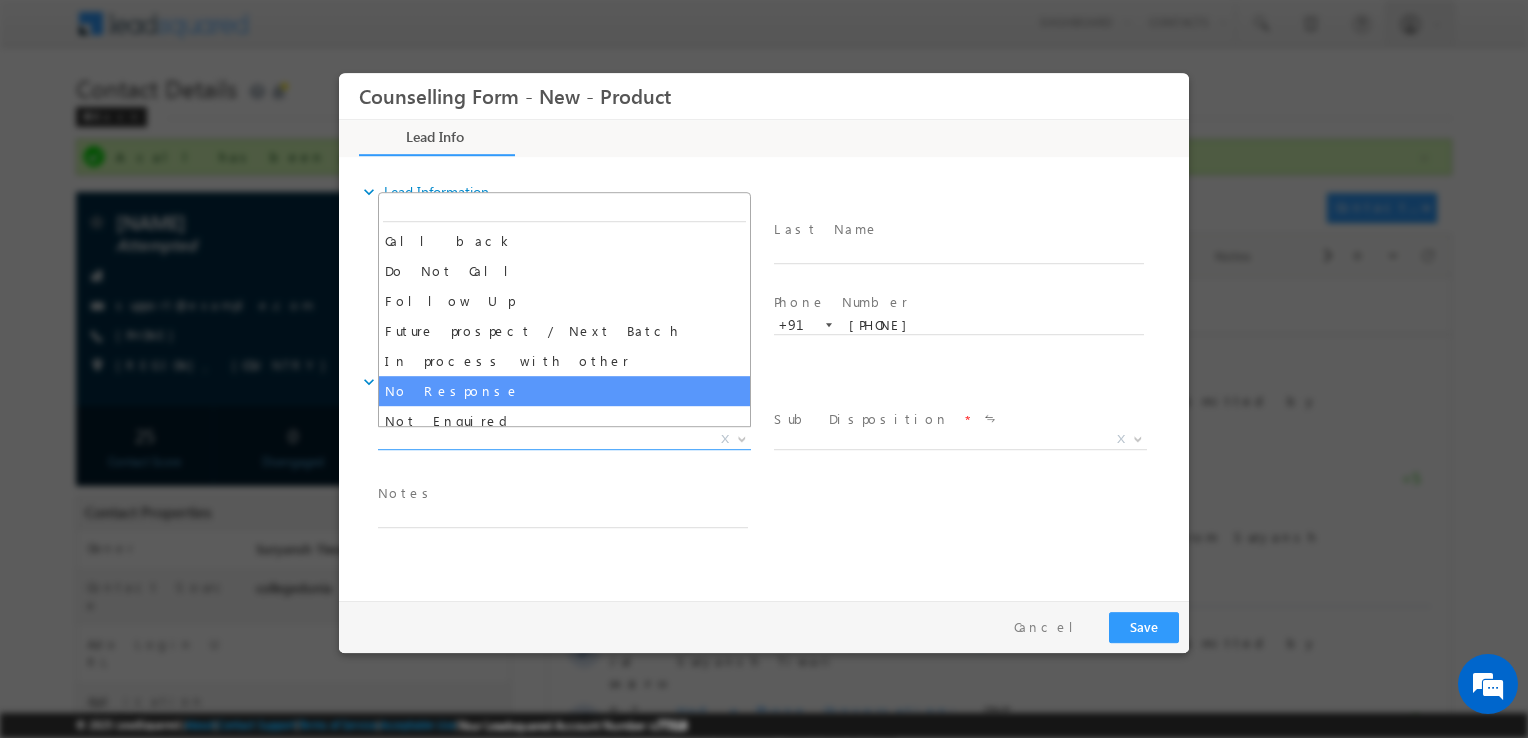 select on "No Response" 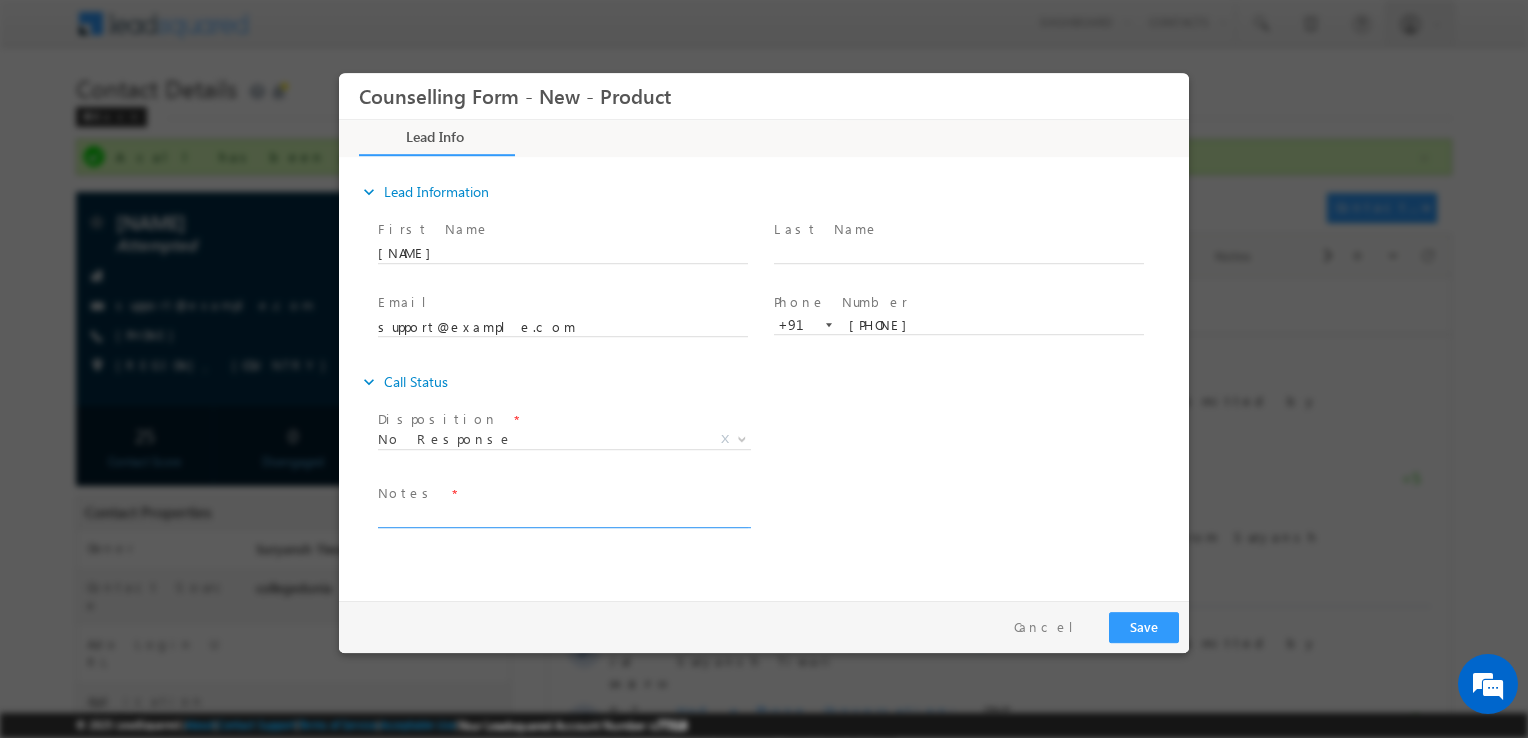 click at bounding box center [563, 516] 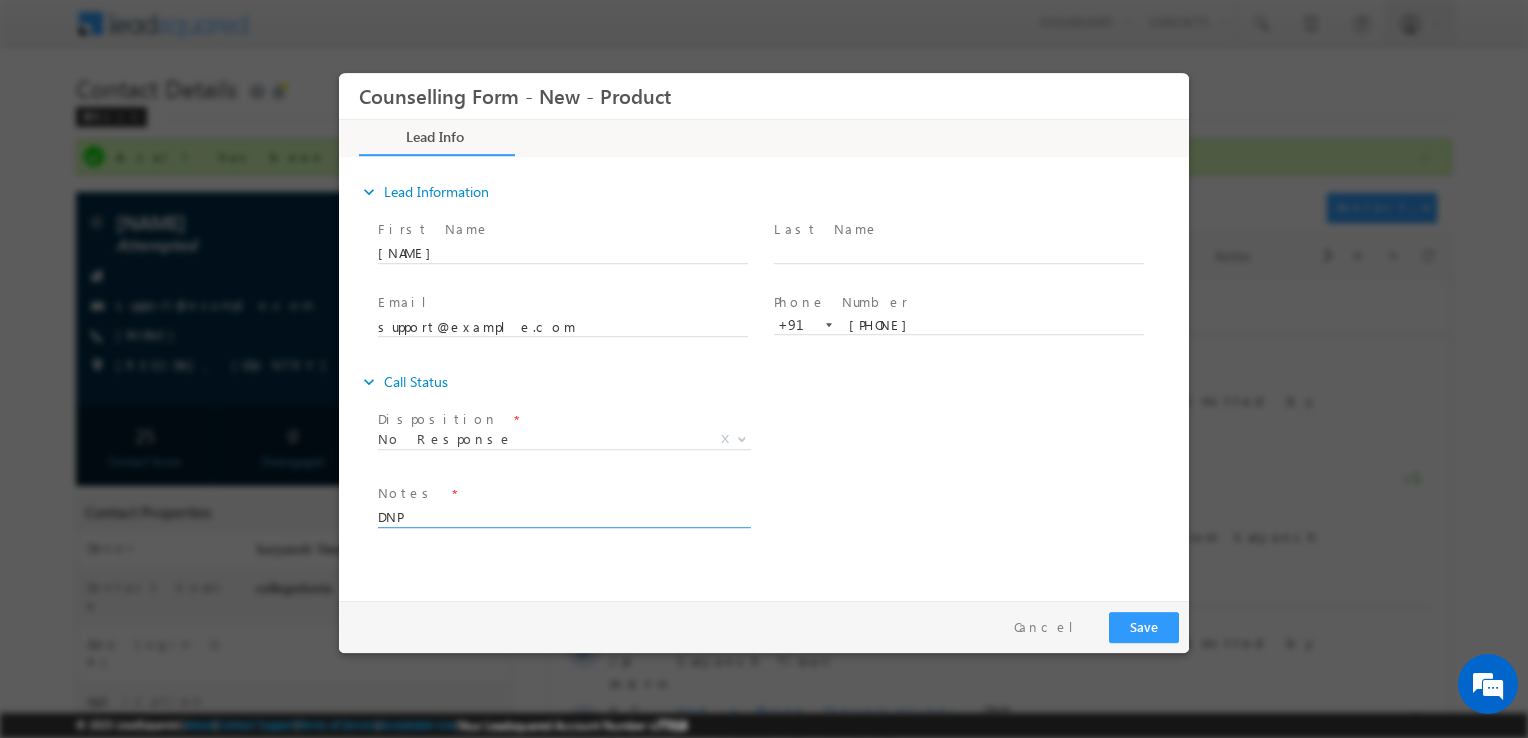 type on "DNP" 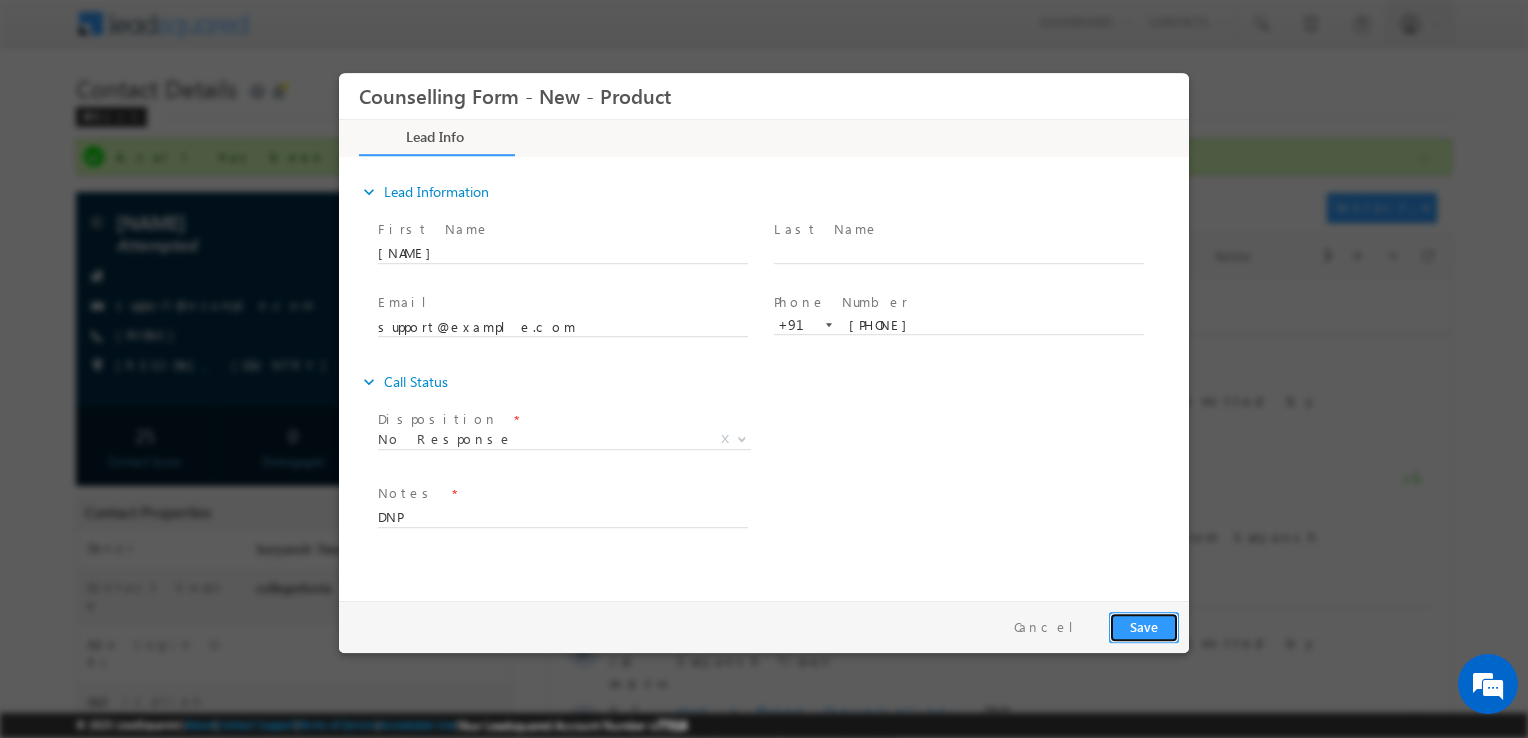 click on "Save" at bounding box center [1144, 627] 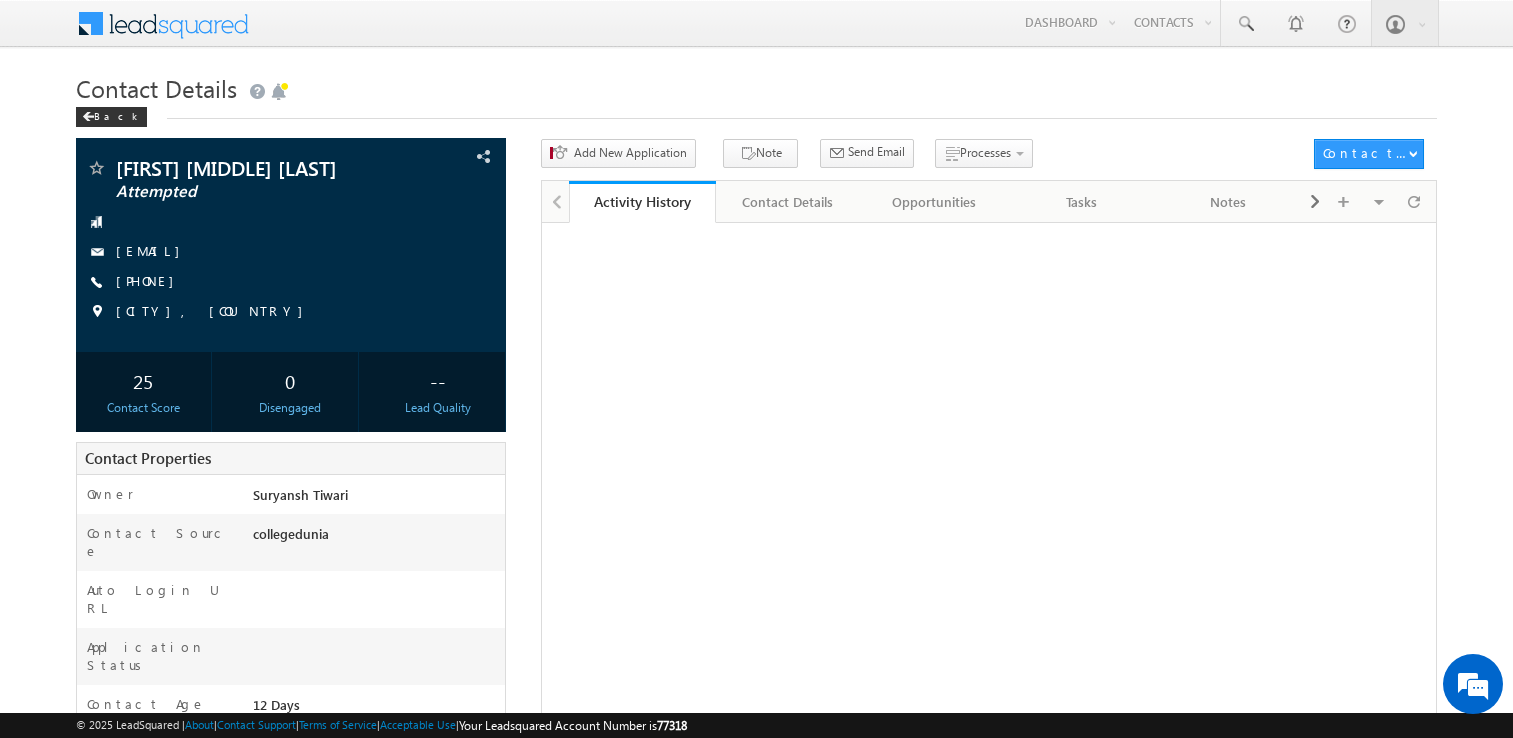 scroll, scrollTop: 0, scrollLeft: 0, axis: both 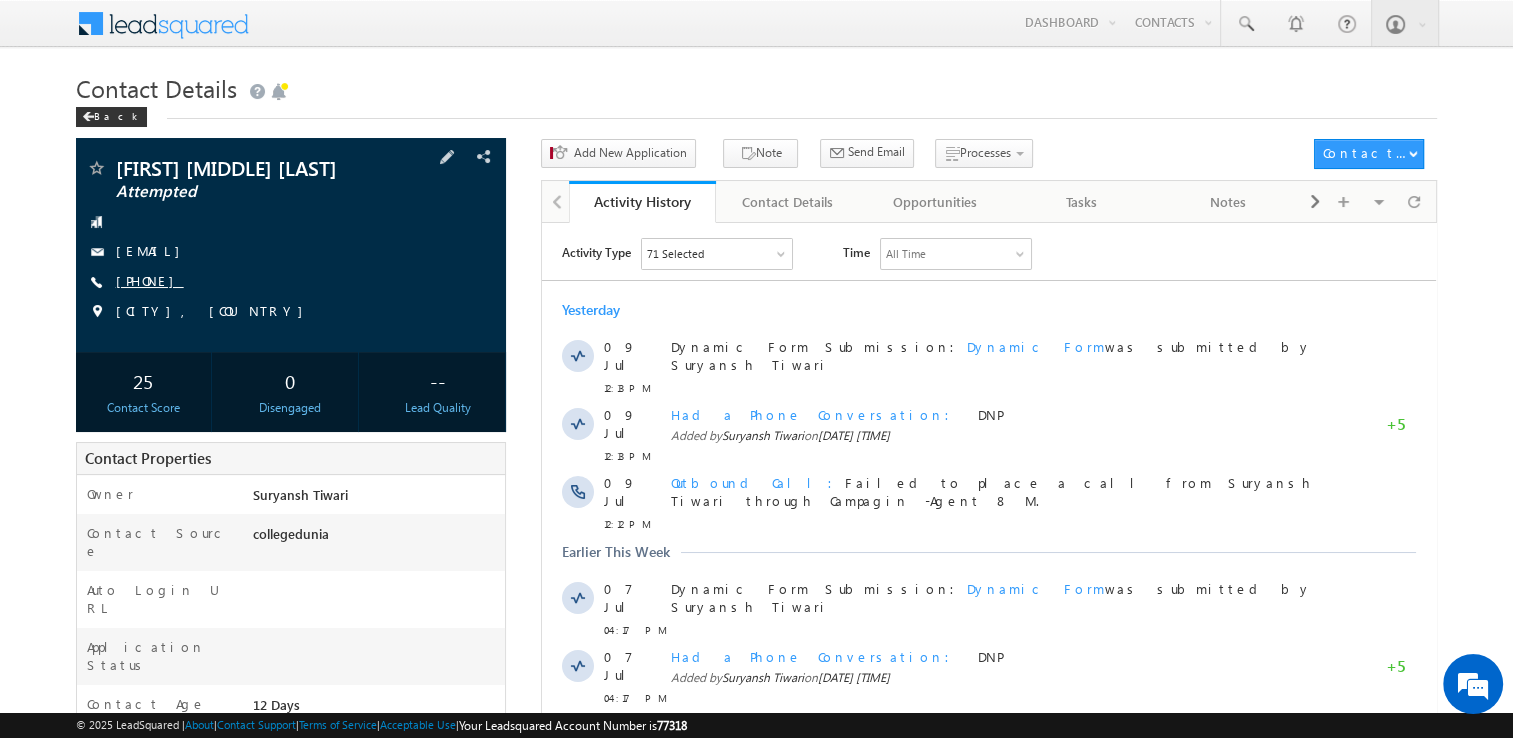 click on "+91-8433587510" at bounding box center [150, 280] 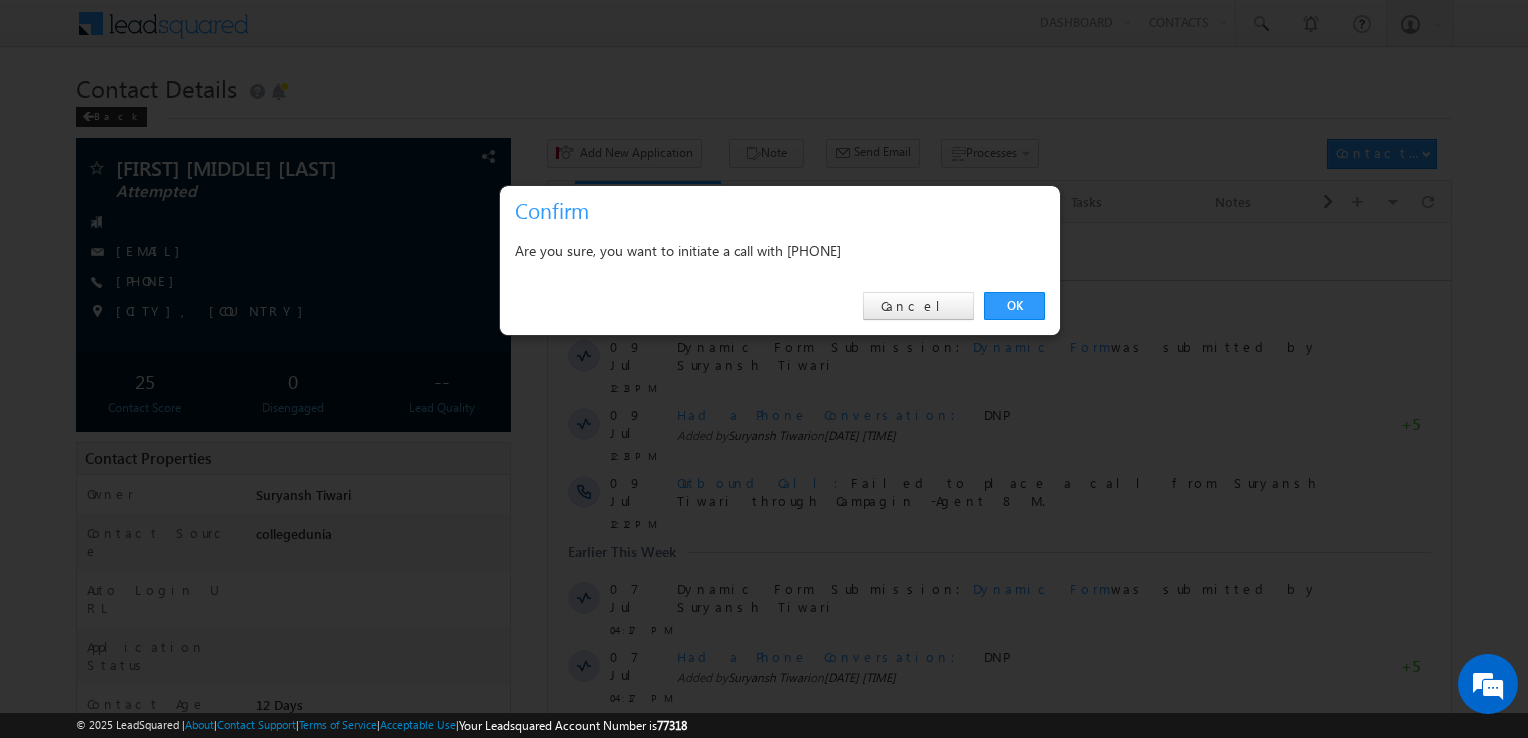 click on "OK" at bounding box center [1014, 306] 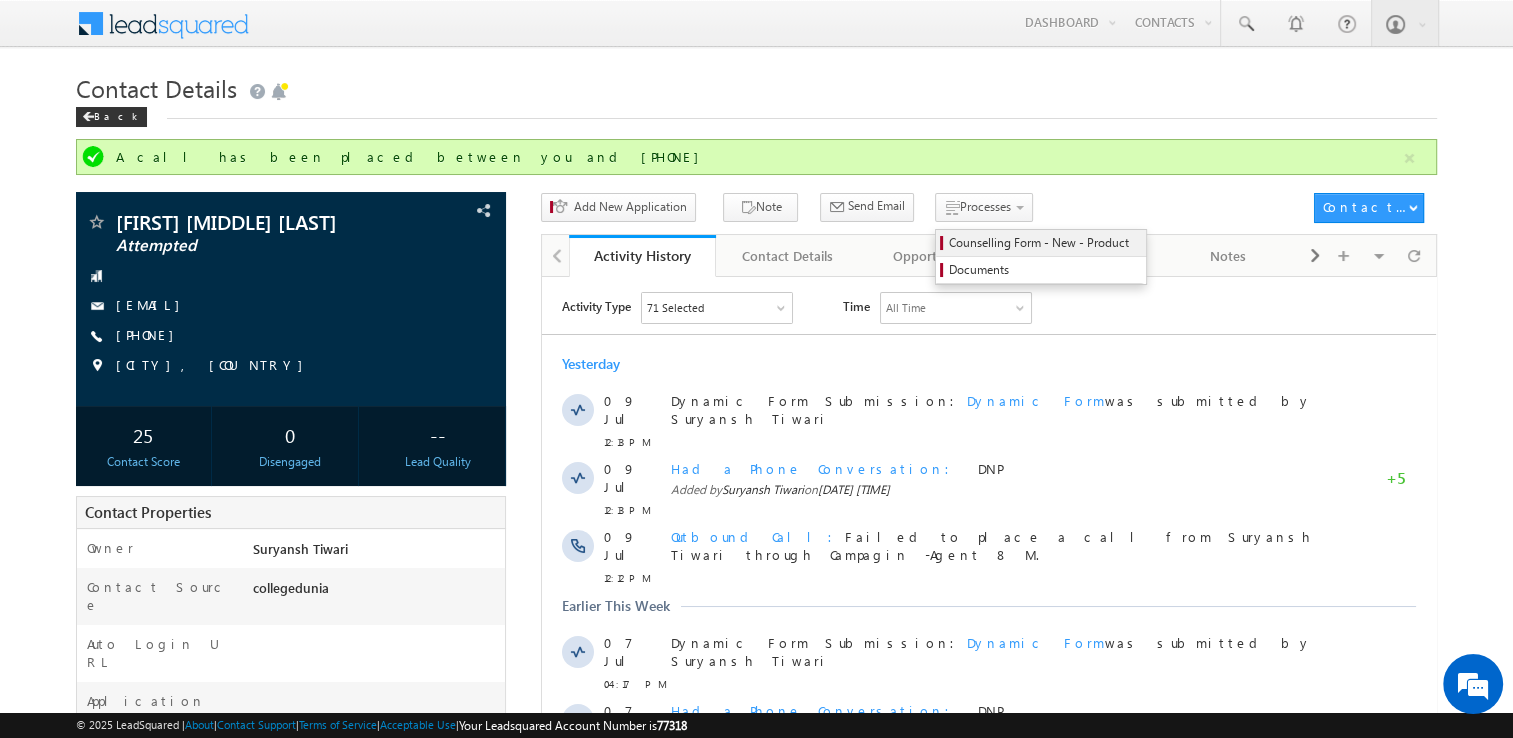 click on "Counselling Form - New - Product" at bounding box center [1041, 243] 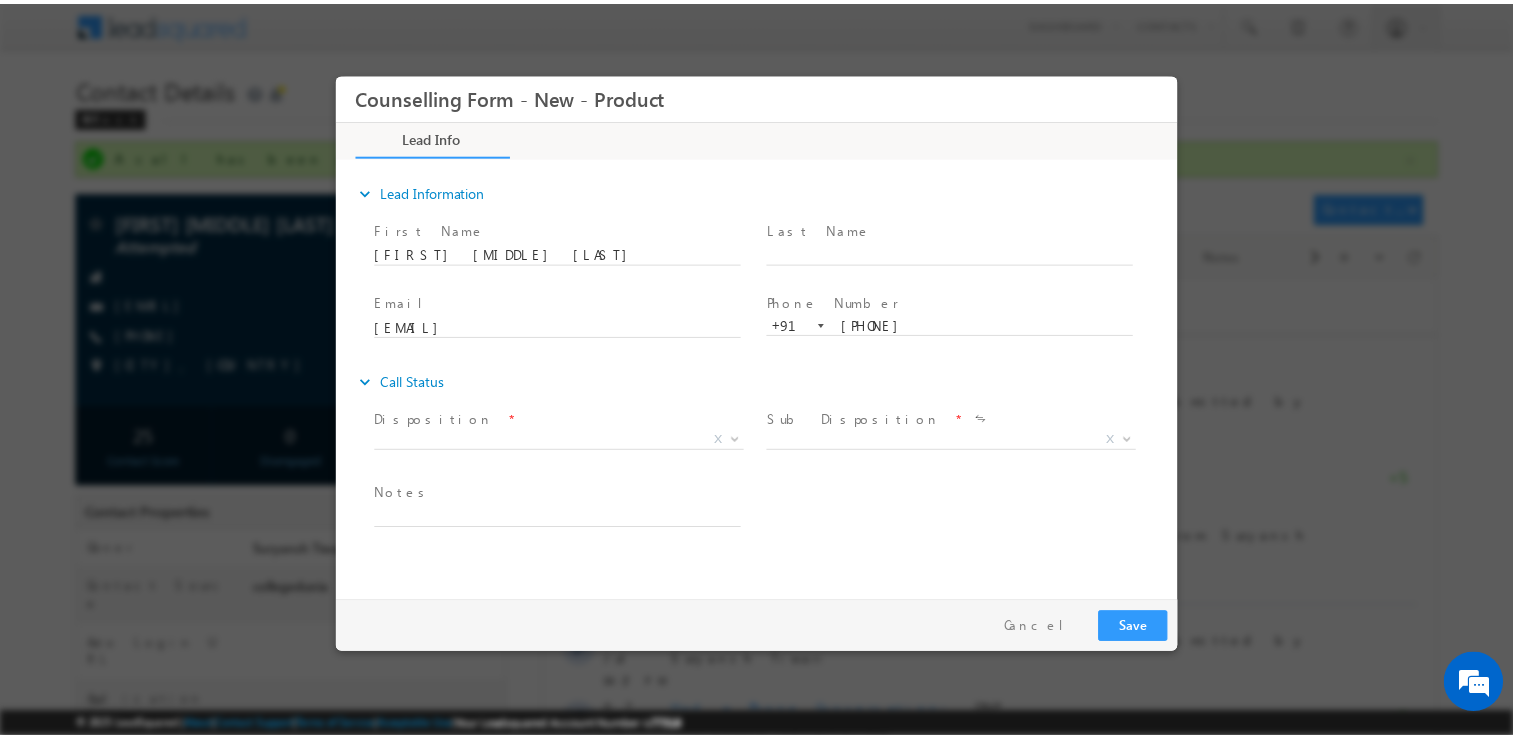 scroll, scrollTop: 0, scrollLeft: 0, axis: both 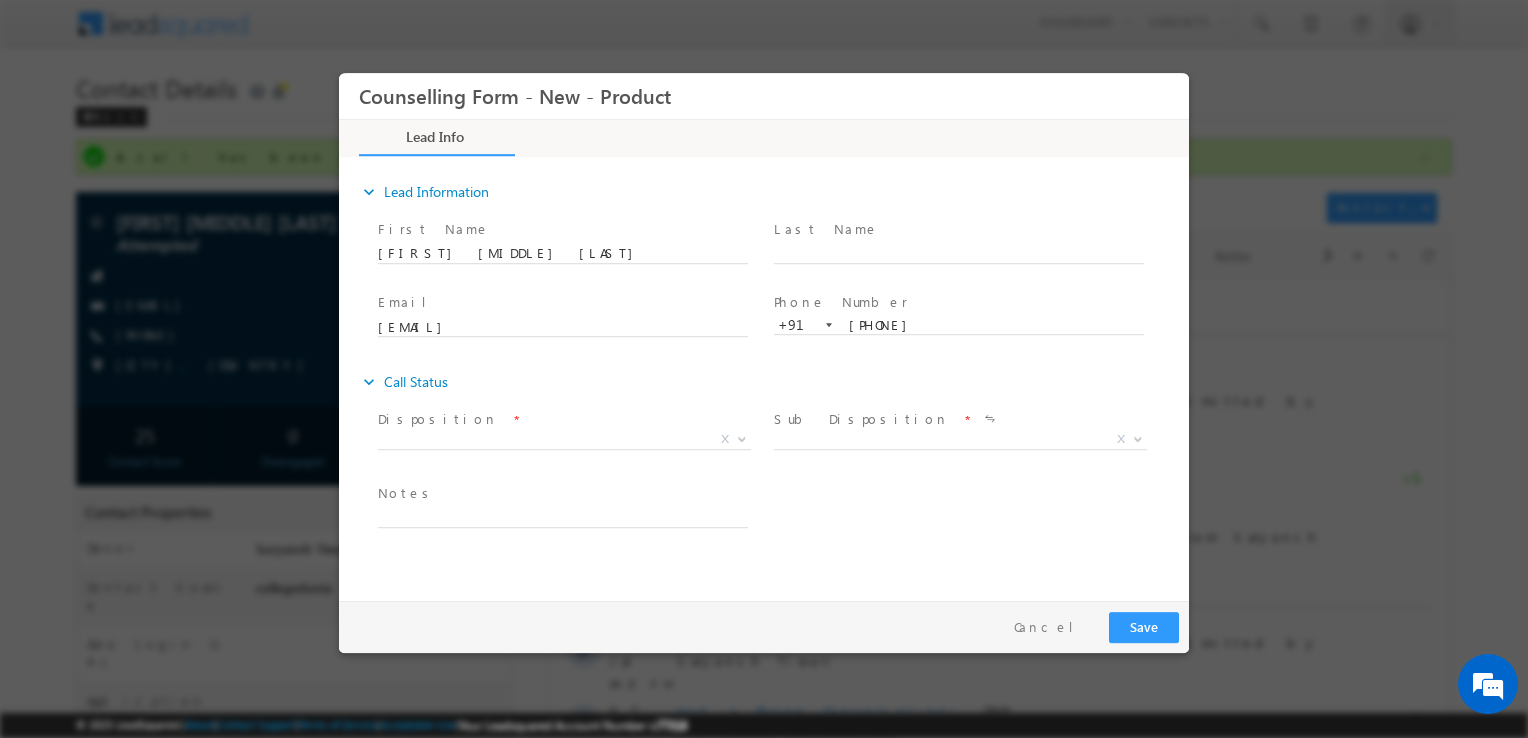drag, startPoint x: 552, startPoint y: 424, endPoint x: 530, endPoint y: 437, distance: 25.553865 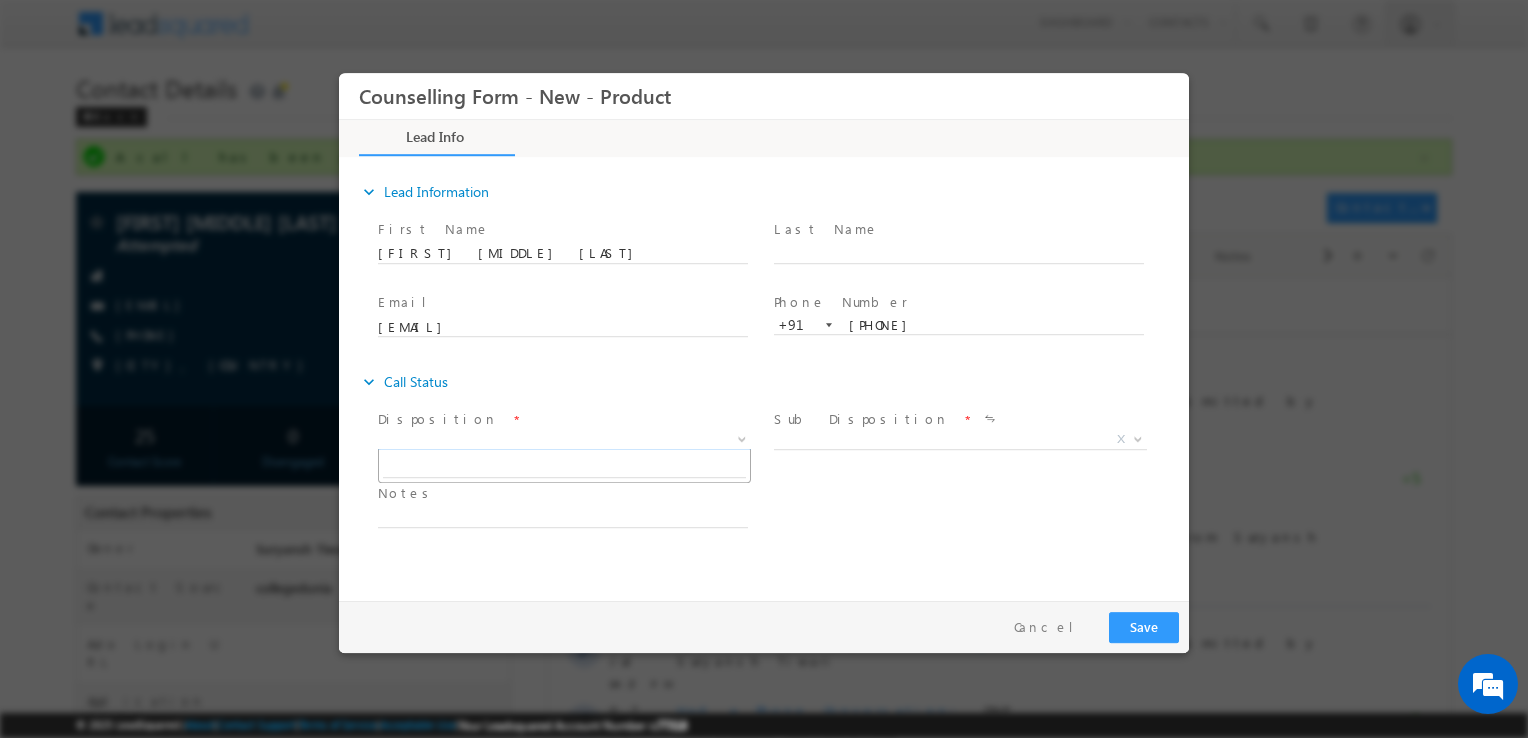 click on "X" at bounding box center (564, 440) 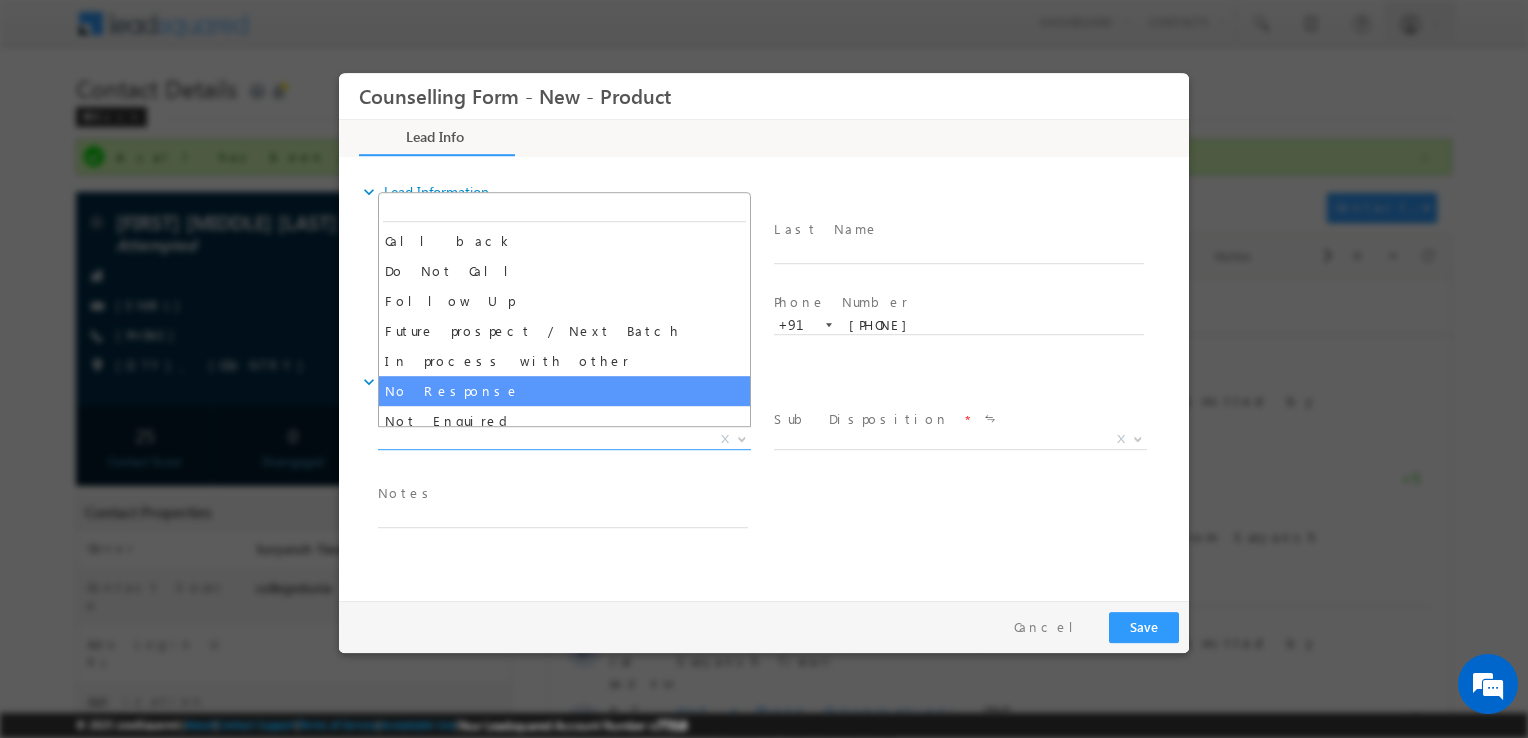 select on "No Response" 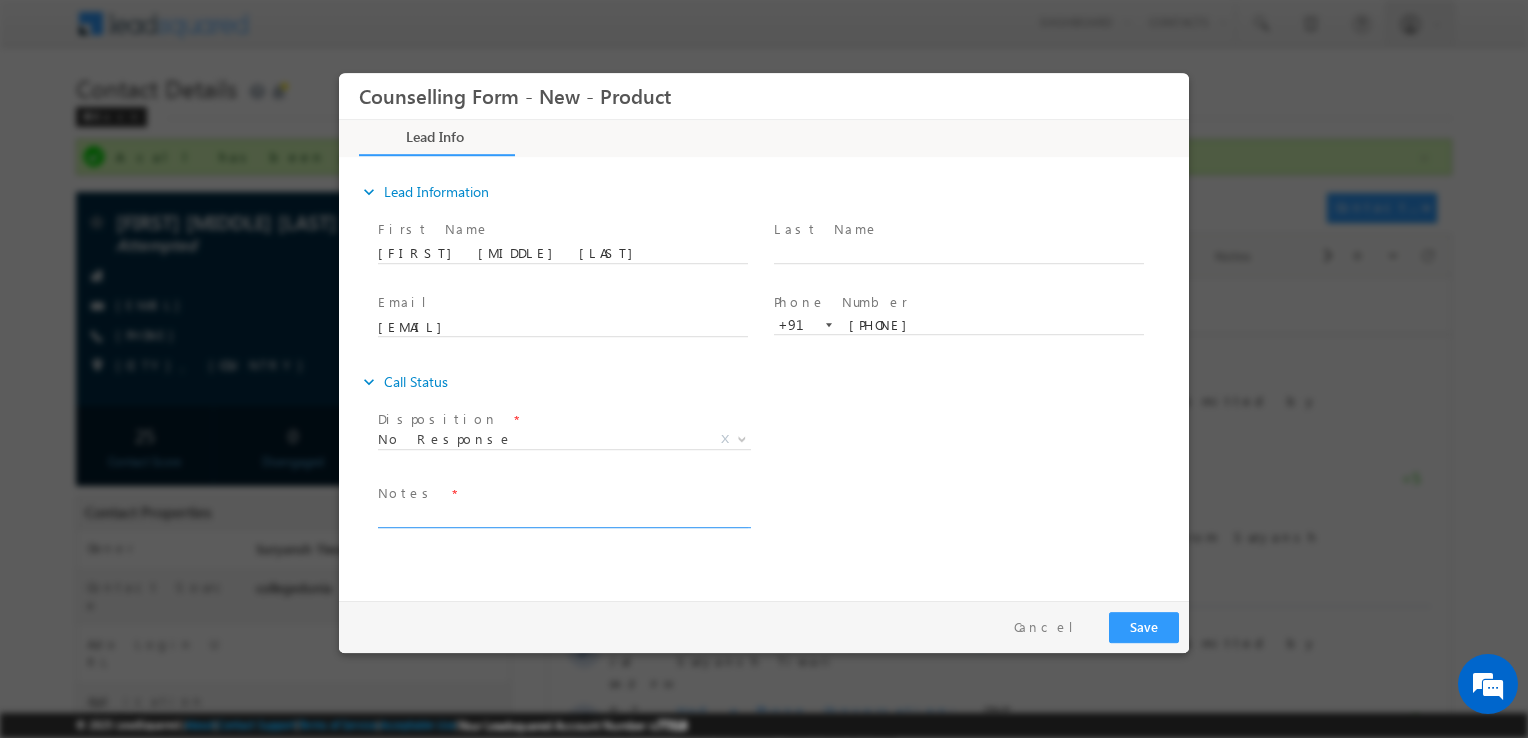 click at bounding box center (563, 516) 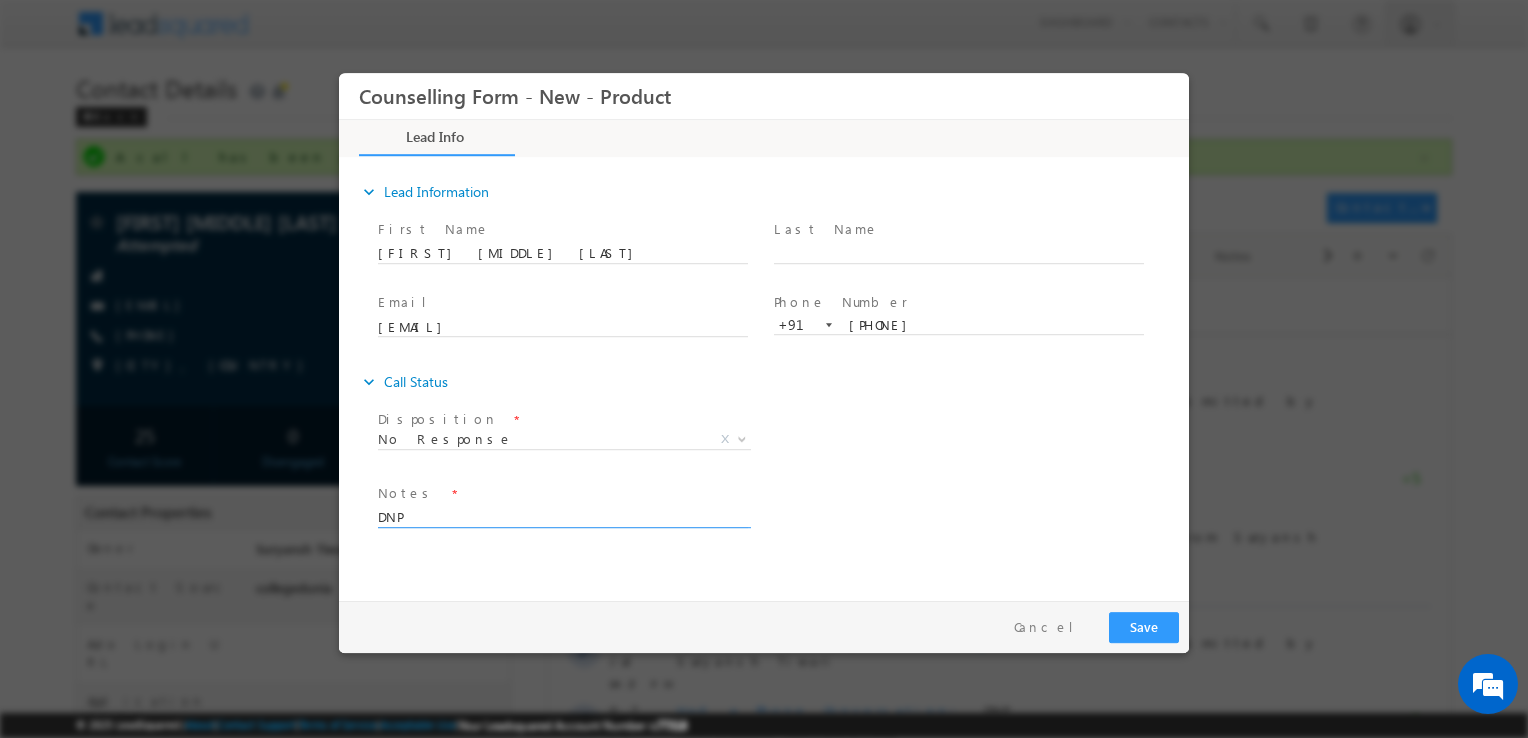 type on "DNP" 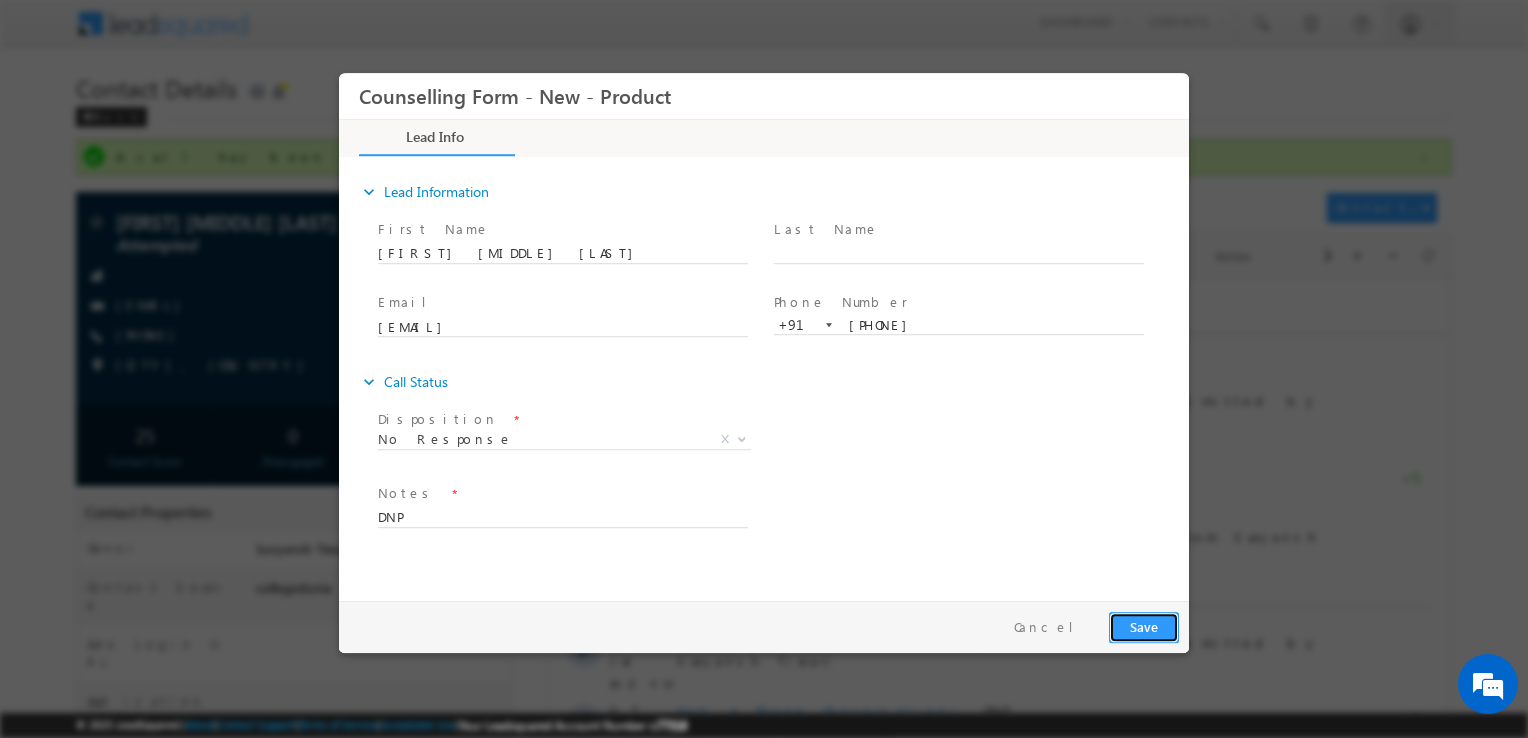 click on "Save" at bounding box center (1144, 627) 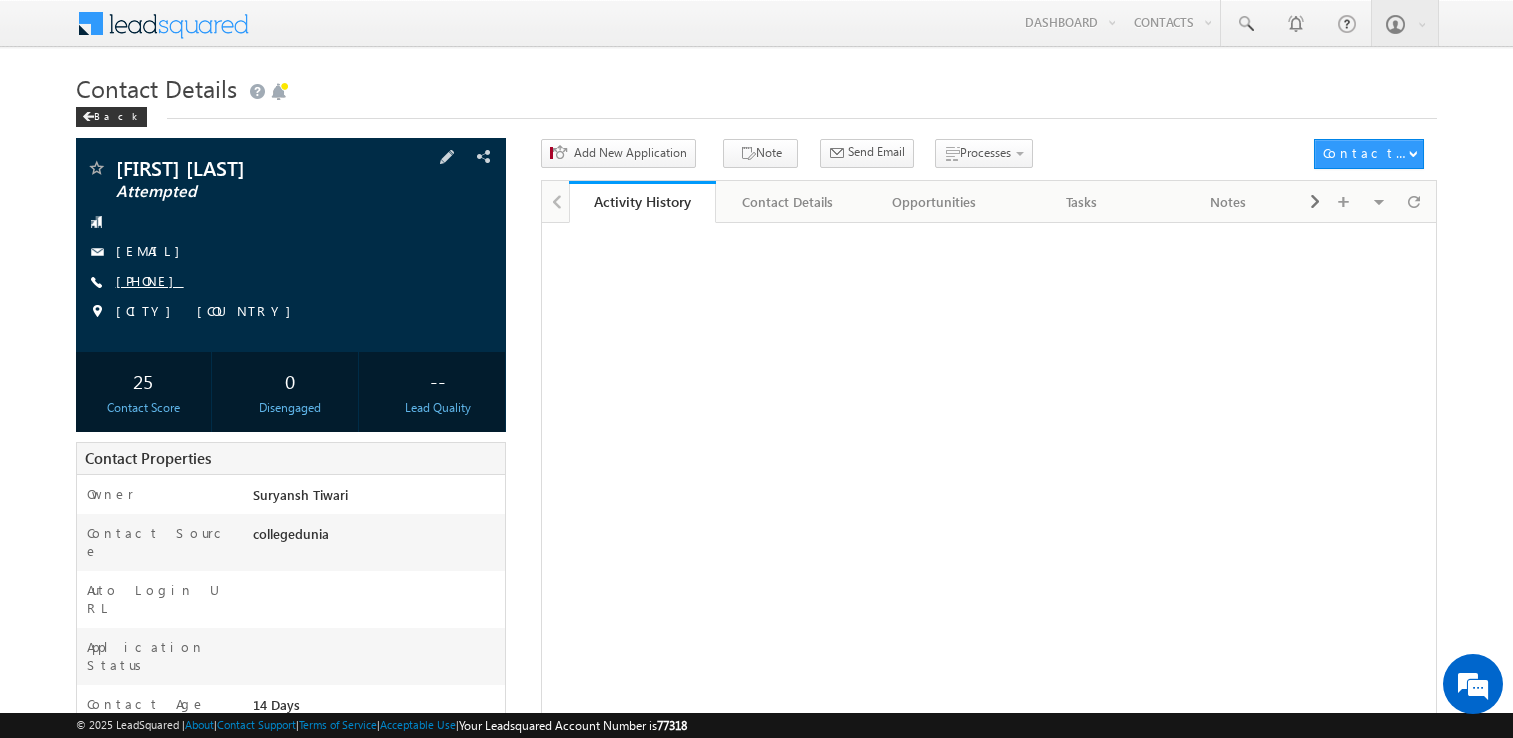 scroll, scrollTop: 0, scrollLeft: 0, axis: both 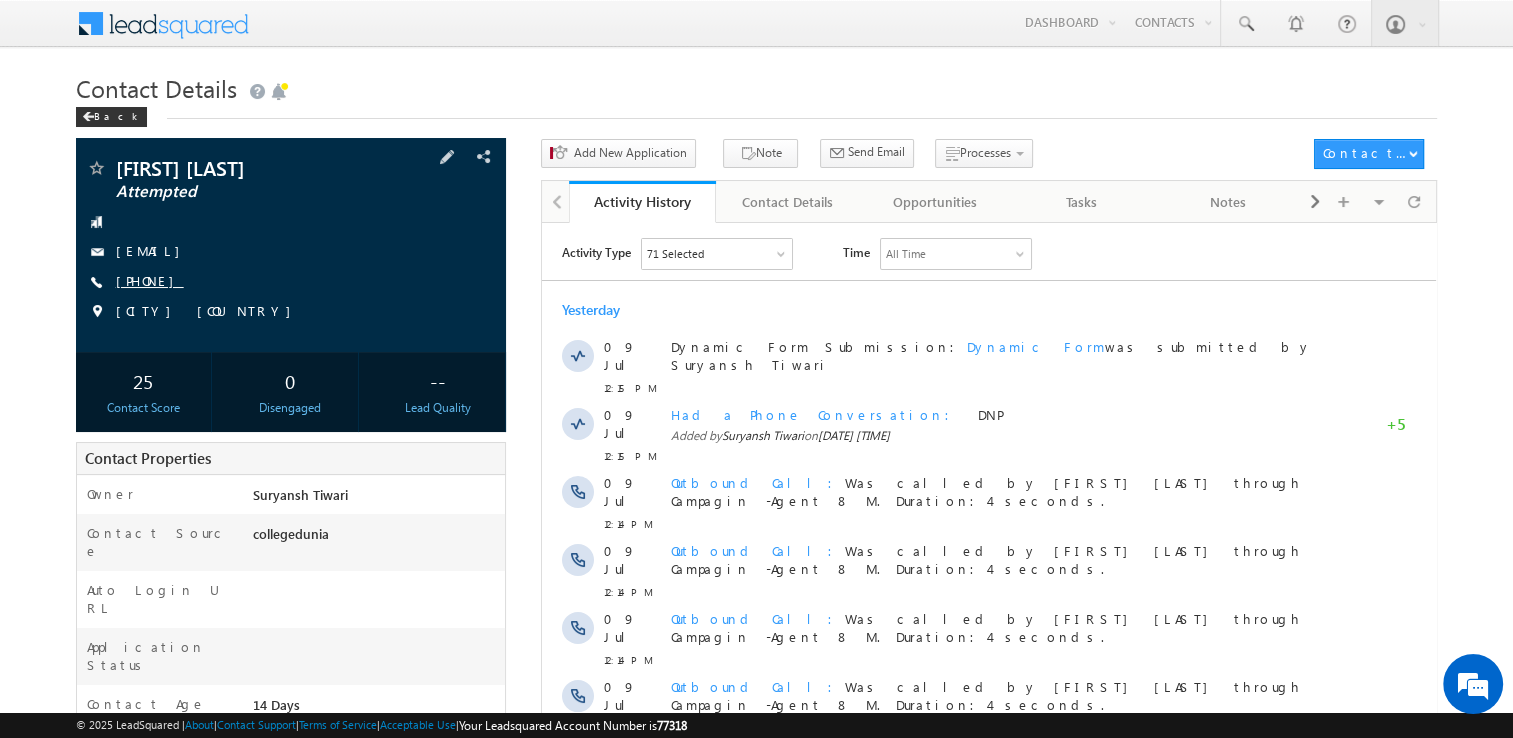 drag, startPoint x: 0, startPoint y: 0, endPoint x: 167, endPoint y: 285, distance: 330.3241 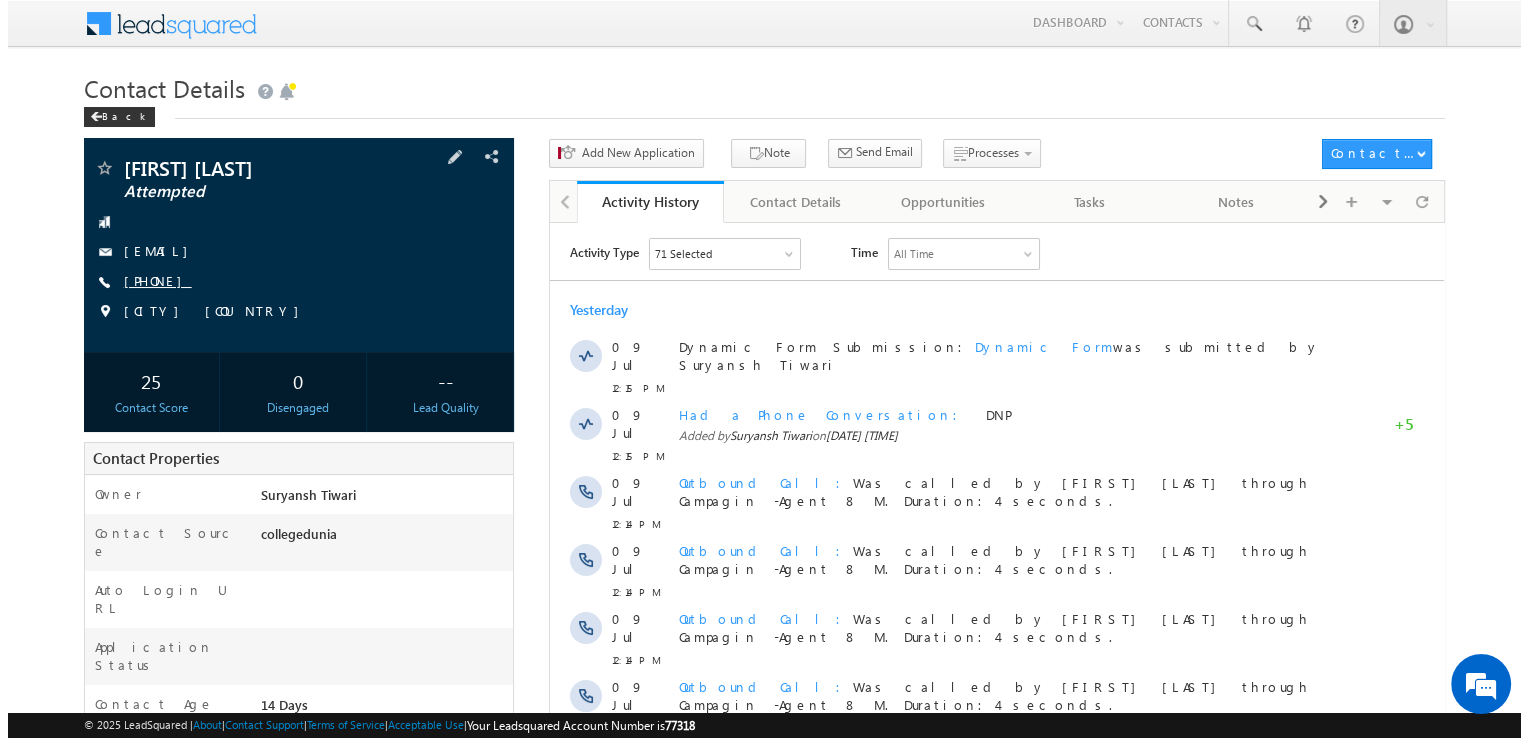 scroll, scrollTop: 0, scrollLeft: 0, axis: both 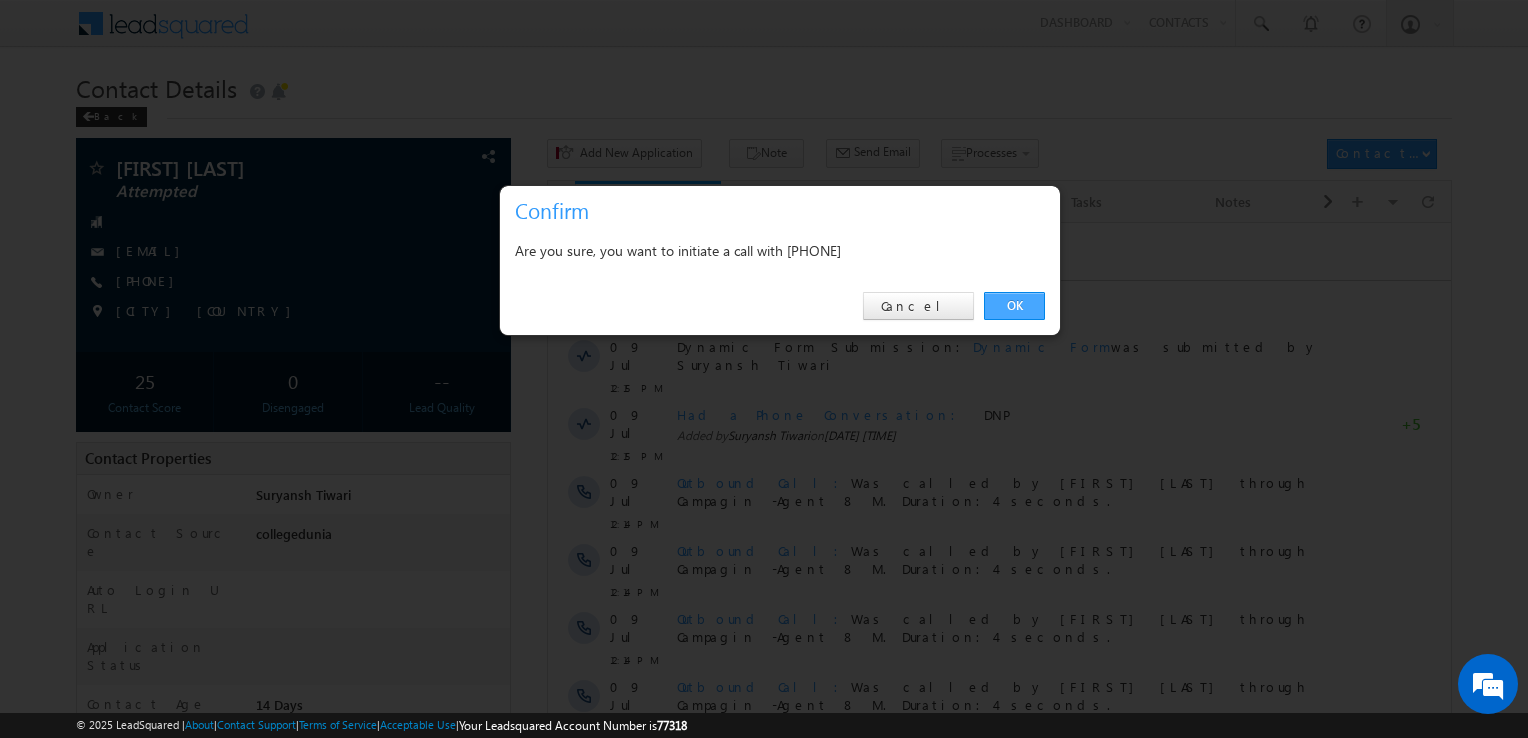 click on "OK" at bounding box center [1014, 306] 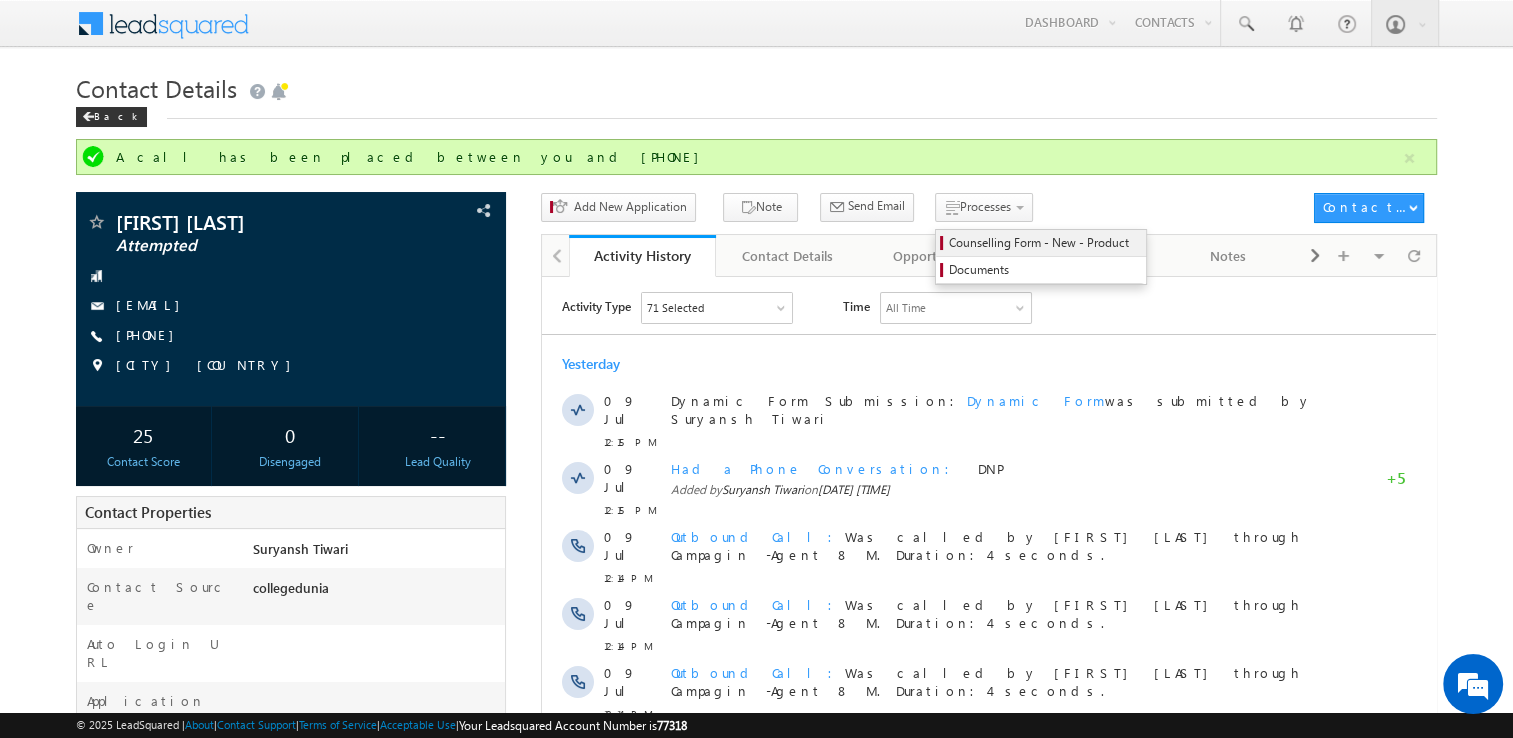 click on "Counselling Form - New - Product" at bounding box center [1044, 243] 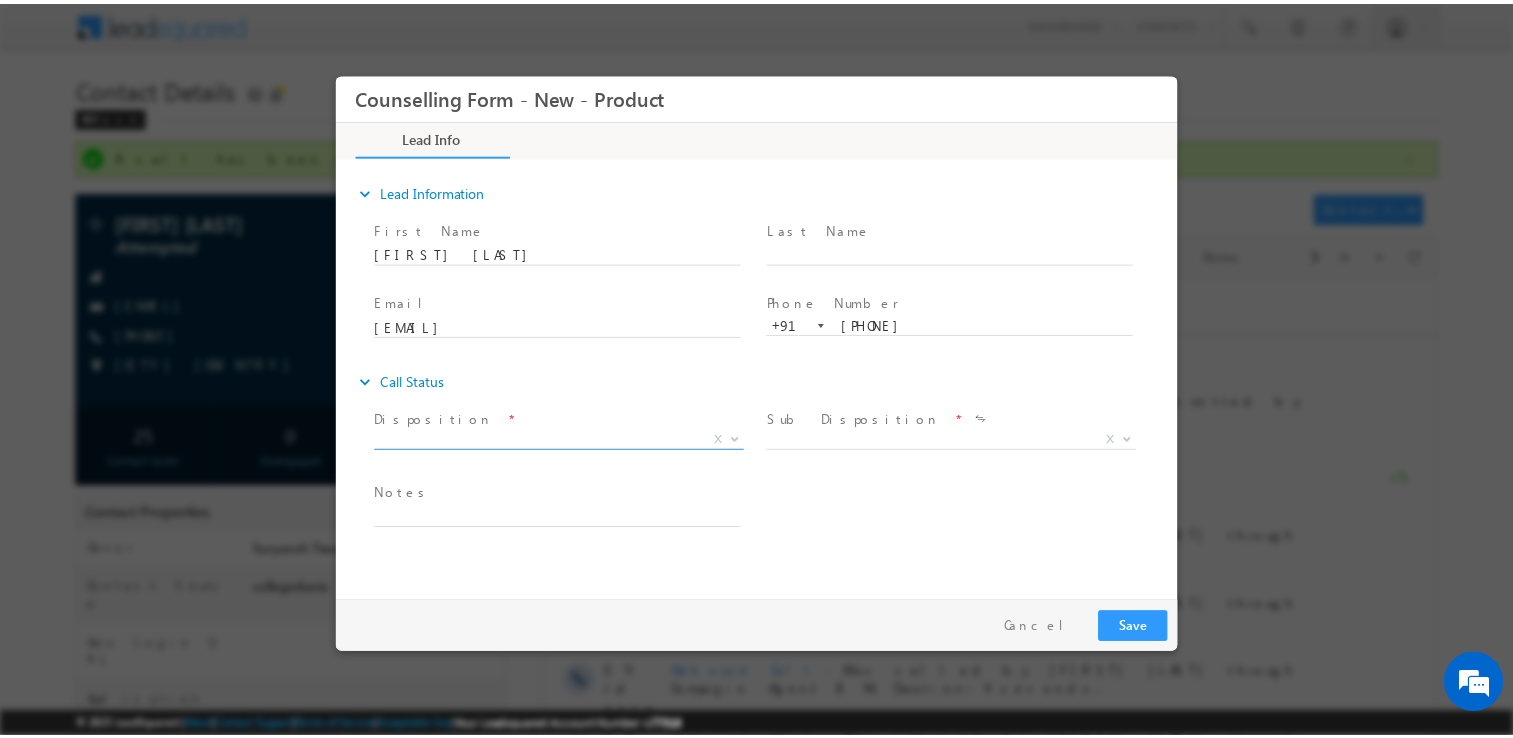 scroll, scrollTop: 0, scrollLeft: 0, axis: both 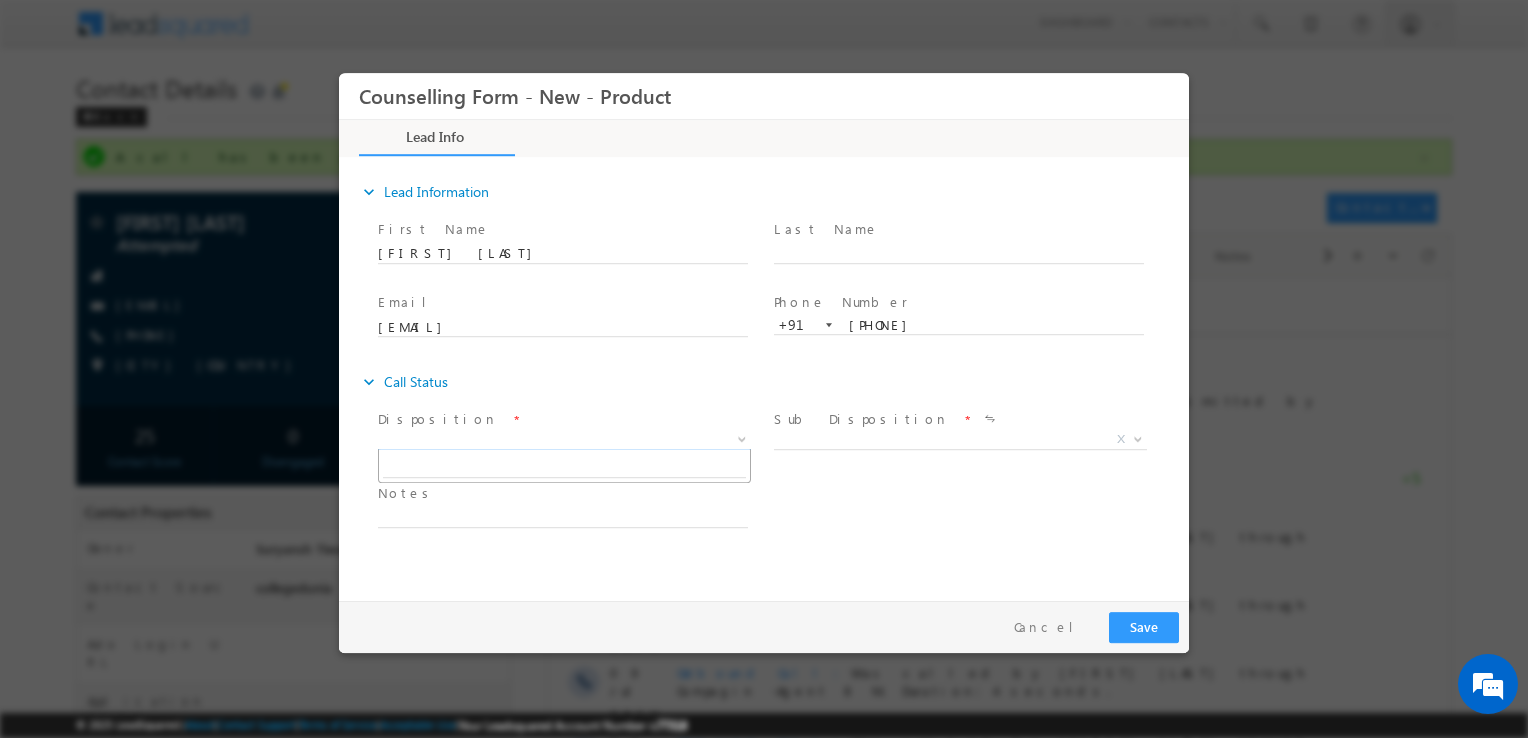 click on "X" at bounding box center [564, 440] 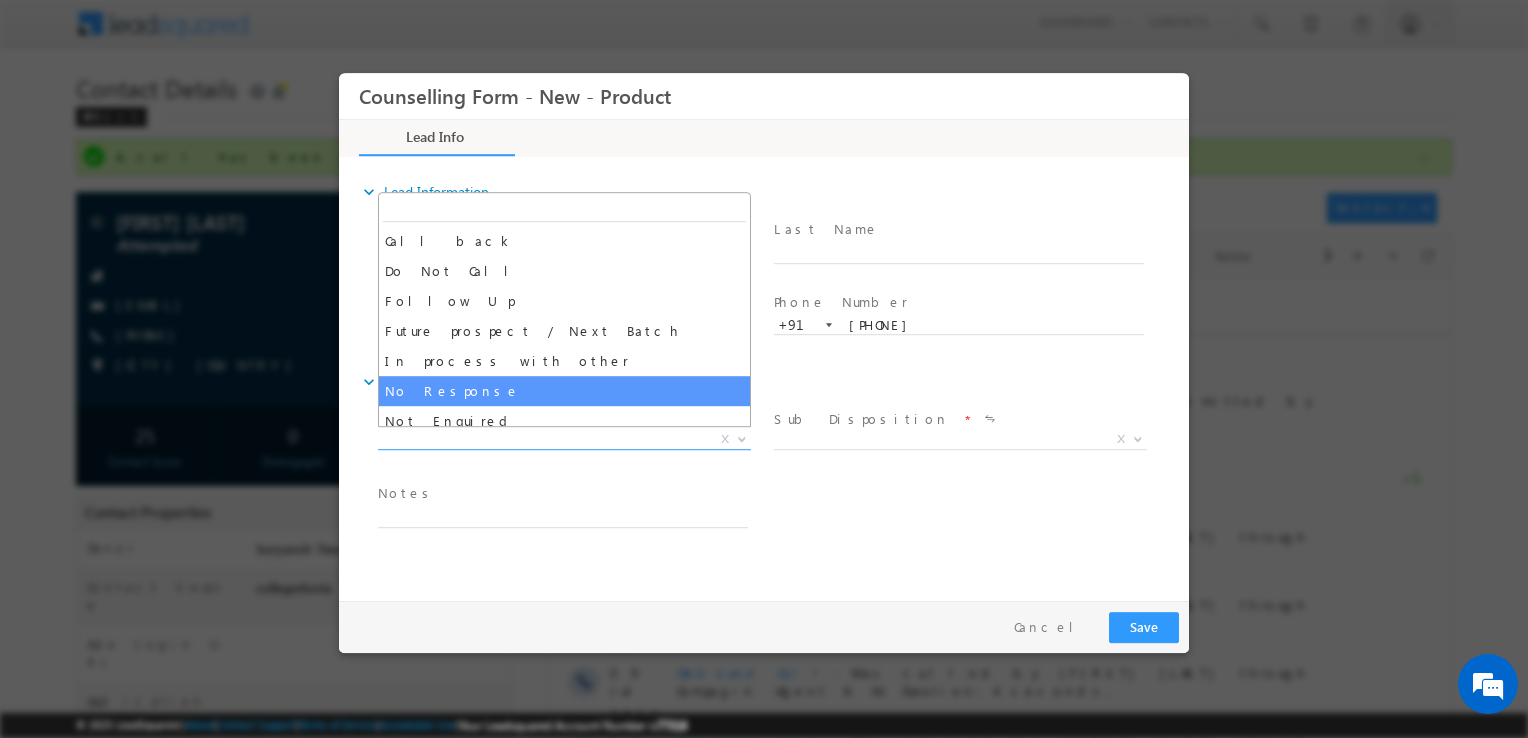 select on "No Response" 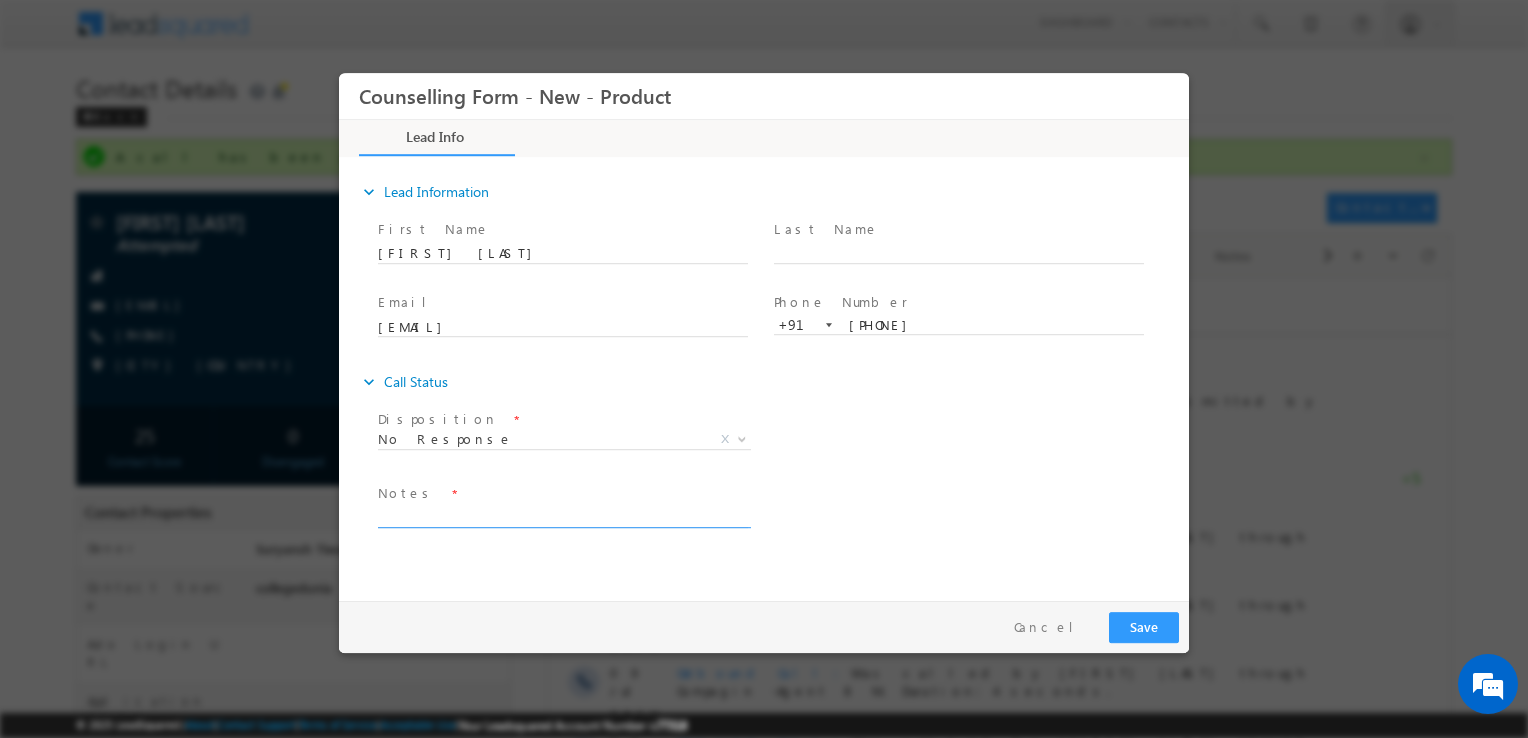 click at bounding box center [563, 516] 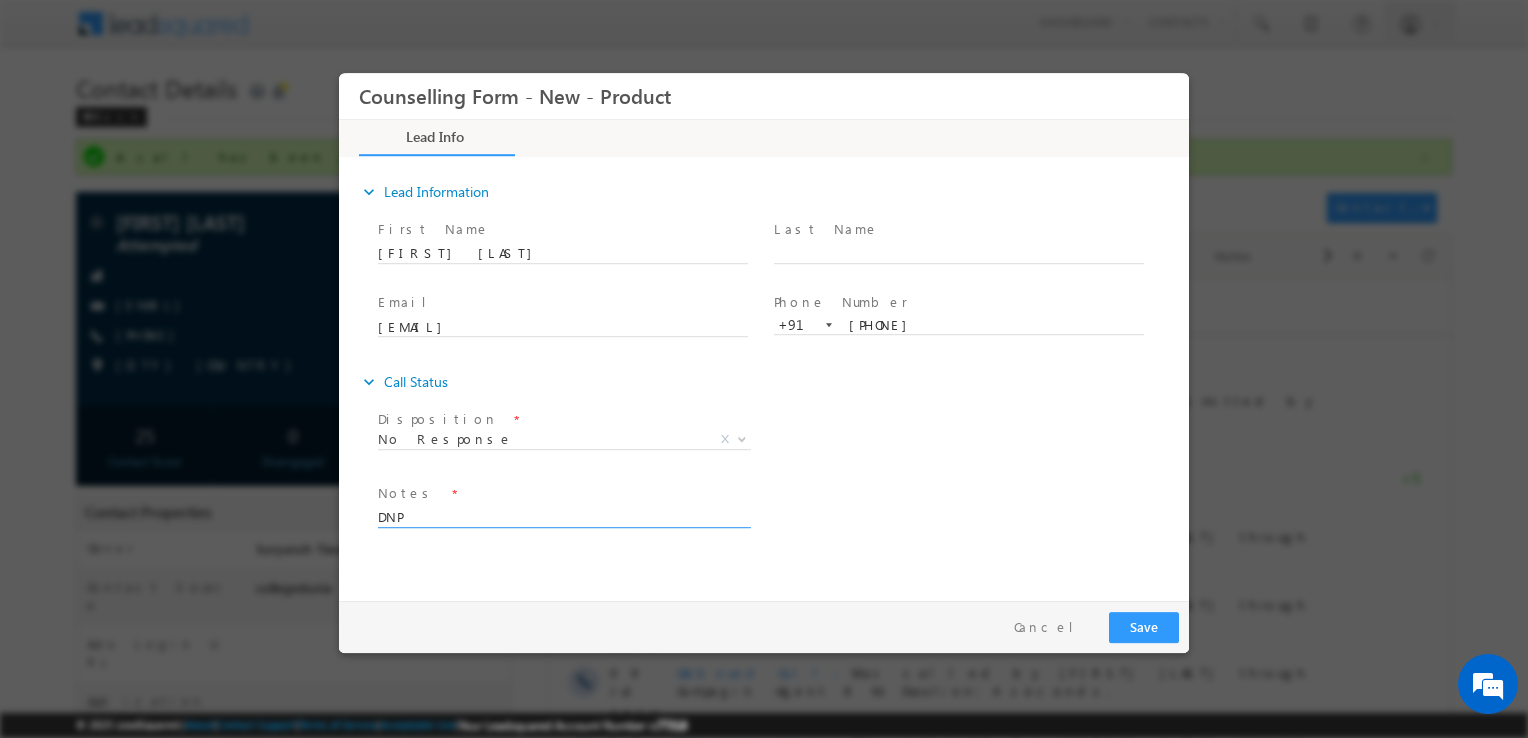 type on "DNP" 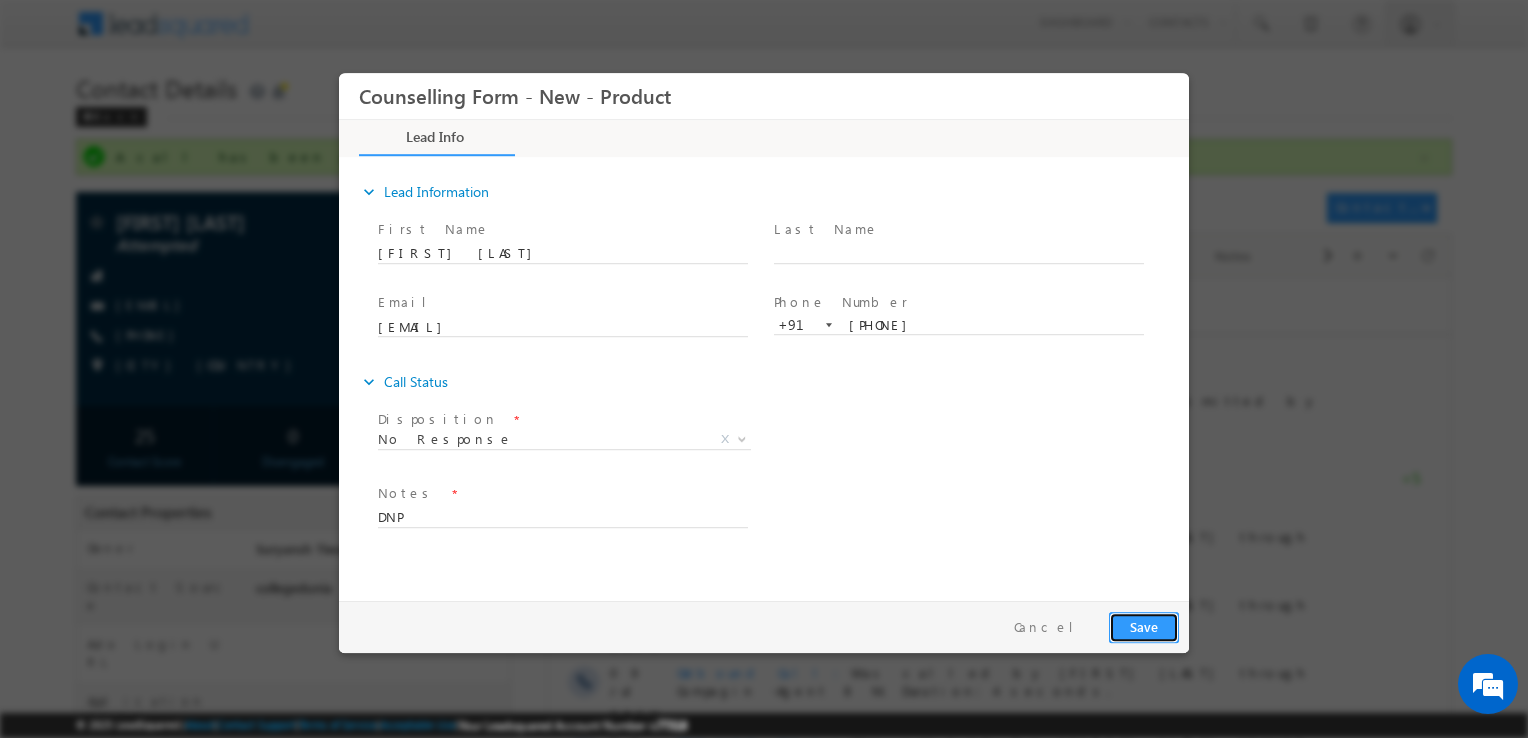 click on "Save" at bounding box center (1144, 627) 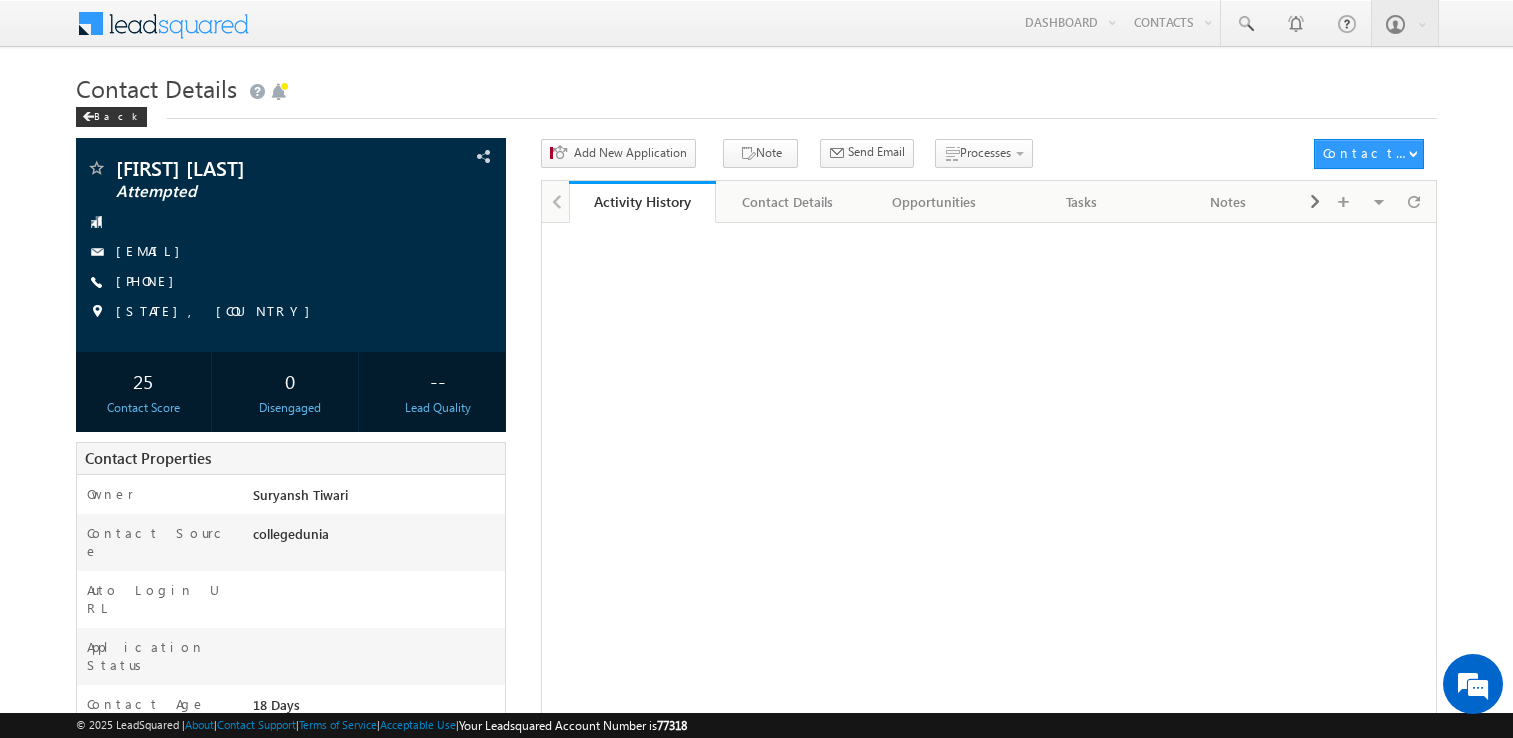 scroll, scrollTop: 0, scrollLeft: 0, axis: both 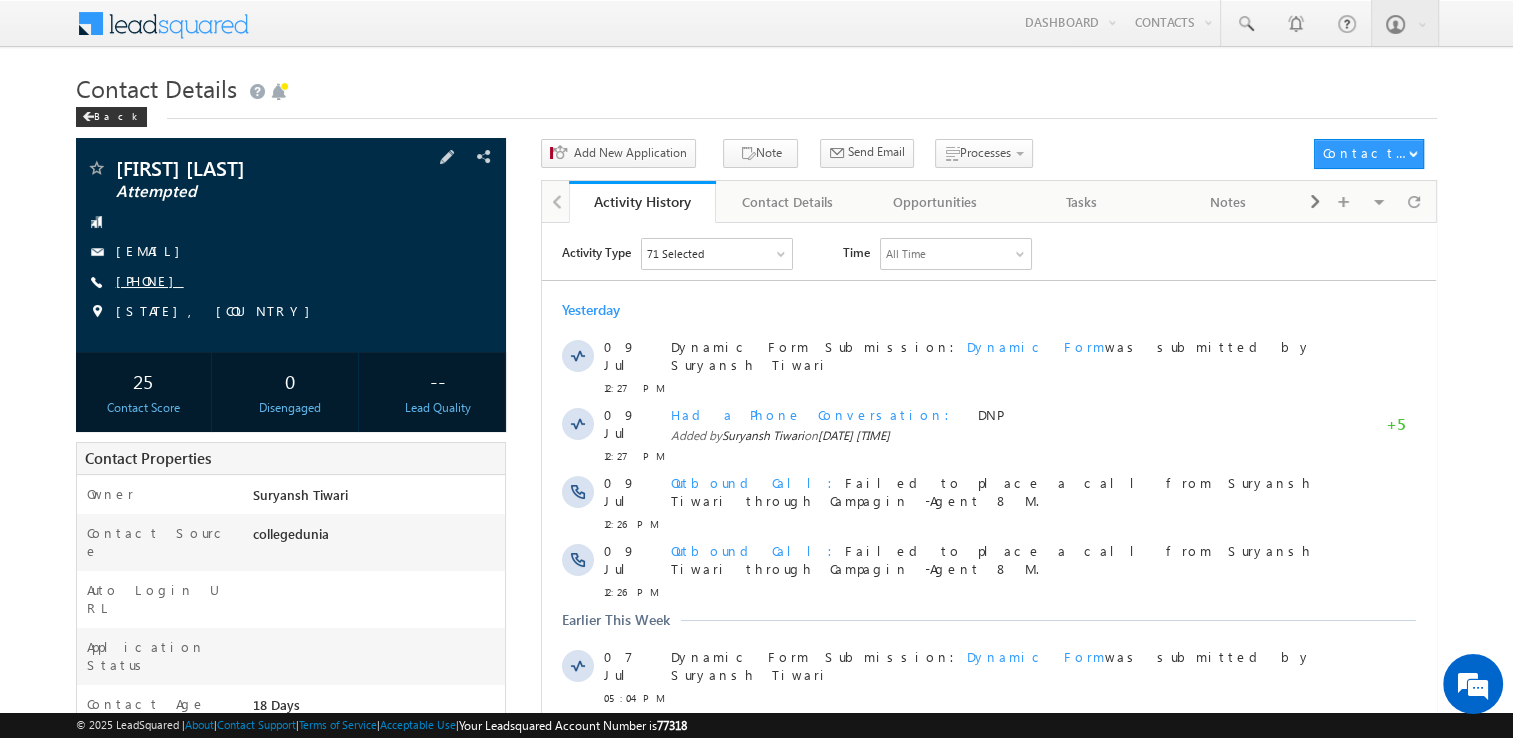 click on "+91-9819853324" at bounding box center (150, 280) 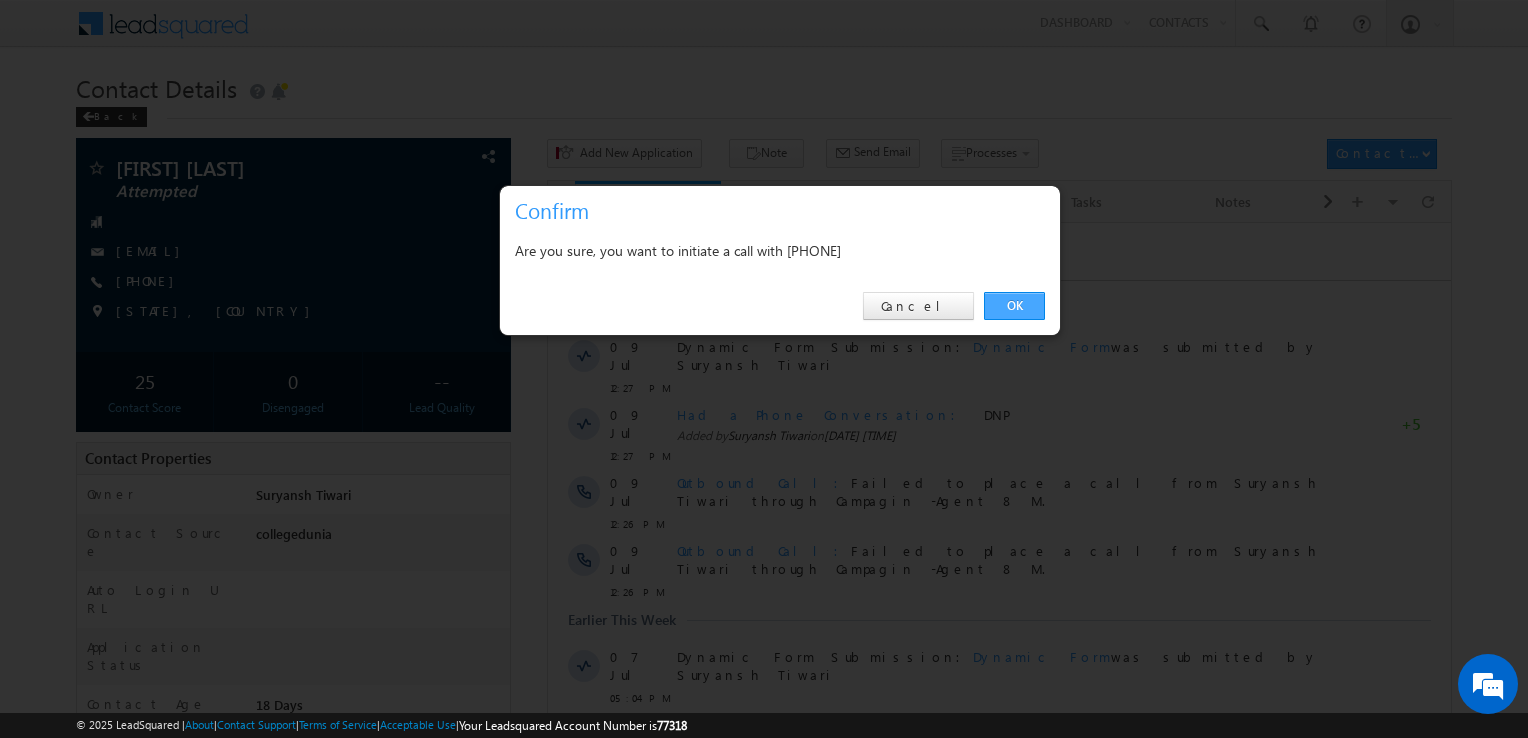 click on "OK" at bounding box center (1014, 306) 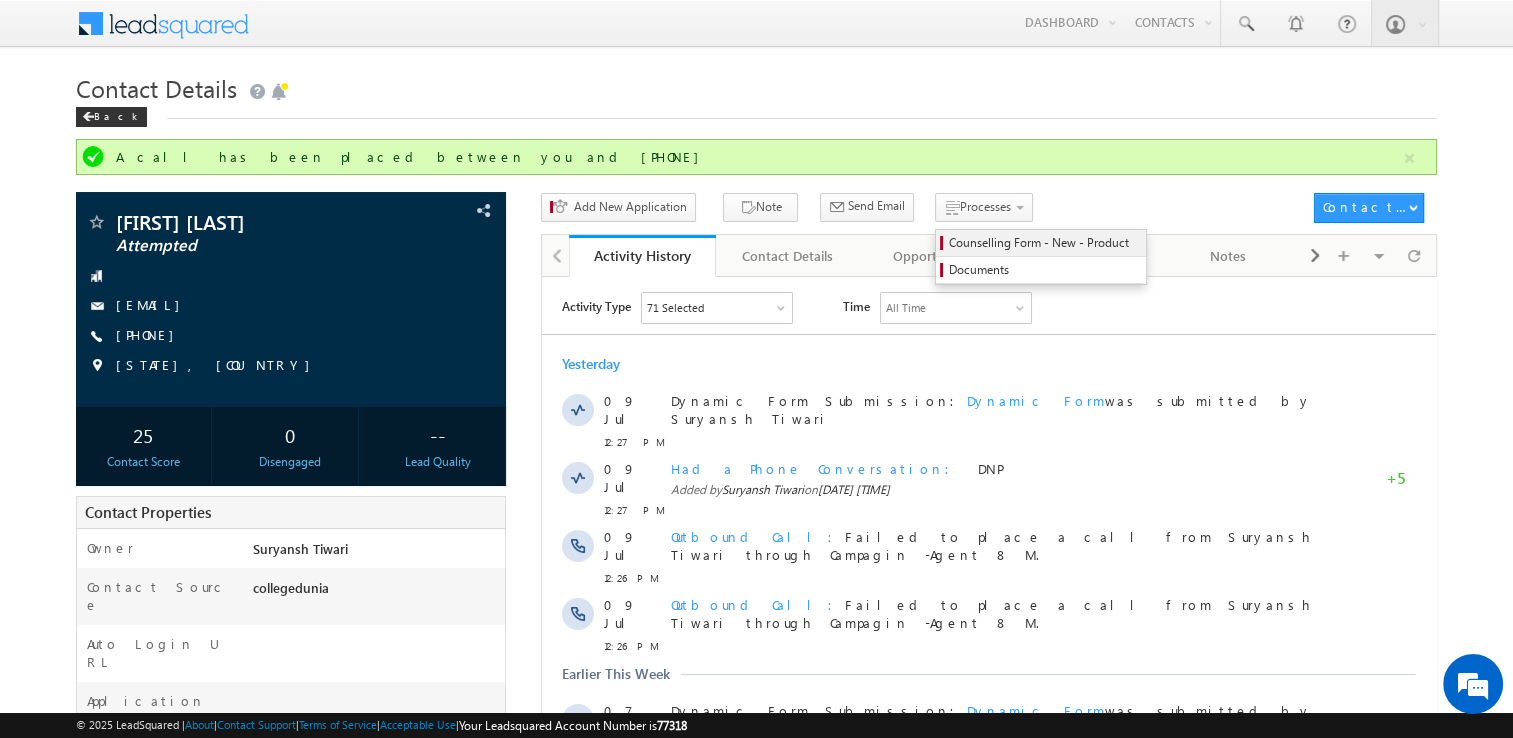 click on "Counselling Form - New - Product" at bounding box center [1044, 243] 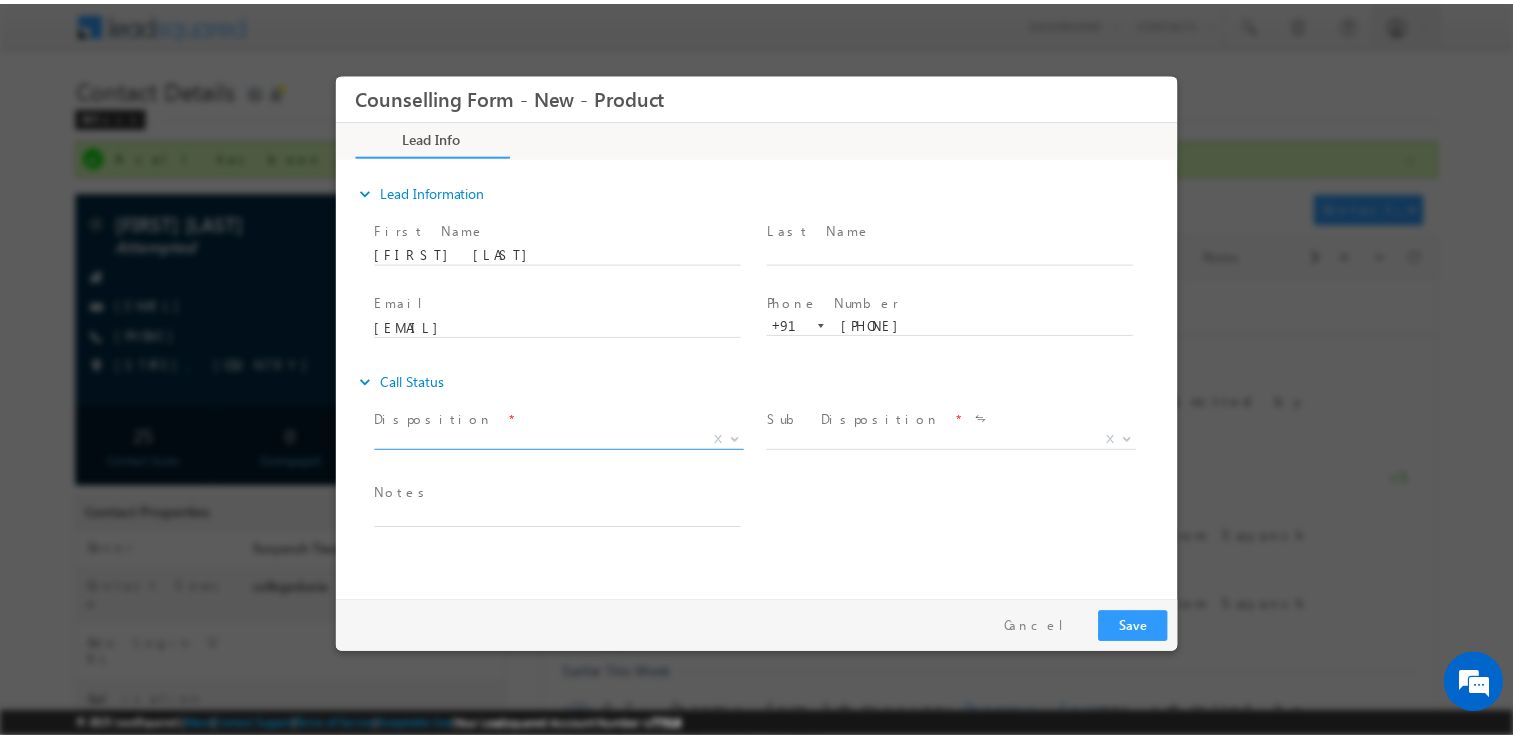 scroll, scrollTop: 0, scrollLeft: 0, axis: both 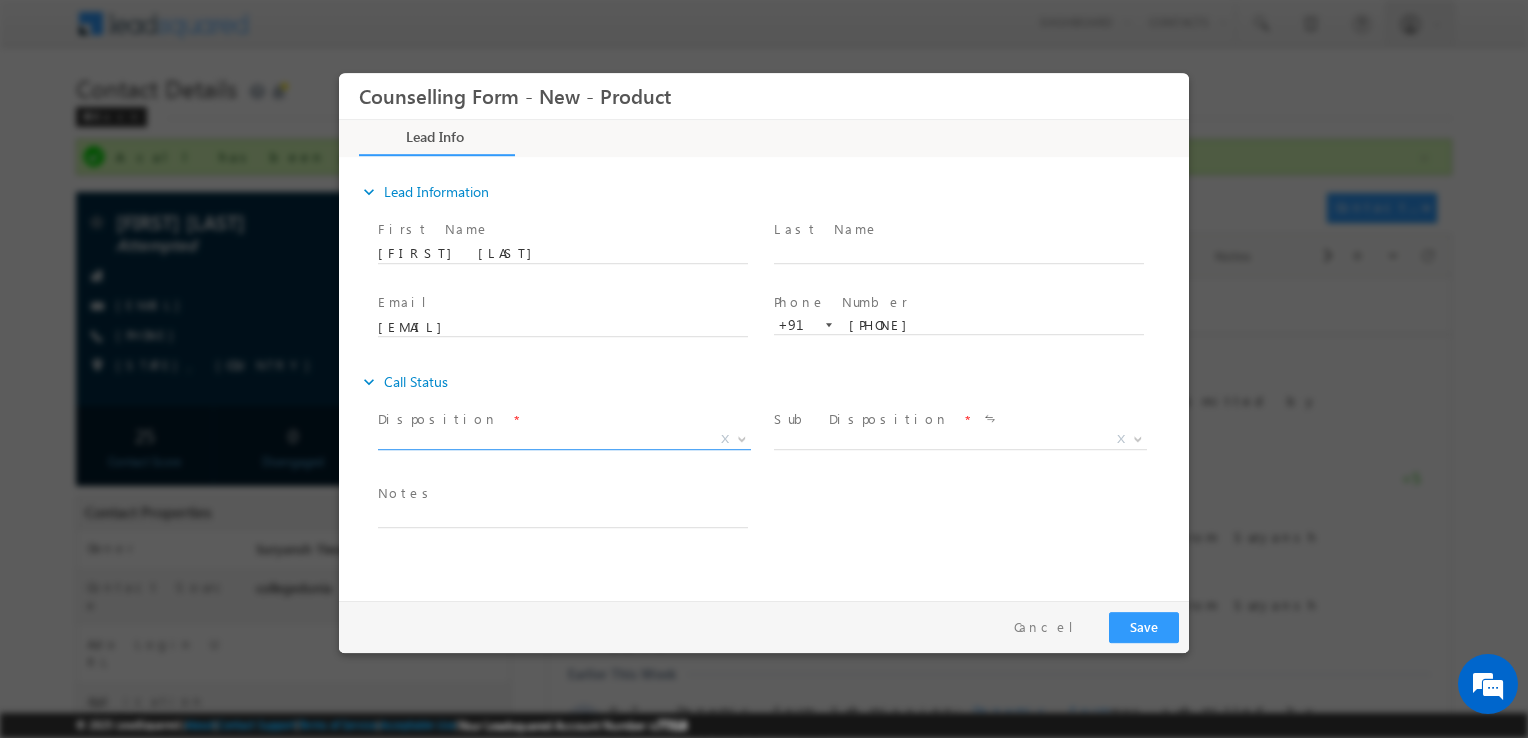 drag, startPoint x: 945, startPoint y: 531, endPoint x: 580, endPoint y: 434, distance: 377.66916 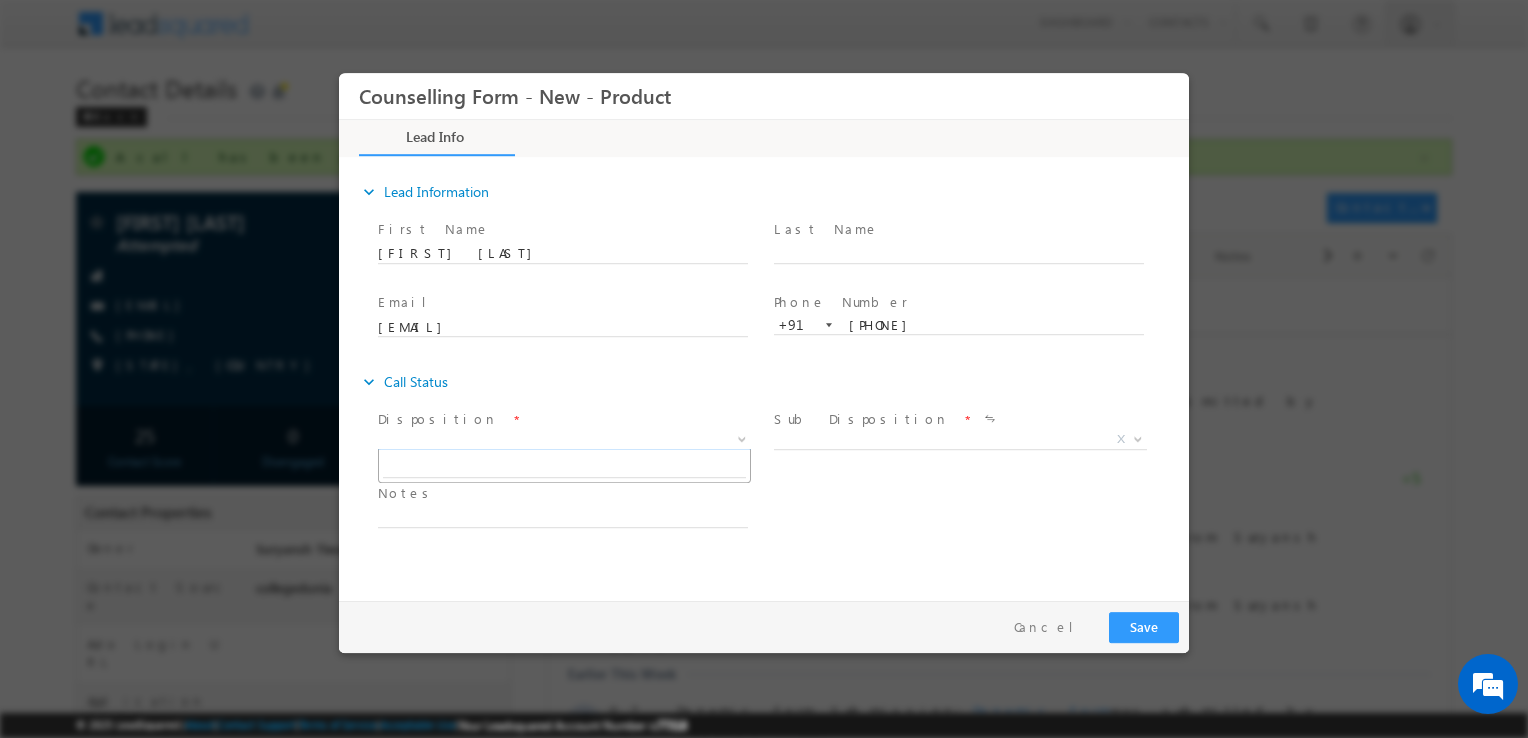 click on "X" at bounding box center (564, 440) 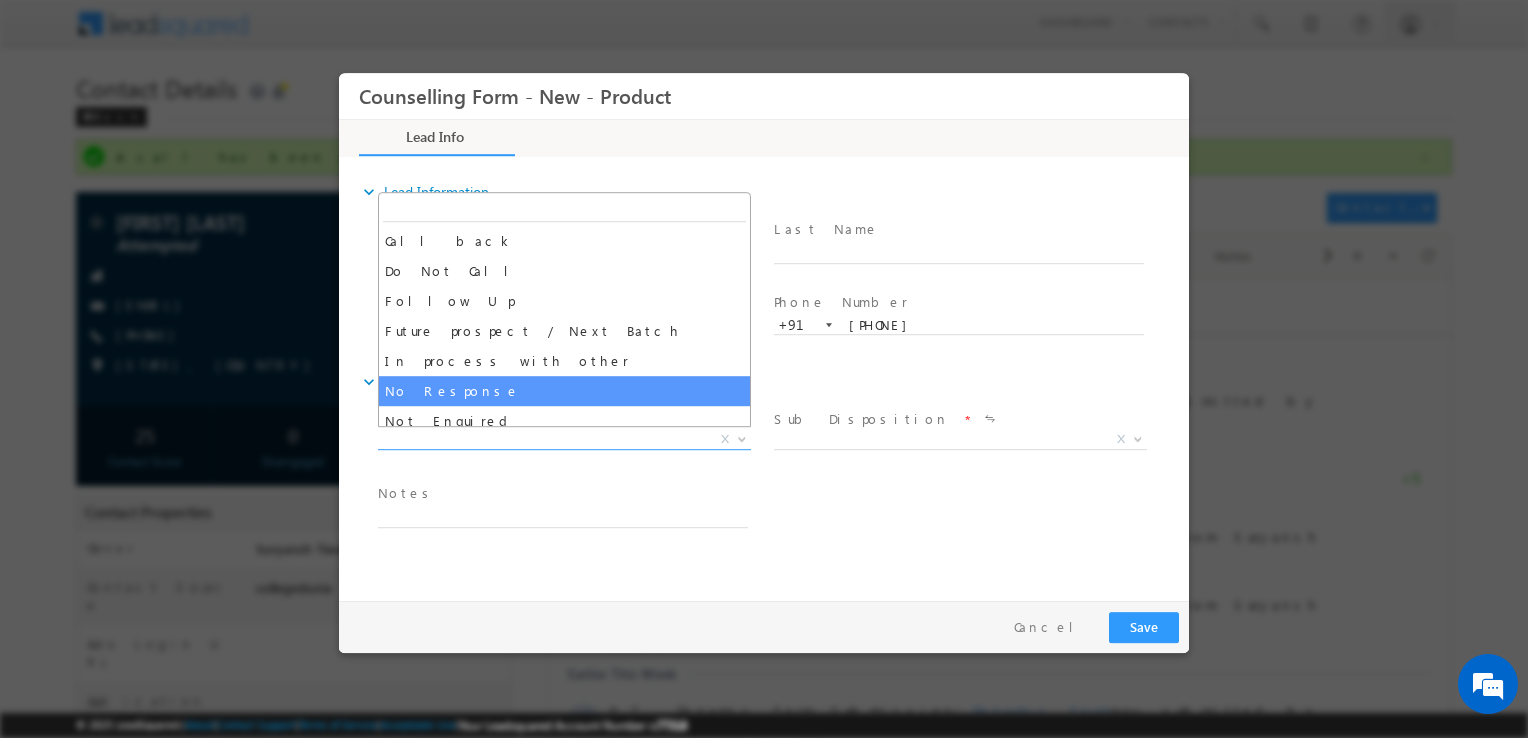 select on "No Response" 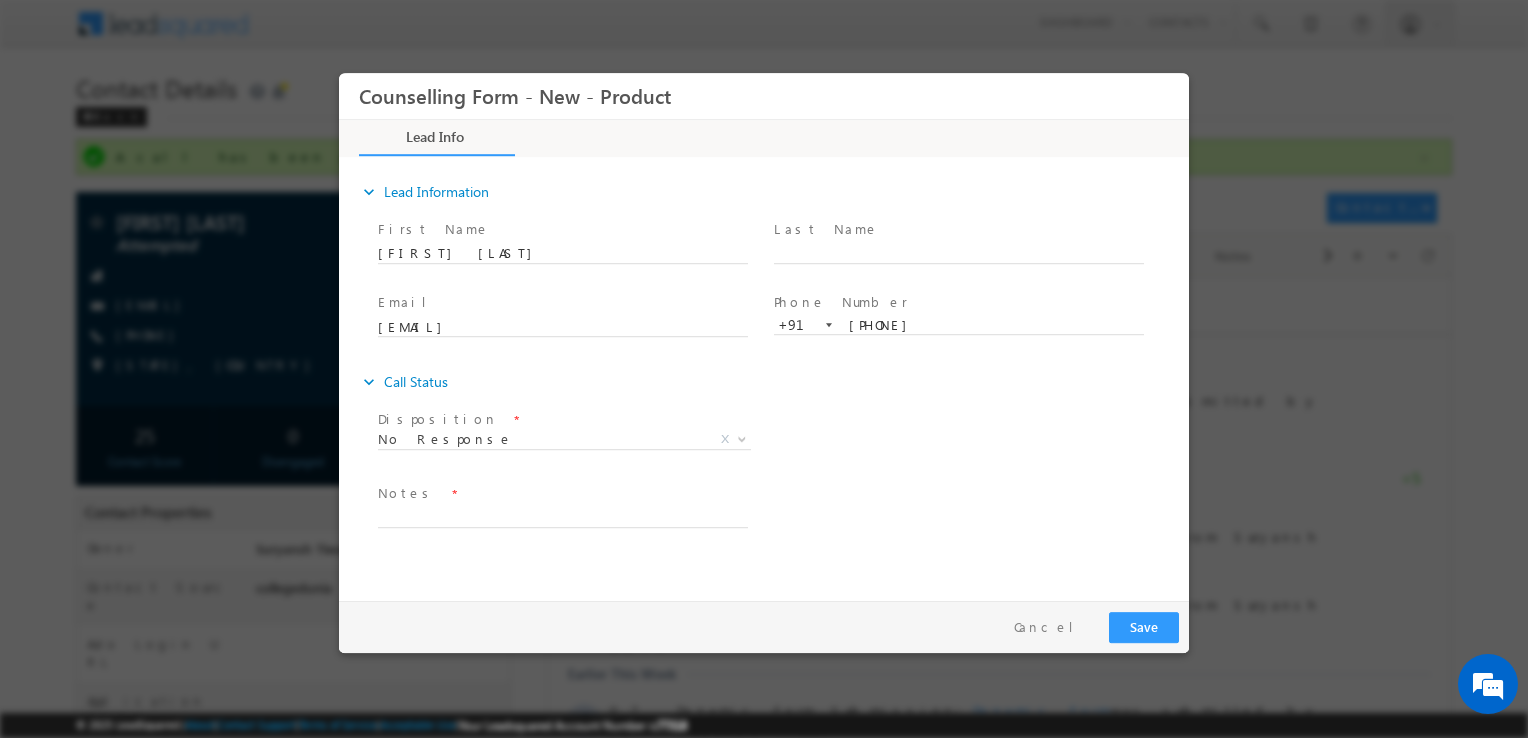 click on "Notes
*" at bounding box center (572, 506) 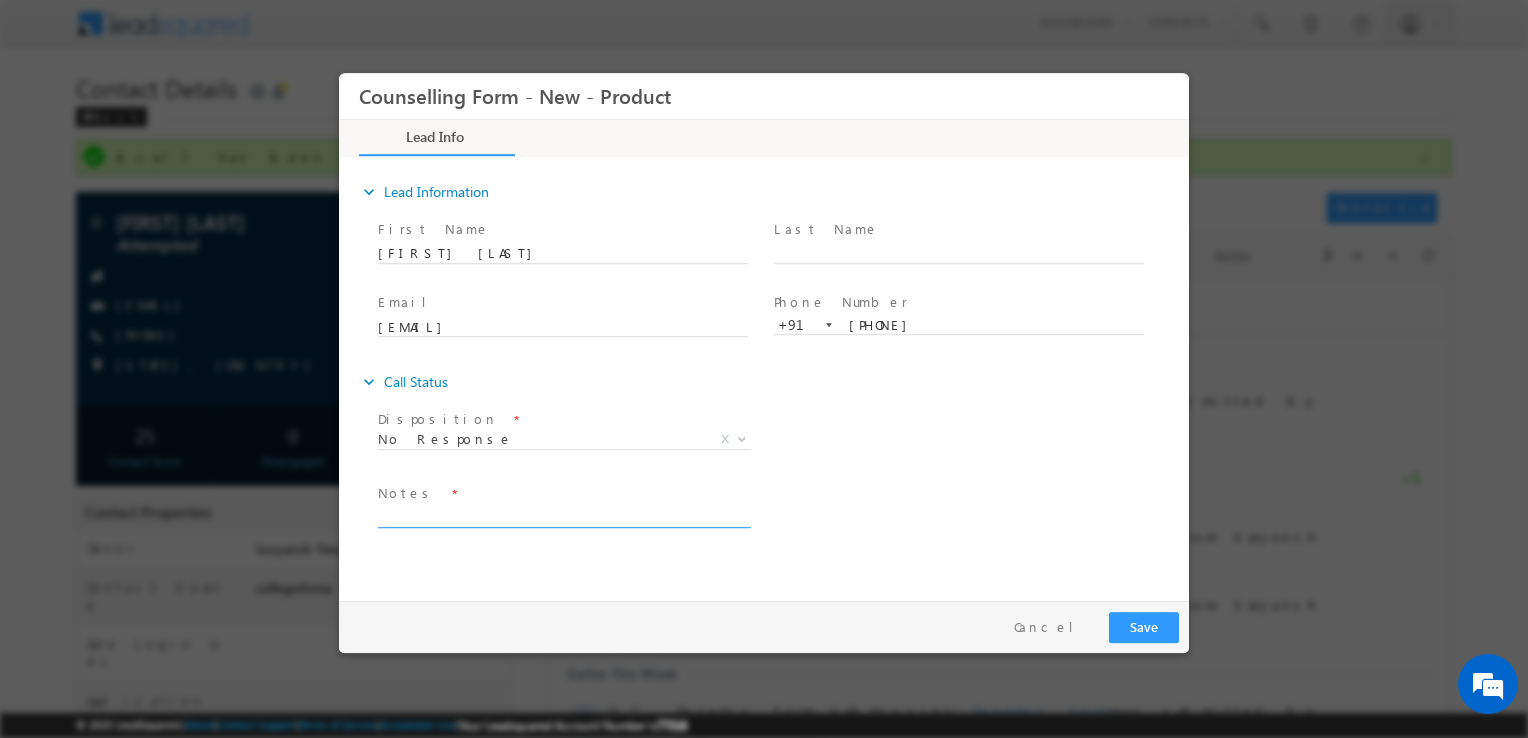 click at bounding box center (563, 516) 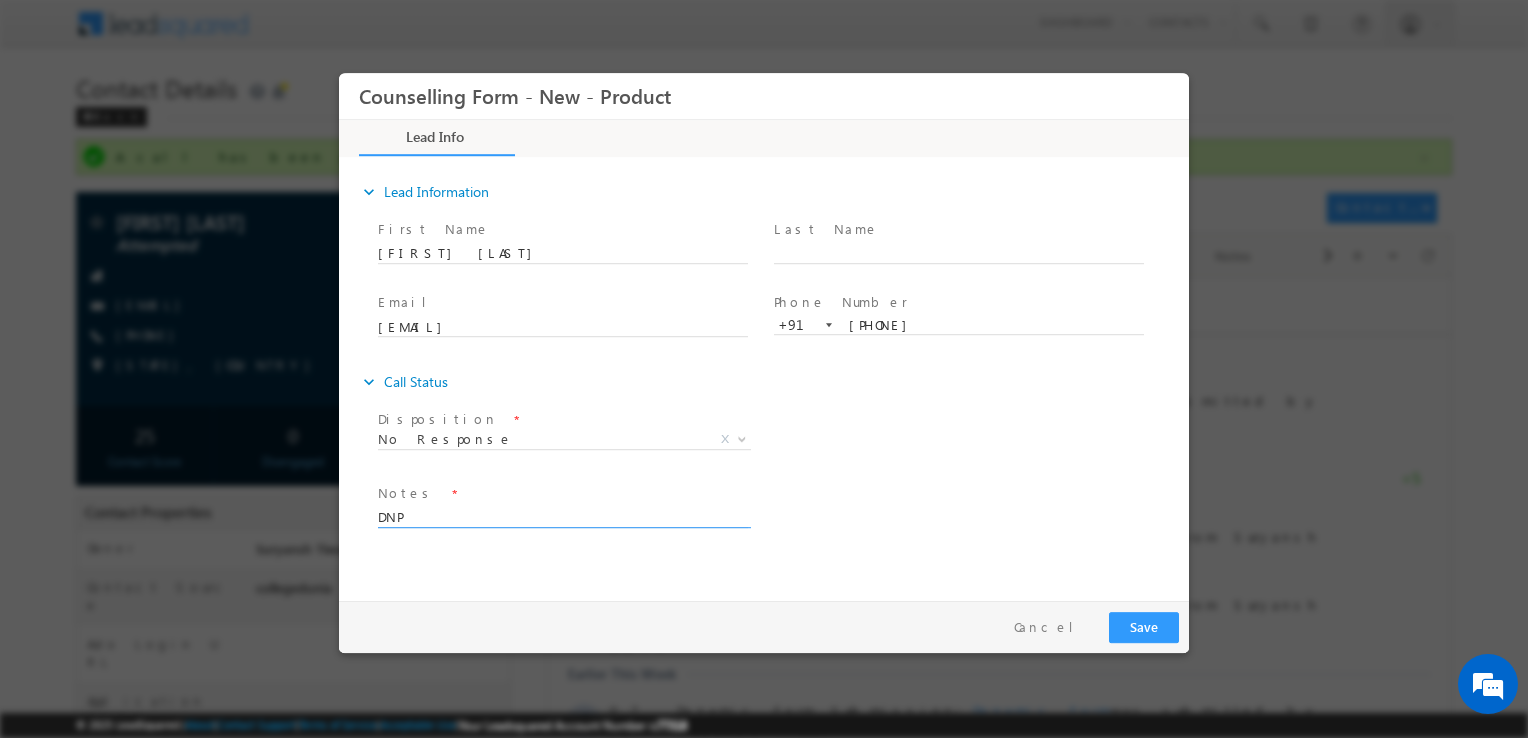 type on "DNP" 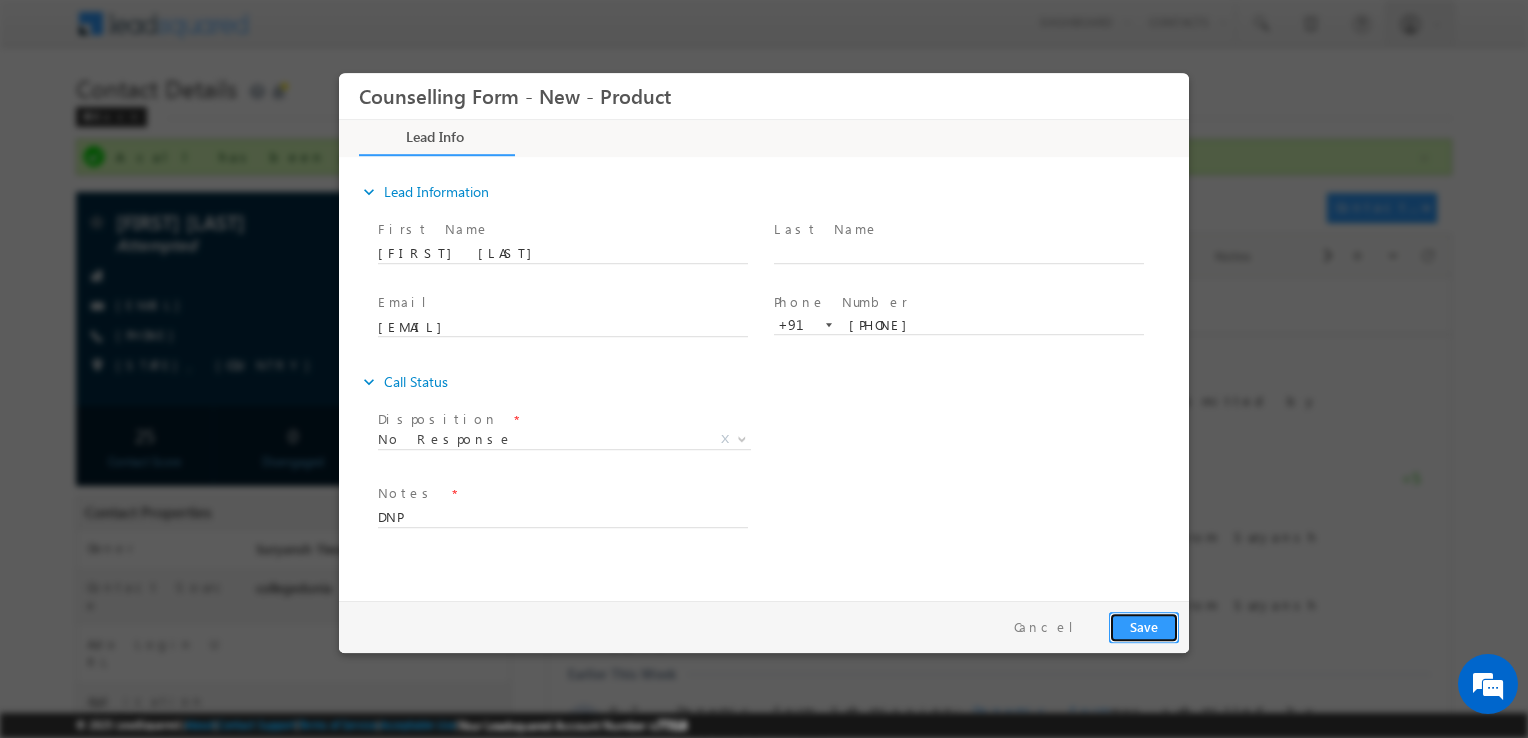 click on "Save" at bounding box center (1144, 627) 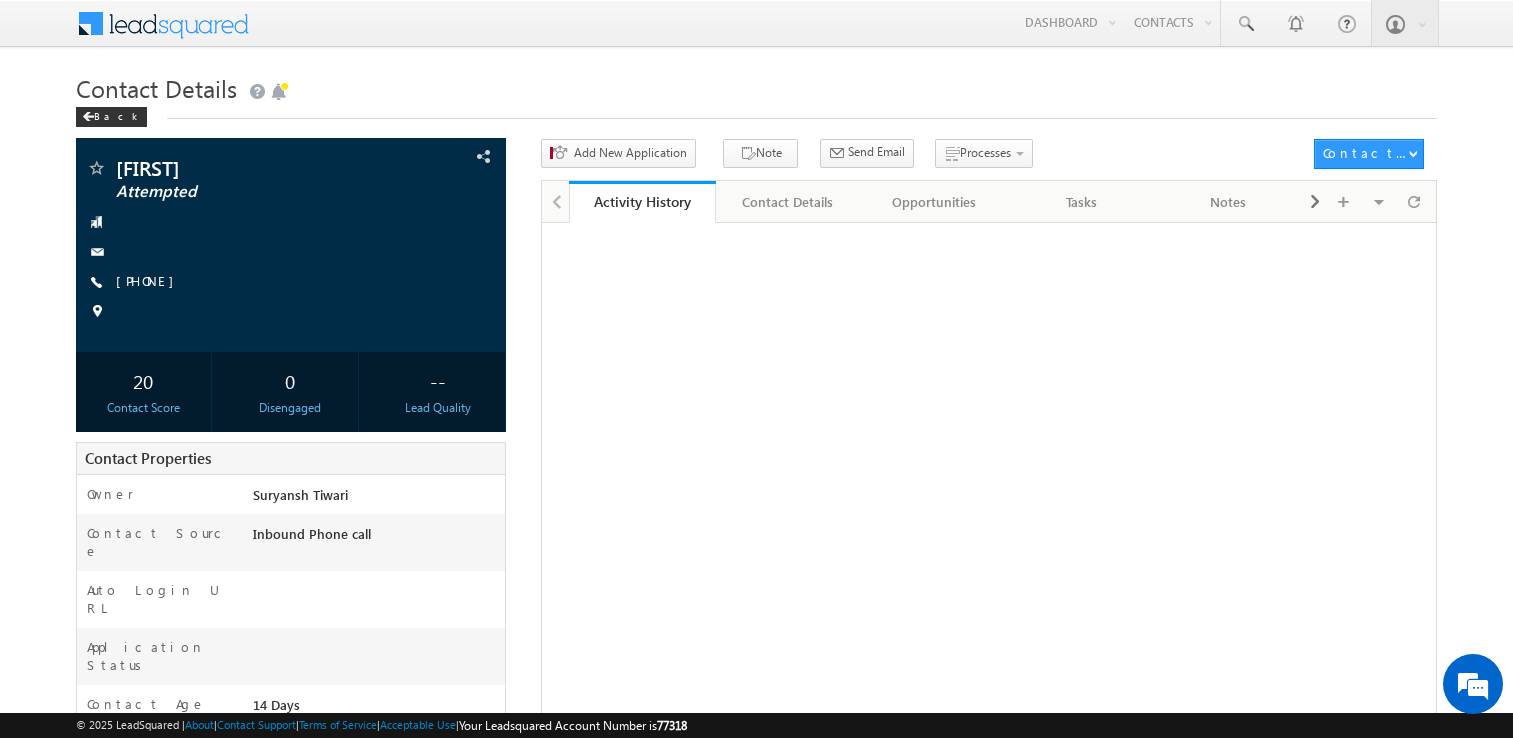 scroll, scrollTop: 0, scrollLeft: 0, axis: both 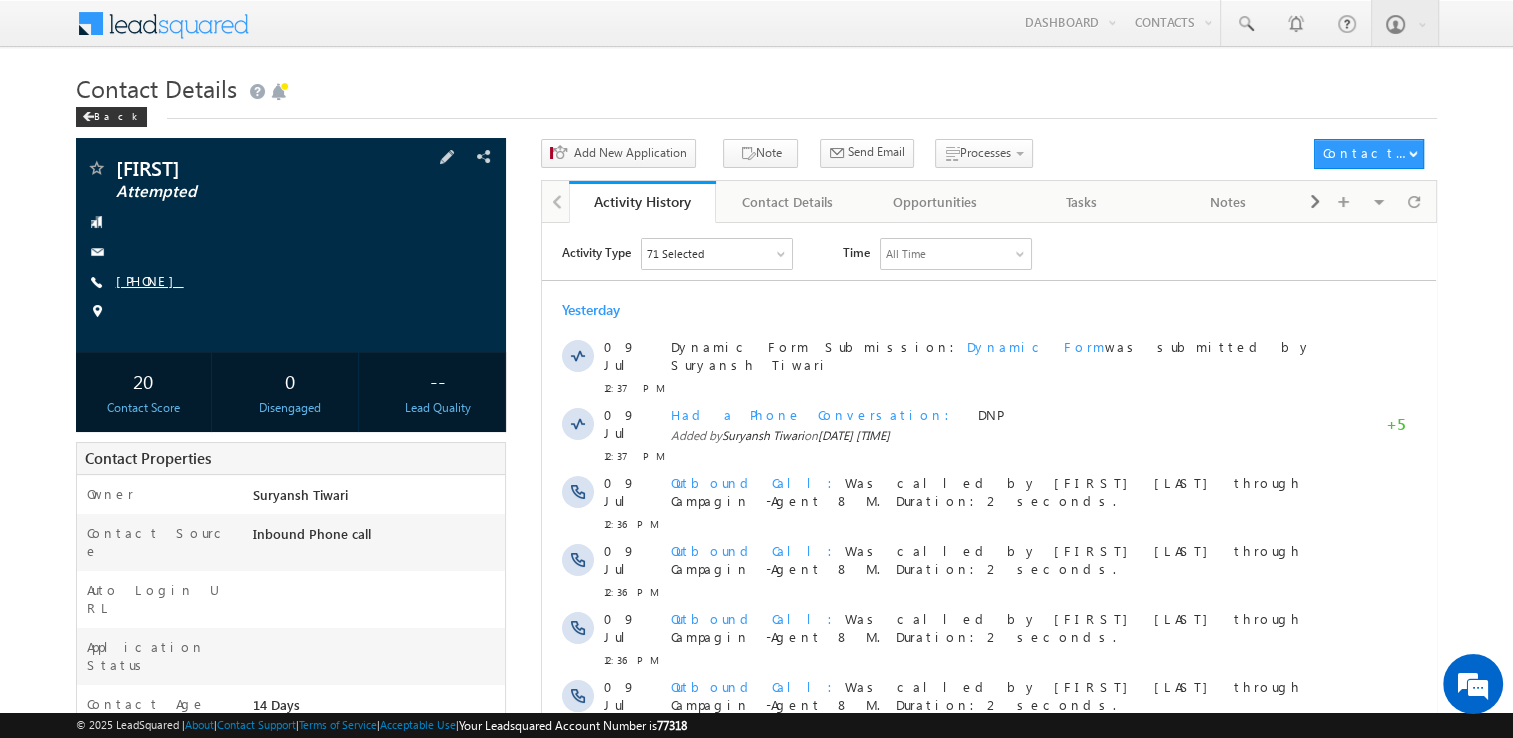 drag, startPoint x: 0, startPoint y: 0, endPoint x: 181, endPoint y: 275, distance: 329.22028 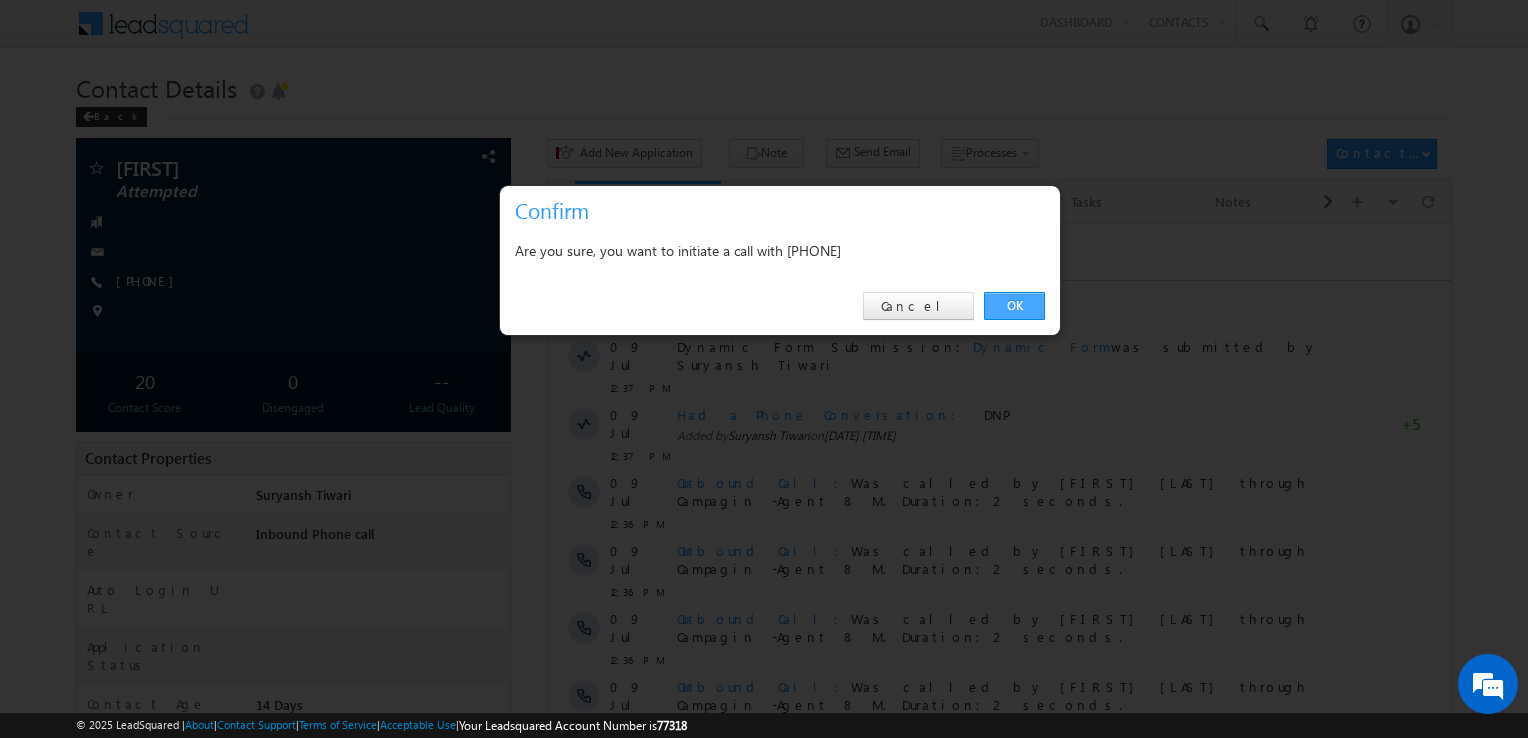 click on "OK" at bounding box center [1014, 306] 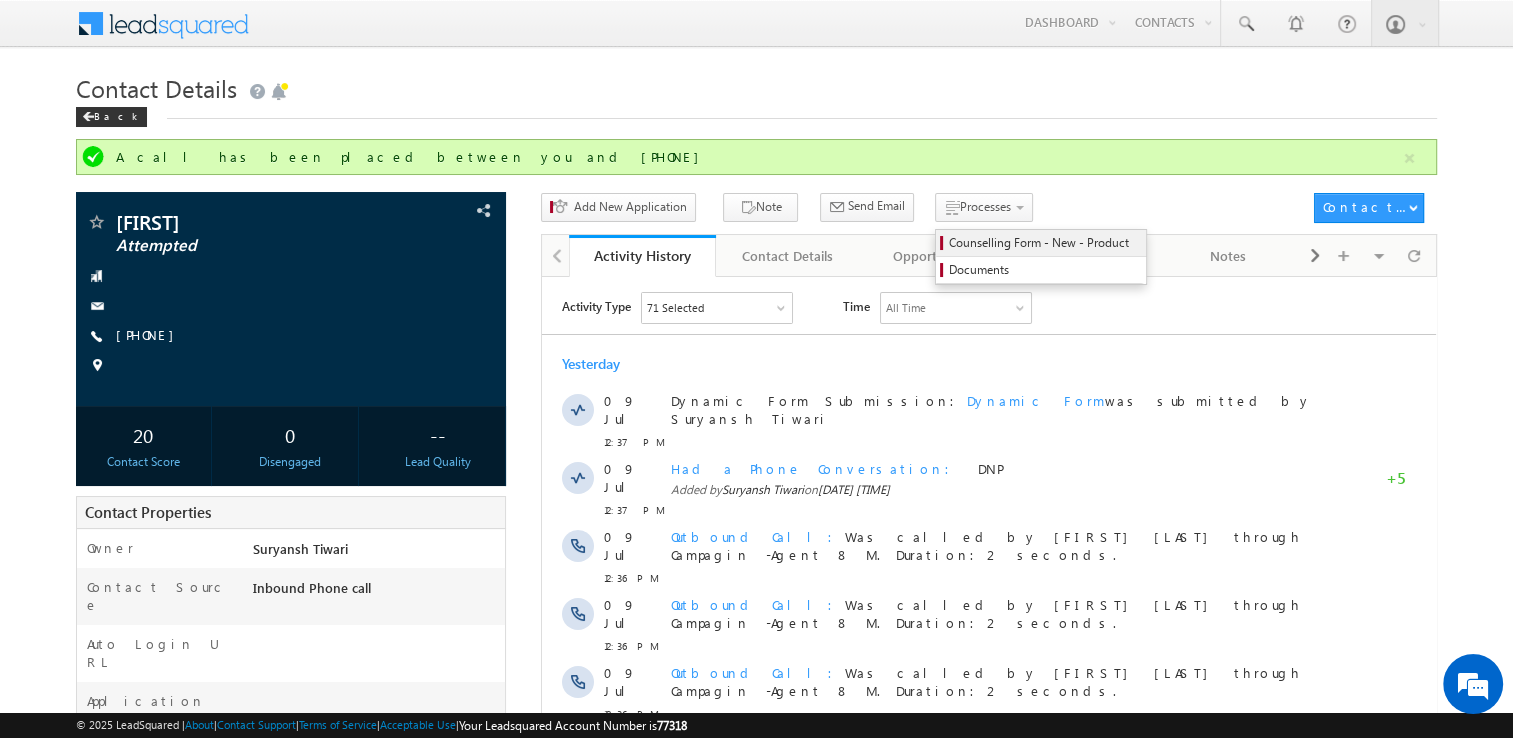 click on "Counselling Form - New - Product" at bounding box center [1044, 243] 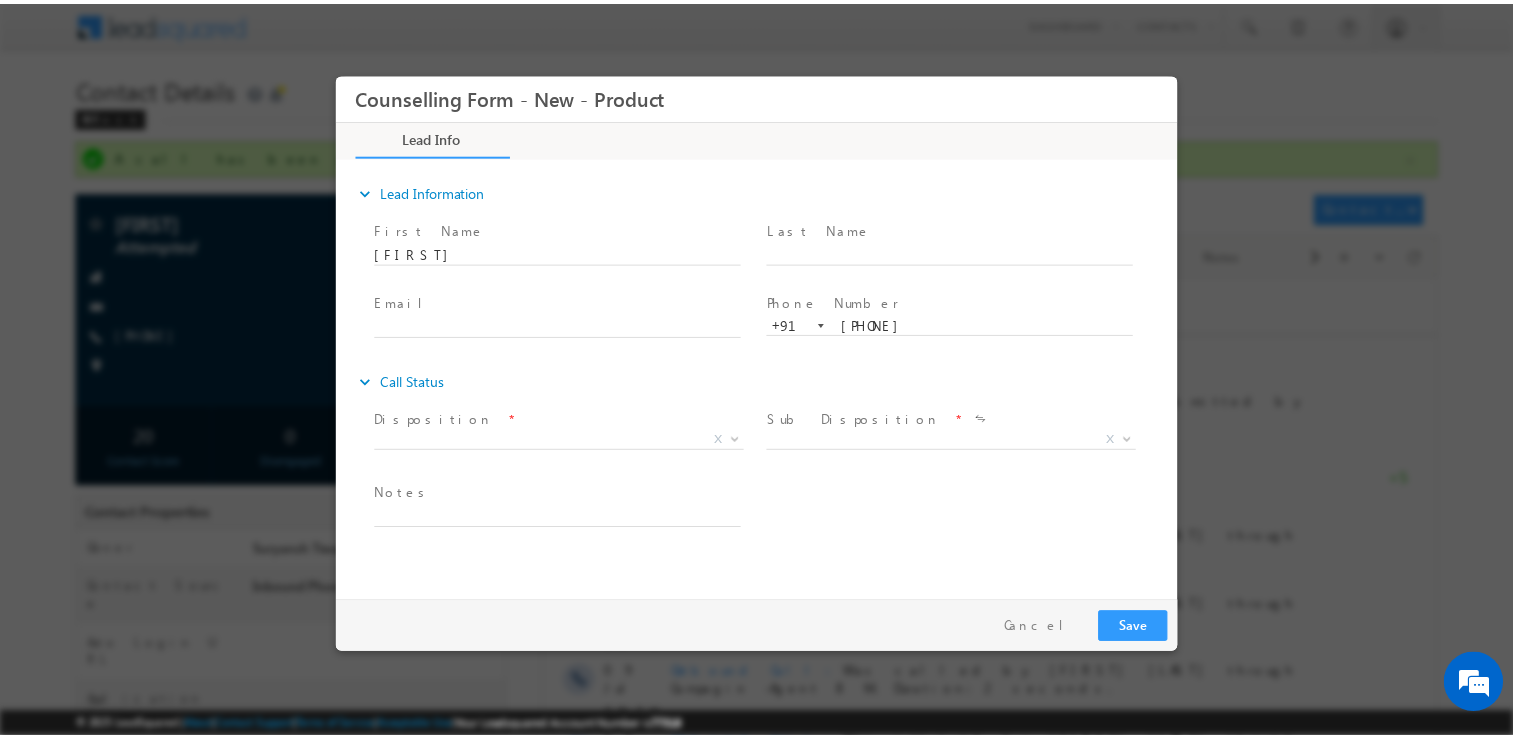 scroll, scrollTop: 0, scrollLeft: 0, axis: both 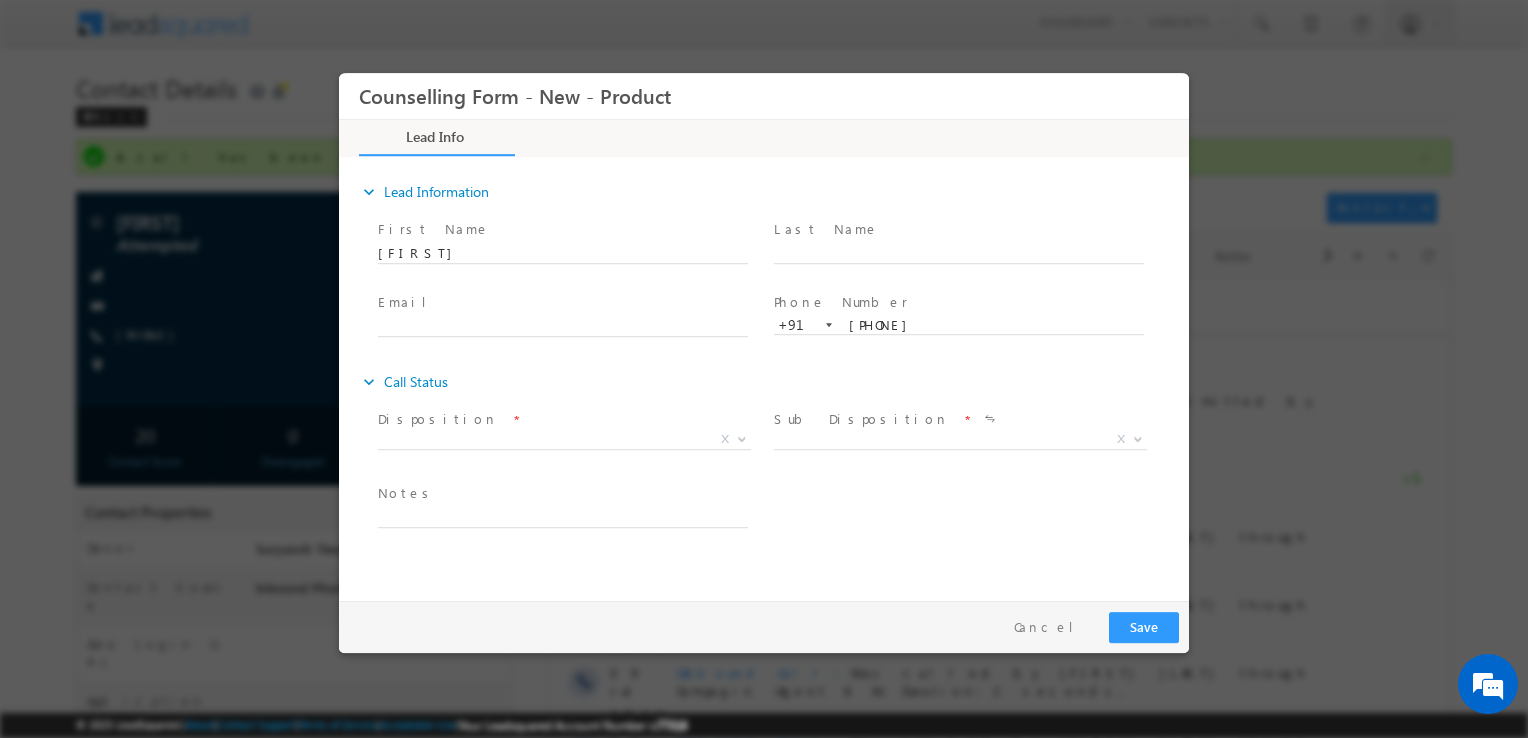 click on "Disposition
*
X" at bounding box center [572, 432] 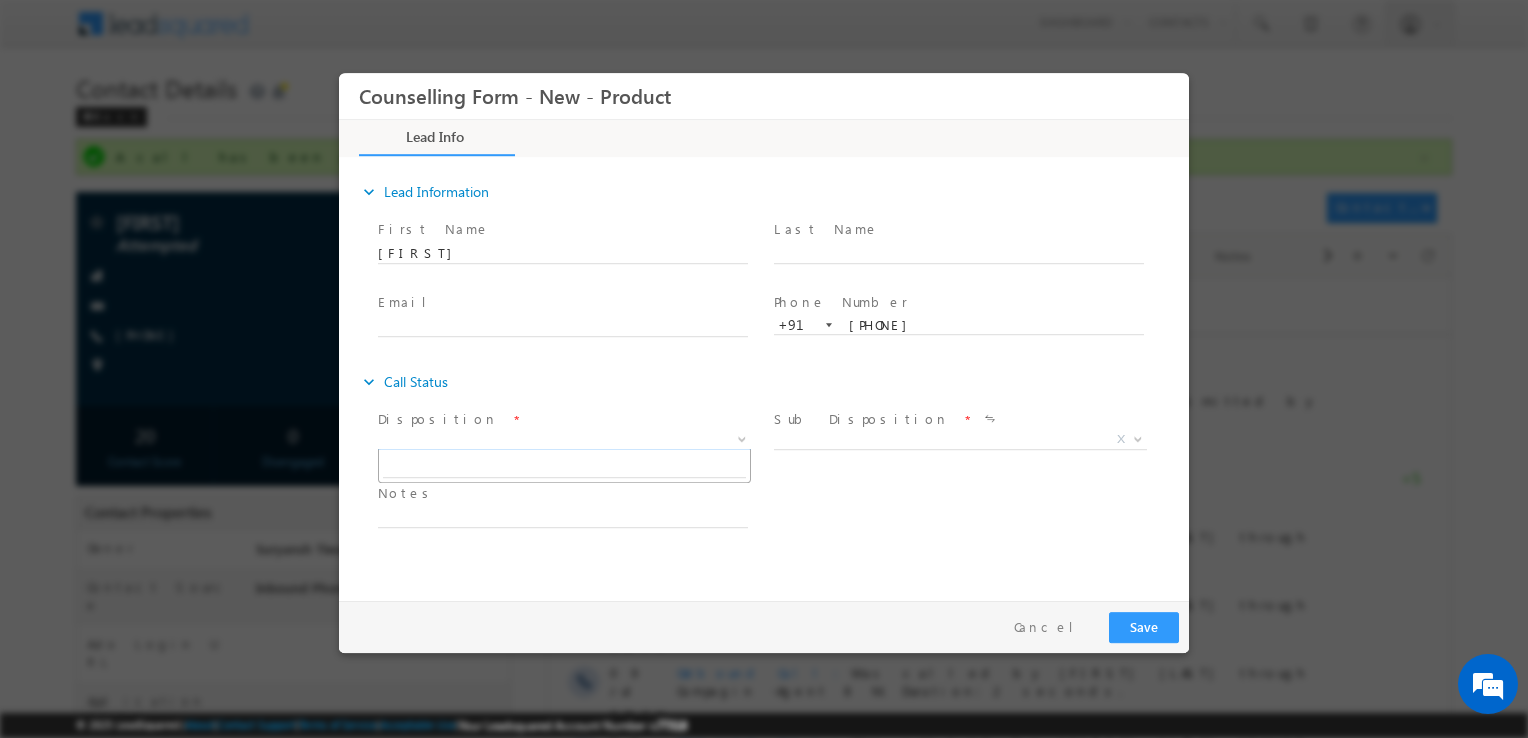 click on "X" at bounding box center [564, 440] 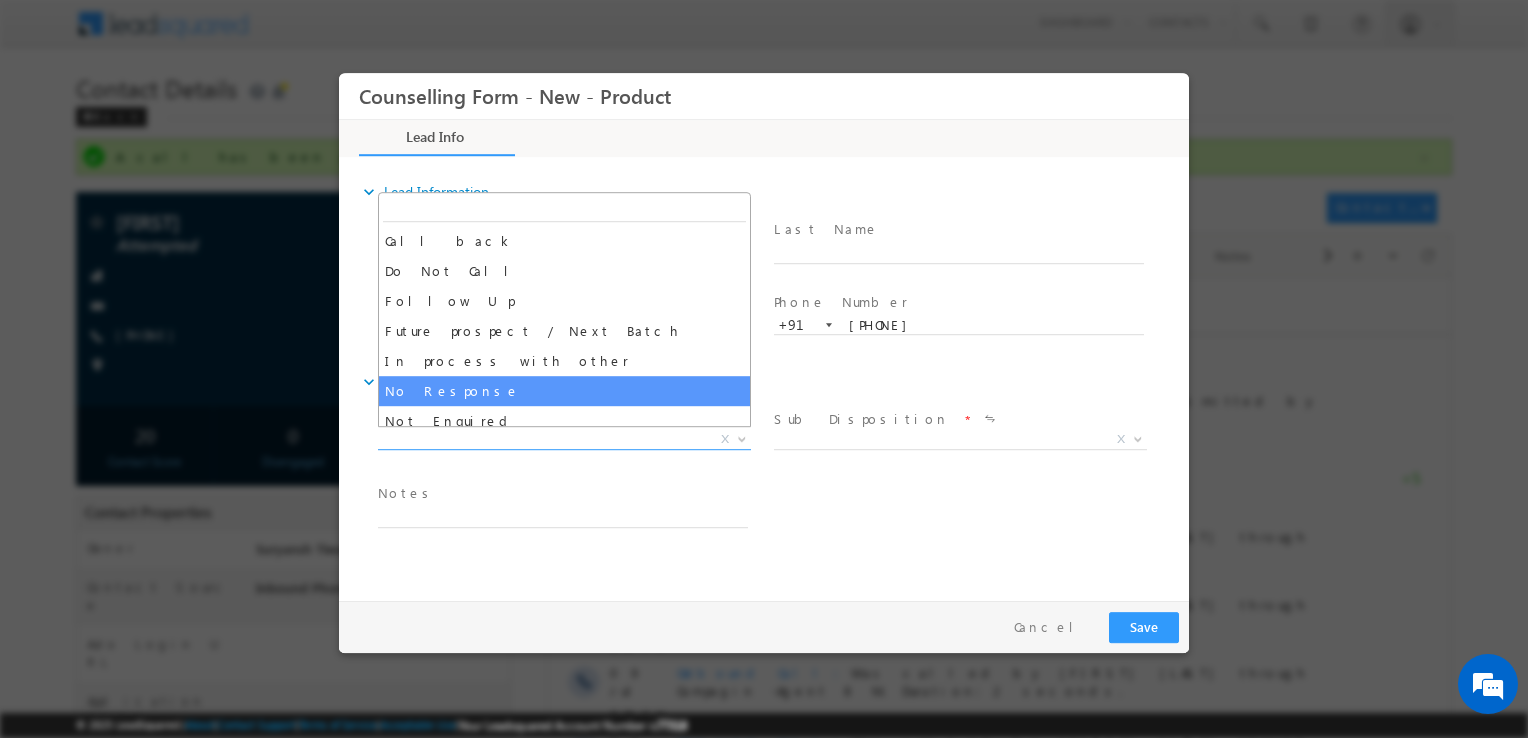 select on "No Response" 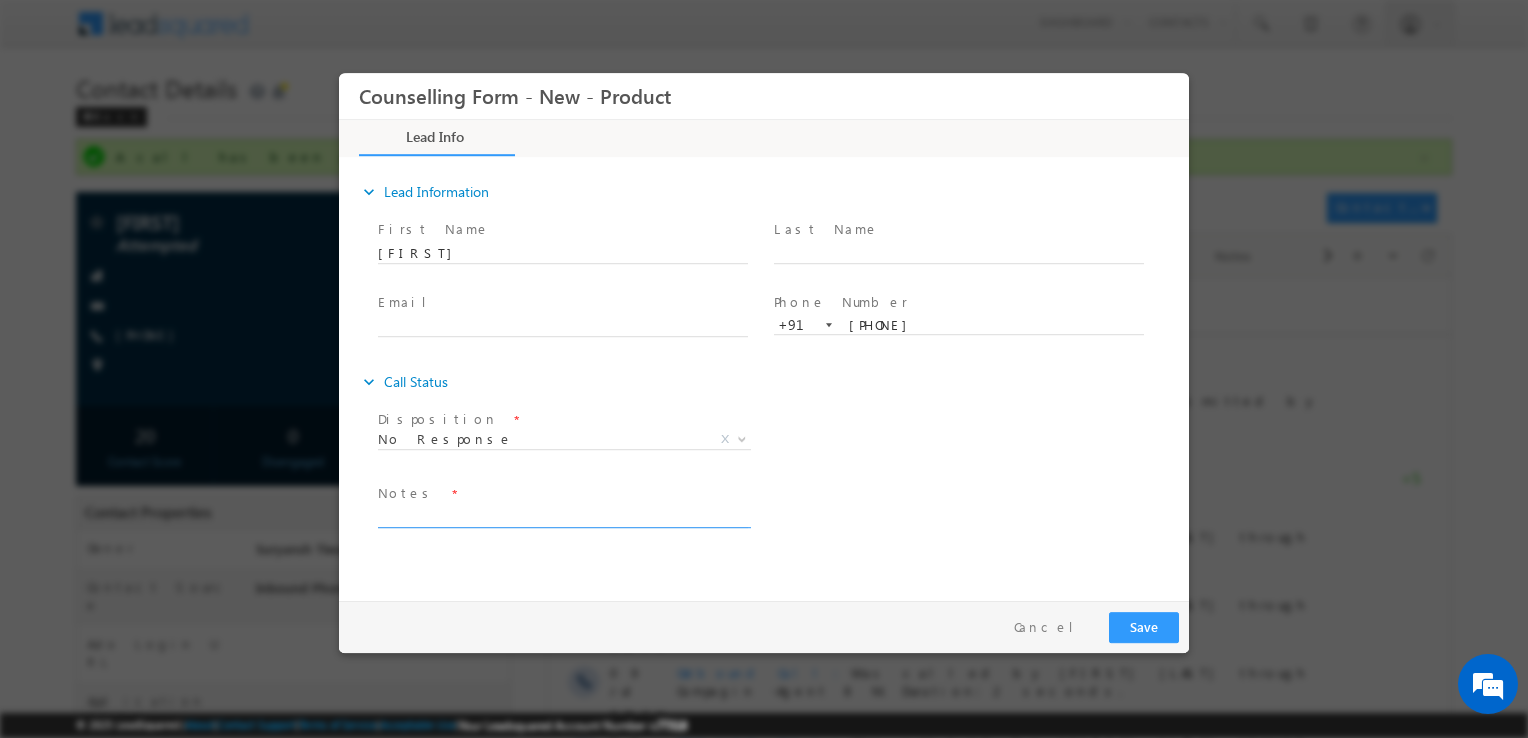 click on "Notes
*" at bounding box center (572, 506) 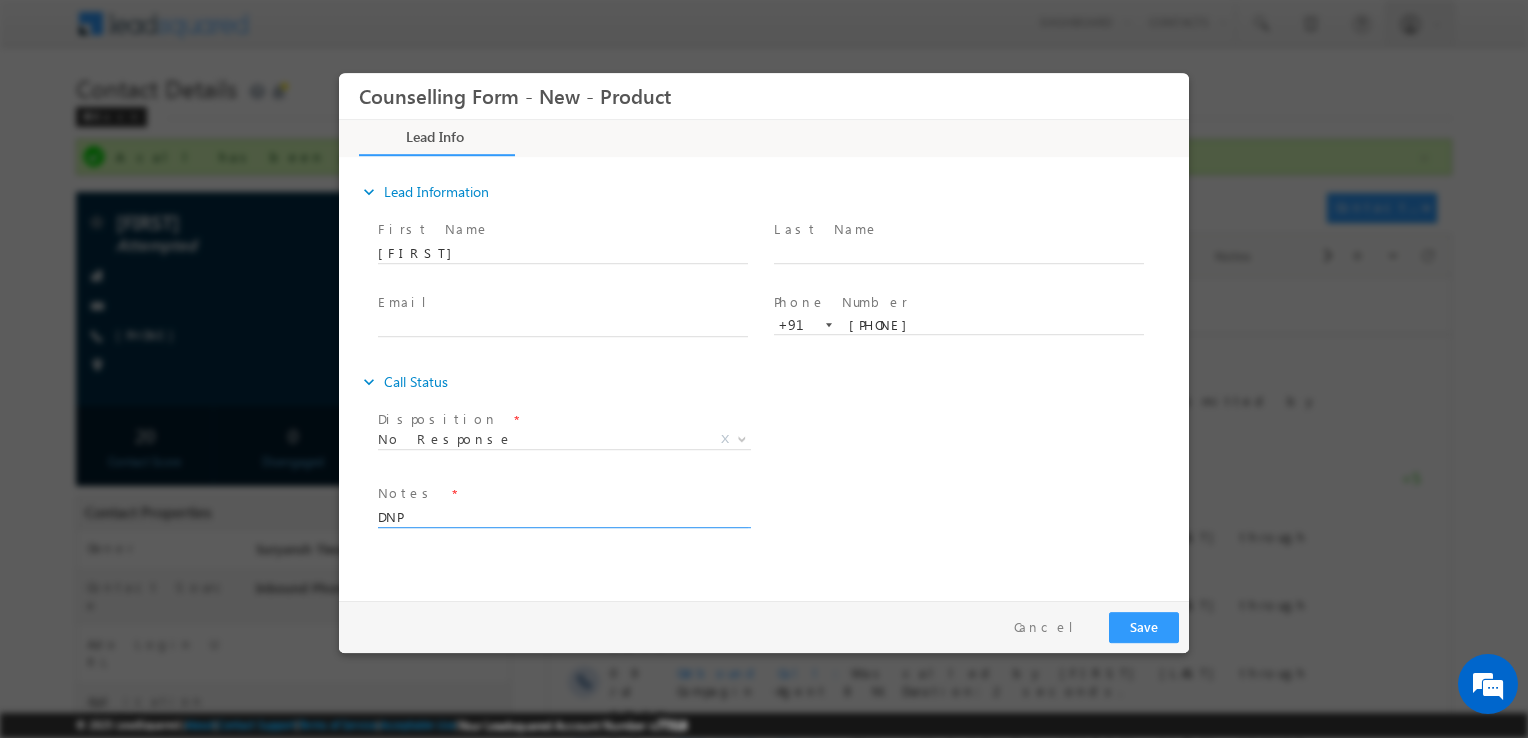 type on "DNP" 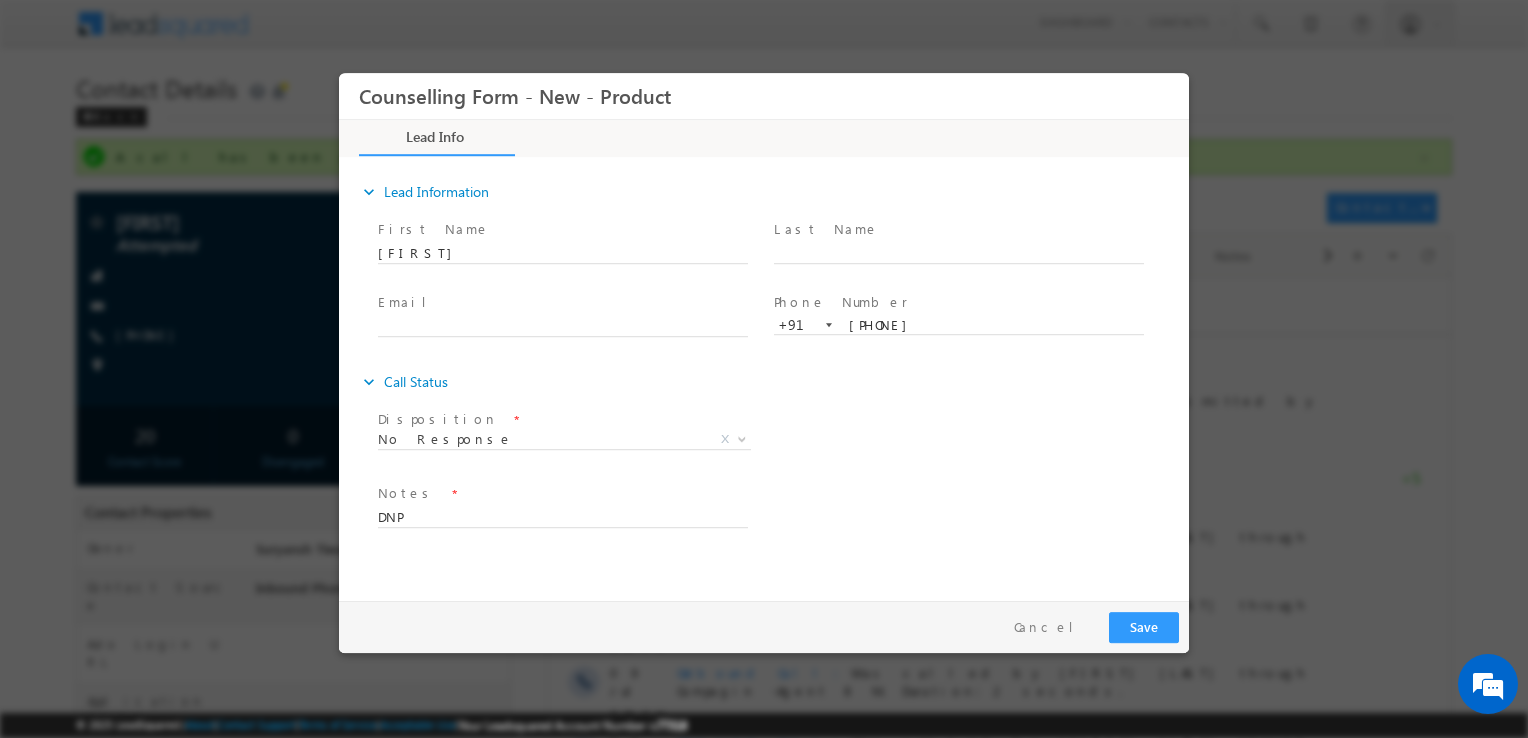 drag, startPoint x: 1150, startPoint y: 646, endPoint x: 1146, endPoint y: 632, distance: 14.56022 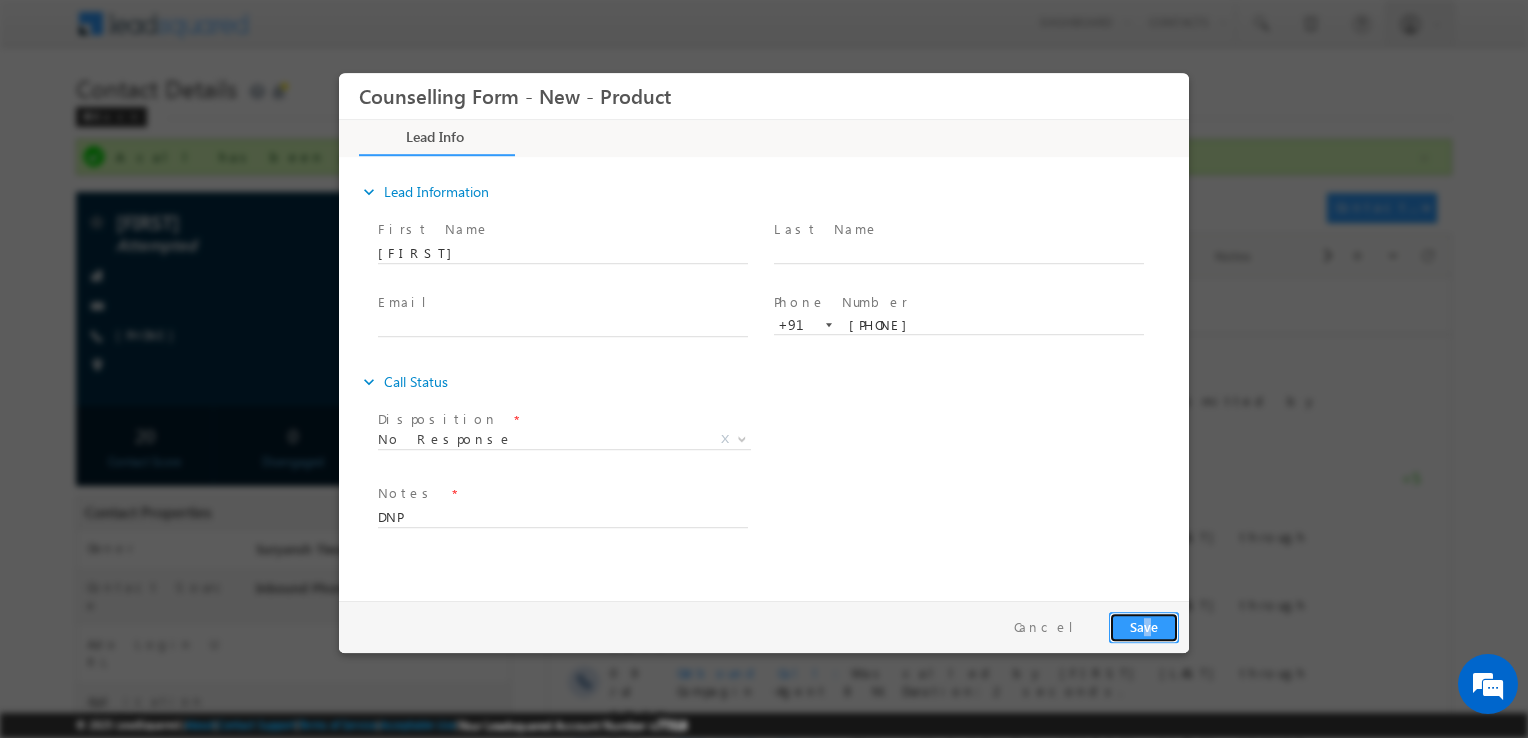click on "Save" at bounding box center [1144, 627] 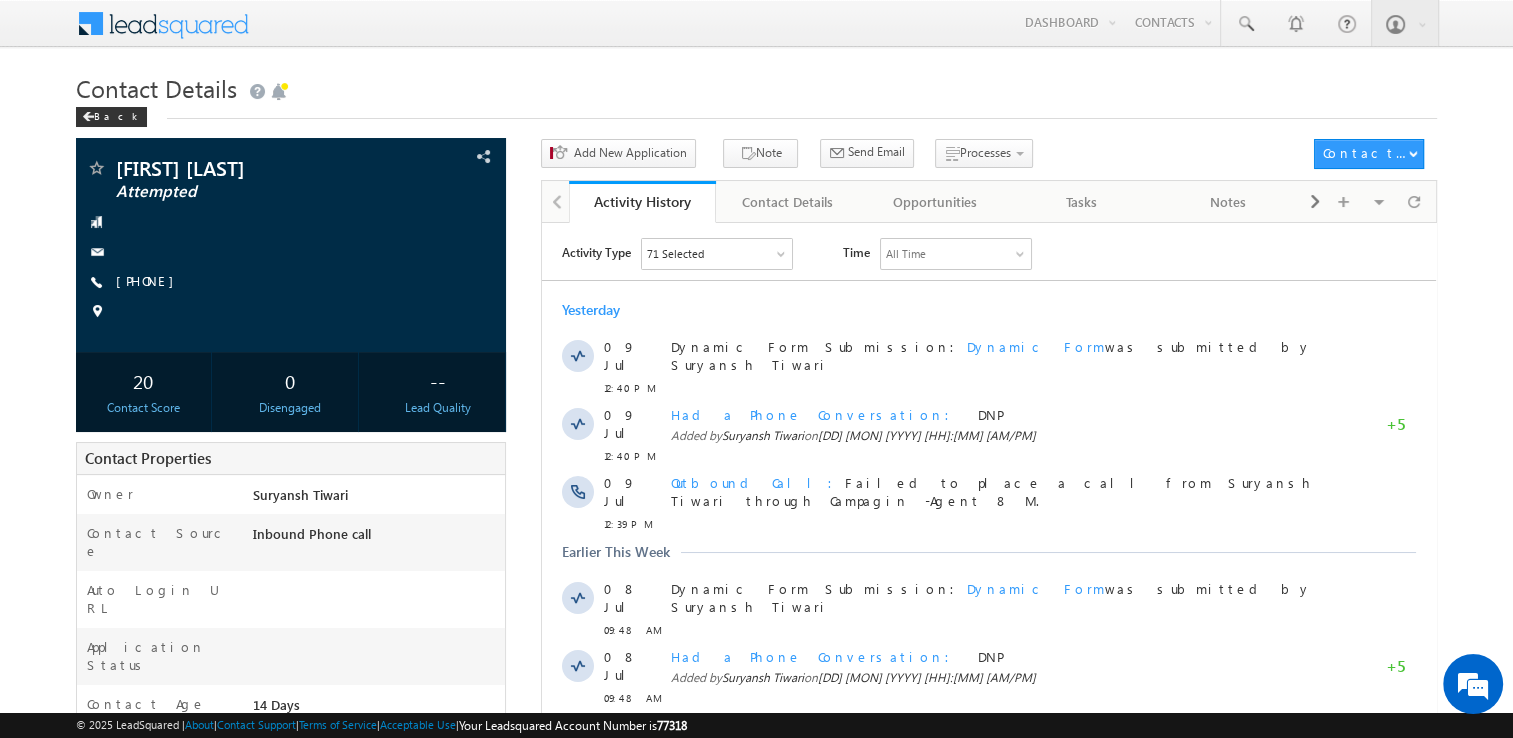 scroll, scrollTop: 0, scrollLeft: 0, axis: both 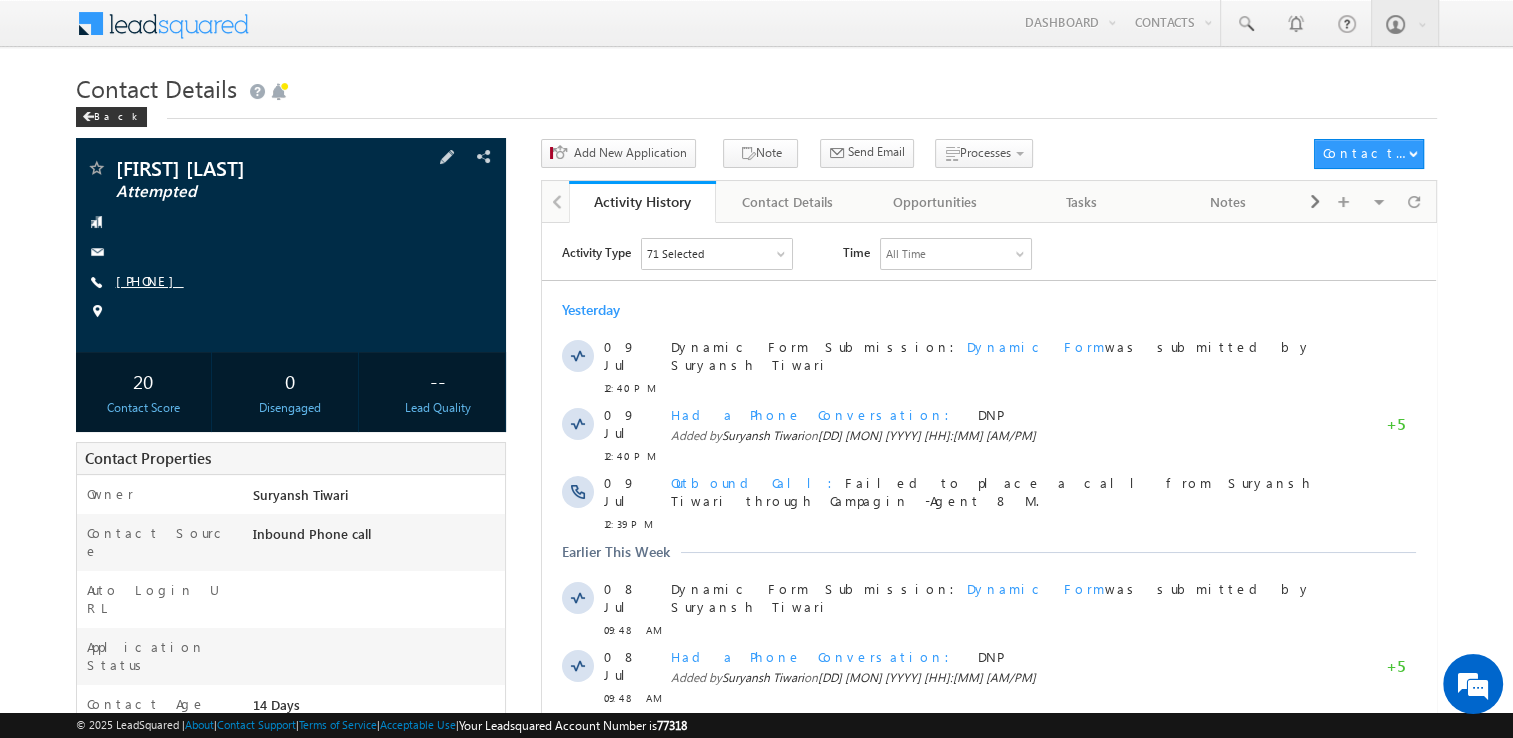 click on "+91-7978785464" at bounding box center (150, 280) 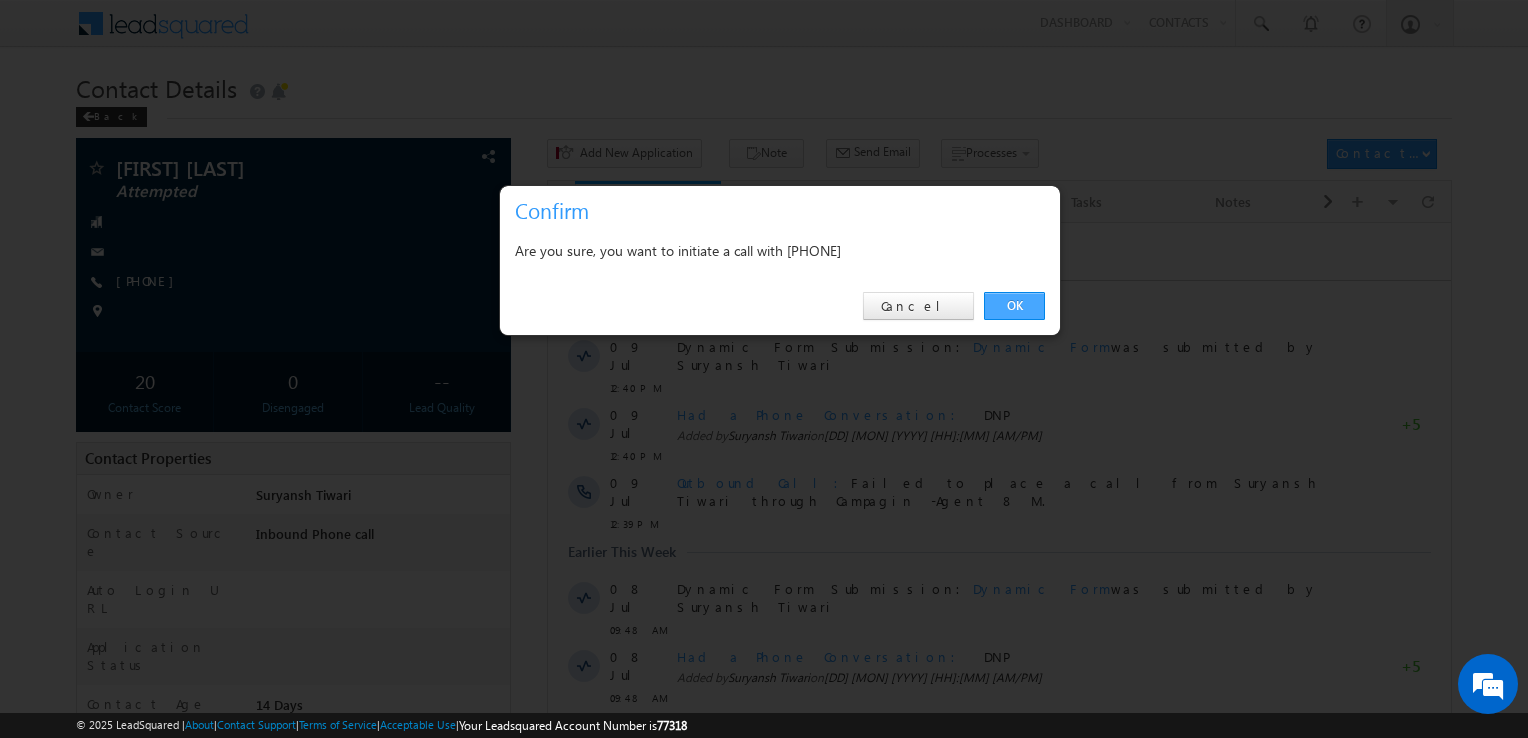click on "OK" at bounding box center [1014, 306] 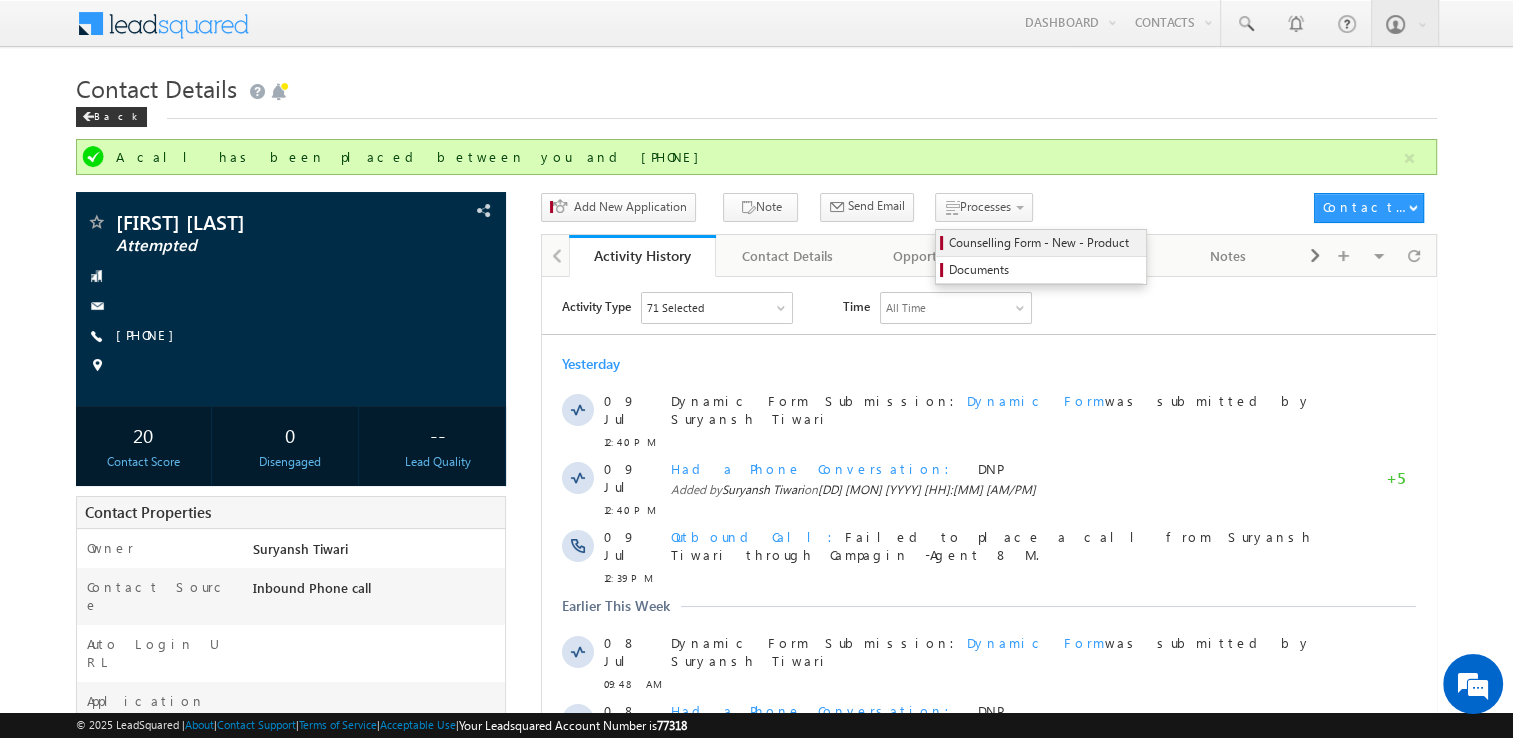 click on "Counselling Form - New - Product" at bounding box center (1044, 243) 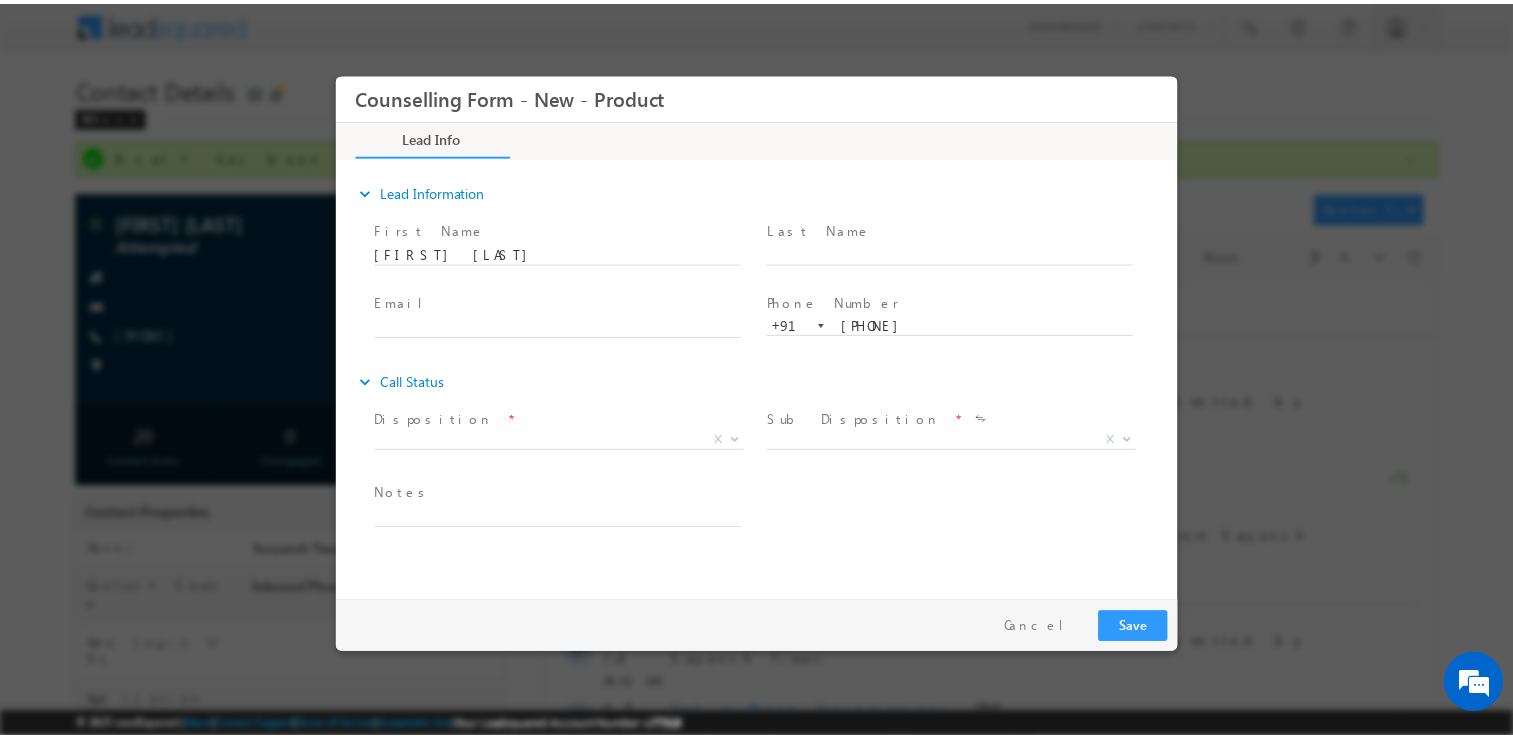 scroll, scrollTop: 0, scrollLeft: 0, axis: both 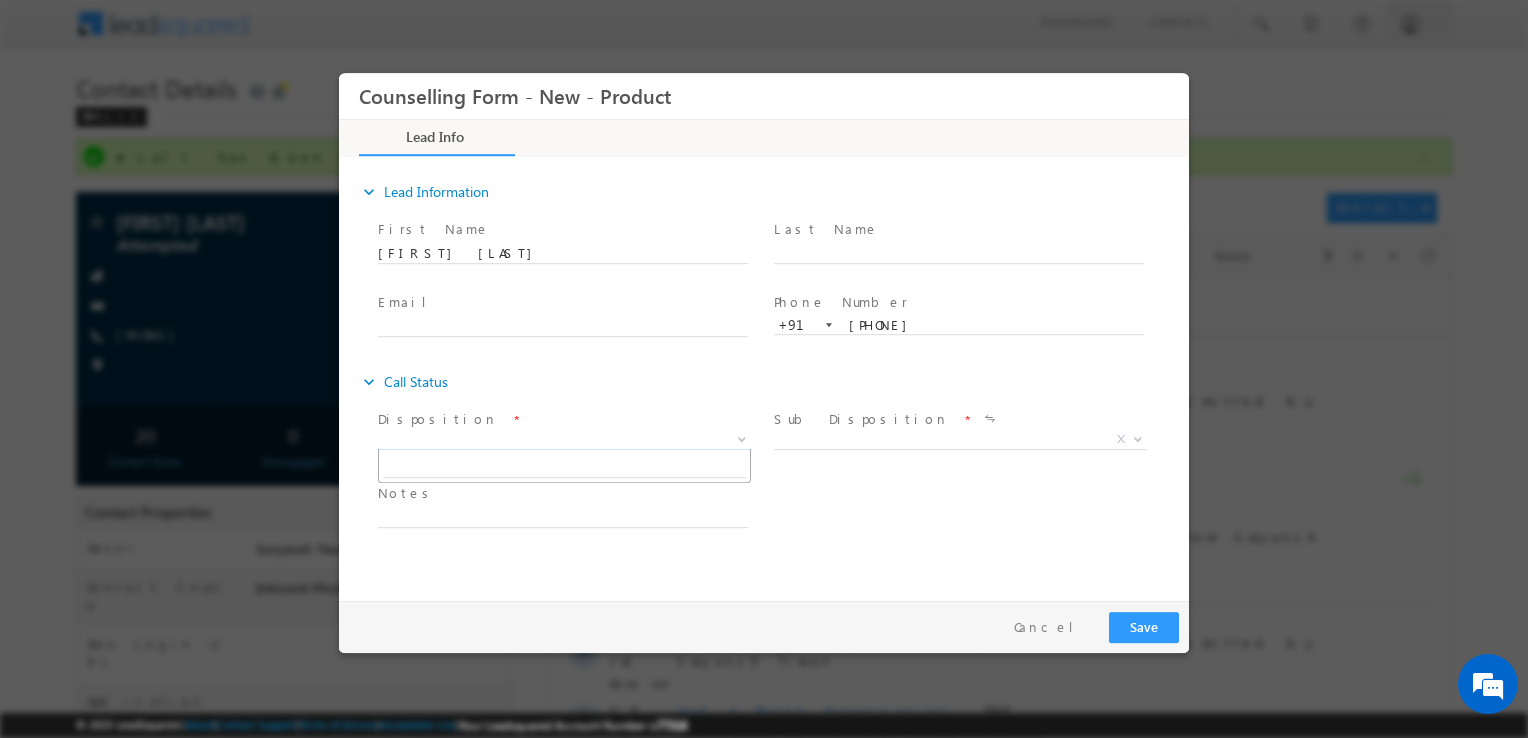 click on "X" at bounding box center [564, 440] 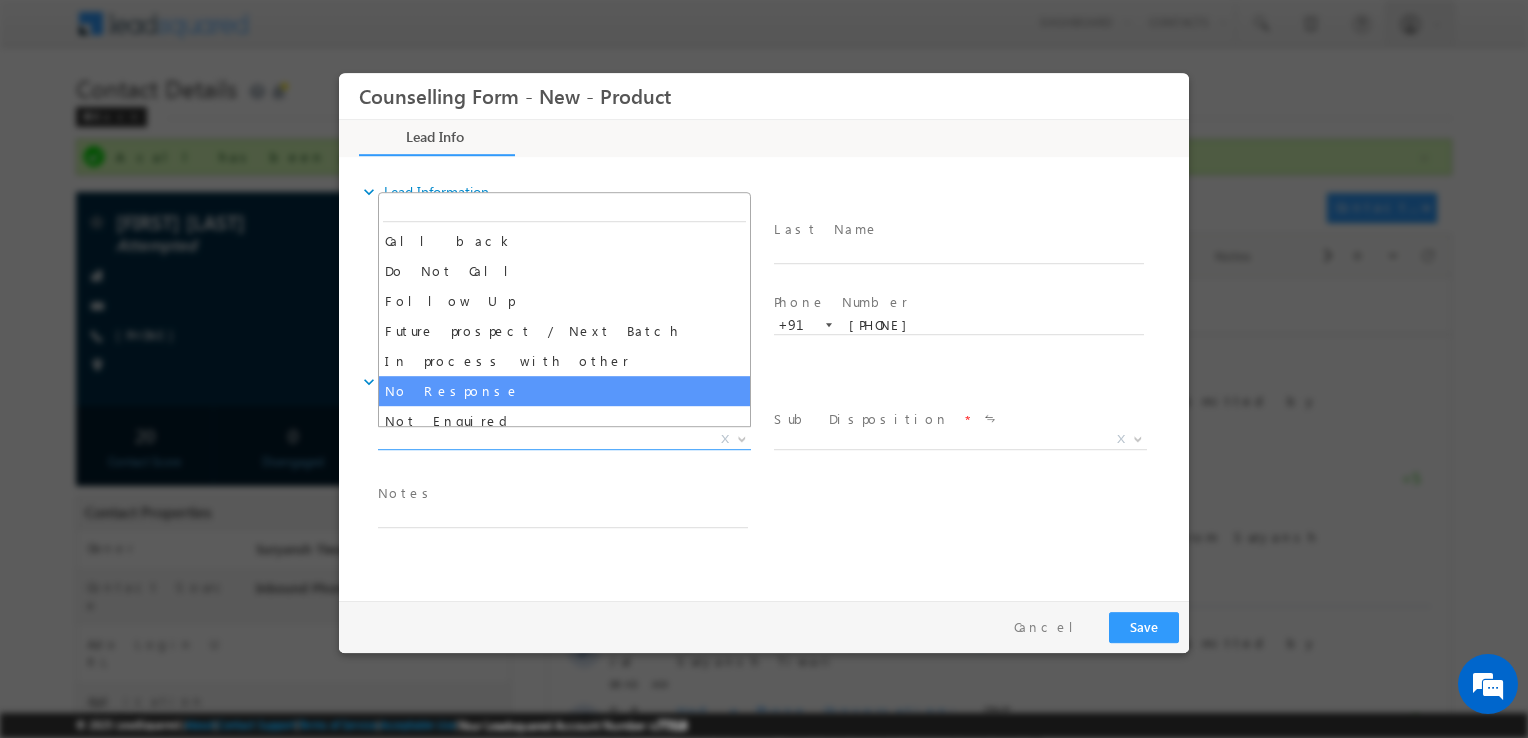 select on "No Response" 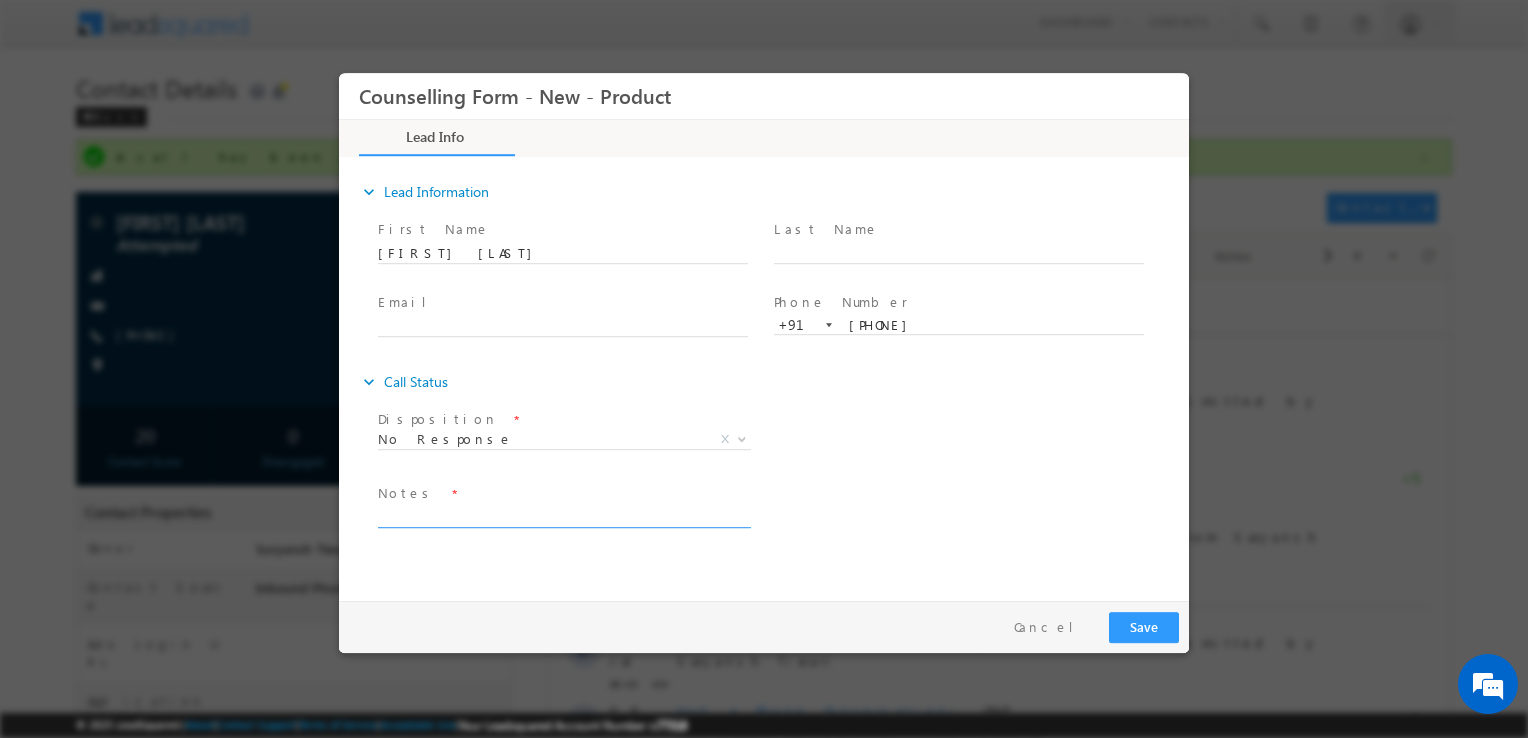 click at bounding box center (563, 516) 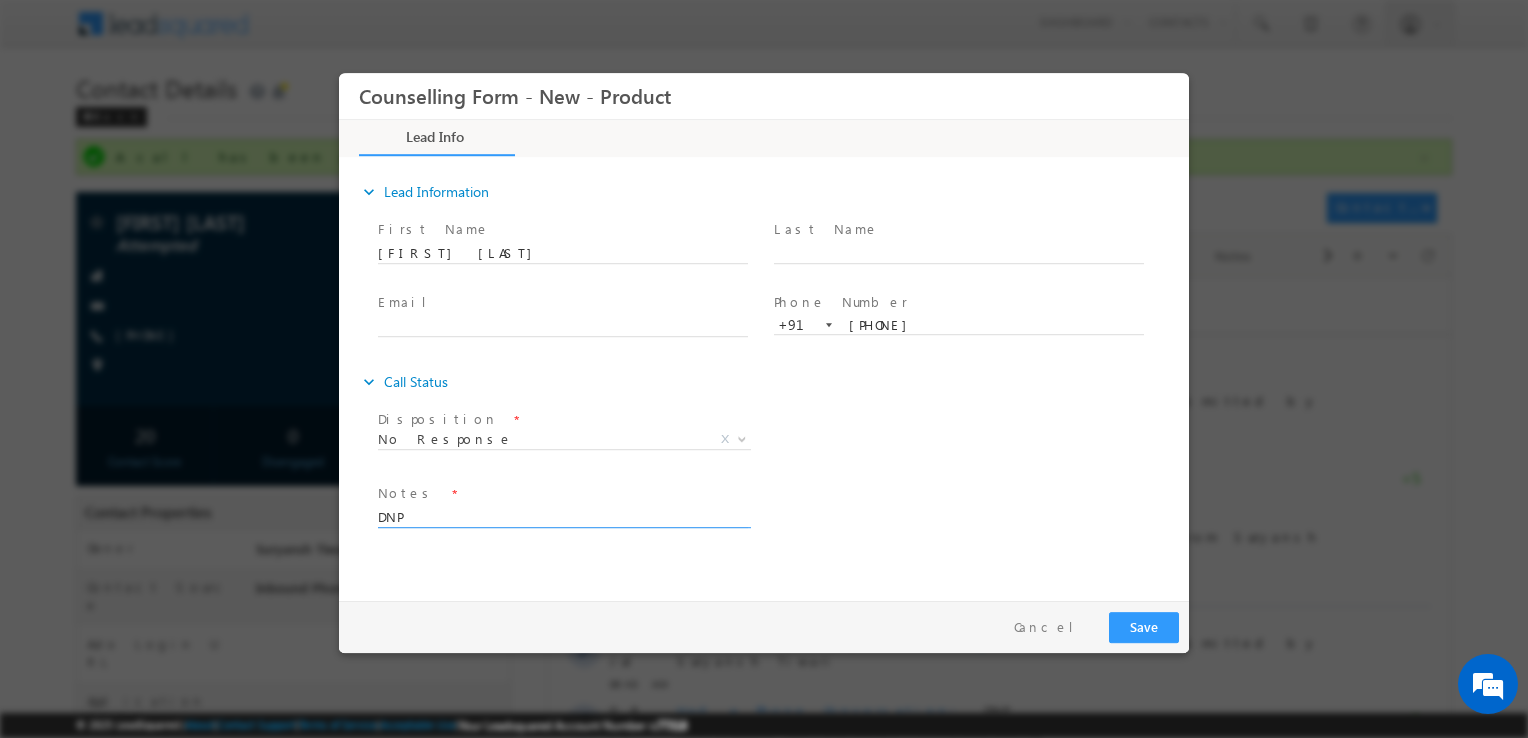 type on "DNP" 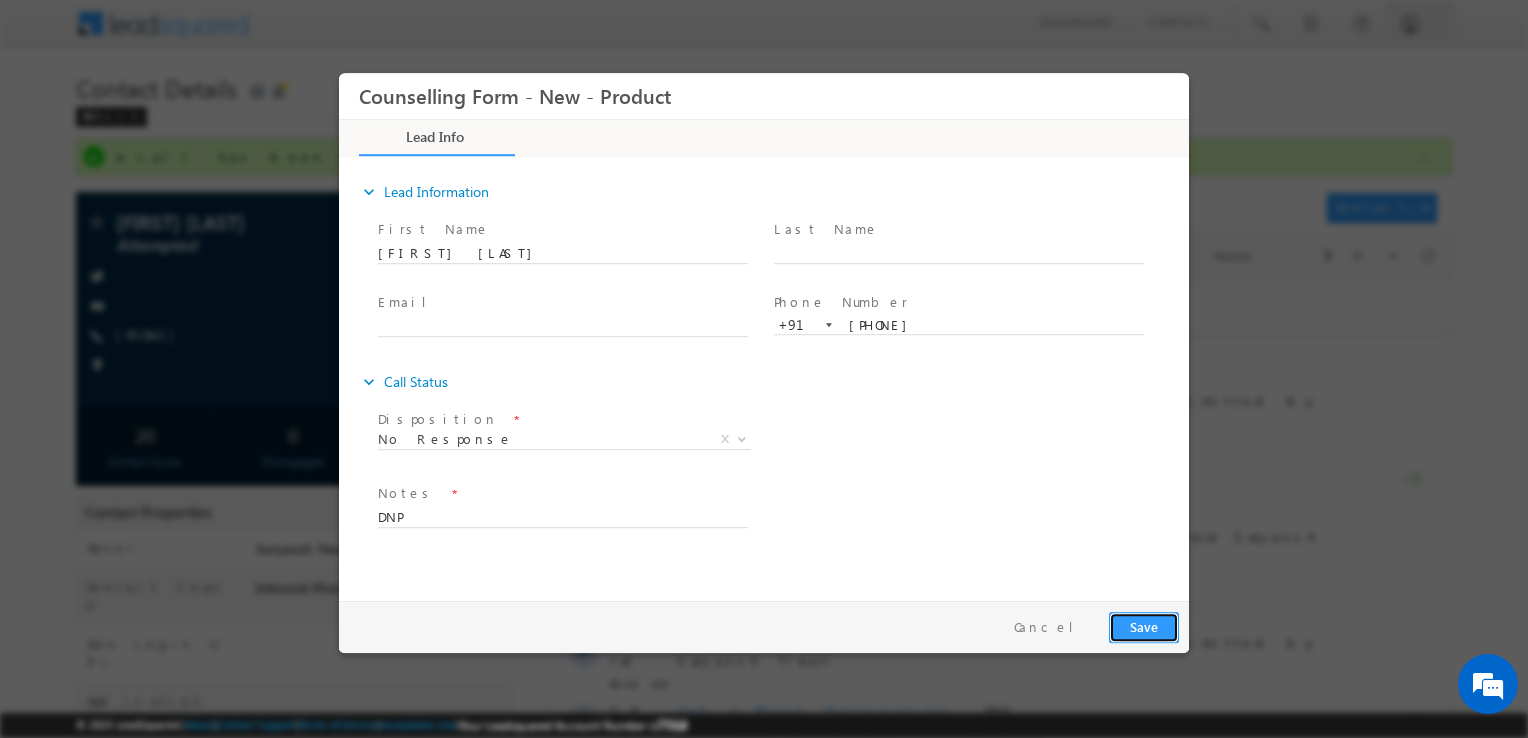 drag, startPoint x: 1138, startPoint y: 622, endPoint x: 1556, endPoint y: 563, distance: 422.14334 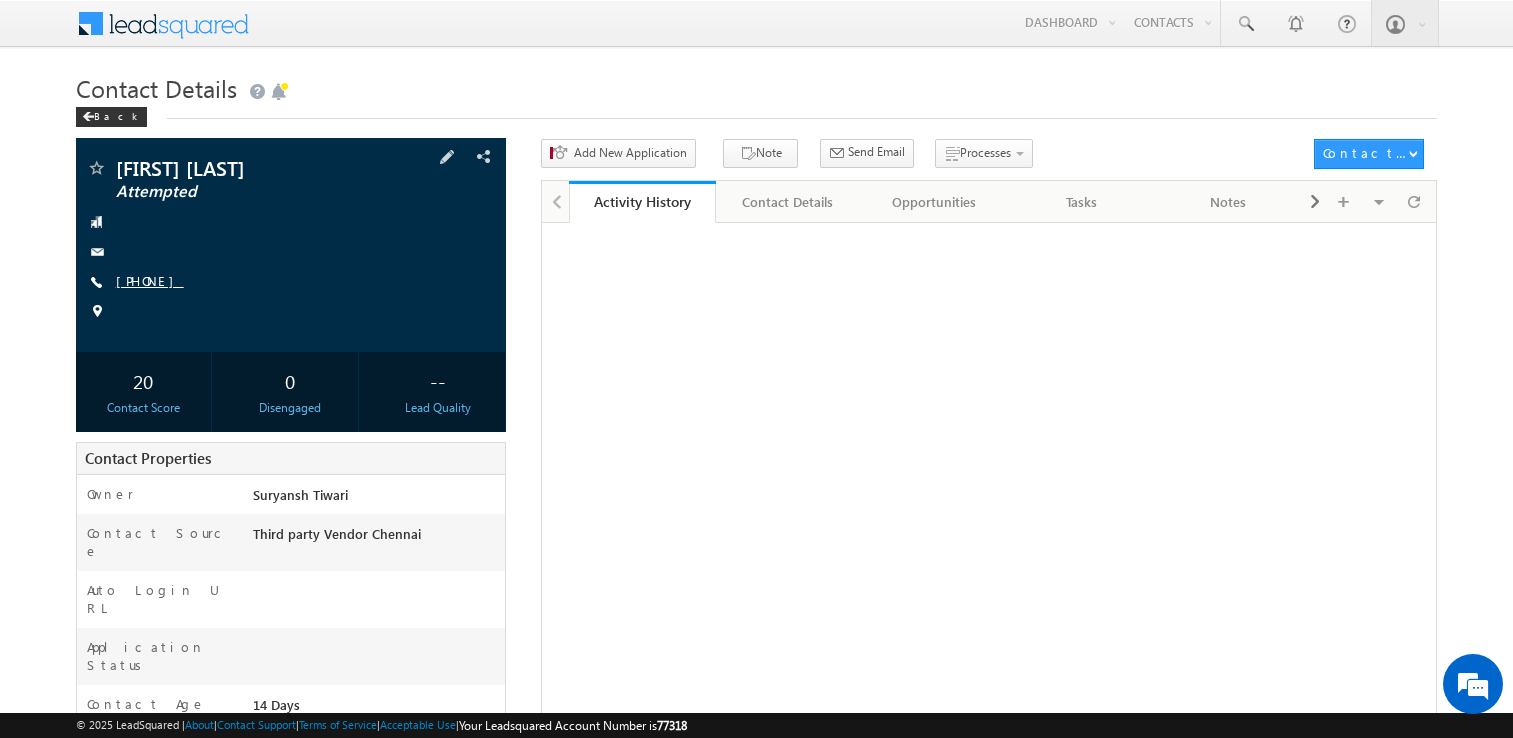 scroll, scrollTop: 0, scrollLeft: 0, axis: both 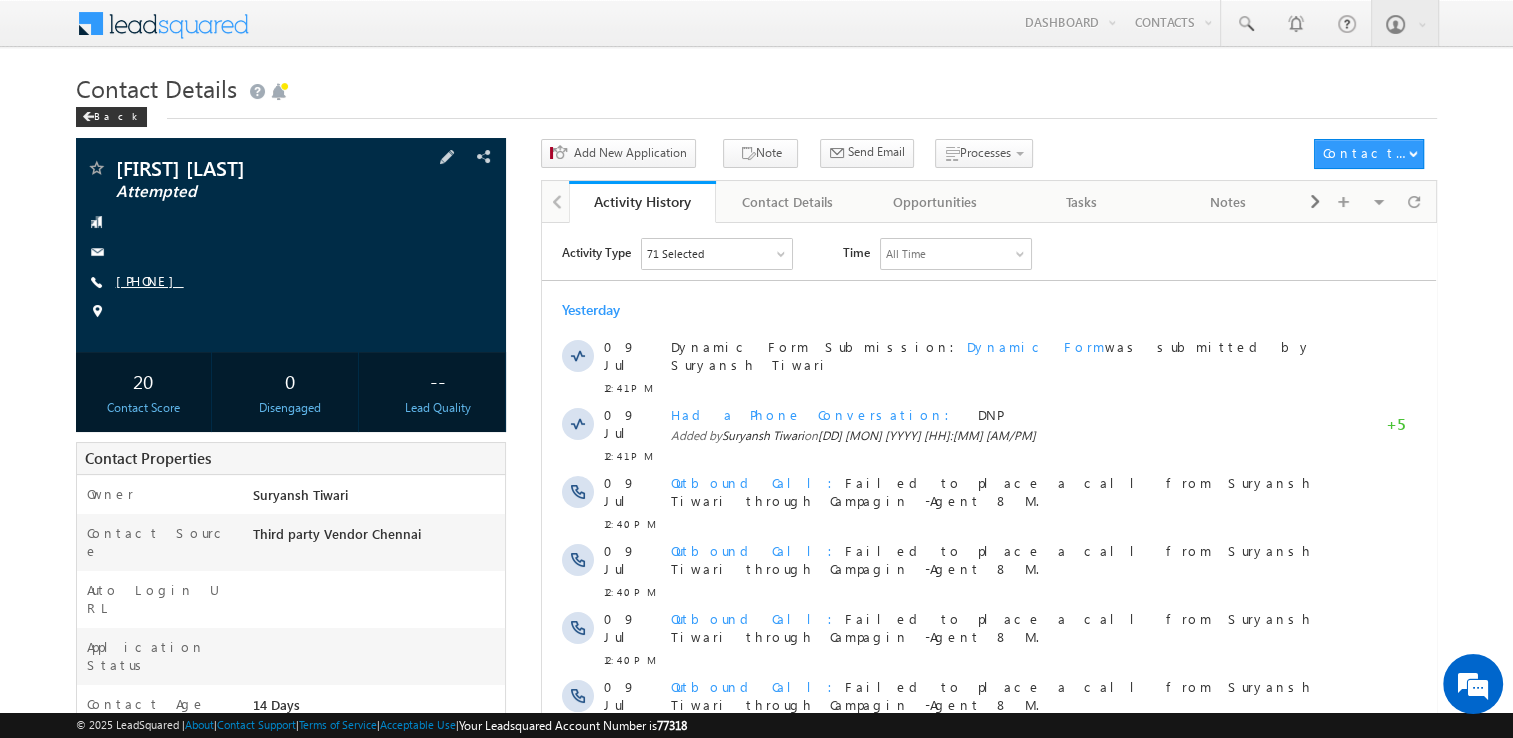drag, startPoint x: 0, startPoint y: 0, endPoint x: 173, endPoint y: 279, distance: 328.28342 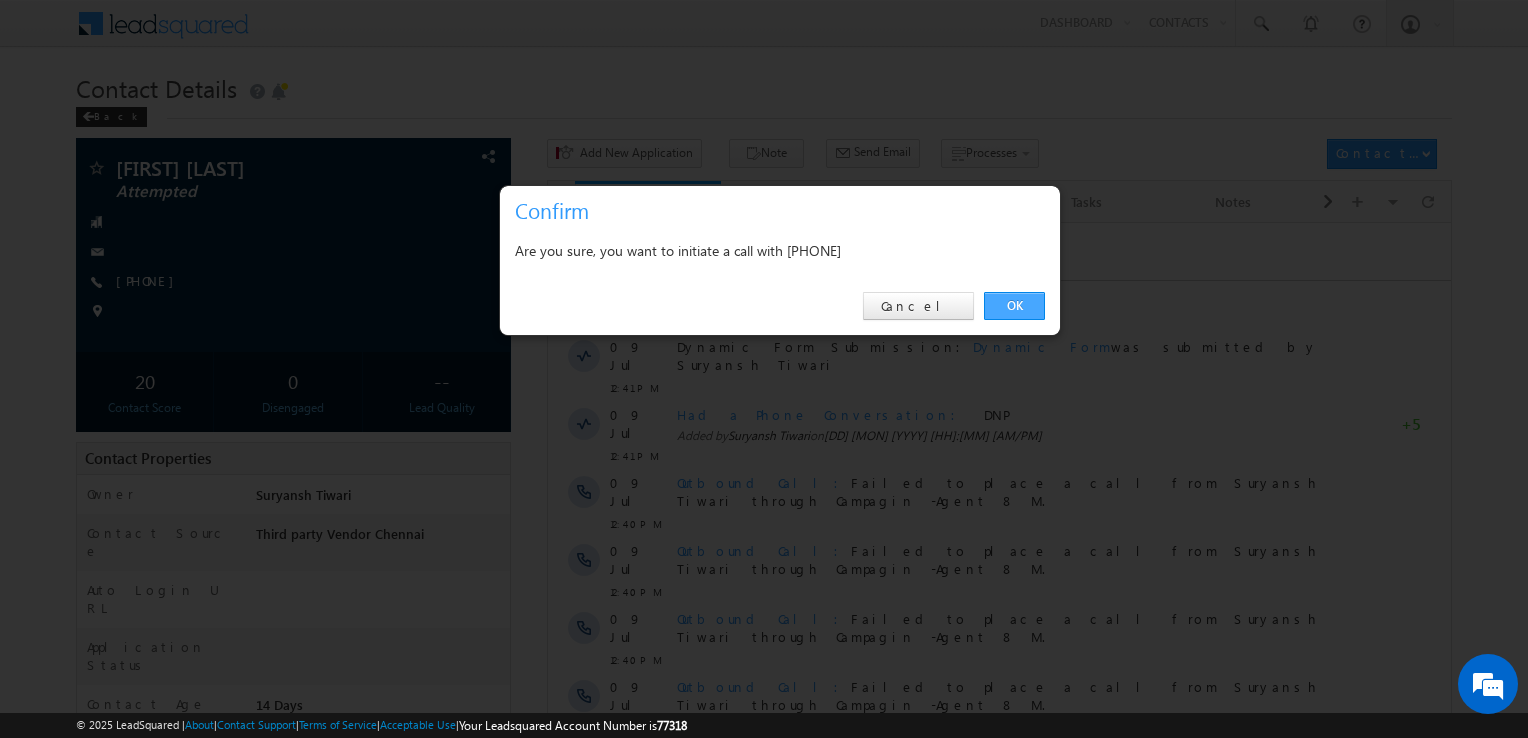 click on "OK" at bounding box center [1014, 306] 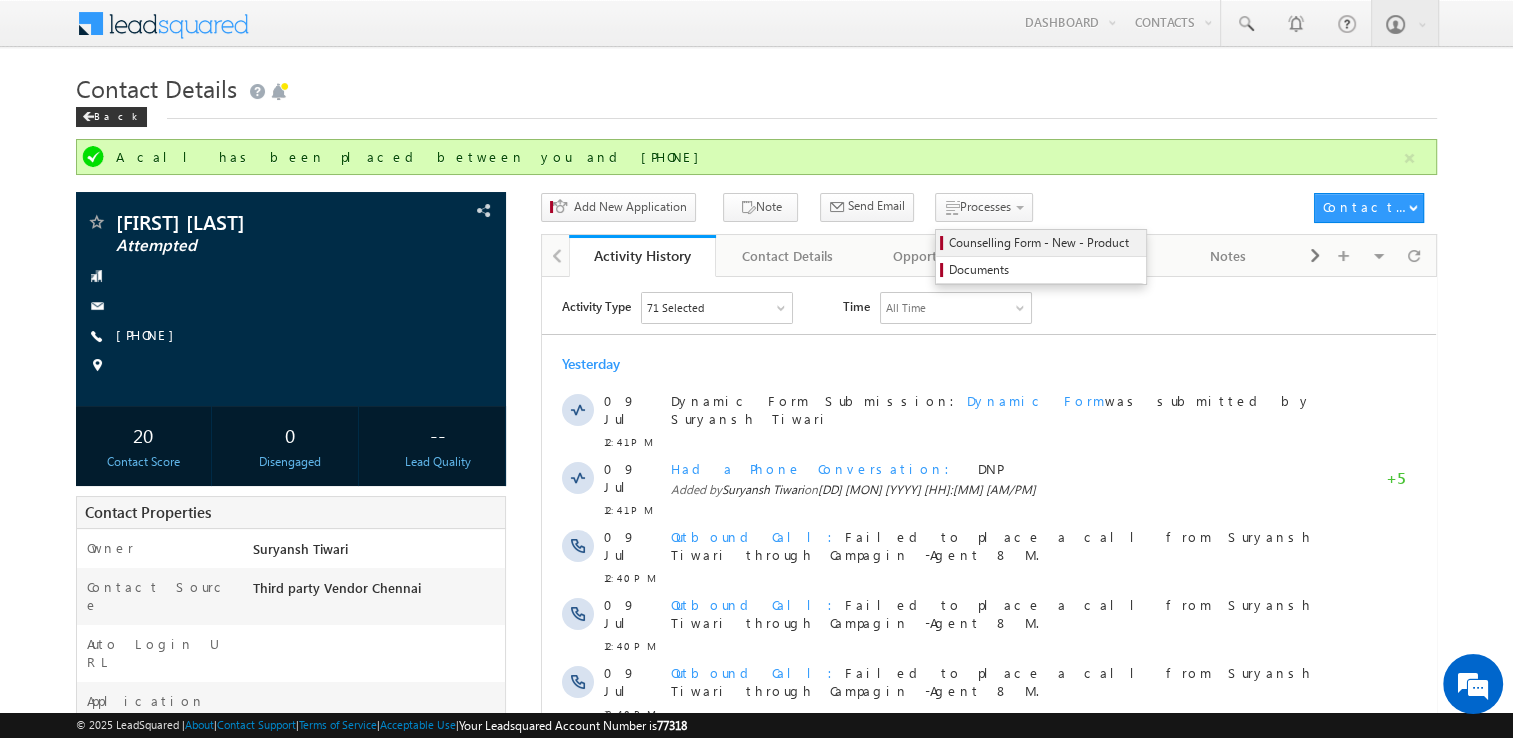 click on "Counselling Form - New - Product" at bounding box center [1044, 243] 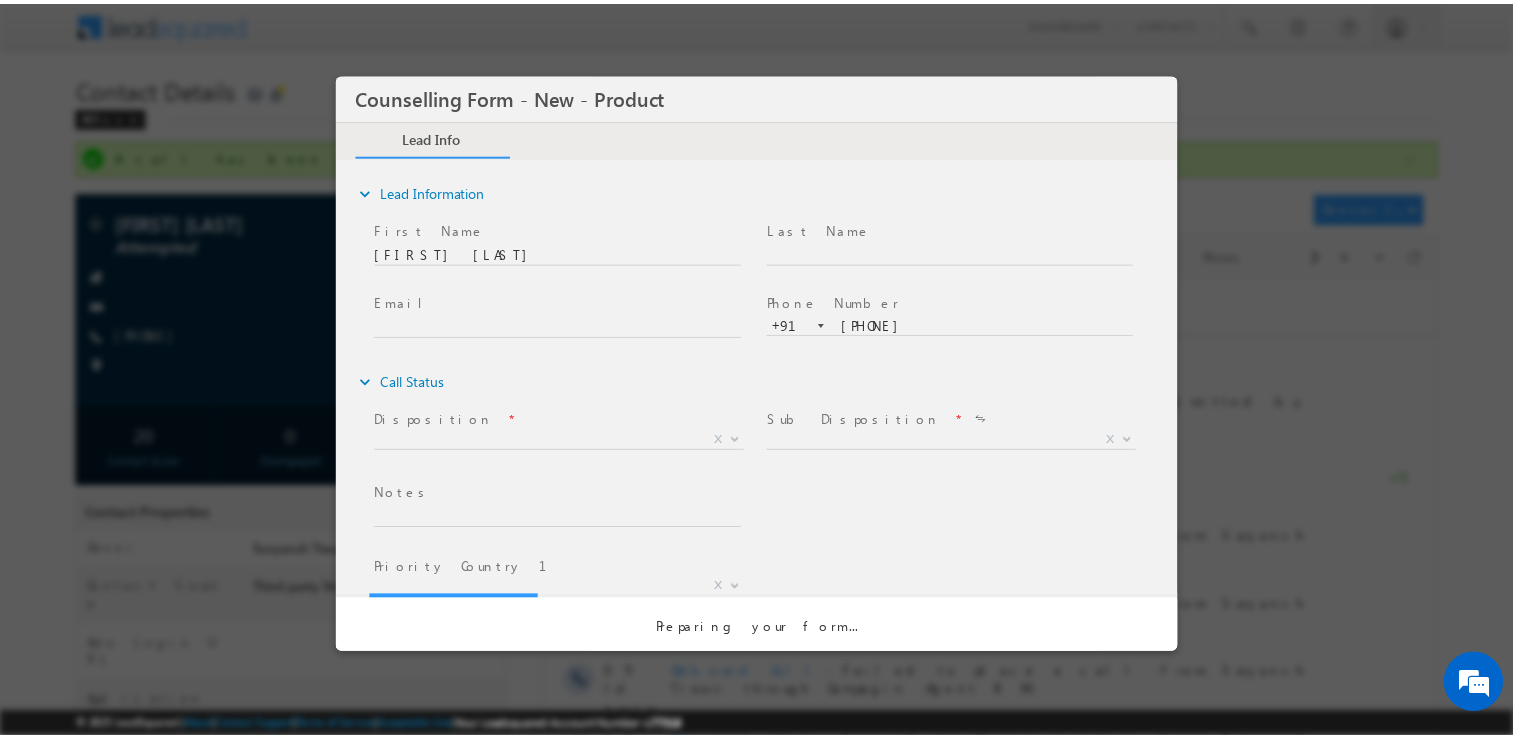 scroll, scrollTop: 0, scrollLeft: 0, axis: both 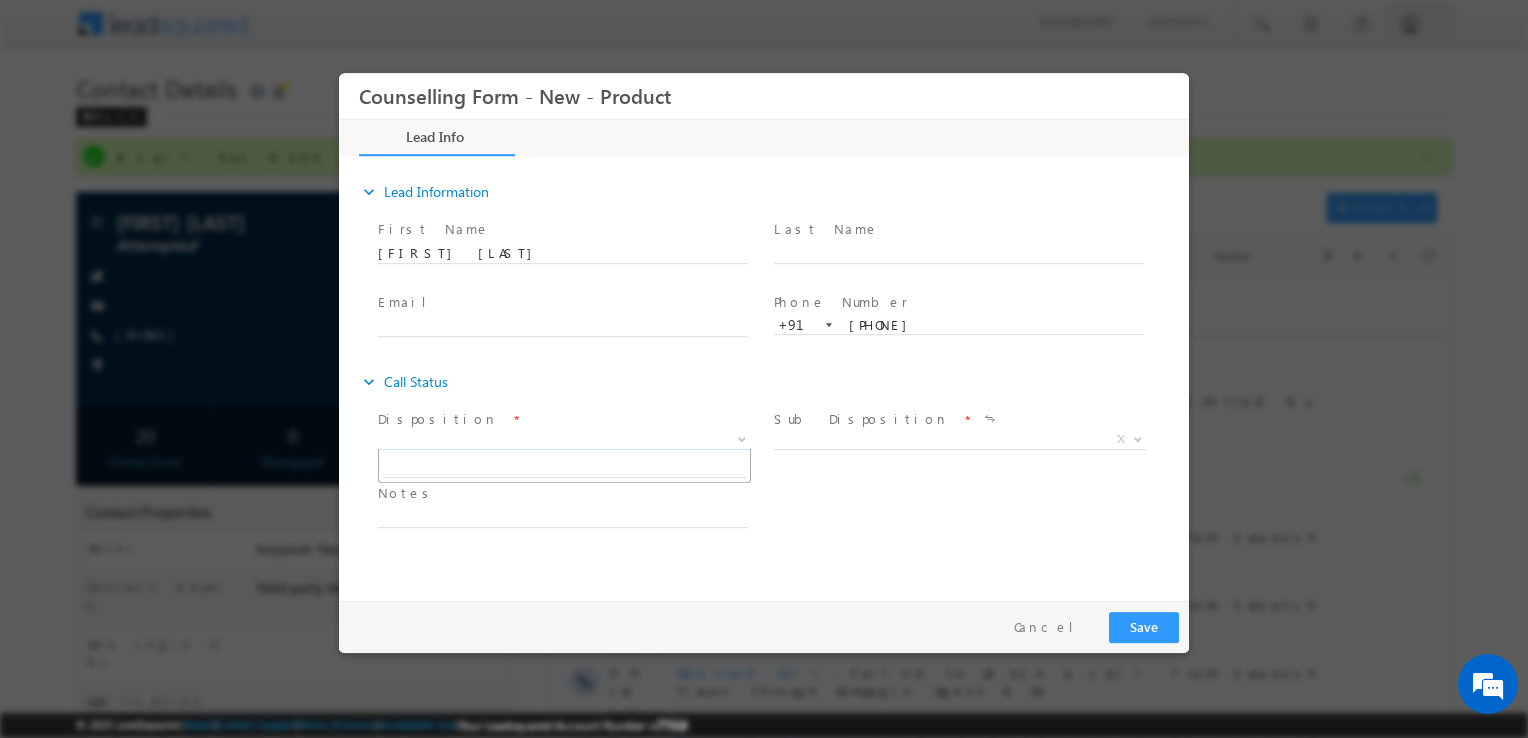 click on "X" at bounding box center [564, 440] 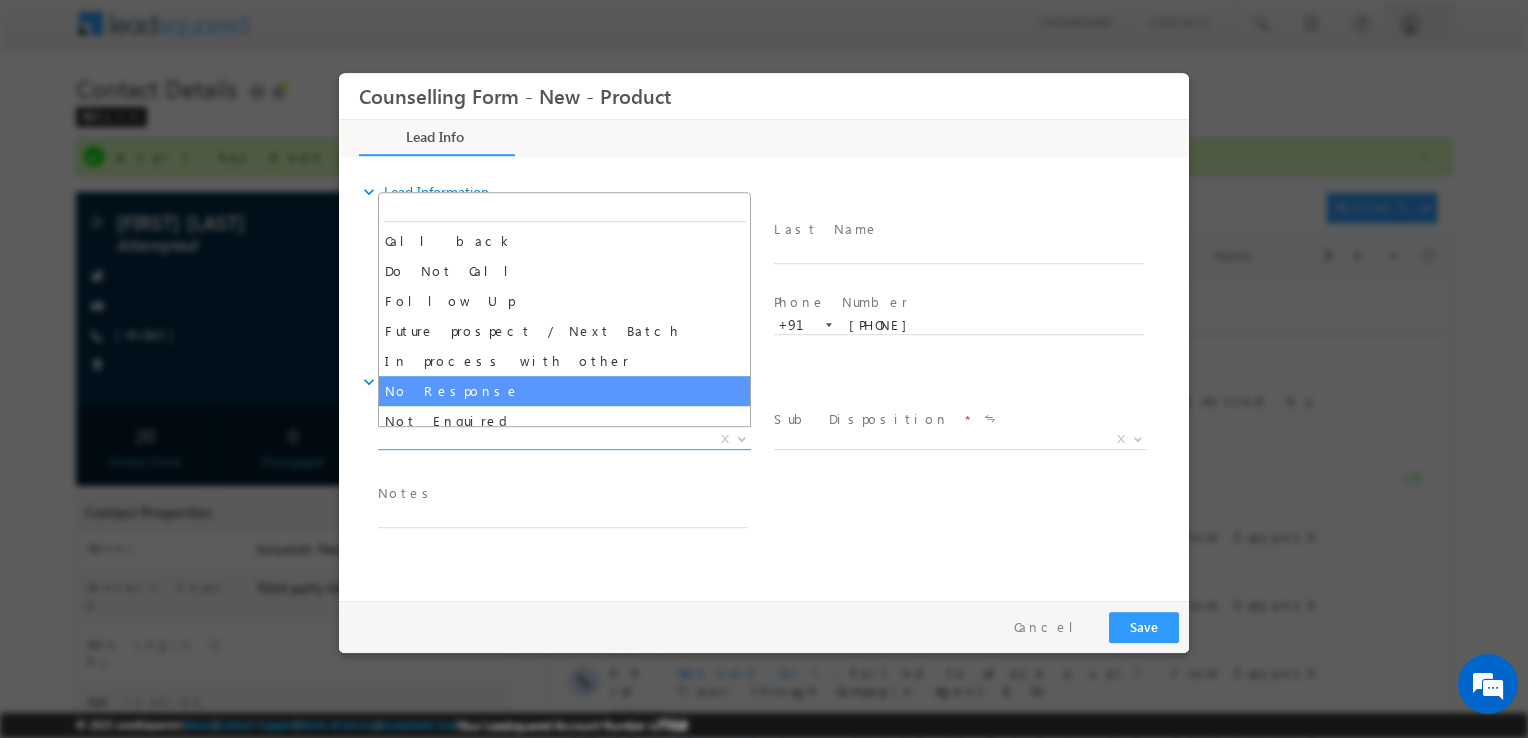select on "No Response" 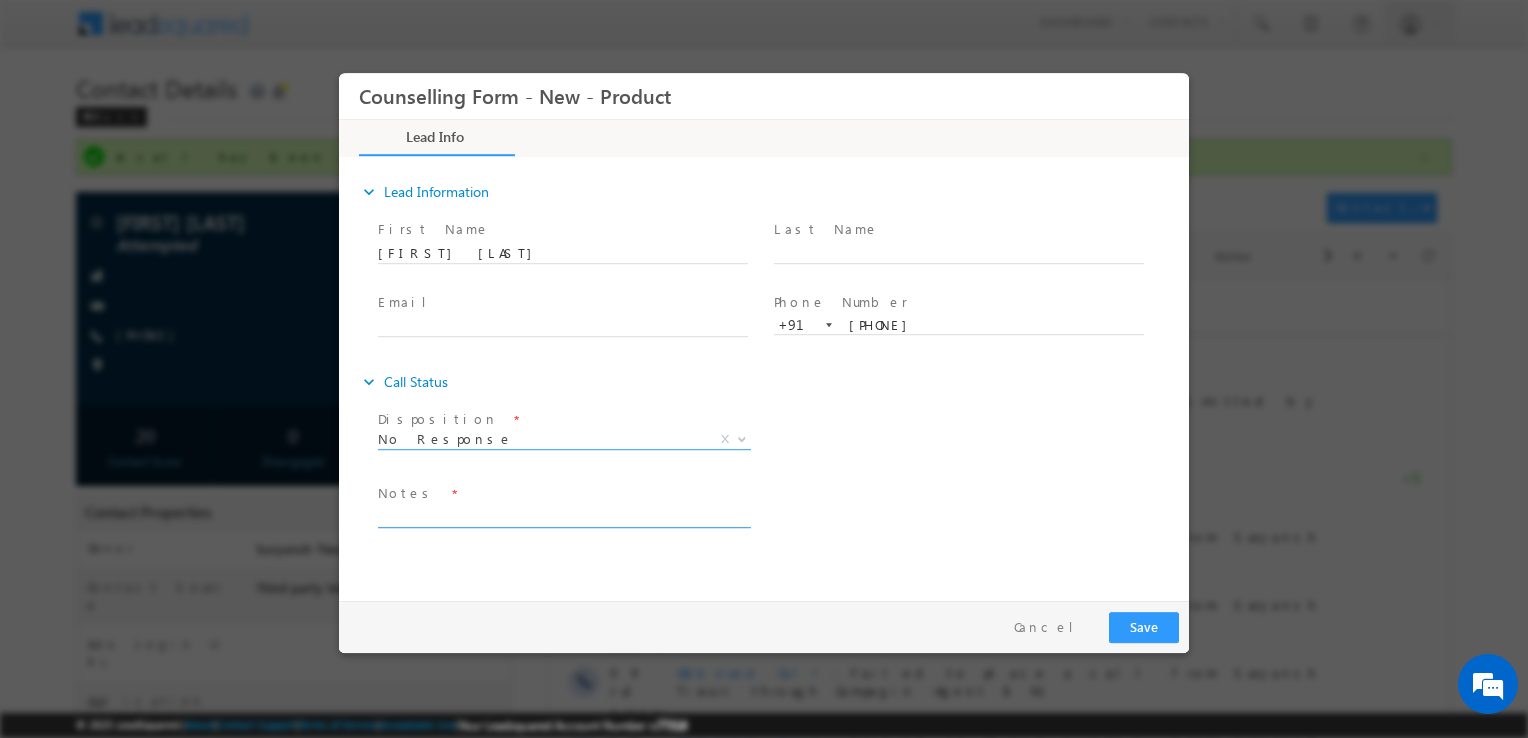 click at bounding box center (563, 516) 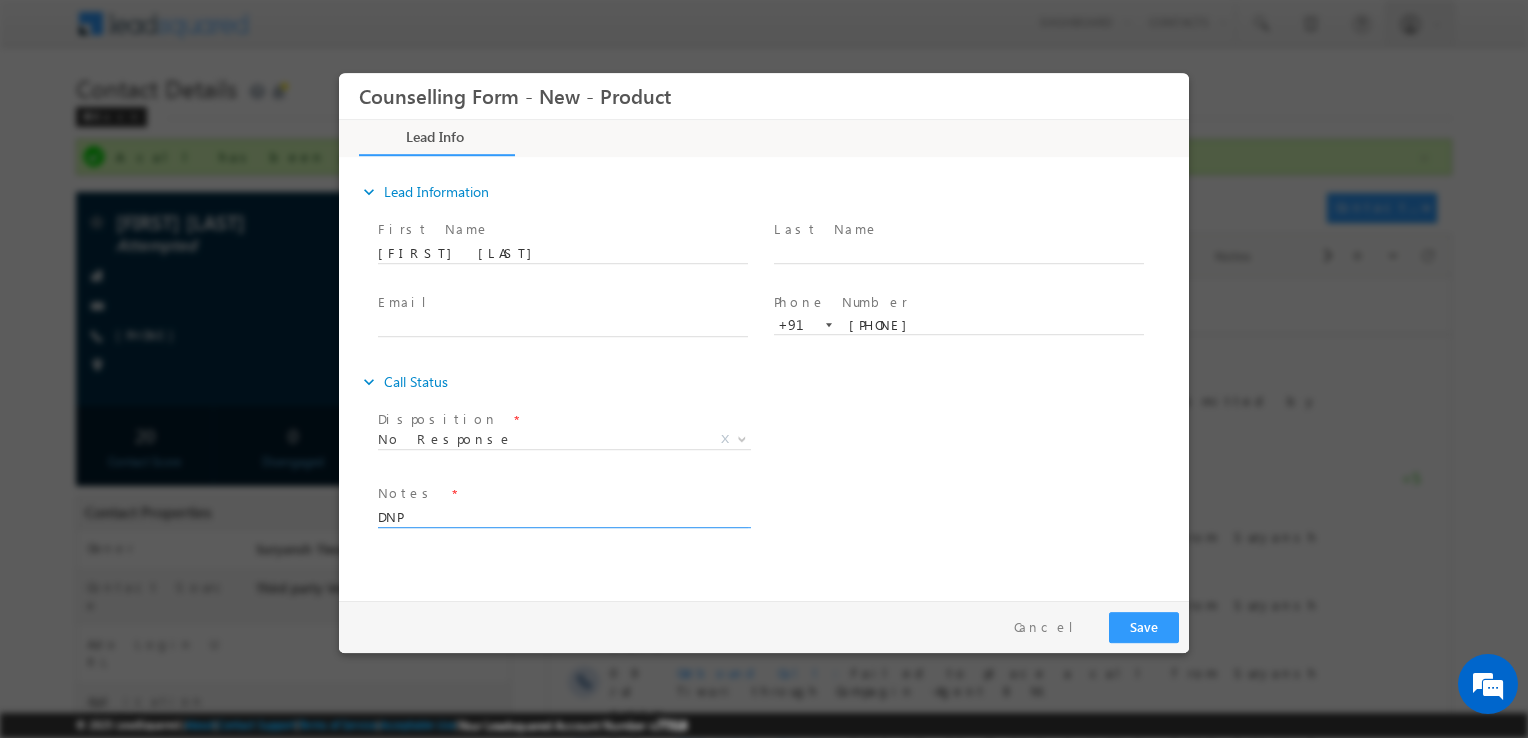 type on "DNP" 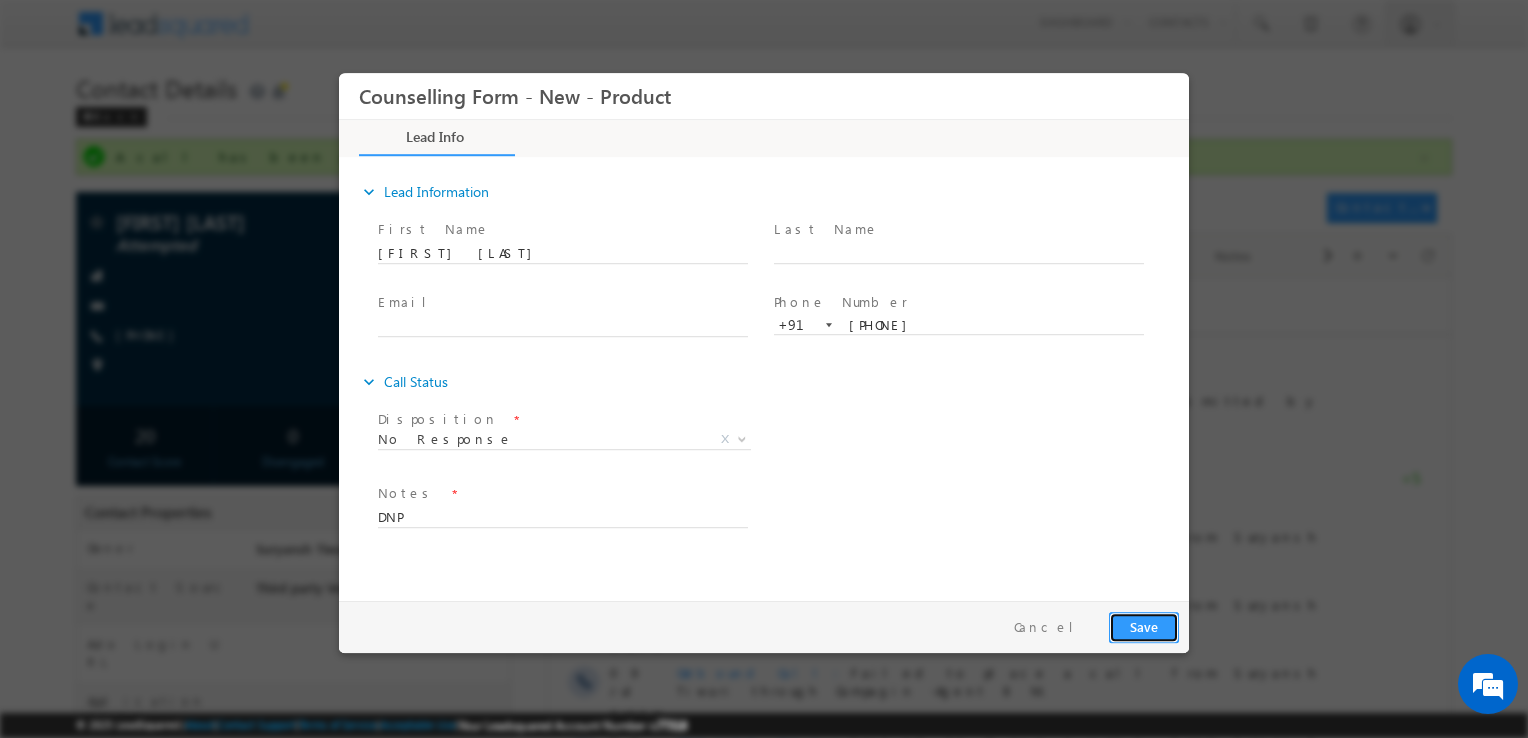 click on "Save" at bounding box center (1144, 627) 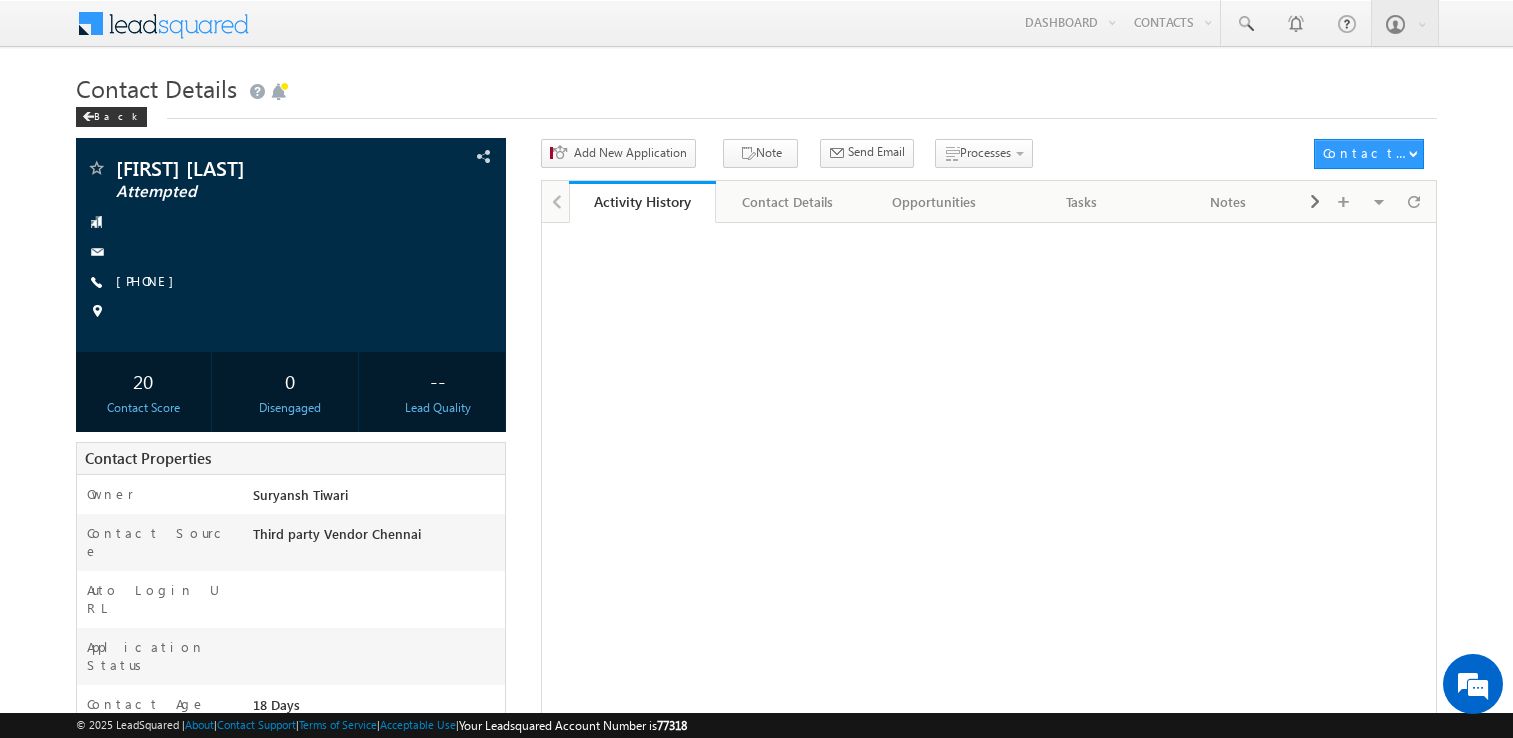 scroll, scrollTop: 0, scrollLeft: 0, axis: both 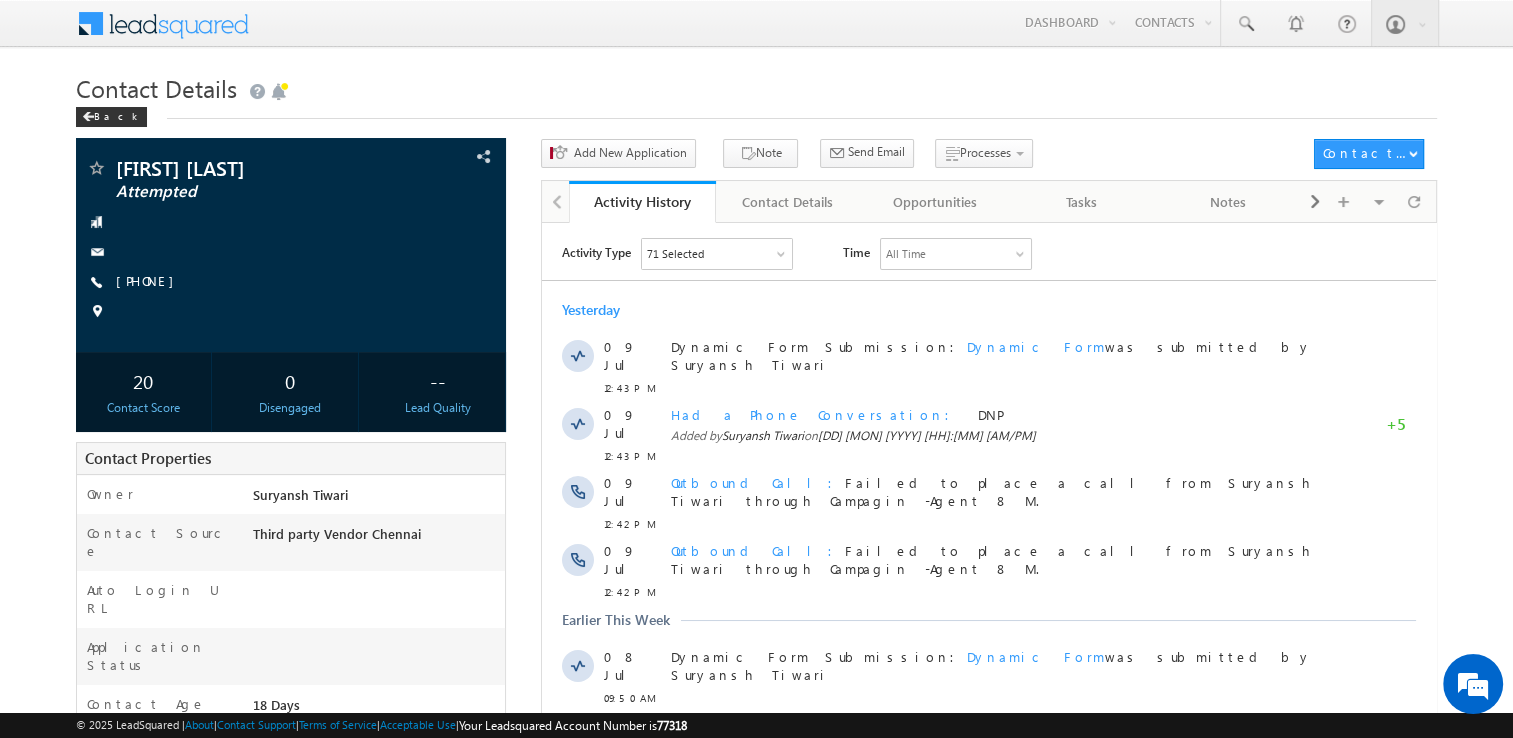 click on "[PHONE]" at bounding box center [150, 280] 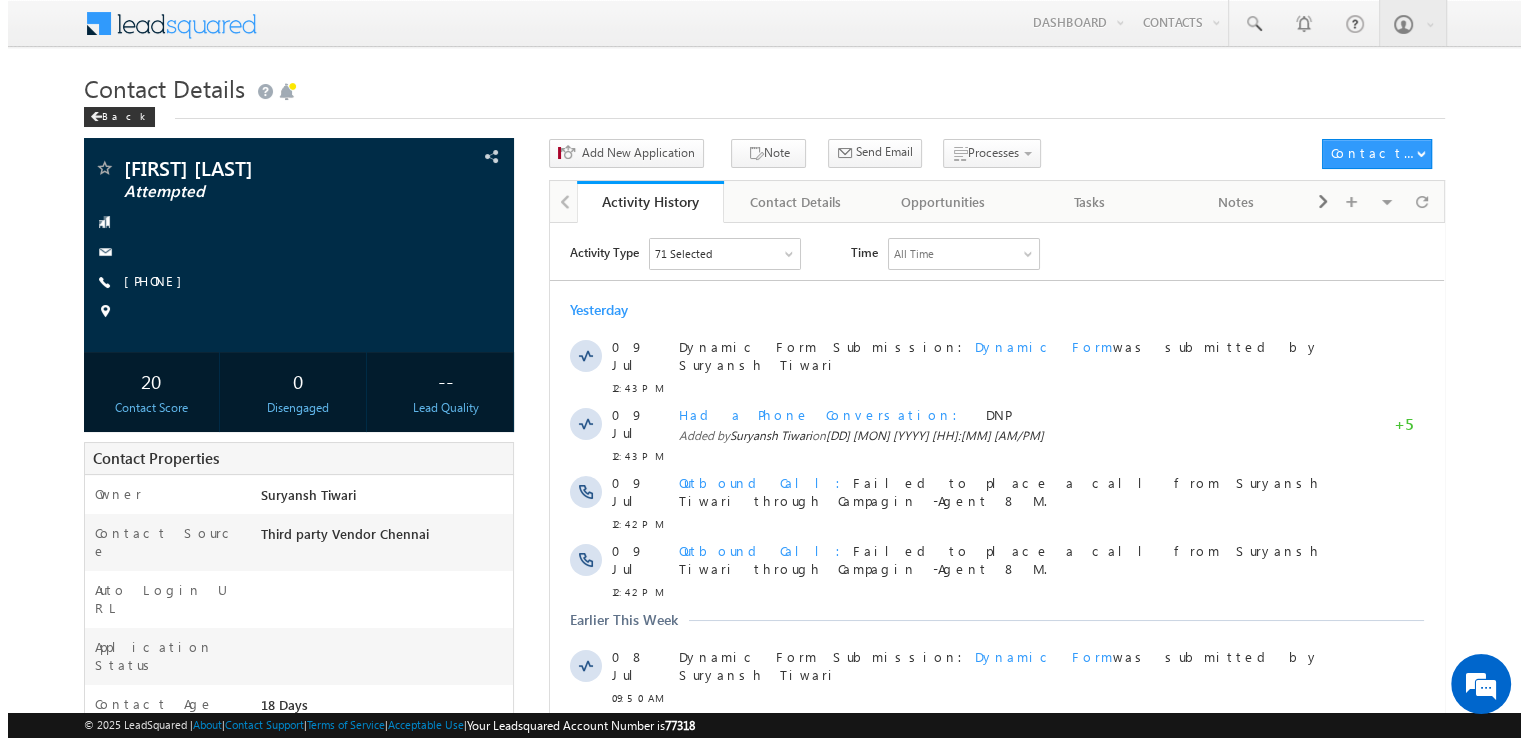 scroll, scrollTop: 0, scrollLeft: 0, axis: both 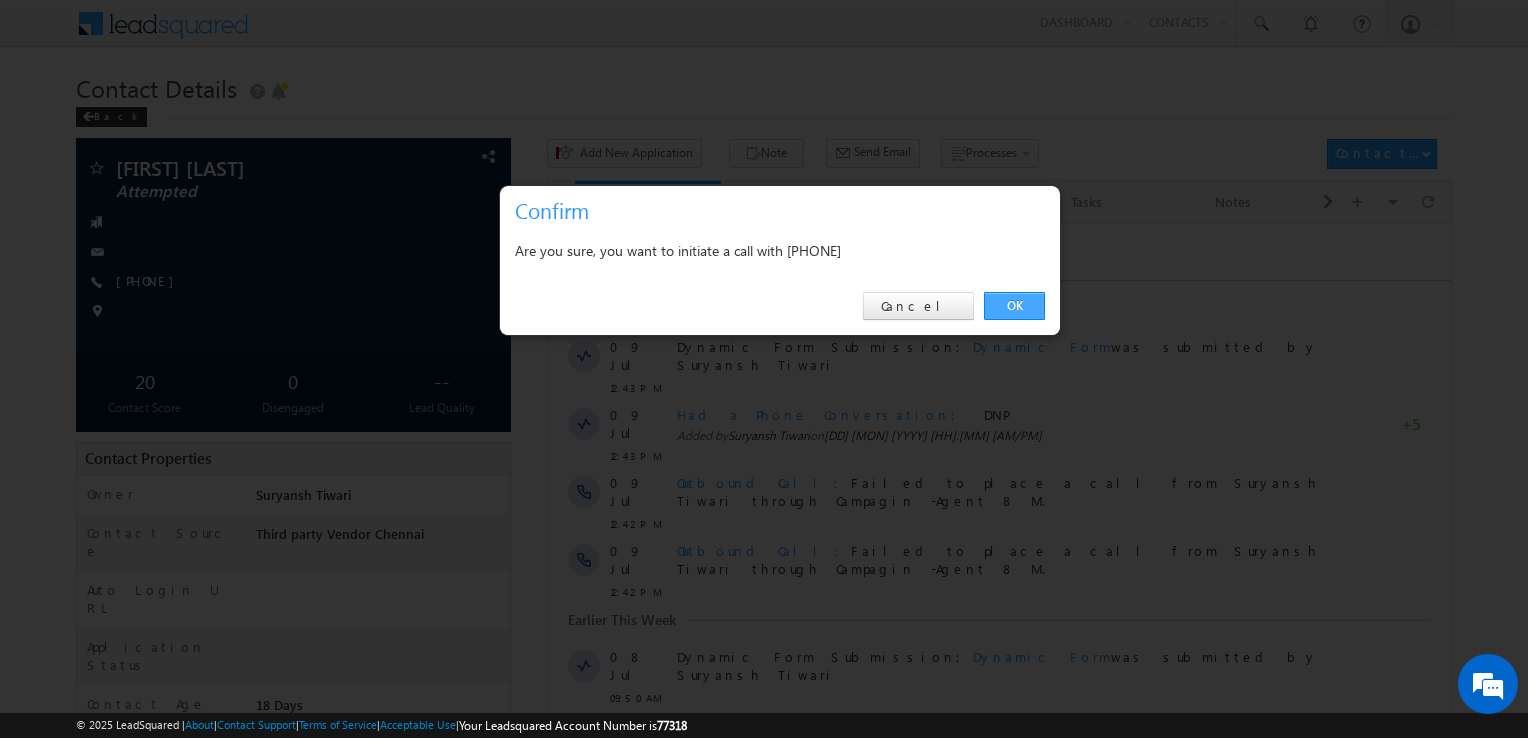 click on "OK" at bounding box center [1014, 306] 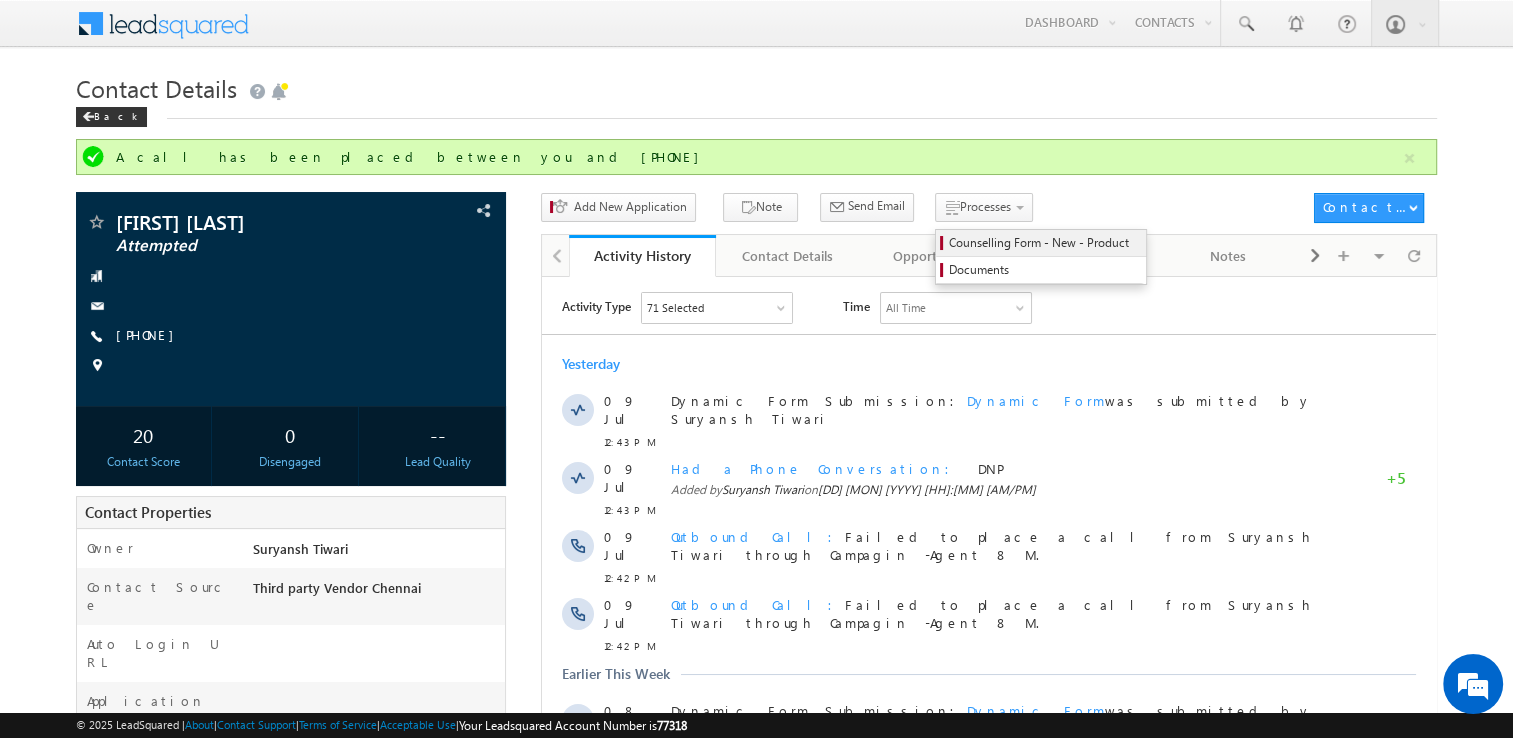 click on "Counselling Form - New - Product" at bounding box center [1044, 243] 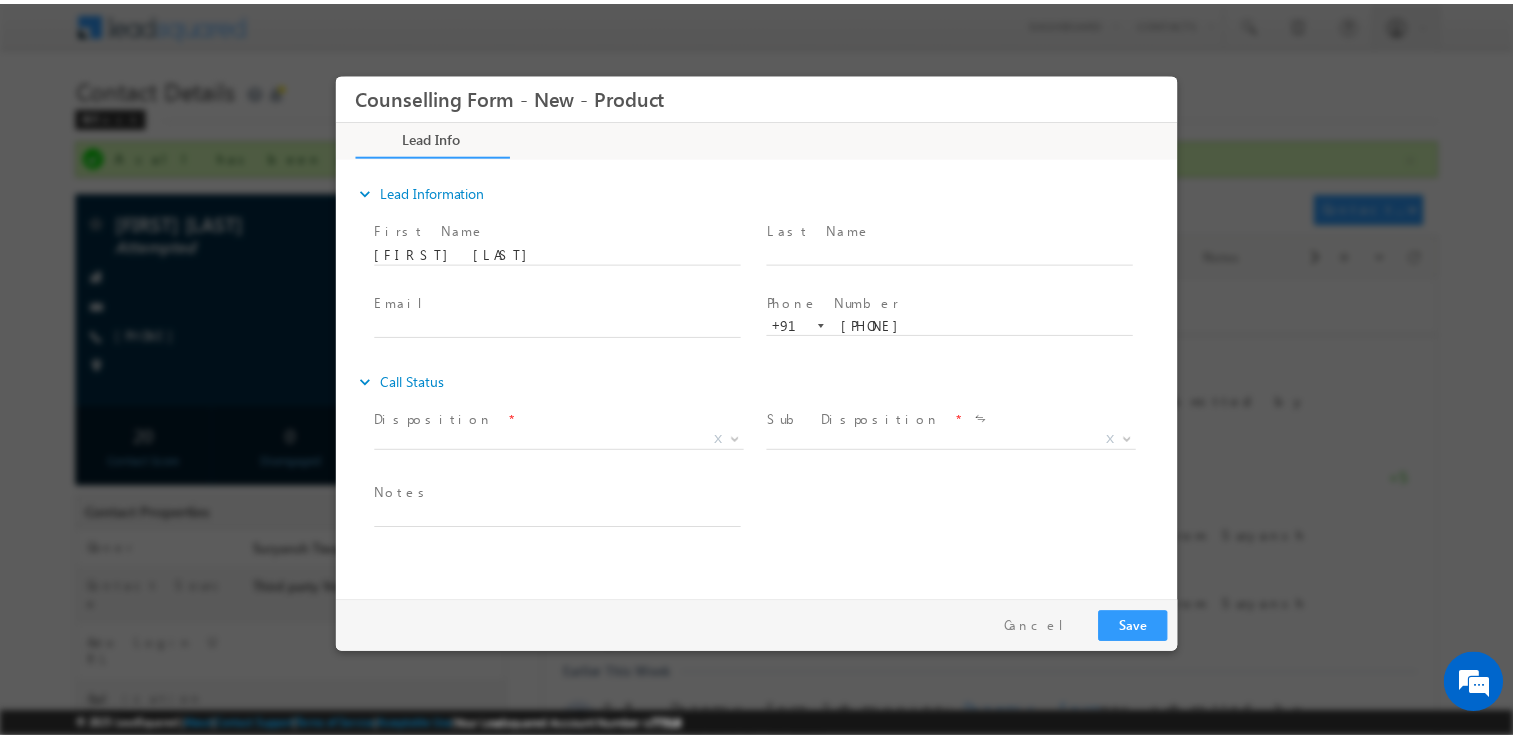 scroll, scrollTop: 0, scrollLeft: 0, axis: both 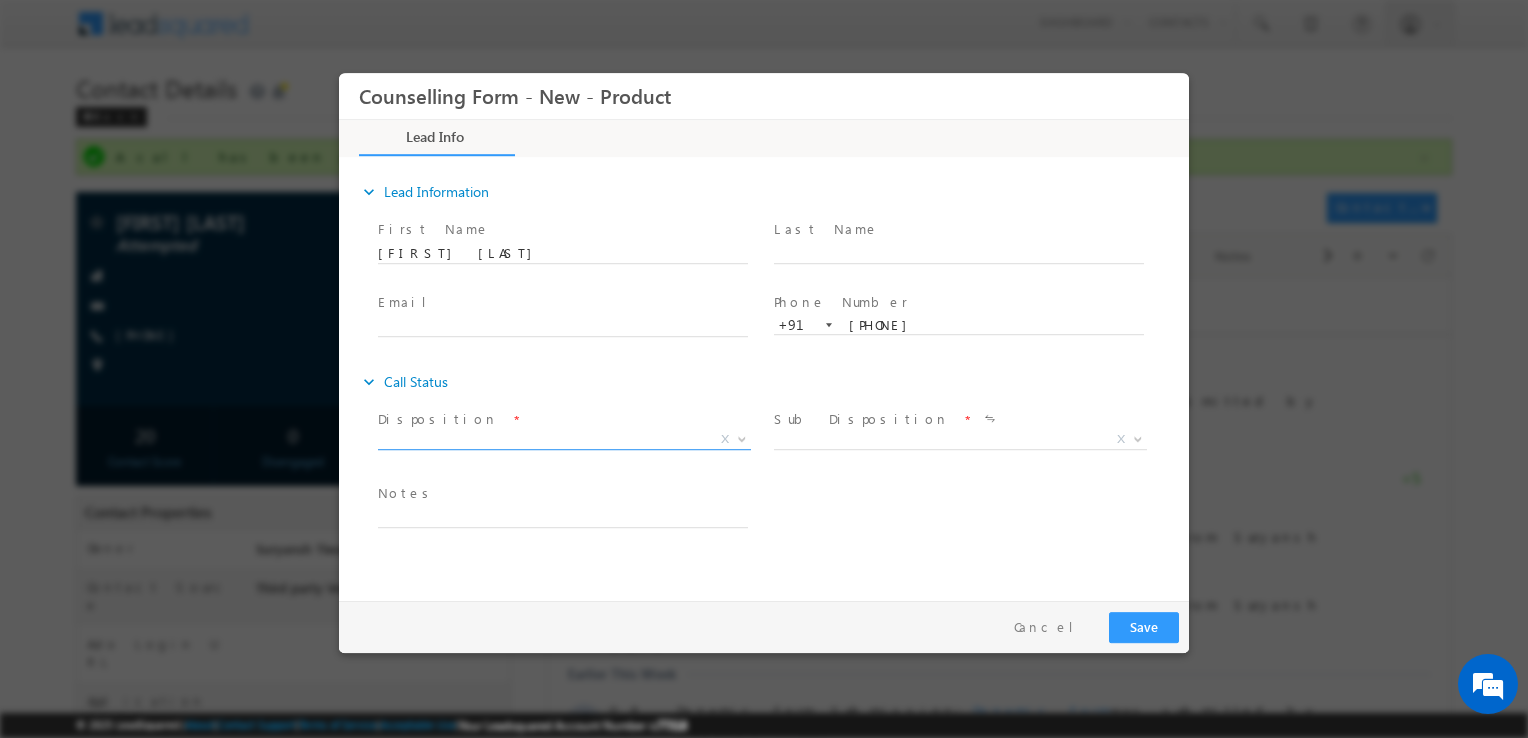 drag, startPoint x: 532, startPoint y: 450, endPoint x: 511, endPoint y: 439, distance: 23.70654 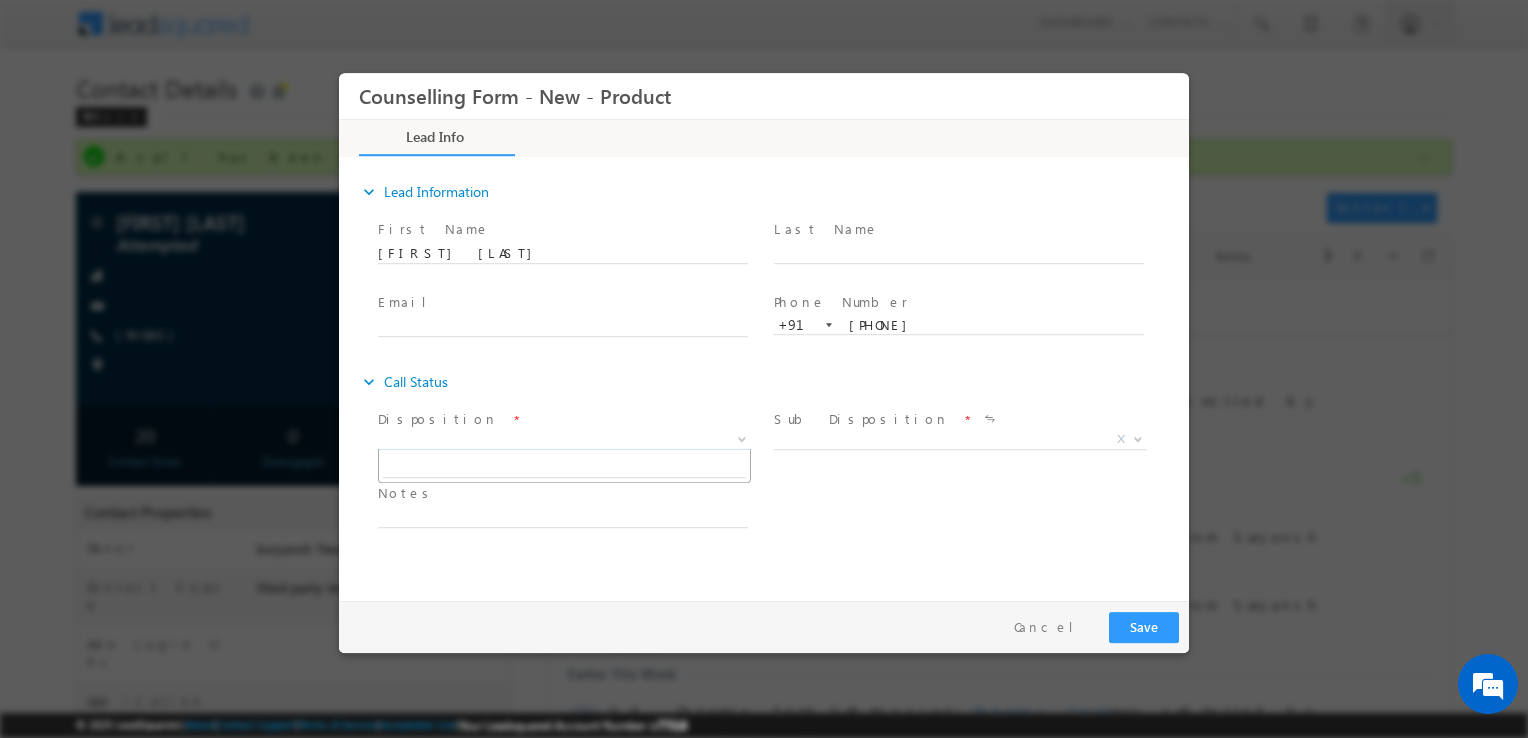 click on "X" at bounding box center [564, 440] 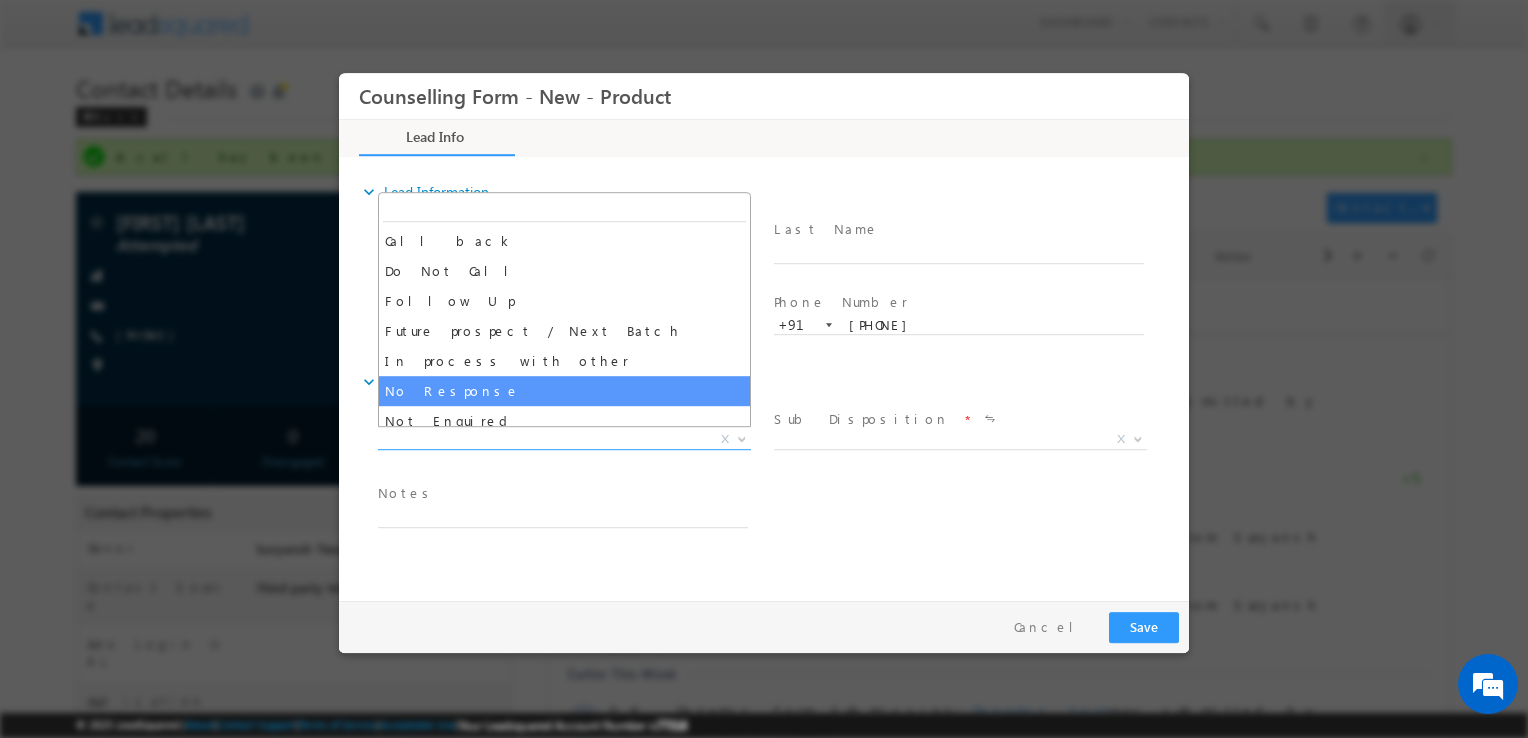 select on "No Response" 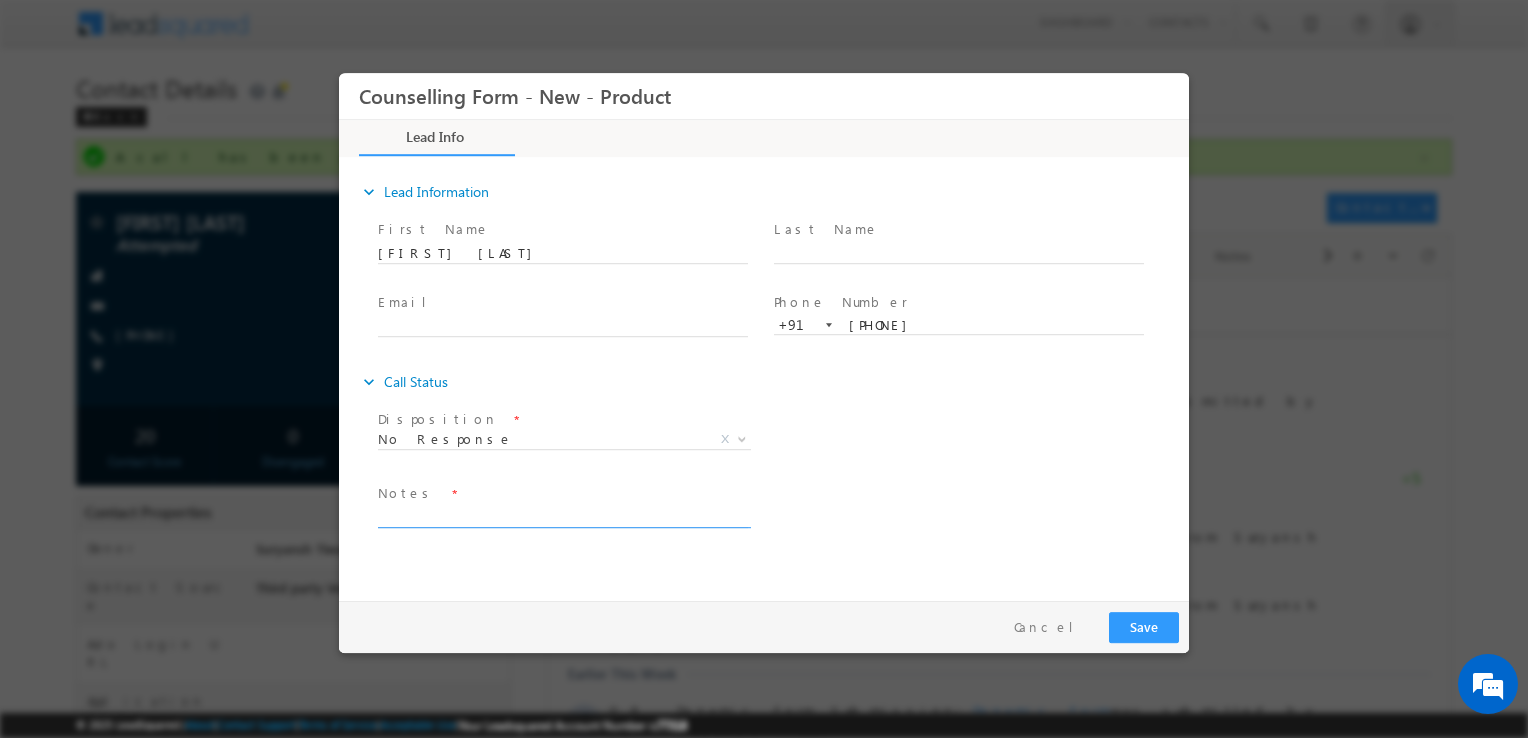 click at bounding box center (563, 516) 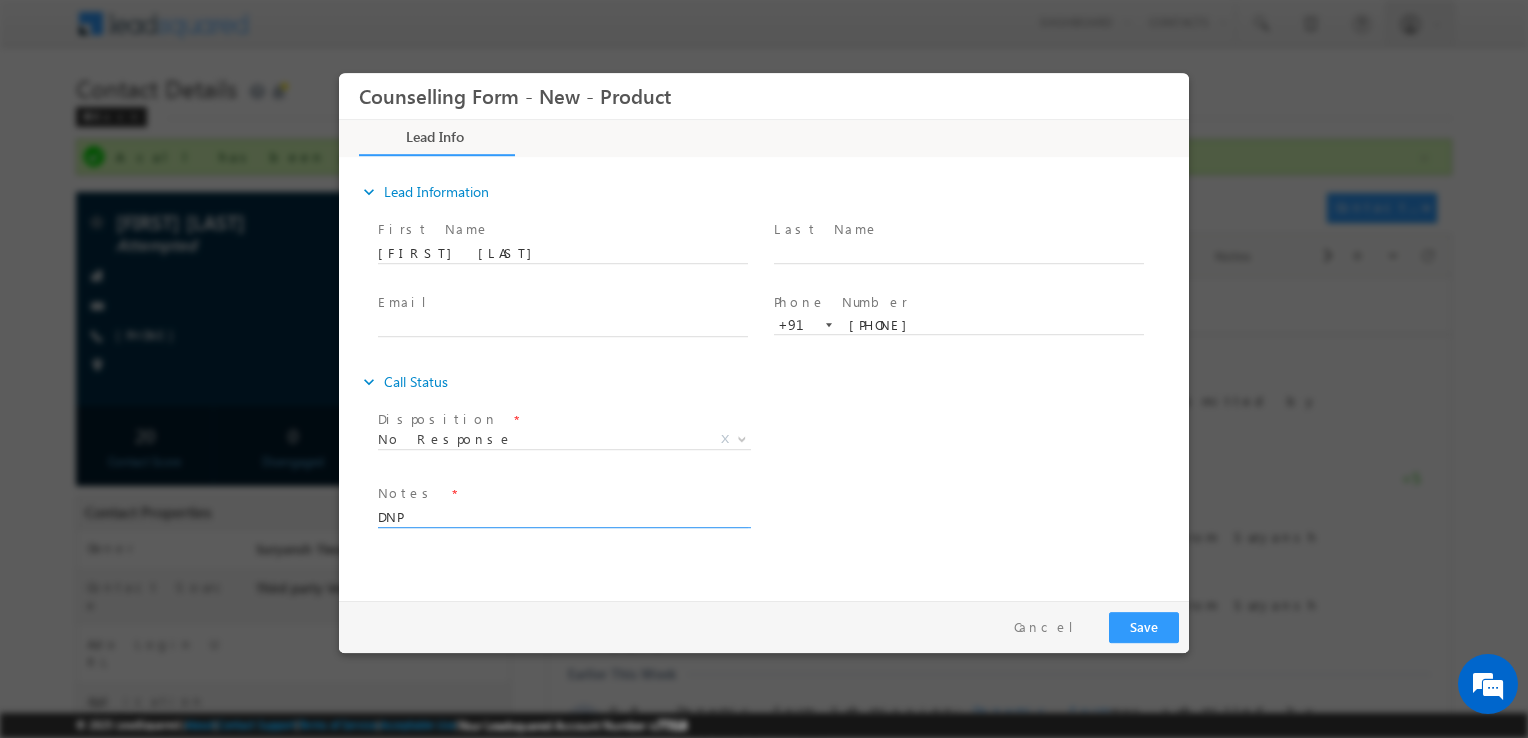 type on "DNP" 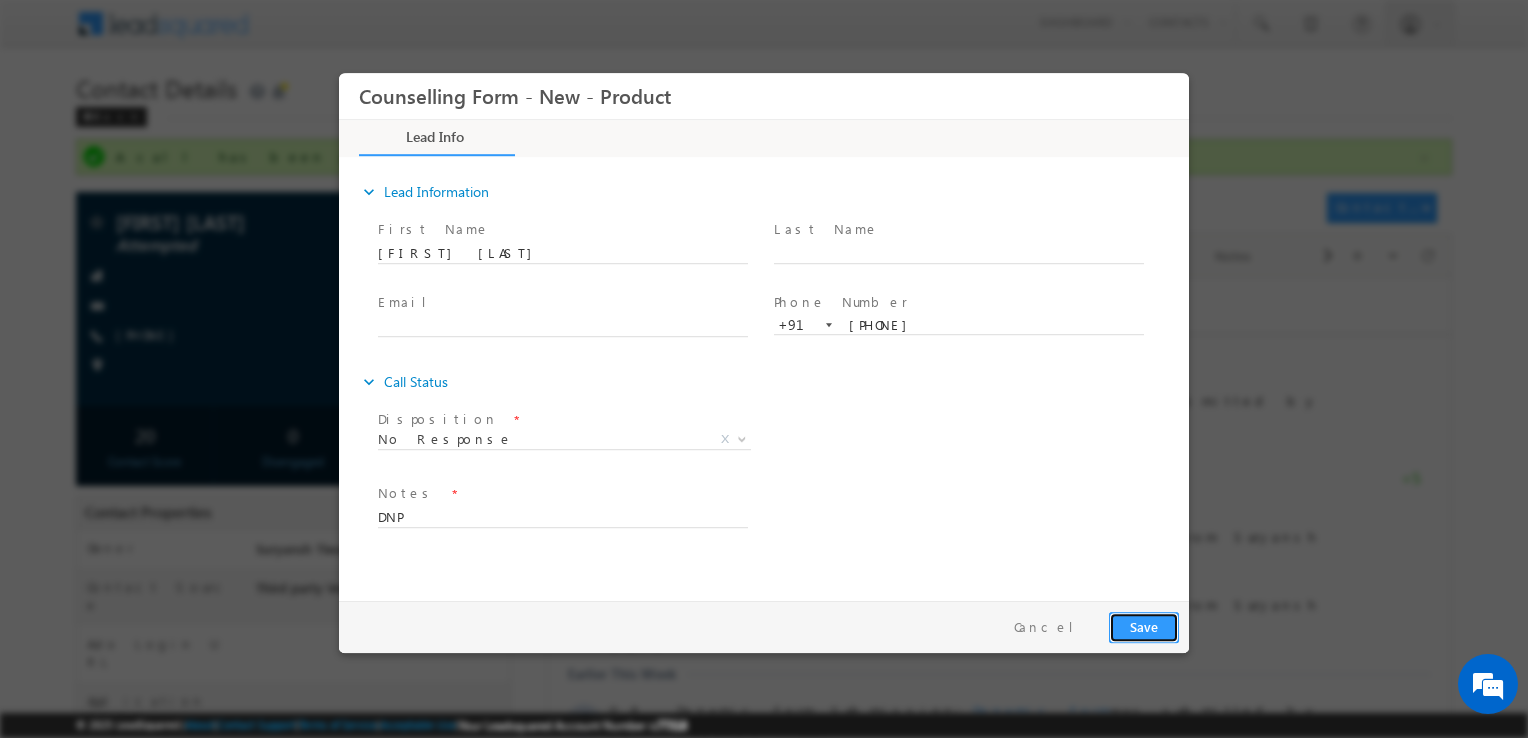 click on "Save" at bounding box center (1144, 627) 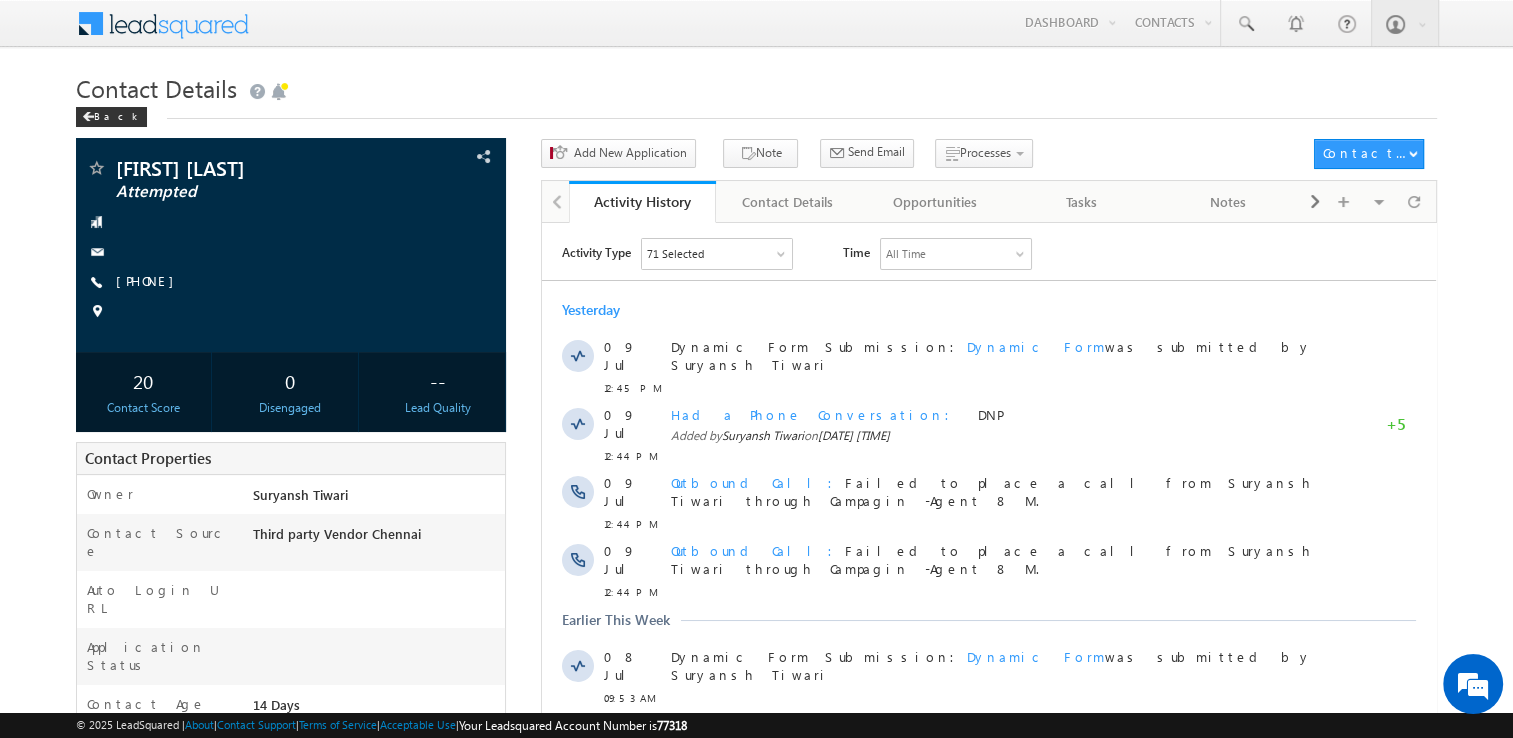scroll, scrollTop: 0, scrollLeft: 0, axis: both 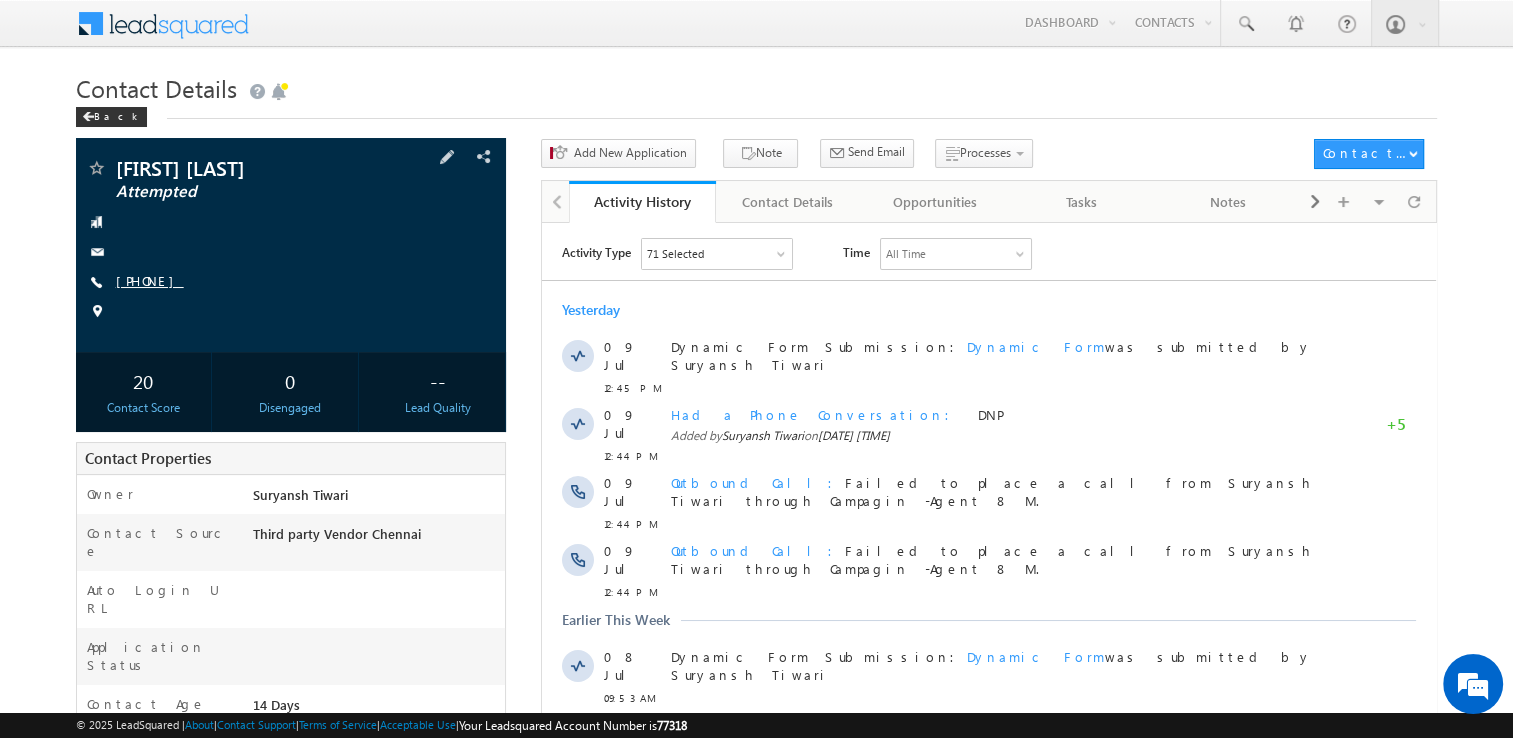 click on "[PHONE]" at bounding box center [150, 280] 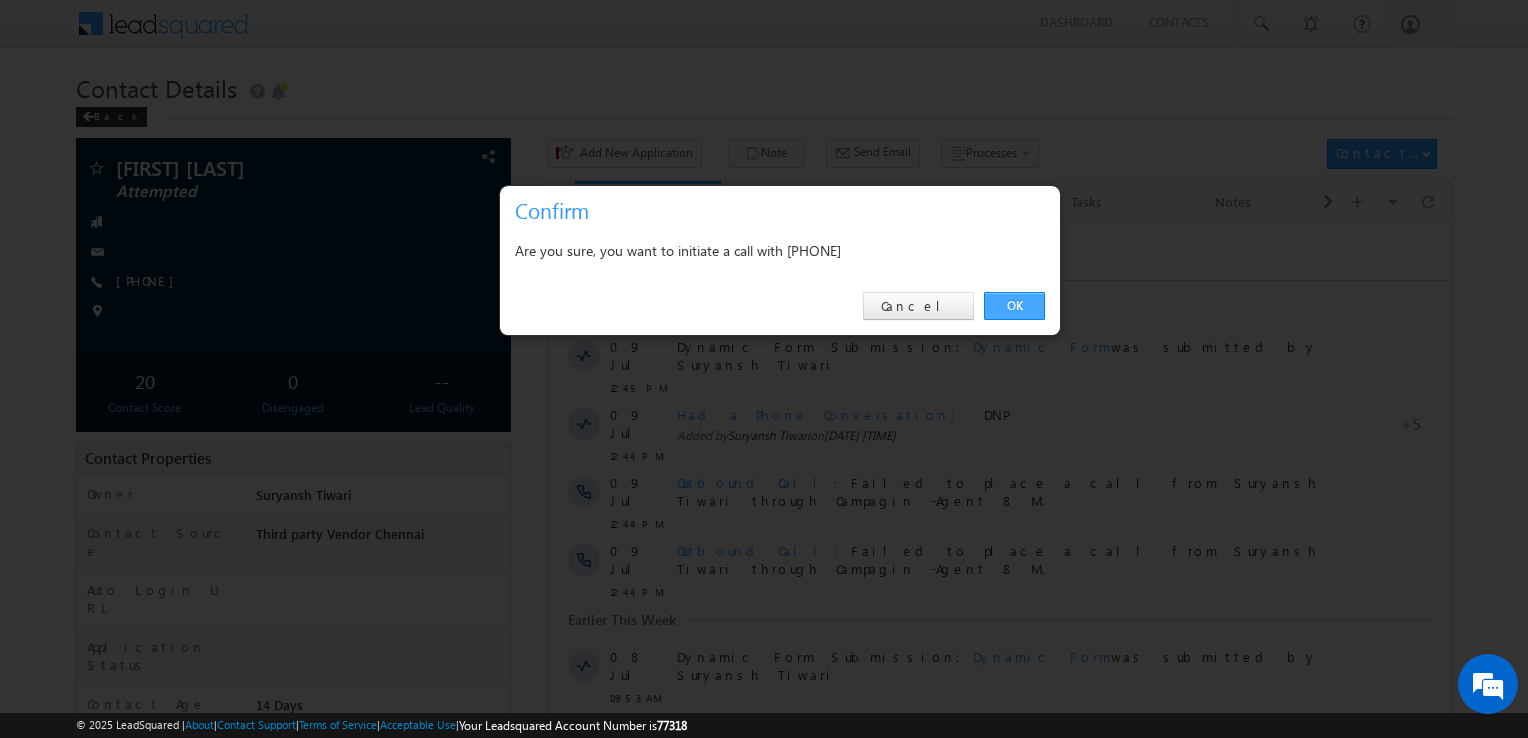 click on "OK" at bounding box center [1014, 306] 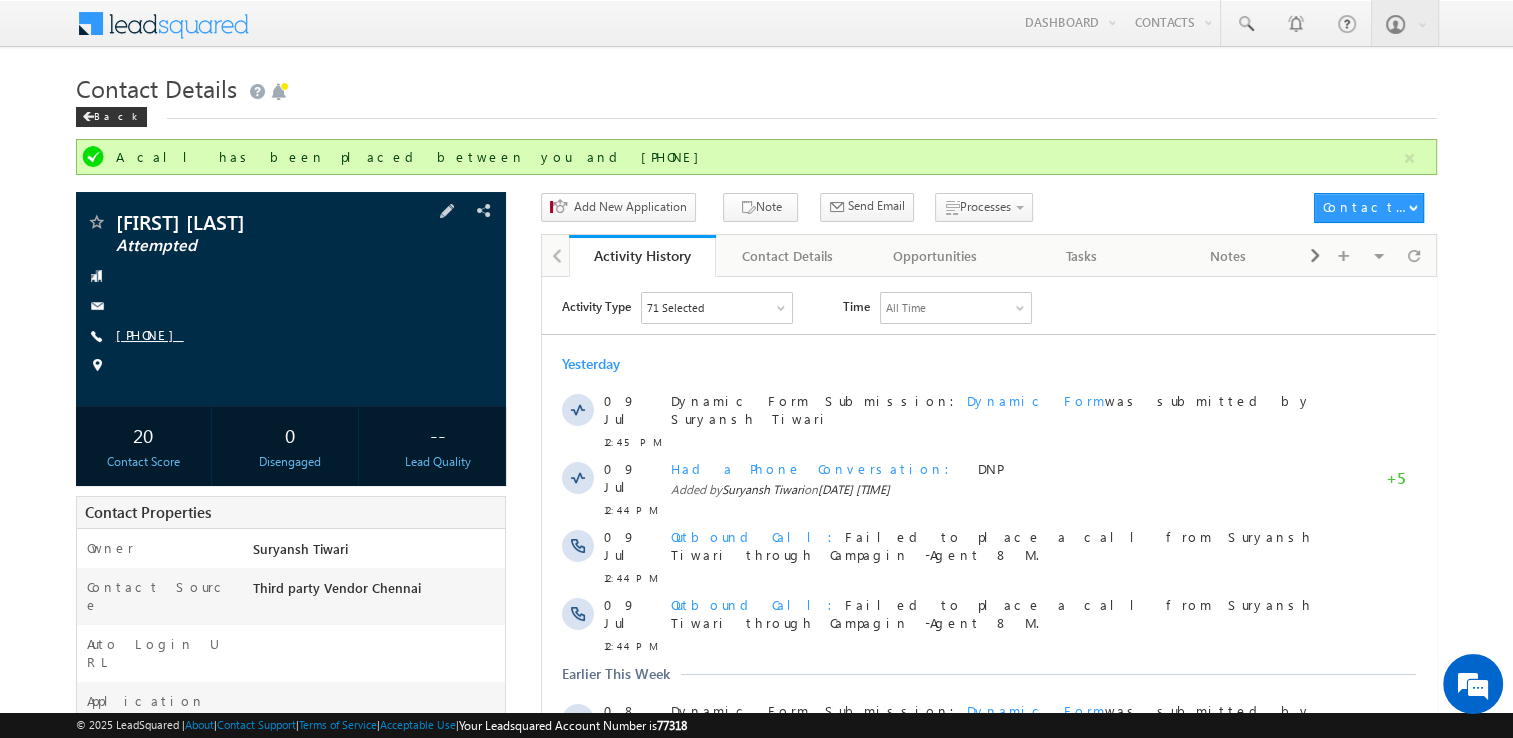 click on "[PHONE]" at bounding box center [150, 334] 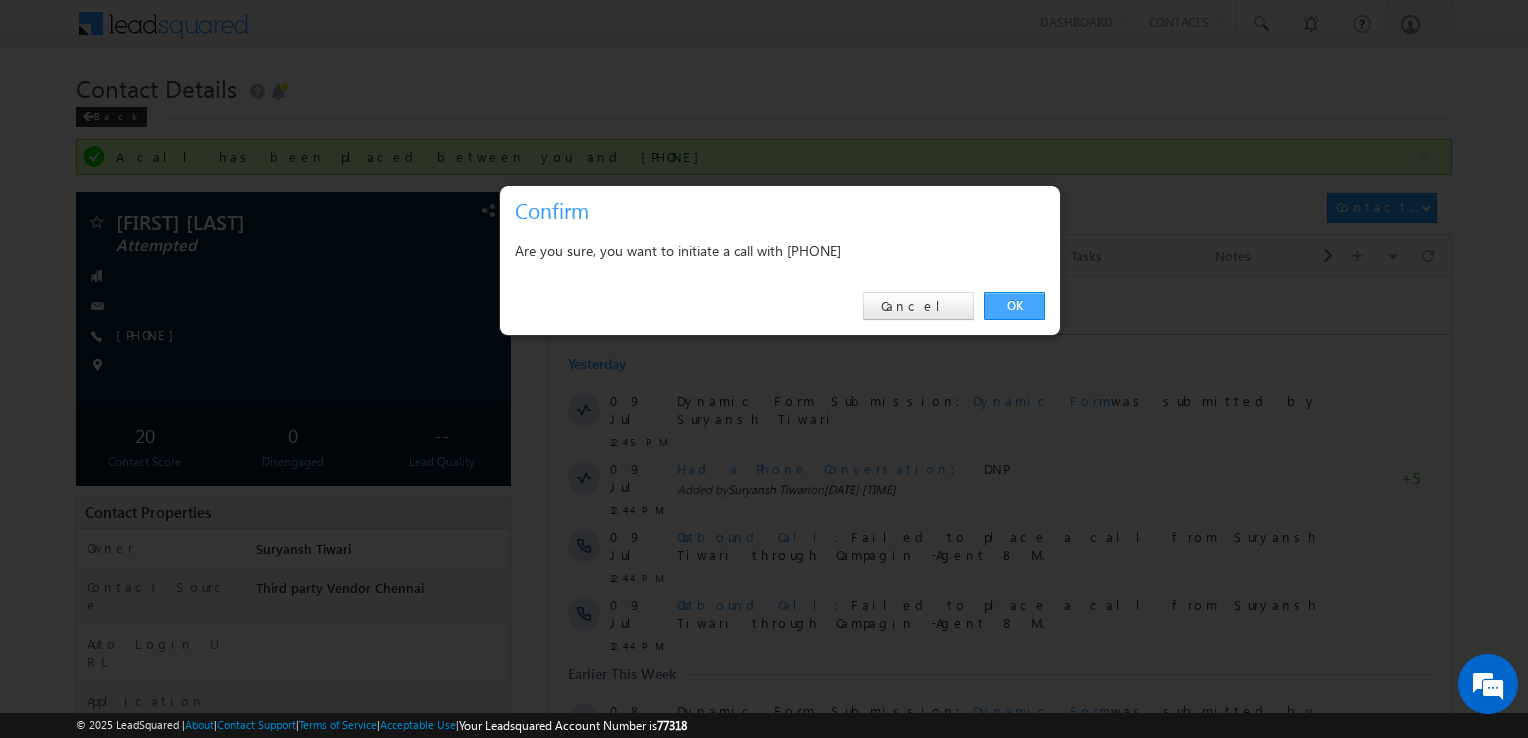 click on "OK" at bounding box center (1014, 306) 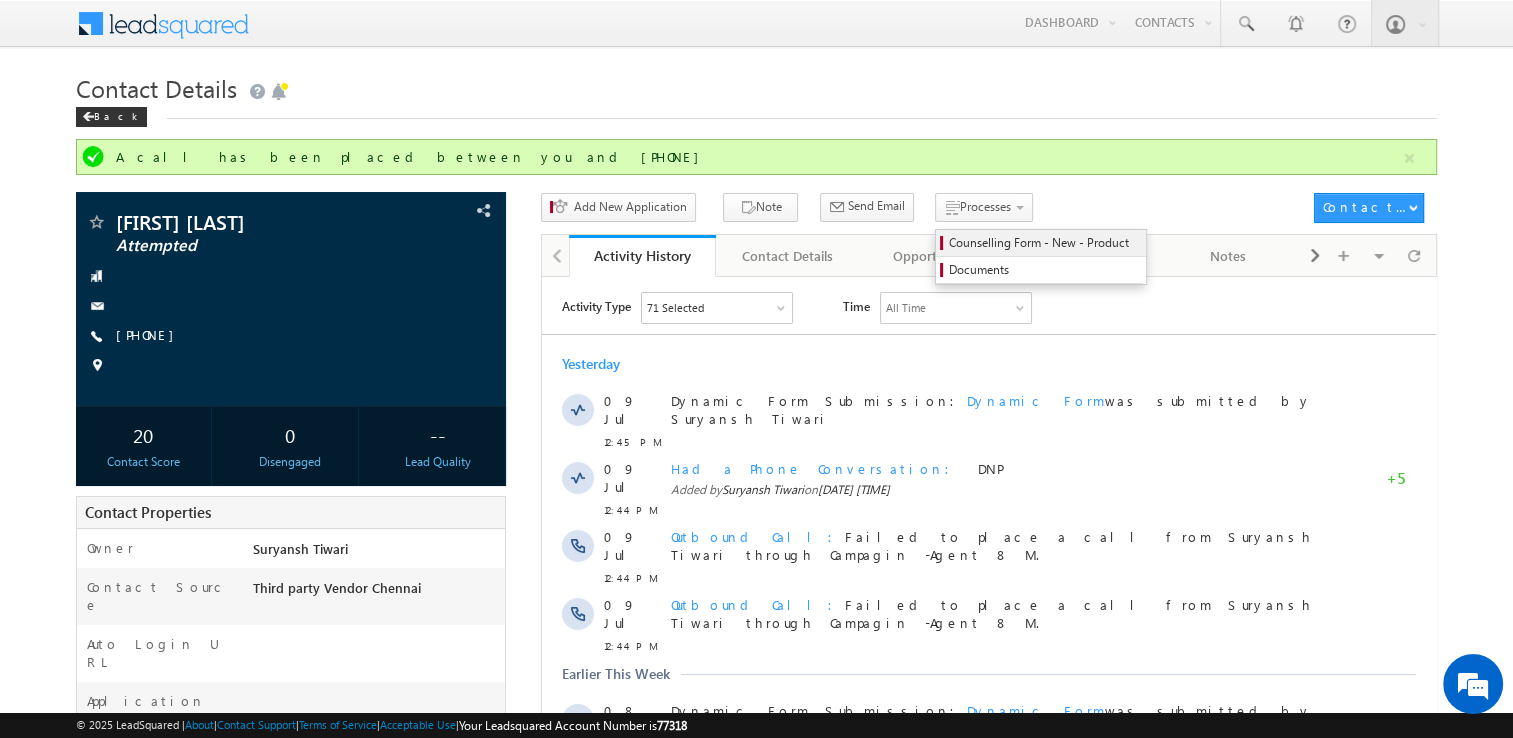 click on "Counselling Form - New - Product" at bounding box center [1041, 243] 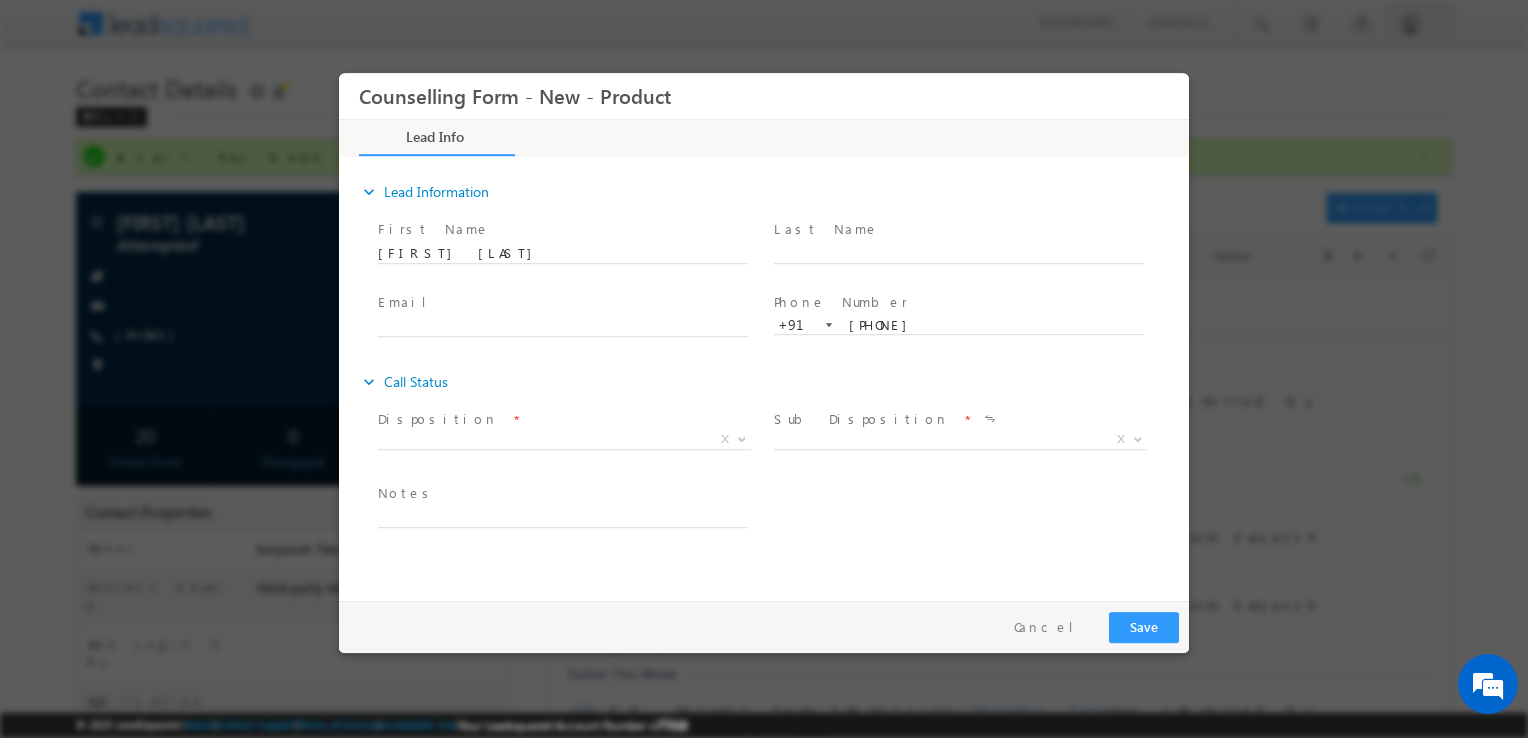 click on "Counselling Form - New - Product
*" at bounding box center (764, 332) 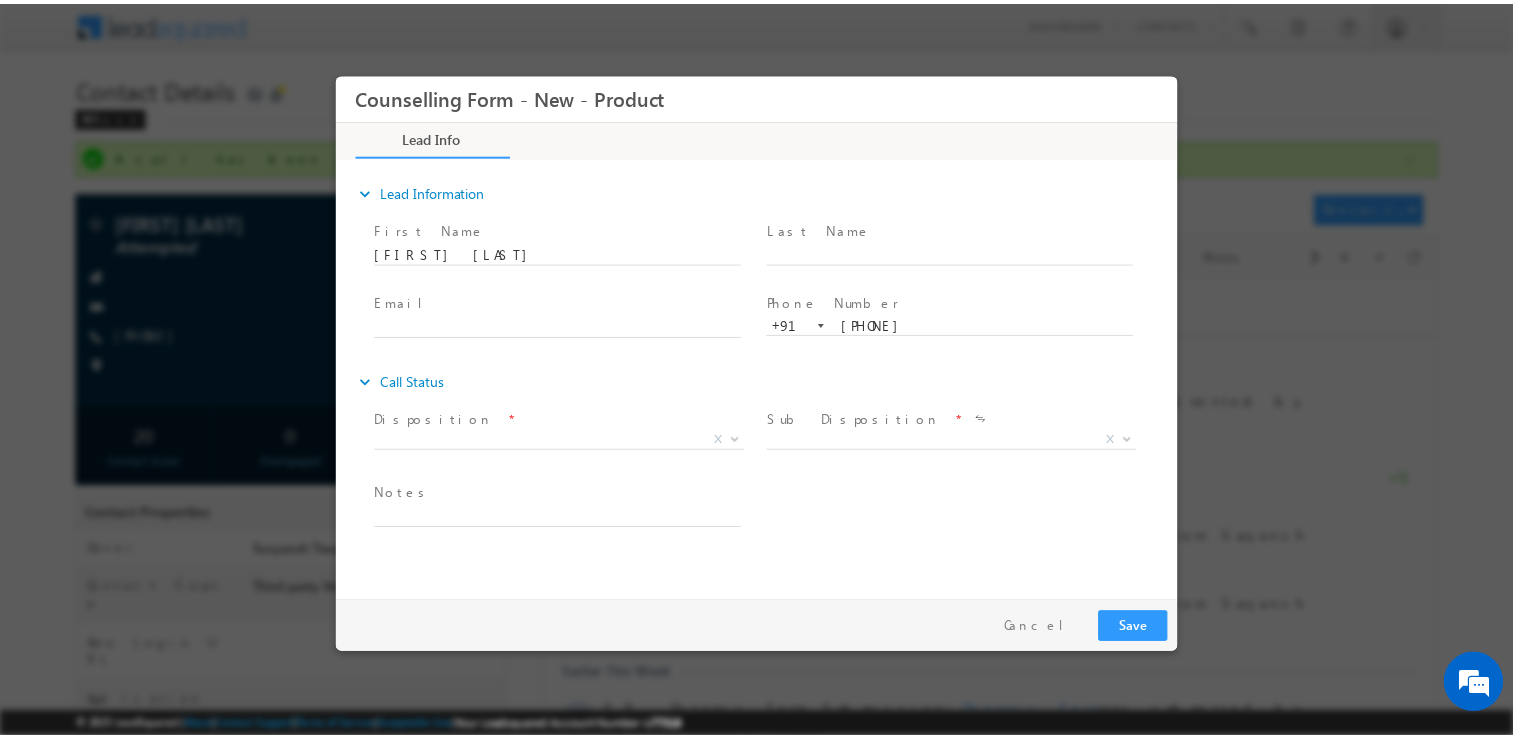 scroll, scrollTop: 0, scrollLeft: 0, axis: both 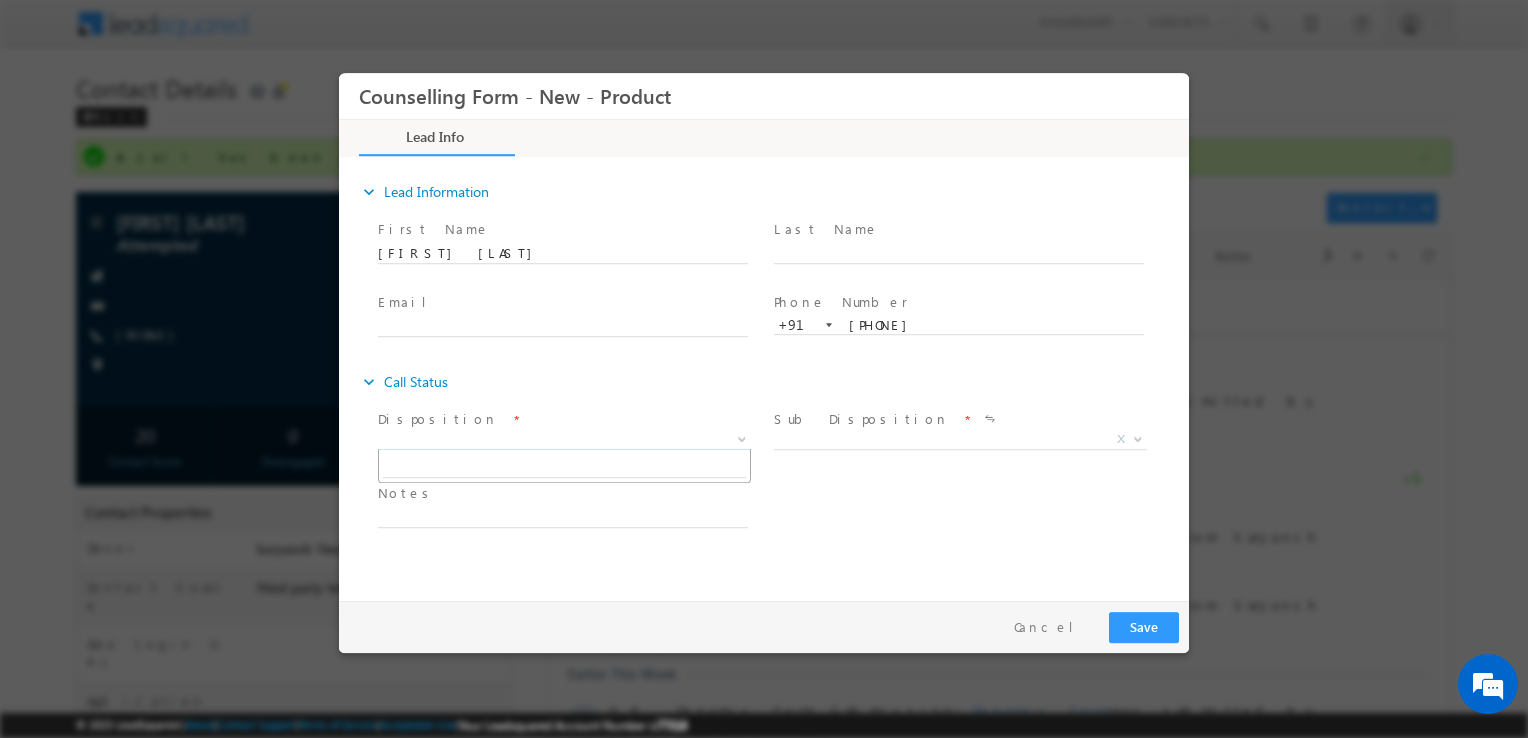 click on "X" at bounding box center [564, 440] 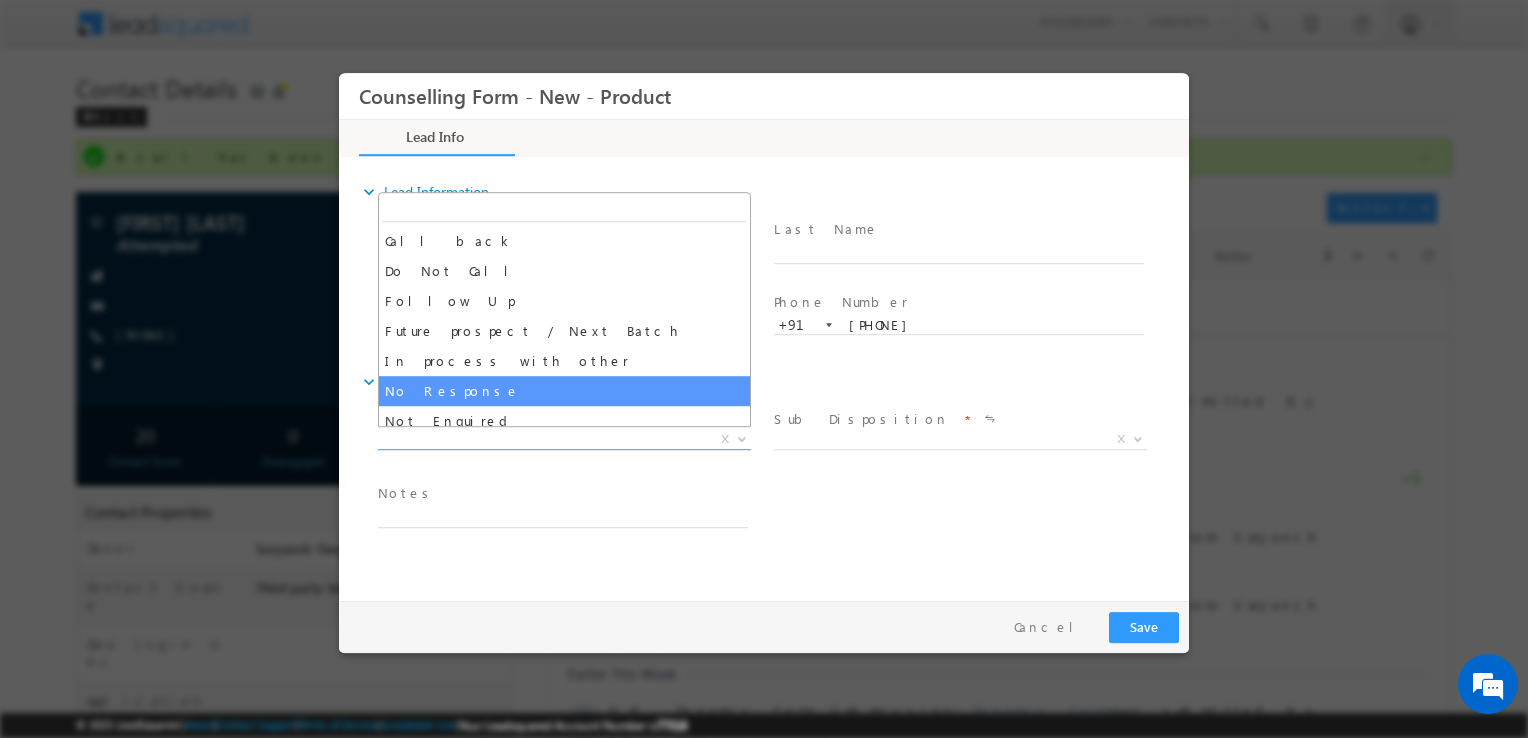 select on "No Response" 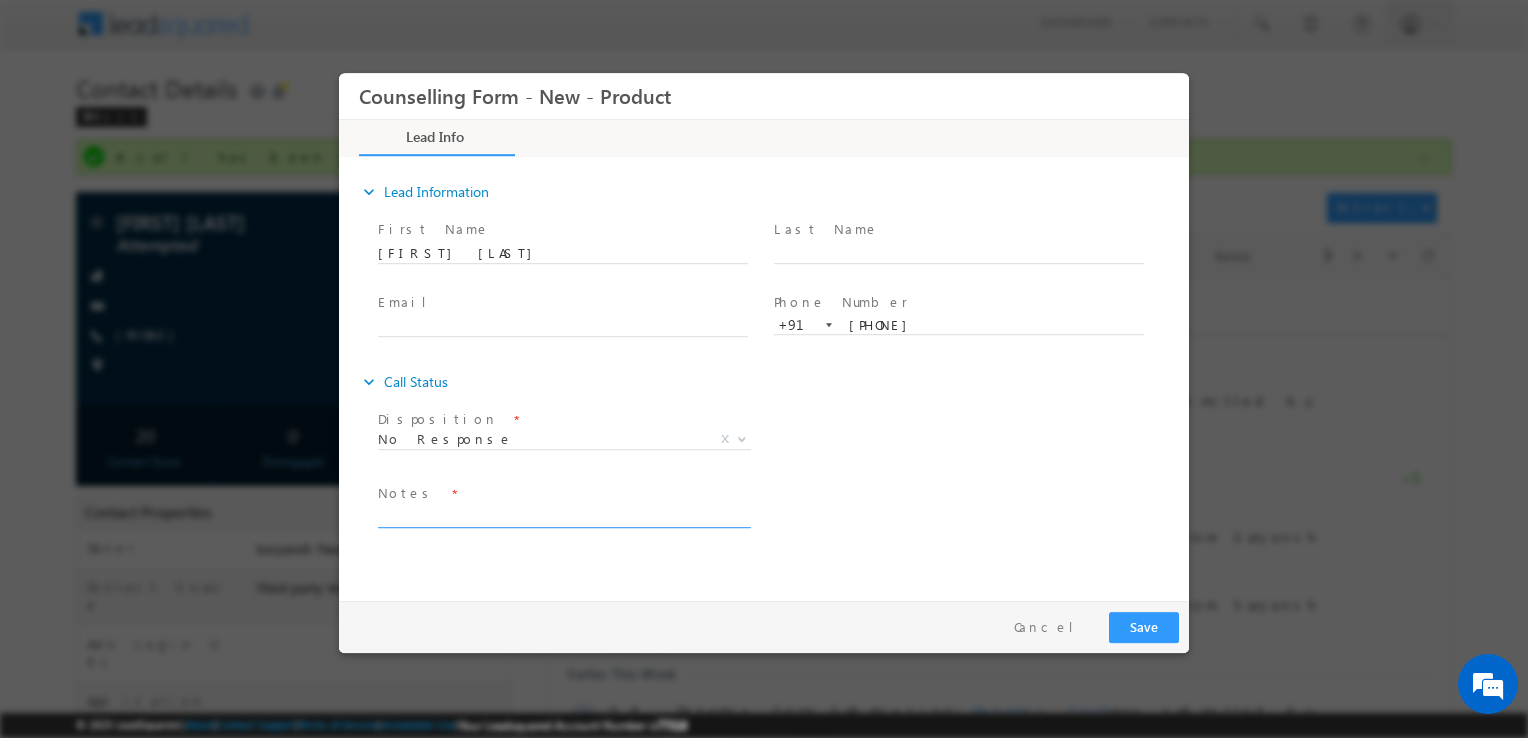 click at bounding box center (563, 516) 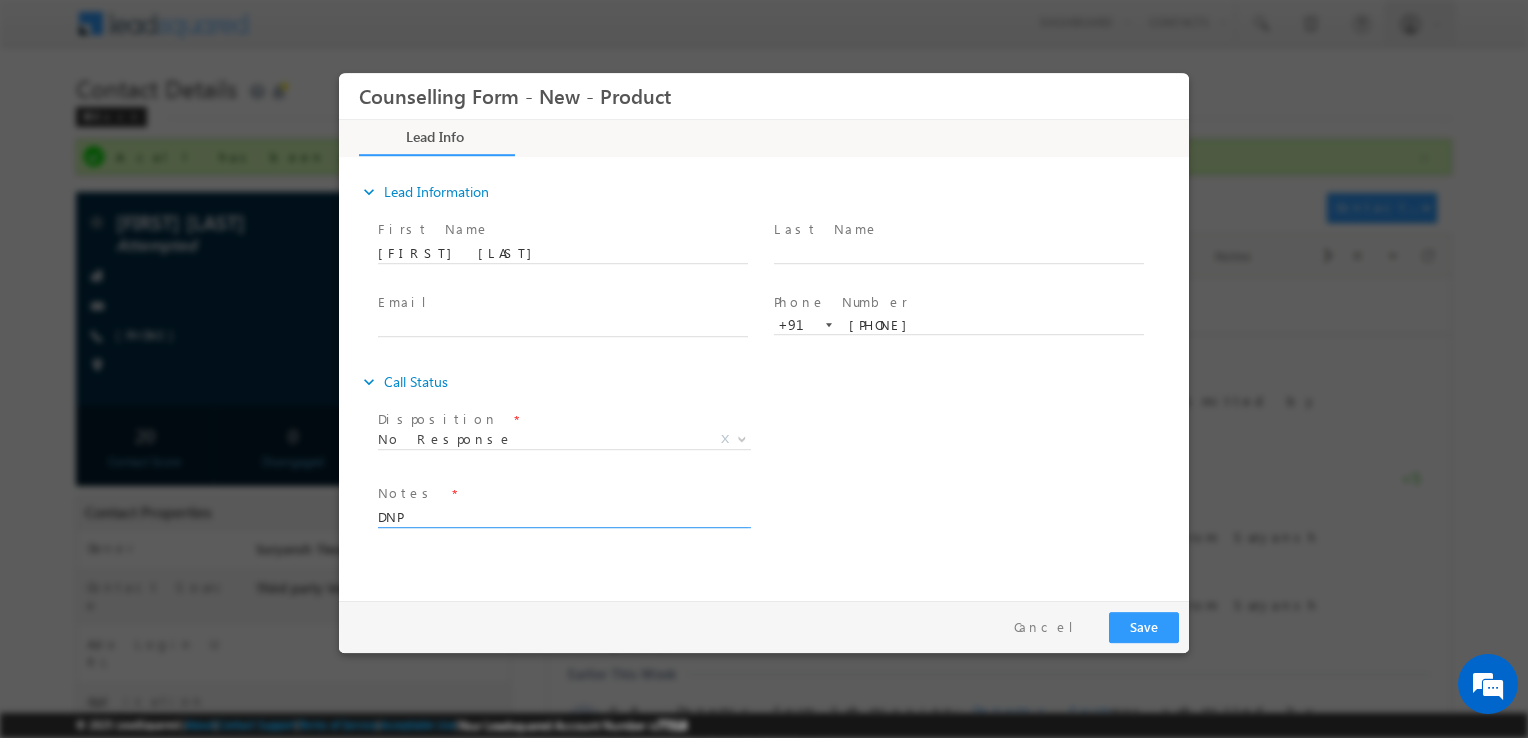 type on "DNP" 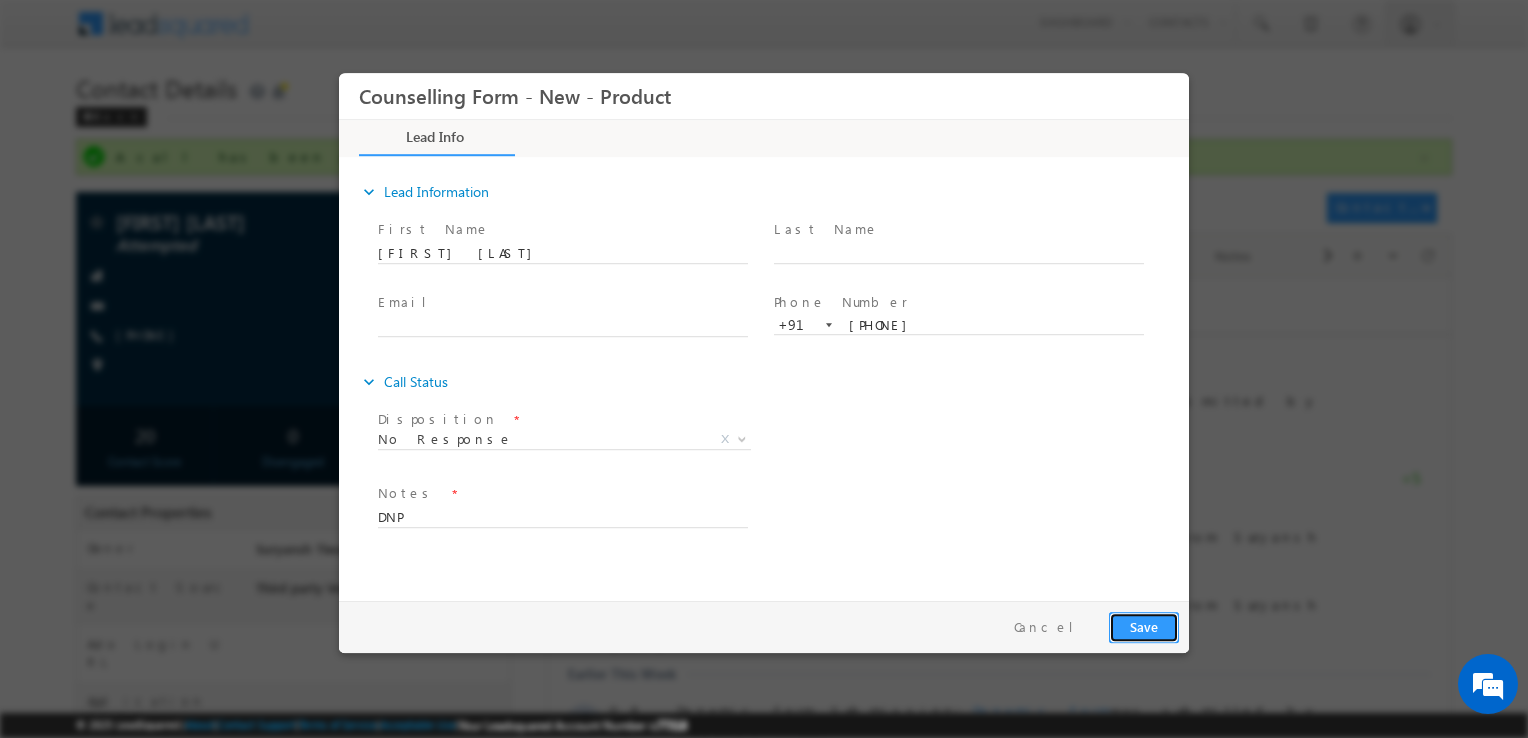 click on "Save" at bounding box center (1144, 627) 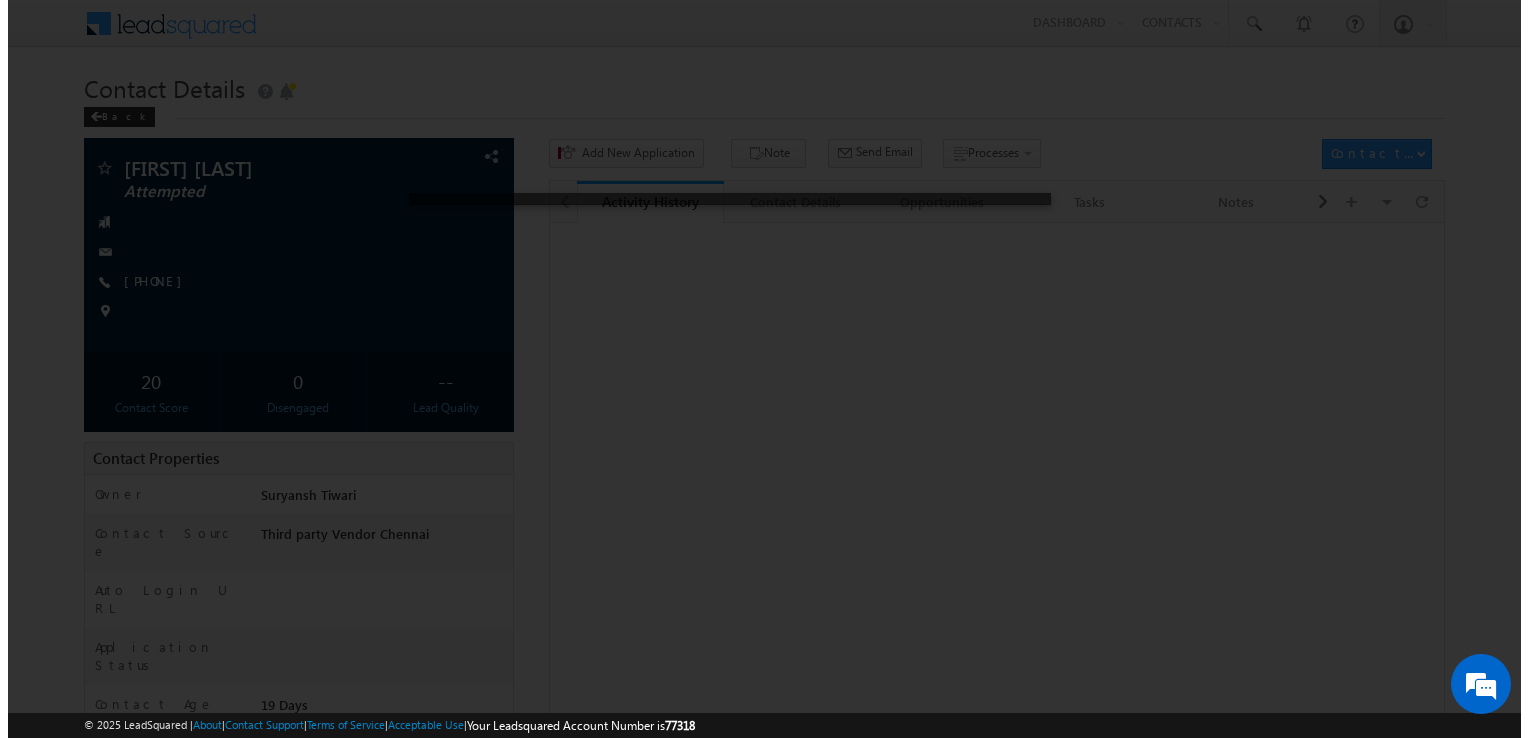 scroll, scrollTop: 0, scrollLeft: 0, axis: both 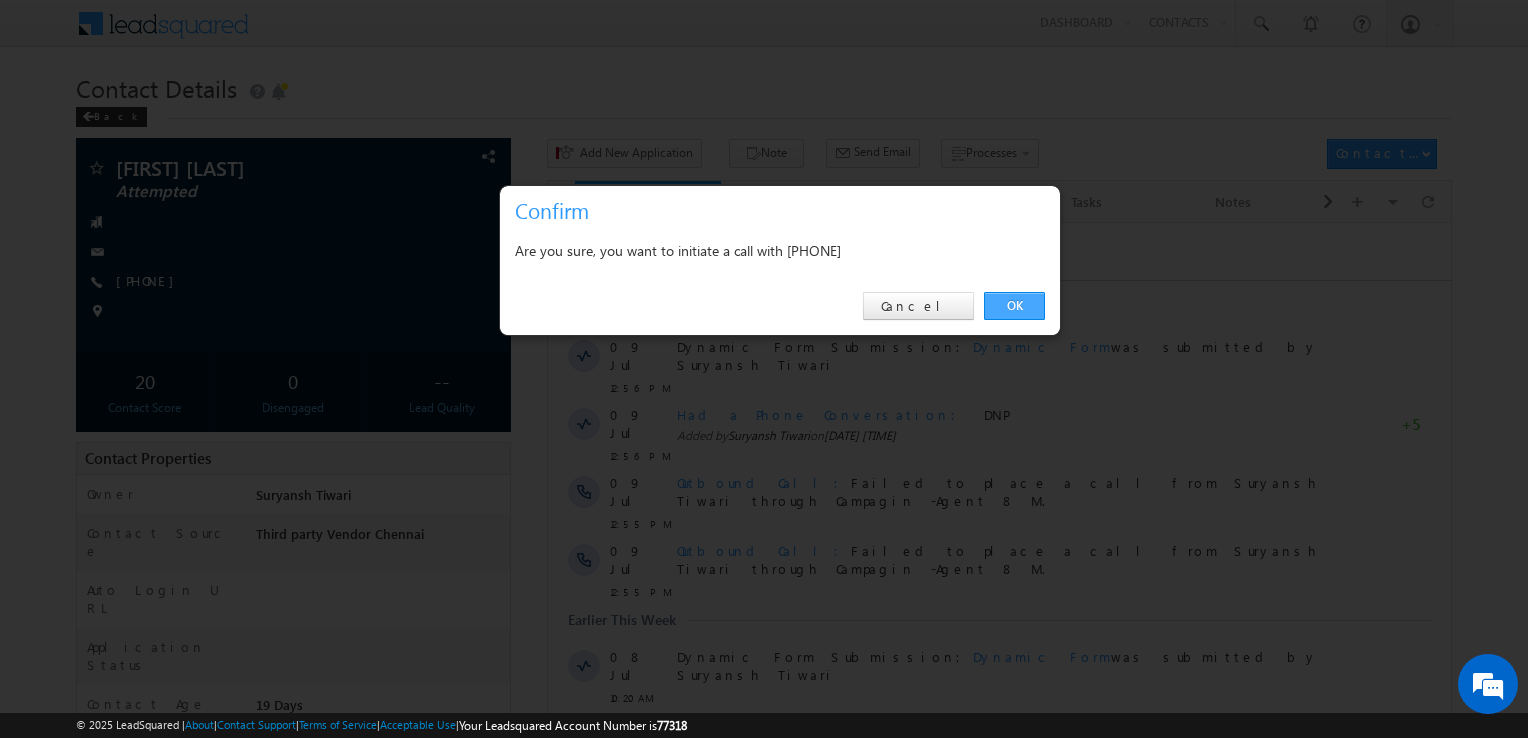 click on "OK" at bounding box center [1014, 306] 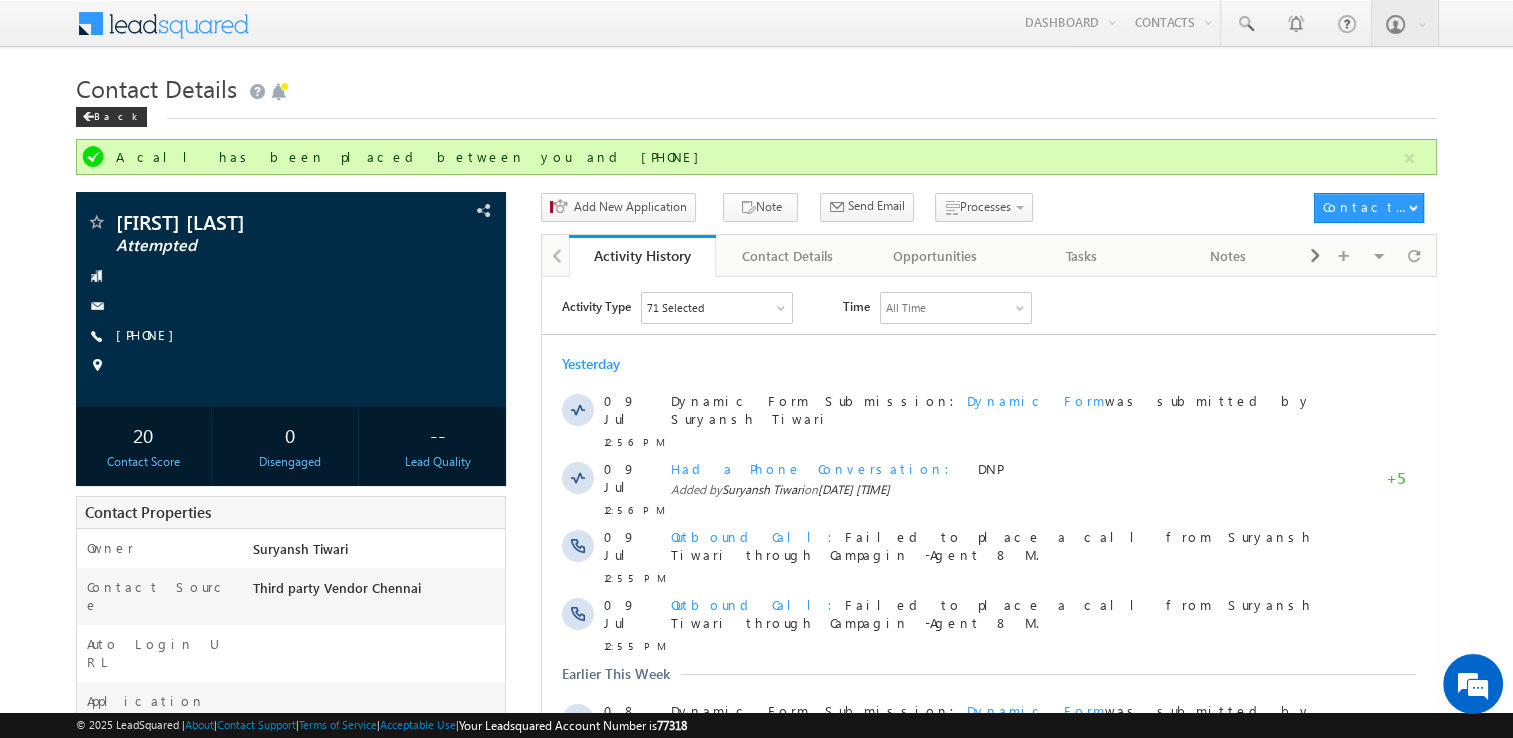 click on "Activity Type
71 Selected
Select All Sales Activities 1 Sales Activity Opportunities 1 University Application Email Activities 18 Email Bounced Email Link Clicked Email Marked Spam Email Opened Inbound Contact through Email Mailing preference link clicked Negative Response to Email Neutral Response to Email Positive Response to Email Resubscribed Subscribed To Newsletter Subscribed To Promotional Emails Unsubscribe Link Clicked Unsubscribed Unsubscribed From Newsletter Unsubscribed From Promotional Emails View in browser link Clicked Email Sent Web Activities 5 Conversion Button Clicked Converted to Contact Form Submitted on Website Page Visited on Website Tracking URL Clicked Contact Capture Activities 1 Contact Capture Phone Call Activities 2 Inbound Phone Call Activity Outbound Phone Call Activity Other Activities 19 Application Form Document Generation Had a Phone Conversation 5" at bounding box center [989, 723] 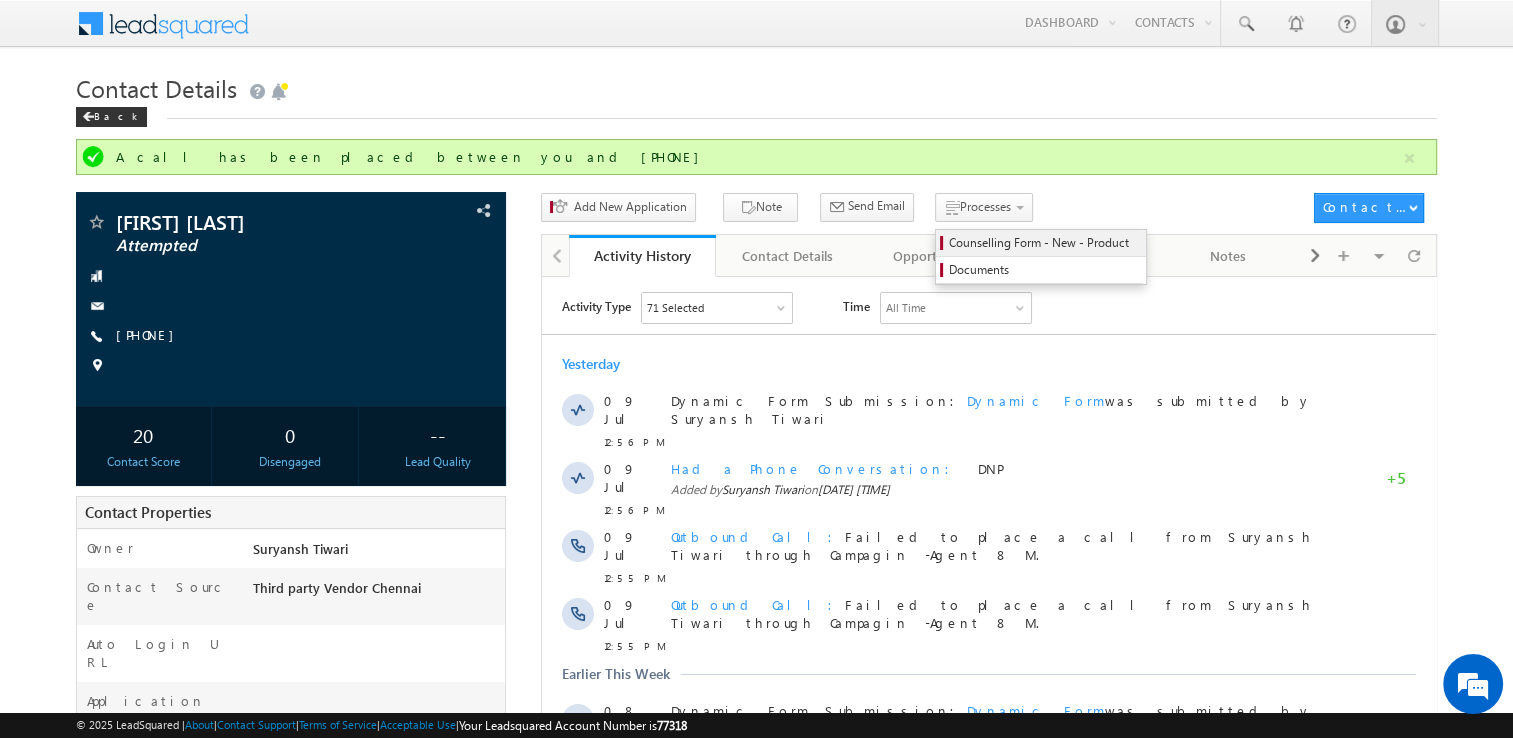 click on "Counselling Form - New - Product" at bounding box center [1044, 243] 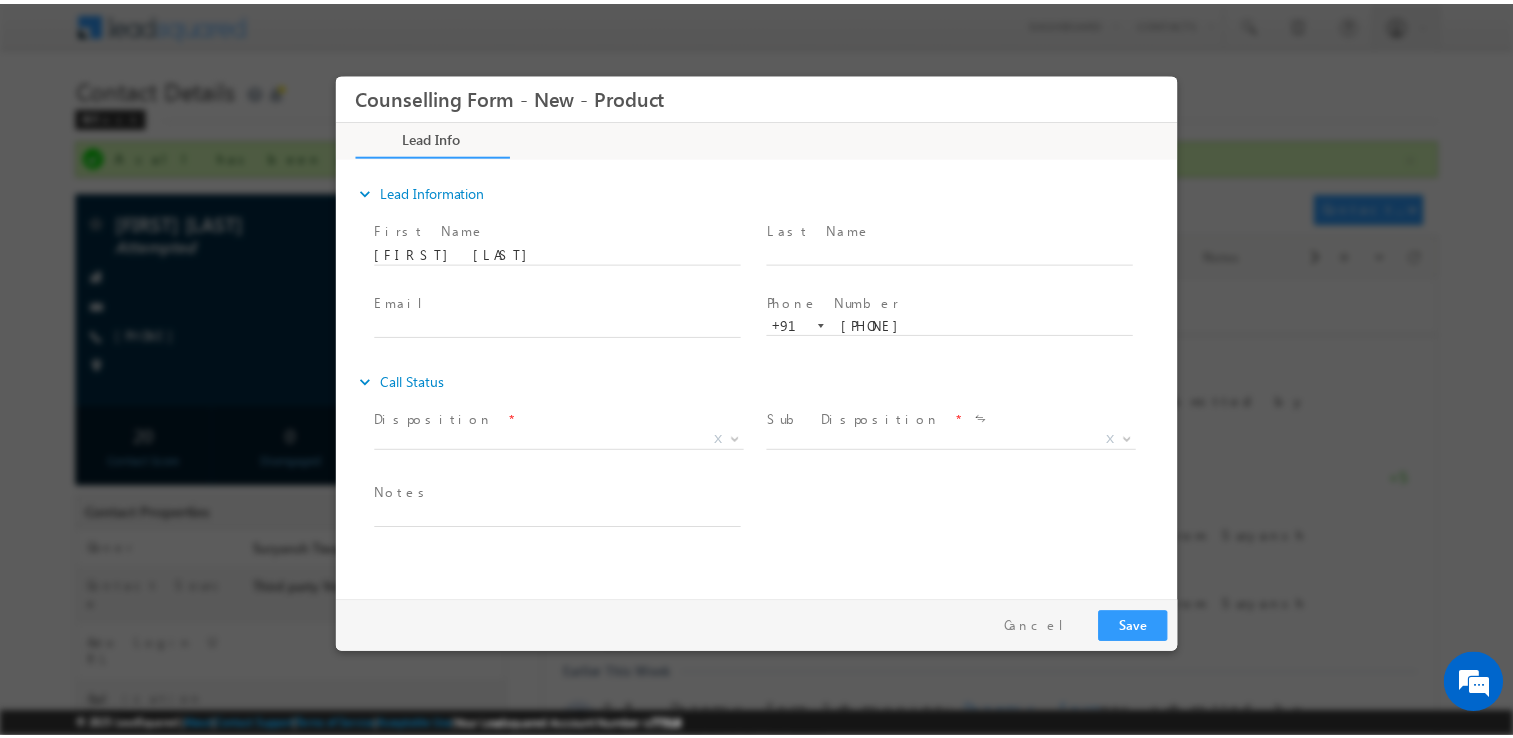 scroll, scrollTop: 0, scrollLeft: 0, axis: both 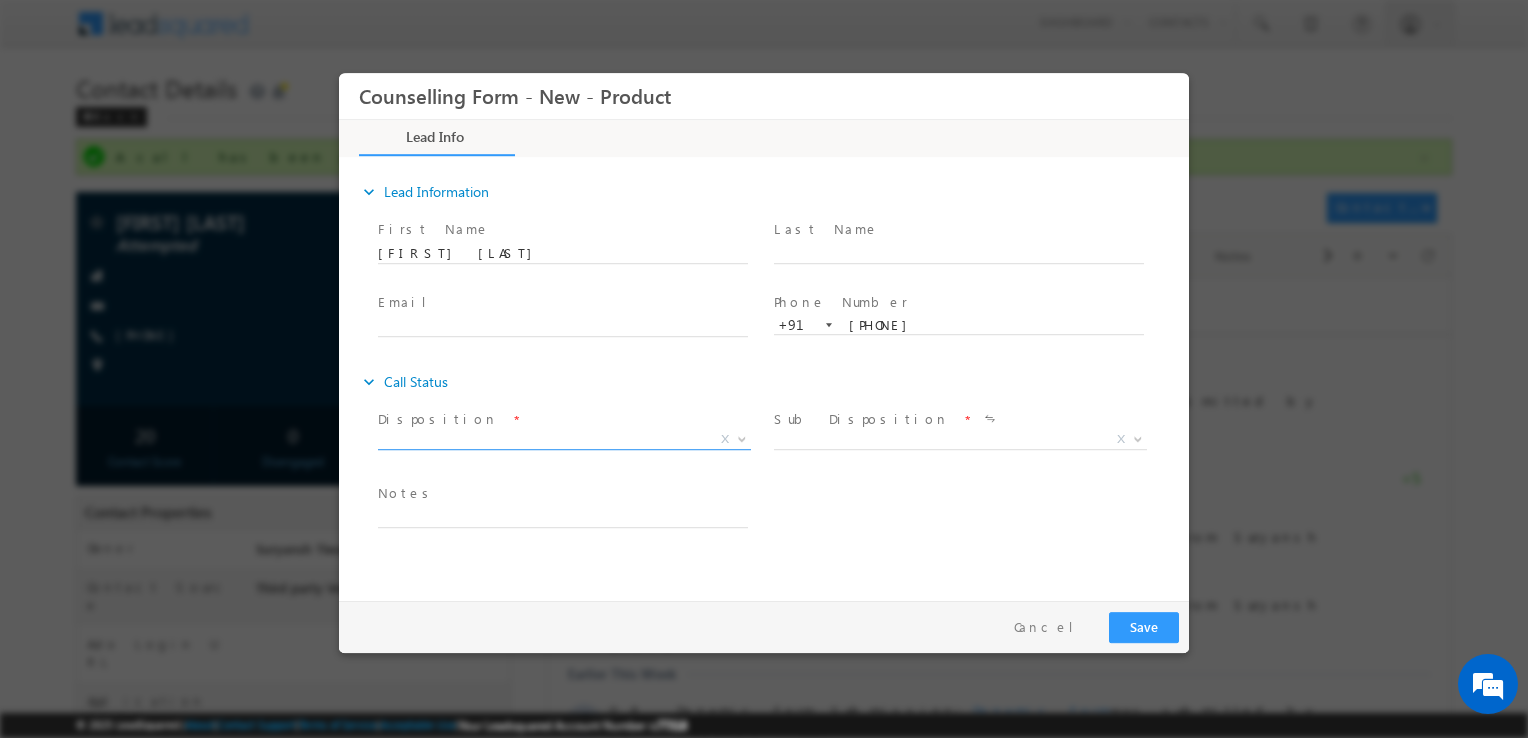 click on "X" at bounding box center [564, 440] 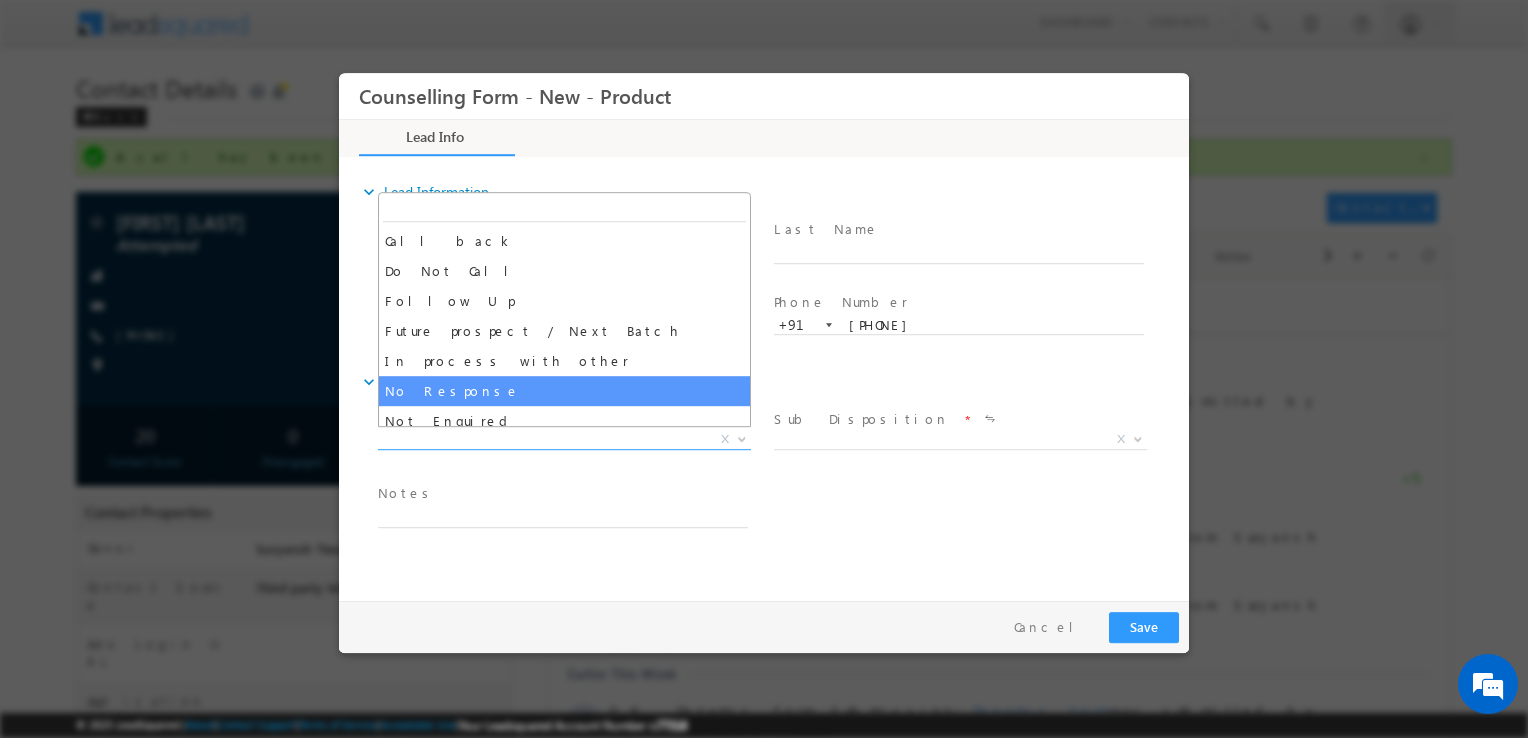 select on "No Response" 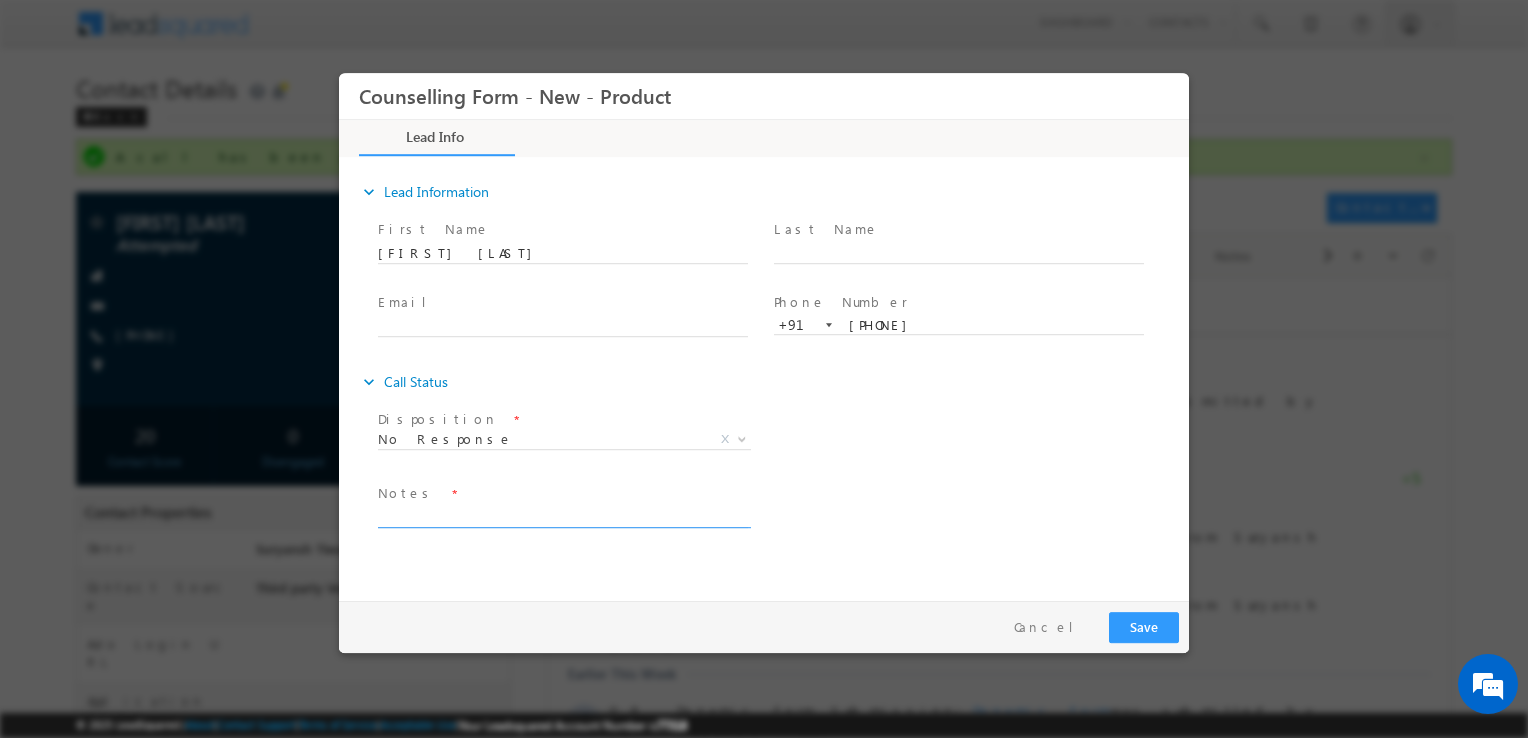 click at bounding box center [563, 516] 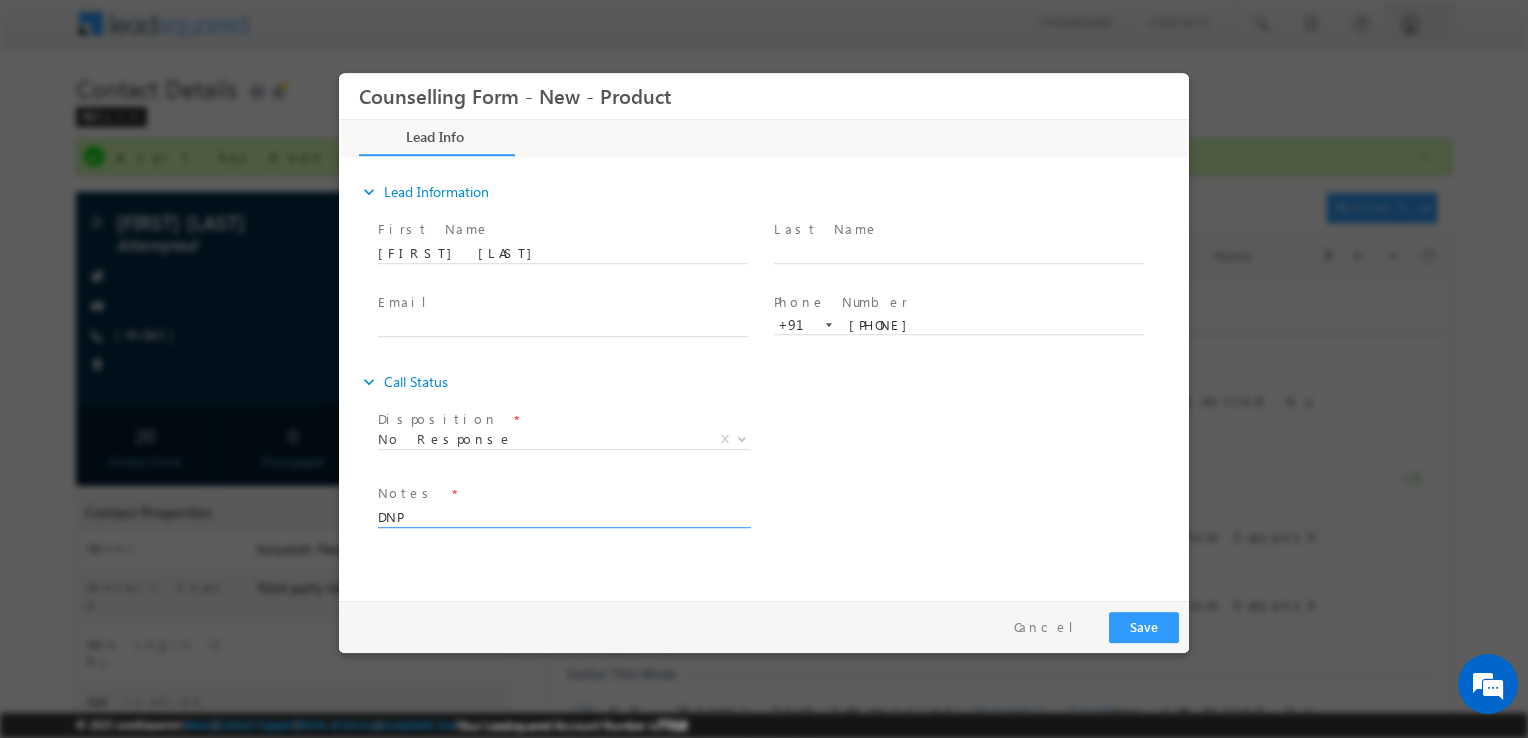 type on "DNP" 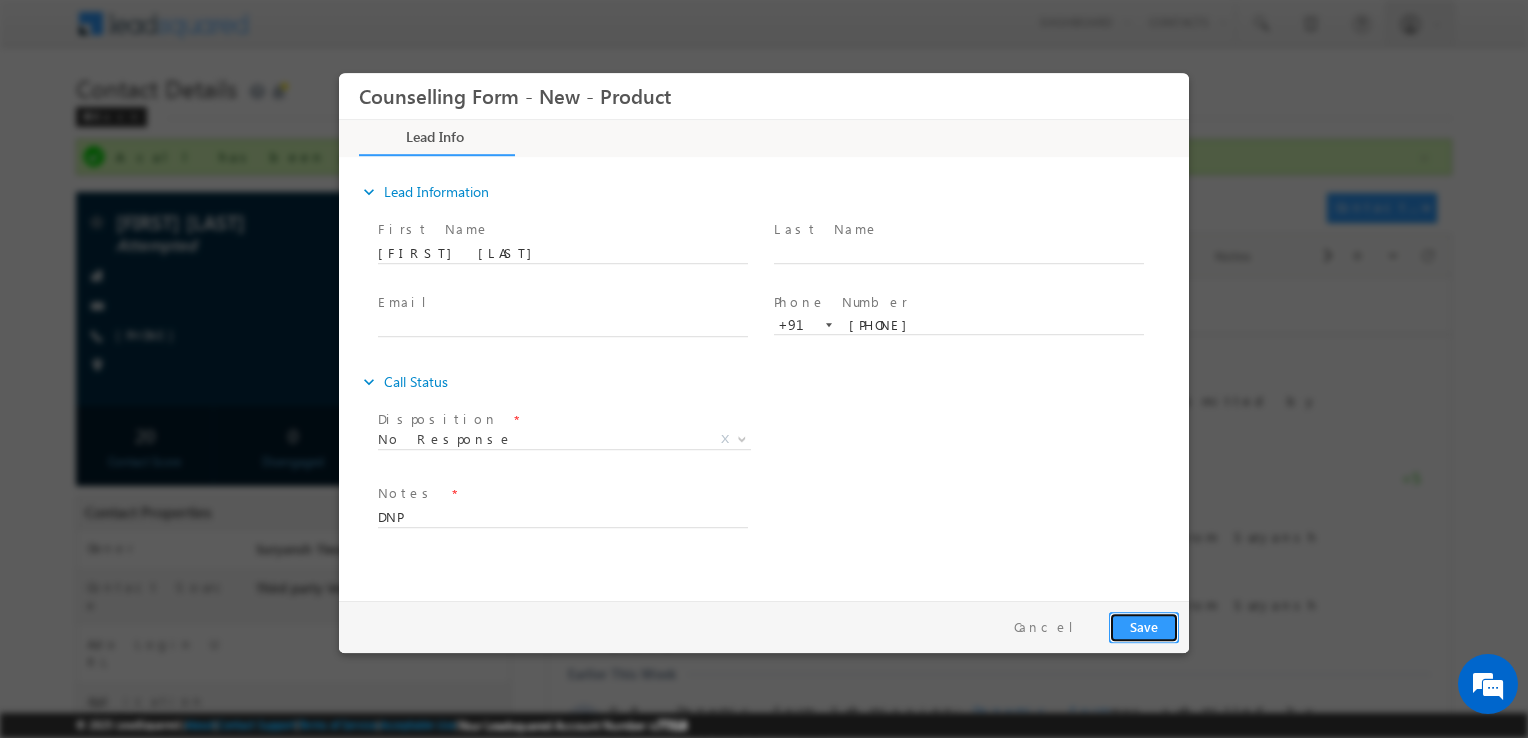 click on "Save" at bounding box center [1144, 627] 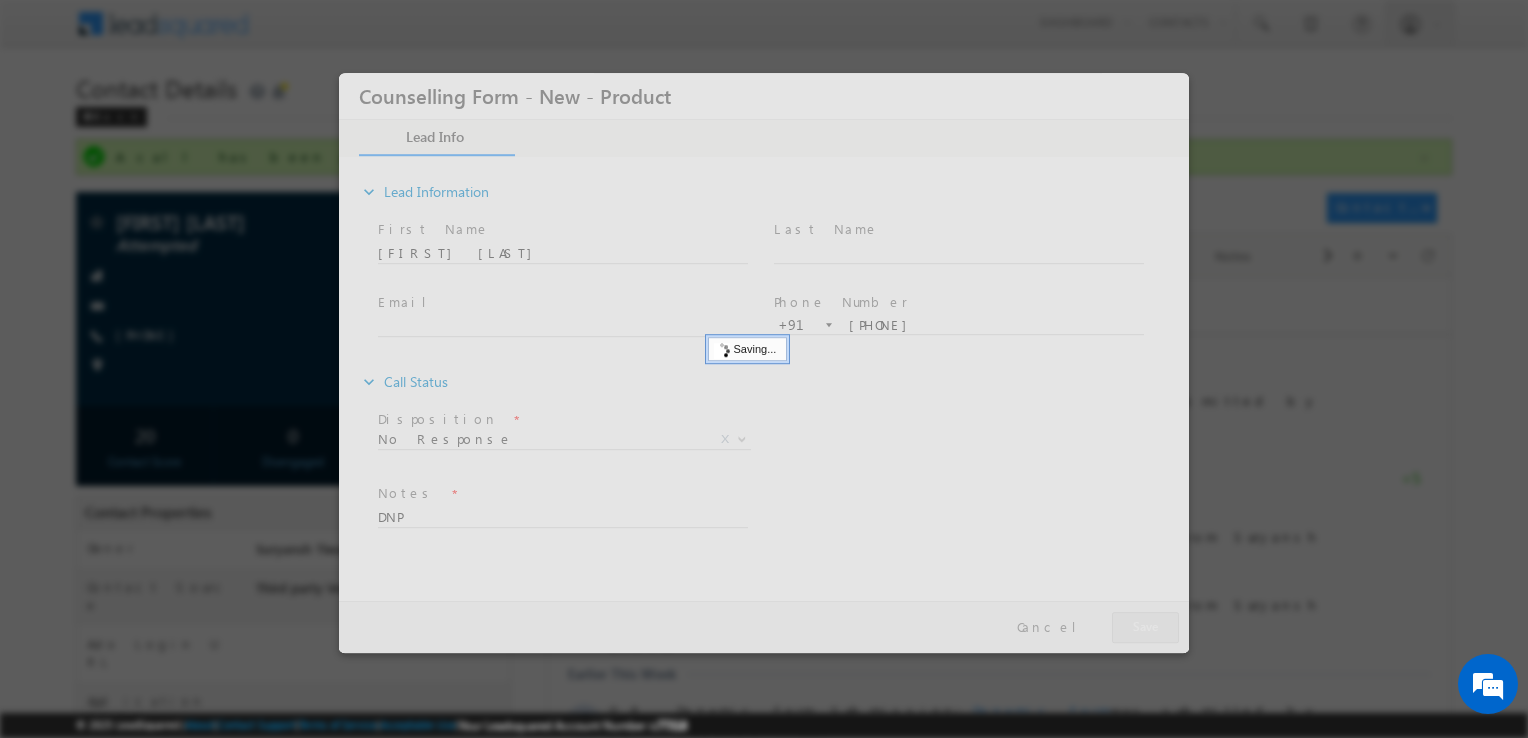 click at bounding box center (764, 363) 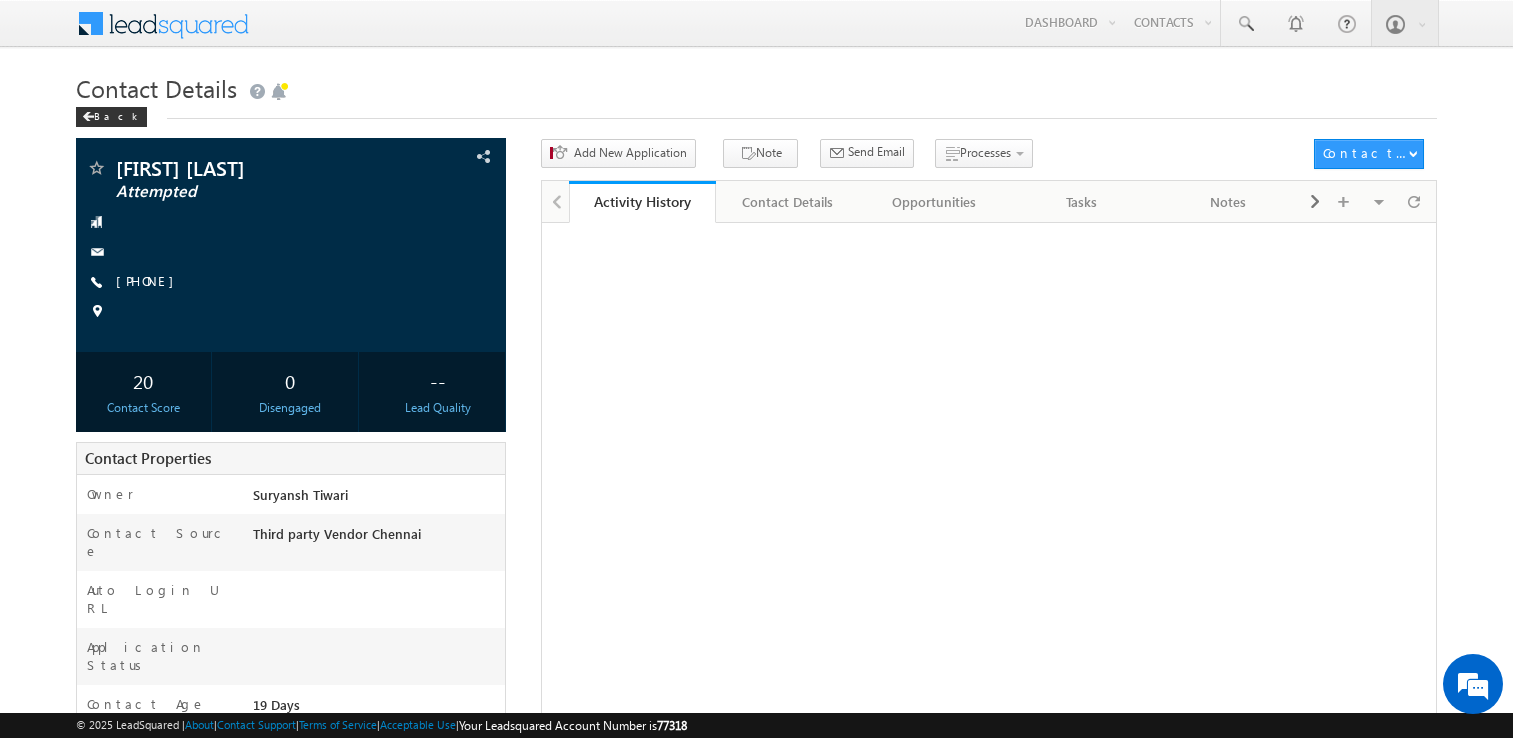 click on "[PHONE]" at bounding box center (150, 280) 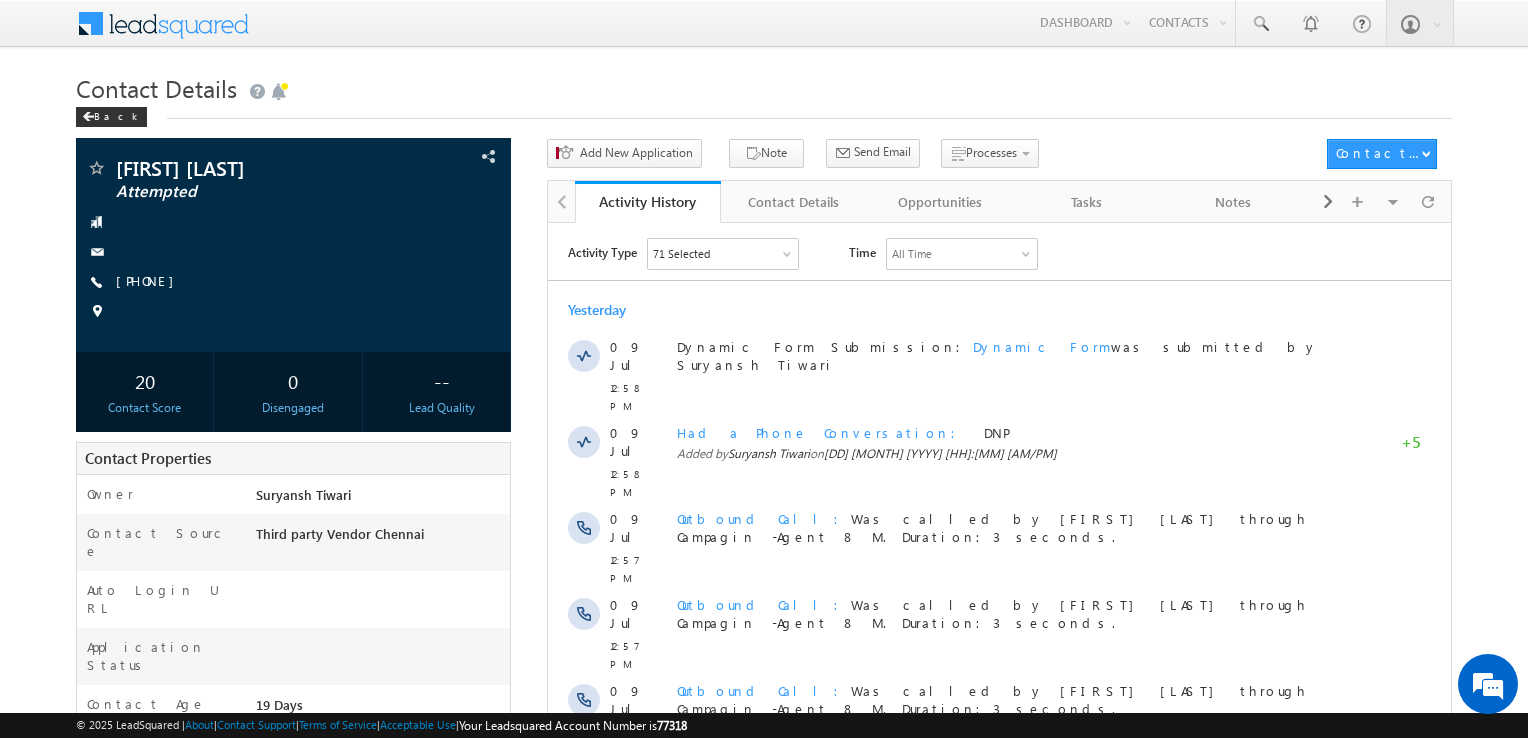 scroll, scrollTop: 0, scrollLeft: 0, axis: both 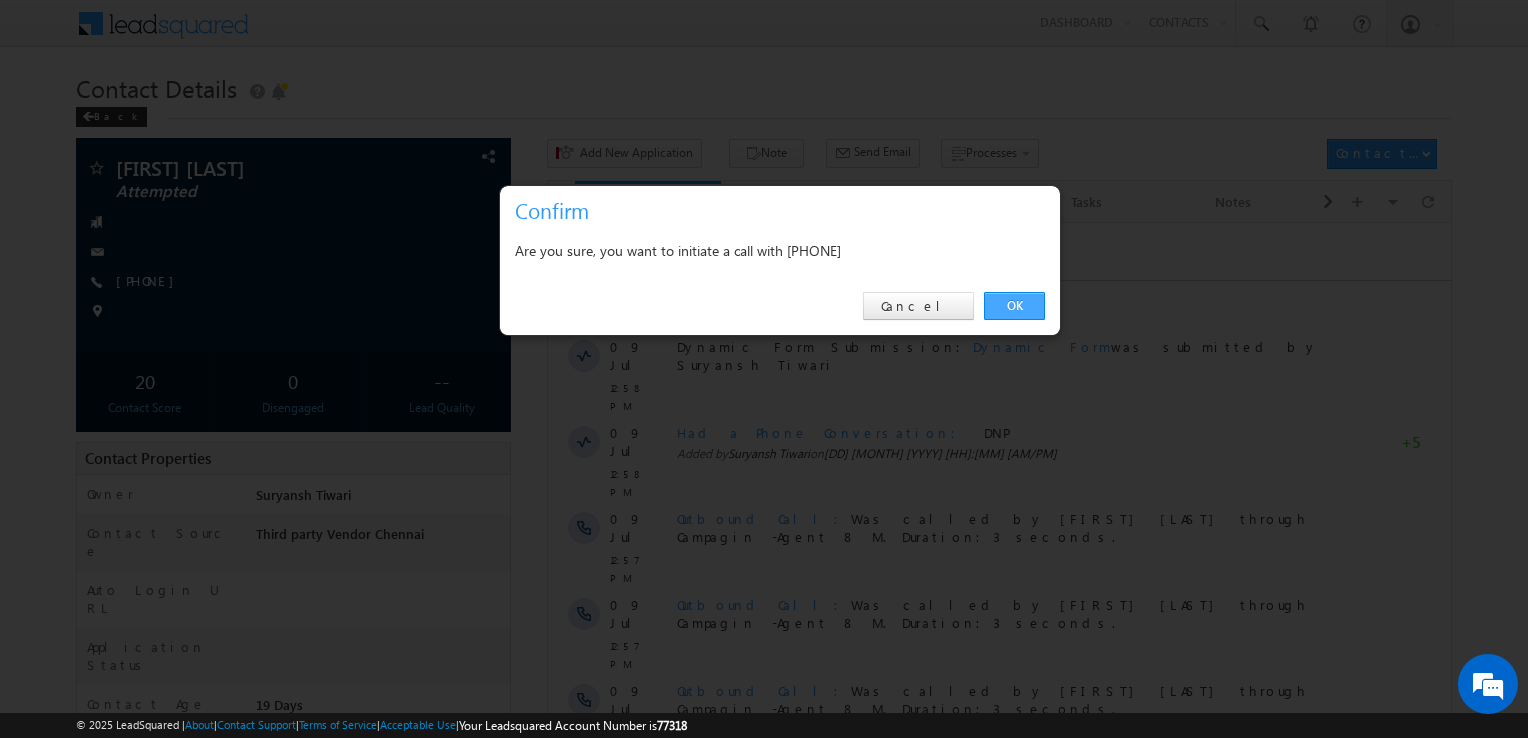 click on "OK" at bounding box center (1014, 306) 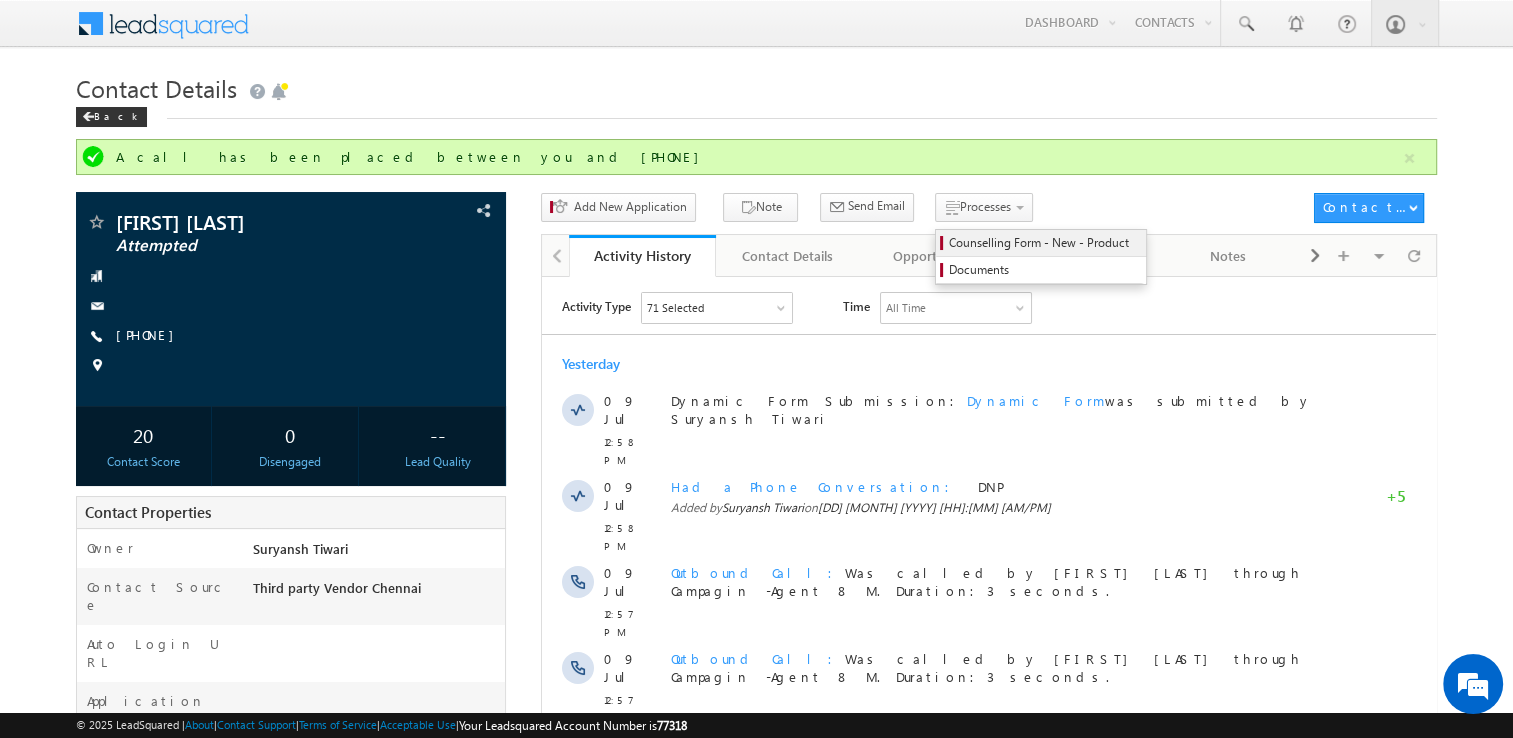 click on "Counselling Form - New - Product" at bounding box center [1041, 243] 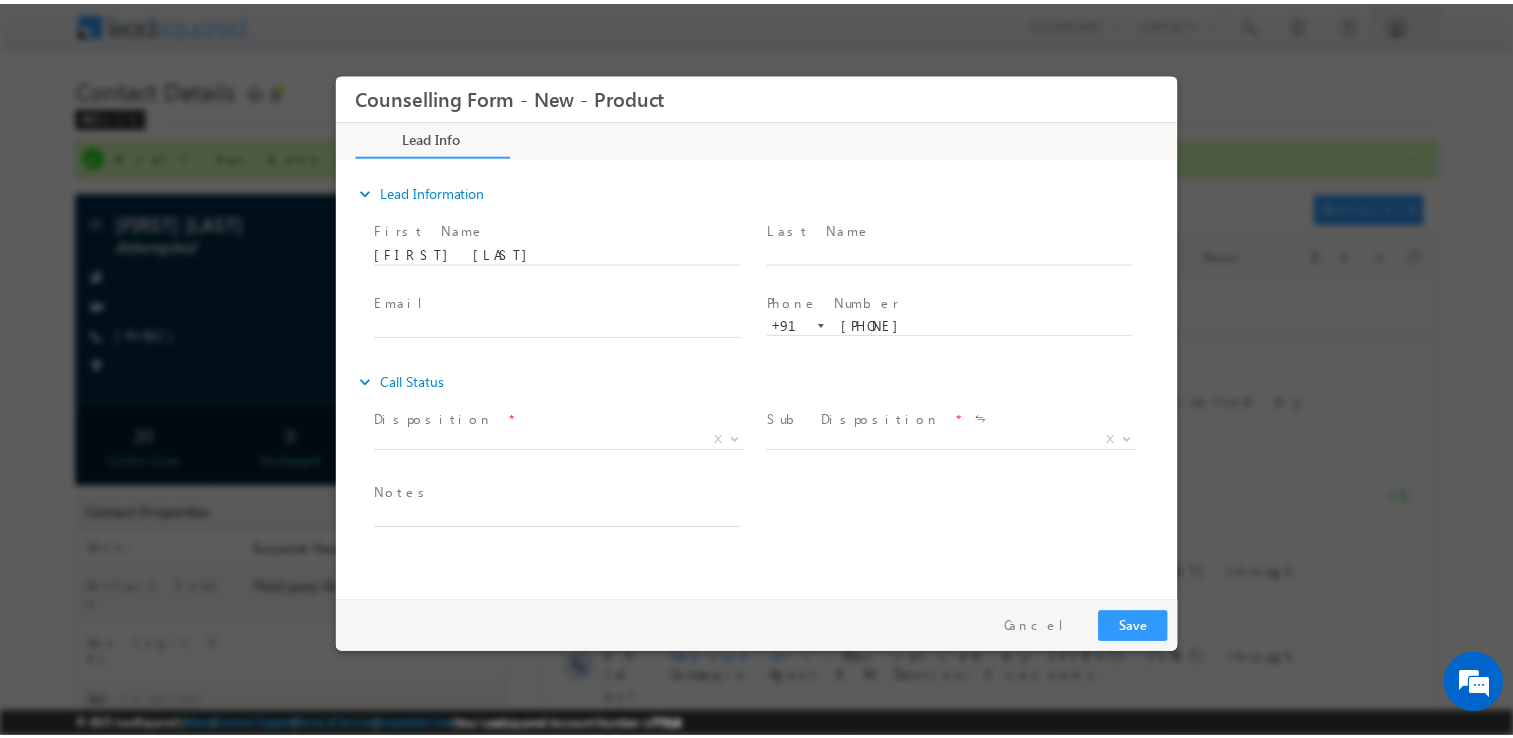 scroll, scrollTop: 0, scrollLeft: 0, axis: both 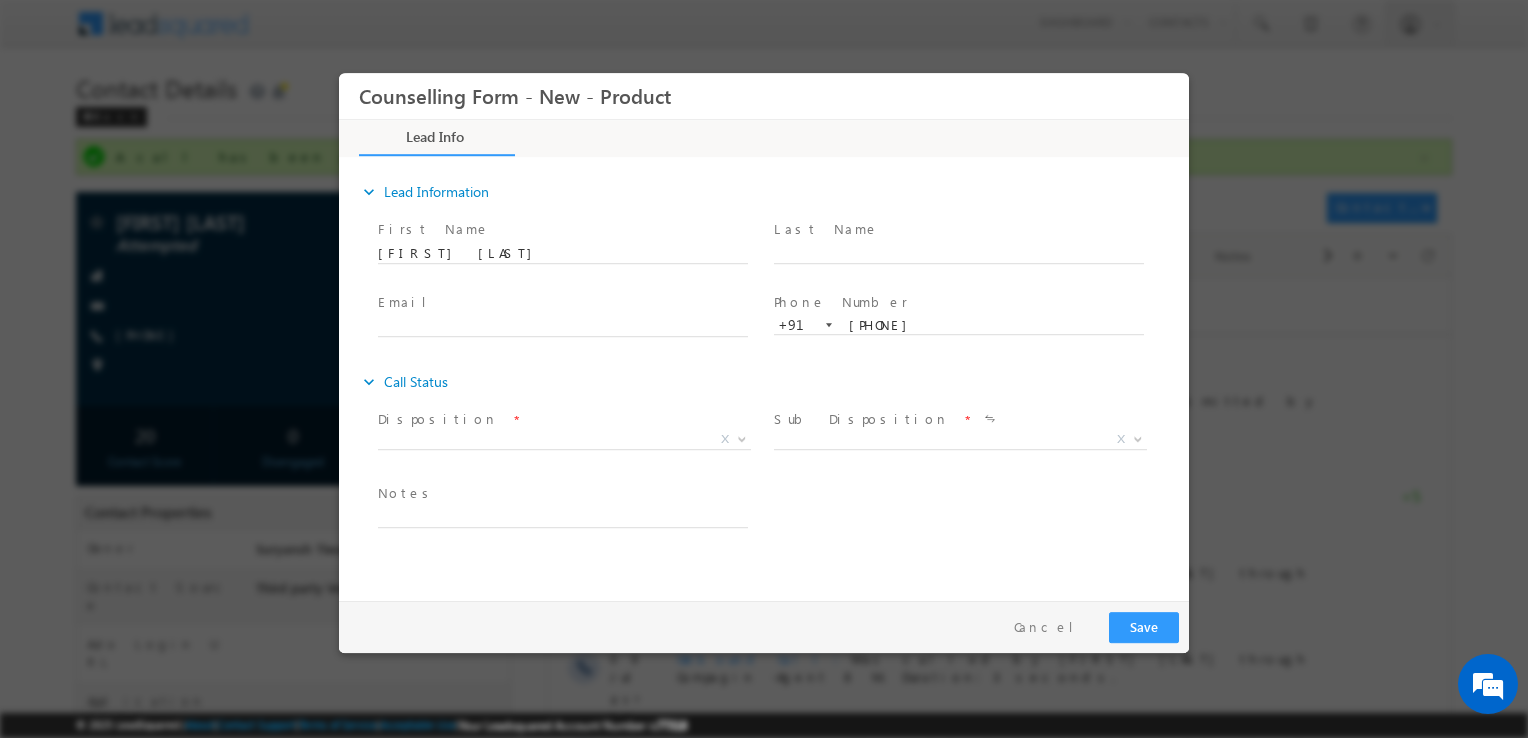 click on "Disposition
*" at bounding box center (562, 420) 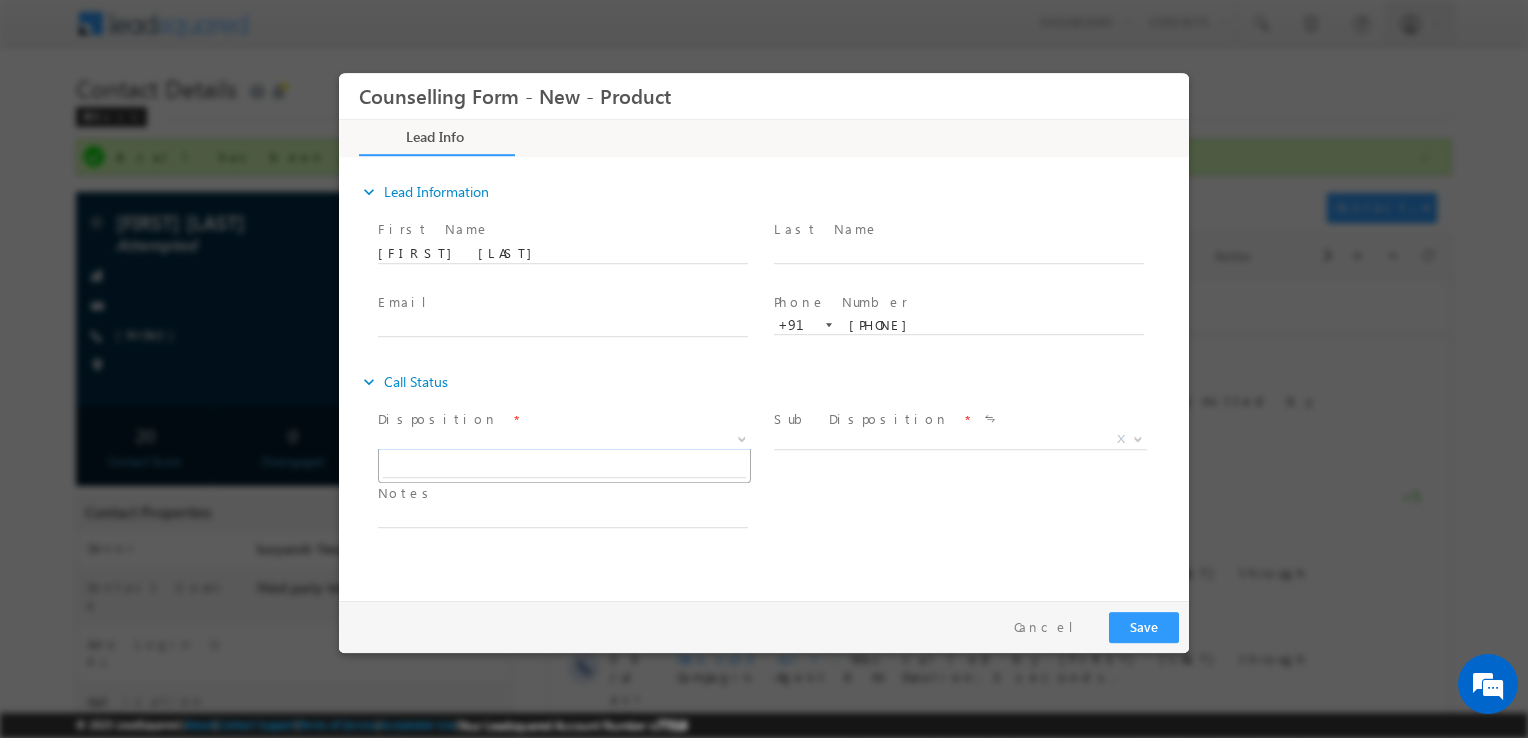 click on "X" at bounding box center (564, 440) 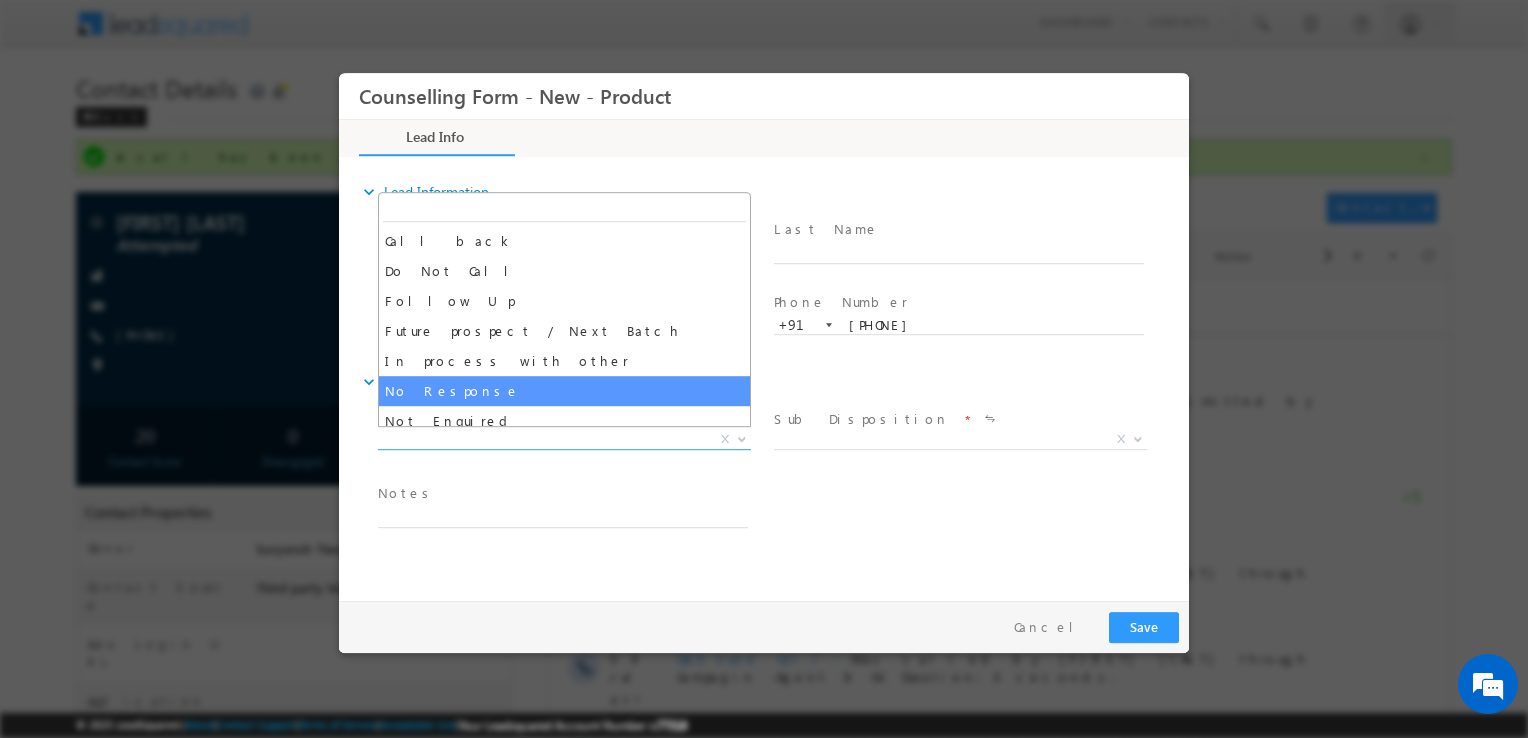 drag, startPoint x: 588, startPoint y: 427, endPoint x: 504, endPoint y: 396, distance: 89.537704 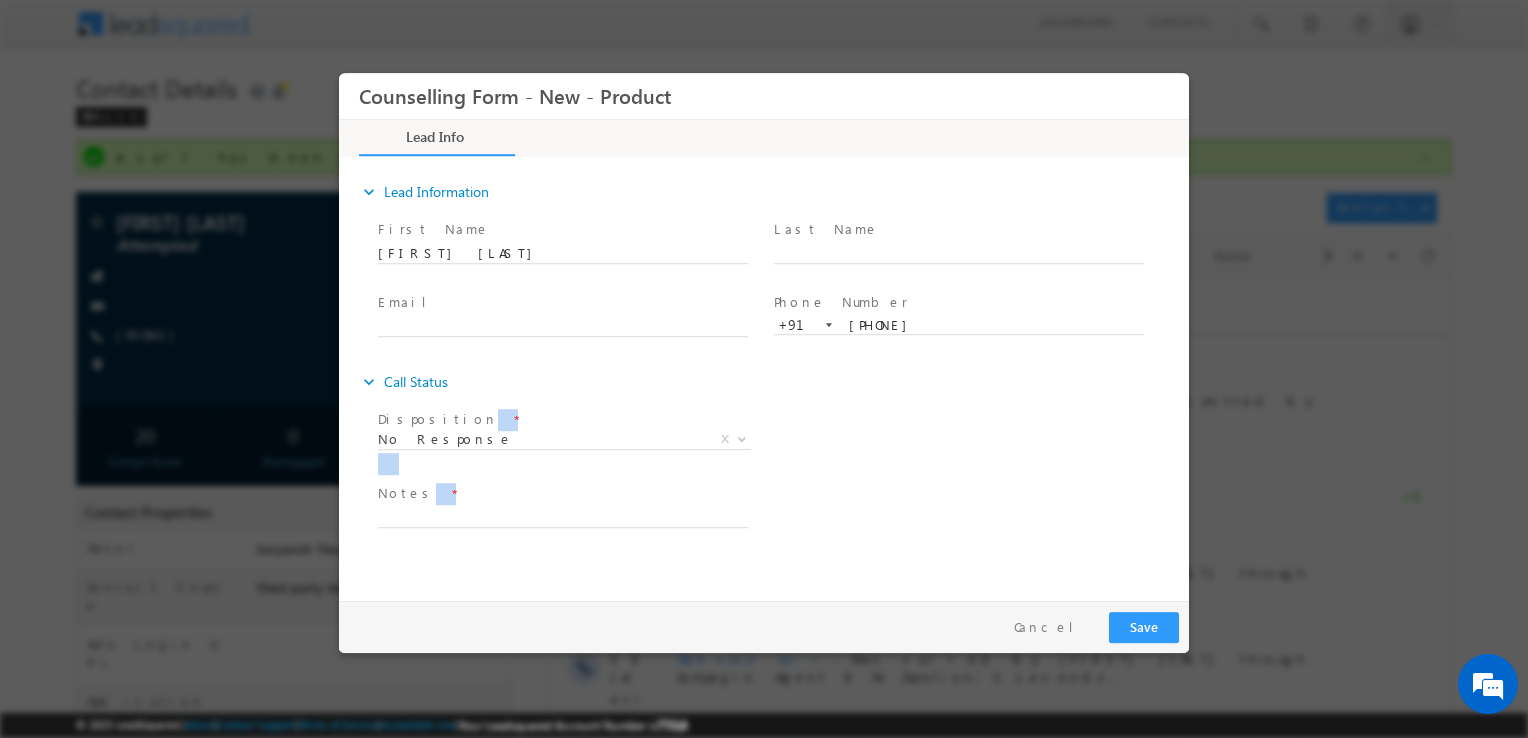 drag, startPoint x: 504, startPoint y: 396, endPoint x: 580, endPoint y: 577, distance: 196.30843 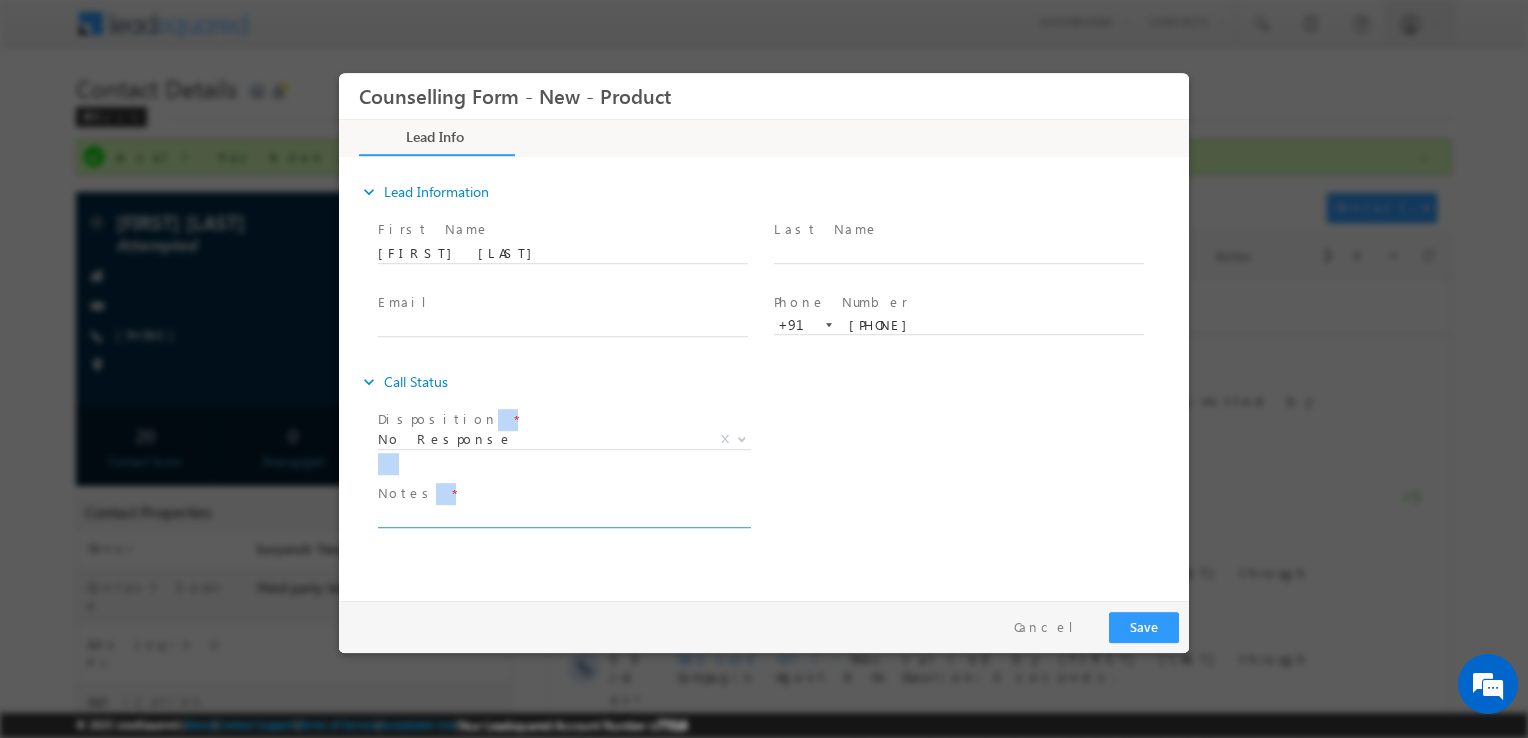 drag, startPoint x: 580, startPoint y: 577, endPoint x: 502, endPoint y: 513, distance: 100.89599 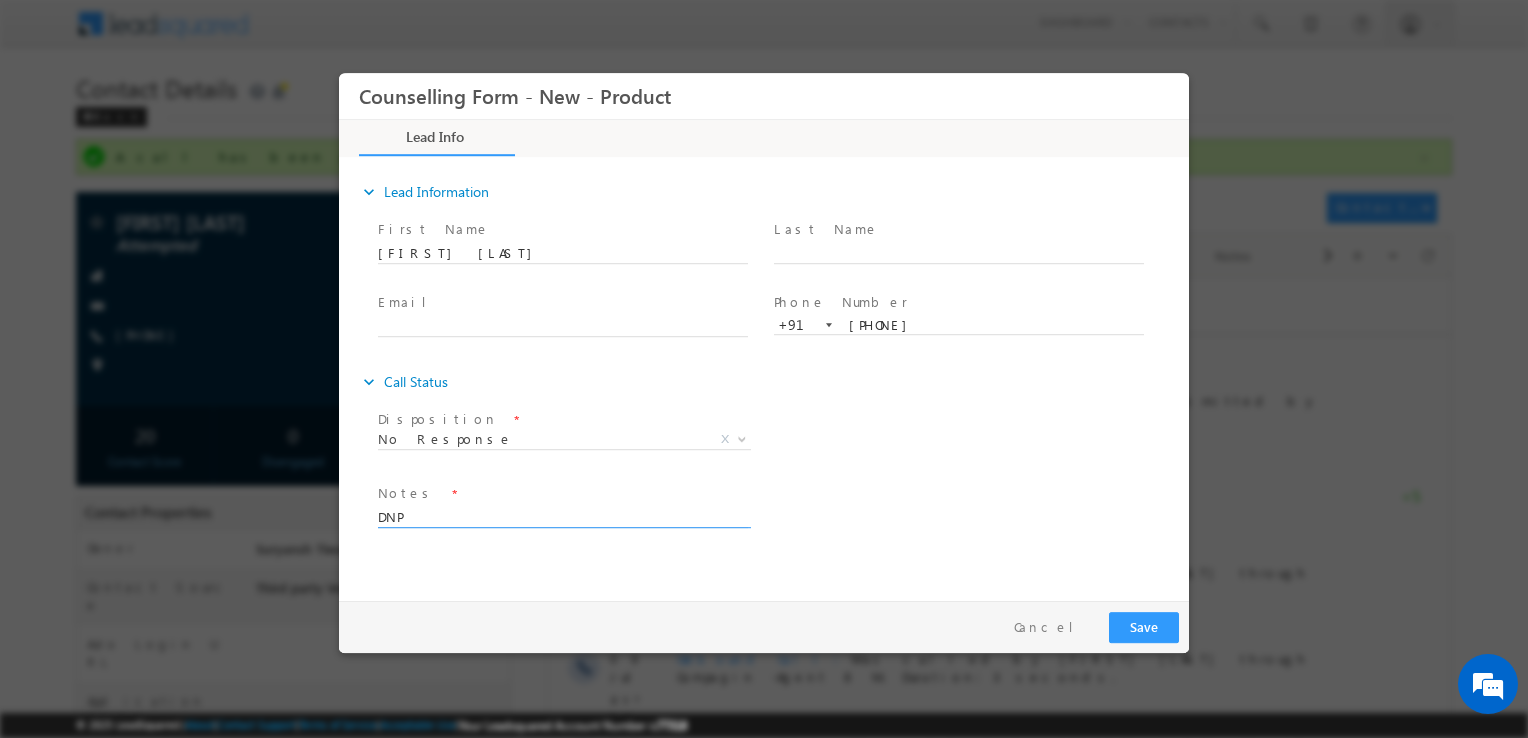 type on "DNP" 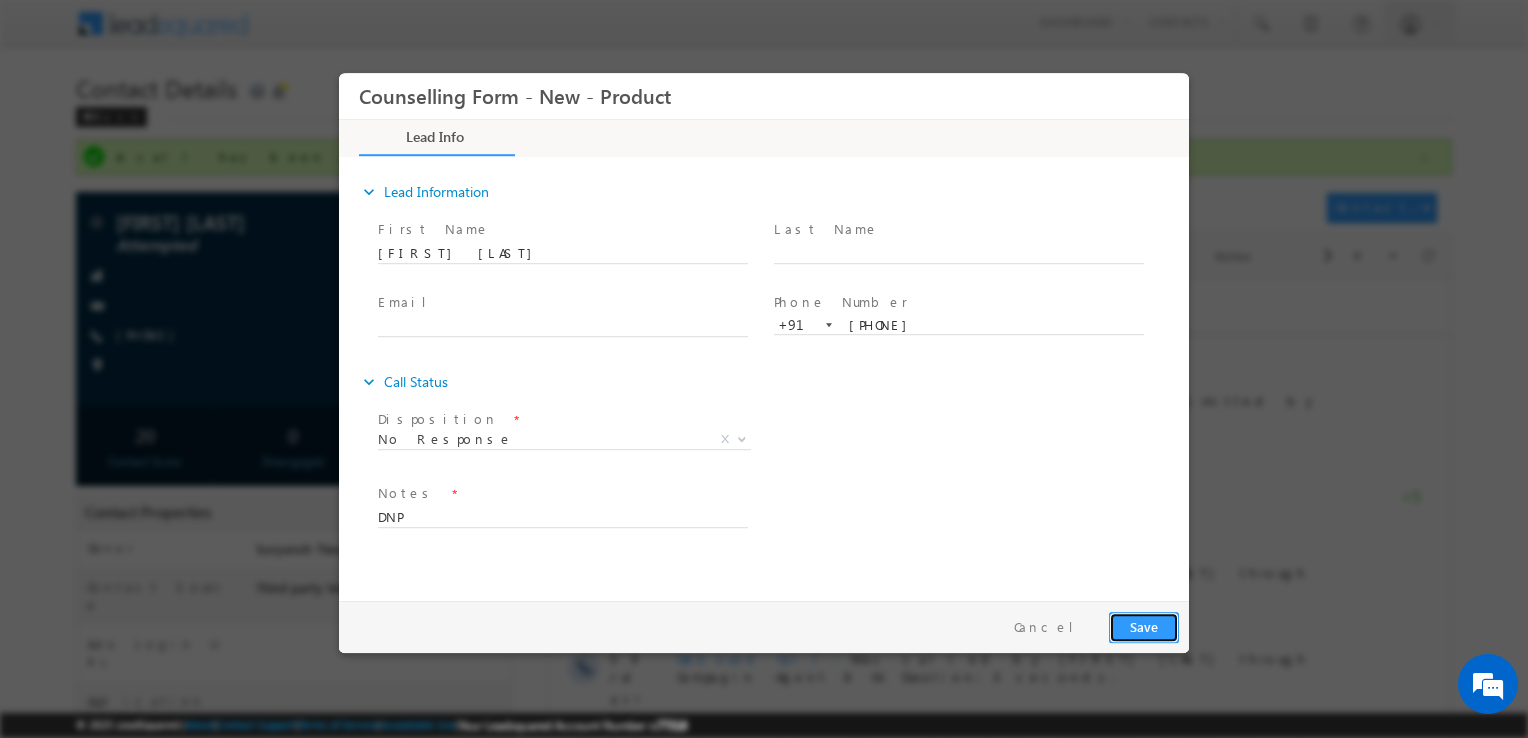 click on "Save" at bounding box center (1144, 627) 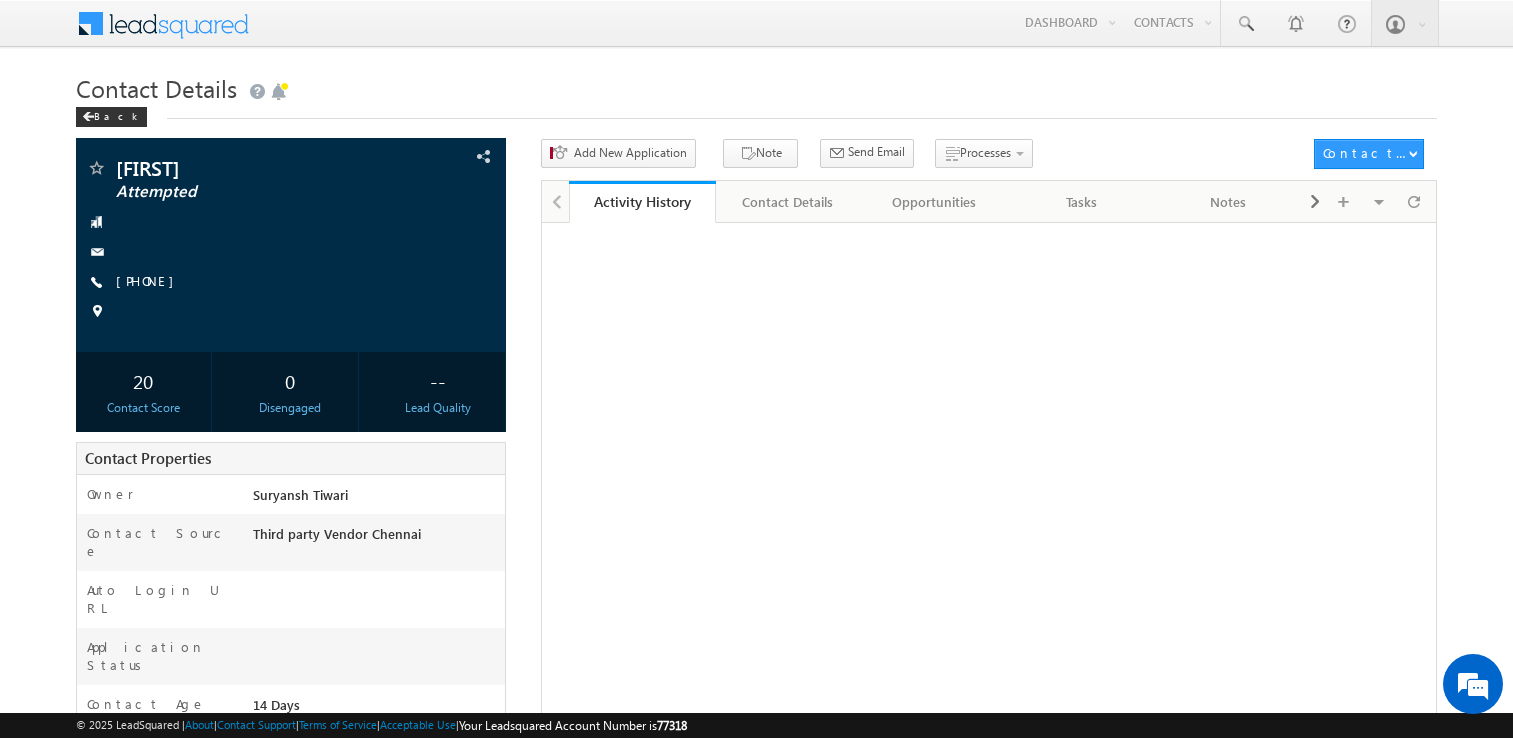 scroll, scrollTop: 0, scrollLeft: 0, axis: both 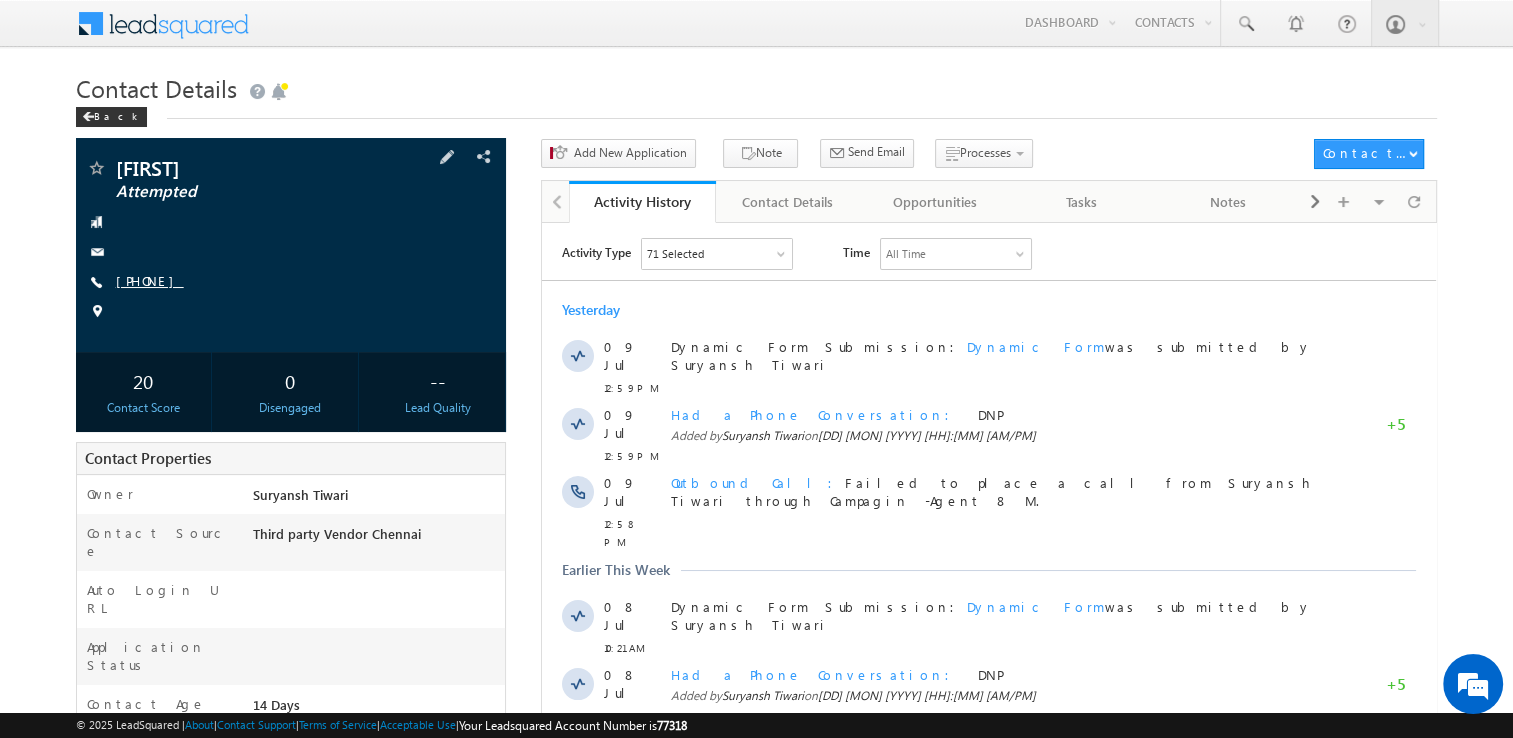 click on "[PHONE]" at bounding box center [150, 280] 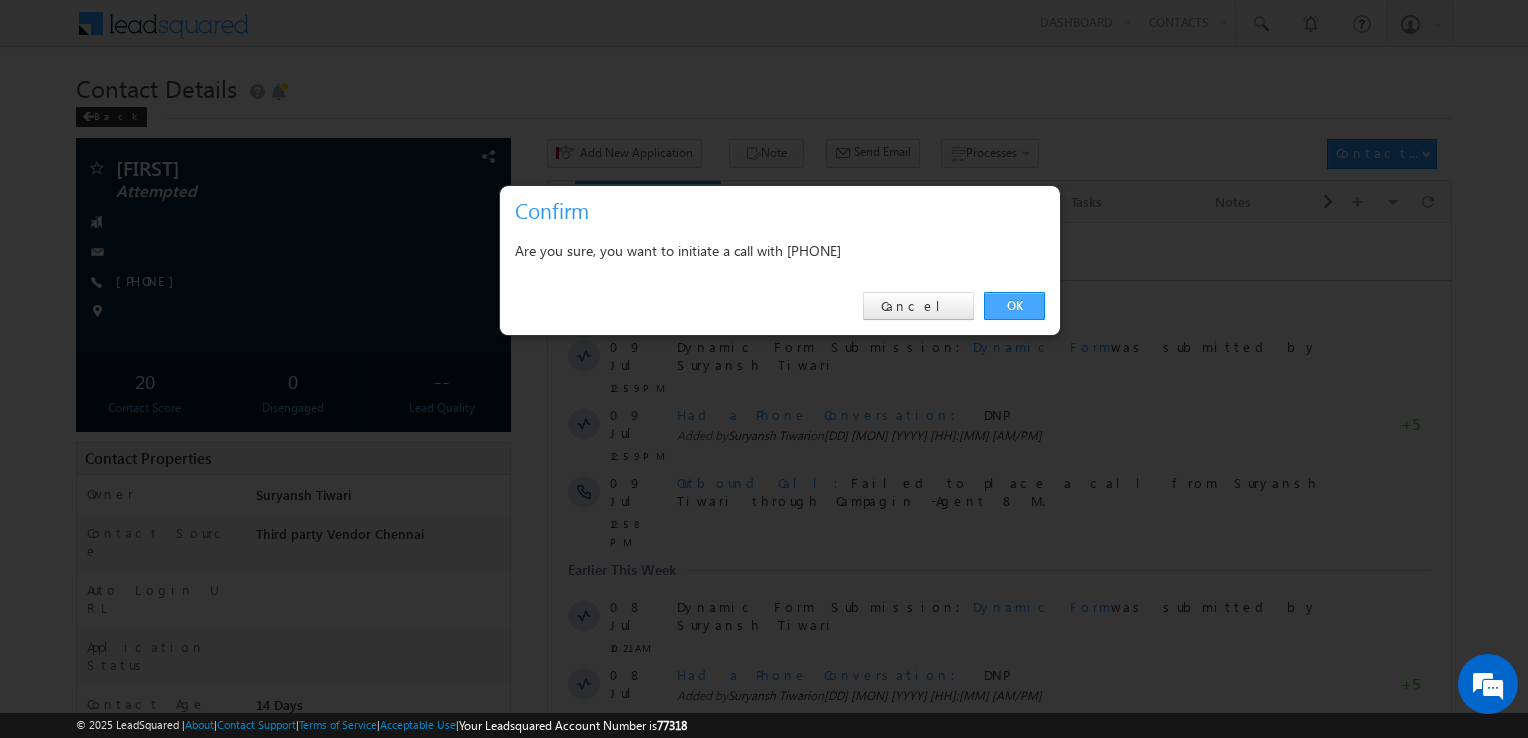 click on "OK" at bounding box center [1014, 306] 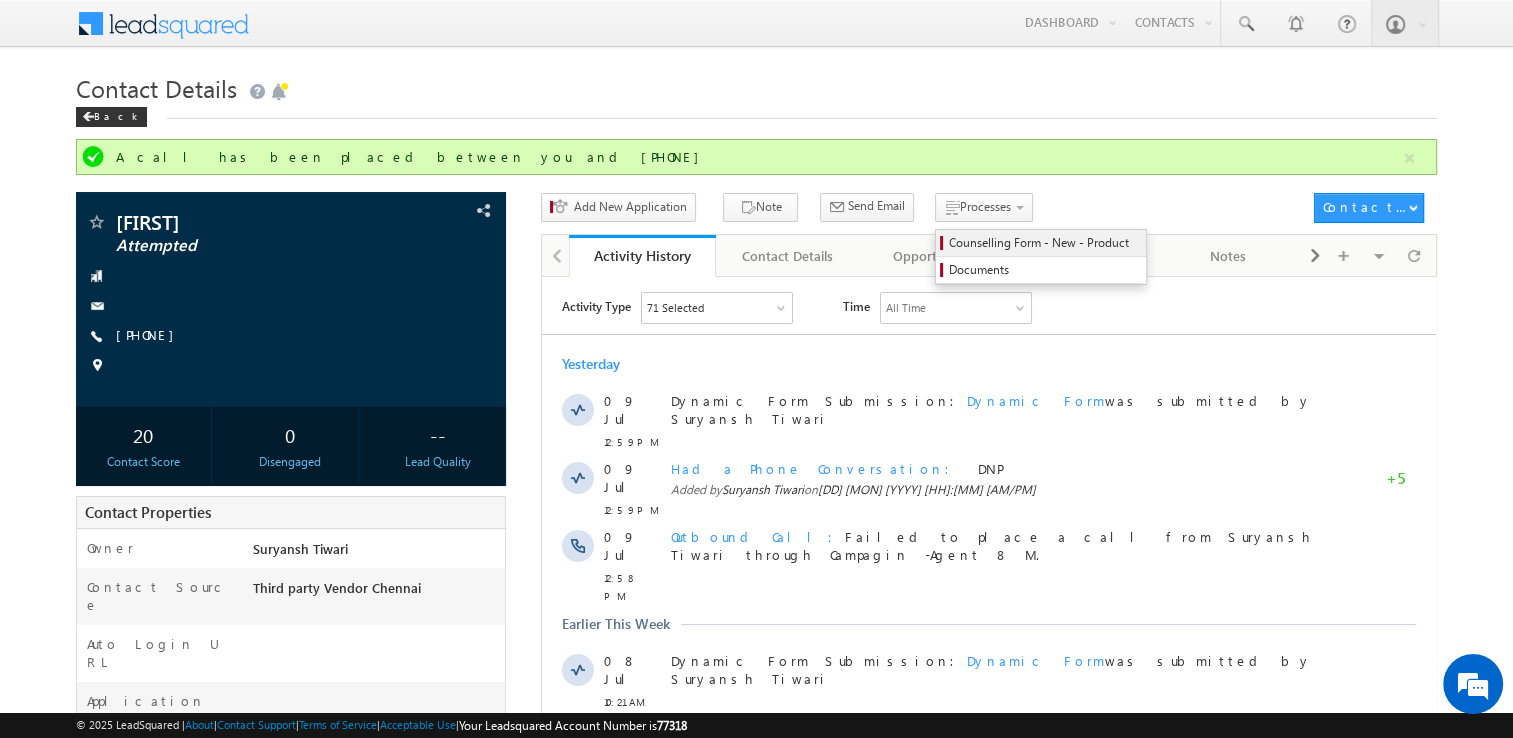 click on "Counselling Form - New - Product" at bounding box center (1044, 243) 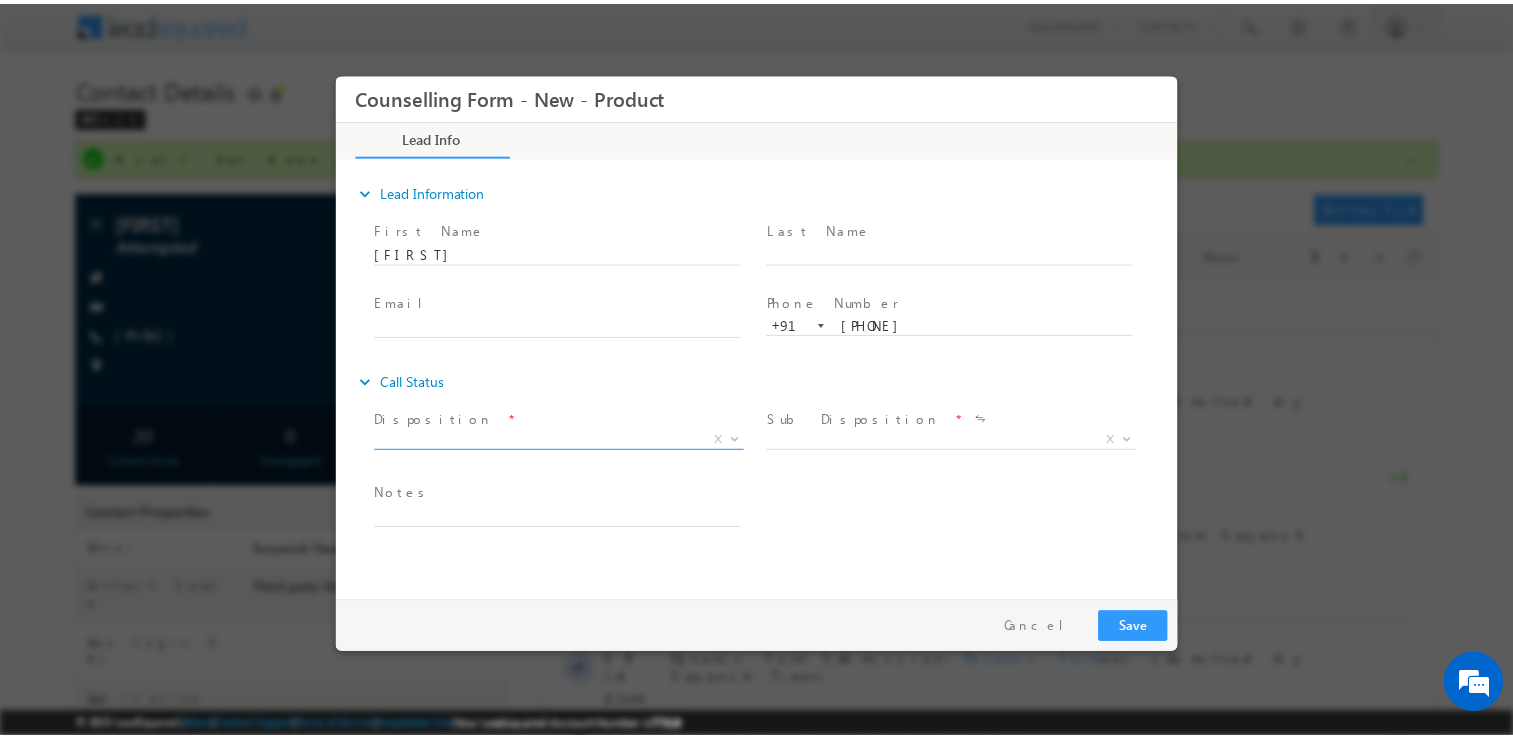 scroll, scrollTop: 0, scrollLeft: 0, axis: both 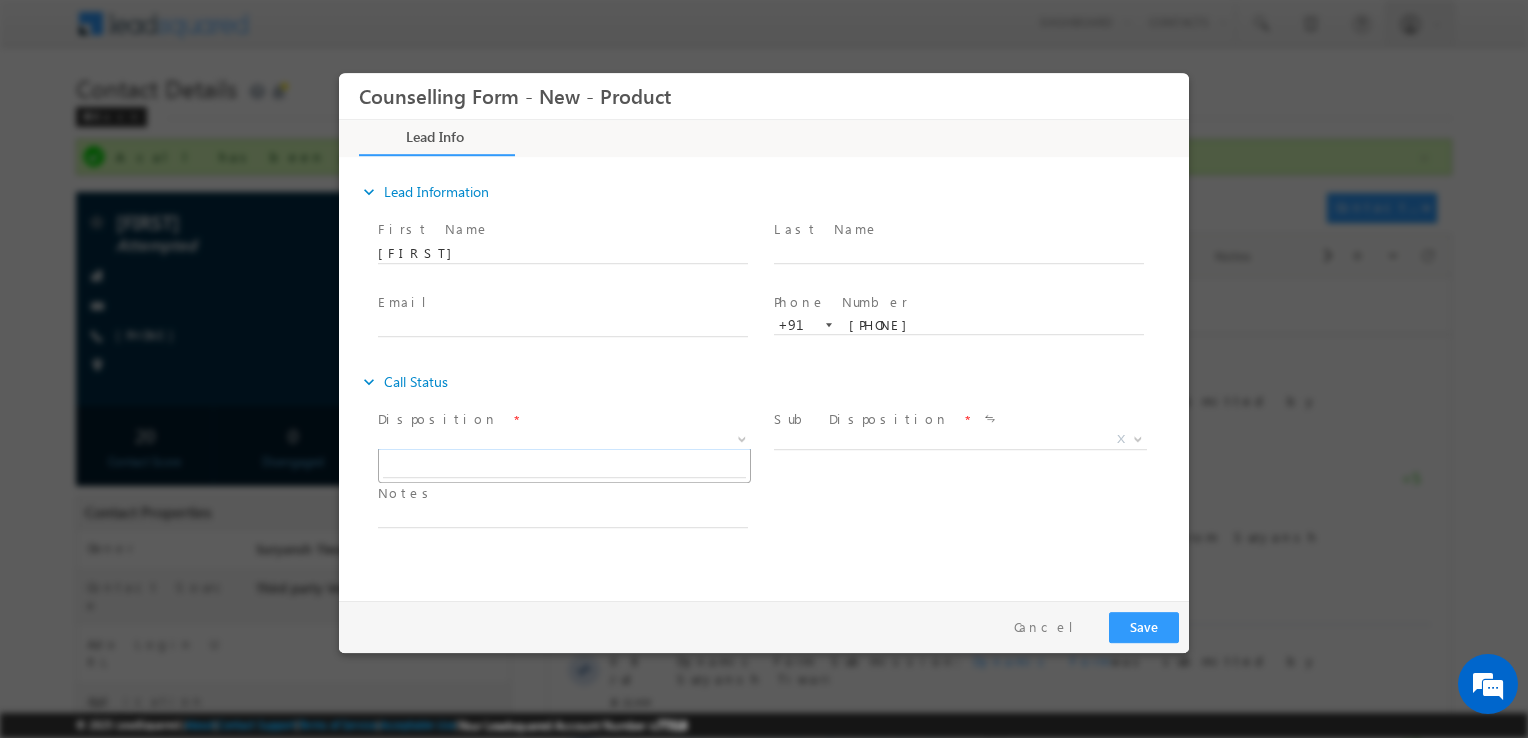 click on "X" at bounding box center [564, 440] 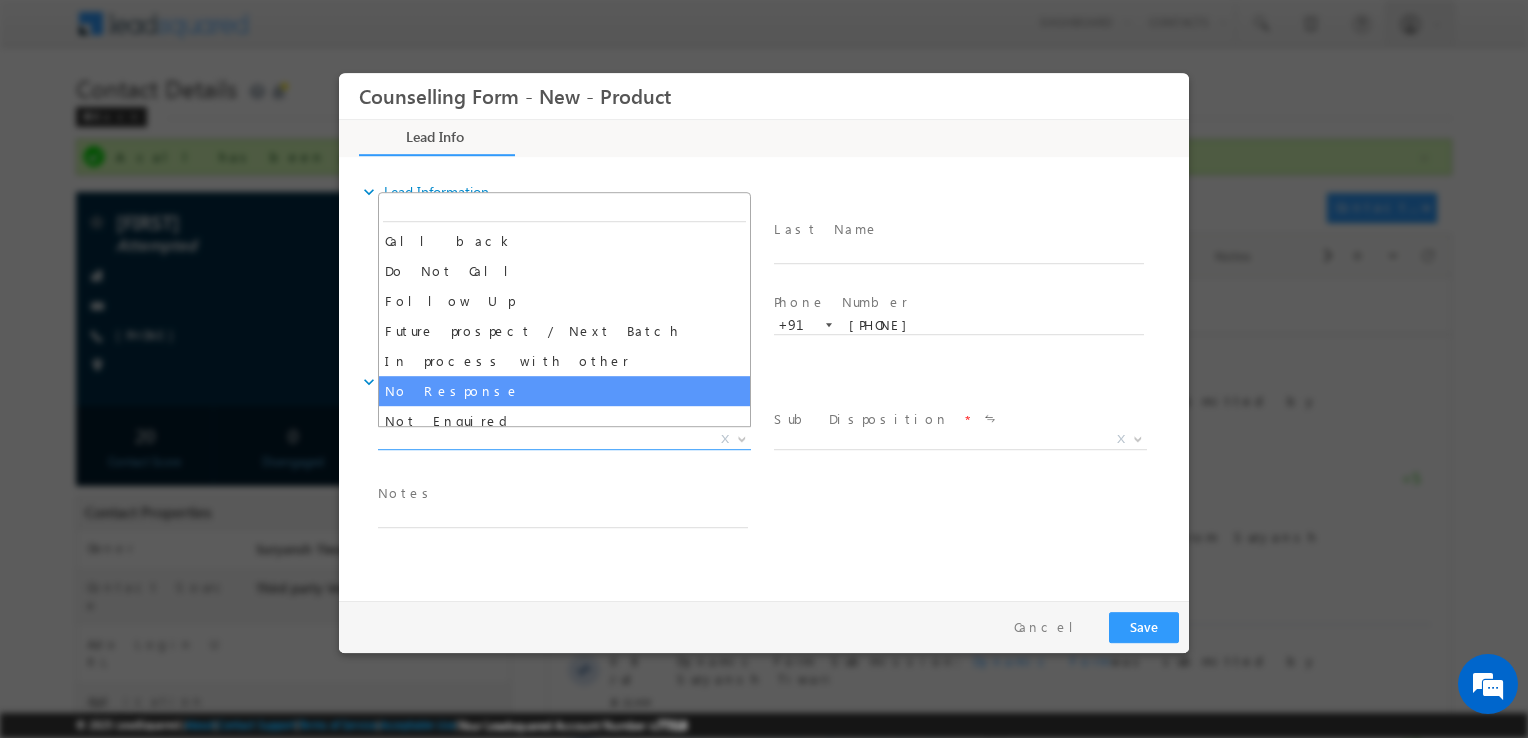 select on "No Response" 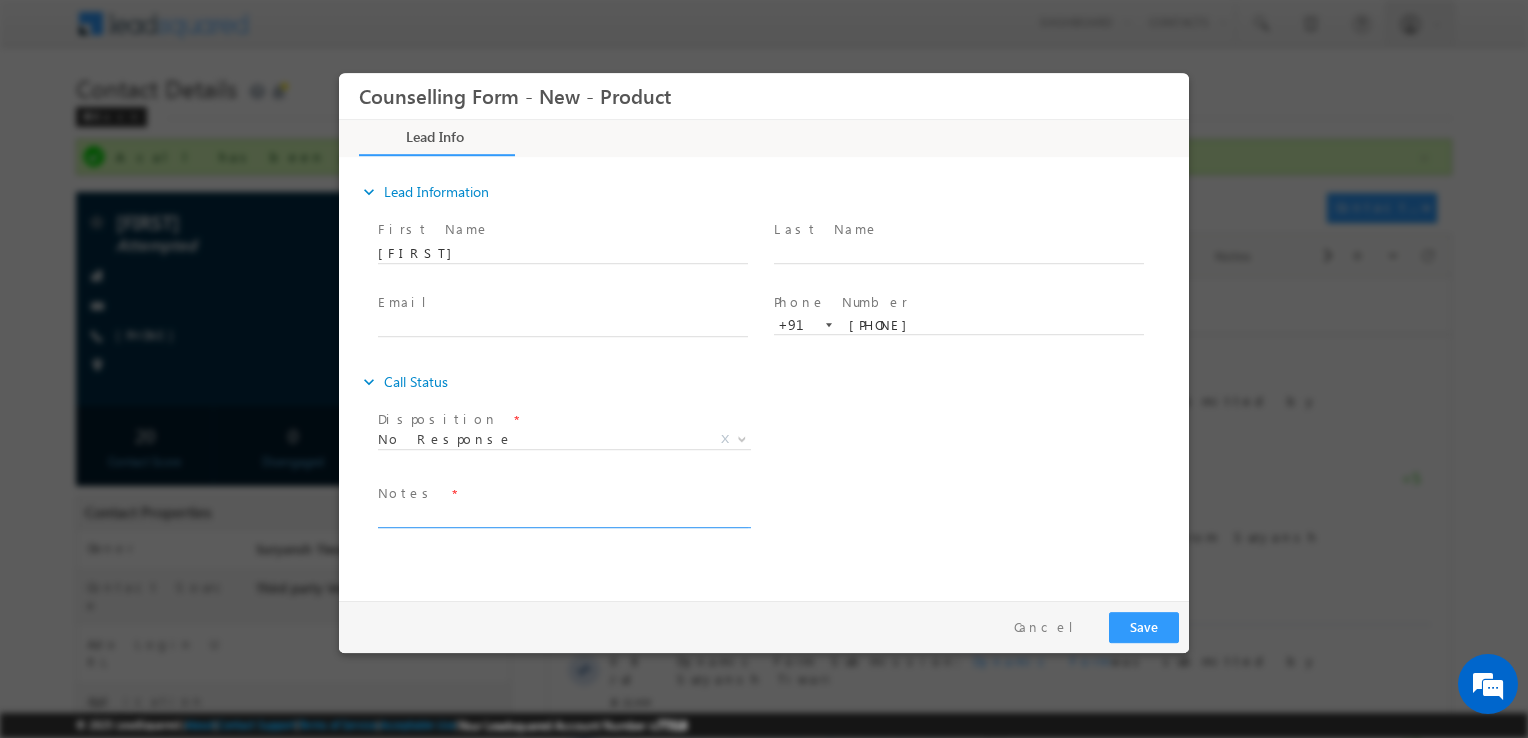 click at bounding box center [563, 516] 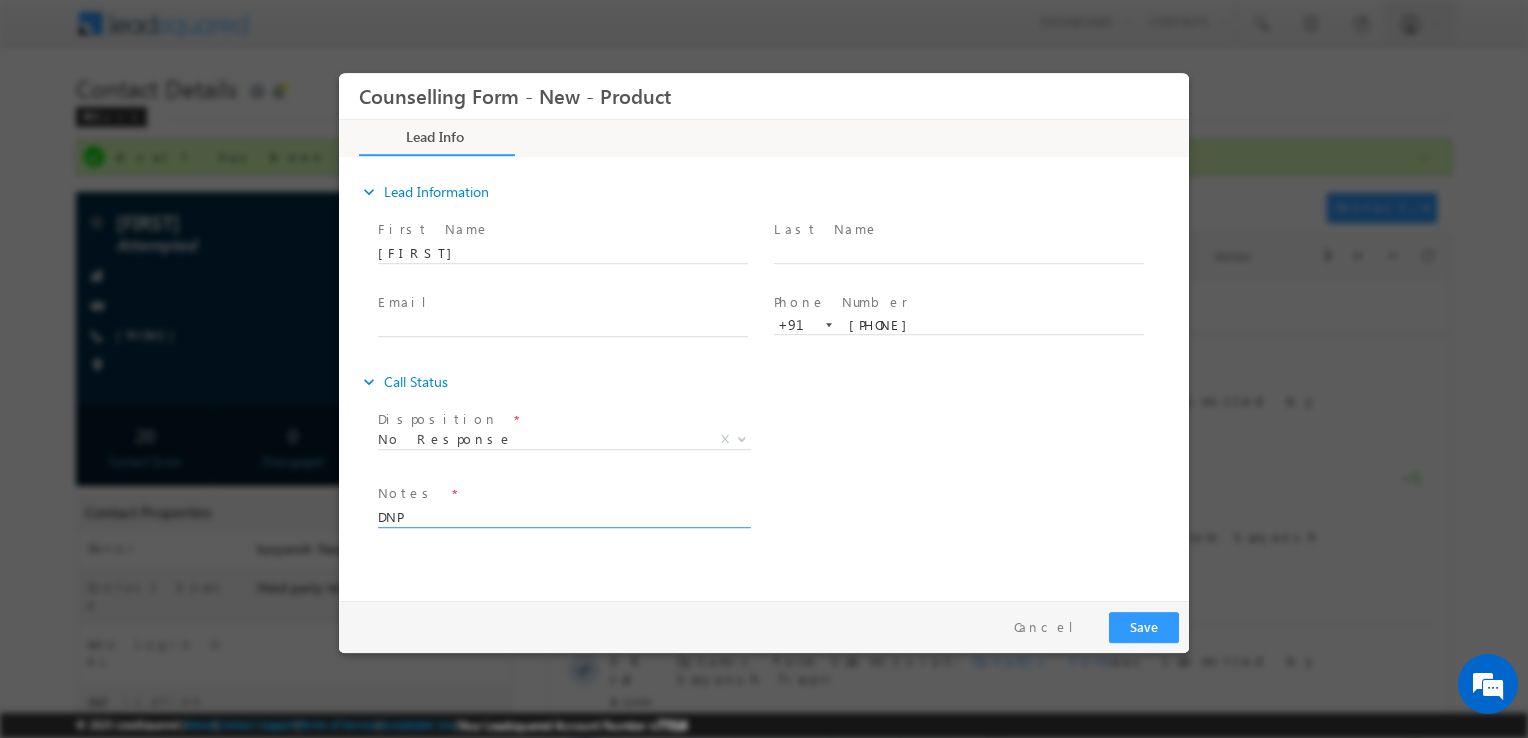 type on "DNP" 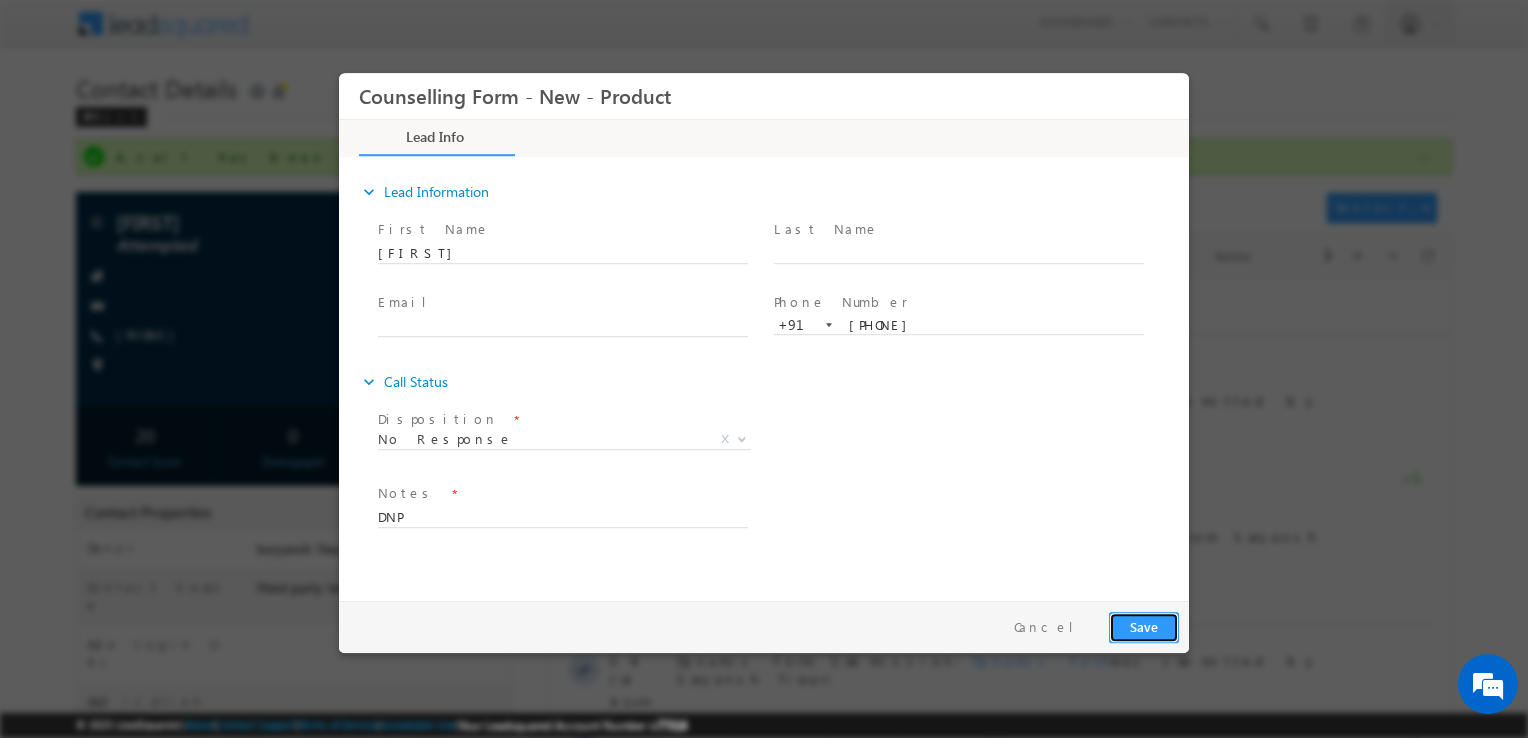 click on "Save" at bounding box center (1144, 627) 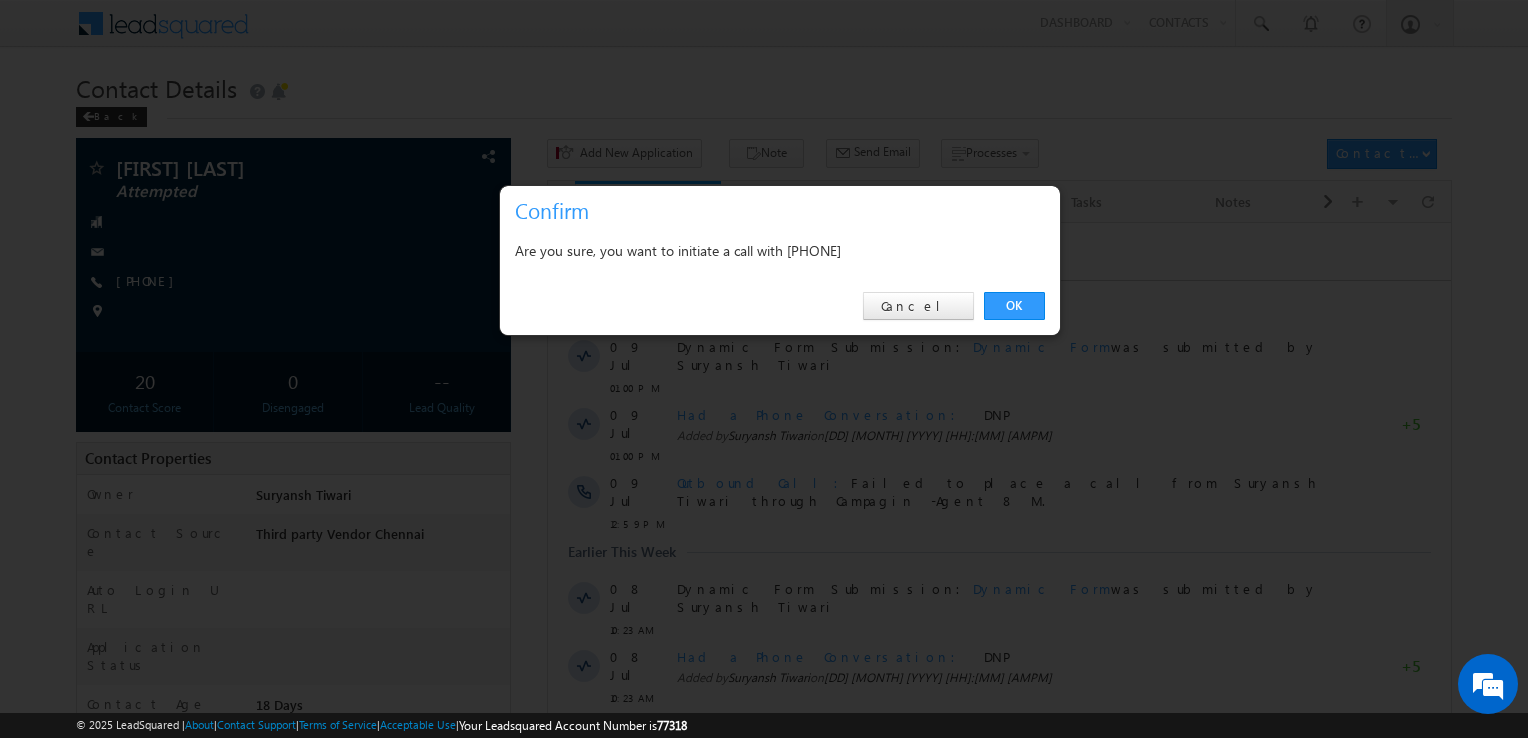 scroll, scrollTop: 0, scrollLeft: 0, axis: both 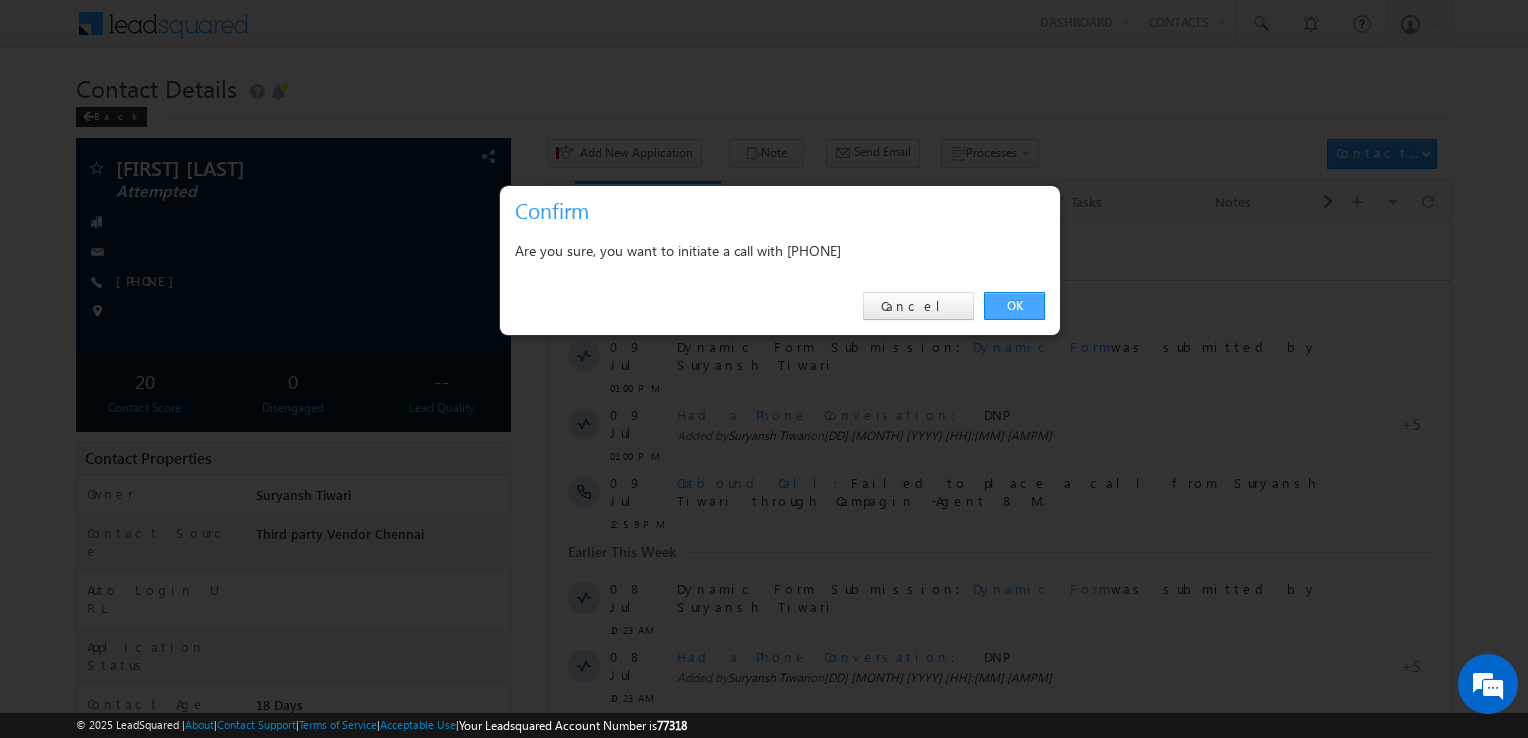 click on "OK" at bounding box center (1014, 306) 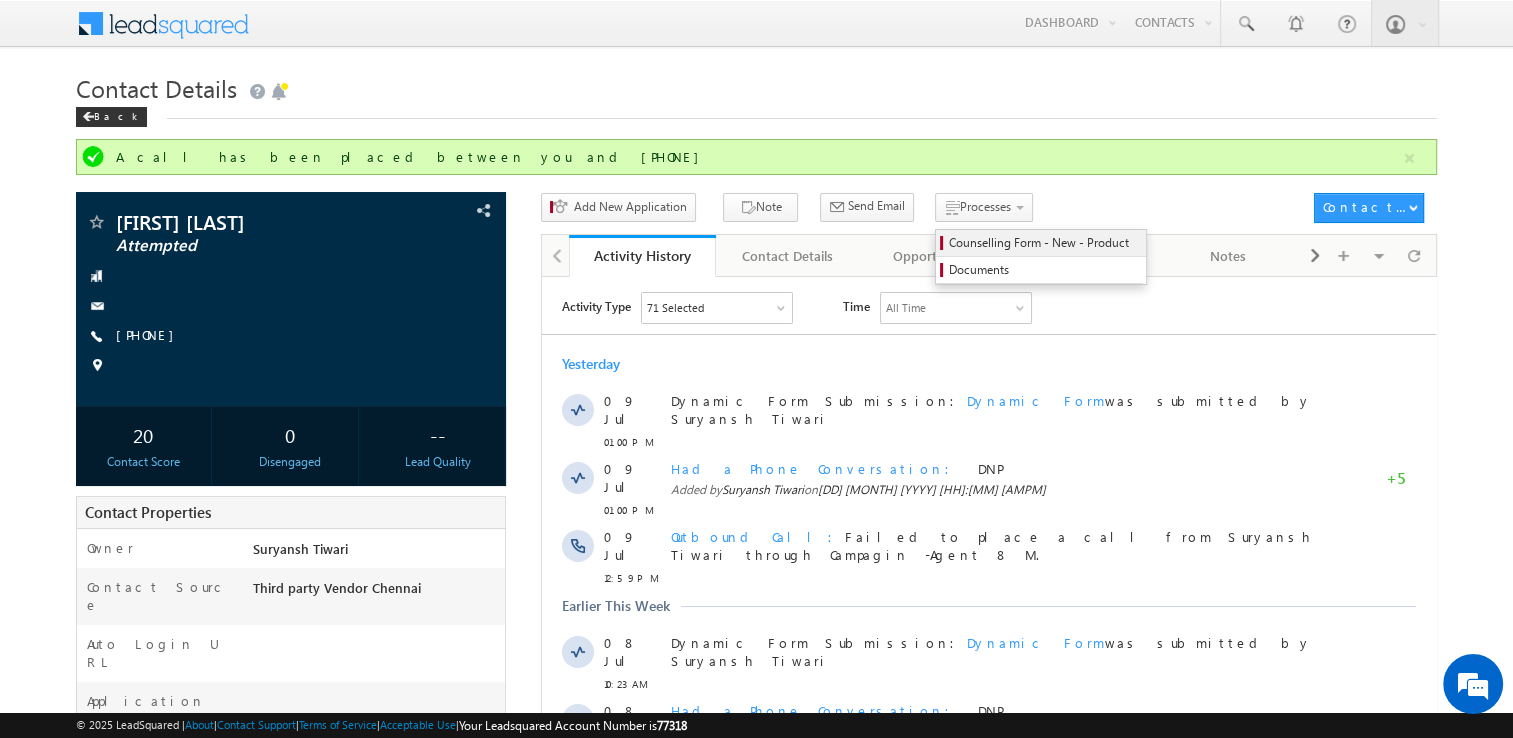 click on "Counselling Form - New - Product" at bounding box center [1044, 243] 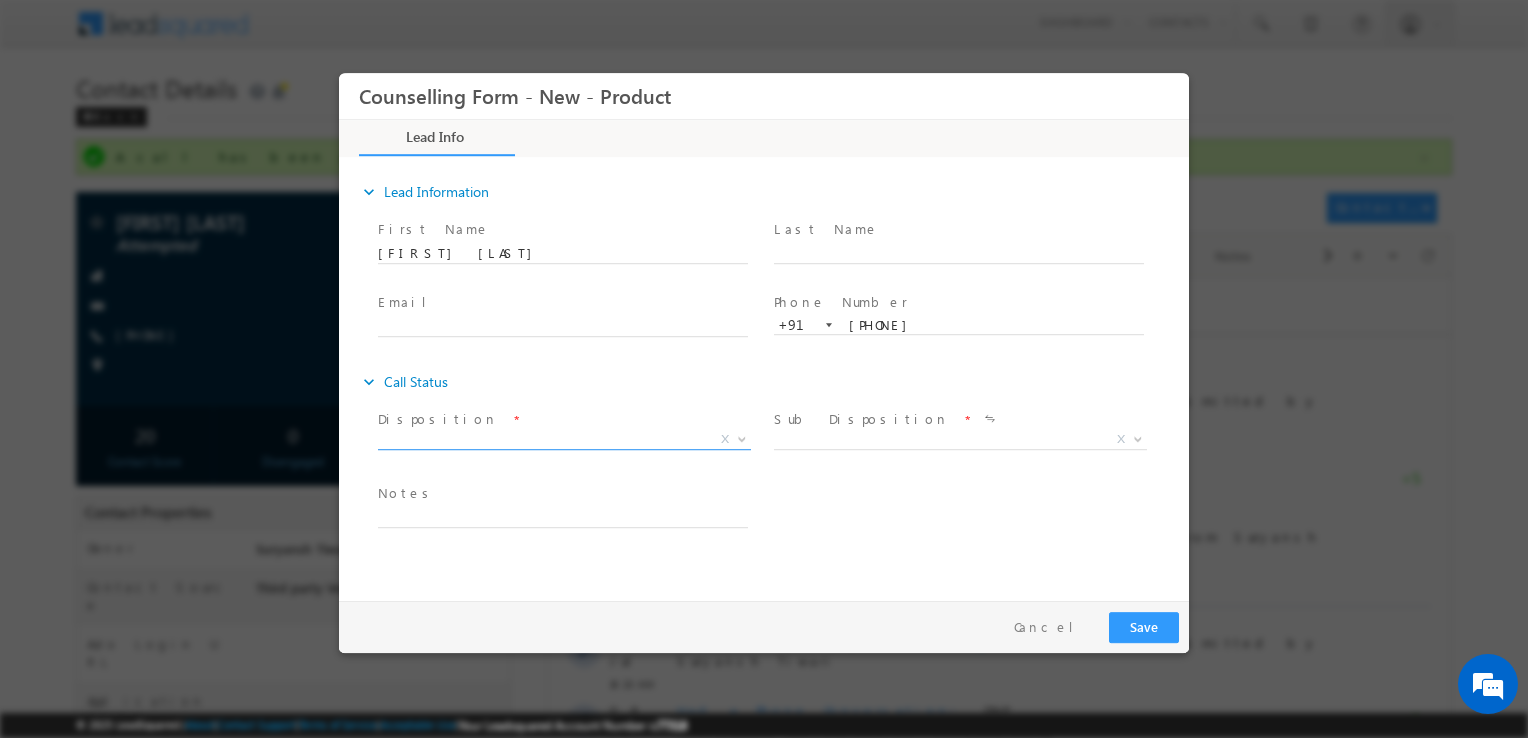 click on "X" at bounding box center [564, 440] 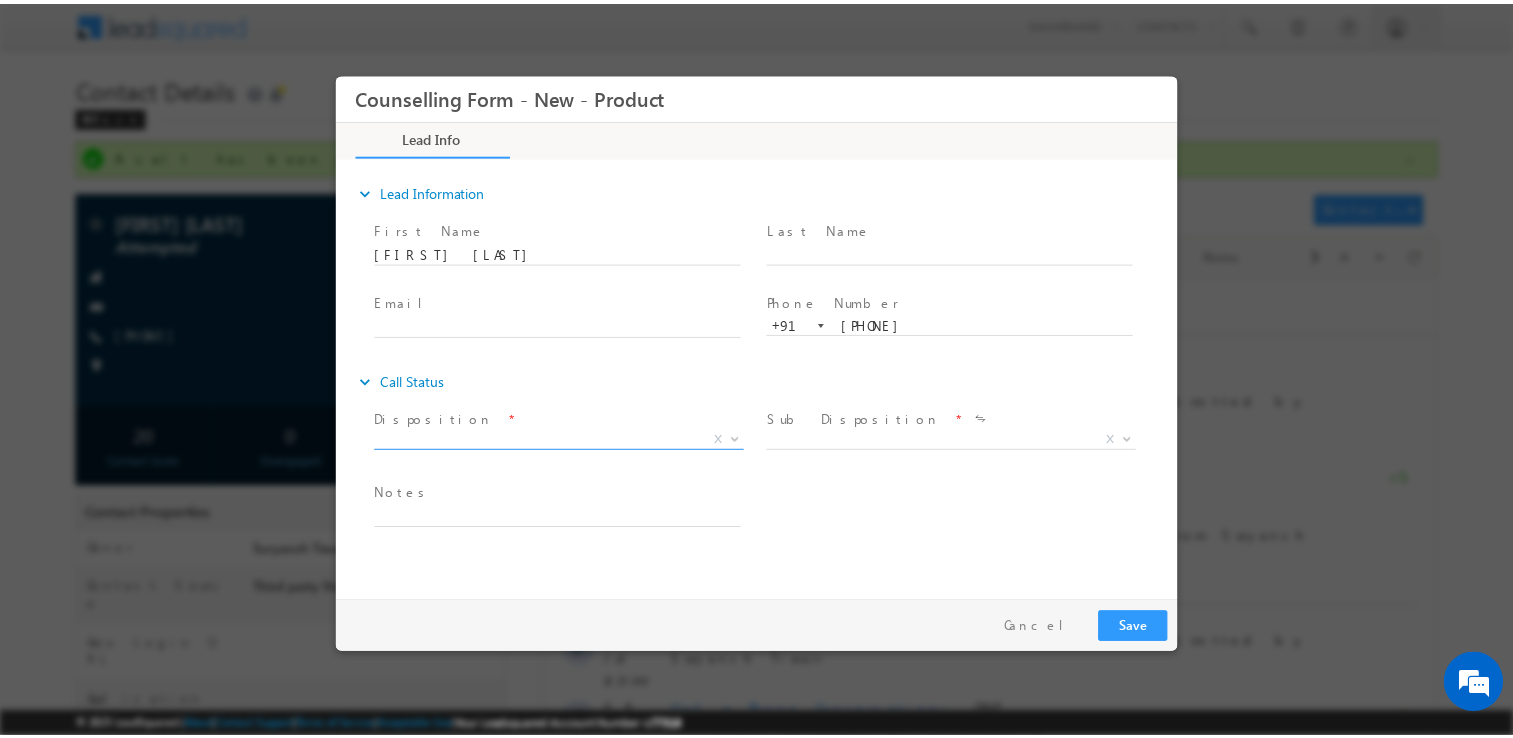 scroll, scrollTop: 0, scrollLeft: 0, axis: both 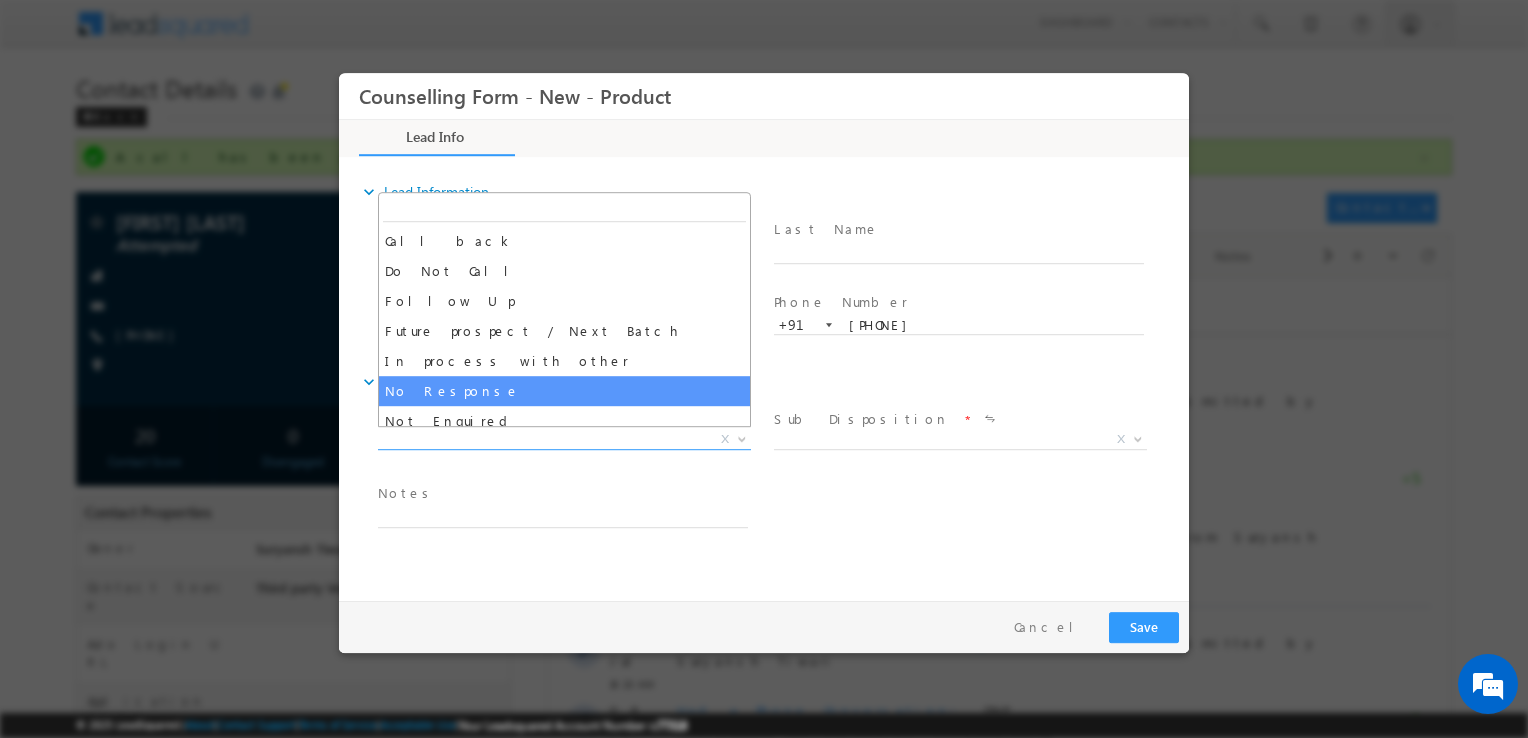 select on "No Response" 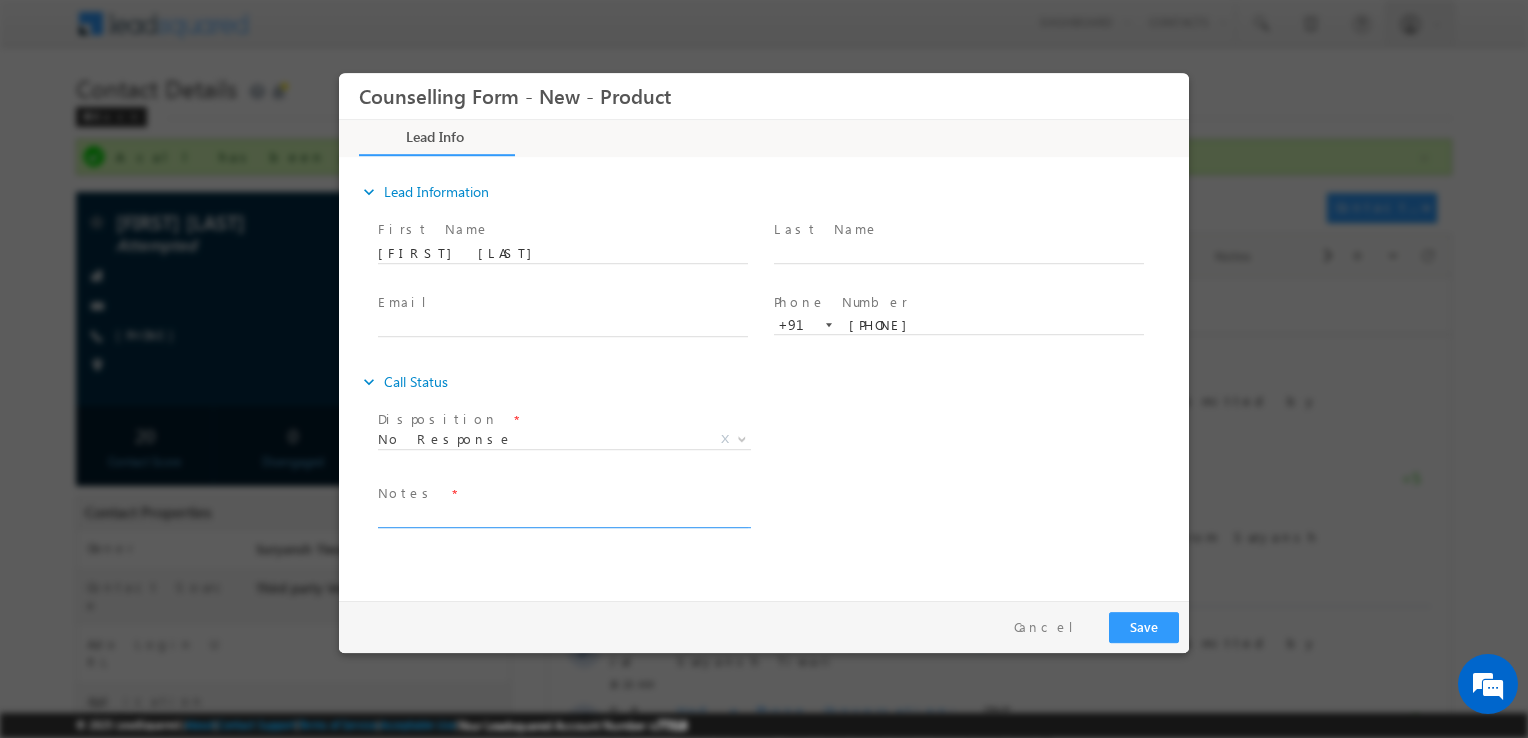 click at bounding box center (563, 516) 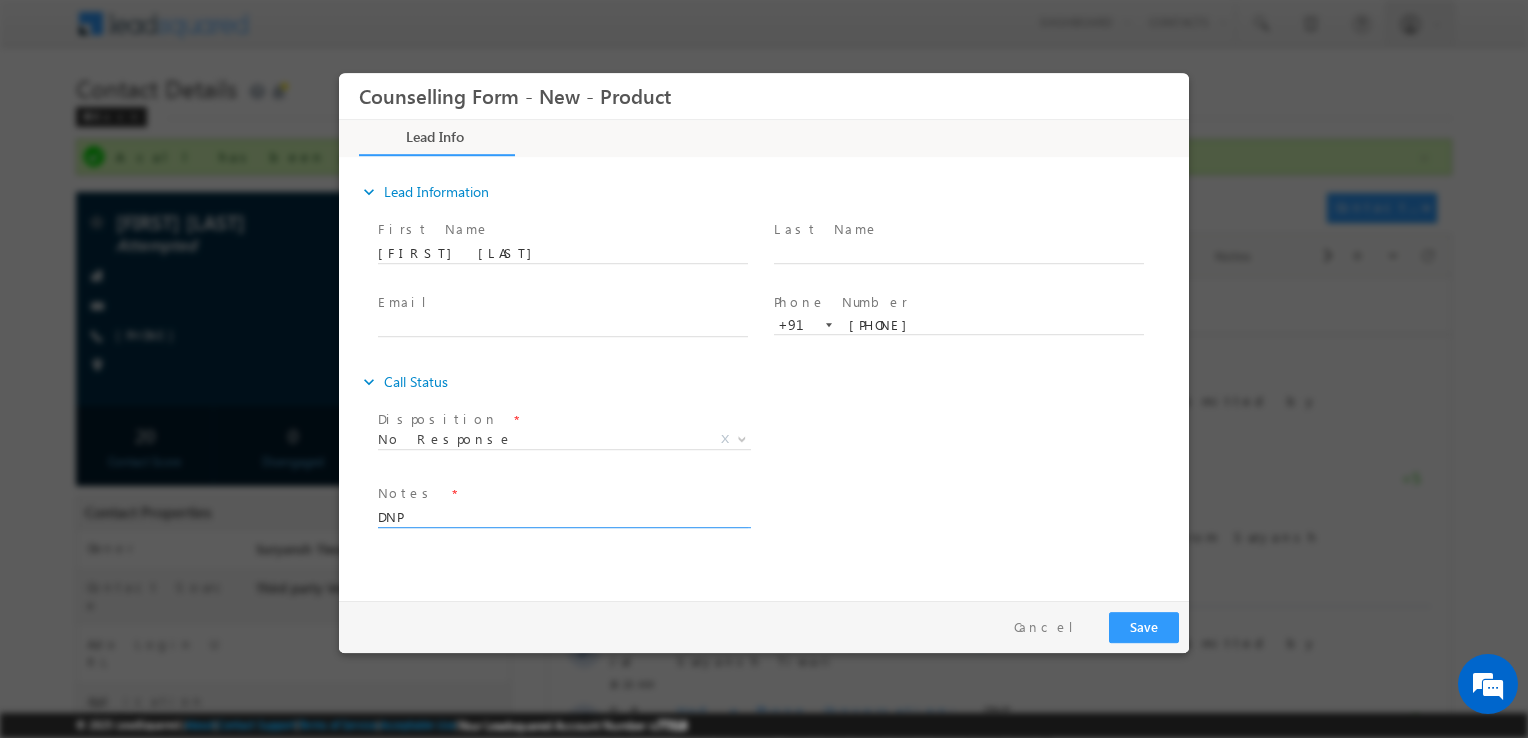 type on "DNP" 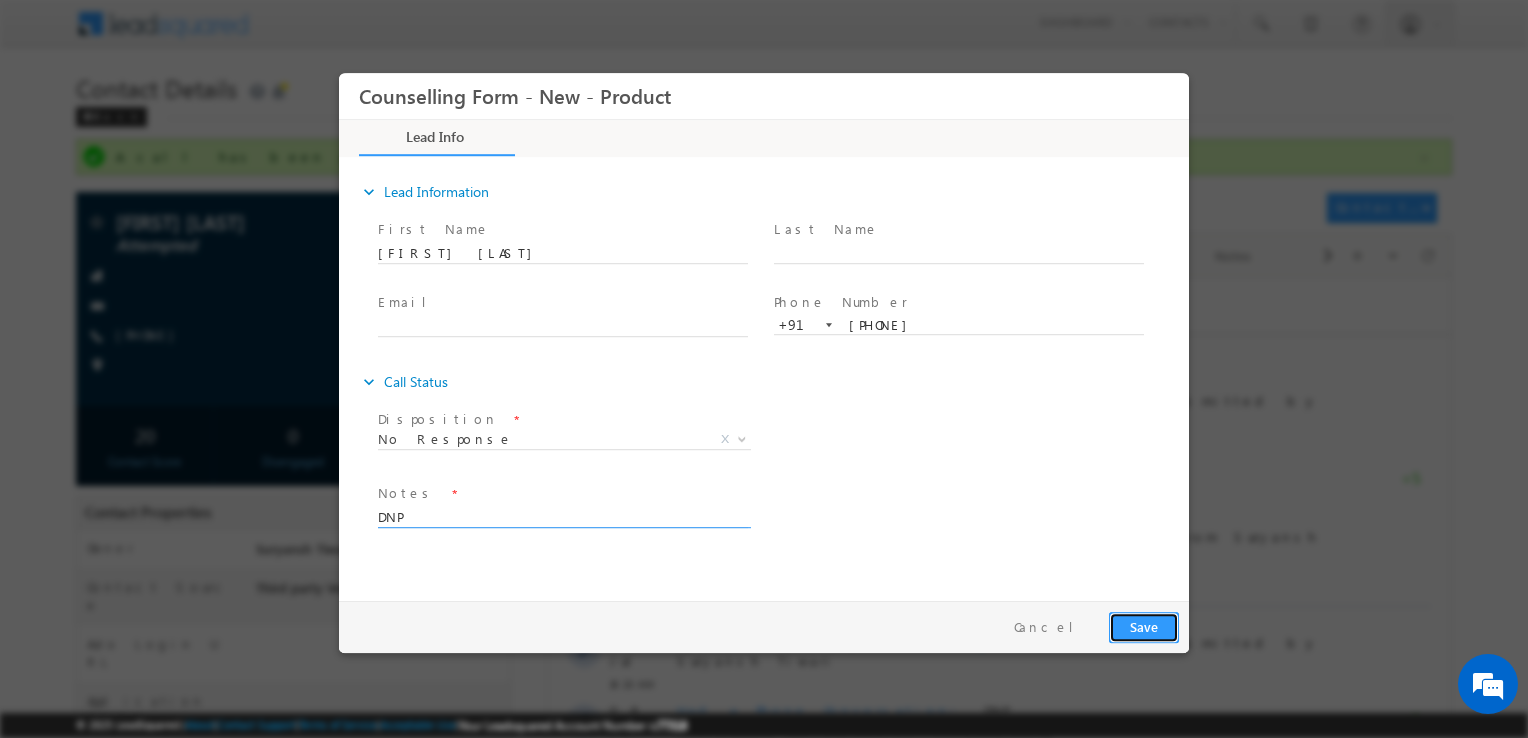 click on "Save" at bounding box center [1144, 627] 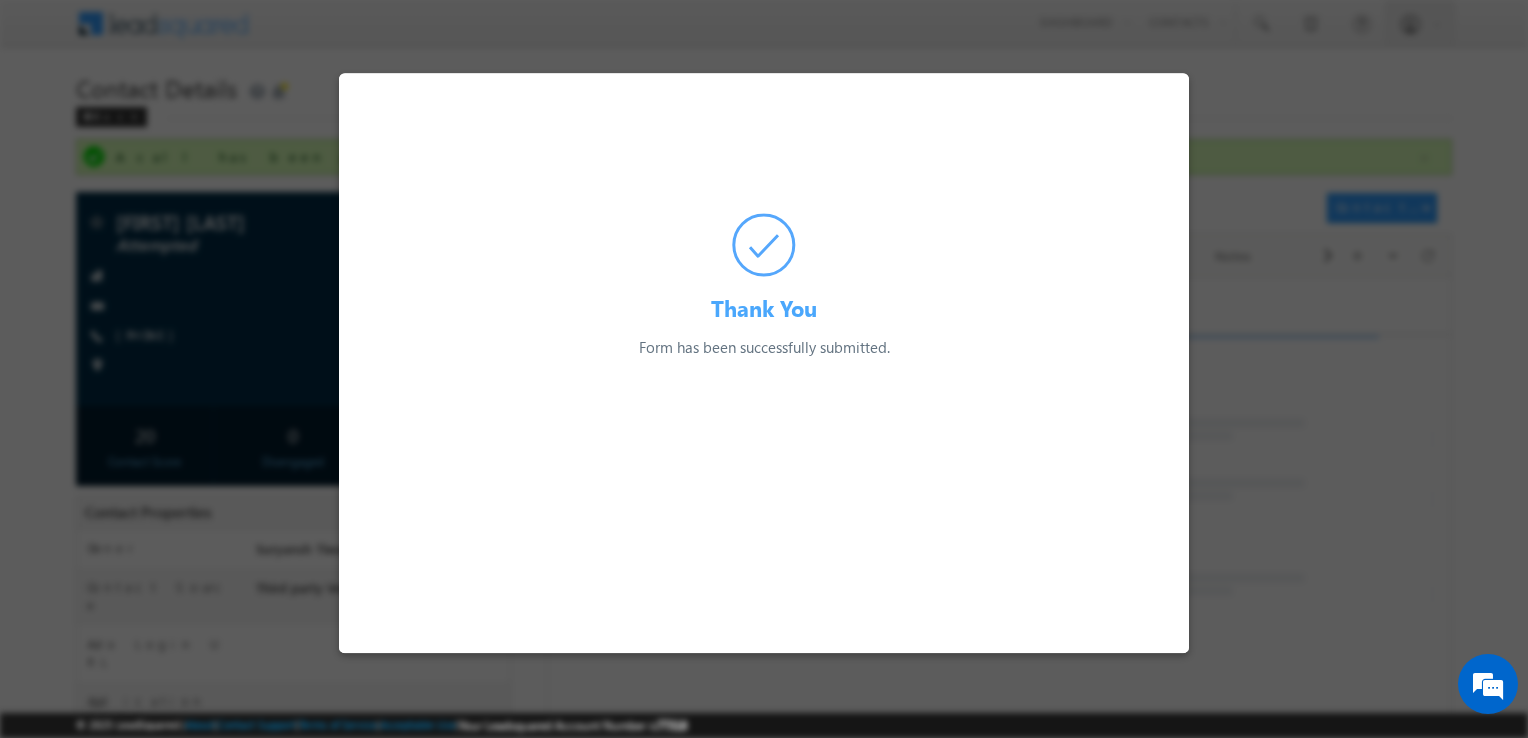 drag, startPoint x: 528, startPoint y: 260, endPoint x: 199, endPoint y: -73, distance: 468.11322 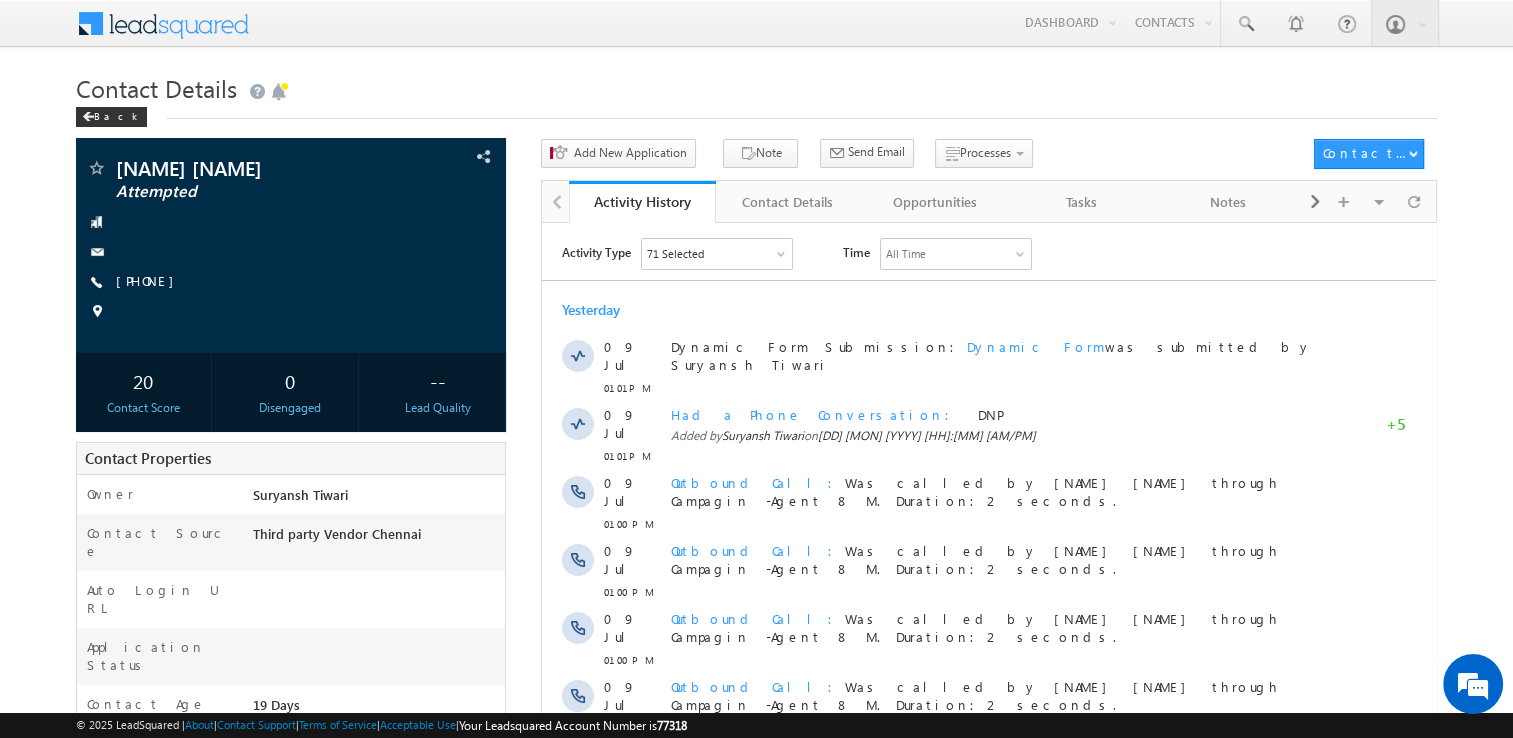 scroll, scrollTop: 0, scrollLeft: 0, axis: both 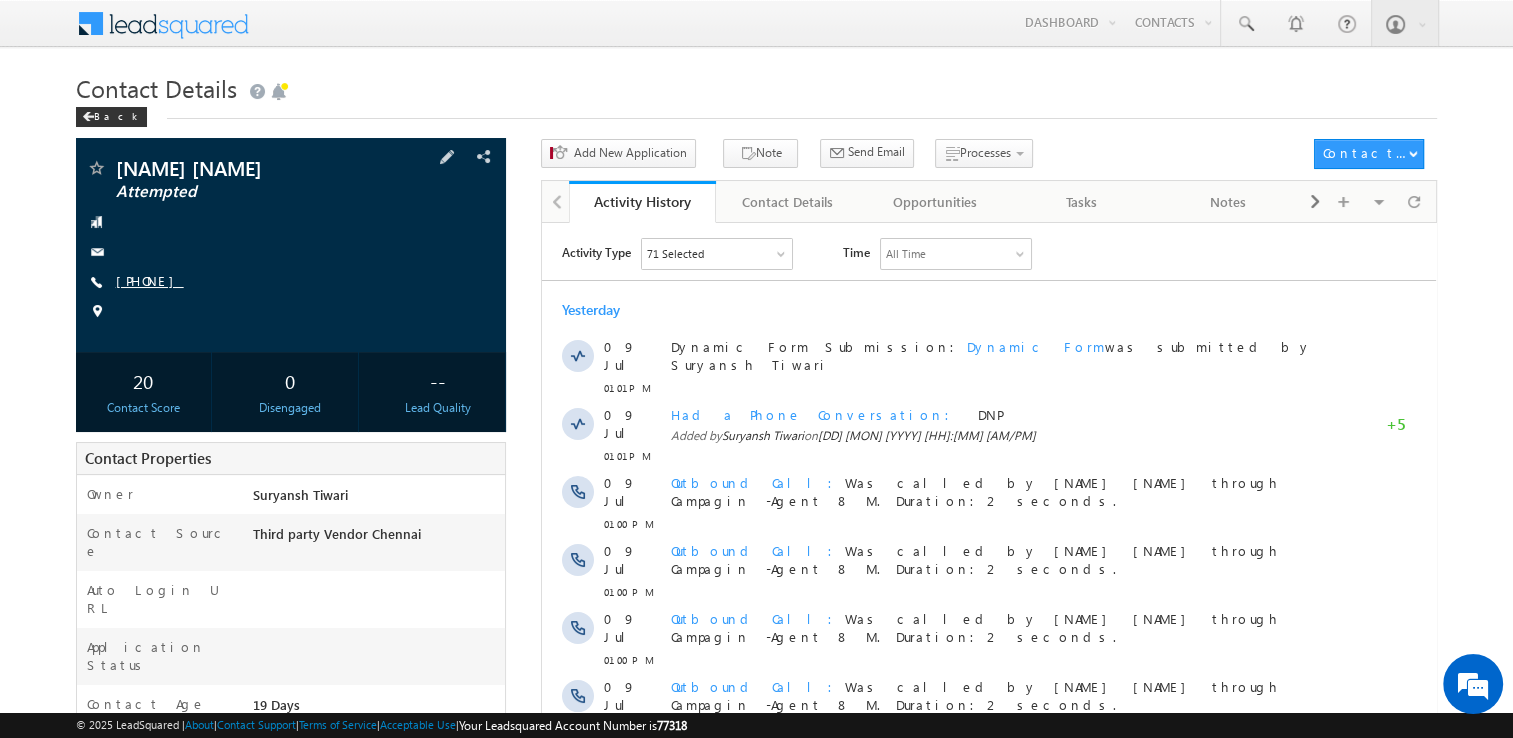click on "[PHONE]" at bounding box center [150, 280] 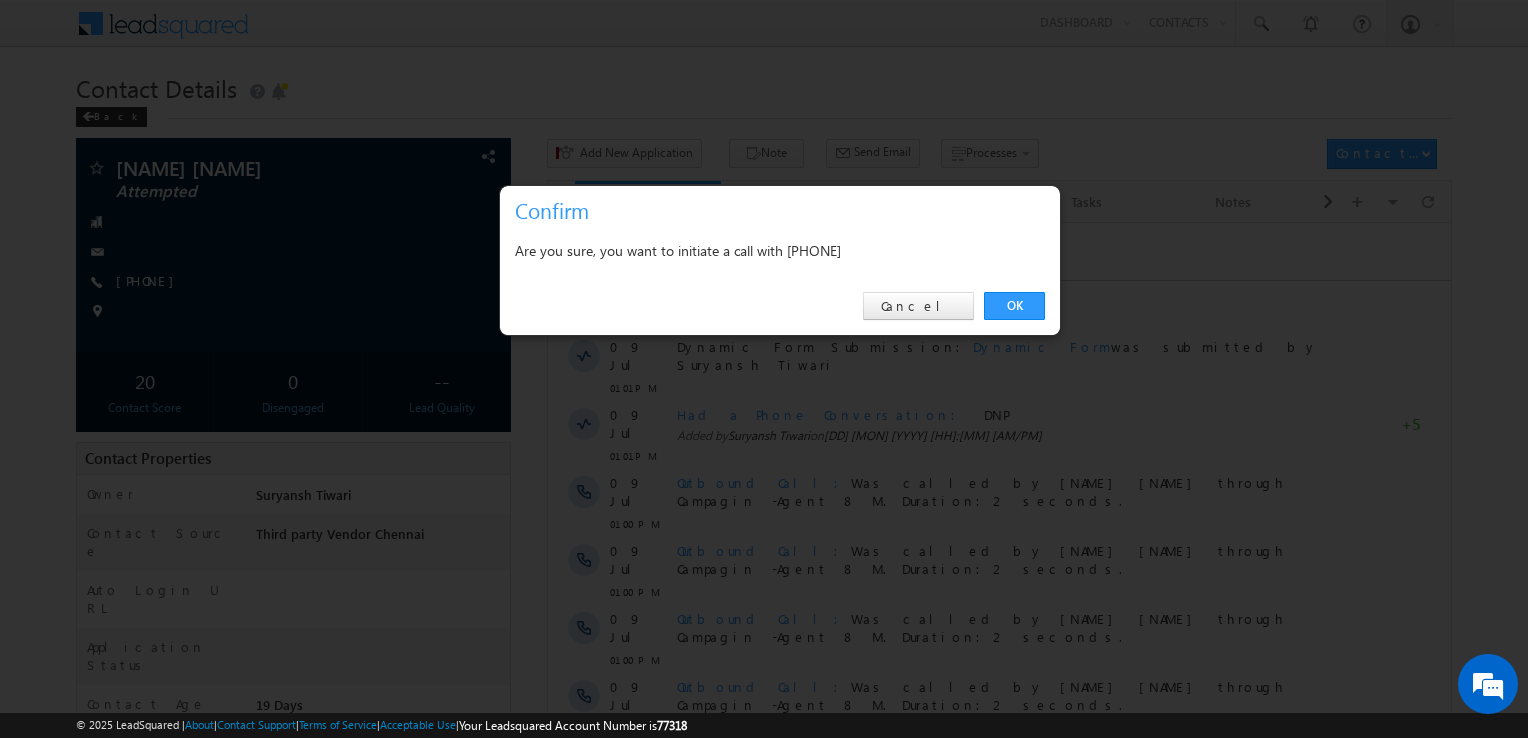 click on "OK" at bounding box center [1014, 306] 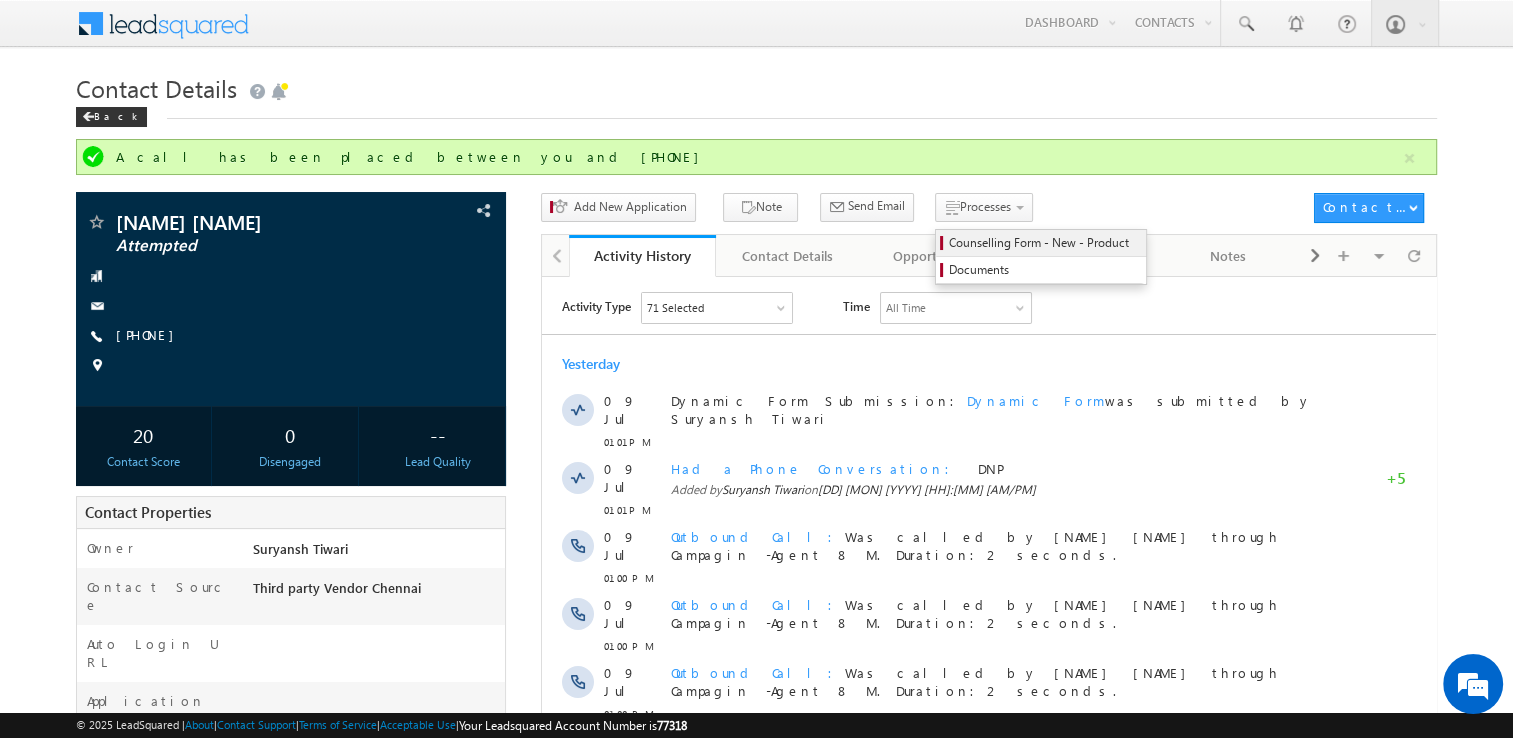 click on "Counselling Form - New - Product" at bounding box center (1041, 243) 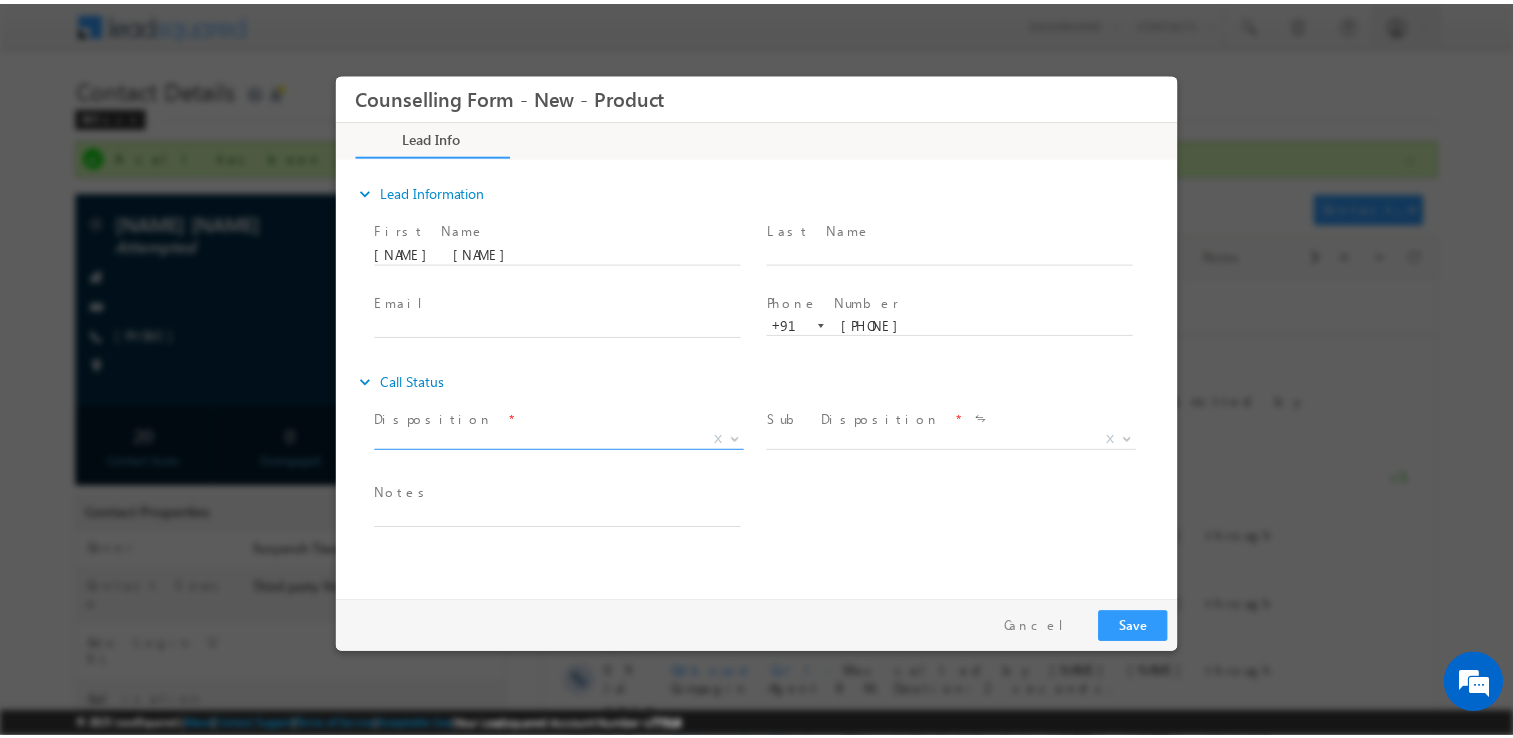 scroll, scrollTop: 0, scrollLeft: 0, axis: both 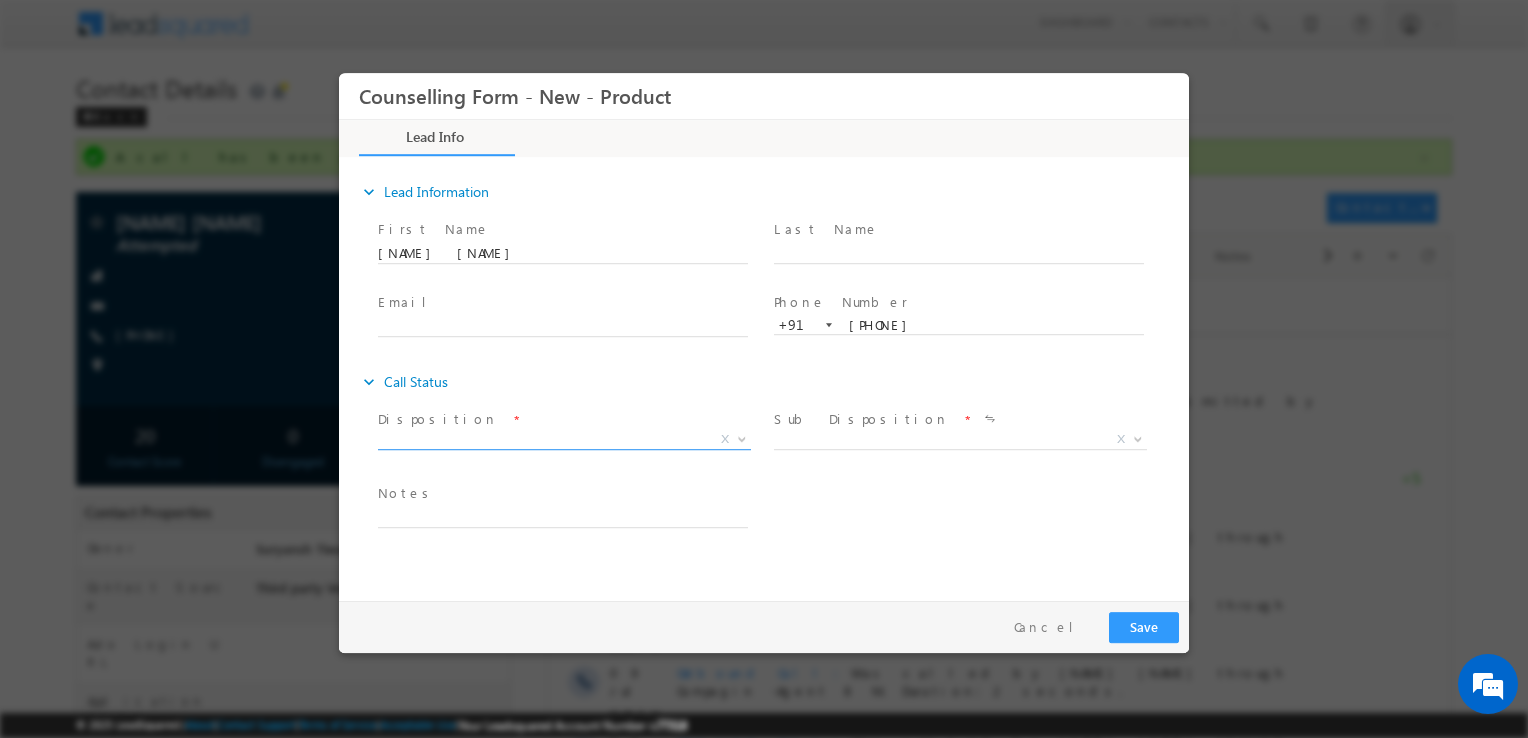 click on "X" at bounding box center (564, 440) 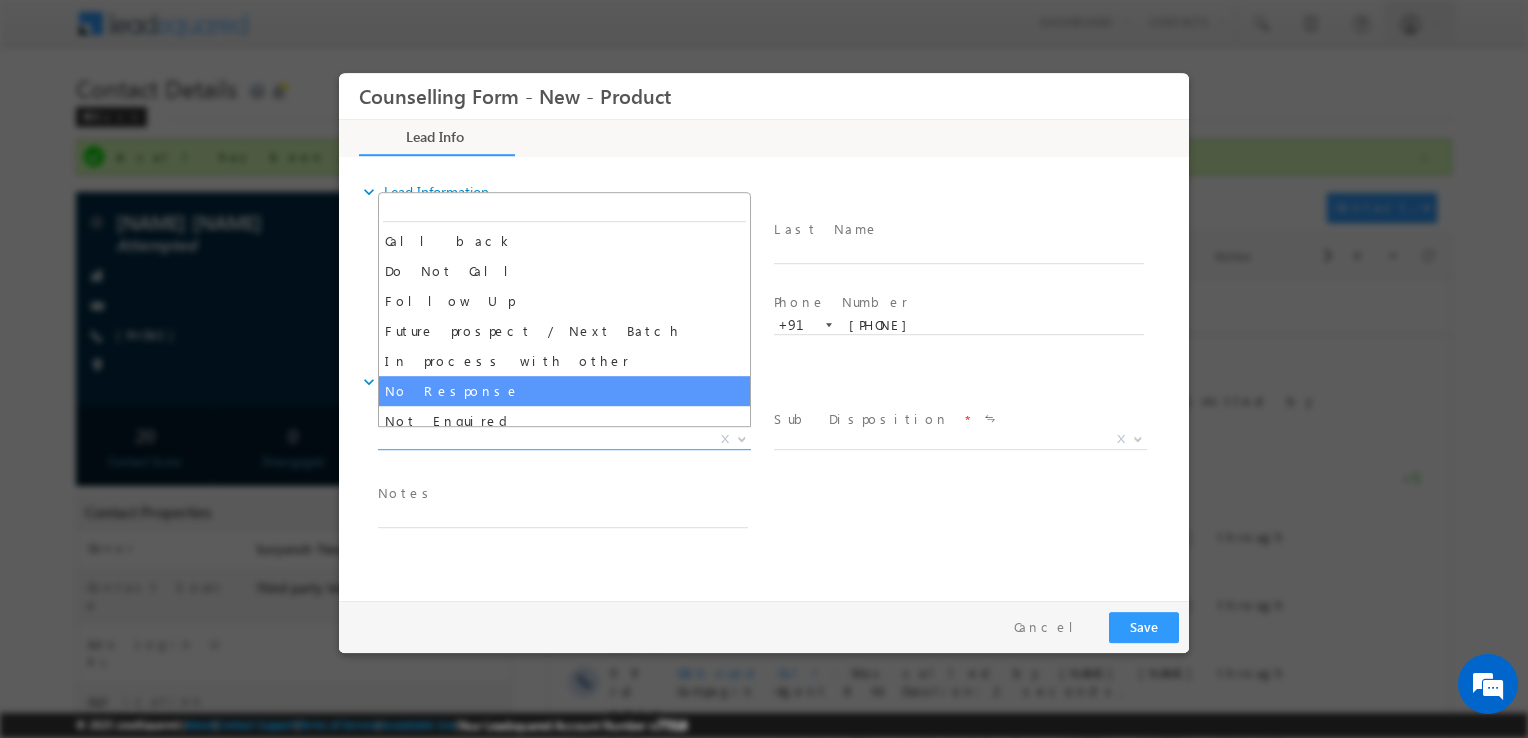 select on "No Response" 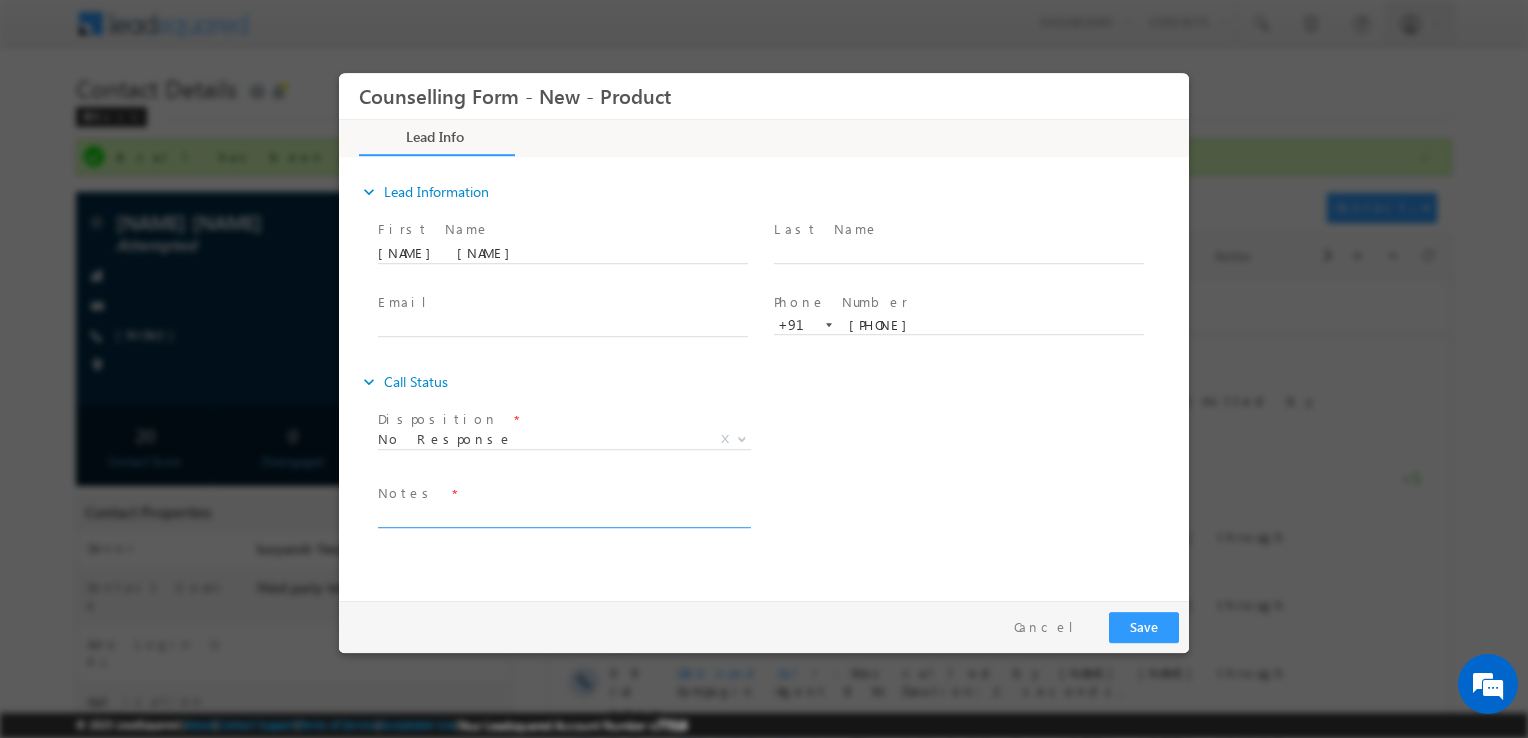 click at bounding box center (563, 516) 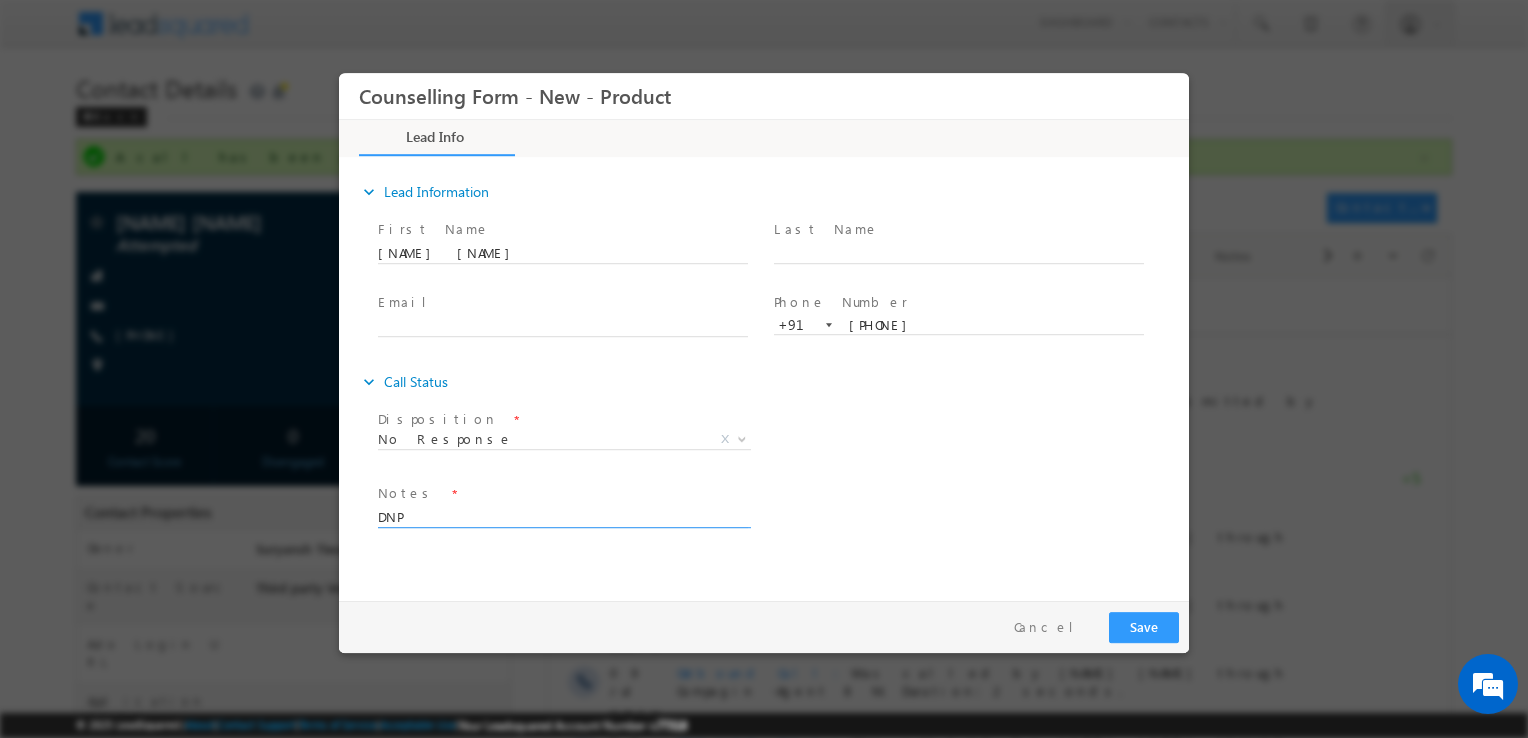 type on "DNP" 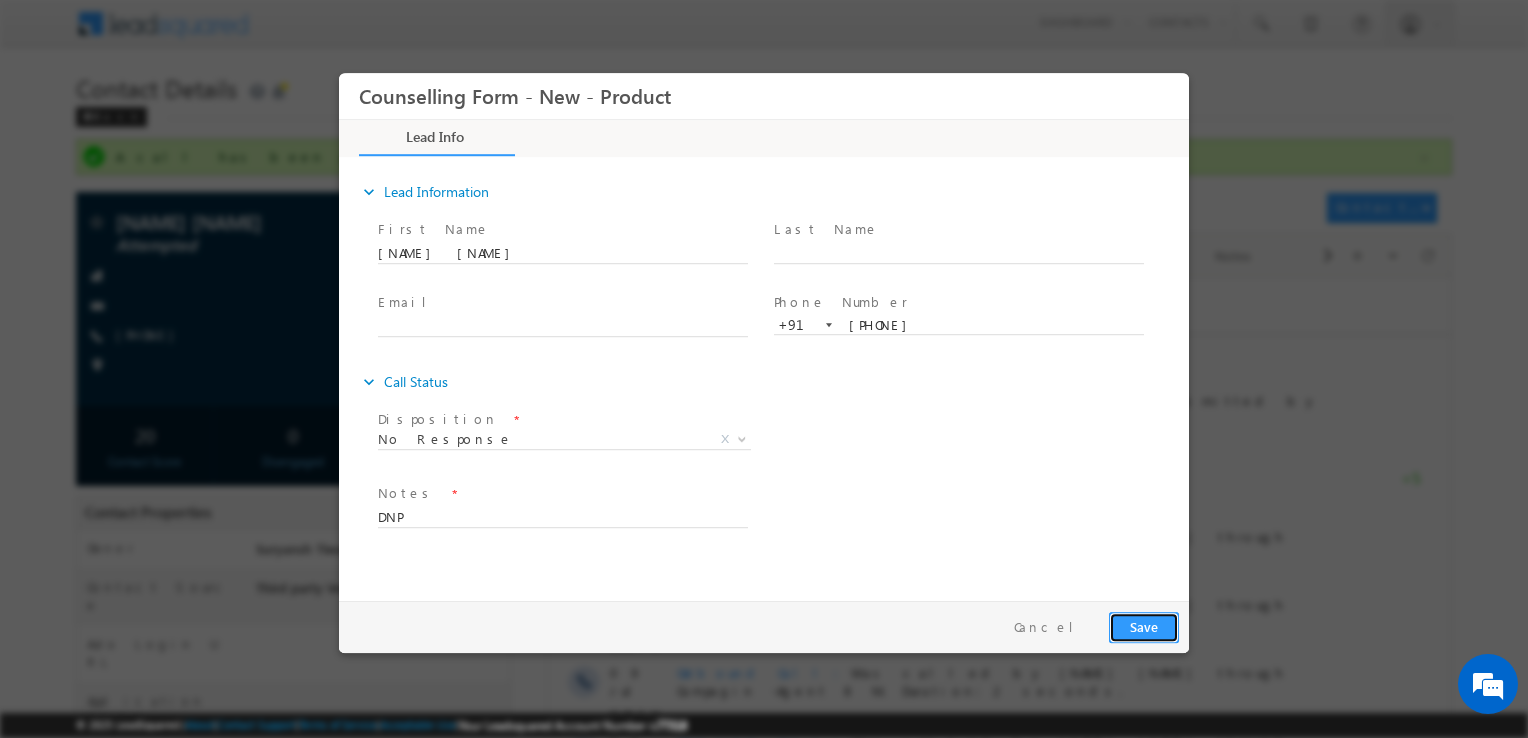 click on "Save" at bounding box center (1144, 627) 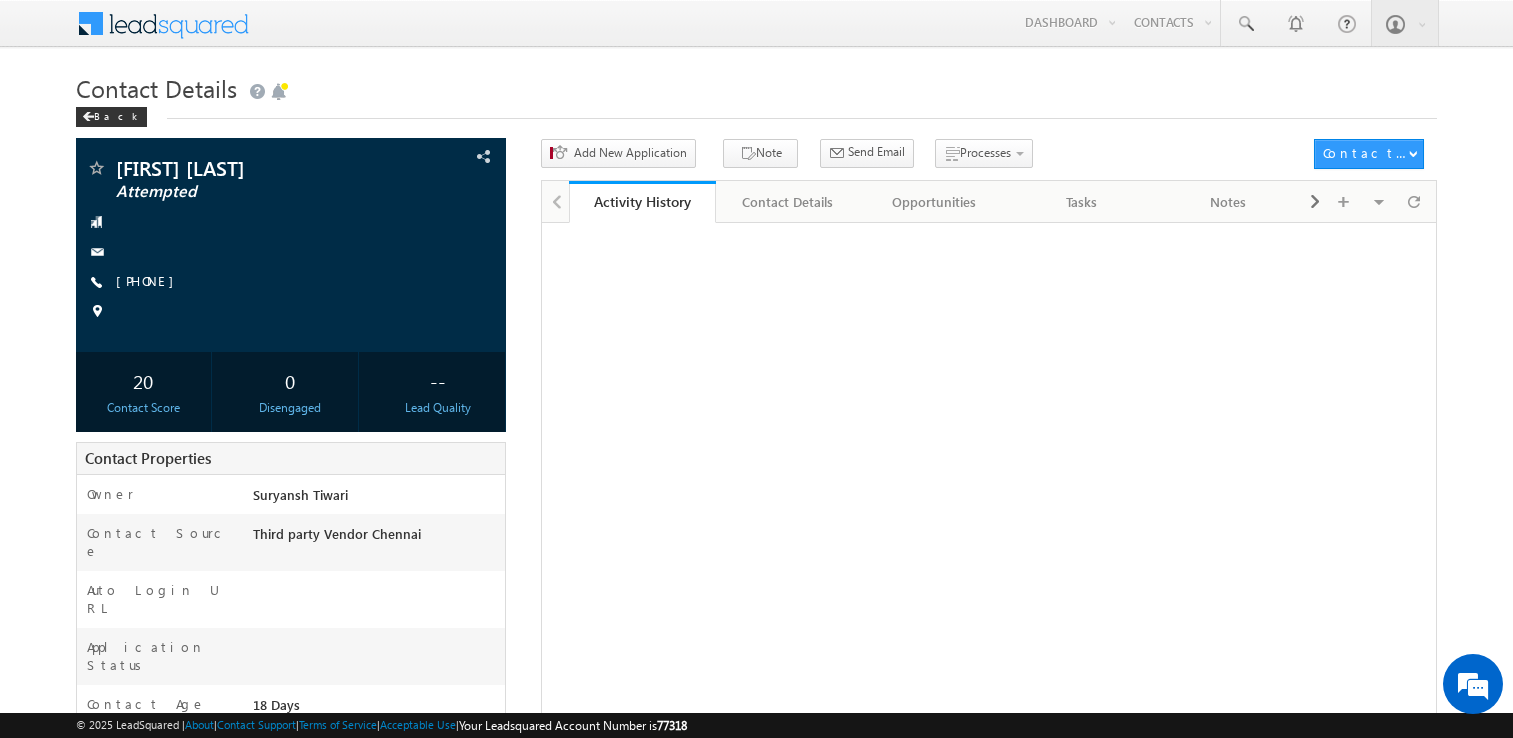 scroll, scrollTop: 0, scrollLeft: 0, axis: both 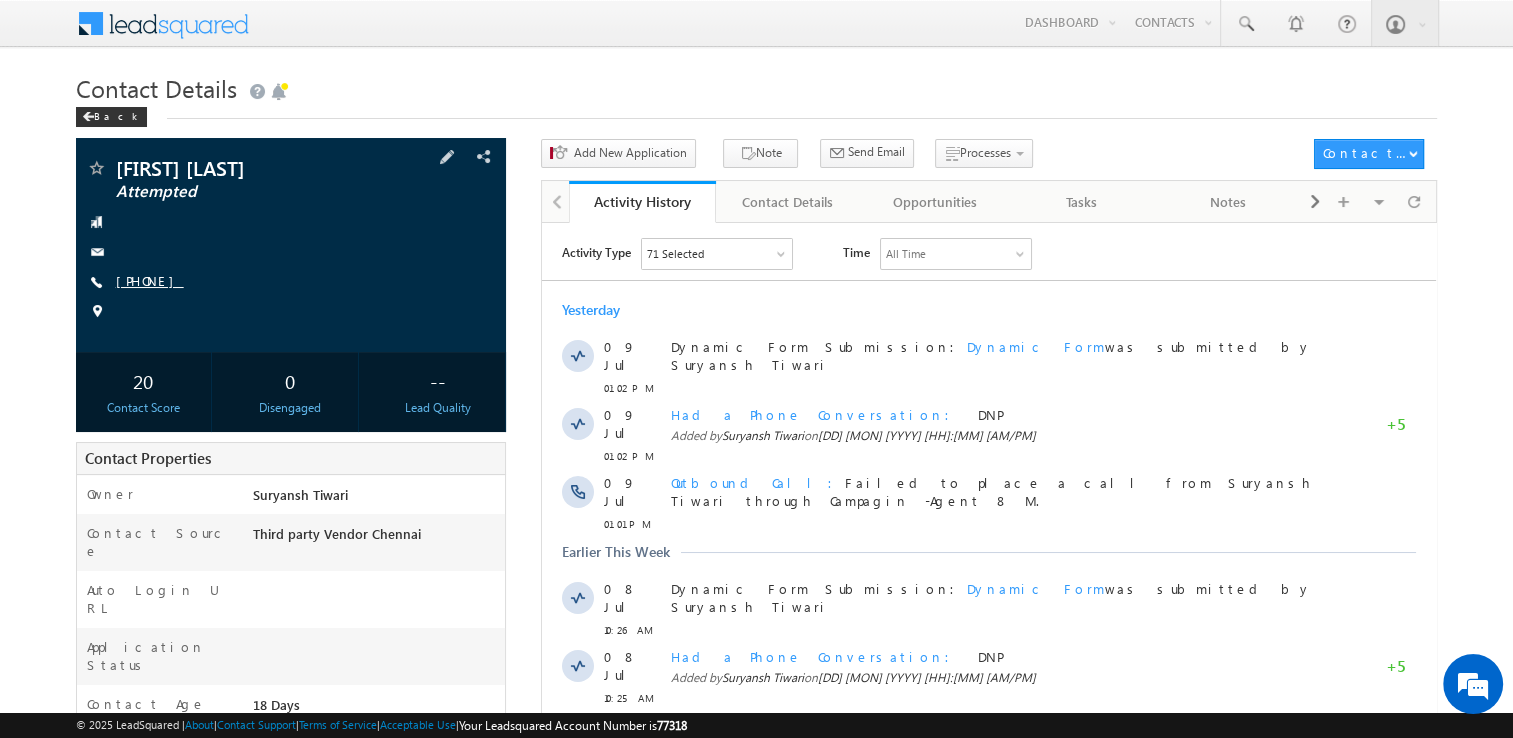 drag, startPoint x: 0, startPoint y: 0, endPoint x: 149, endPoint y: 277, distance: 314.5314 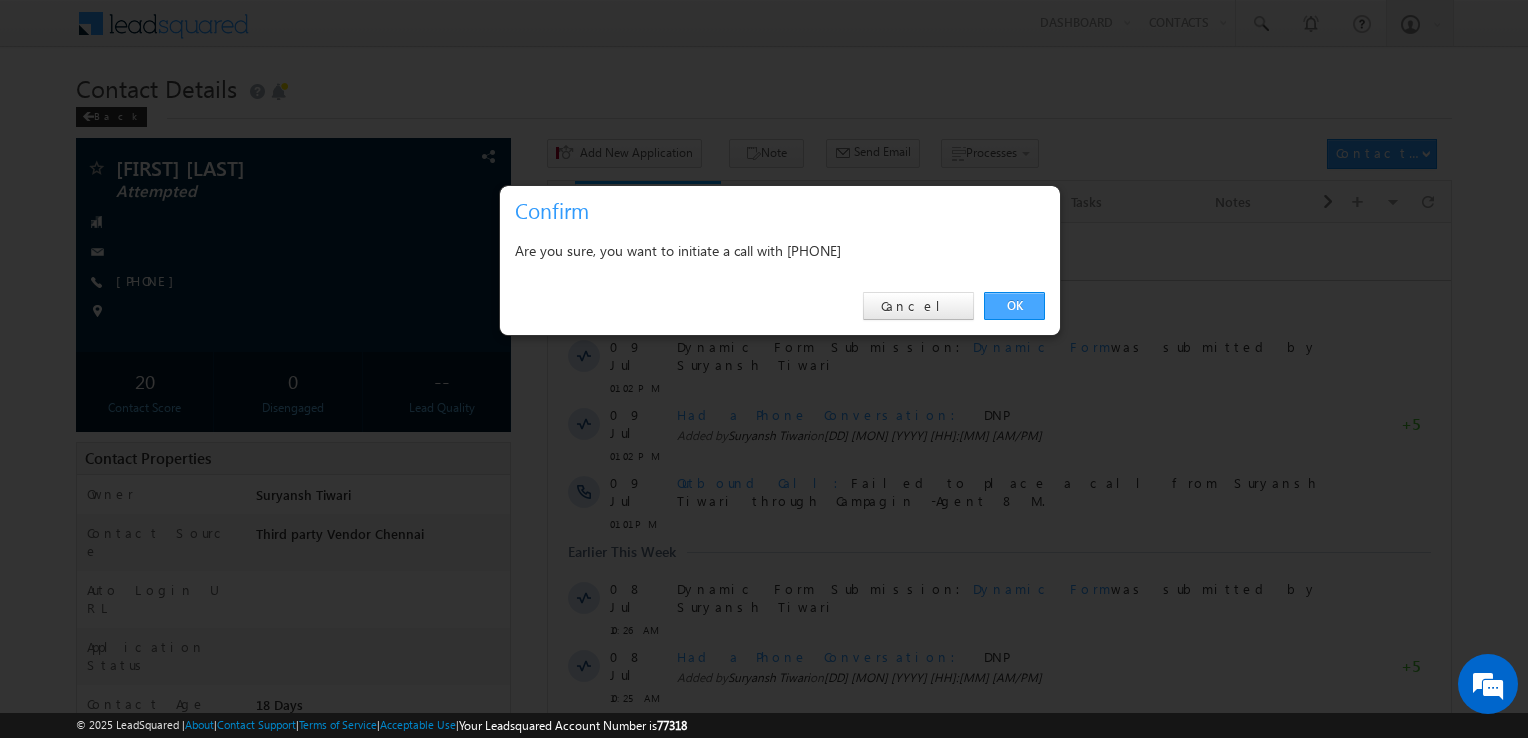 click on "OK" at bounding box center (1014, 306) 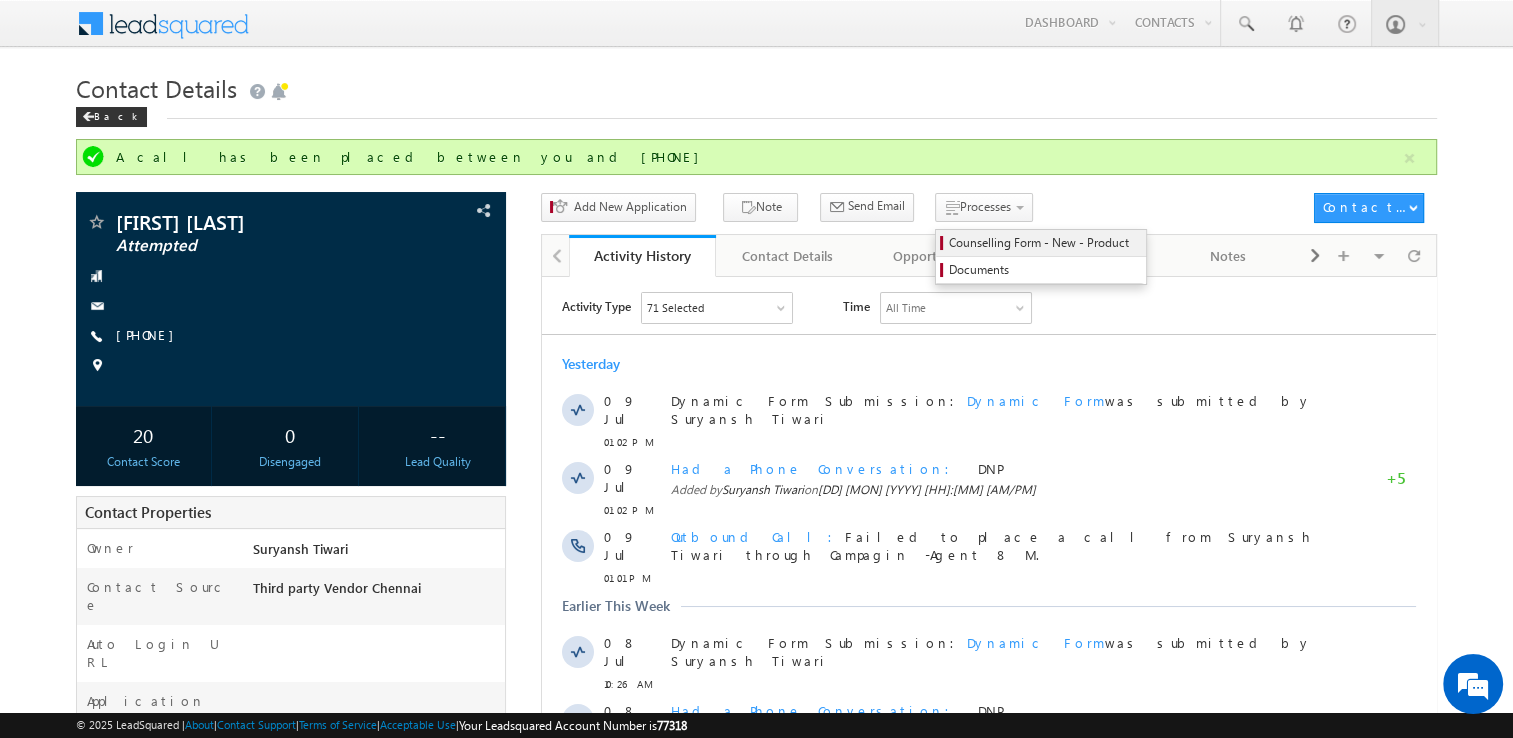 click on "Counselling Form - New - Product" at bounding box center [1044, 243] 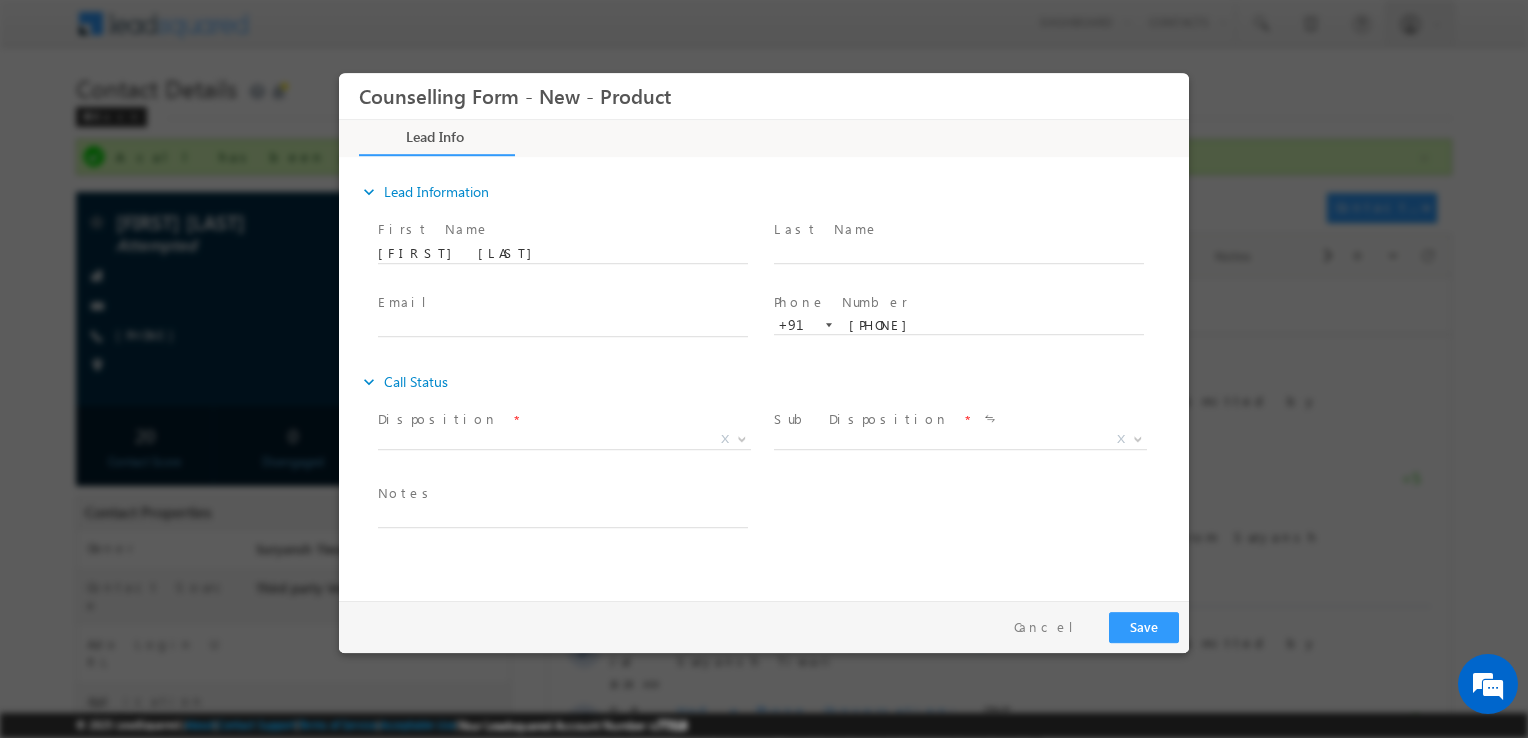 scroll, scrollTop: 0, scrollLeft: 0, axis: both 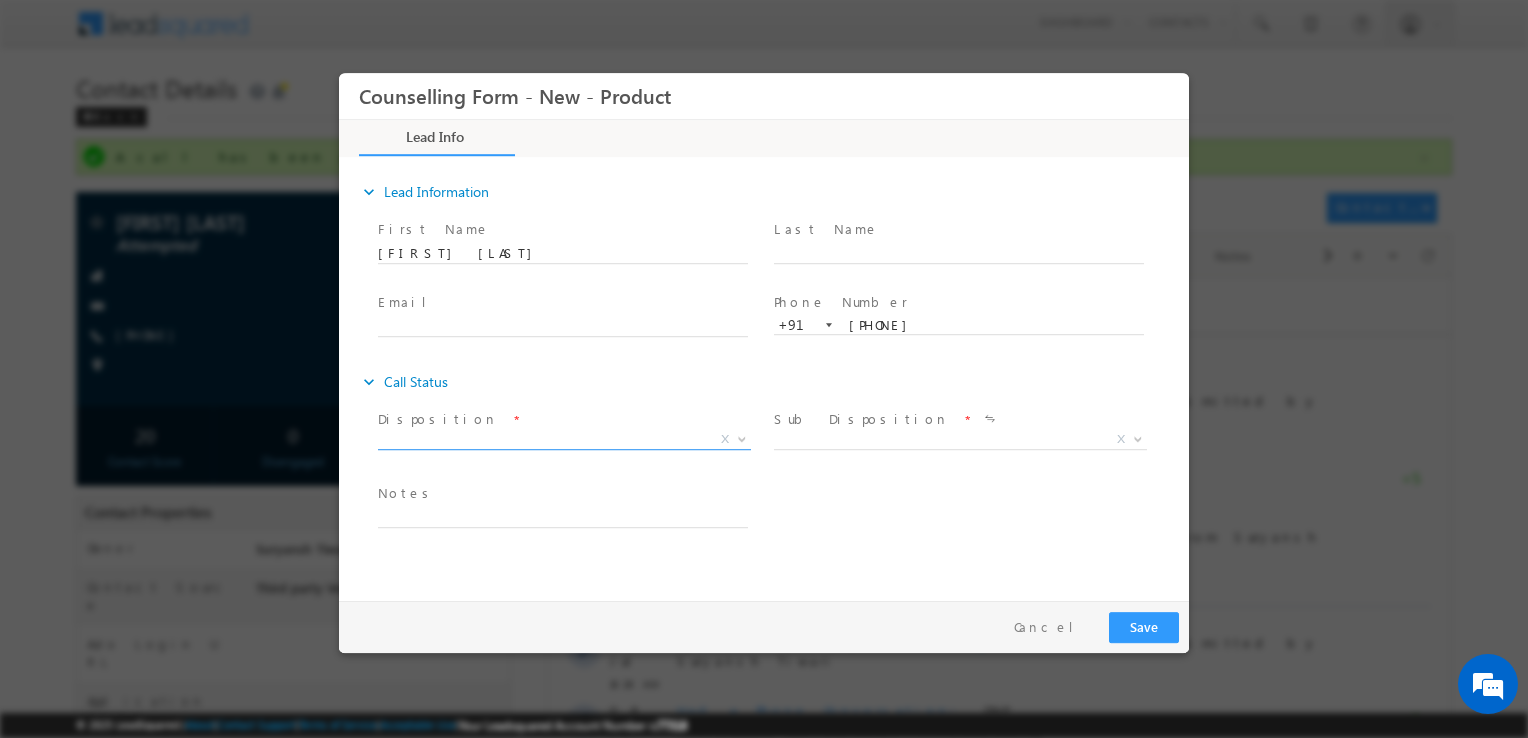 click on "X" at bounding box center (564, 440) 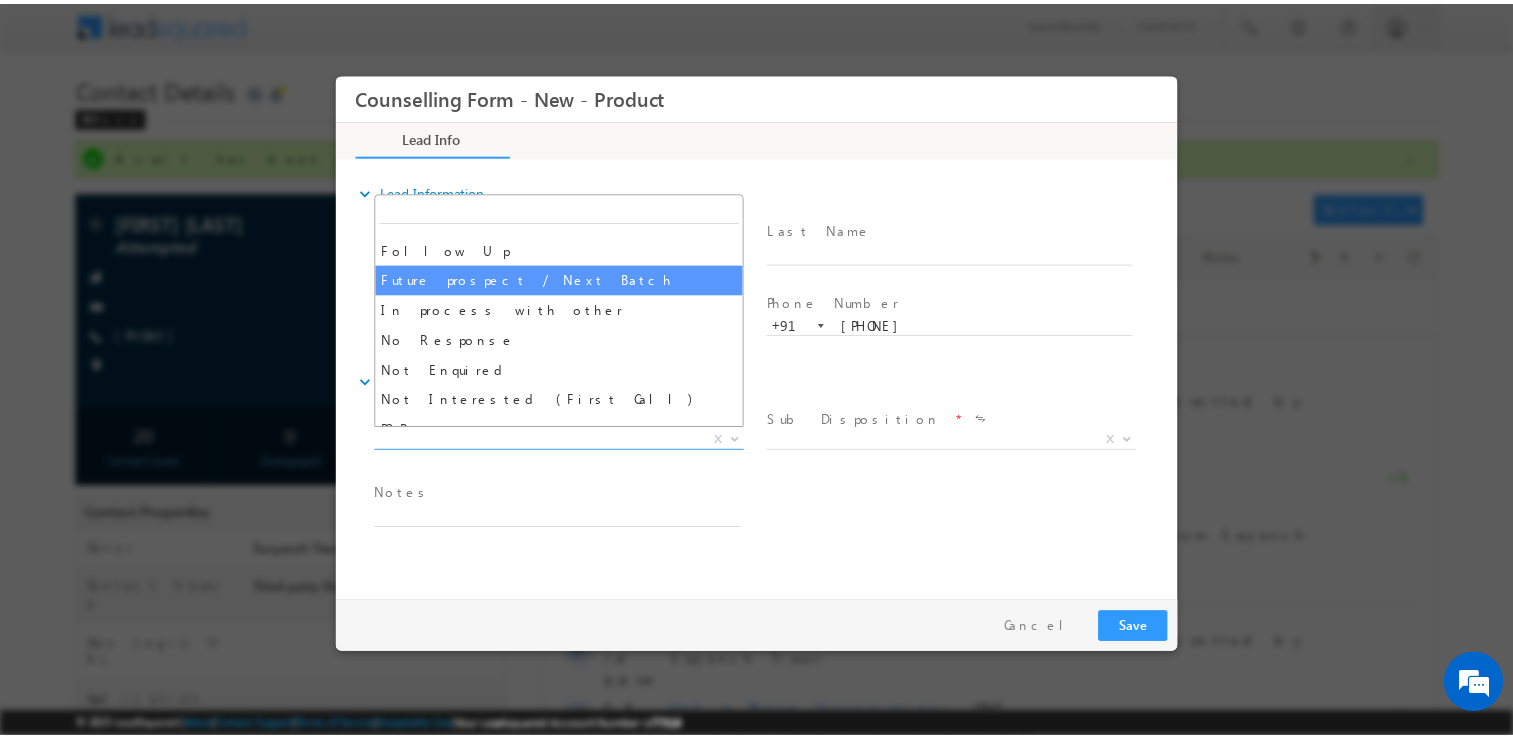 scroll, scrollTop: 60, scrollLeft: 0, axis: vertical 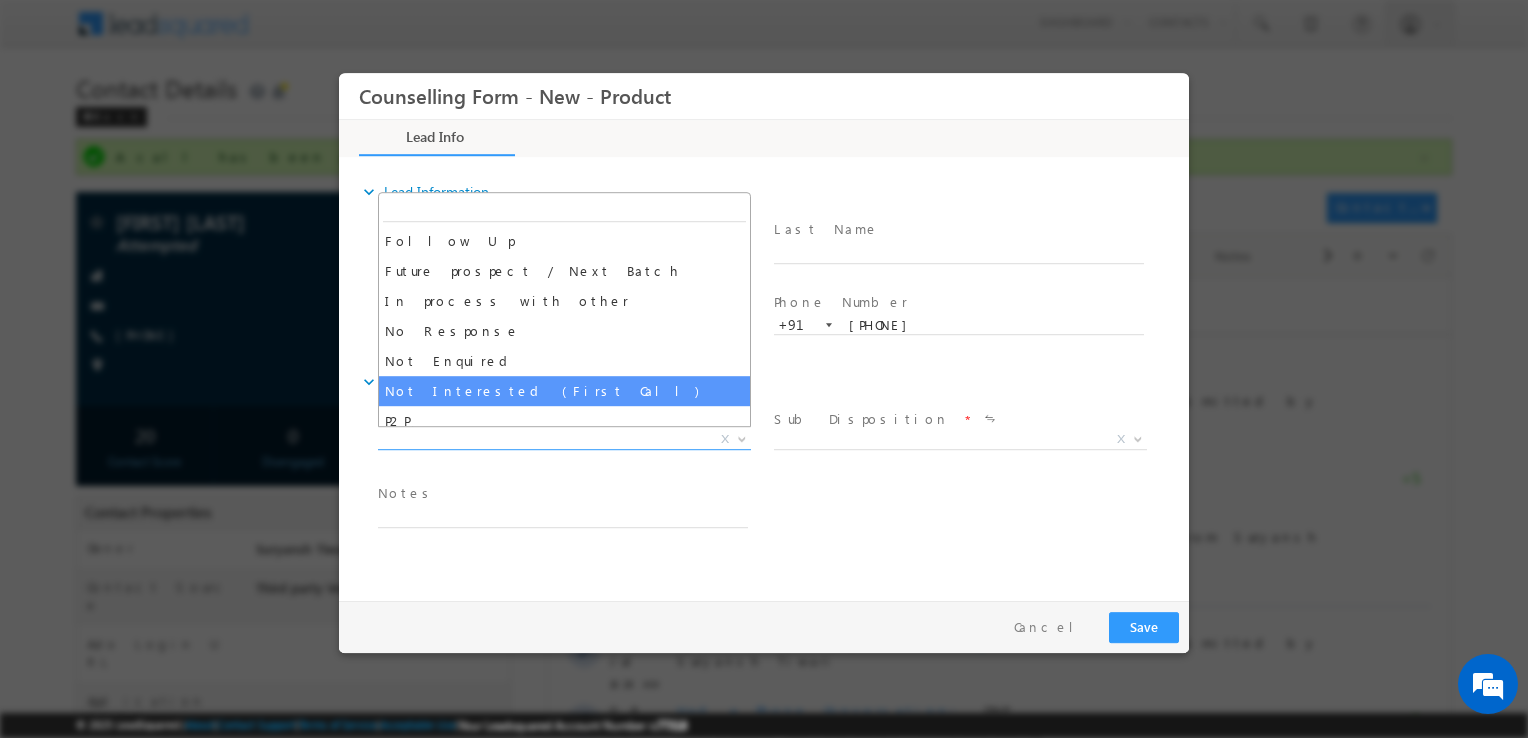 select on "Not Interested (First Call)" 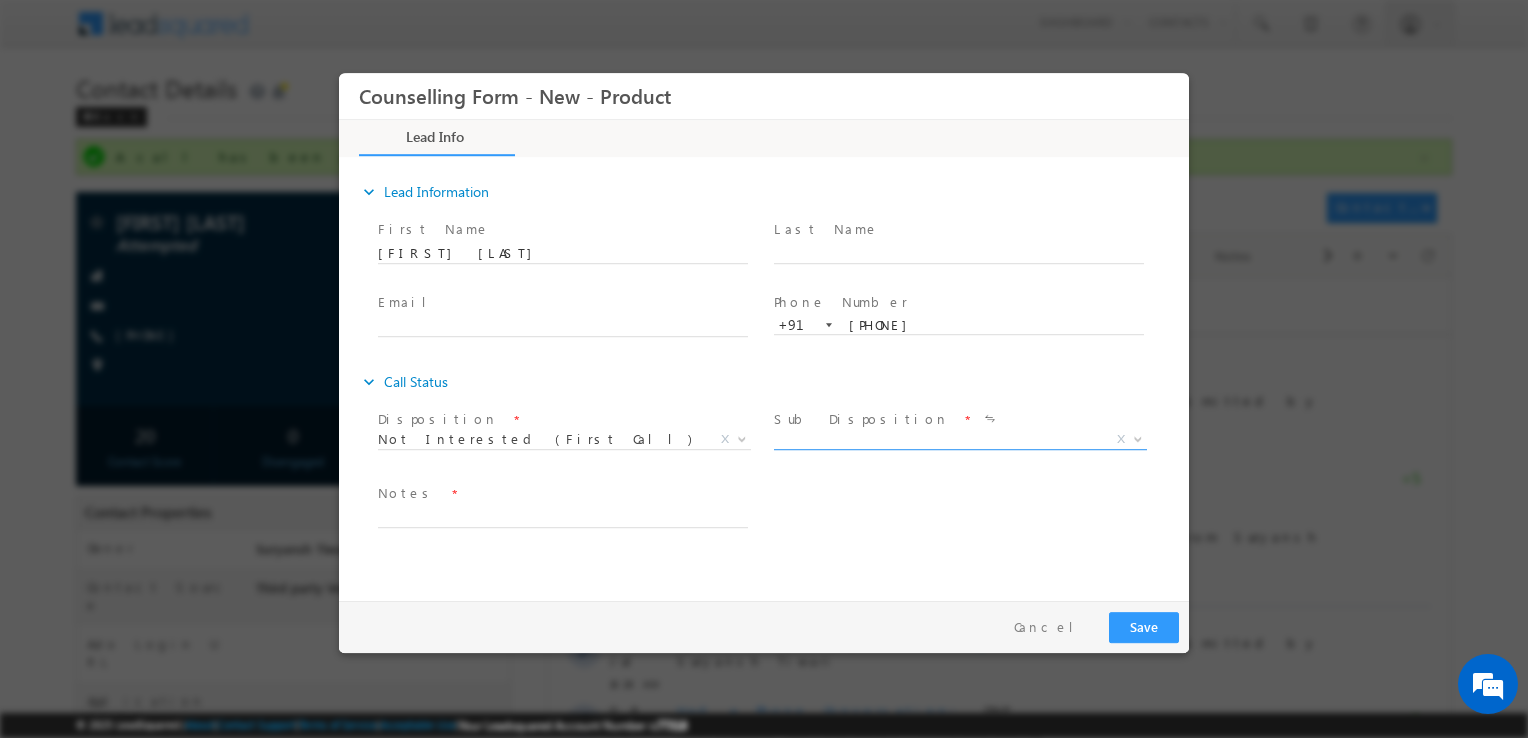 drag, startPoint x: 838, startPoint y: 425, endPoint x: 804, endPoint y: 444, distance: 38.948685 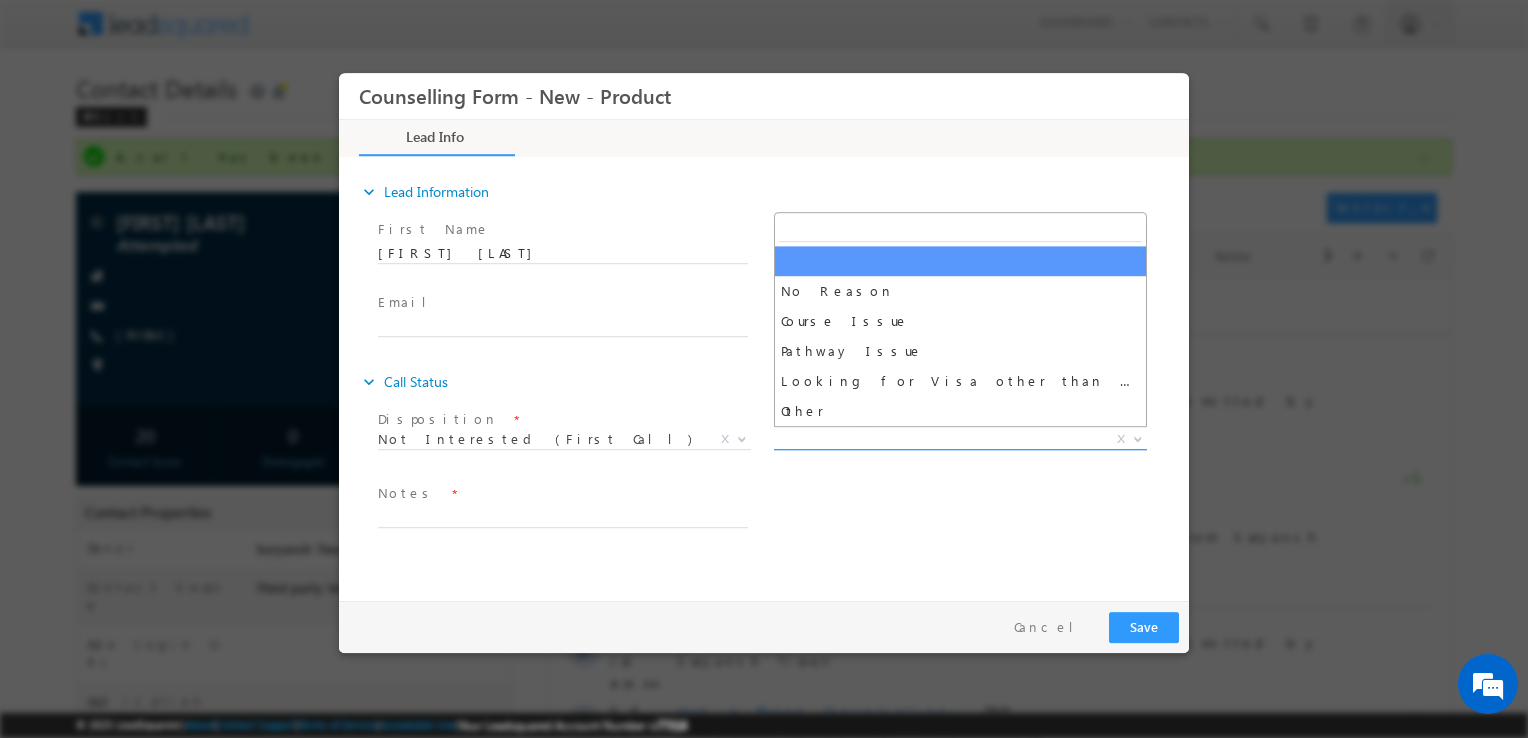 click on "X" at bounding box center [960, 440] 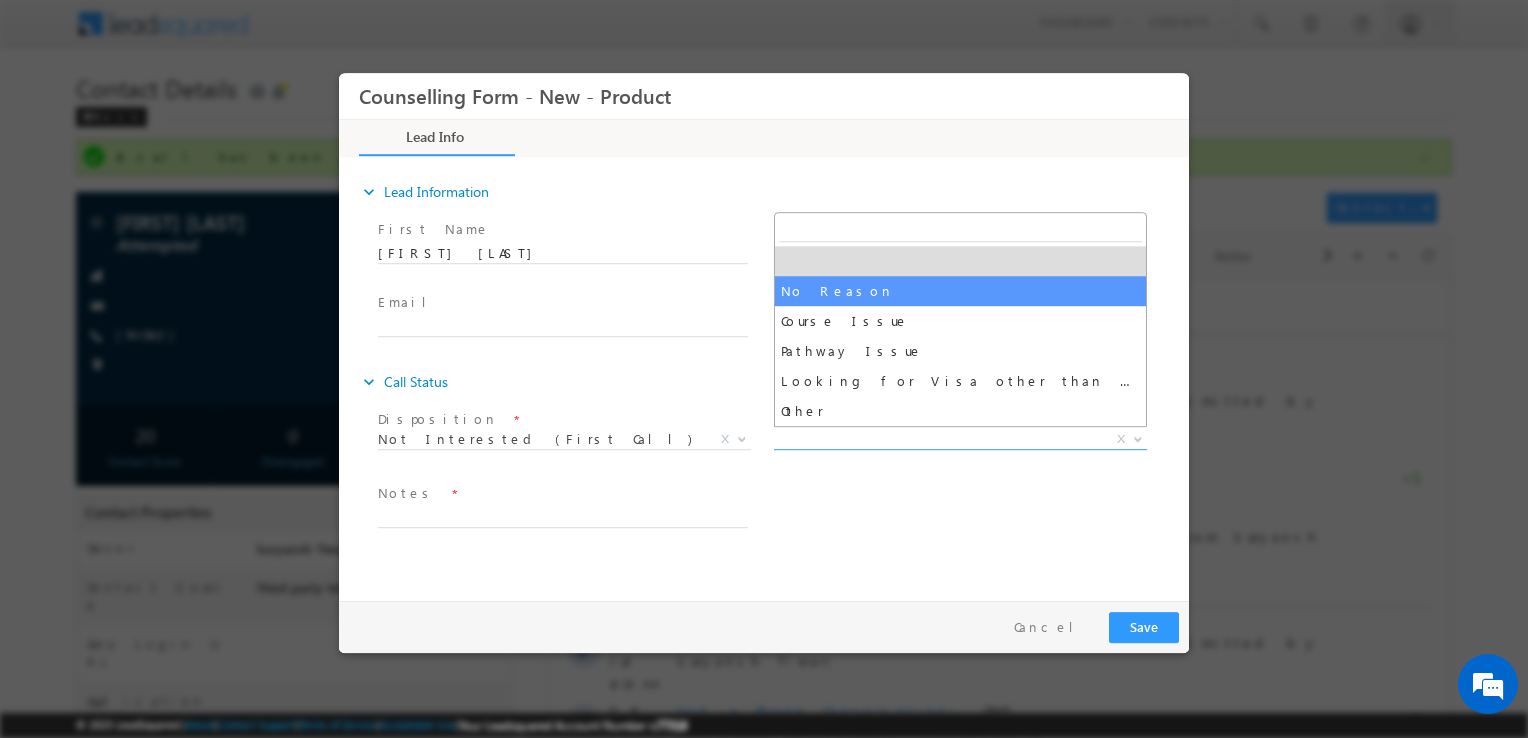 select on "No Reason" 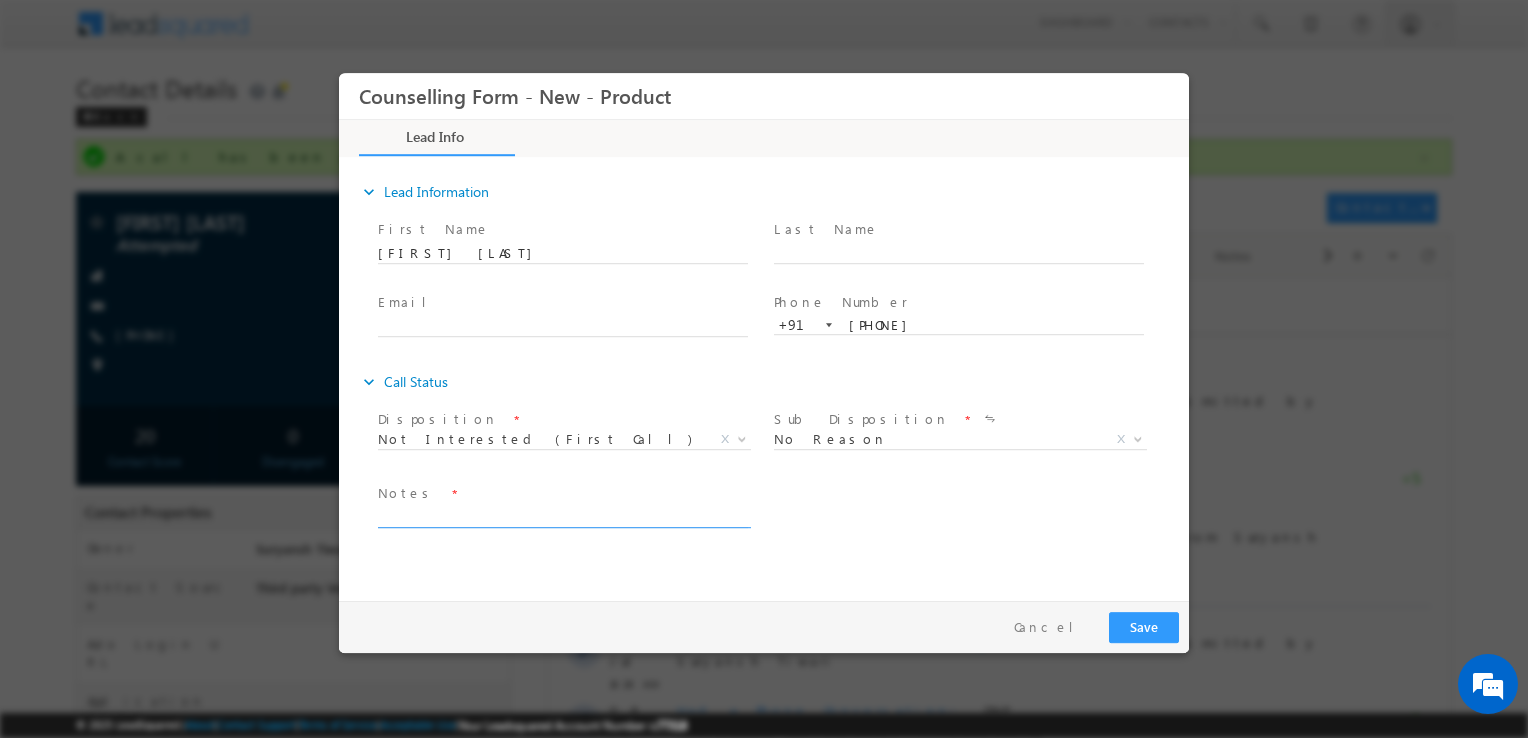 click at bounding box center (563, 516) 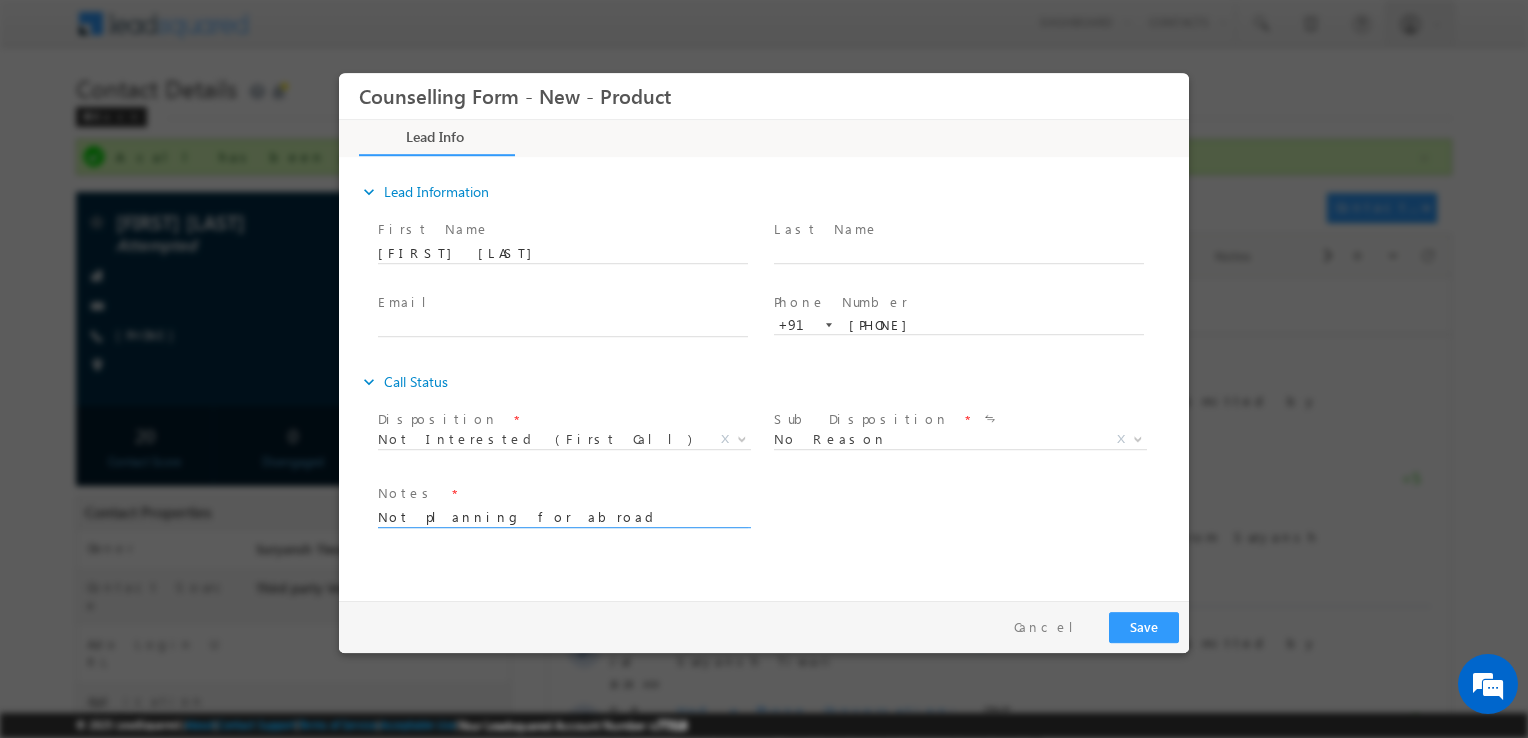 type on "Not planning for abroad studies" 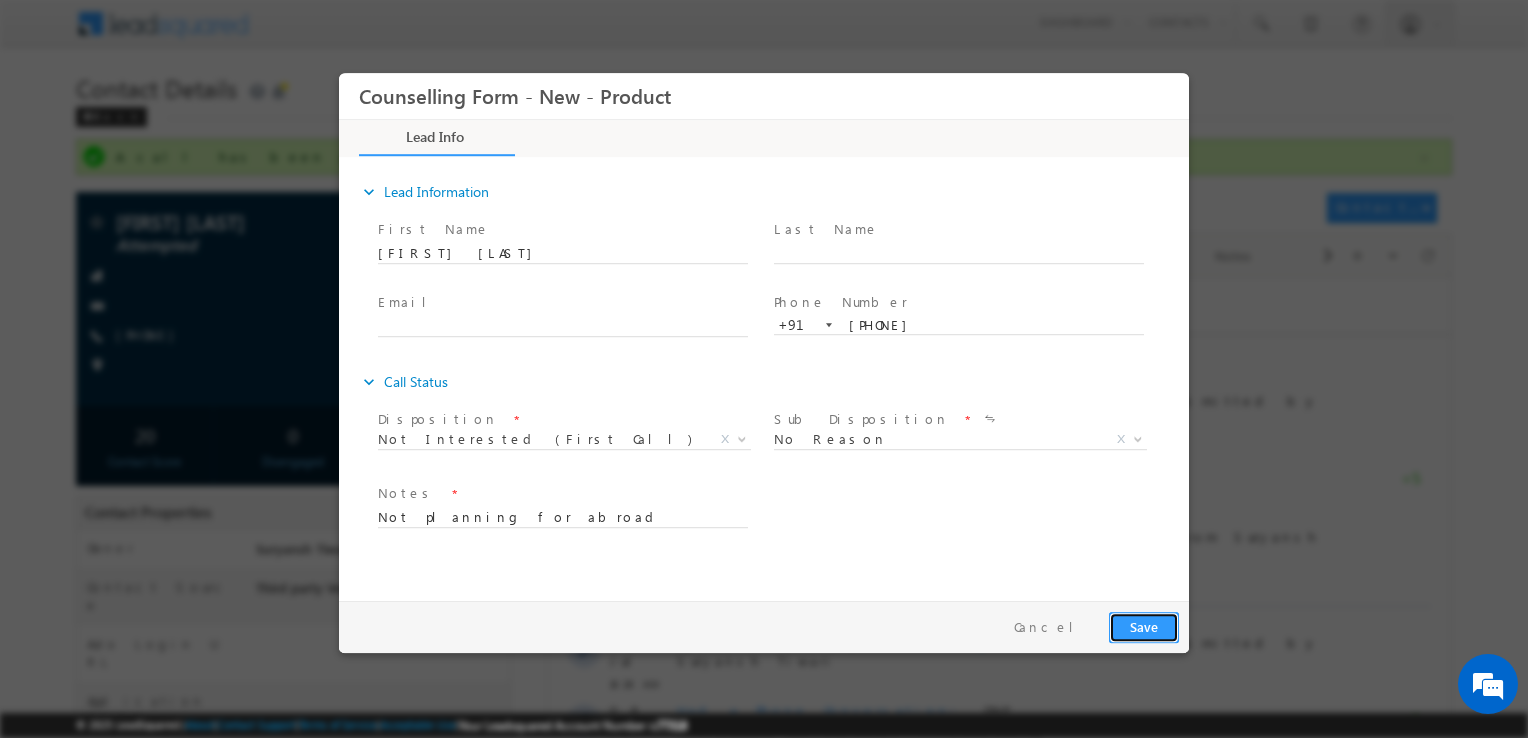 click on "Save" at bounding box center [1144, 627] 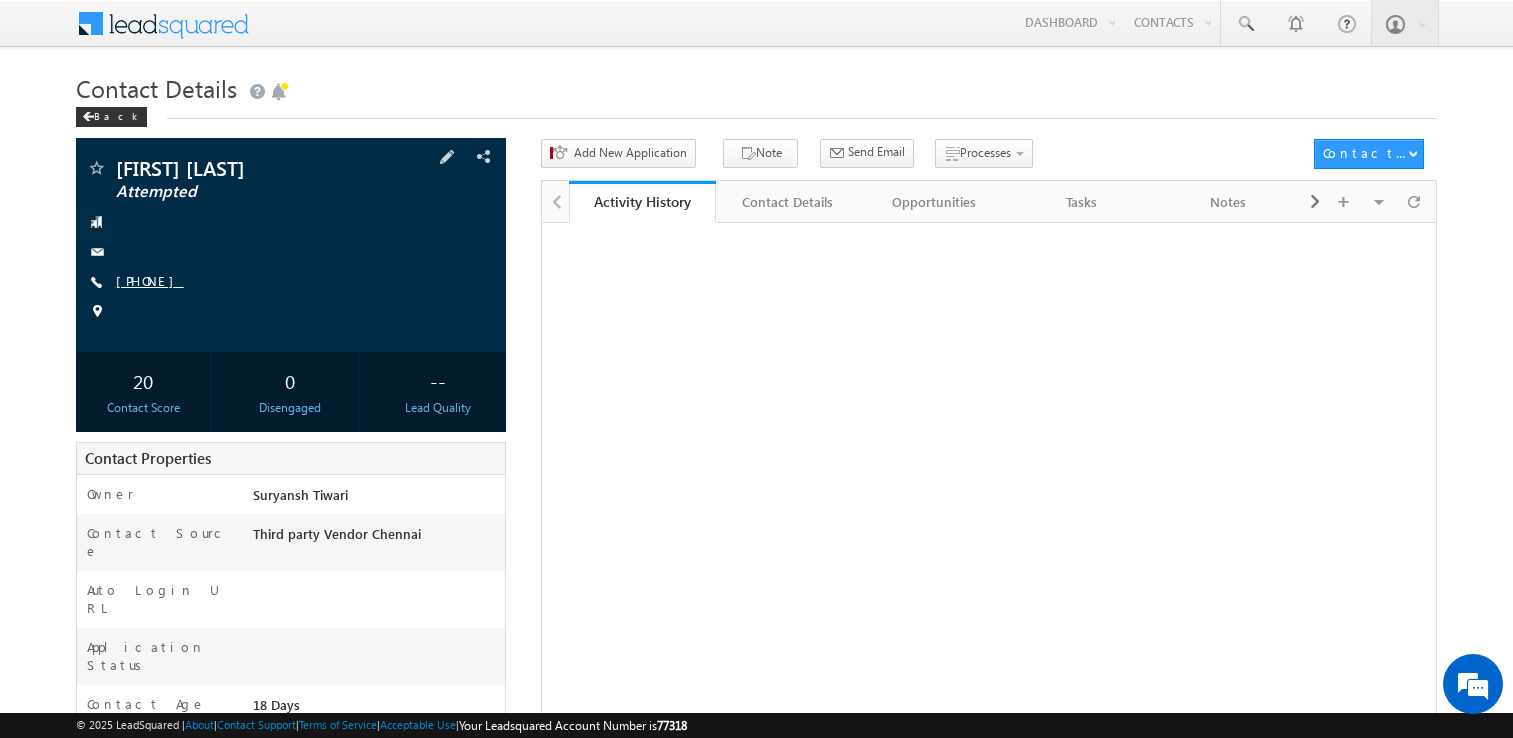 scroll, scrollTop: 0, scrollLeft: 0, axis: both 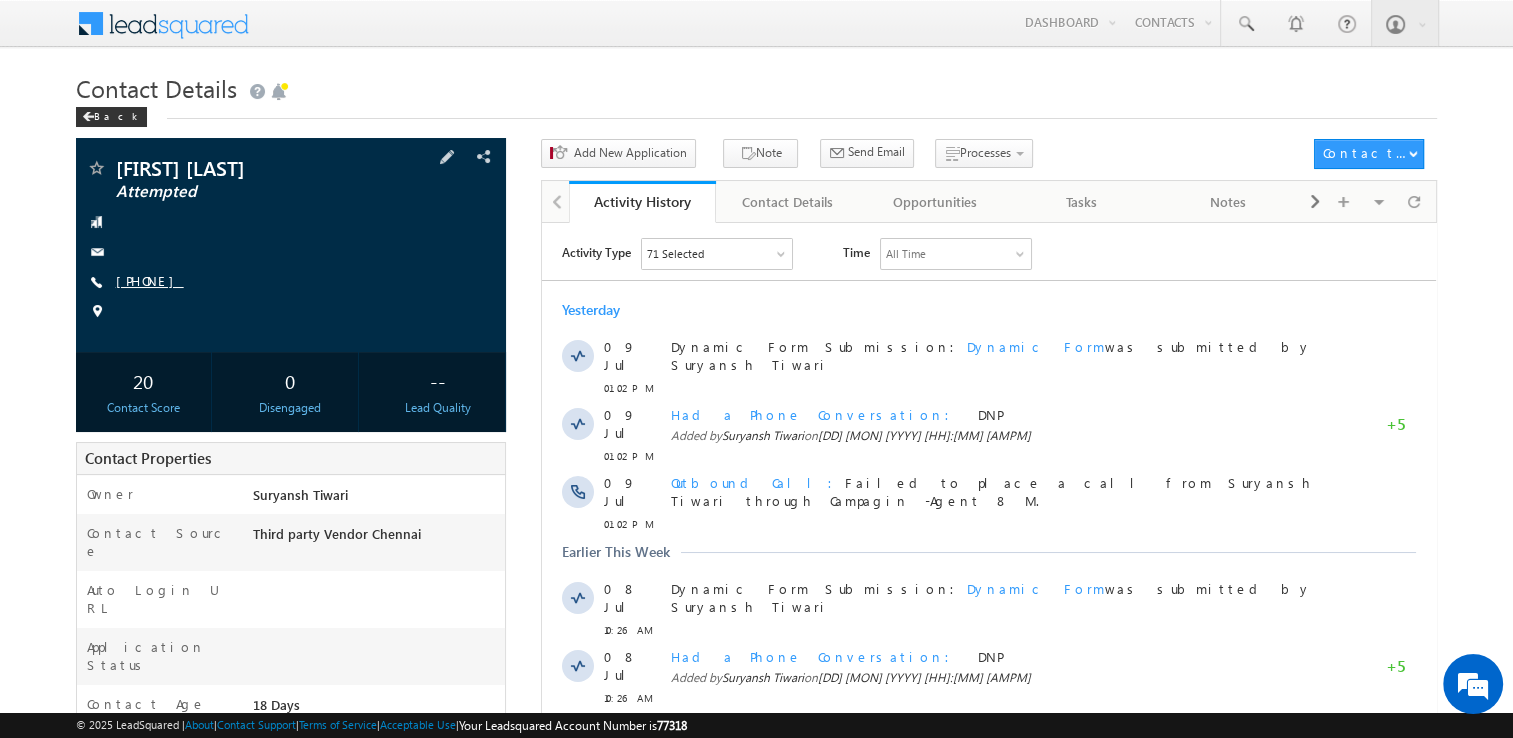 click on "[PHONE]" at bounding box center [150, 280] 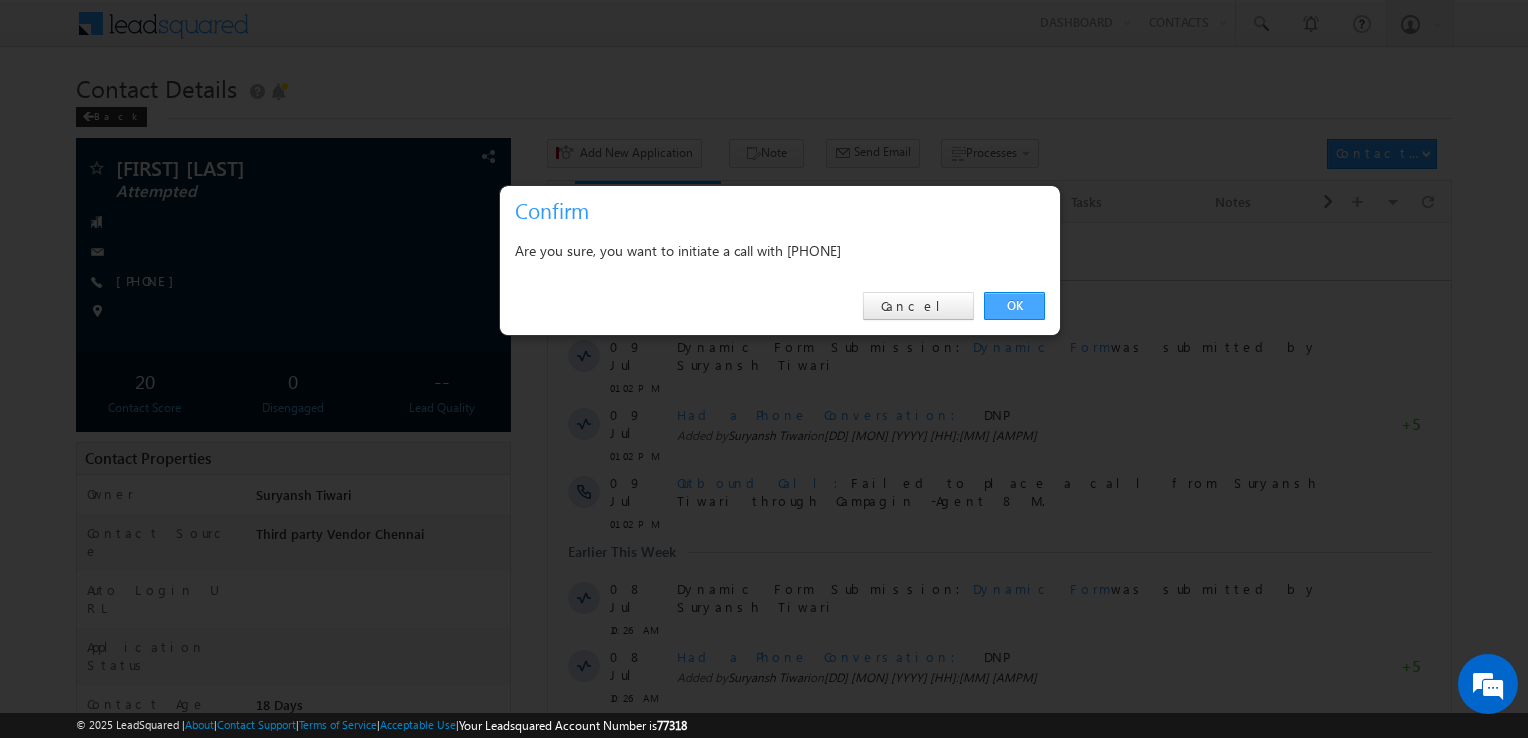 click on "OK" at bounding box center (1014, 306) 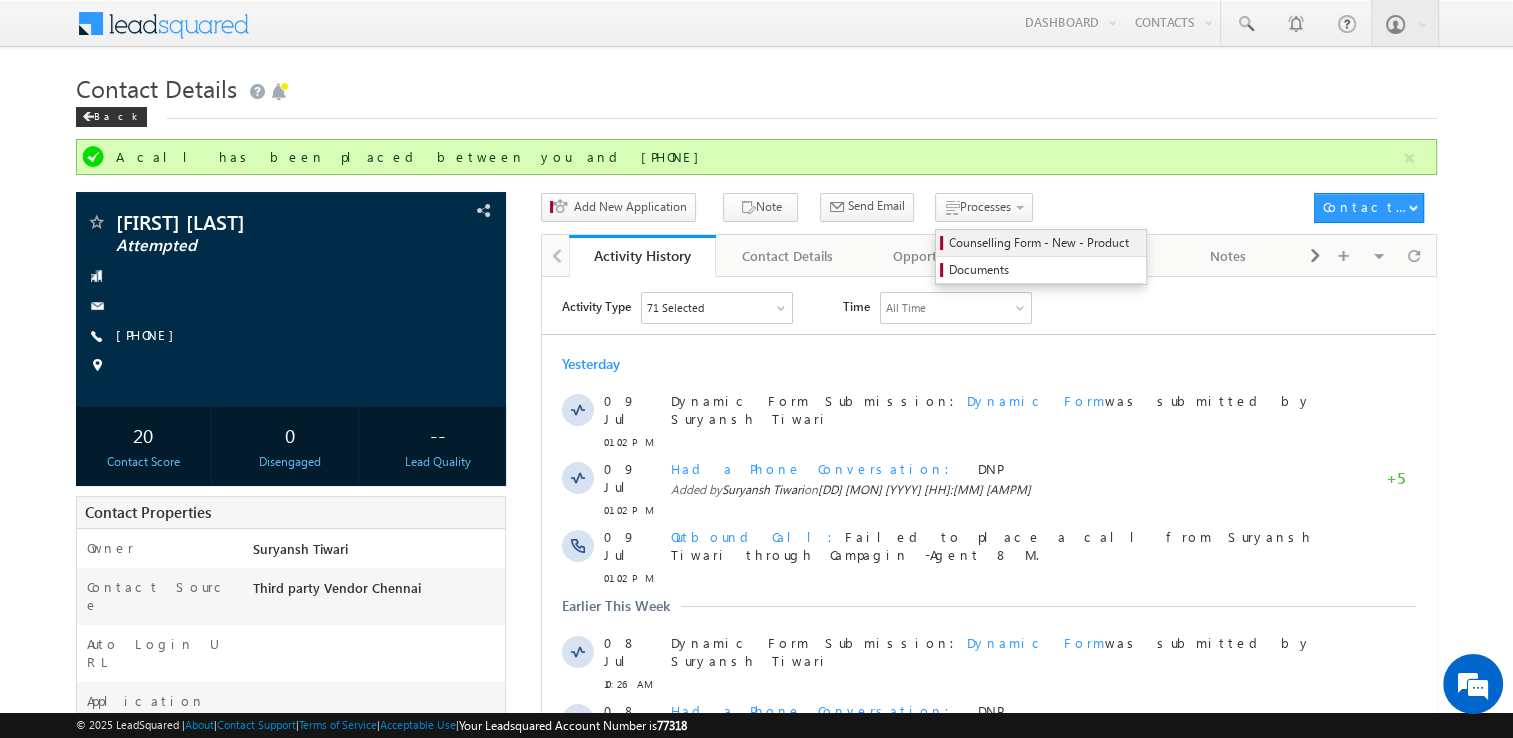 click on "Counselling Form - New - Product" at bounding box center [1044, 243] 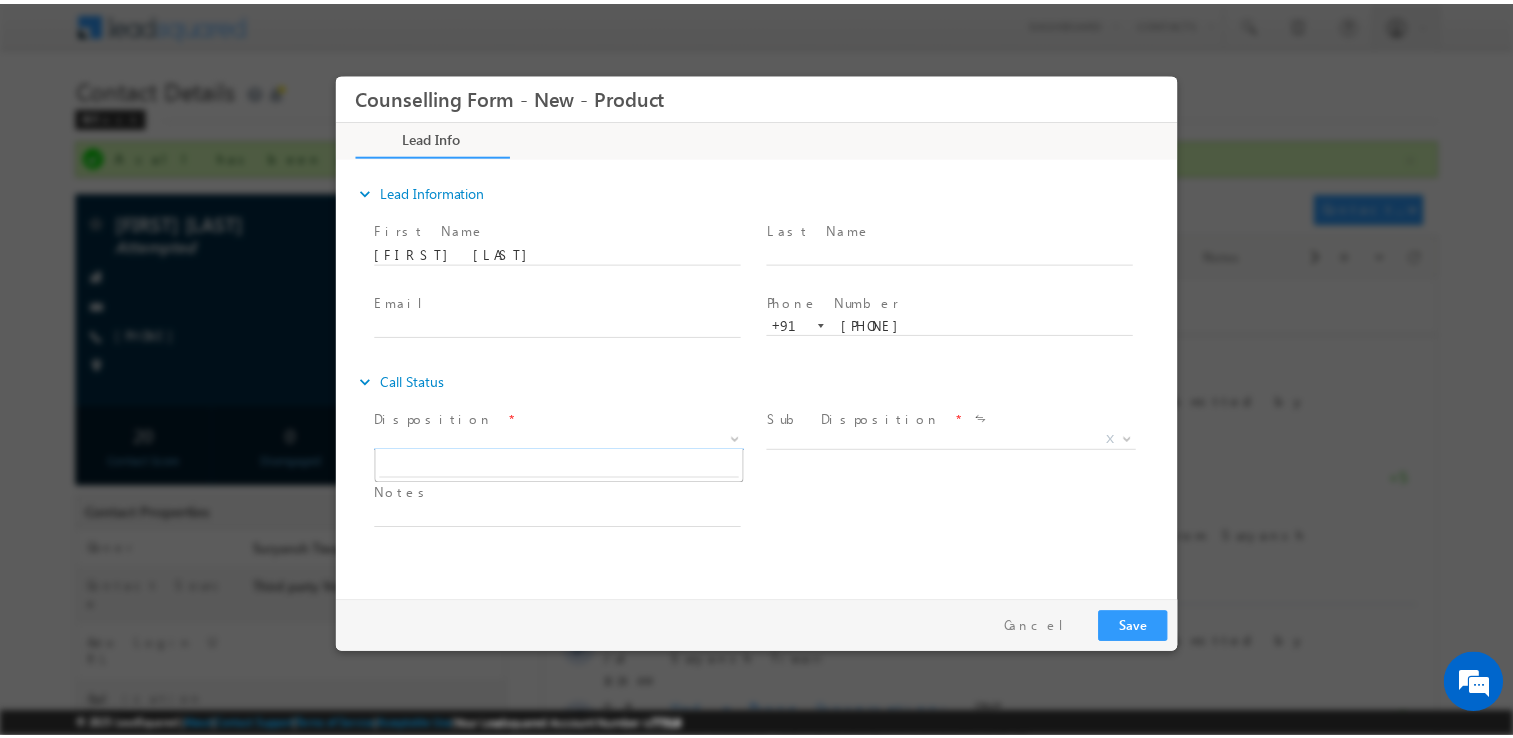 scroll, scrollTop: 0, scrollLeft: 0, axis: both 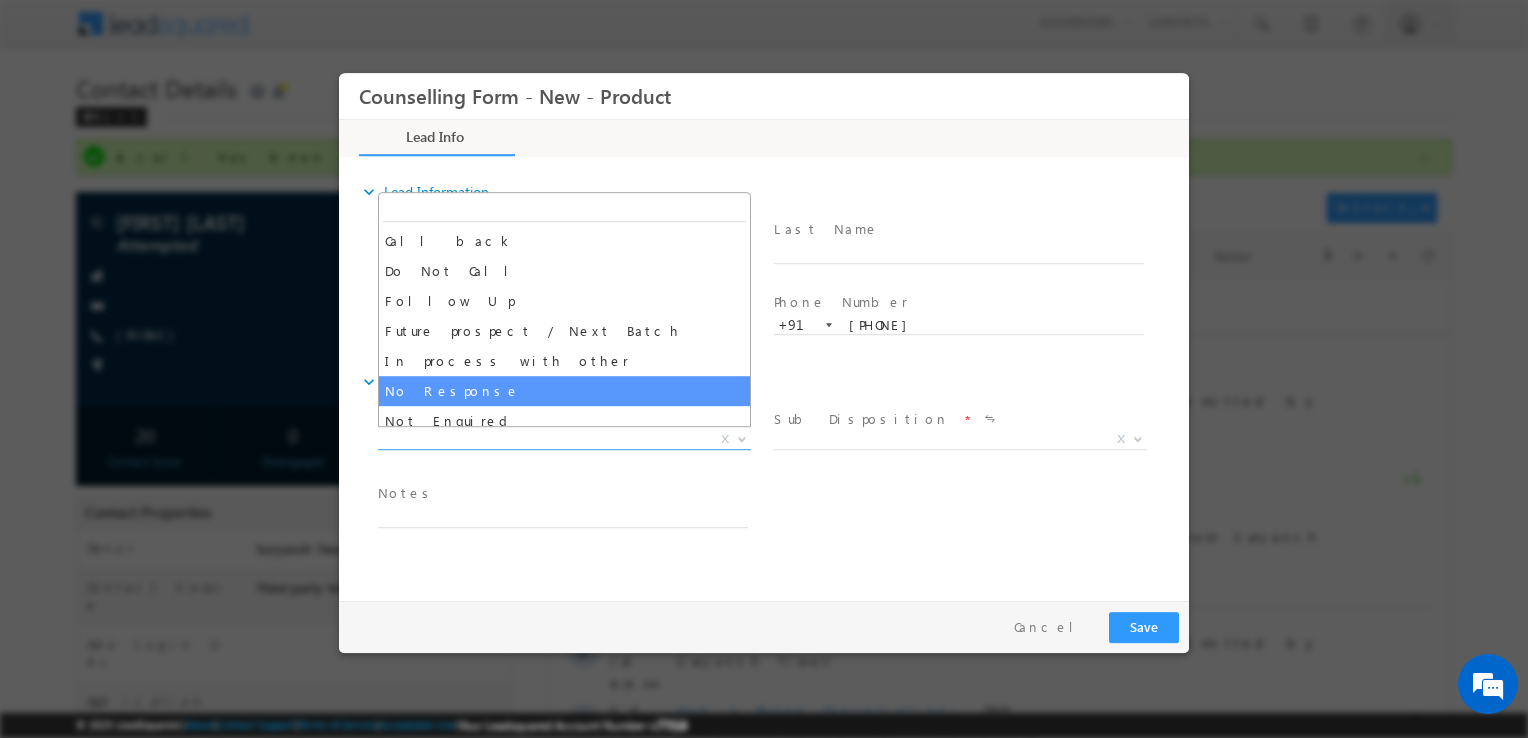 select on "No Response" 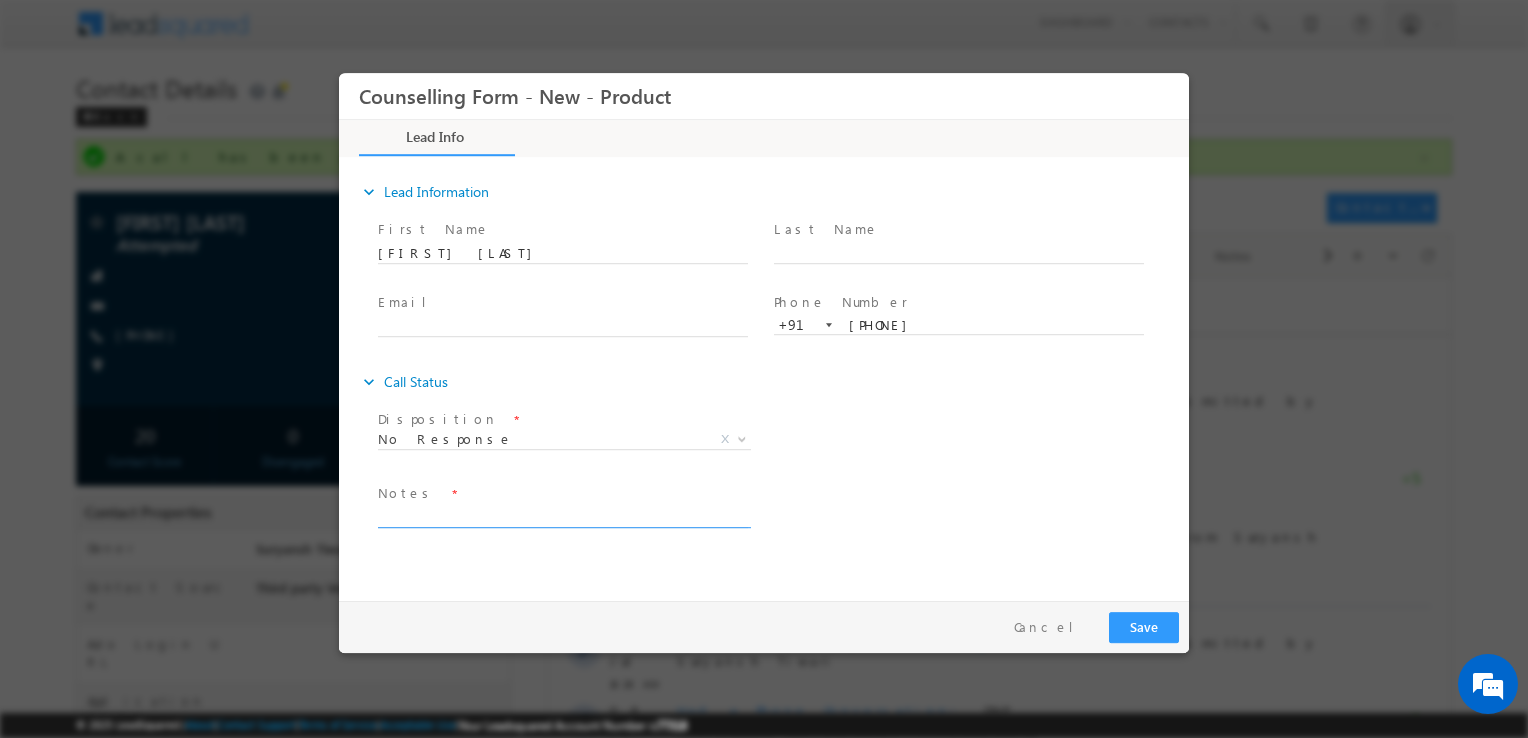click at bounding box center [563, 516] 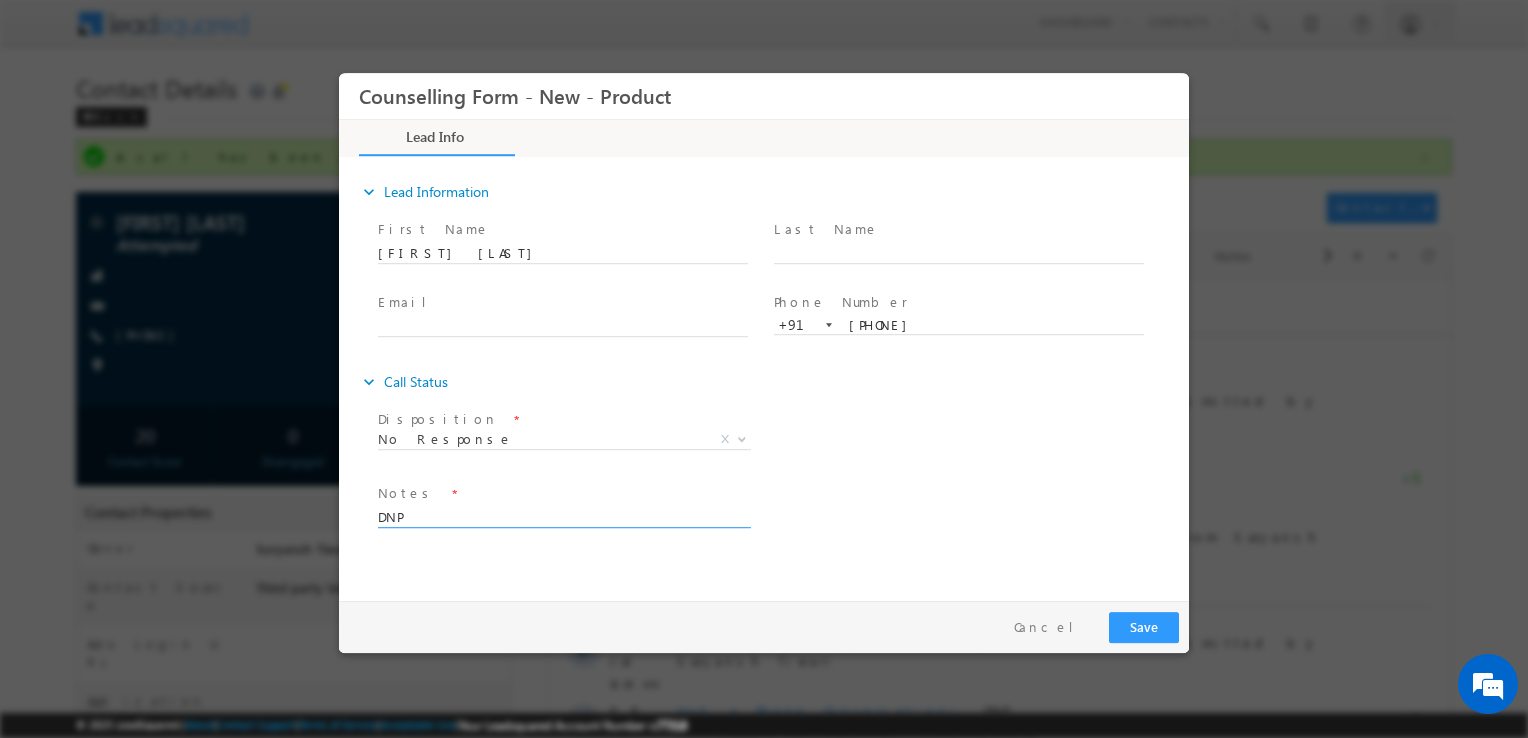 type on "DNP" 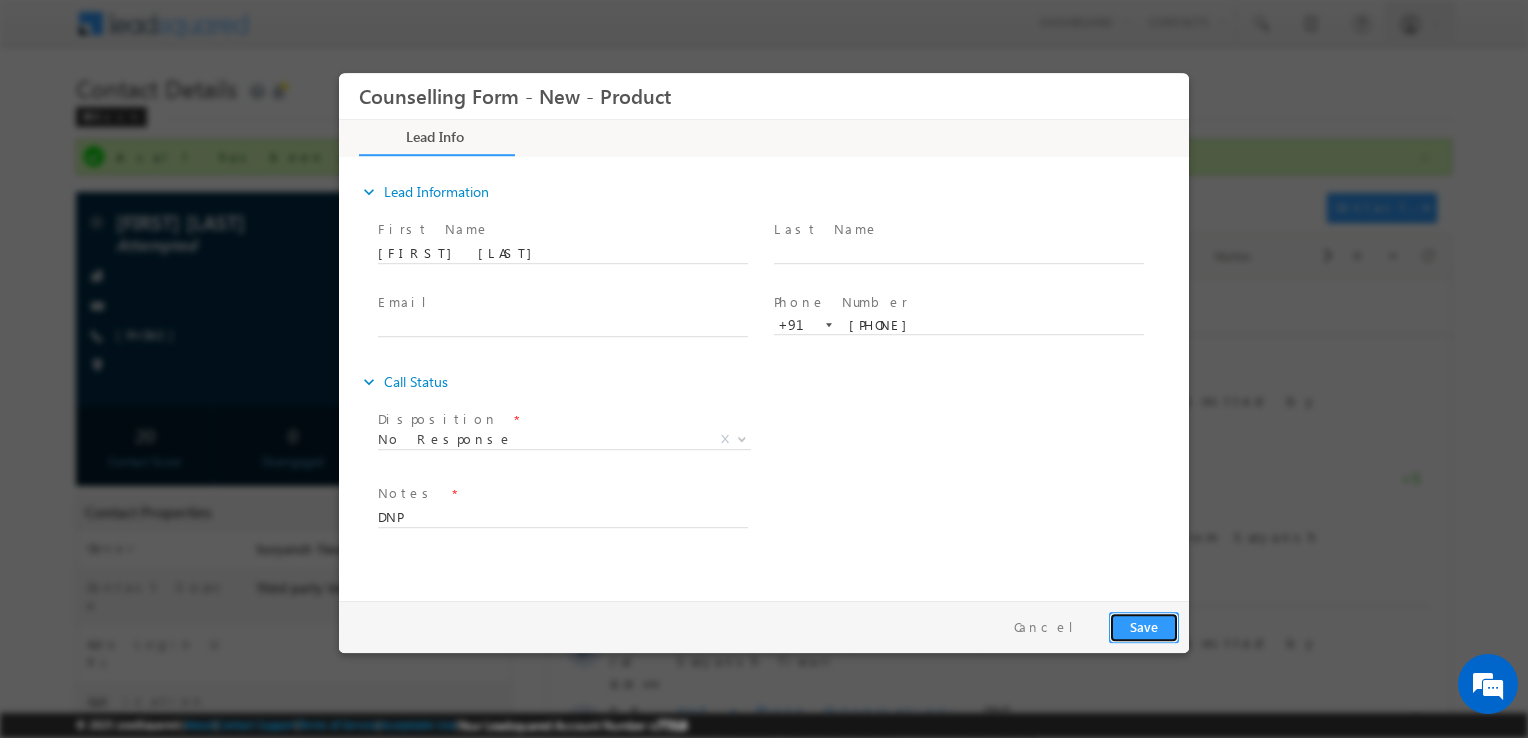 click on "Save" at bounding box center (1144, 627) 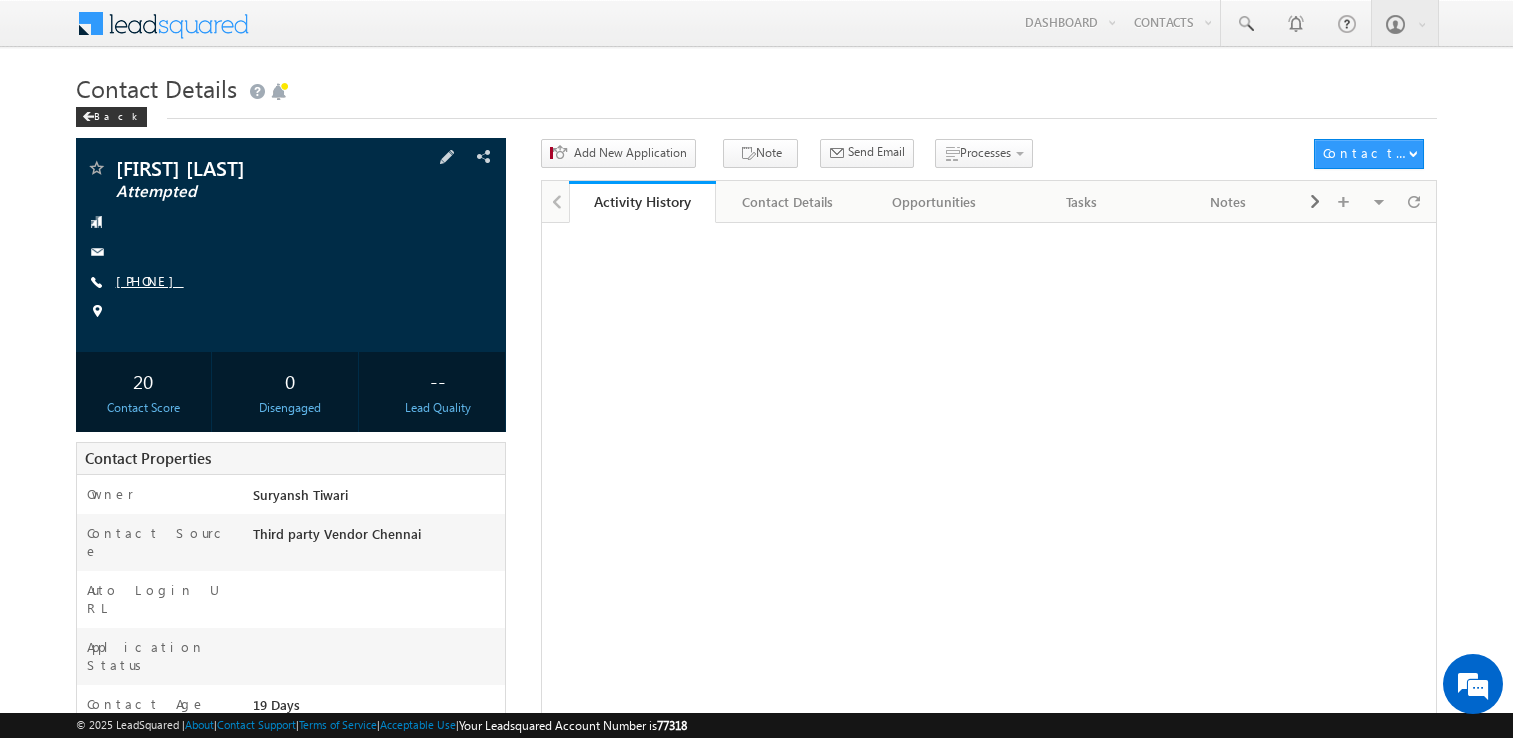 scroll, scrollTop: 0, scrollLeft: 0, axis: both 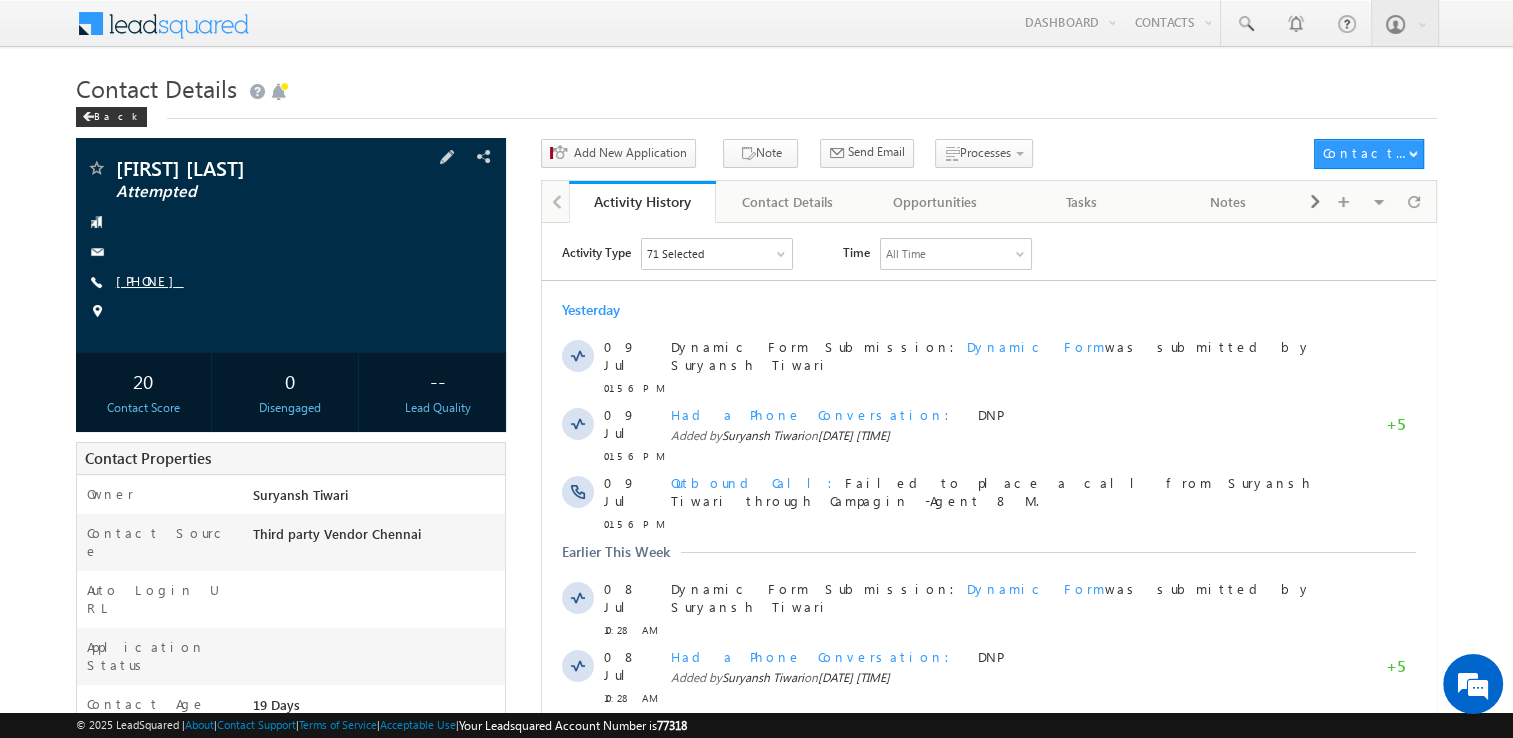 click on "+91-8826565590" at bounding box center [150, 280] 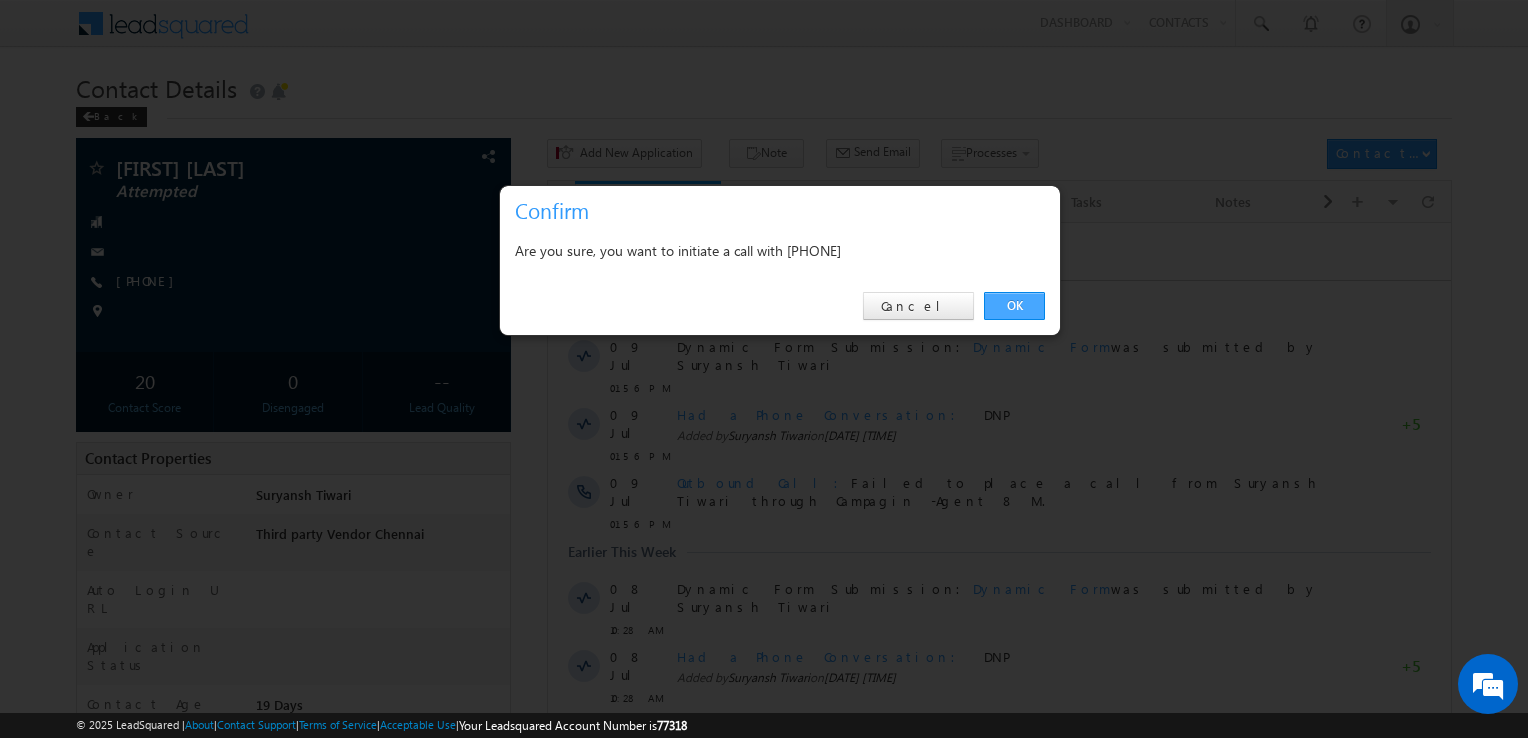 click on "OK" at bounding box center [1014, 306] 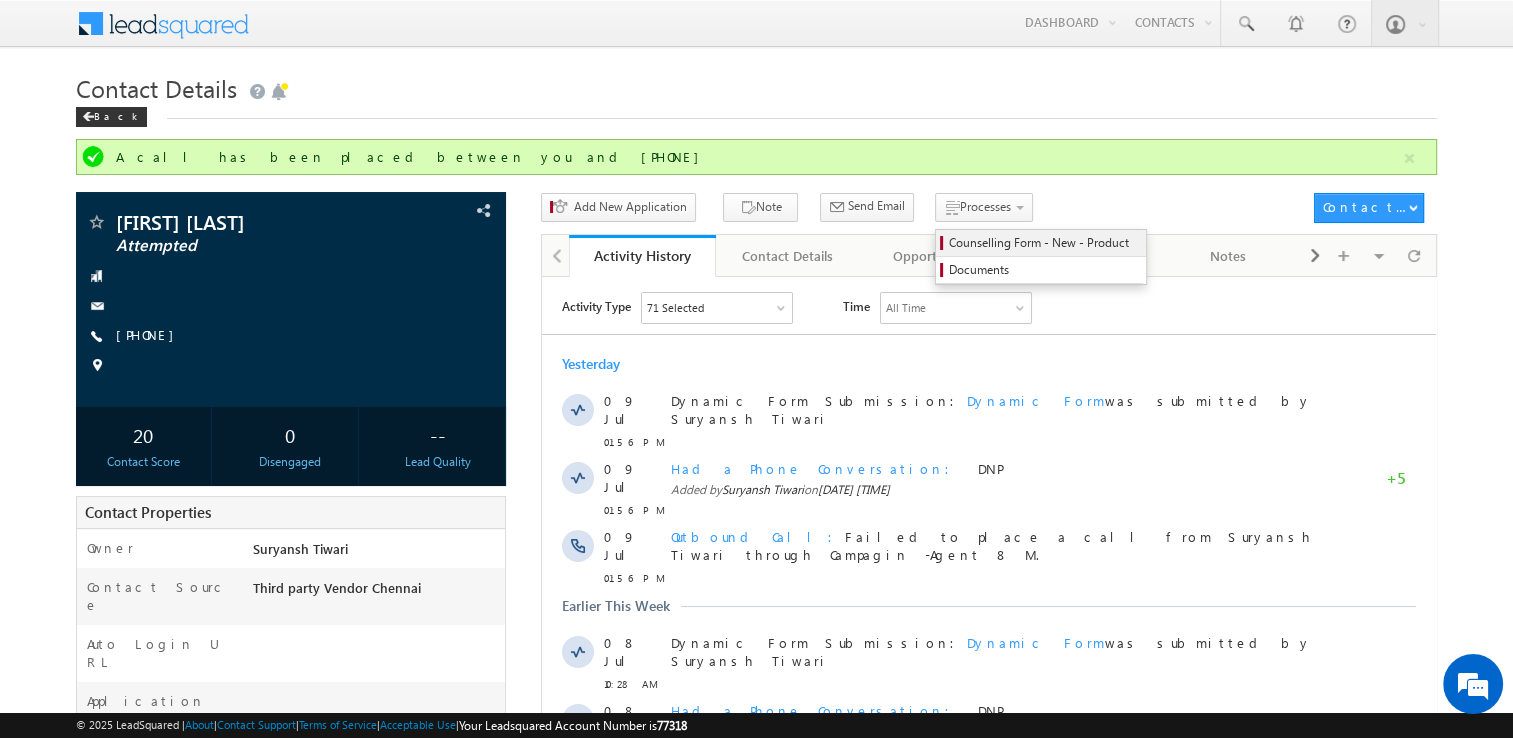 click on "Counselling Form - New - Product" at bounding box center [1044, 243] 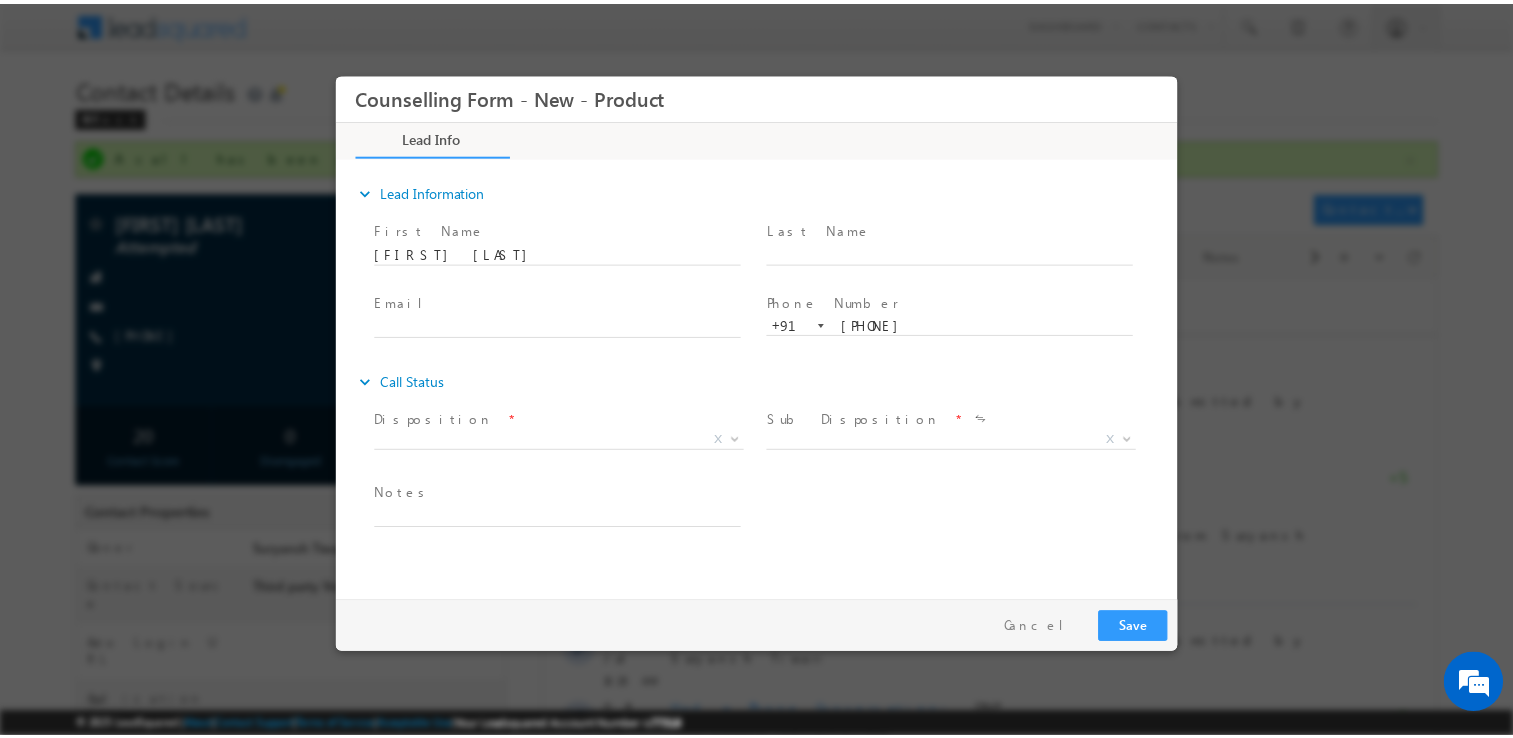 scroll, scrollTop: 0, scrollLeft: 0, axis: both 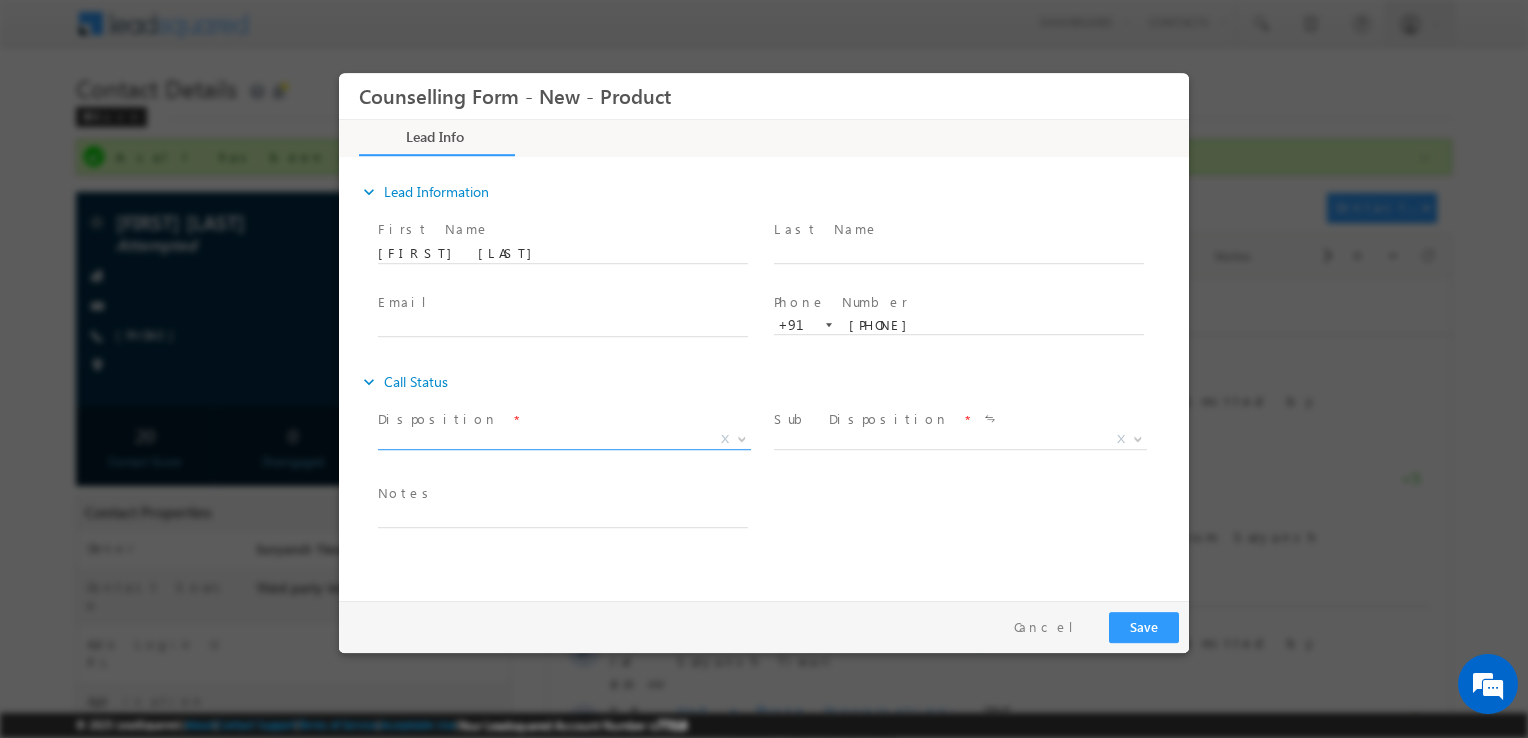 click on "X" at bounding box center [564, 440] 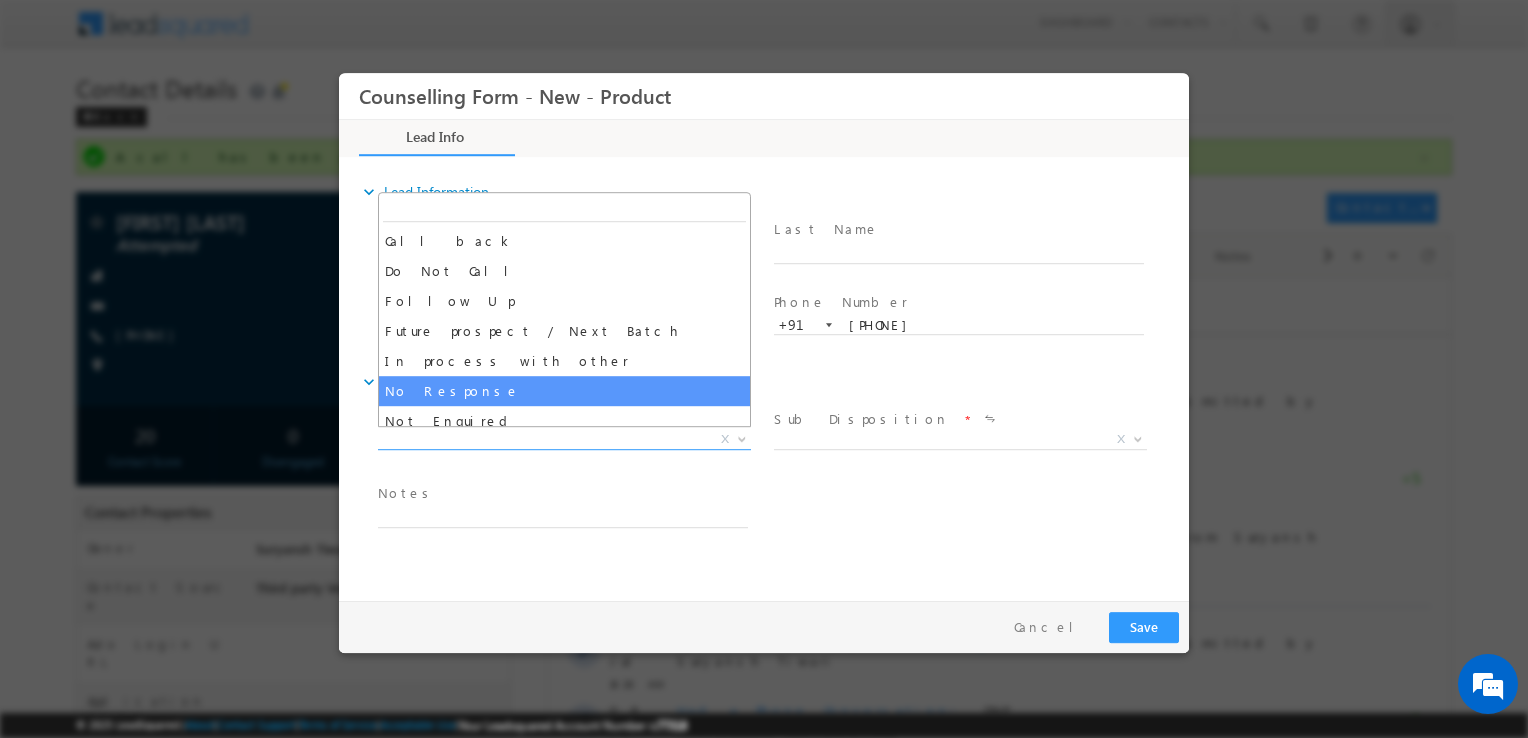 select on "No Response" 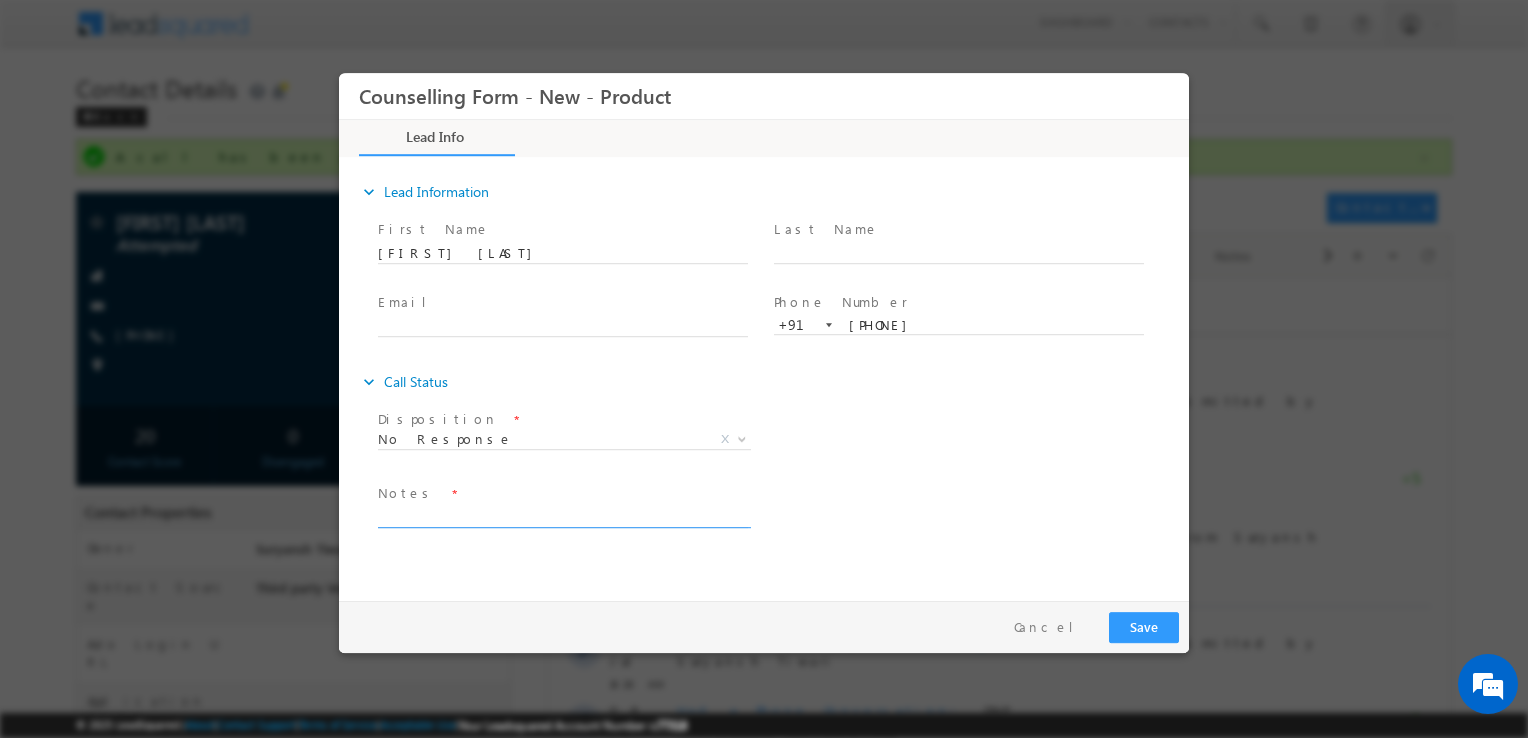 click at bounding box center (563, 516) 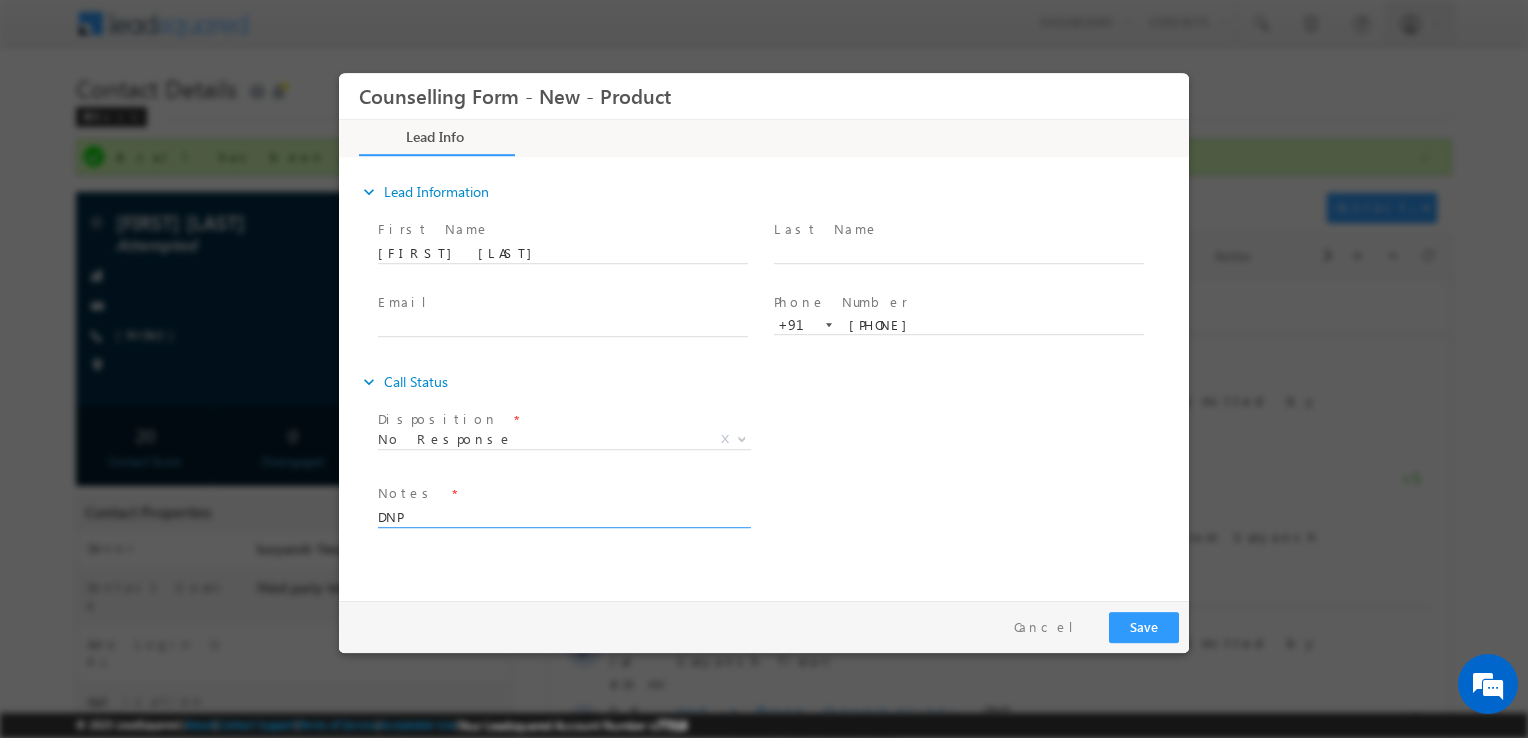 type on "DNP" 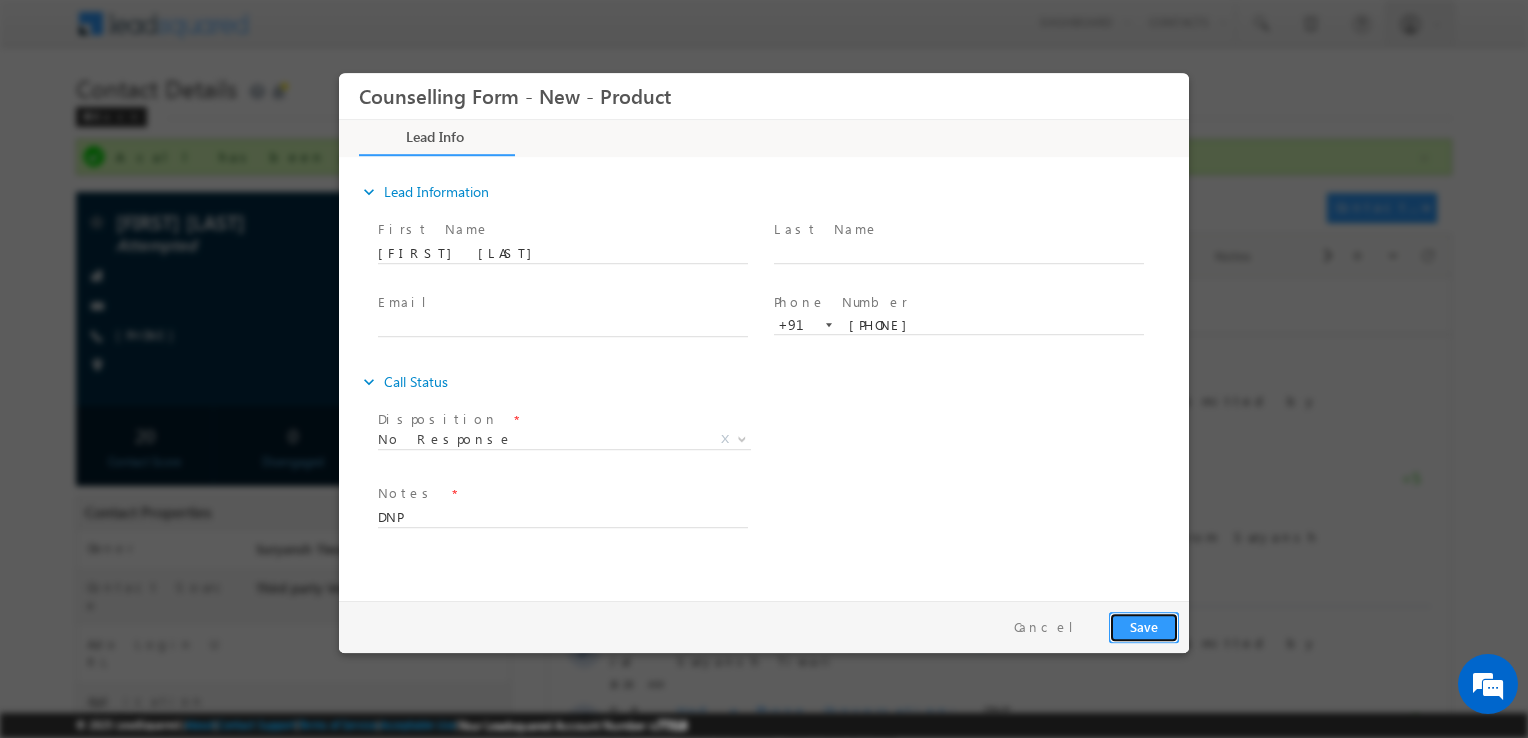 click on "Save" at bounding box center (1144, 627) 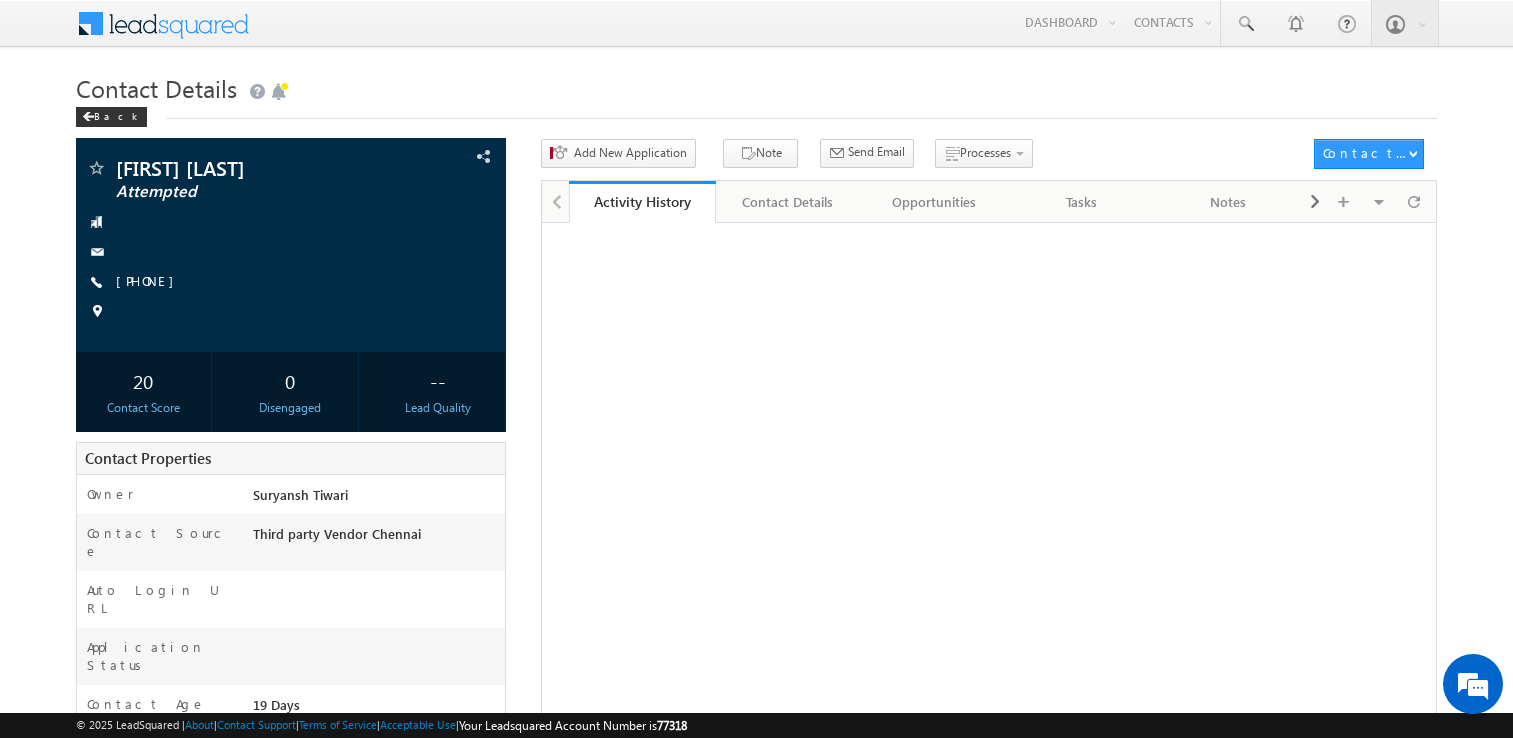 scroll, scrollTop: 0, scrollLeft: 0, axis: both 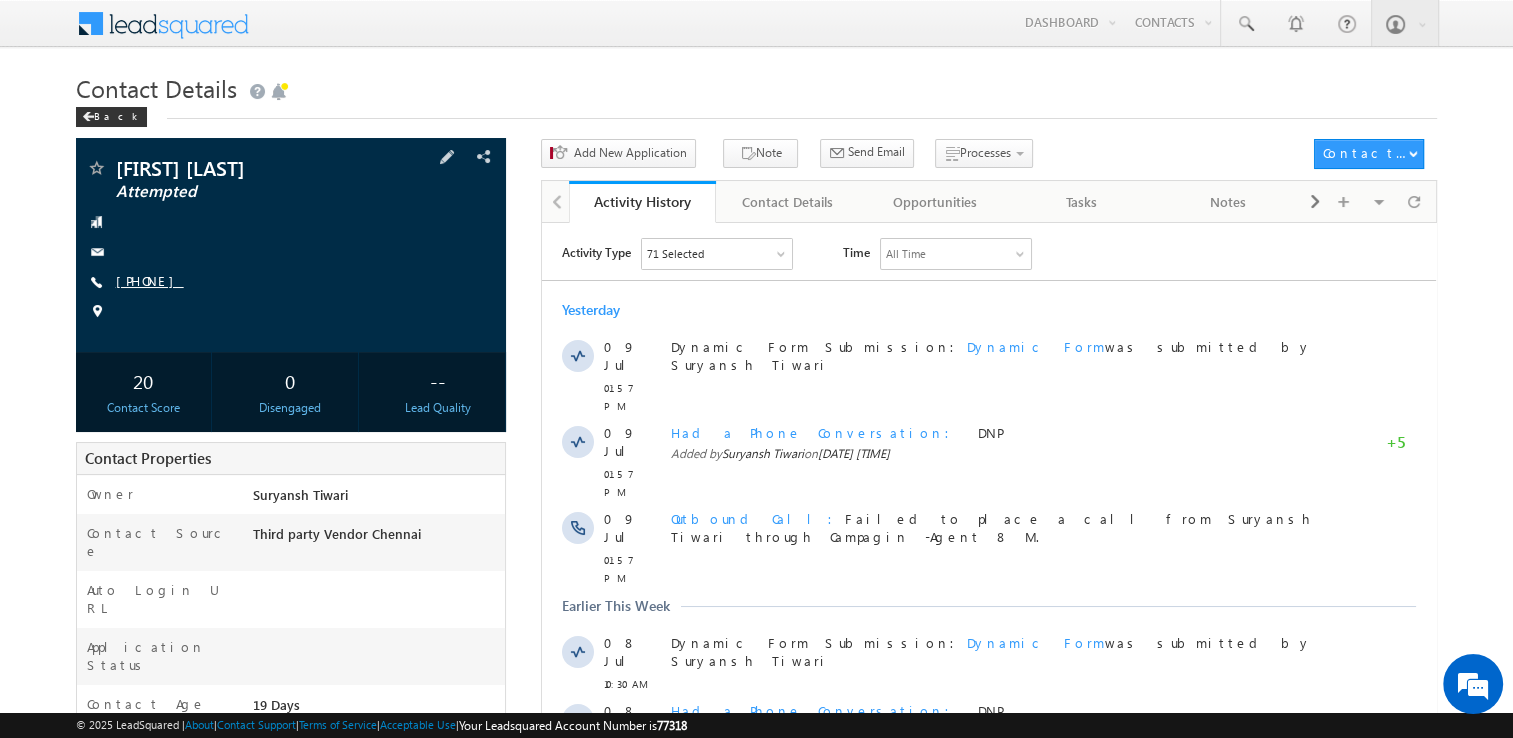 click on "[PHONE]" at bounding box center [150, 280] 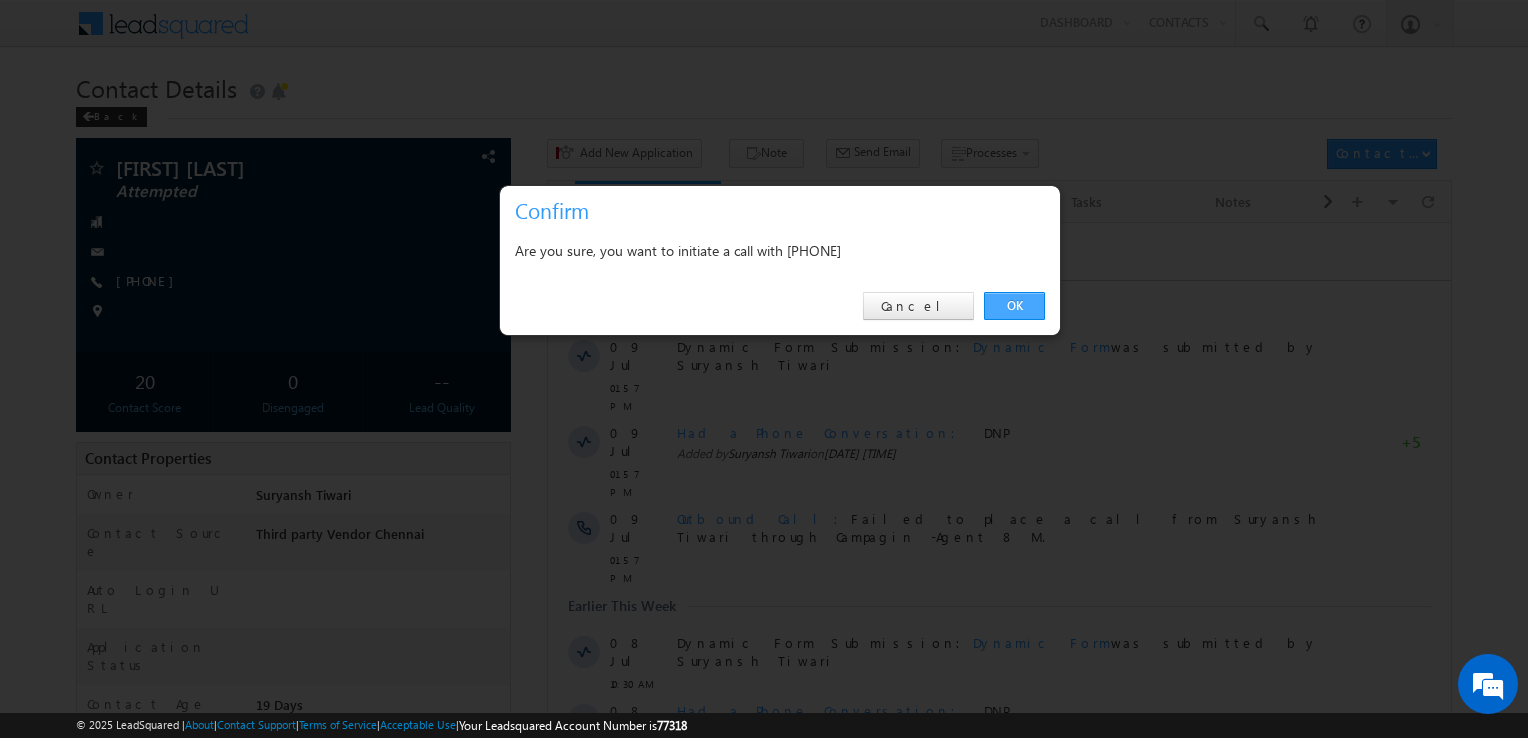 click on "OK" at bounding box center (1014, 306) 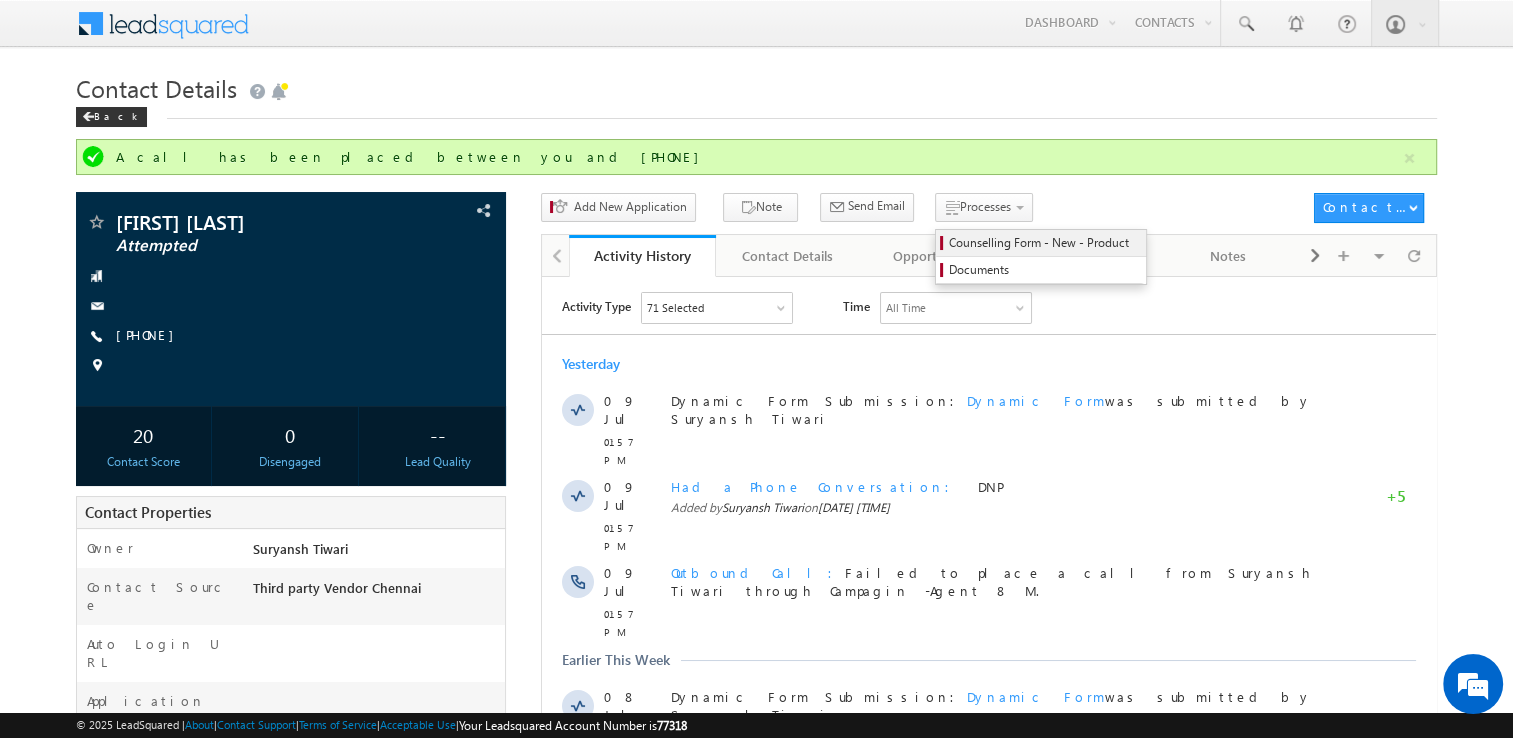 click on "Counselling Form - New - Product" at bounding box center (1044, 243) 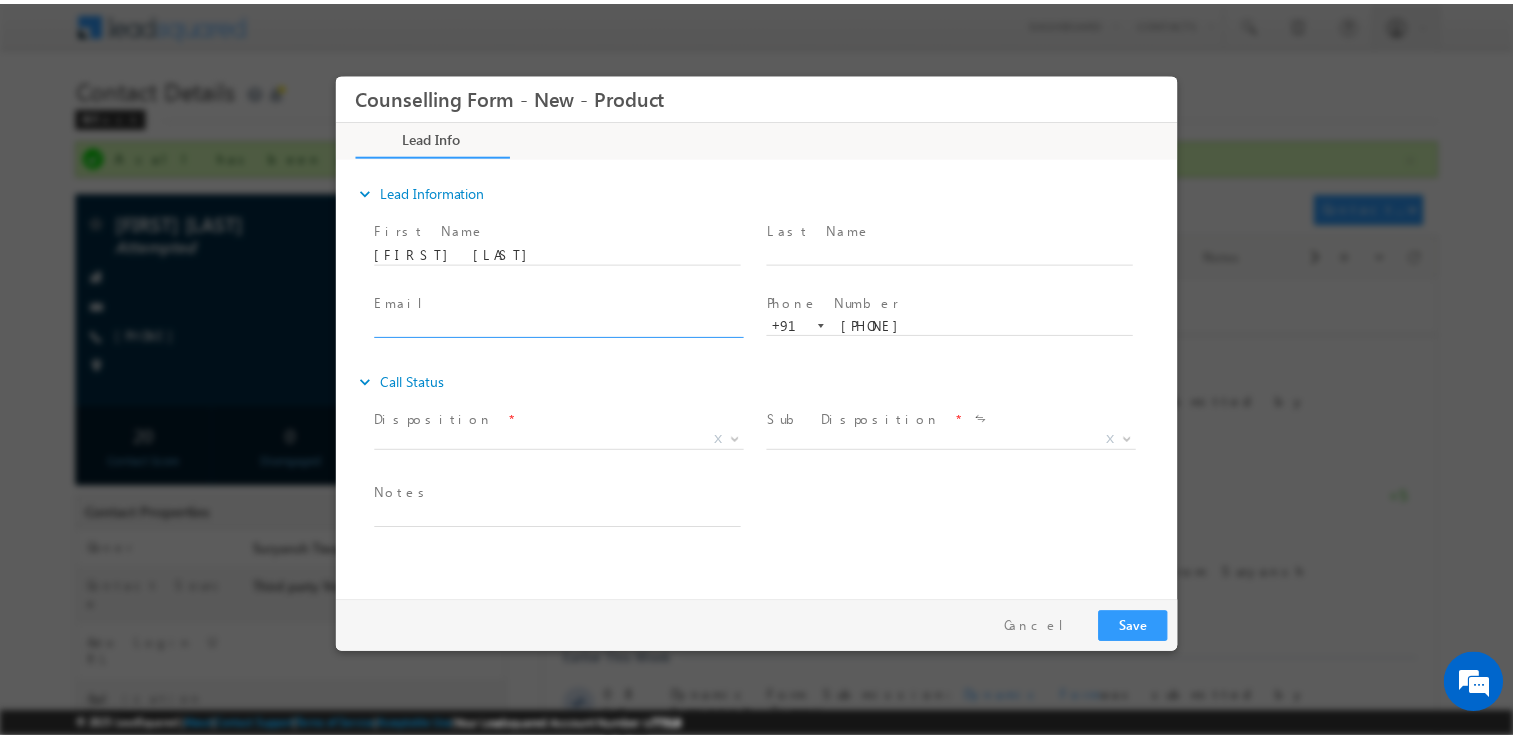 scroll, scrollTop: 0, scrollLeft: 0, axis: both 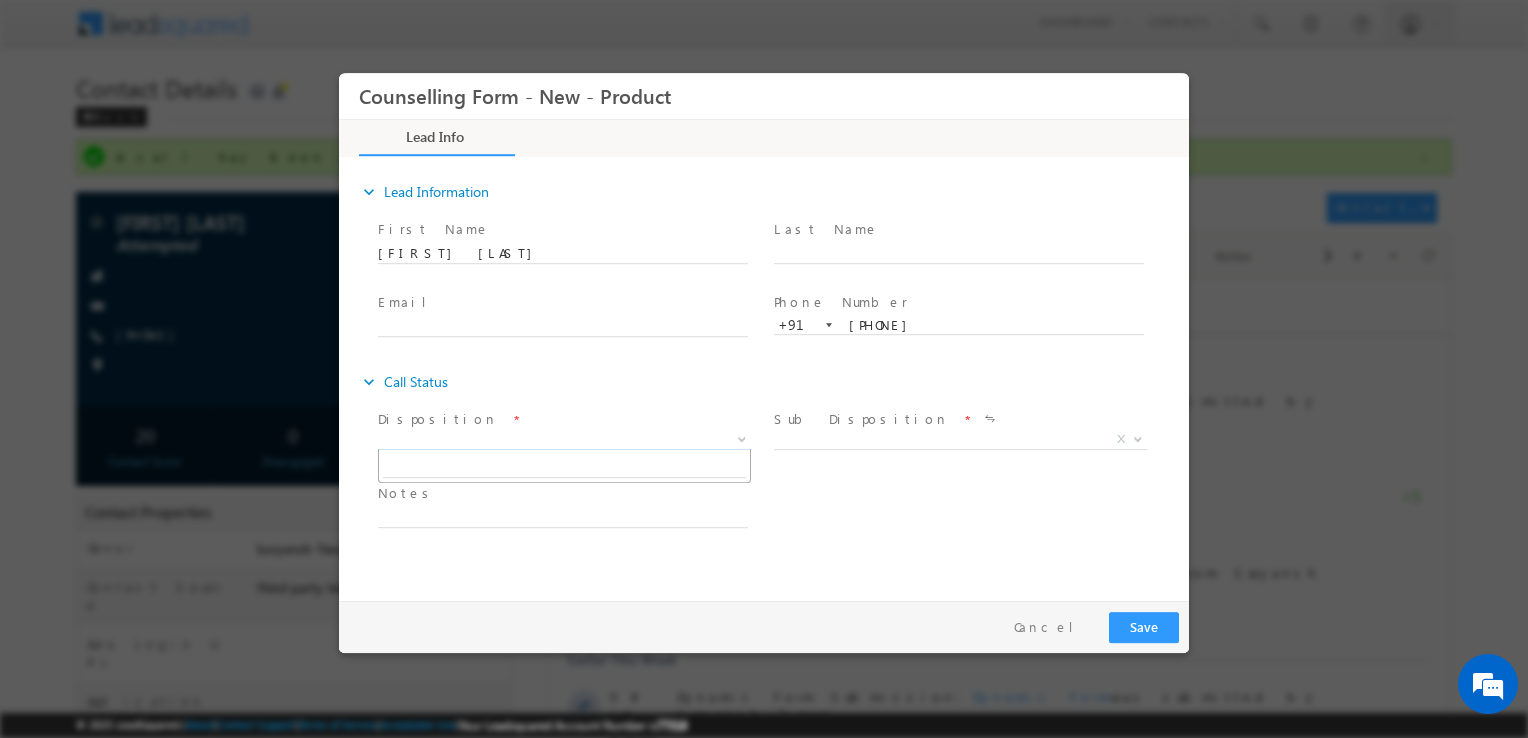 click on "X" at bounding box center [564, 440] 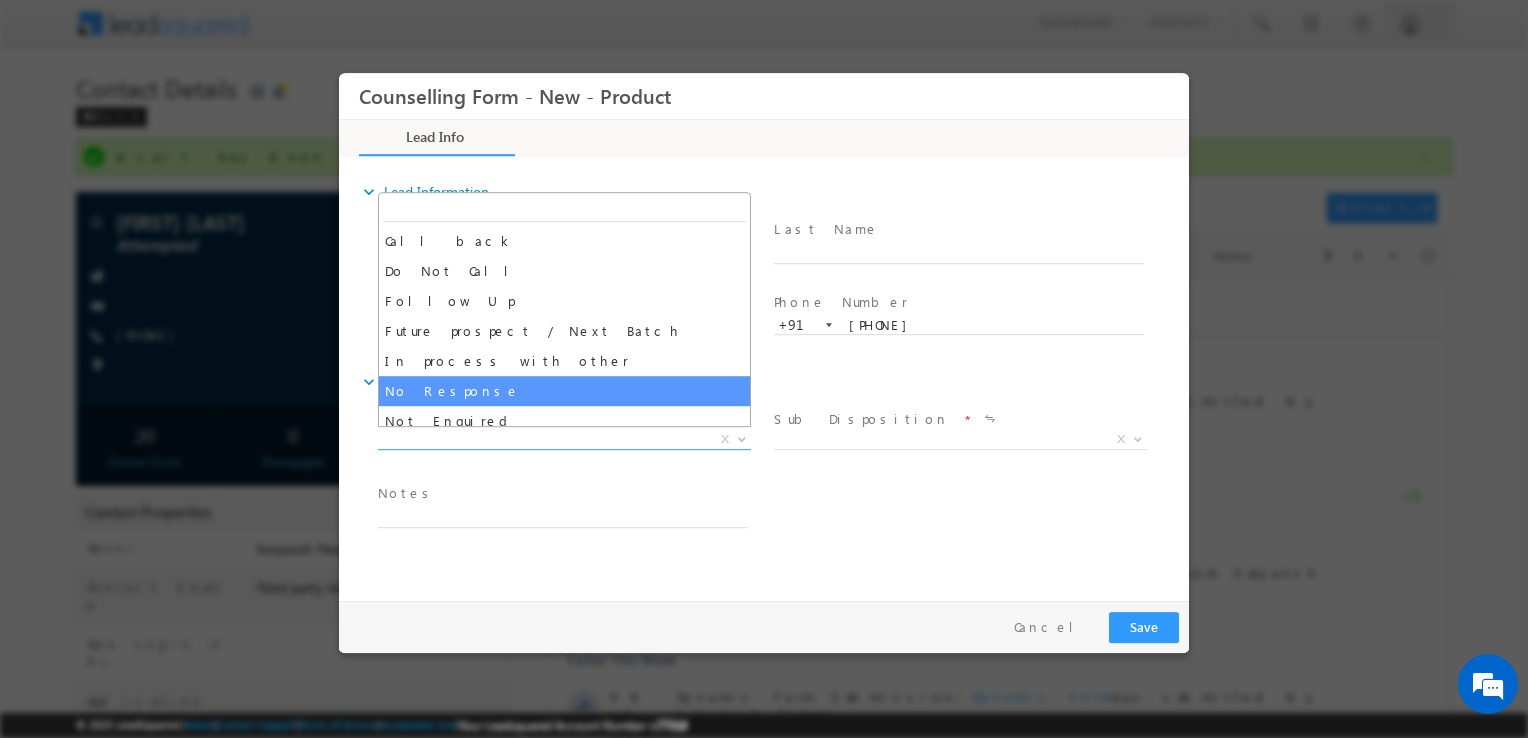 select on "No Response" 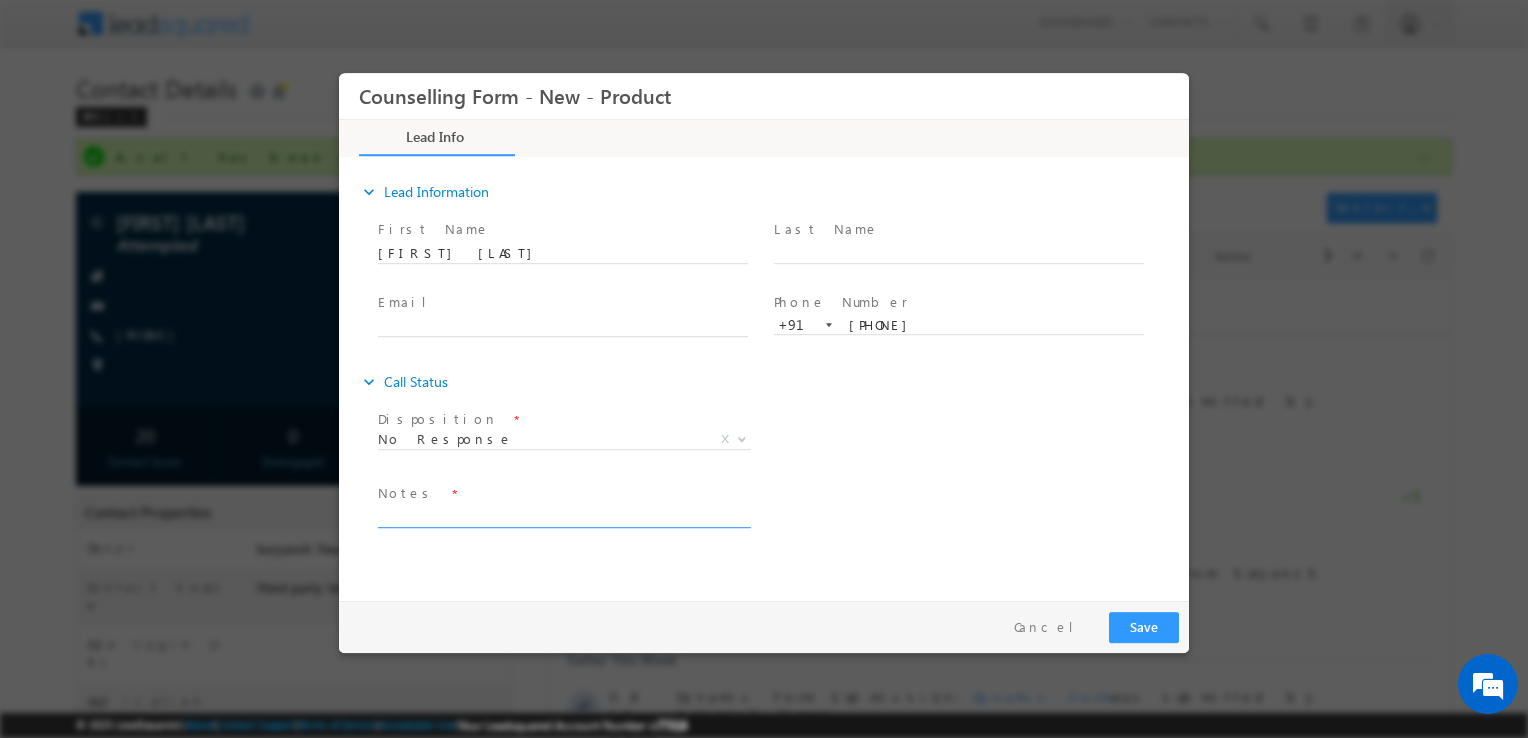 click at bounding box center (563, 516) 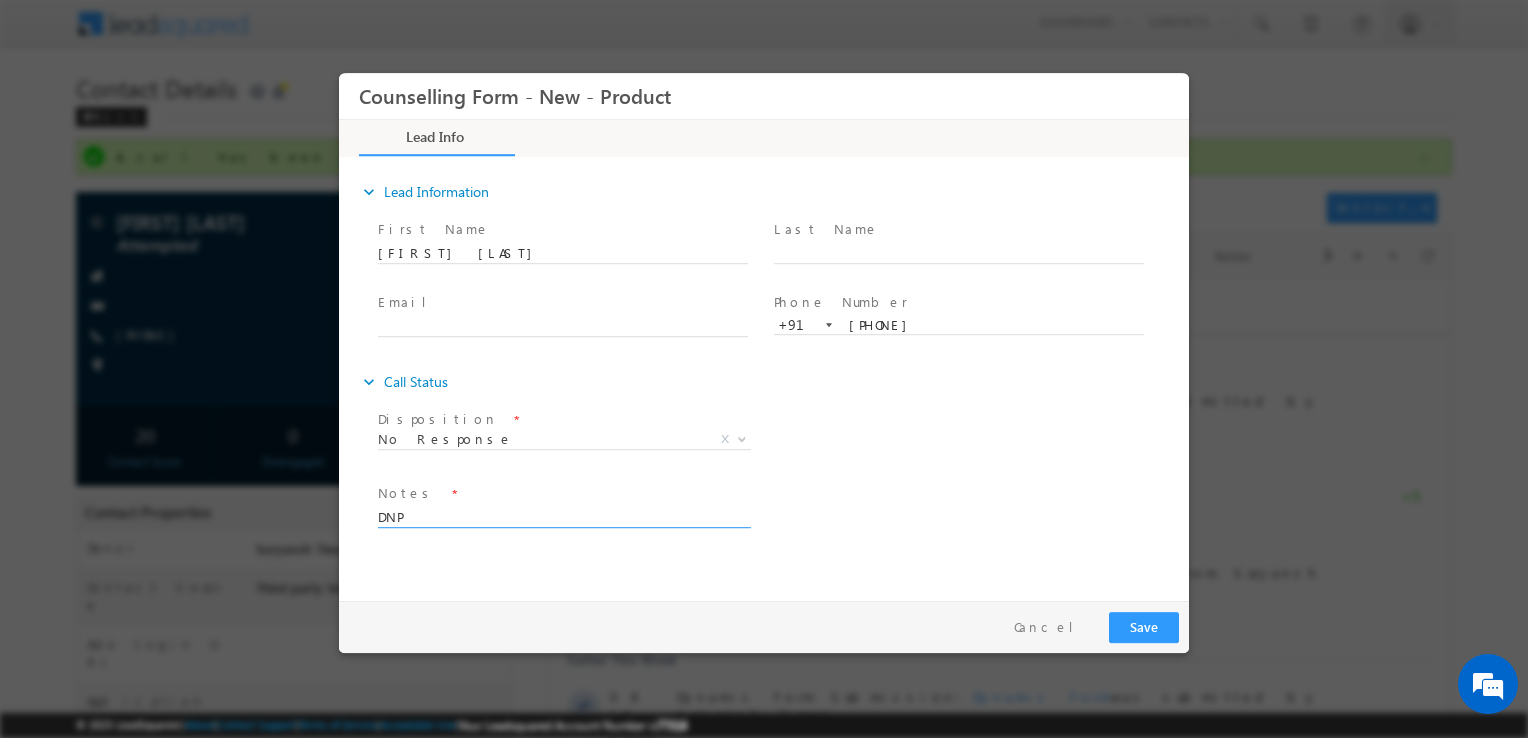 type on "DNP" 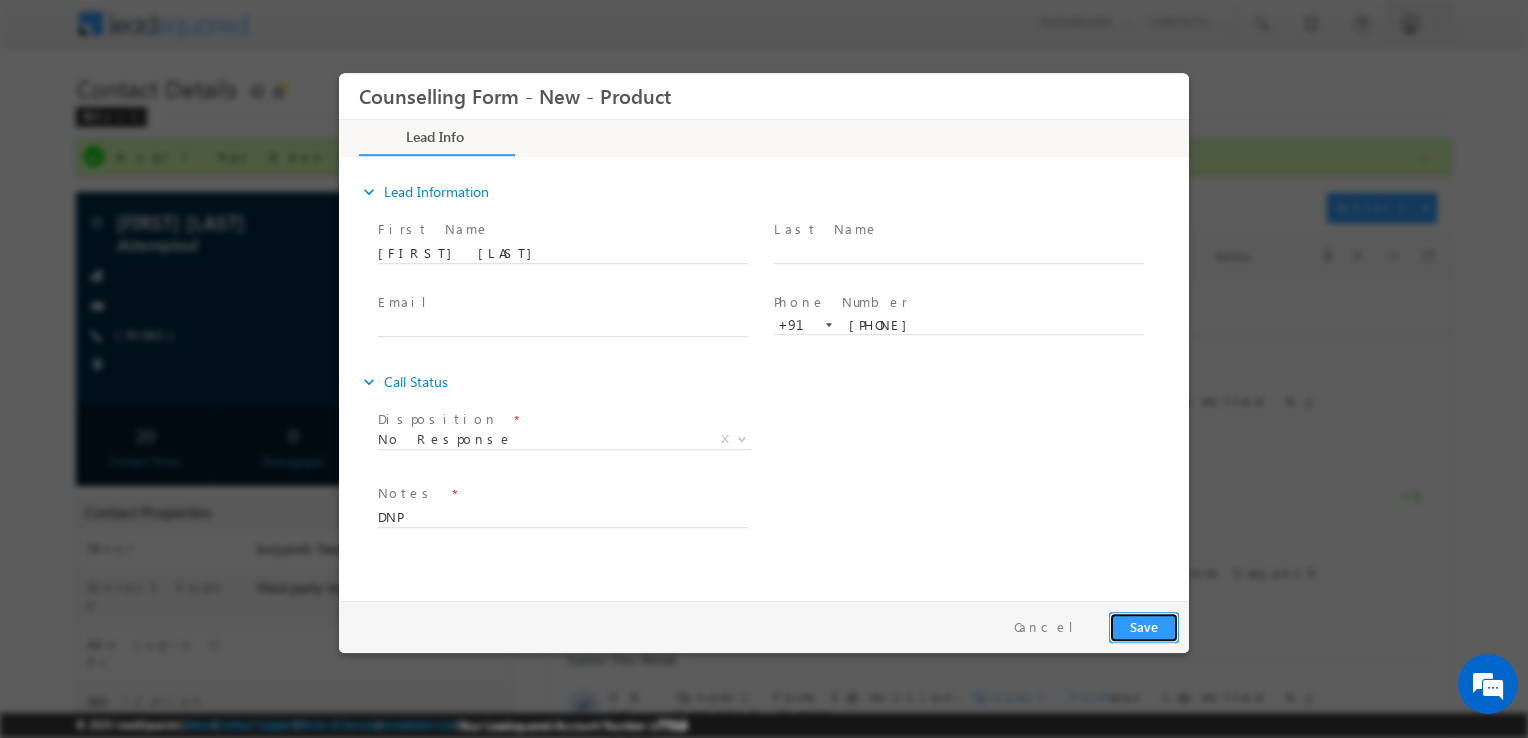 click on "Save" at bounding box center (1144, 627) 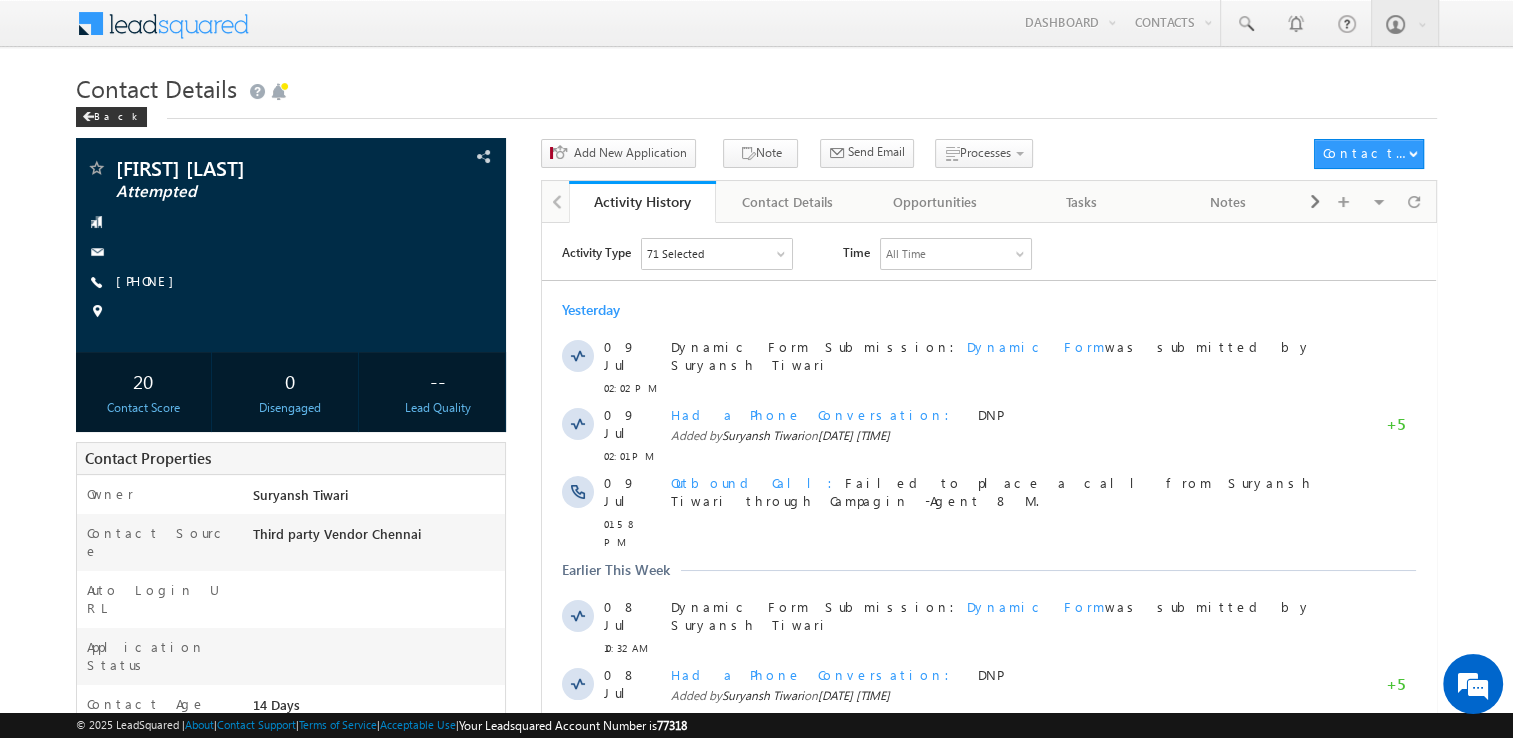 scroll, scrollTop: 0, scrollLeft: 0, axis: both 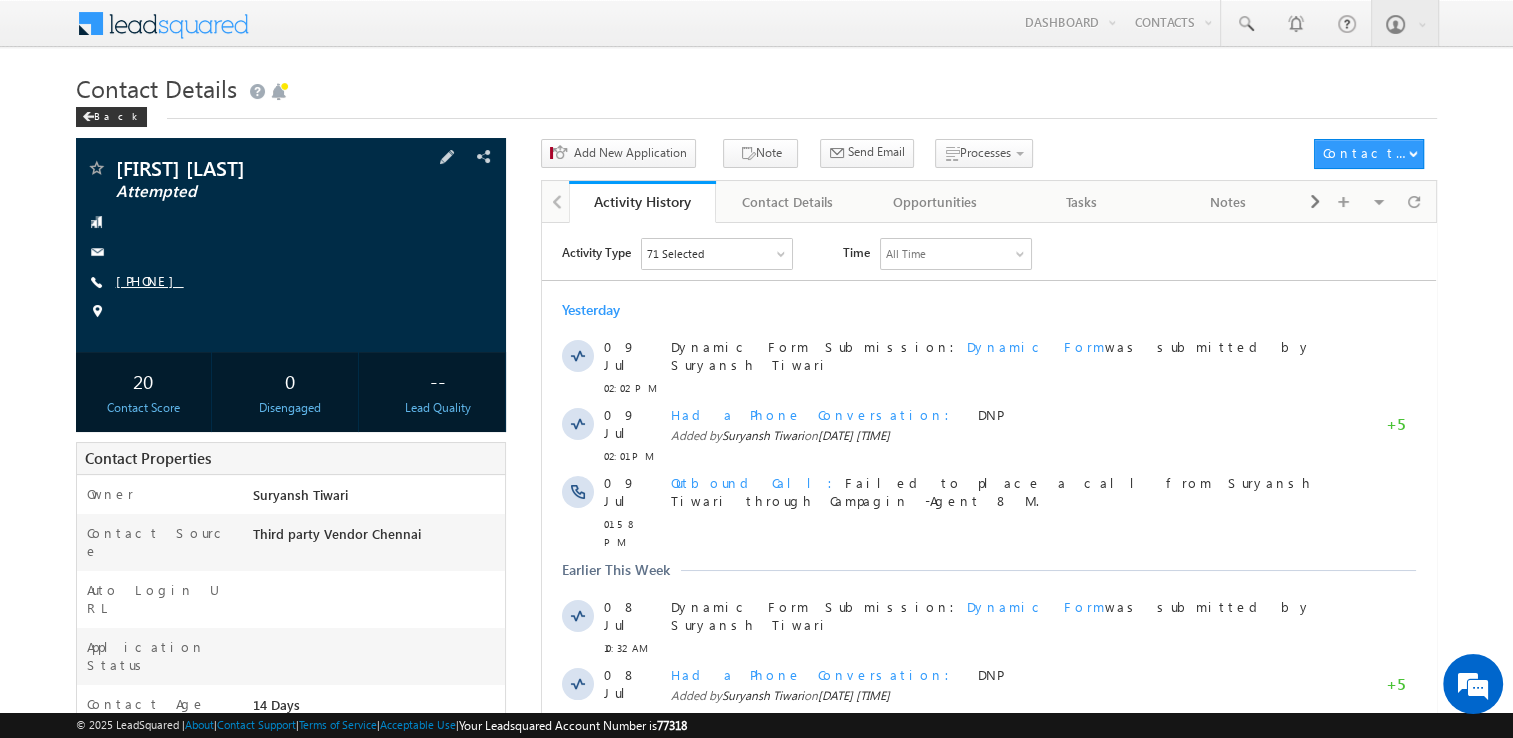 click on "[PHONE]" at bounding box center (150, 280) 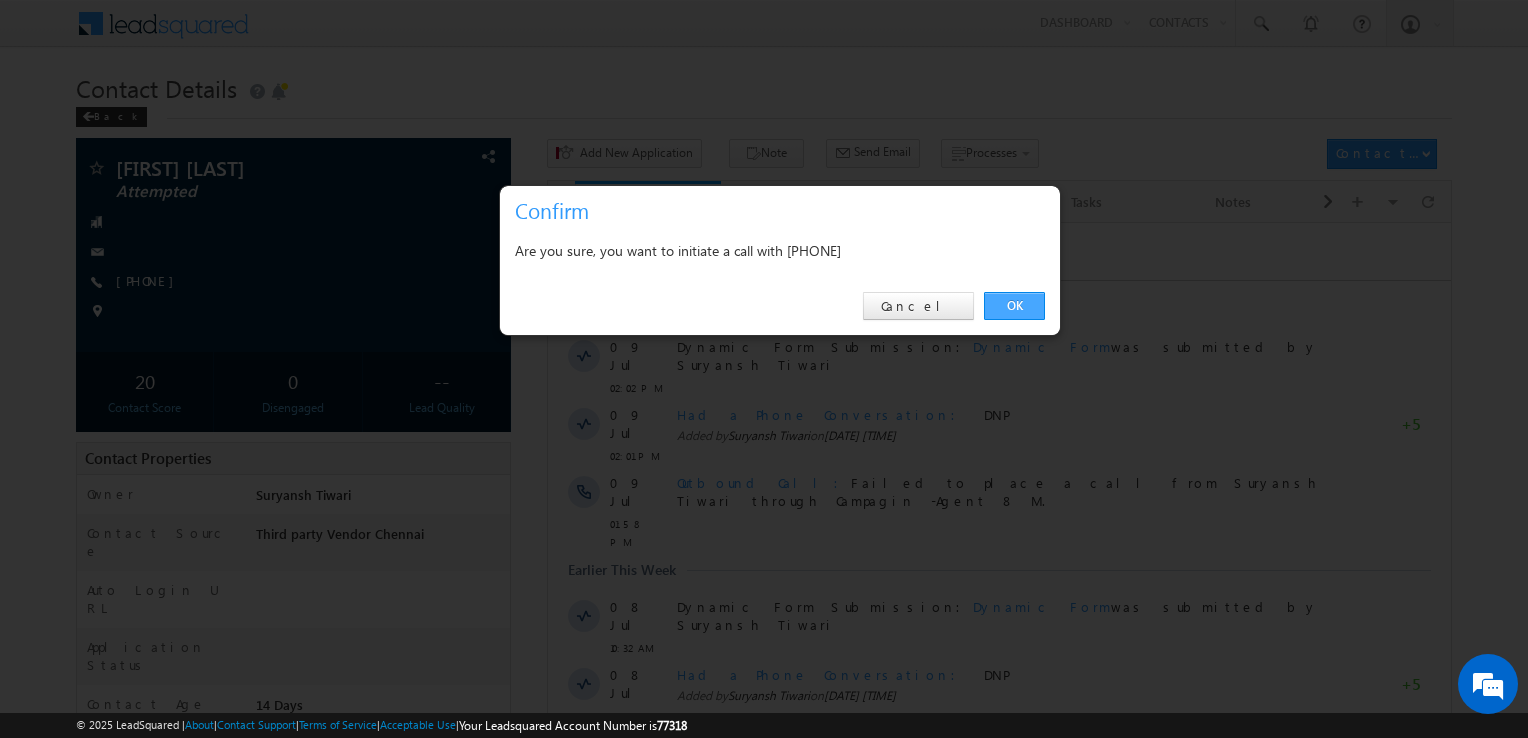 click on "OK" at bounding box center [1014, 306] 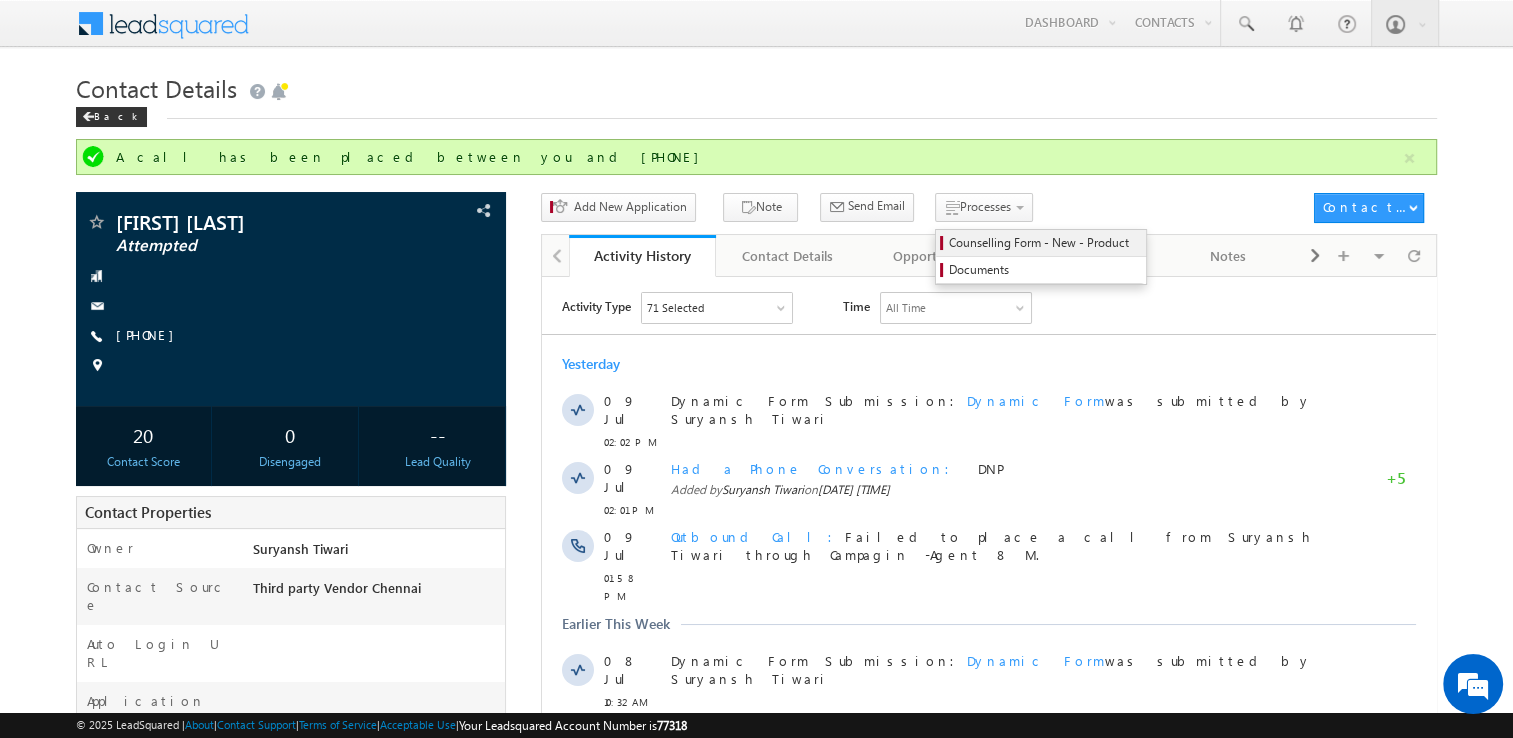 click on "Counselling Form - New - Product" at bounding box center [1044, 243] 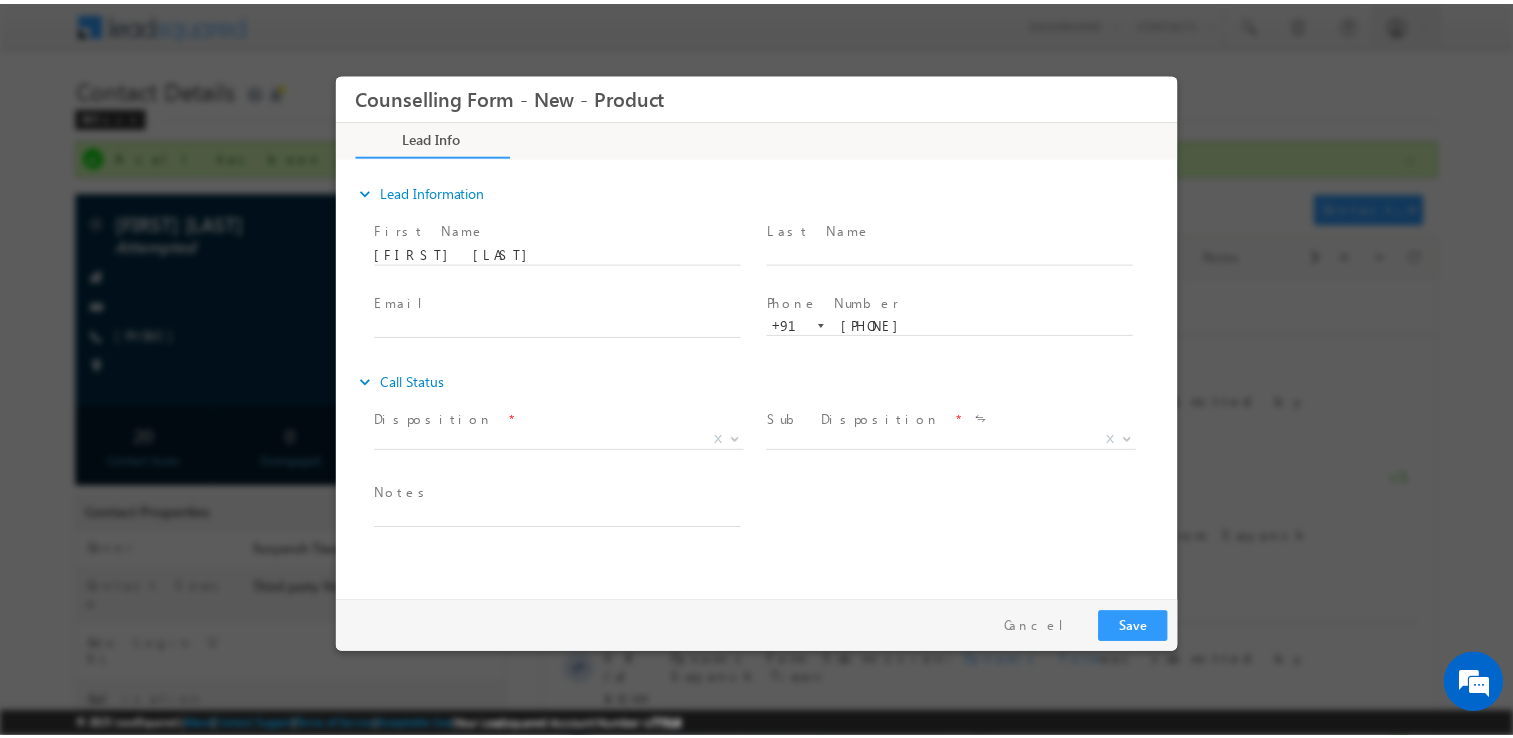 scroll, scrollTop: 0, scrollLeft: 0, axis: both 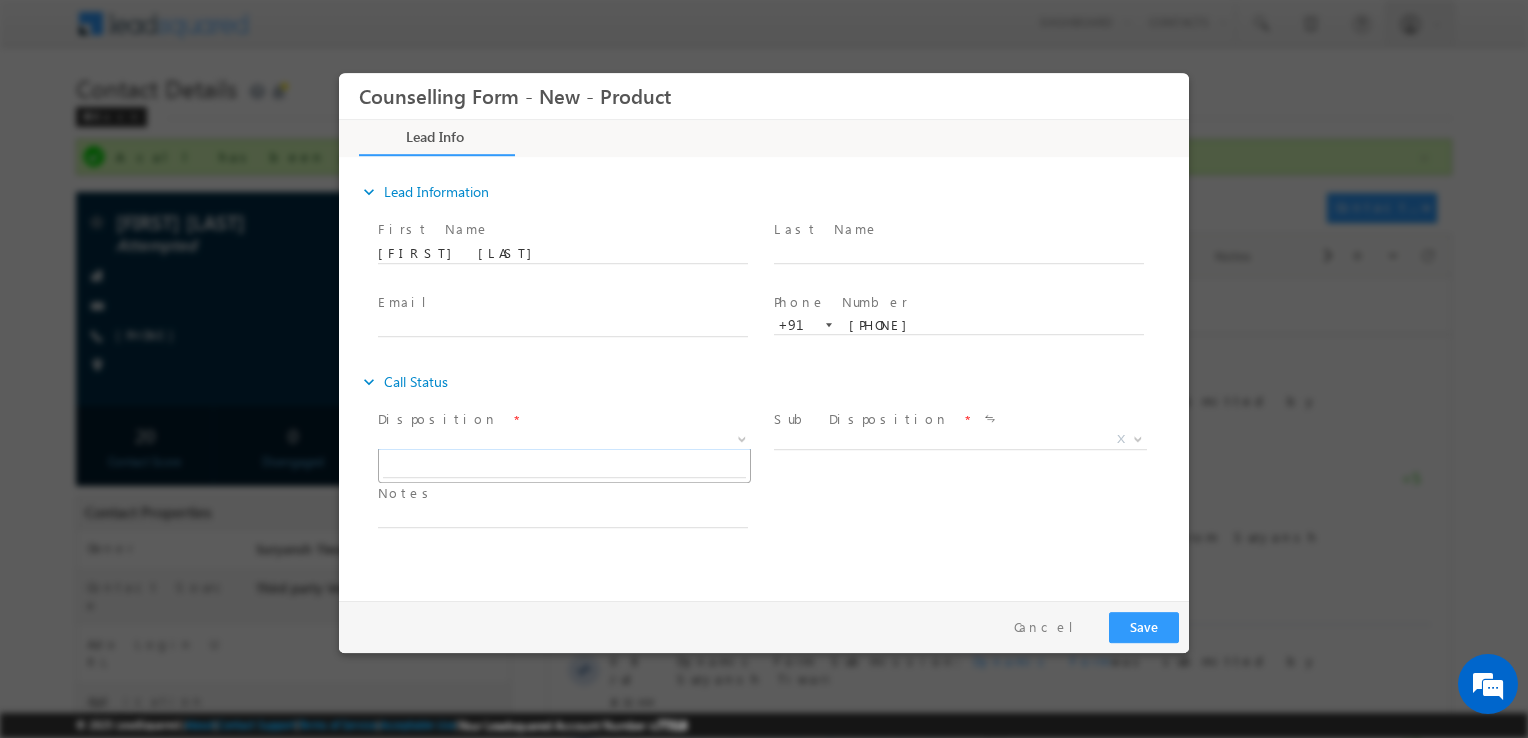 click on "X" at bounding box center (564, 440) 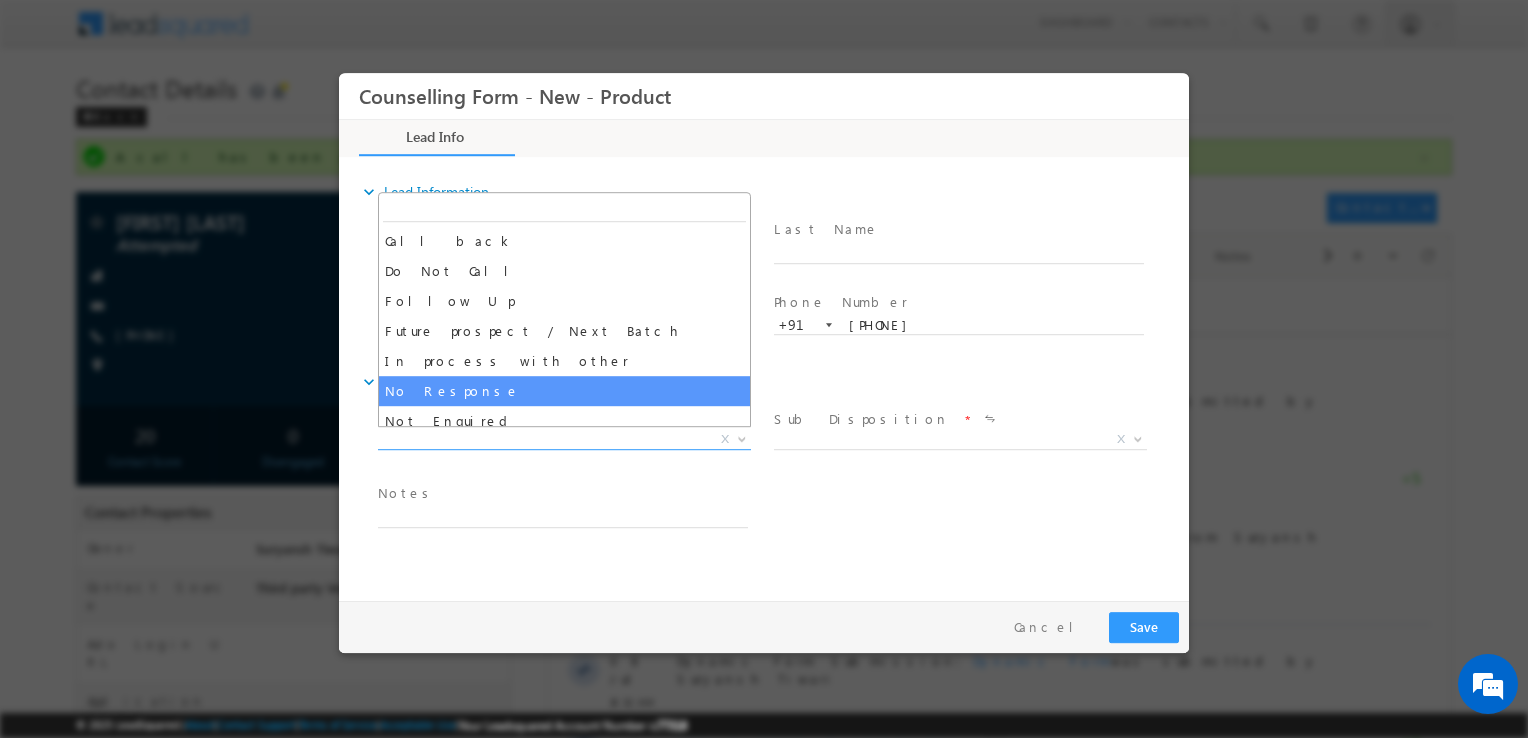 select on "No Response" 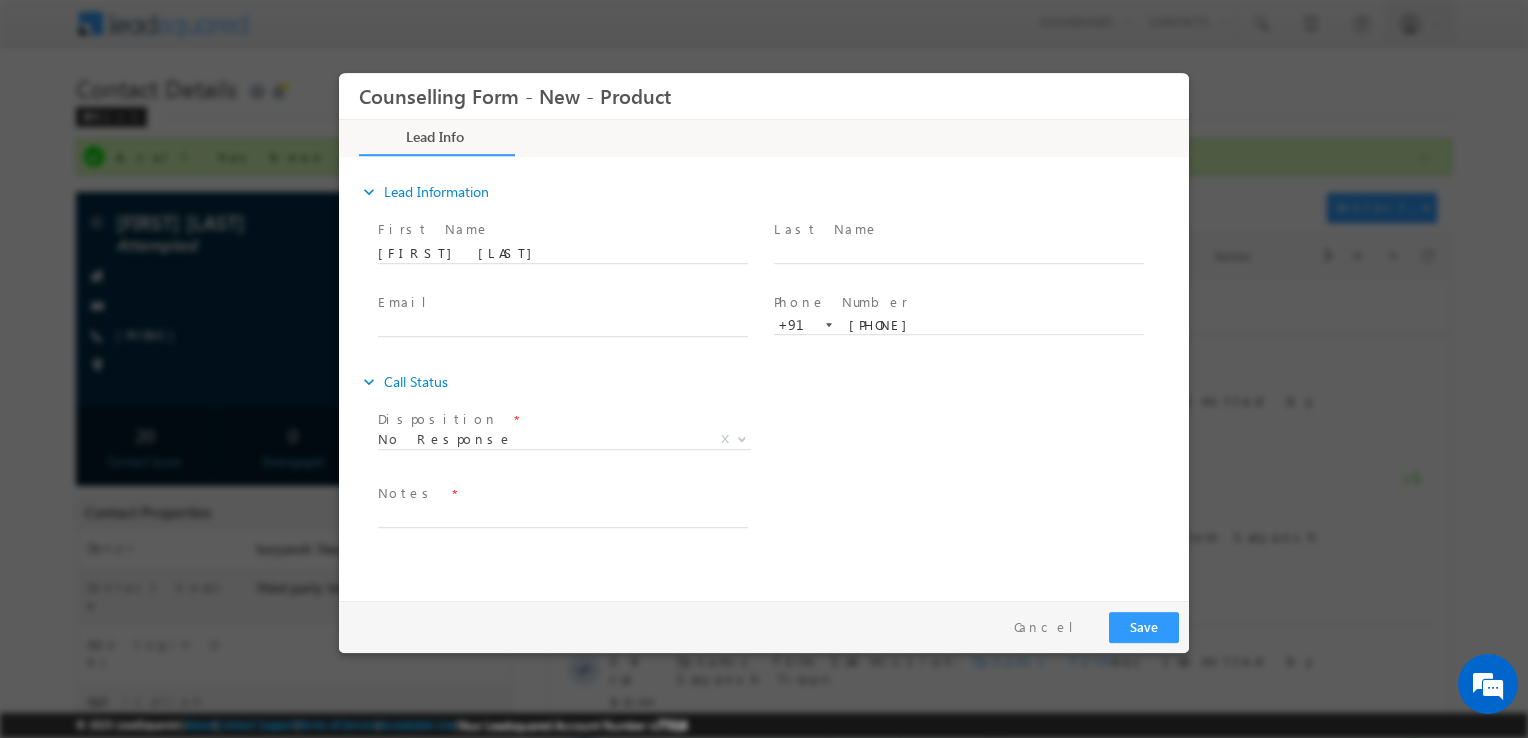 click at bounding box center [572, 517] 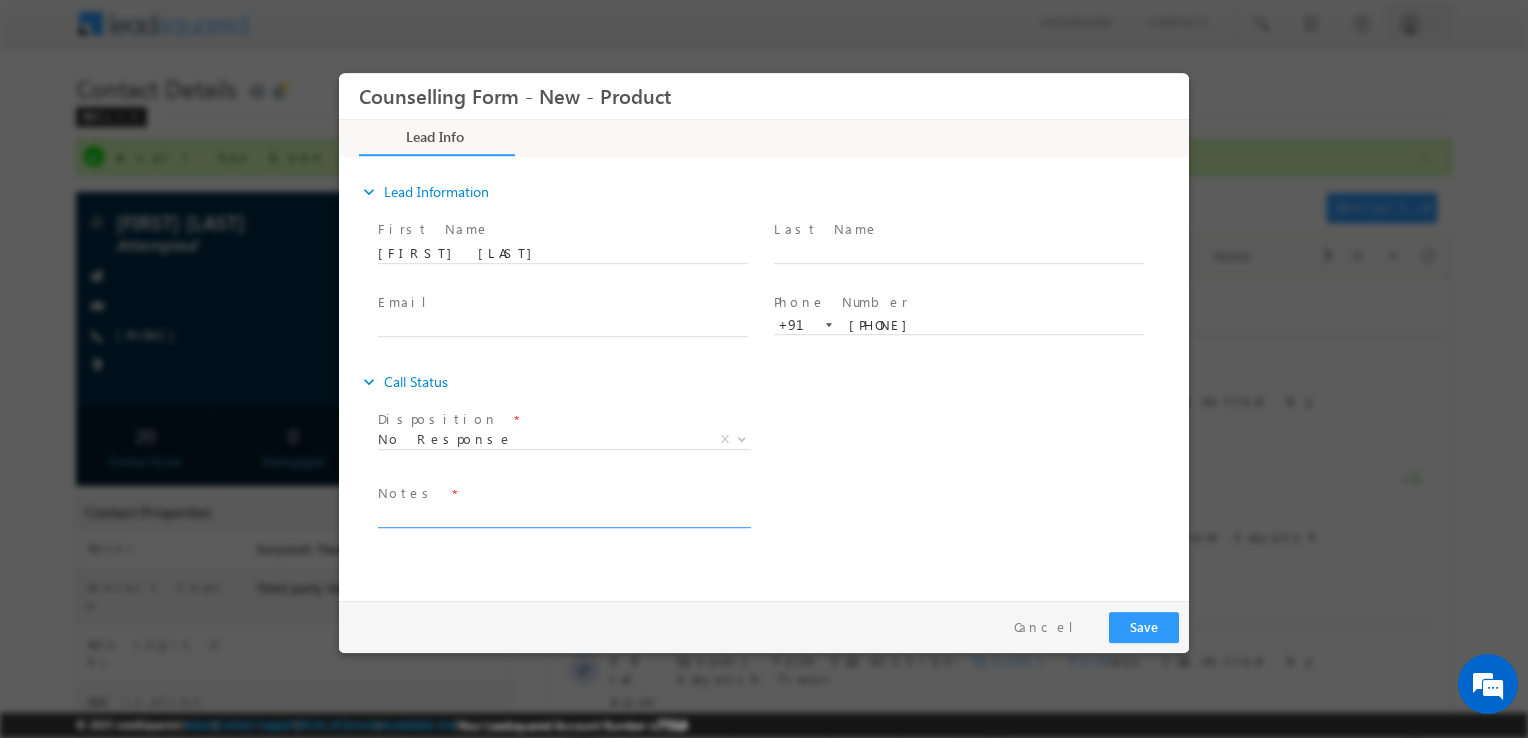 click at bounding box center [563, 516] 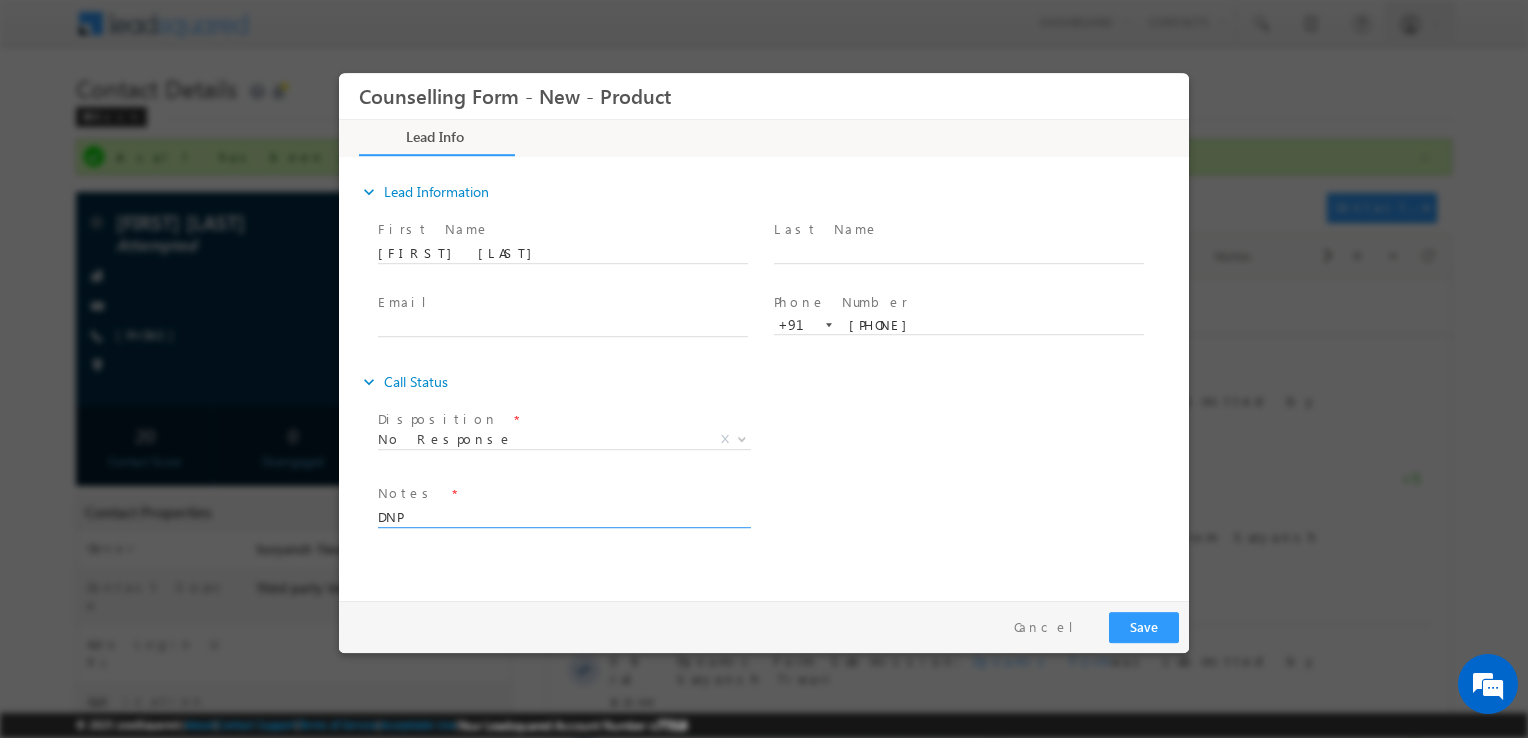 type on "DNP" 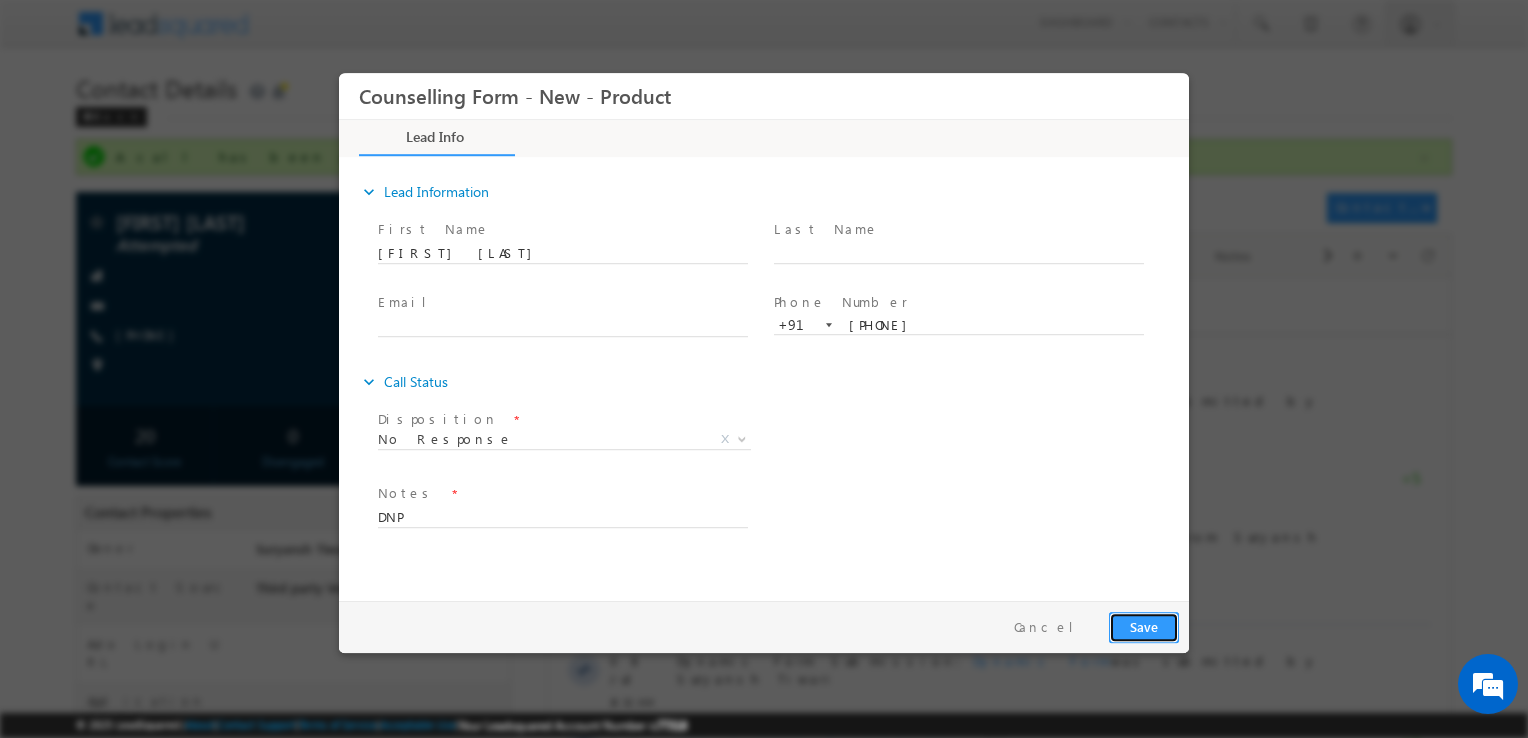 click on "Save" at bounding box center [1144, 627] 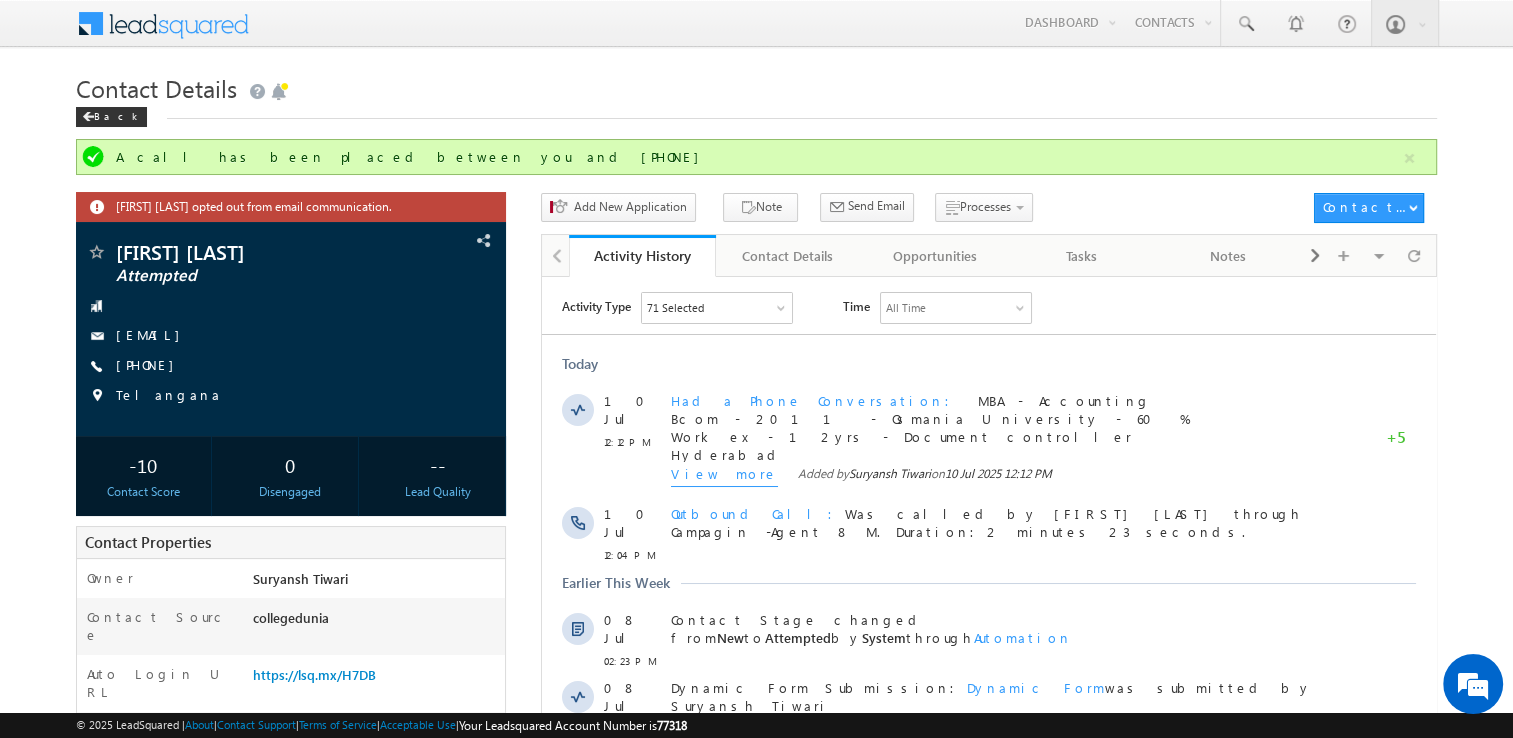 scroll, scrollTop: 0, scrollLeft: 0, axis: both 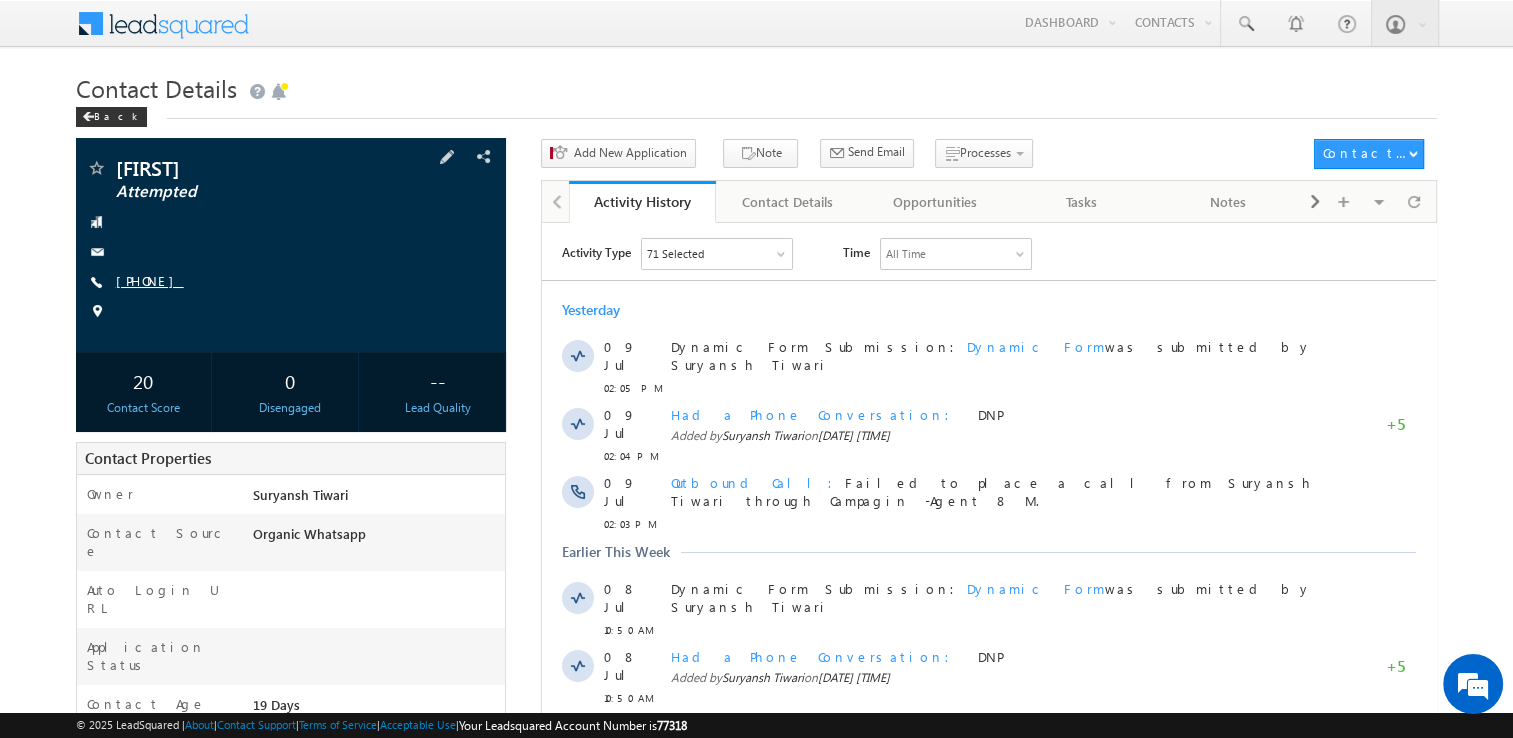 drag, startPoint x: 0, startPoint y: 0, endPoint x: 171, endPoint y: 280, distance: 328.08688 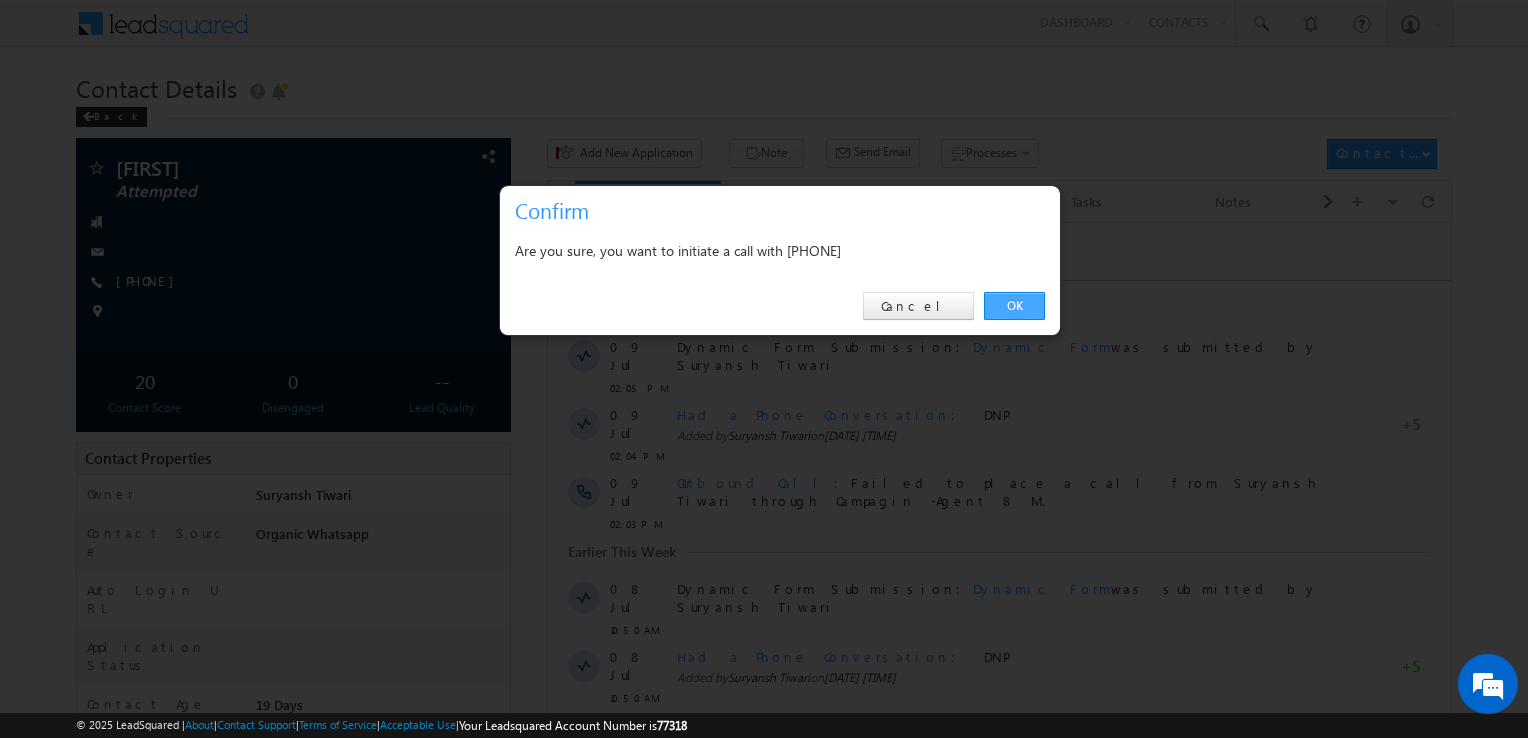 click on "OK" at bounding box center [1014, 306] 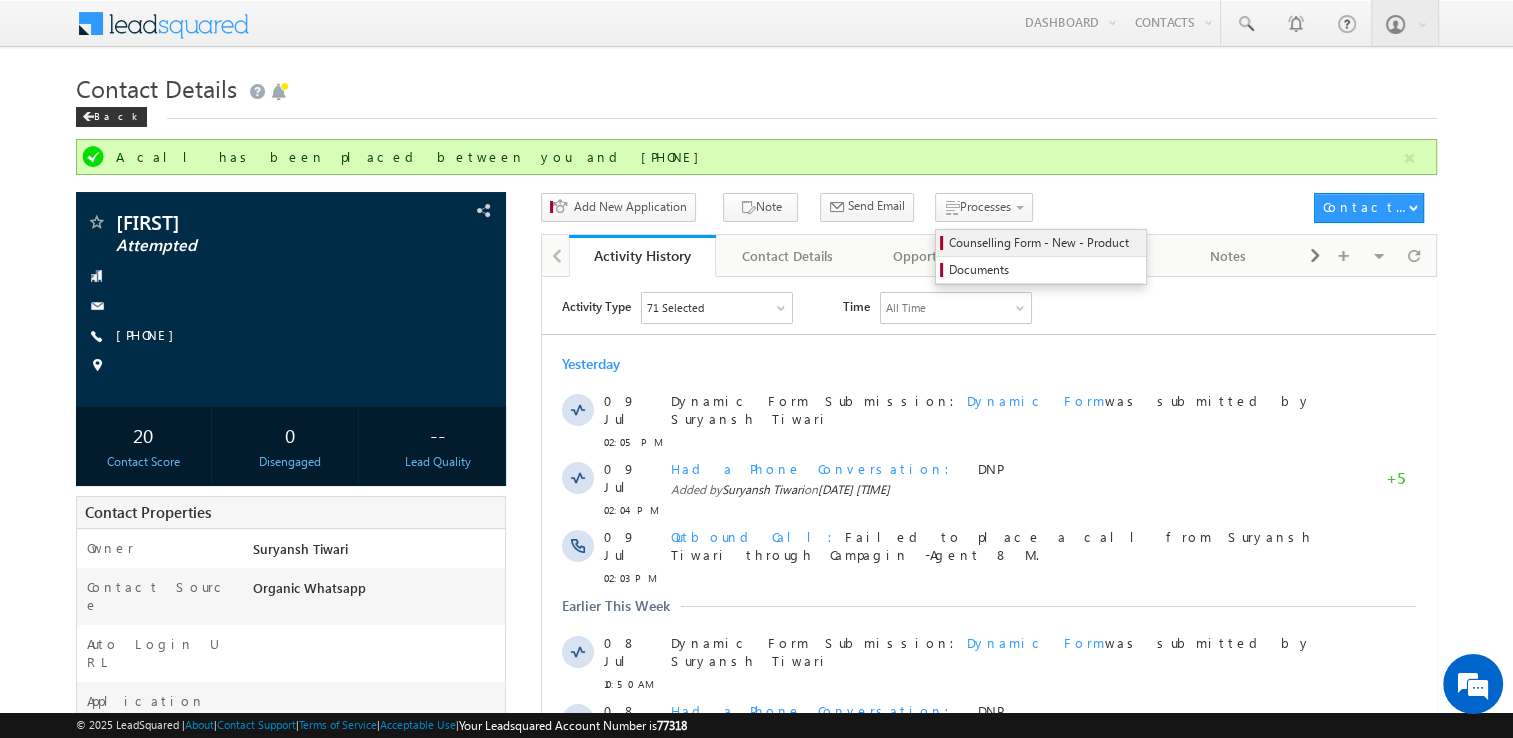 click on "Counselling Form - New - Product" at bounding box center (1041, 243) 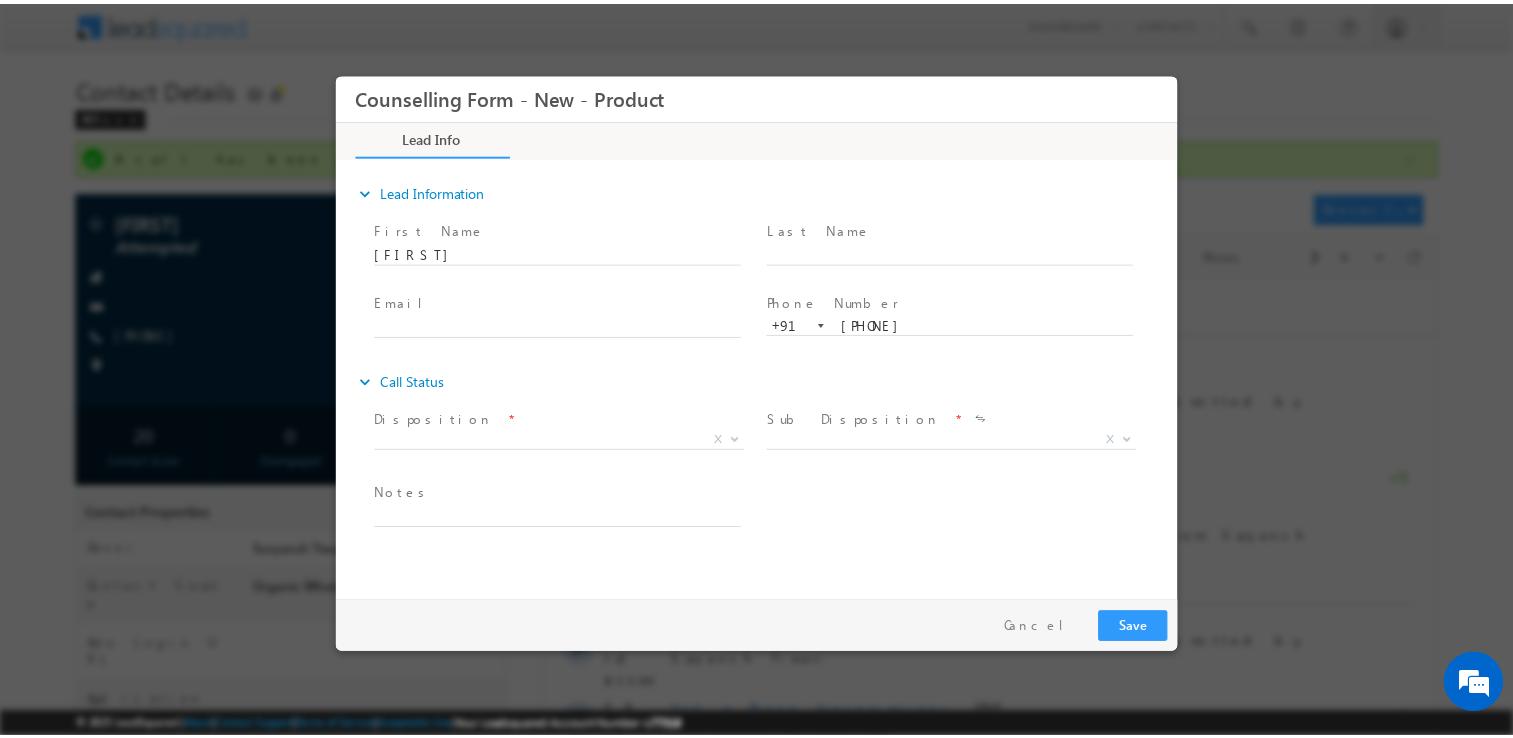scroll, scrollTop: 0, scrollLeft: 0, axis: both 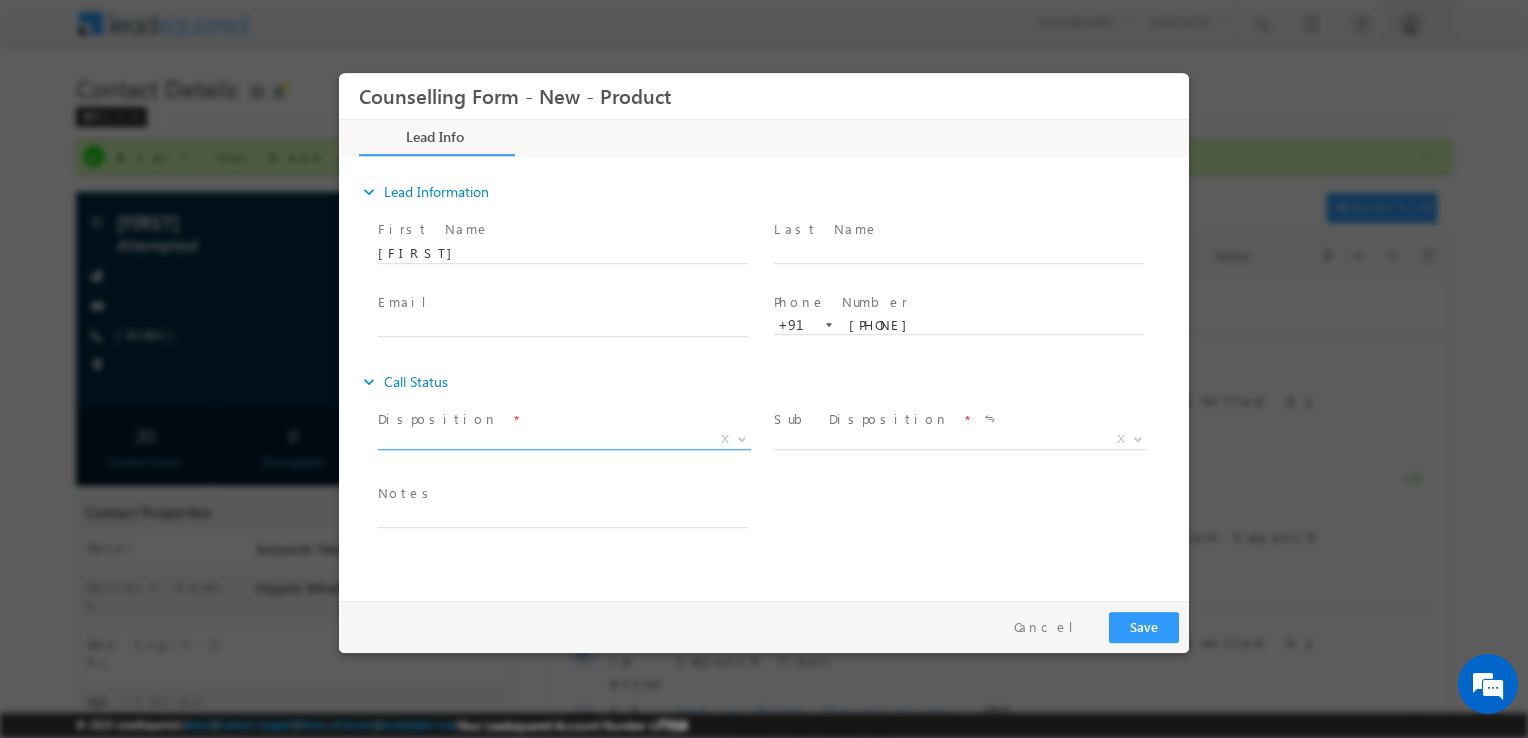 click on "X" at bounding box center [564, 440] 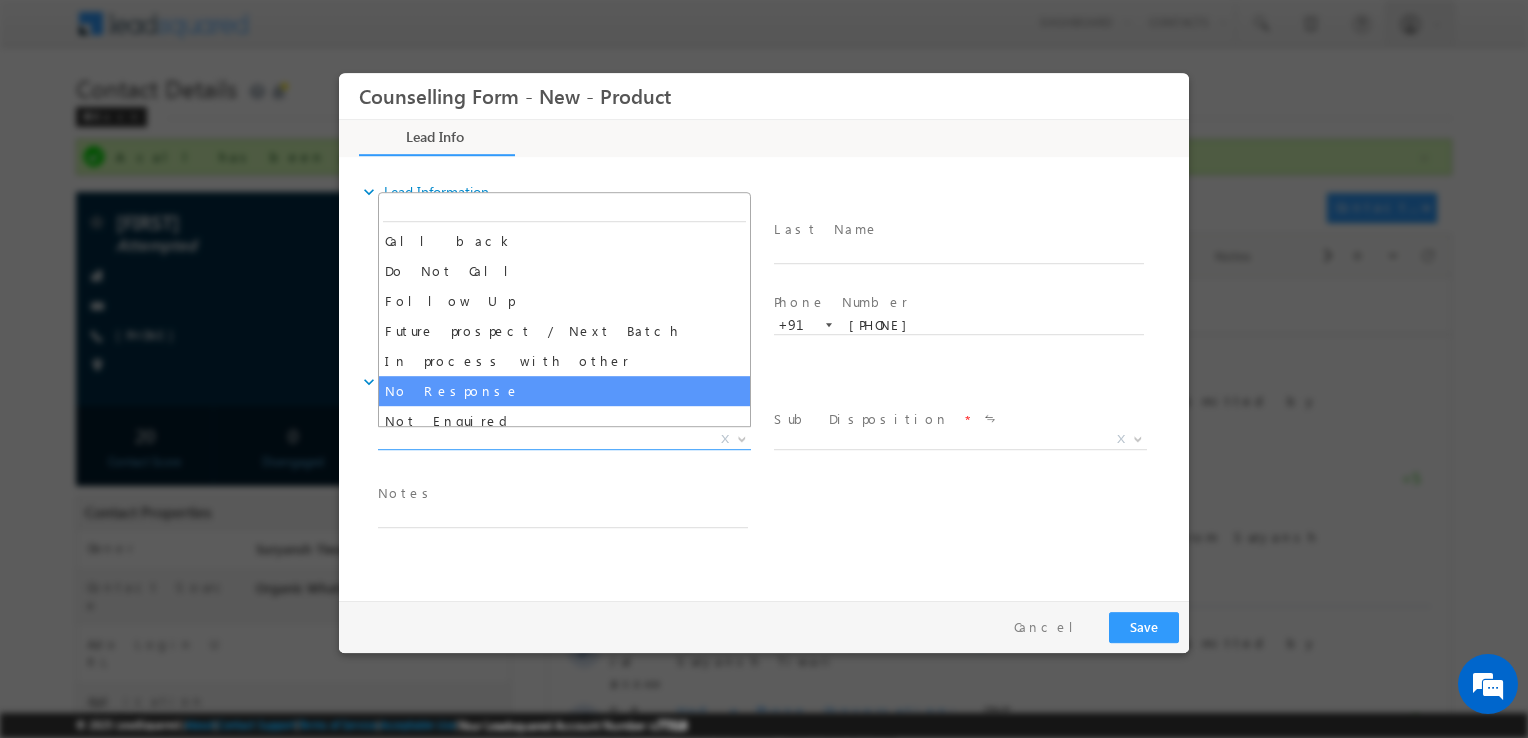 select on "No Response" 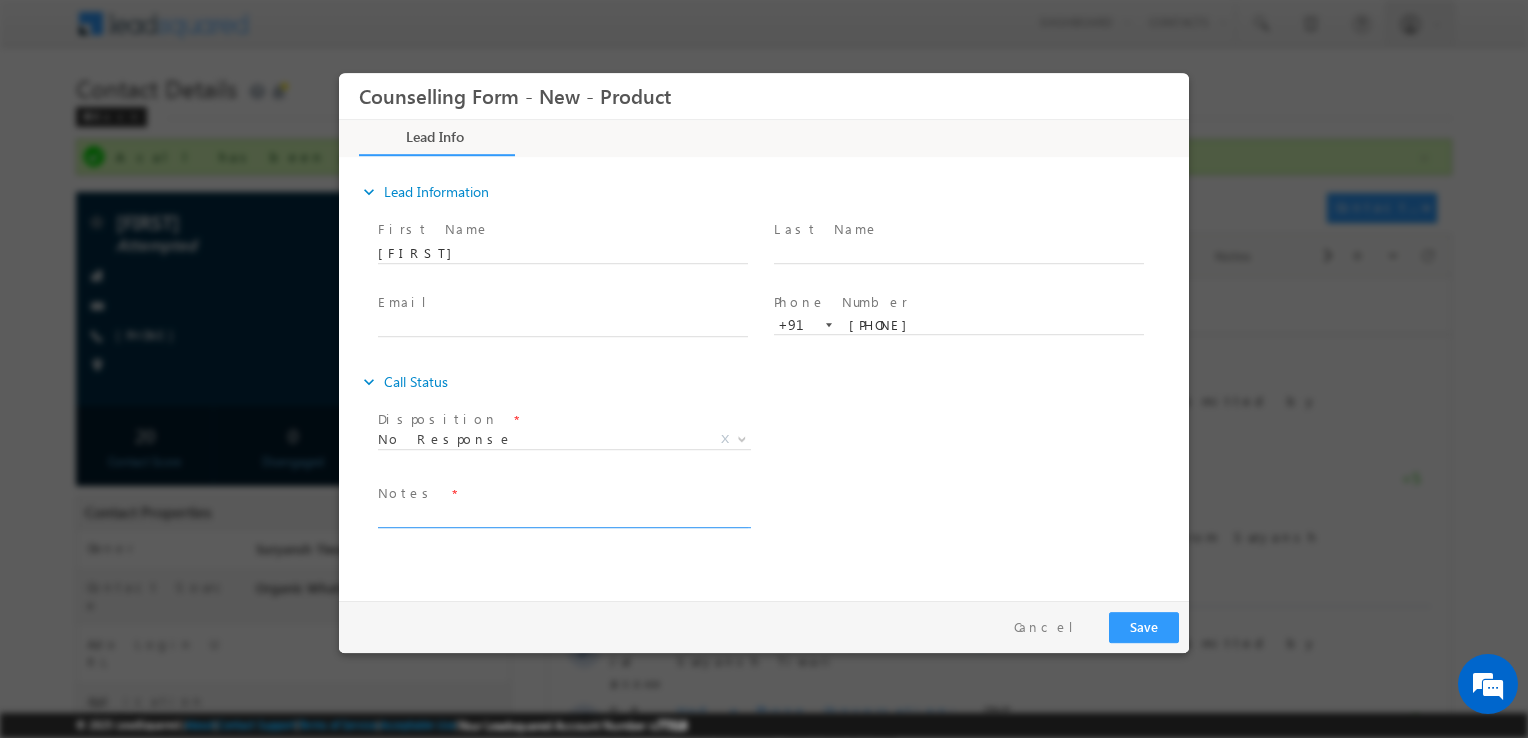 click at bounding box center (563, 516) 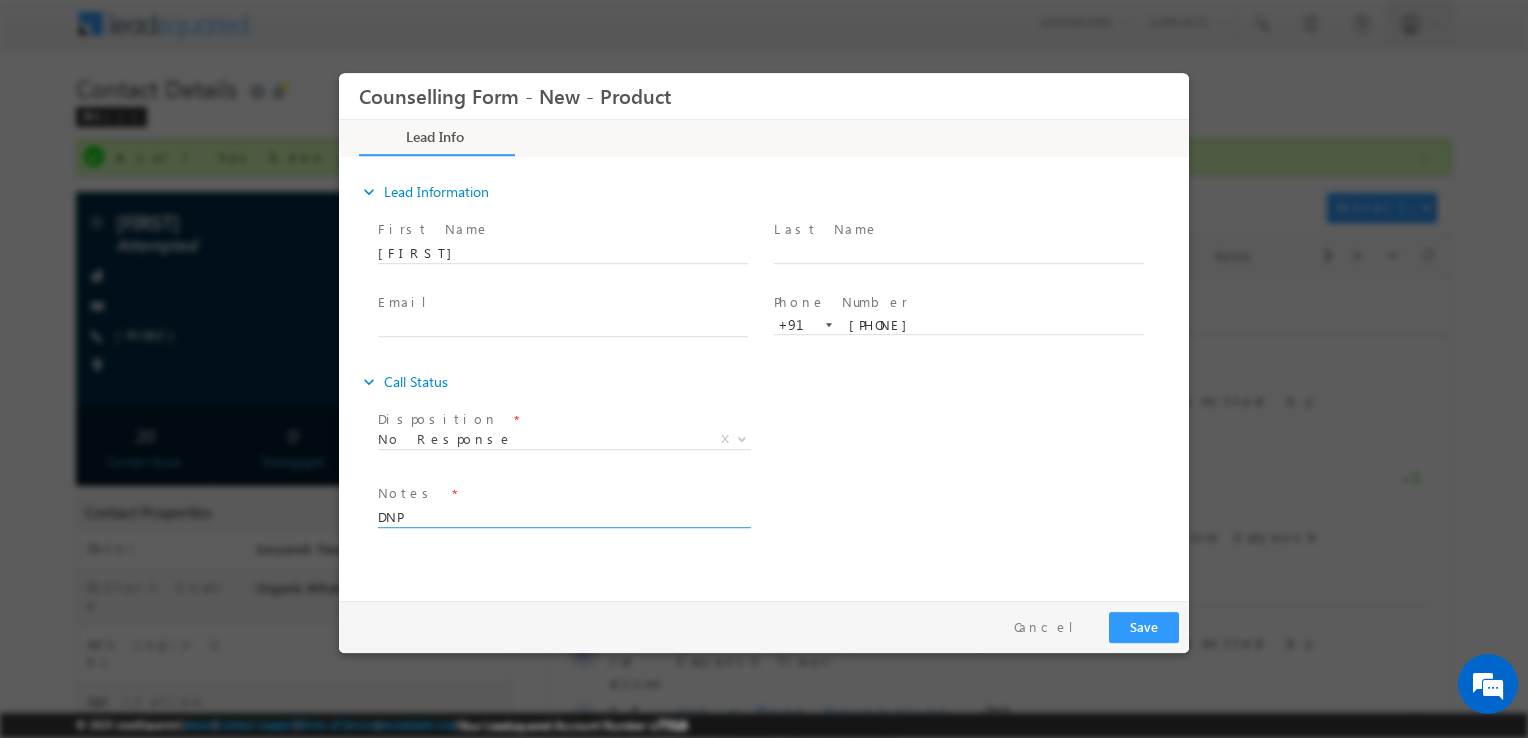 type on "DNP" 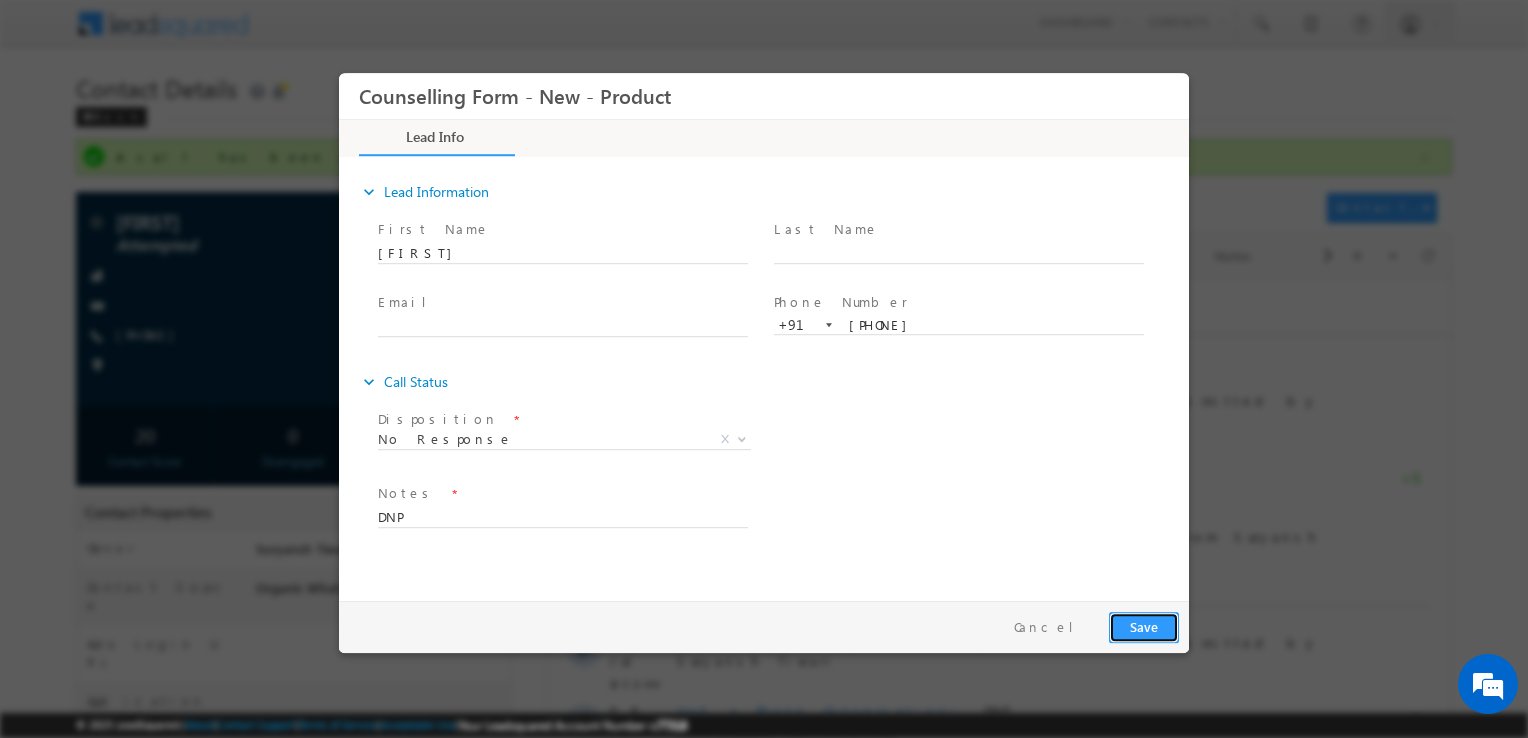 click on "Save" at bounding box center [1144, 627] 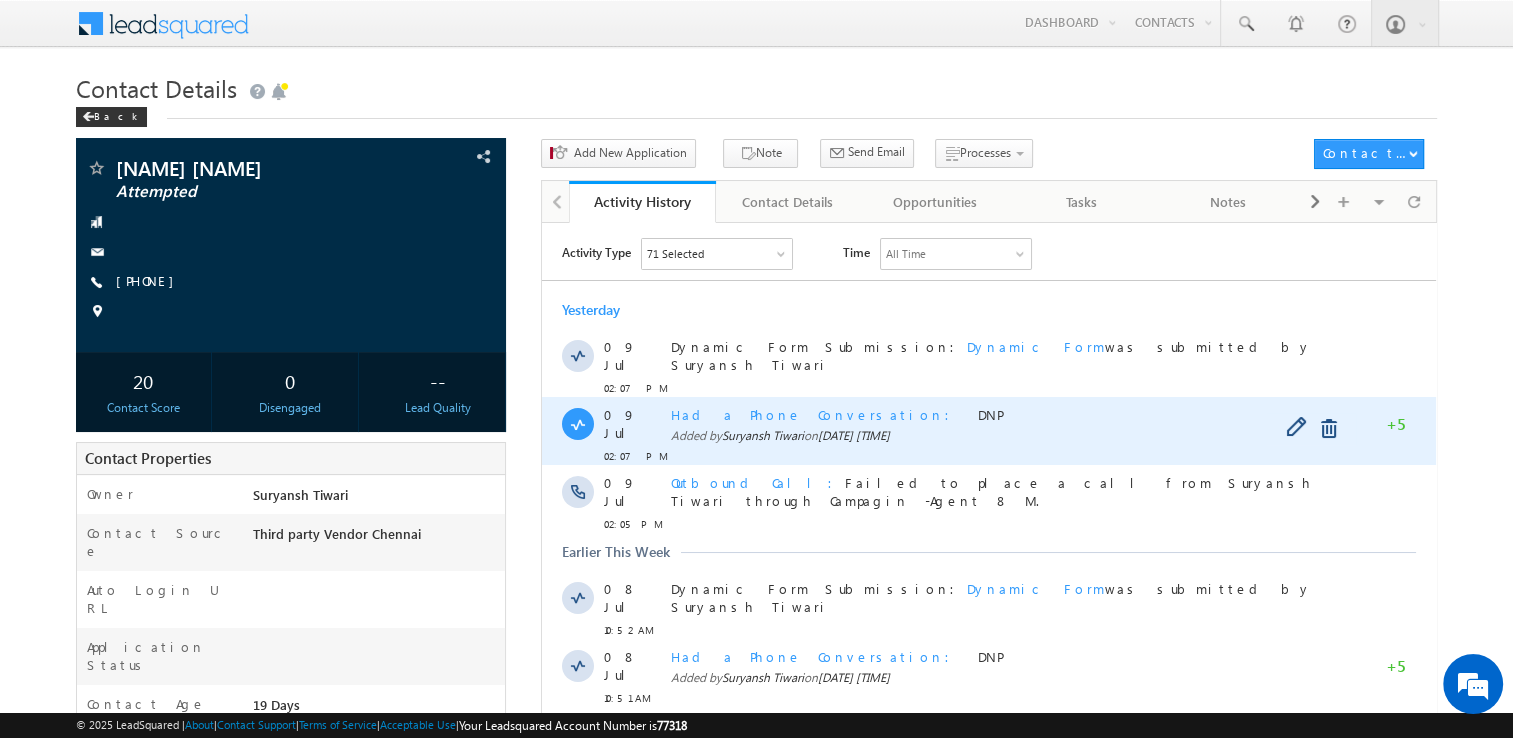 scroll, scrollTop: 0, scrollLeft: 0, axis: both 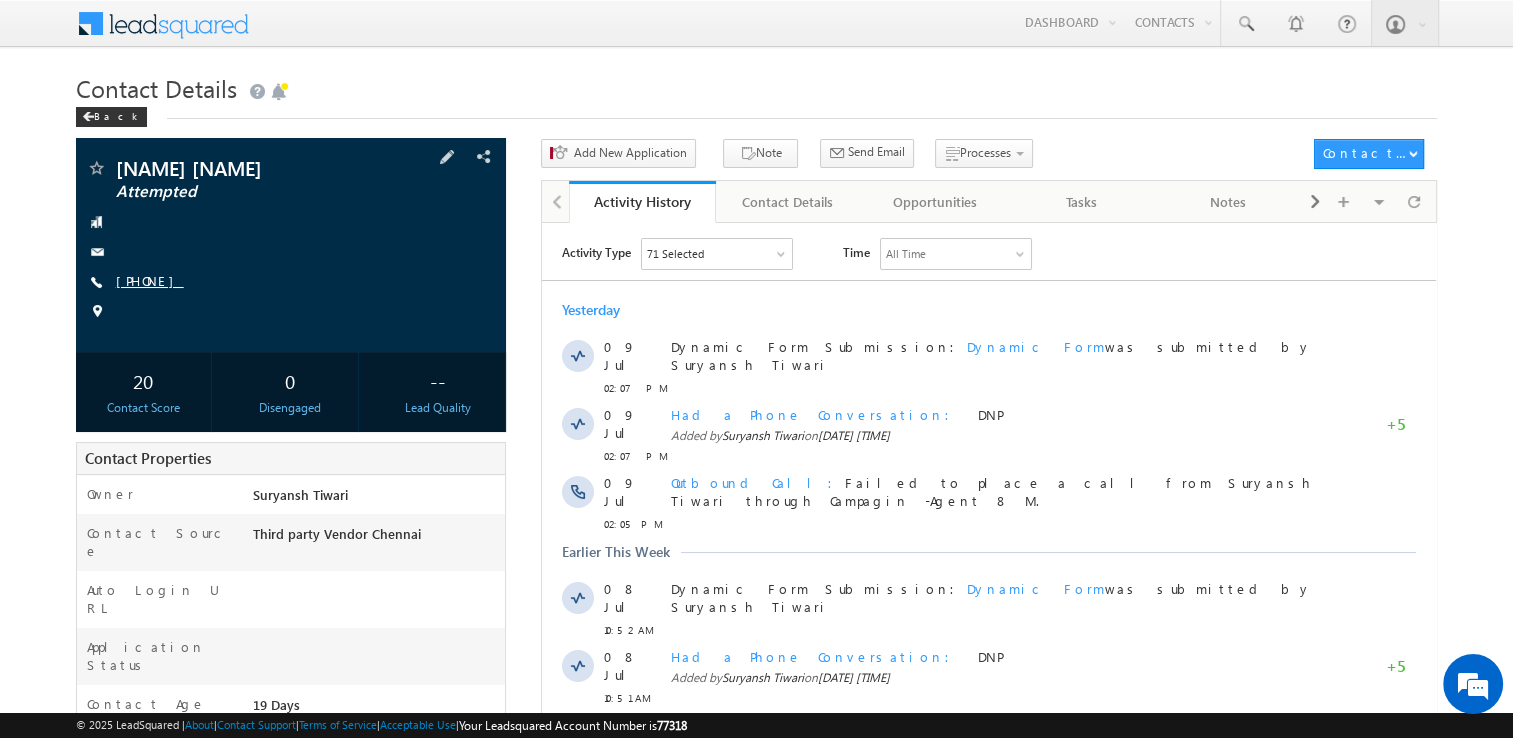 click on "+91-7080240124" at bounding box center [150, 280] 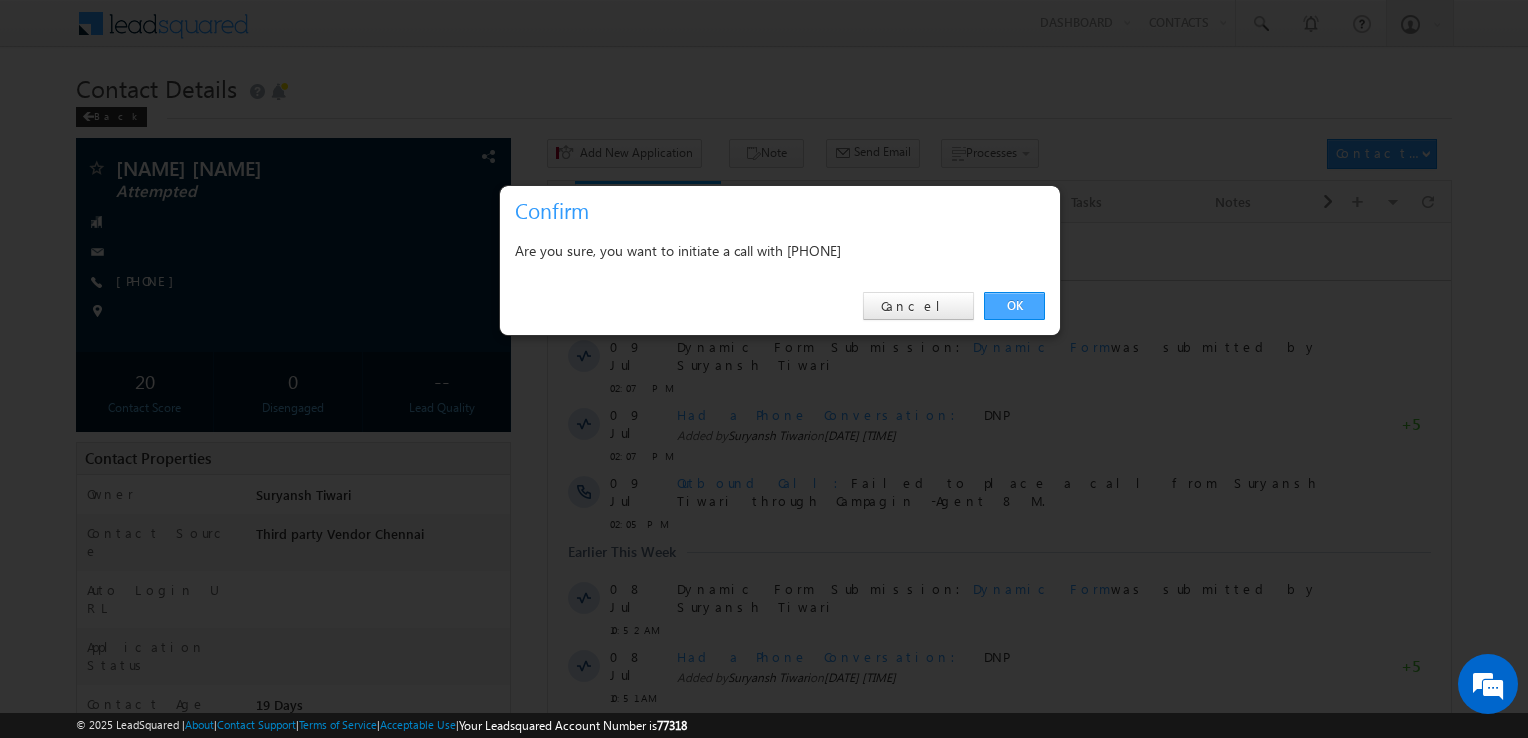 click on "OK" at bounding box center [1014, 306] 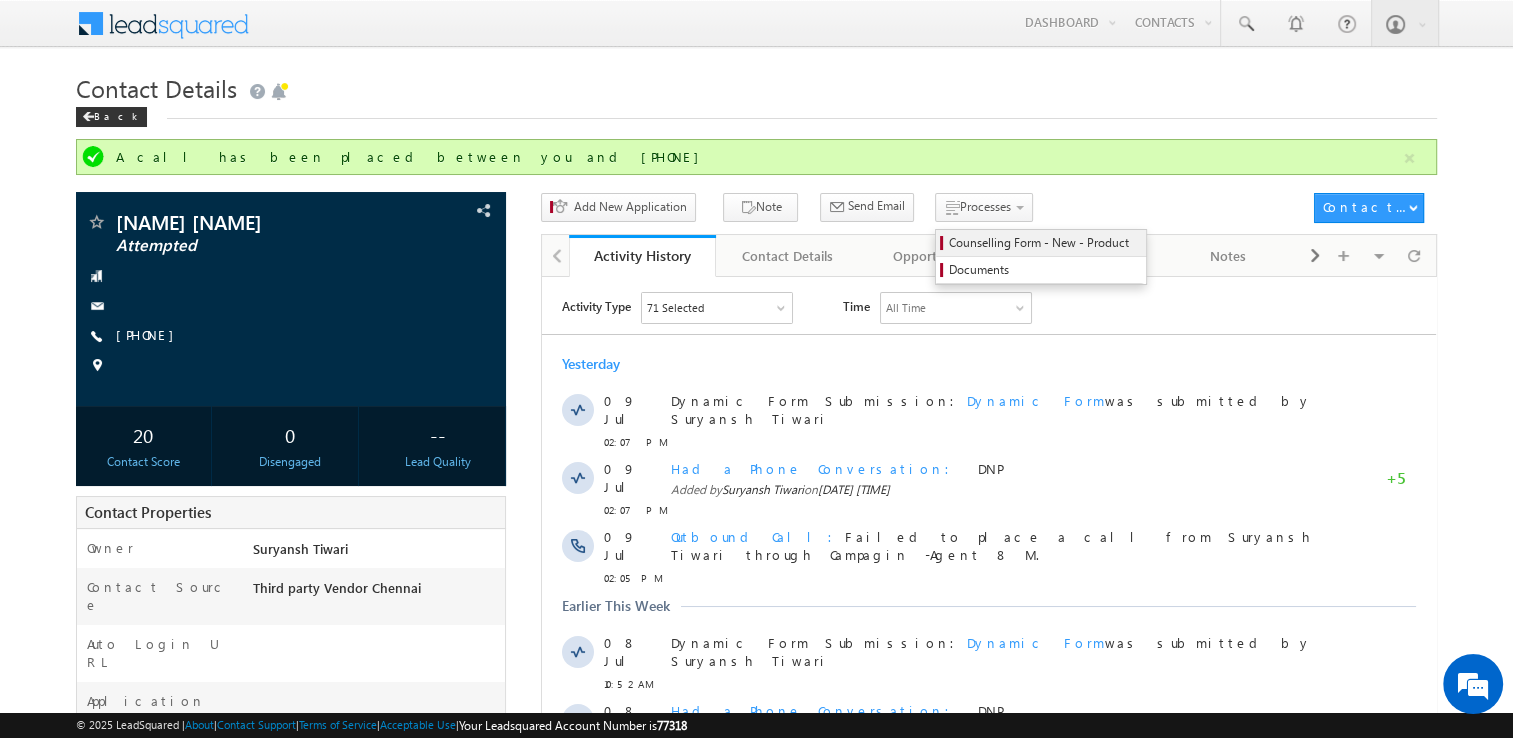 click on "Counselling Form - New - Product" at bounding box center (1044, 243) 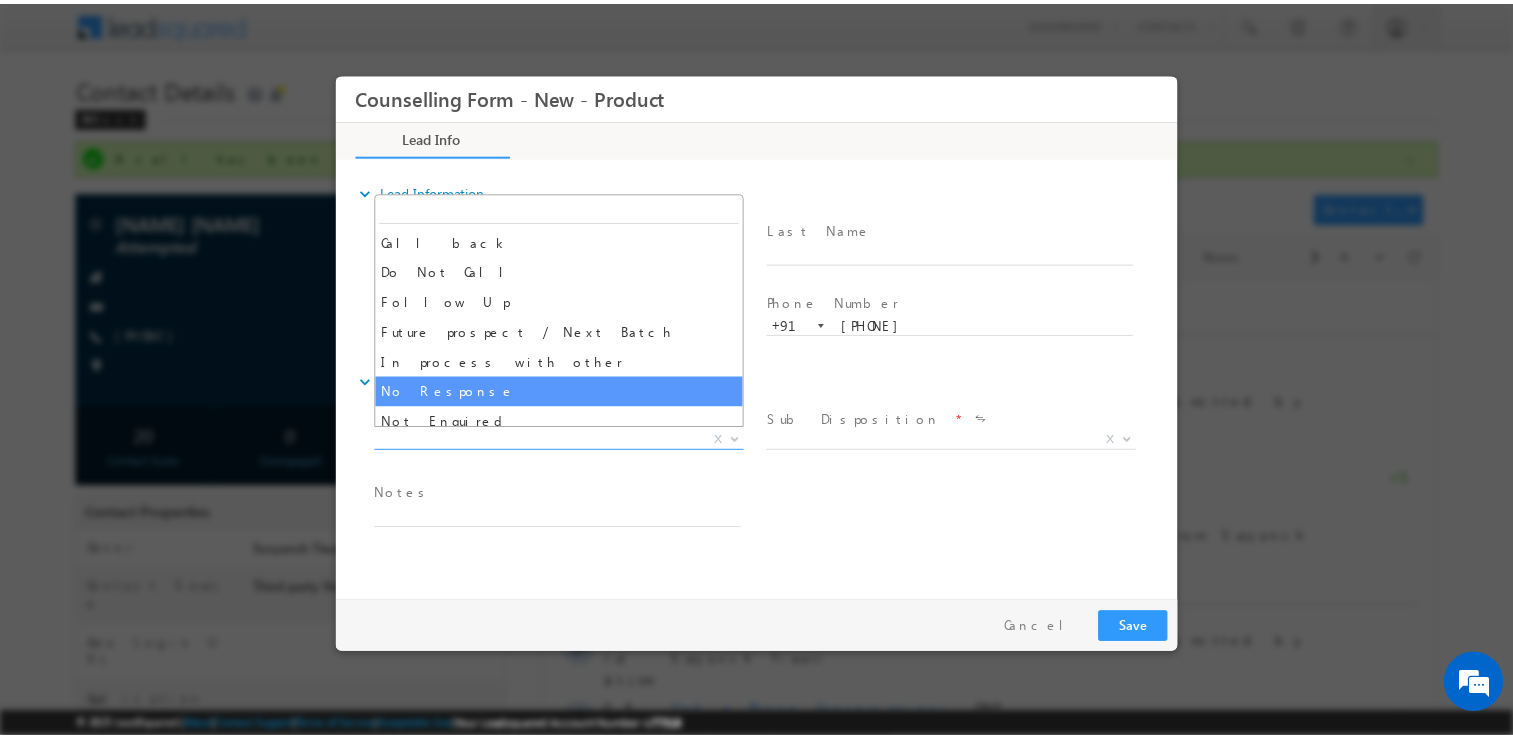 scroll, scrollTop: 0, scrollLeft: 0, axis: both 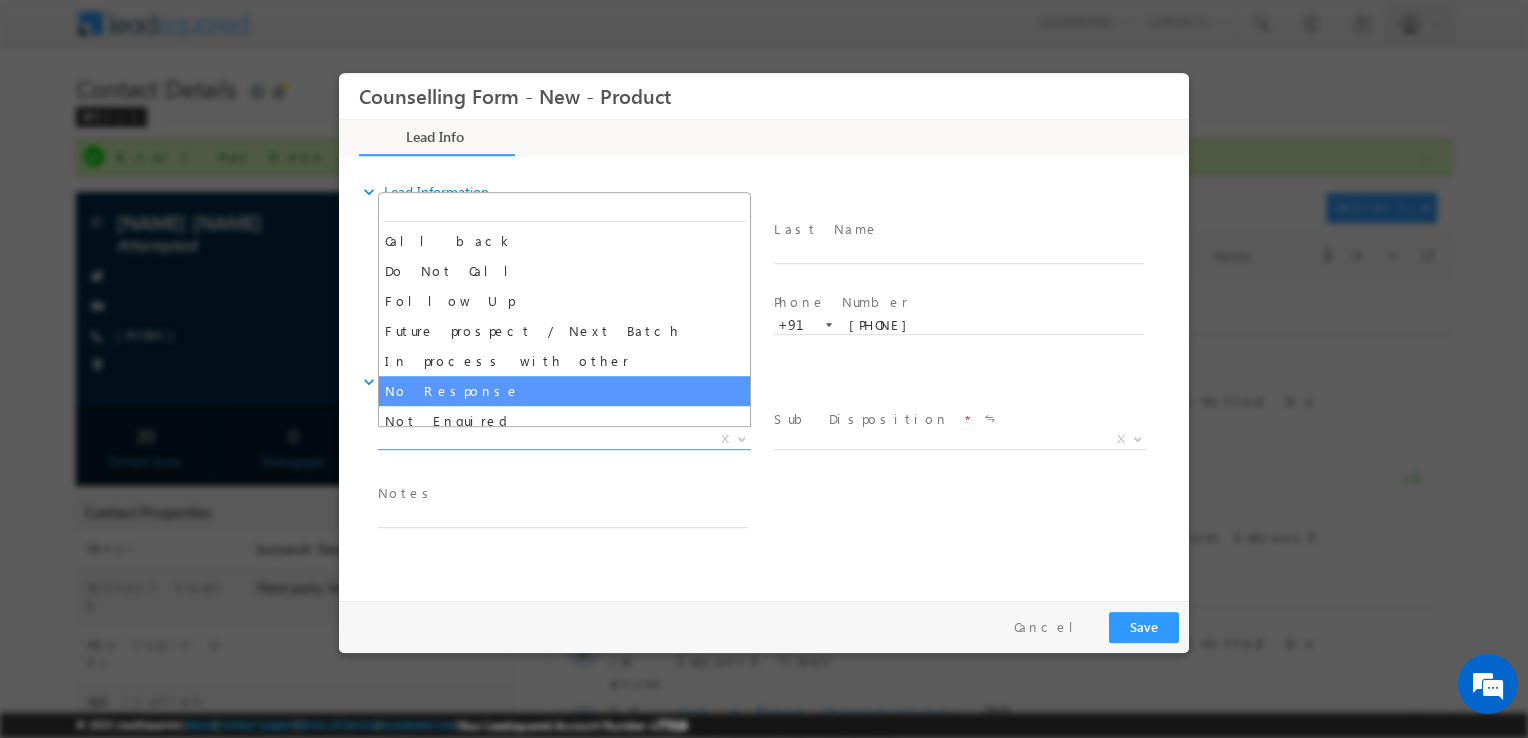 select on "No Response" 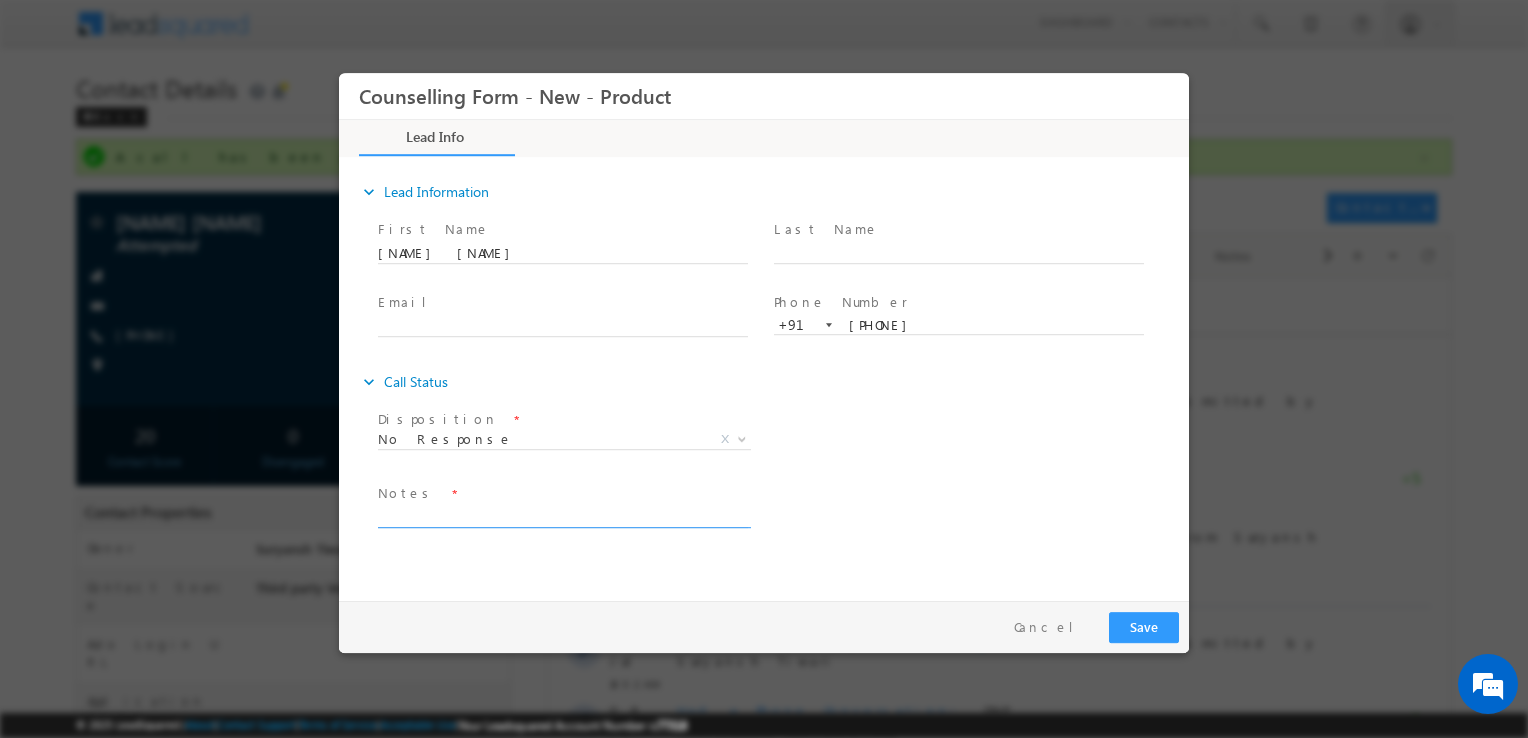 click at bounding box center [563, 516] 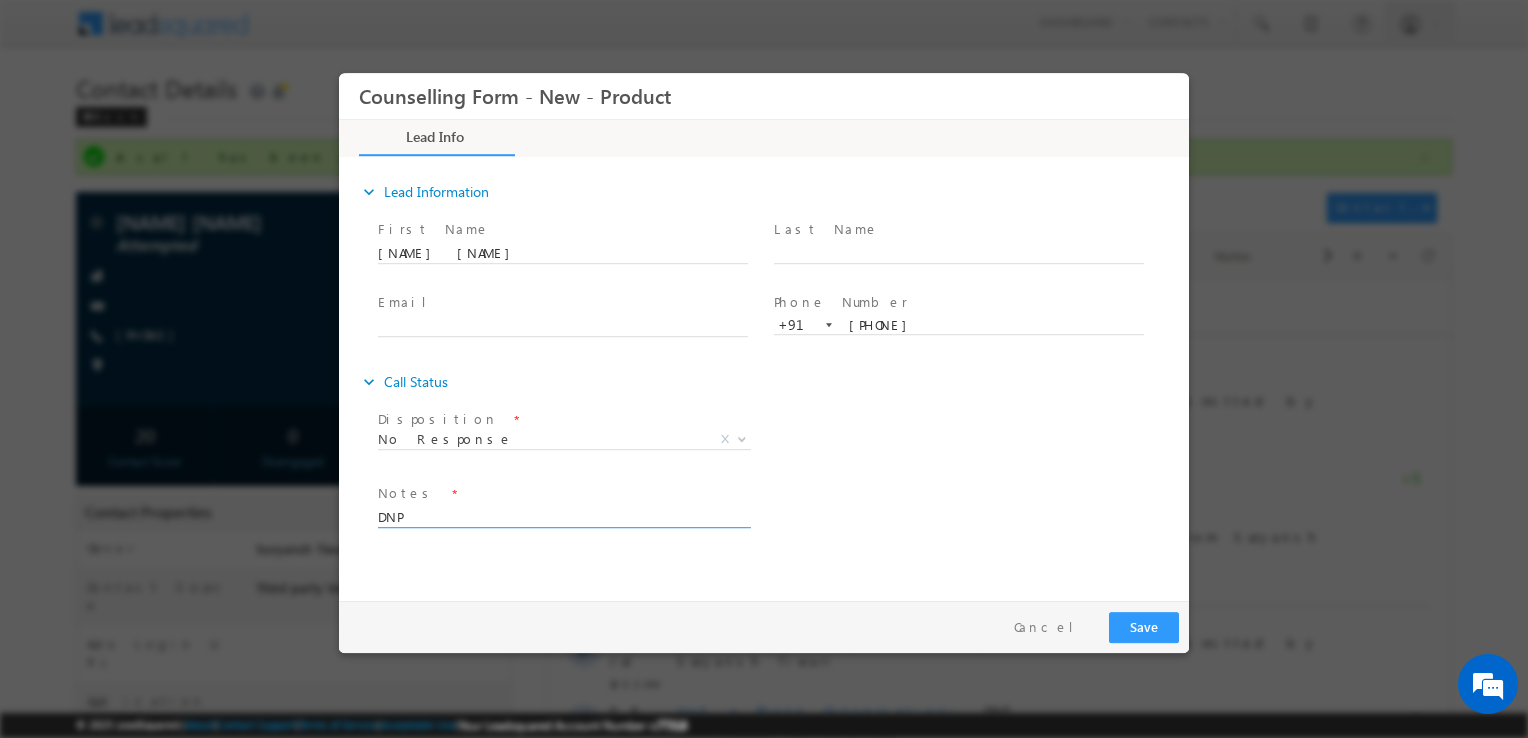 type on "DNP" 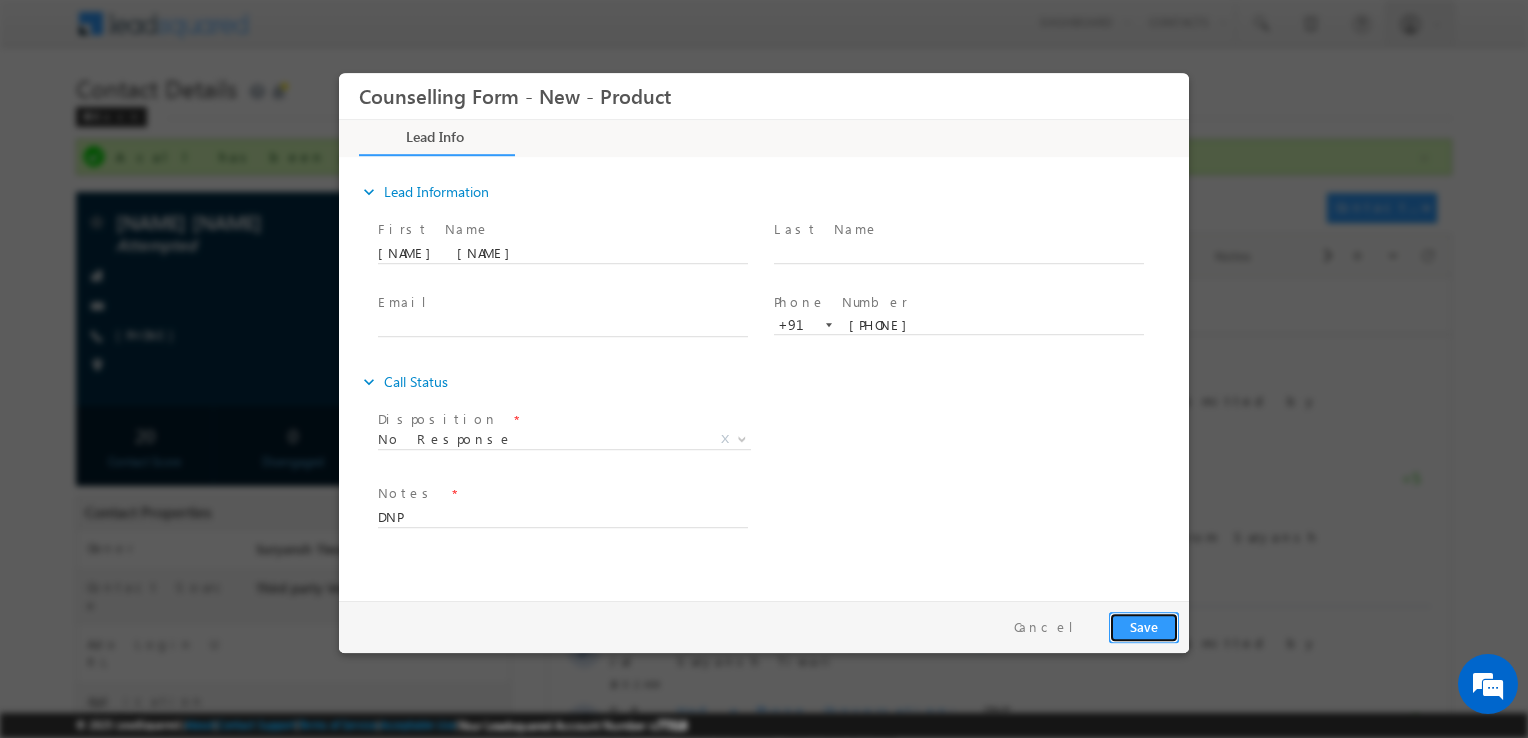 click on "Save" at bounding box center (1144, 627) 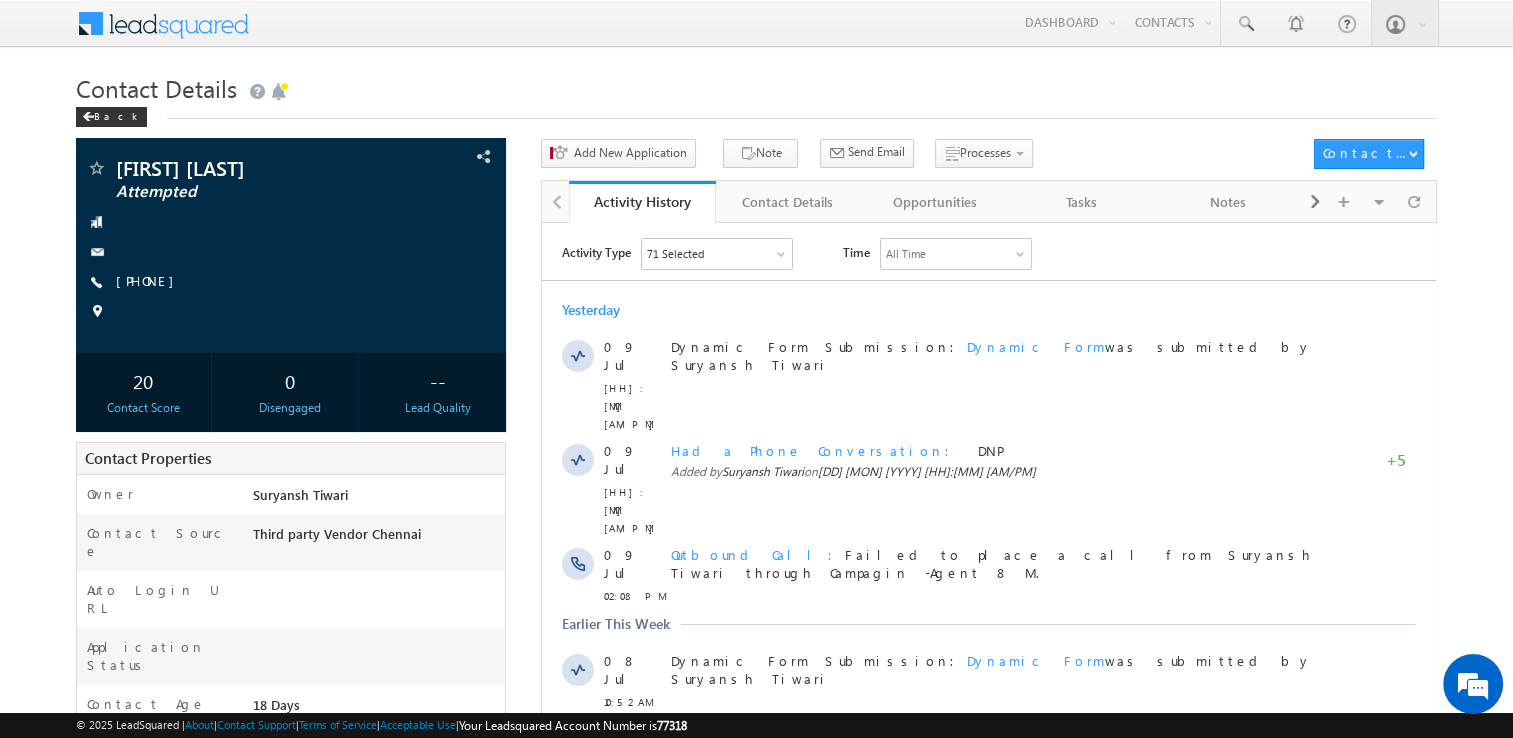 scroll, scrollTop: 0, scrollLeft: 0, axis: both 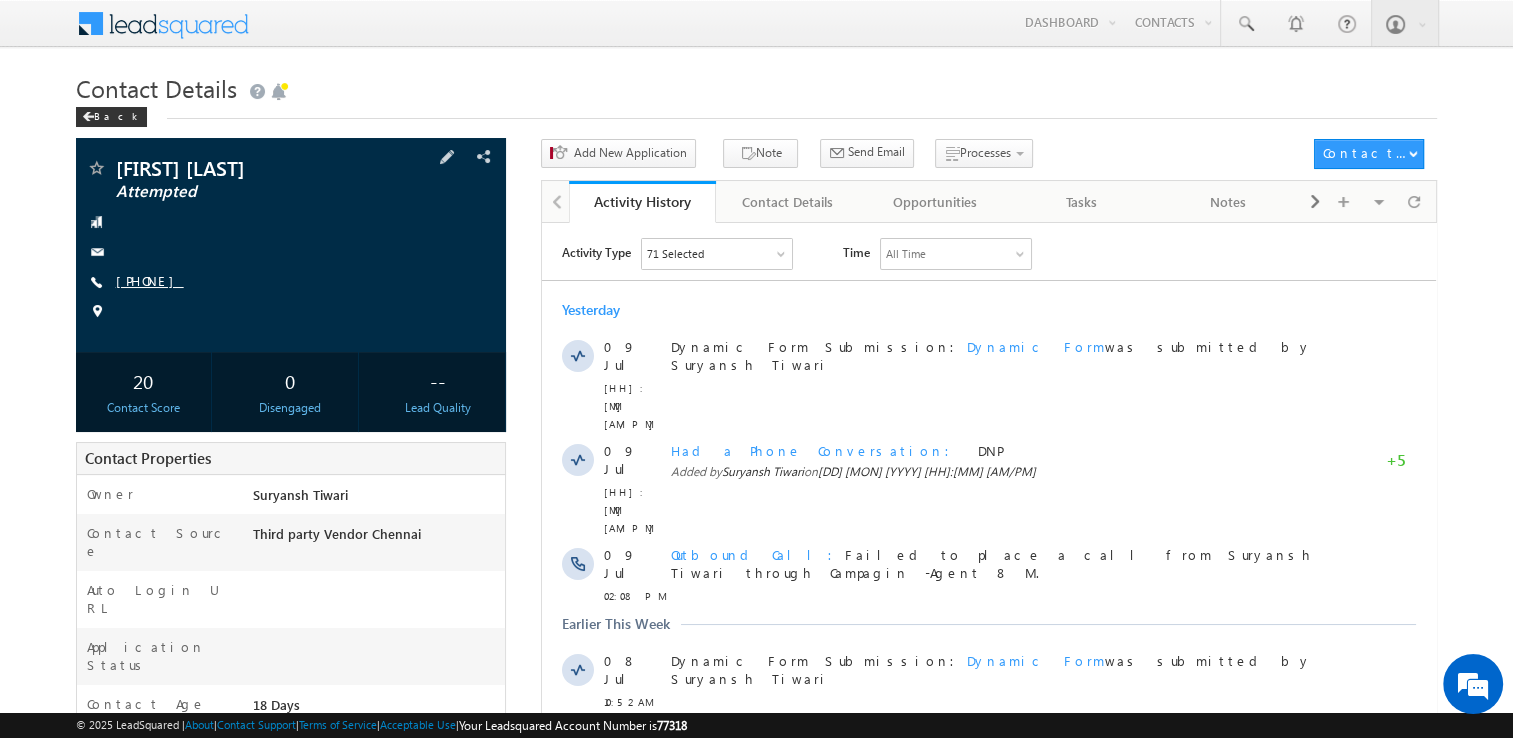 click on "[PHONE]" at bounding box center [150, 280] 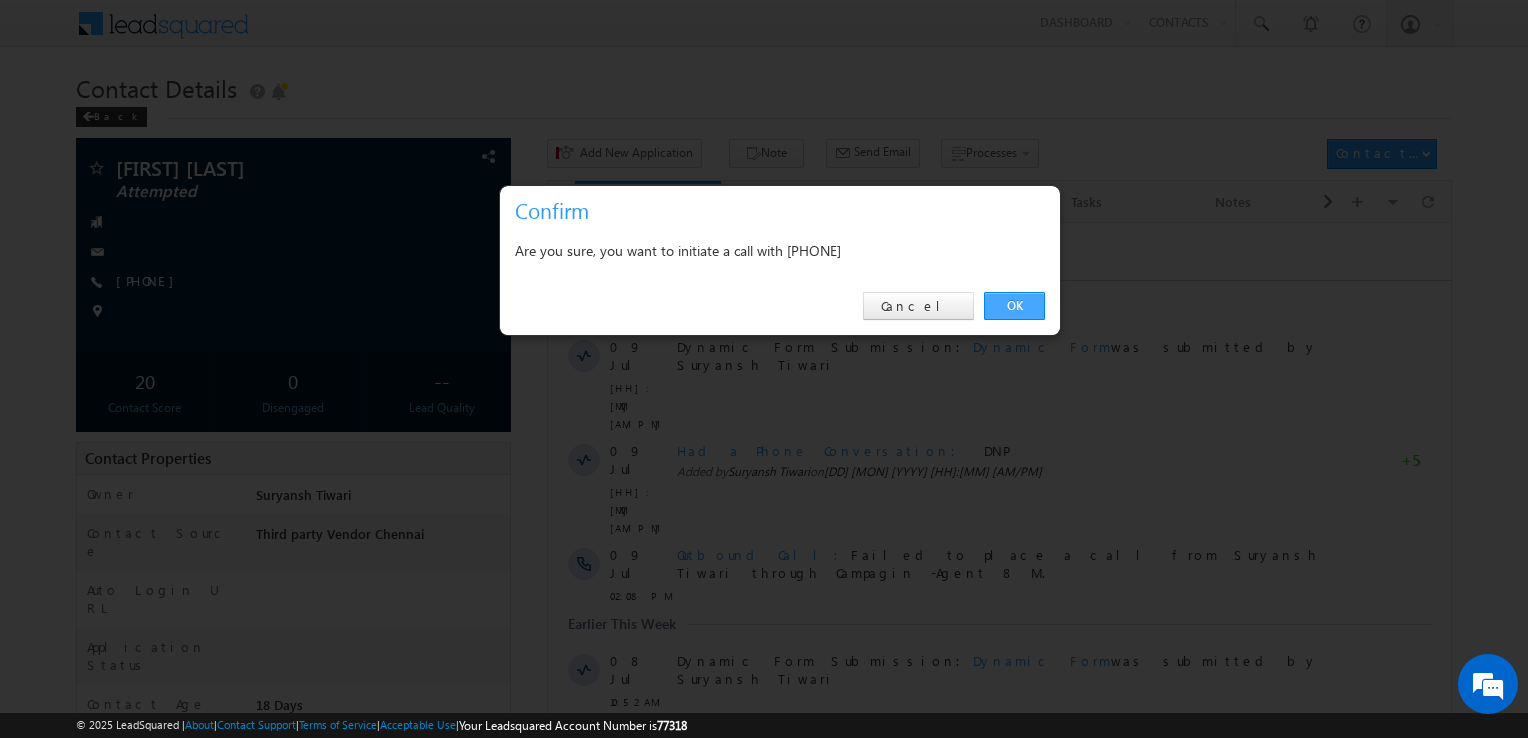 click on "OK" at bounding box center [1014, 306] 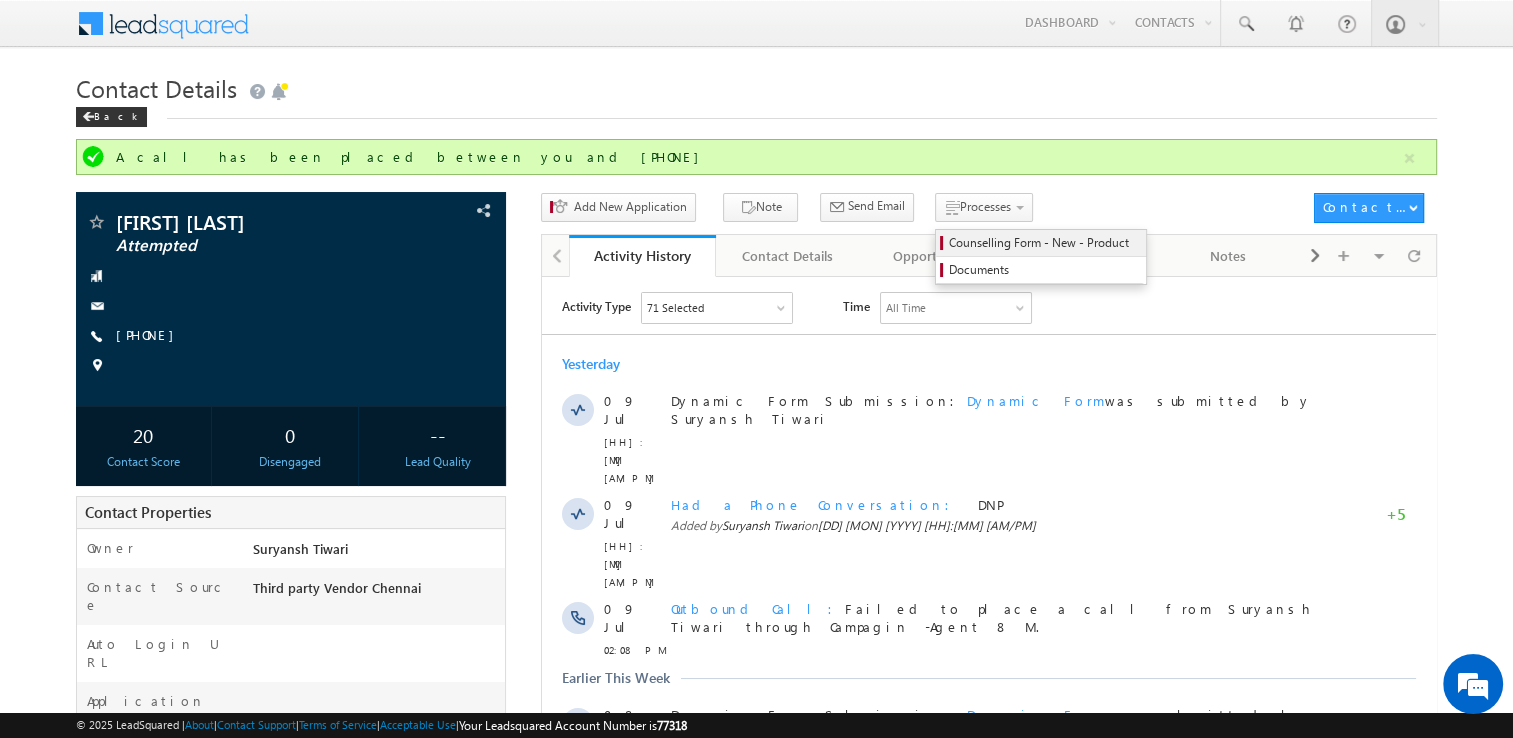 click on "Counselling Form - New - Product" at bounding box center (1044, 243) 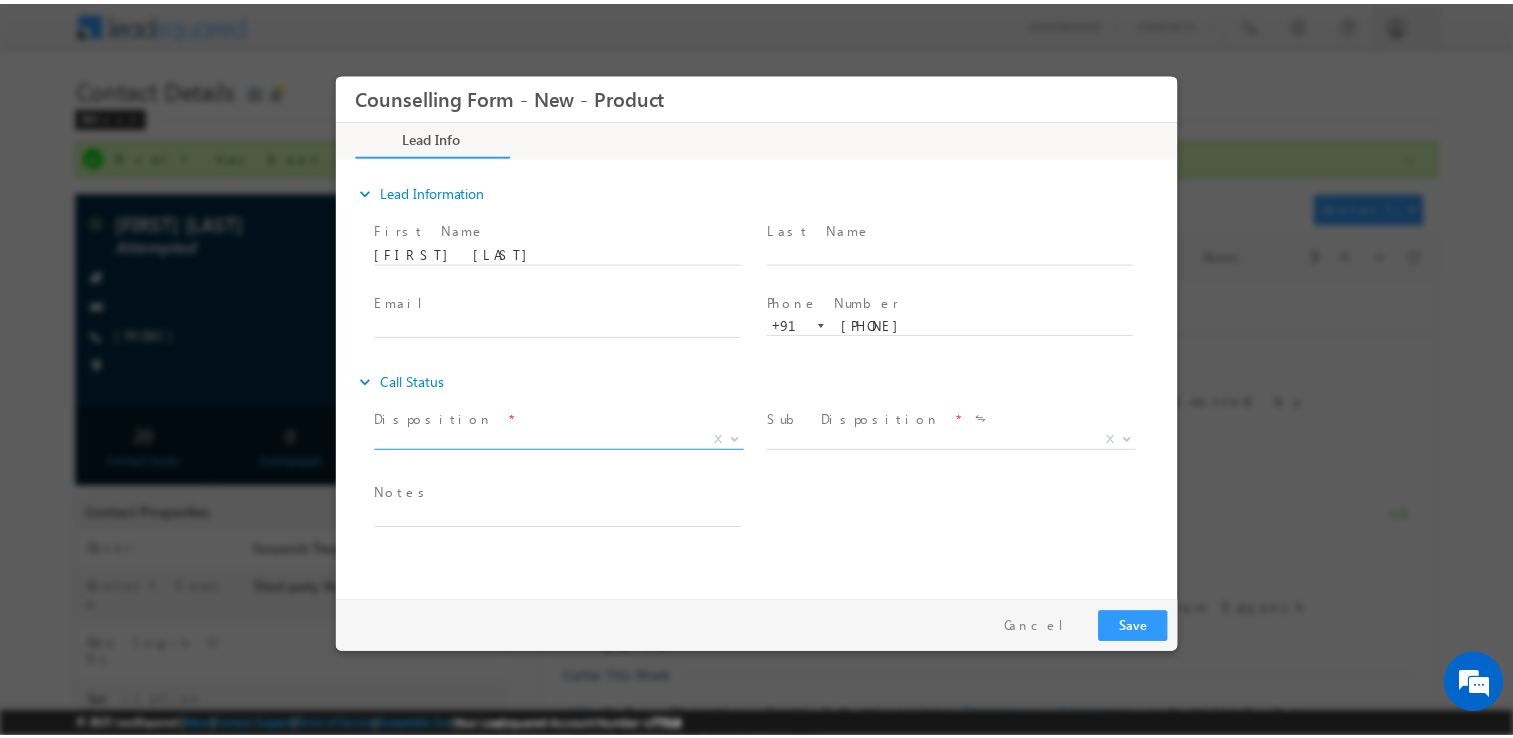 scroll, scrollTop: 0, scrollLeft: 0, axis: both 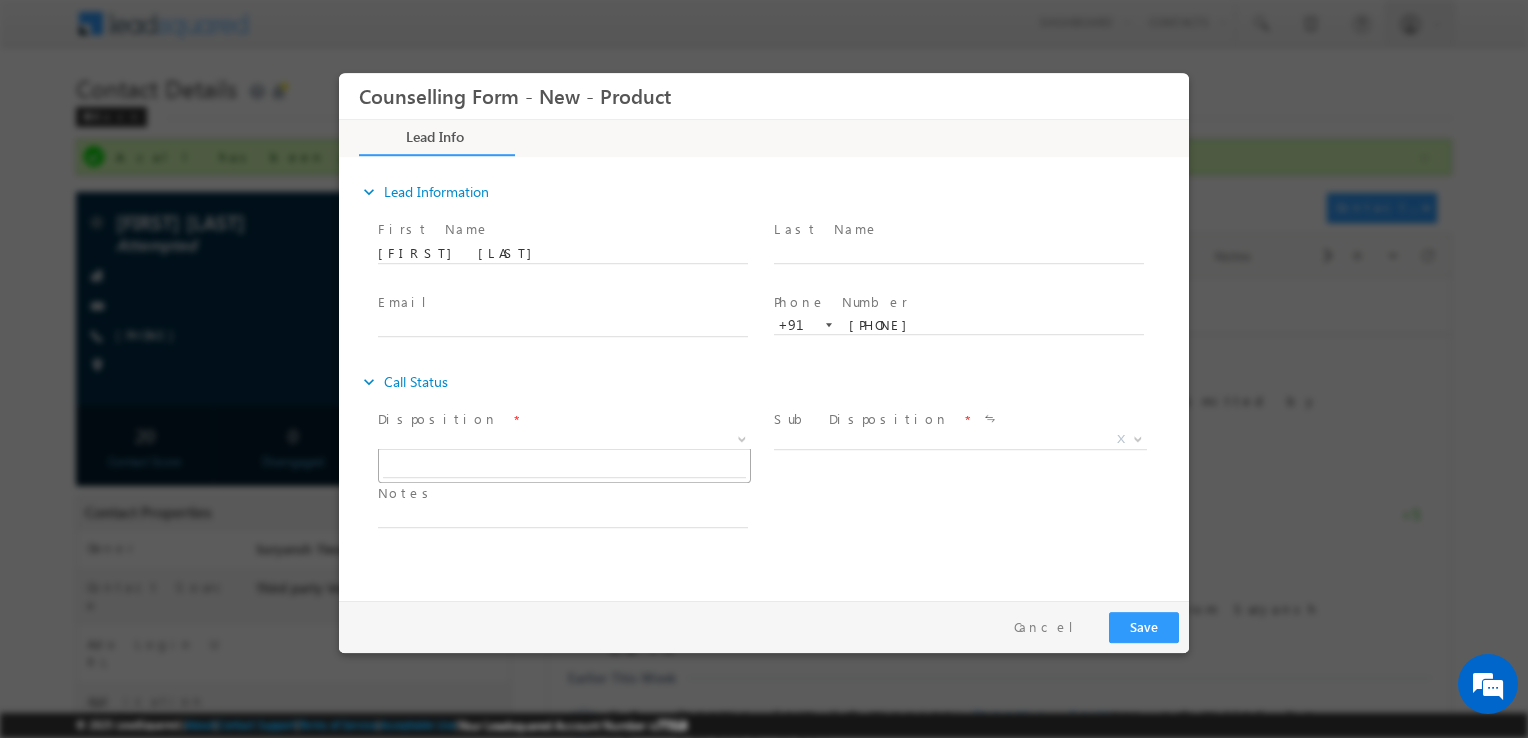 click on "X" at bounding box center (564, 440) 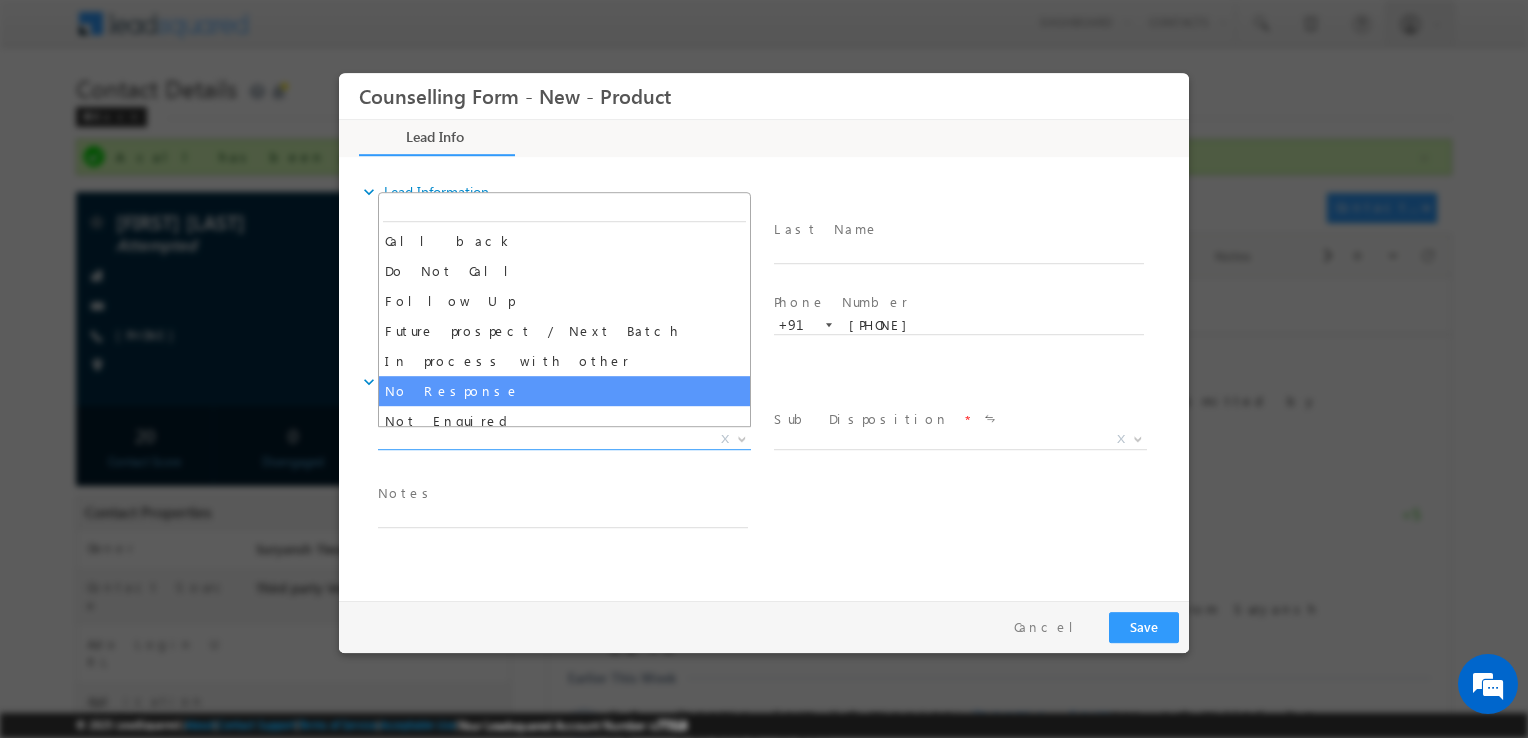 select on "No Response" 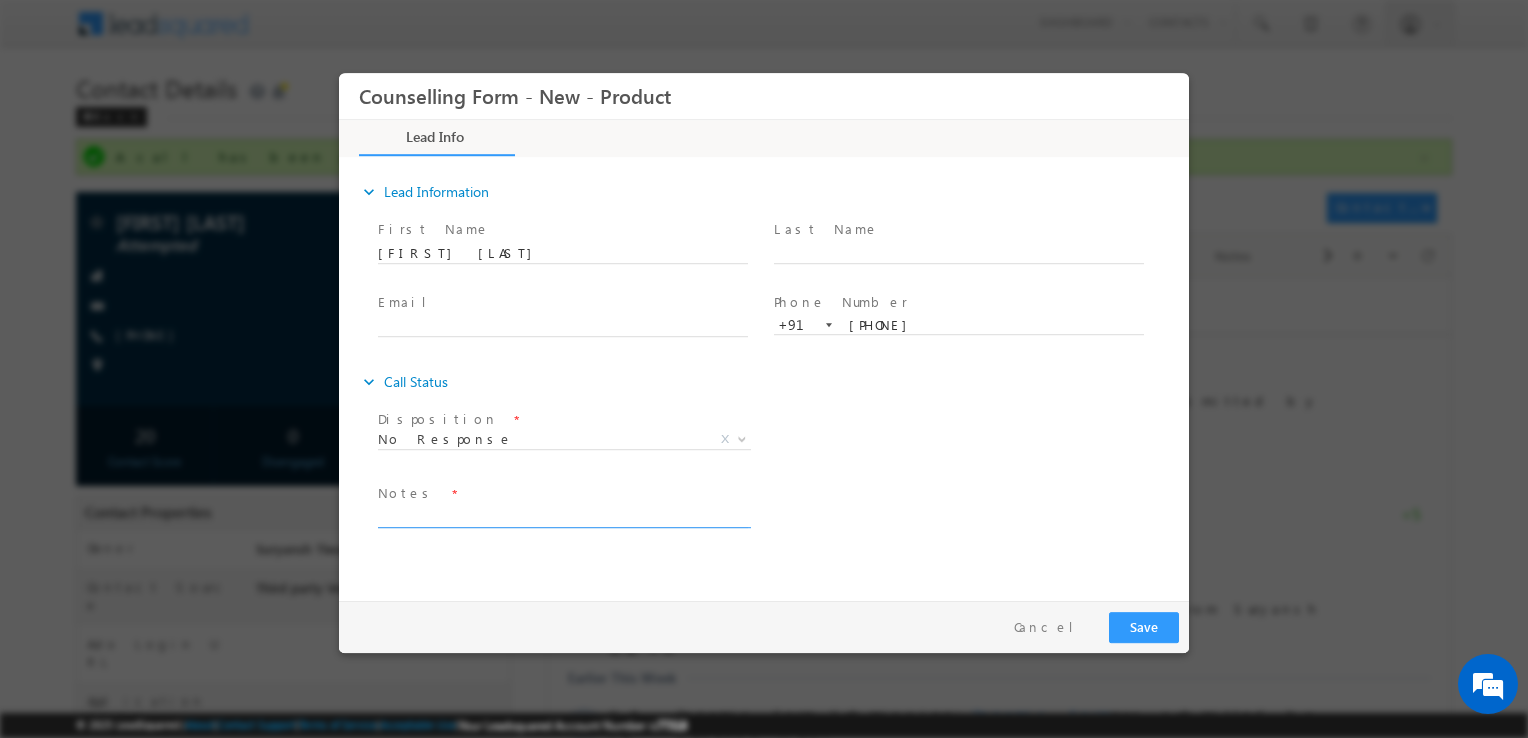 click at bounding box center (563, 516) 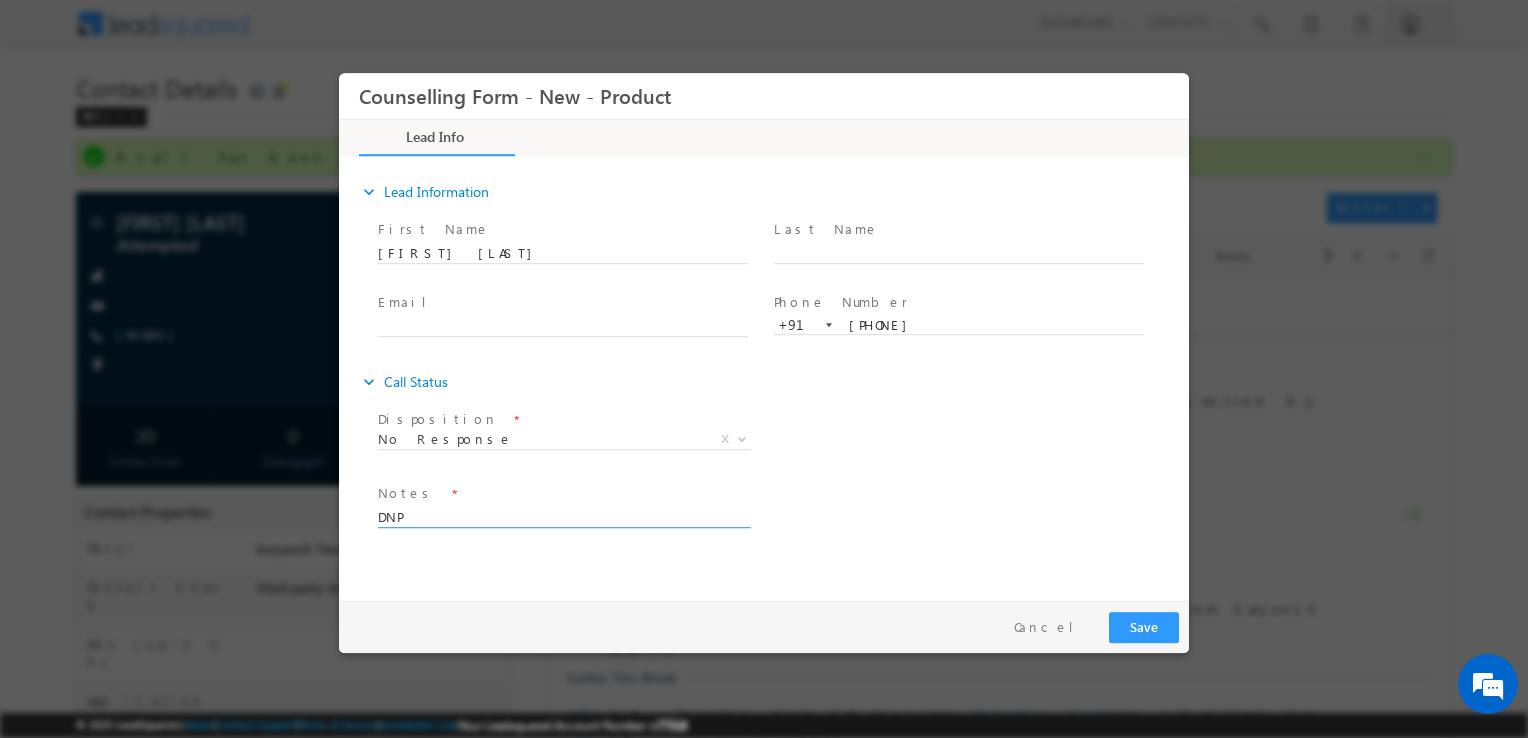 type on "DNP" 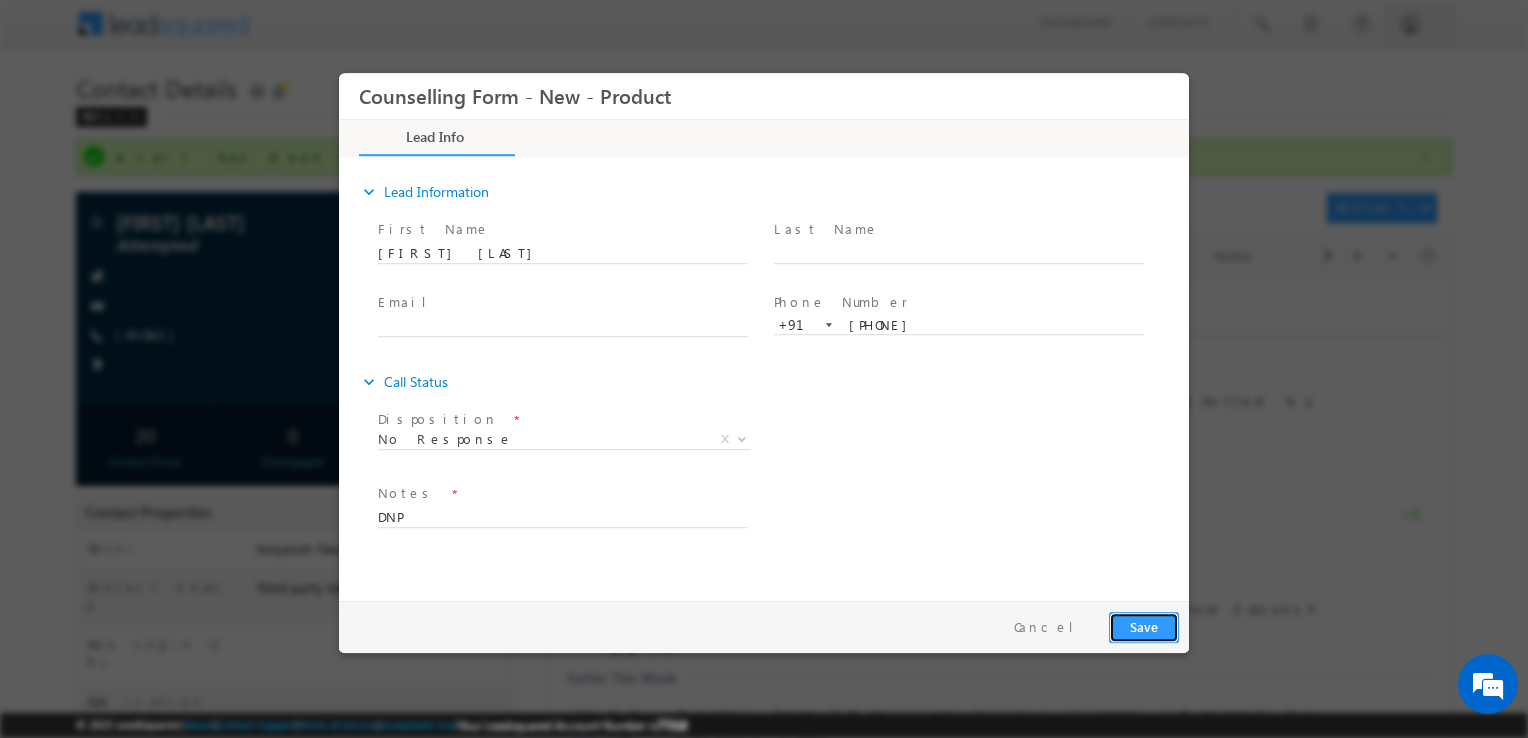 click on "Save" at bounding box center (1144, 627) 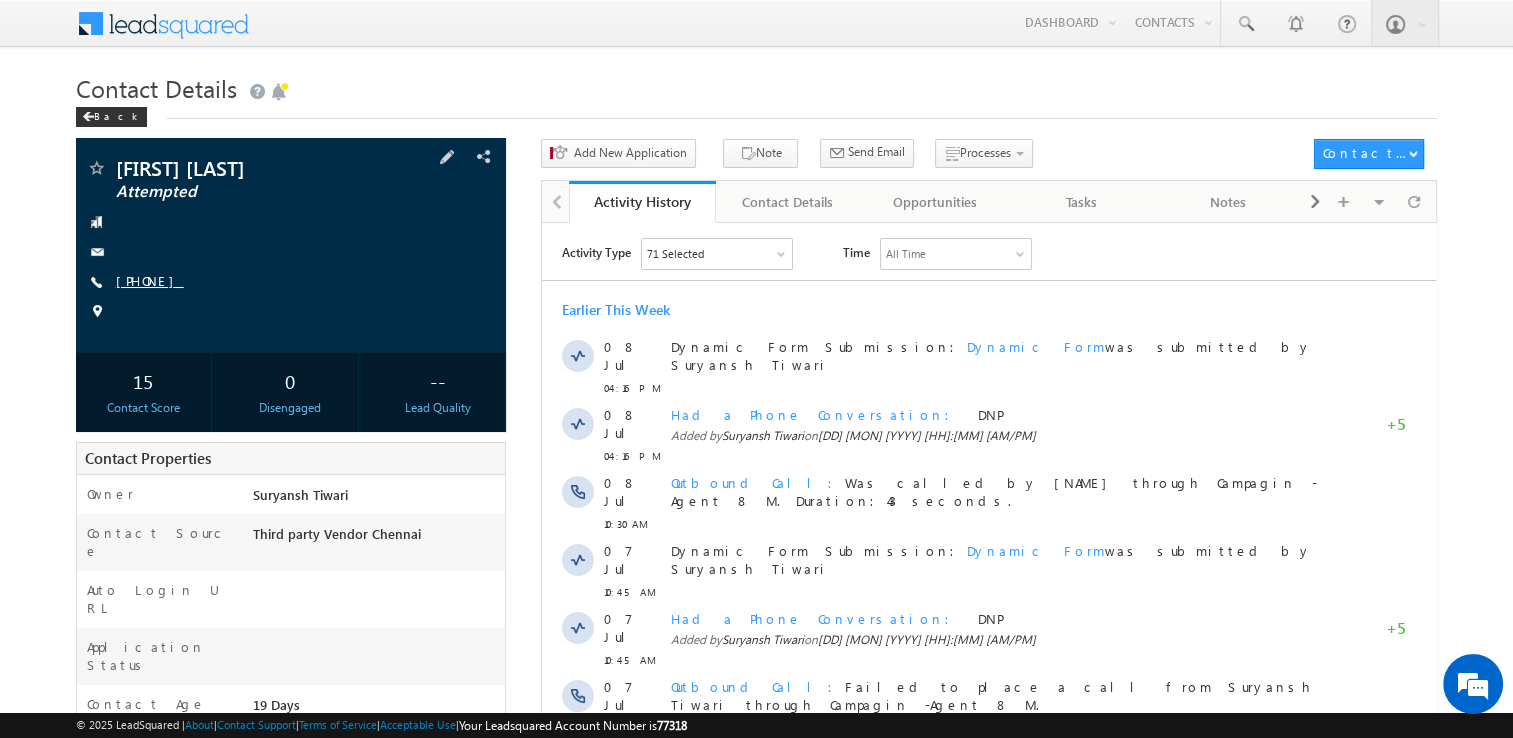 scroll, scrollTop: 0, scrollLeft: 0, axis: both 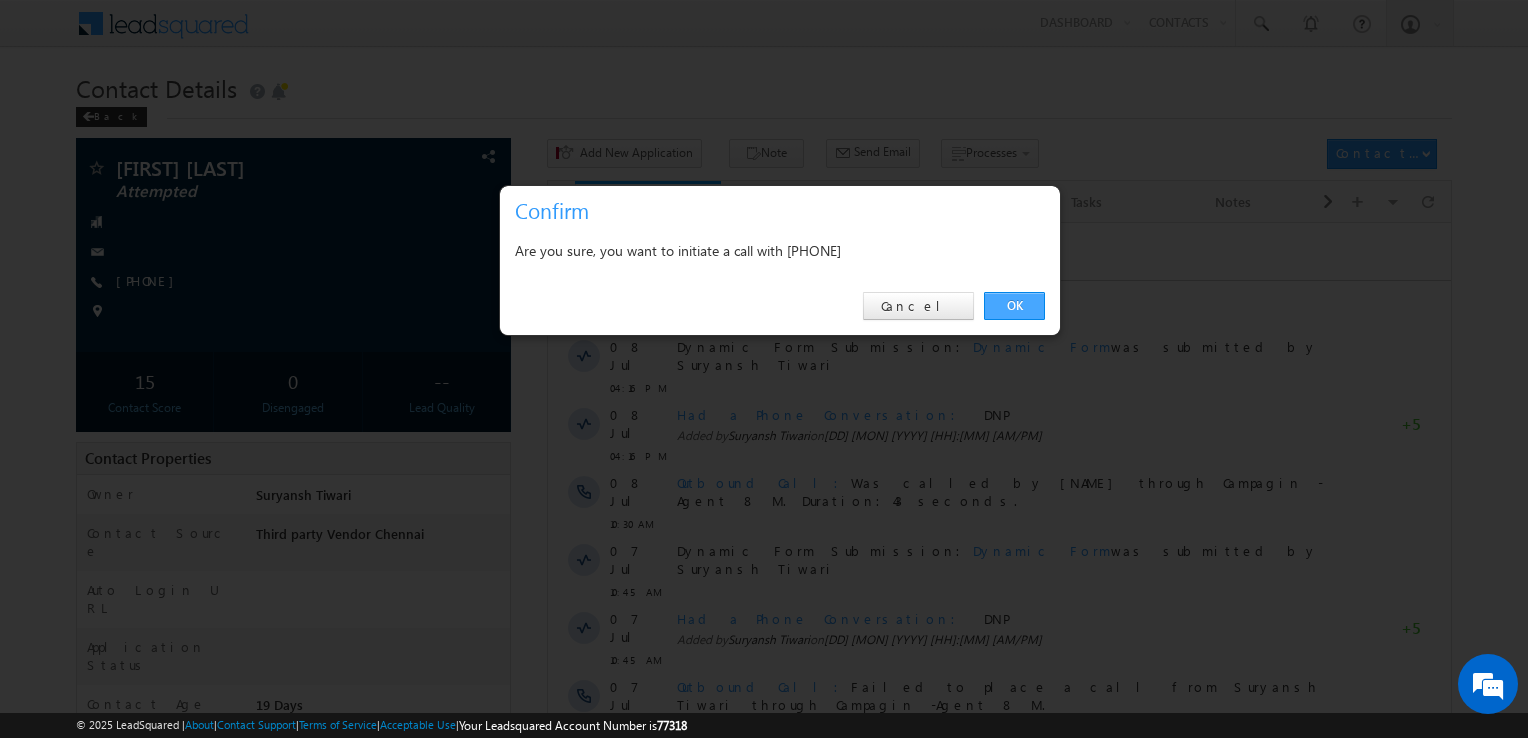 click on "OK" at bounding box center (1014, 306) 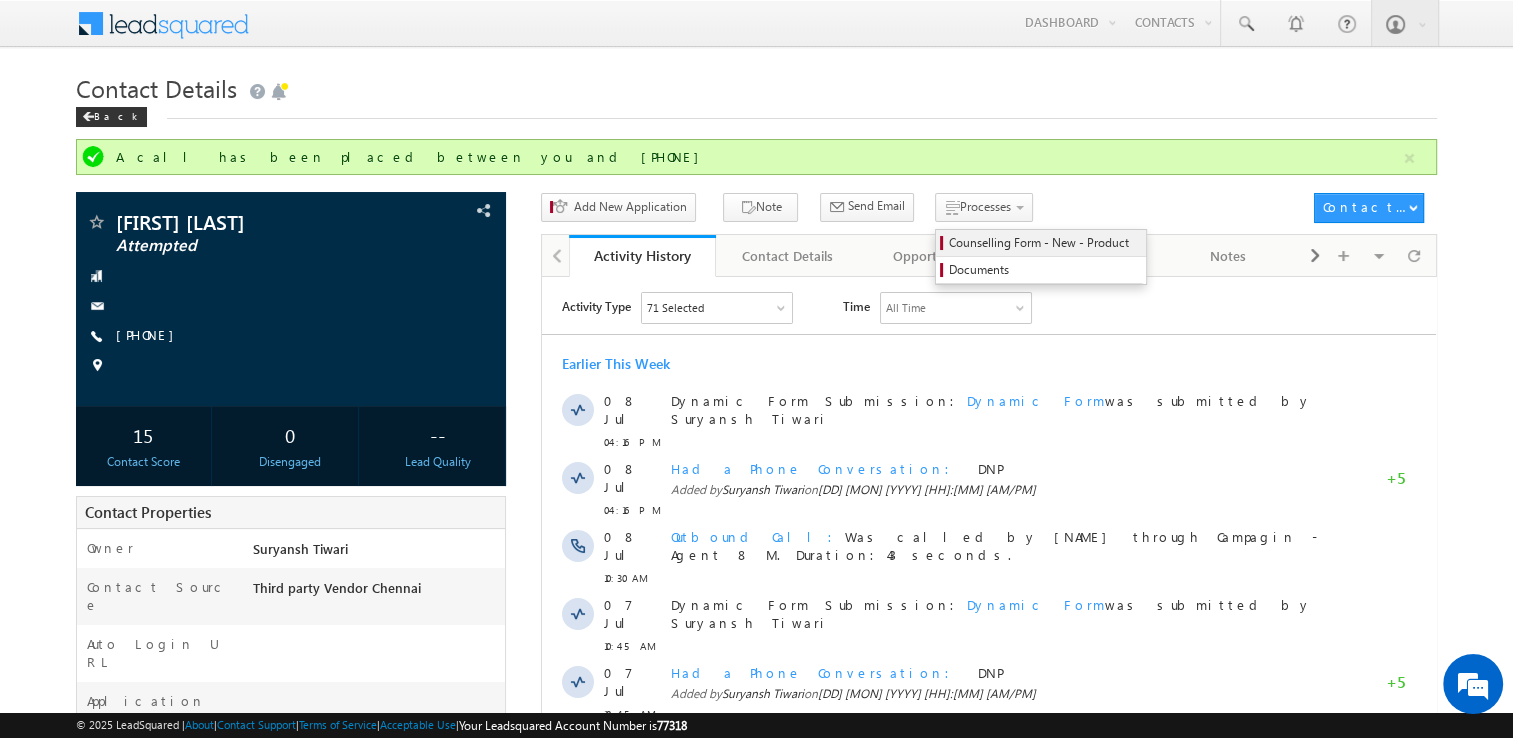 click on "Counselling Form - New - Product" at bounding box center (1044, 243) 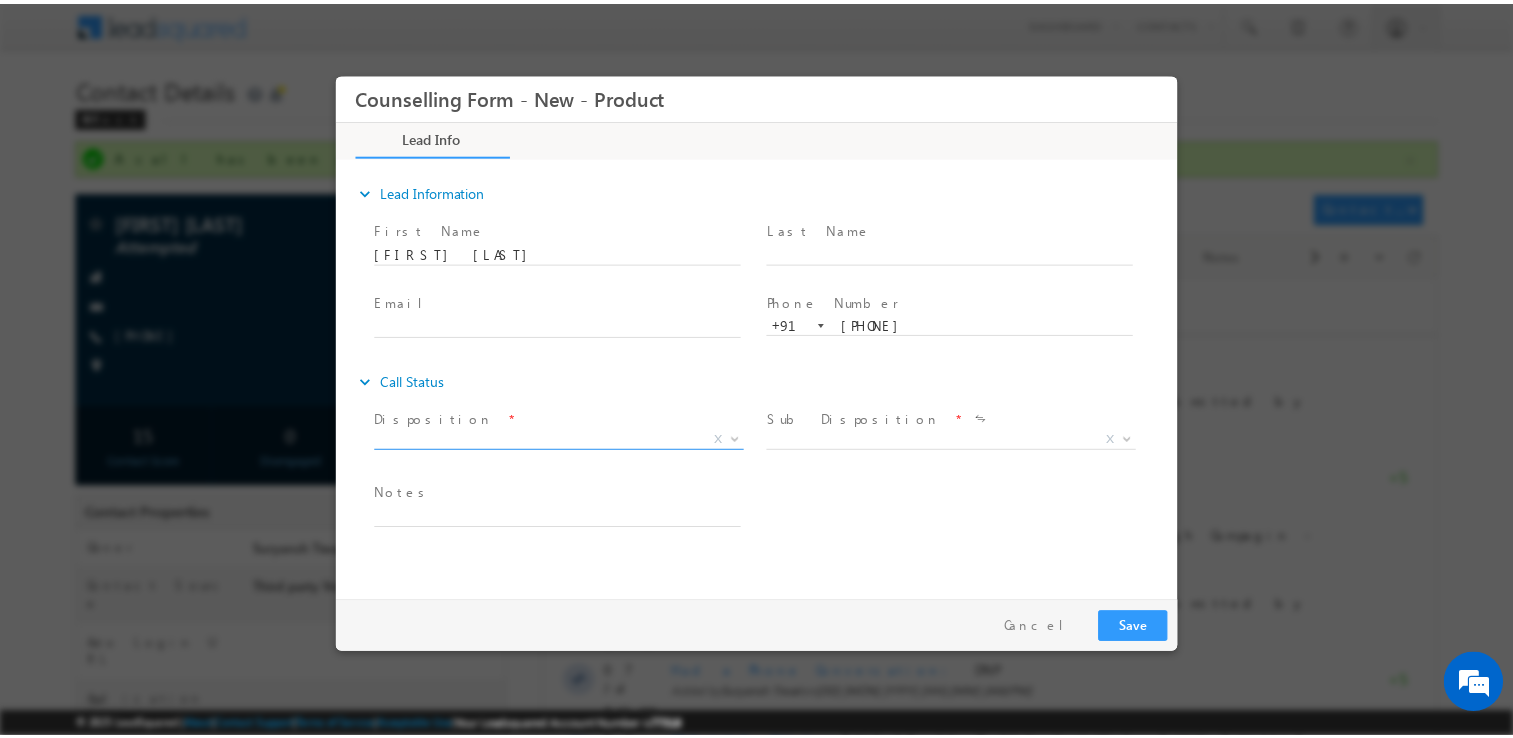 scroll, scrollTop: 0, scrollLeft: 0, axis: both 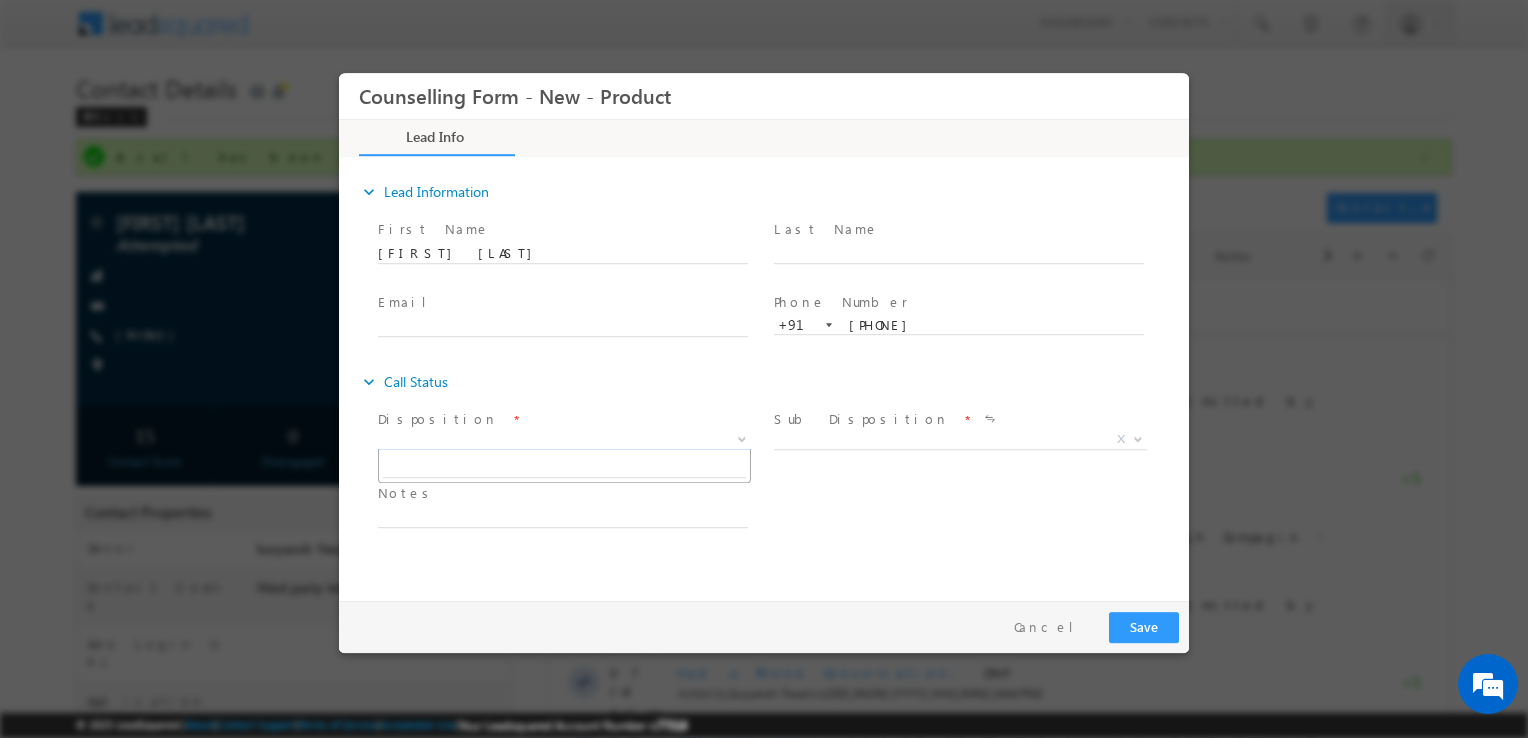 click on "X" at bounding box center [564, 440] 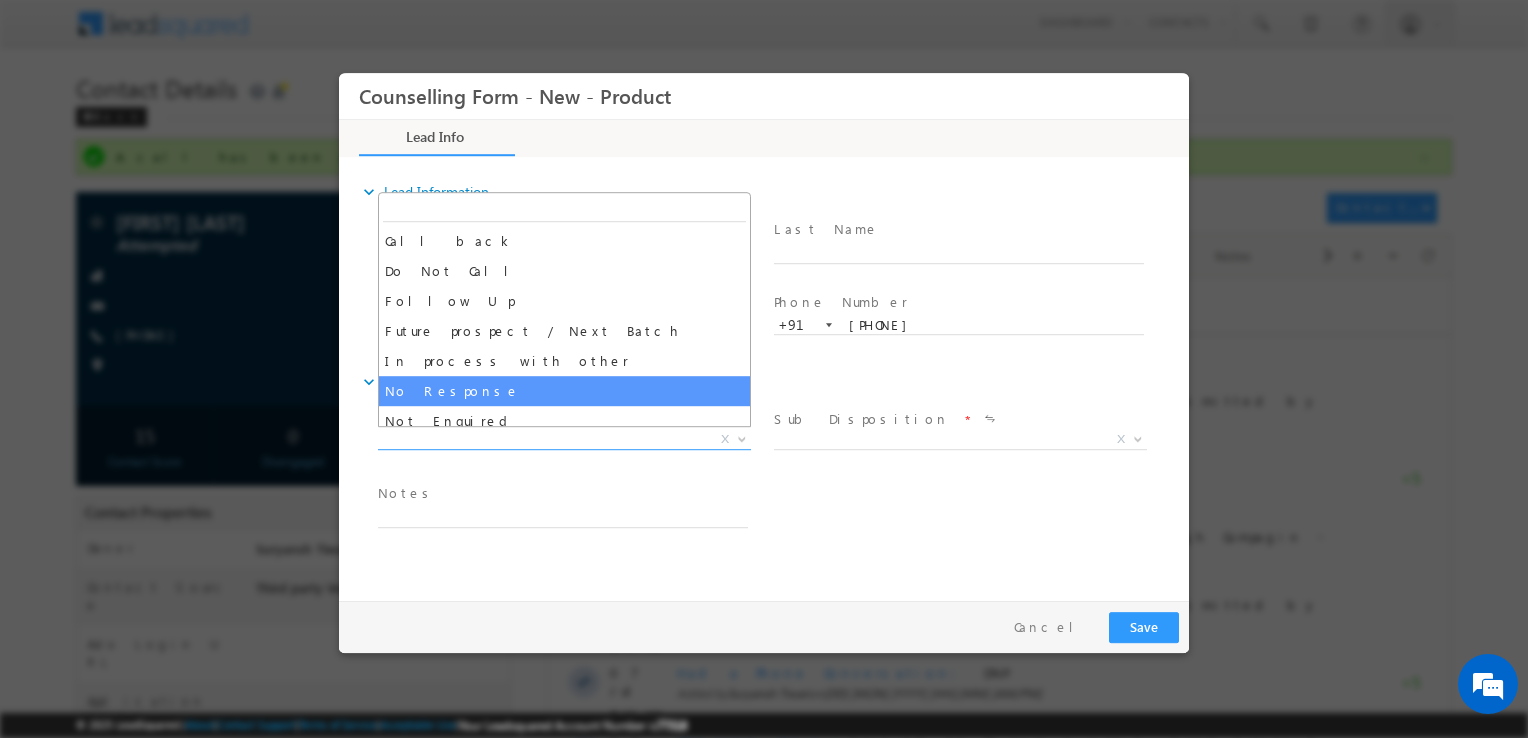 select on "No Response" 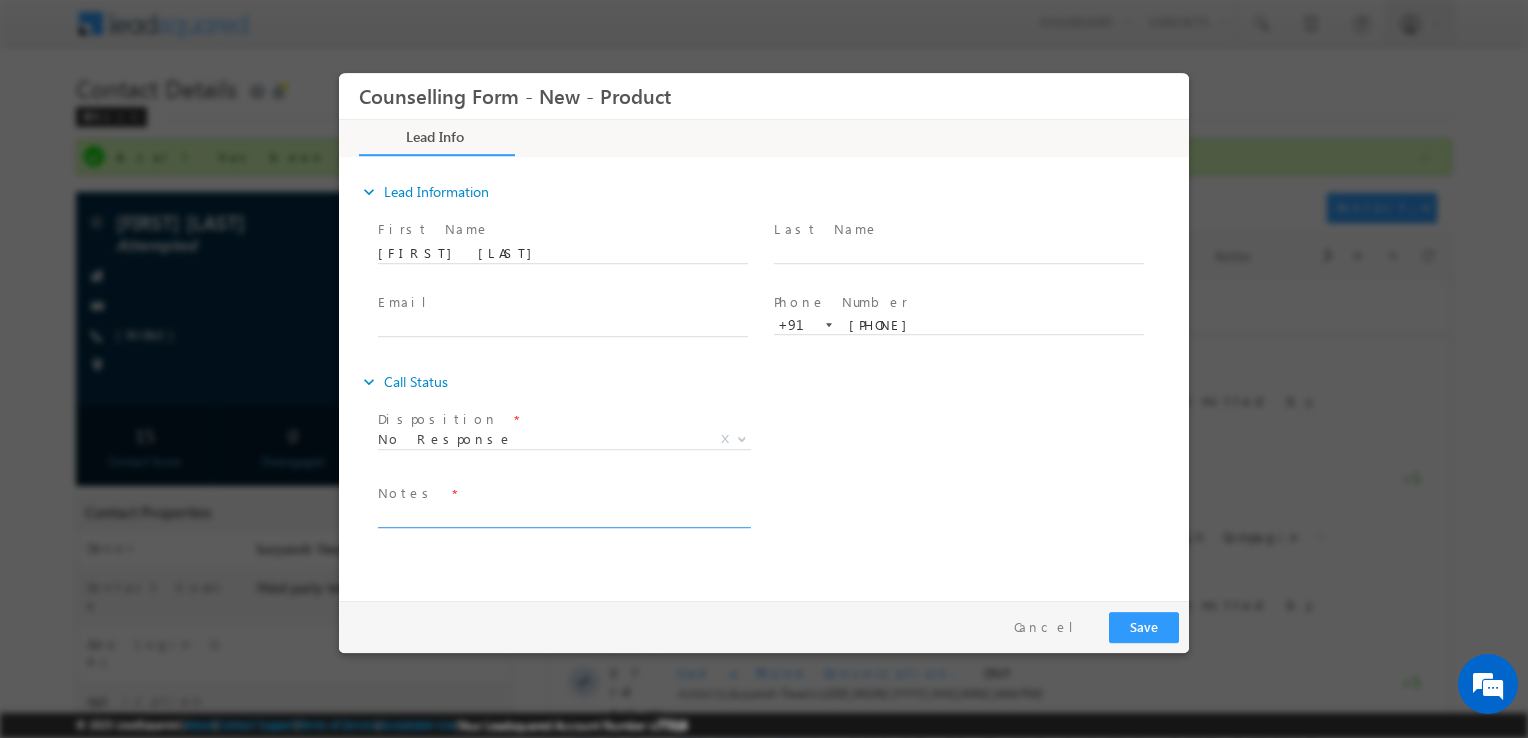 click at bounding box center [563, 516] 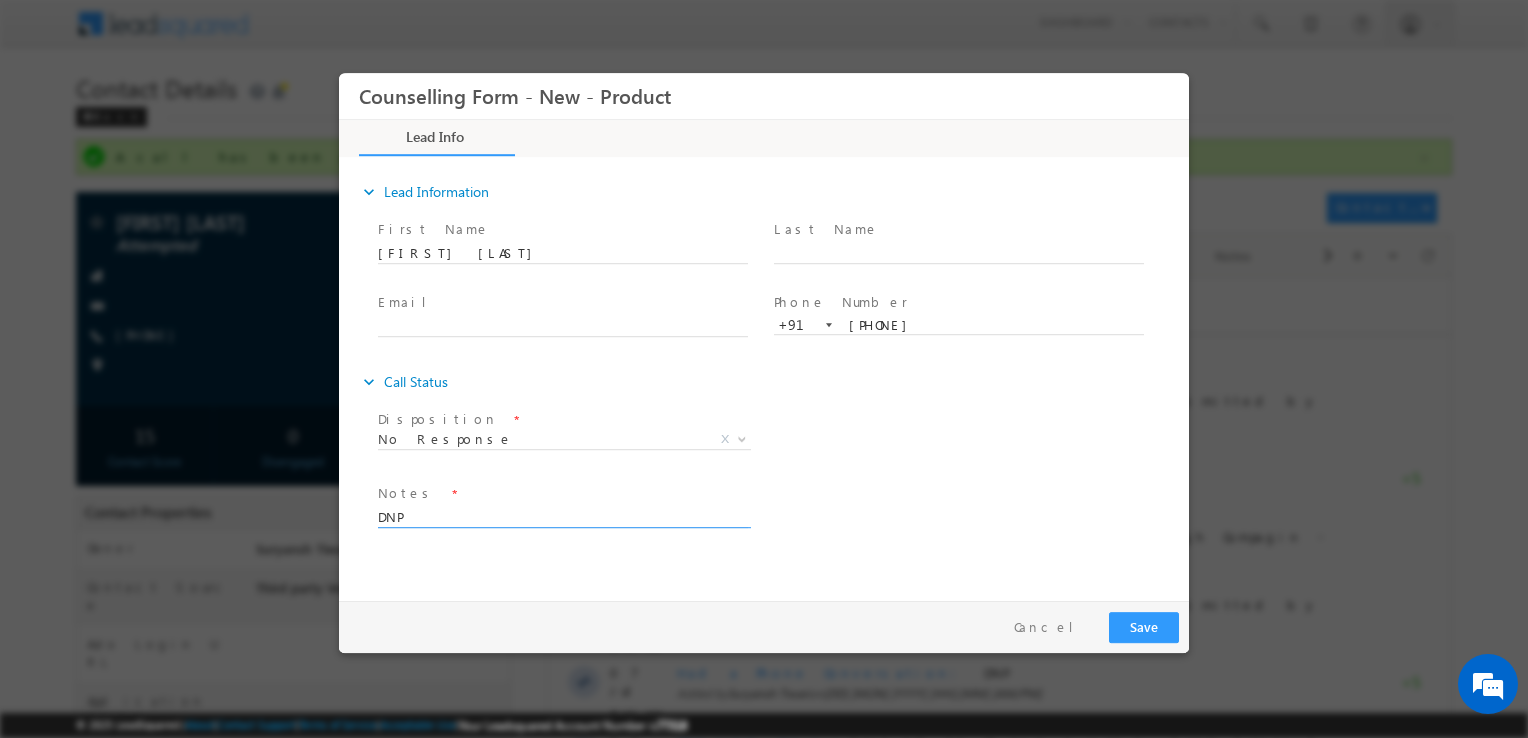 type on "DNP" 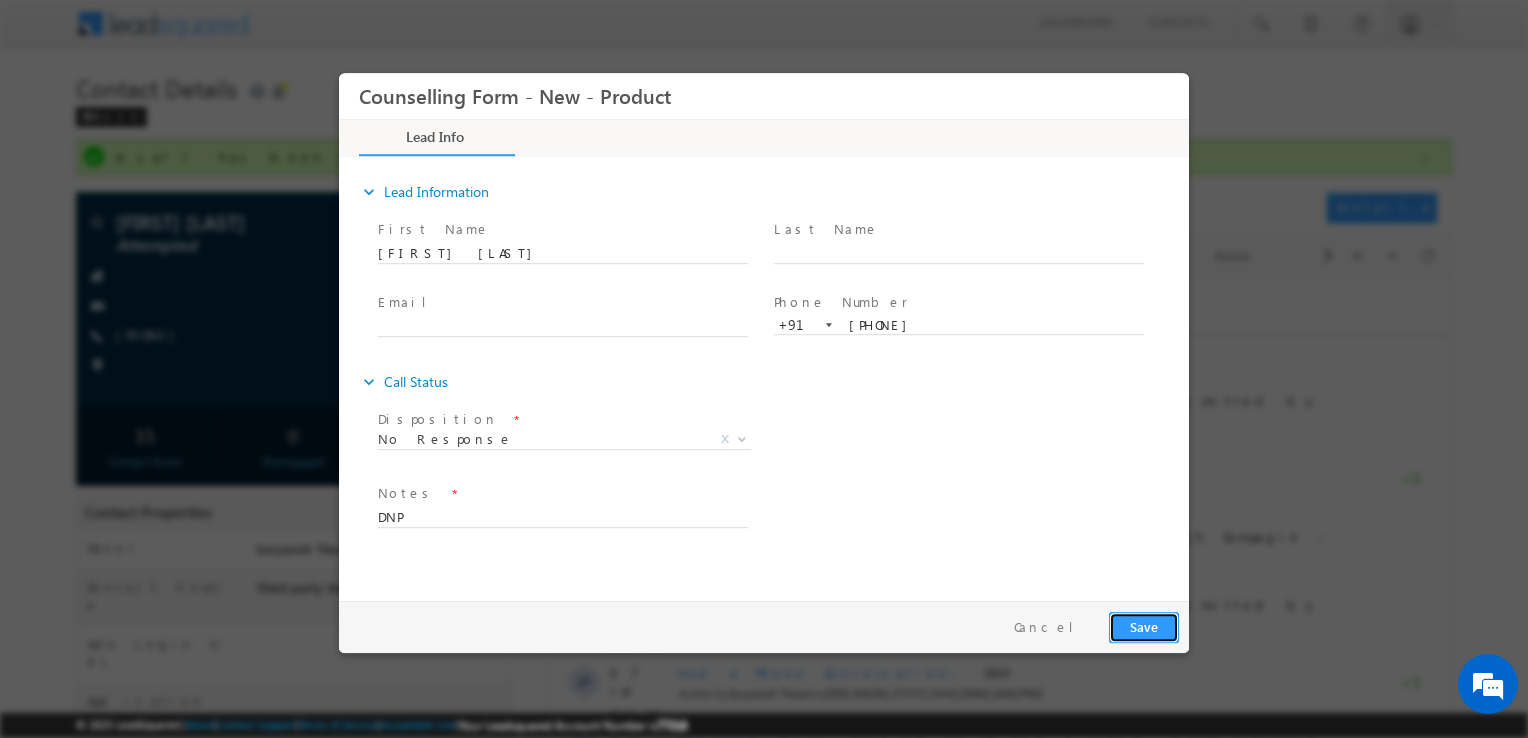 click on "Save" at bounding box center (1144, 627) 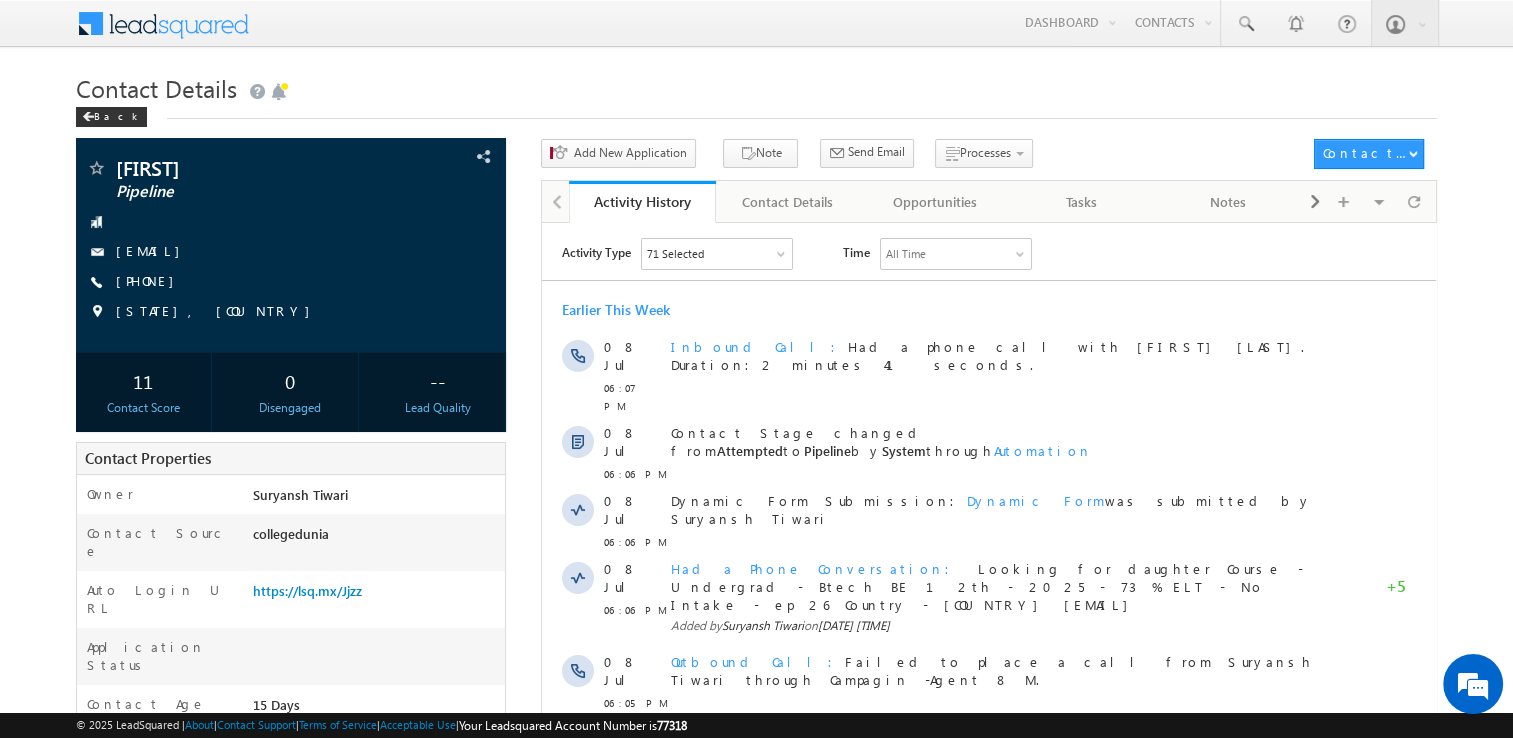scroll, scrollTop: 0, scrollLeft: 0, axis: both 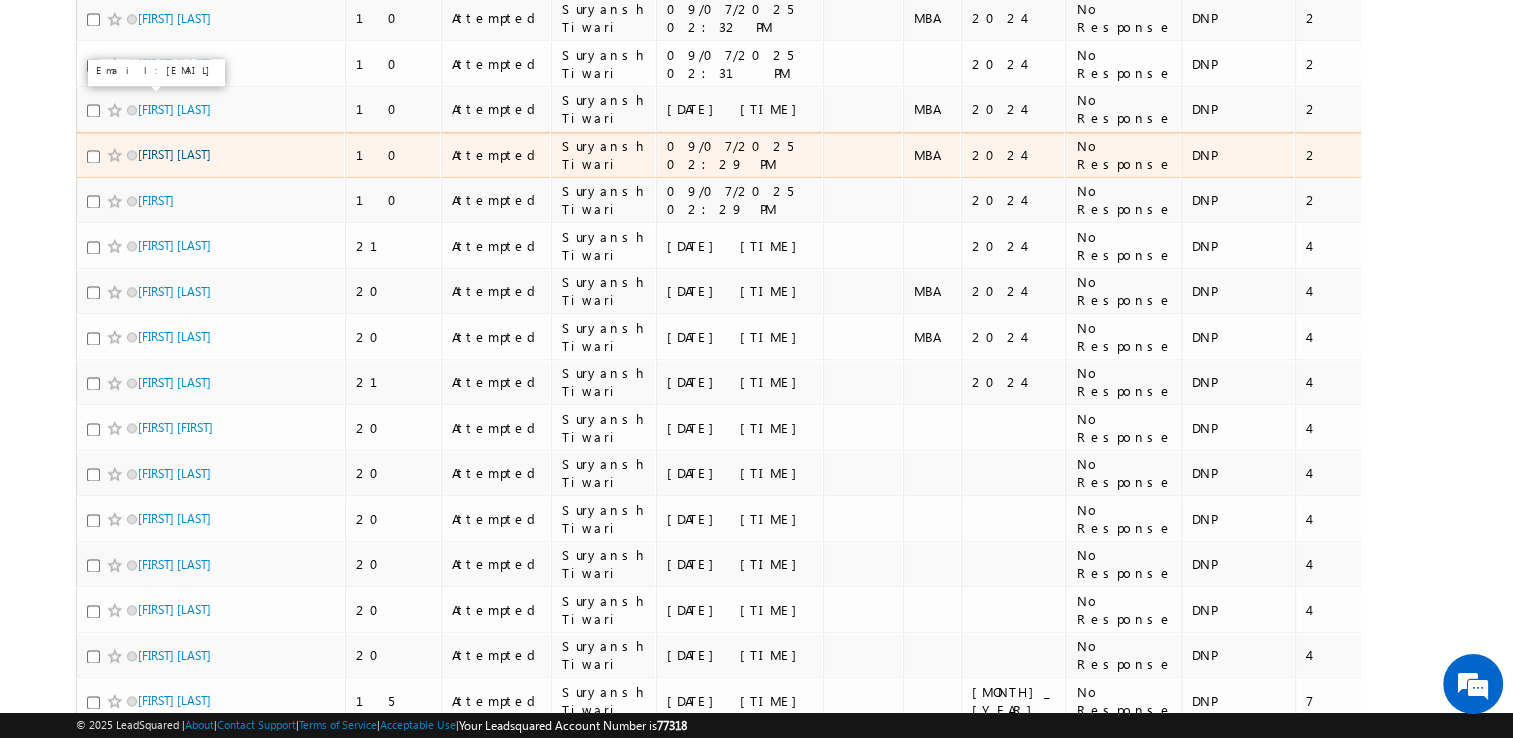drag, startPoint x: 167, startPoint y: 91, endPoint x: 154, endPoint y: 100, distance: 15.811388 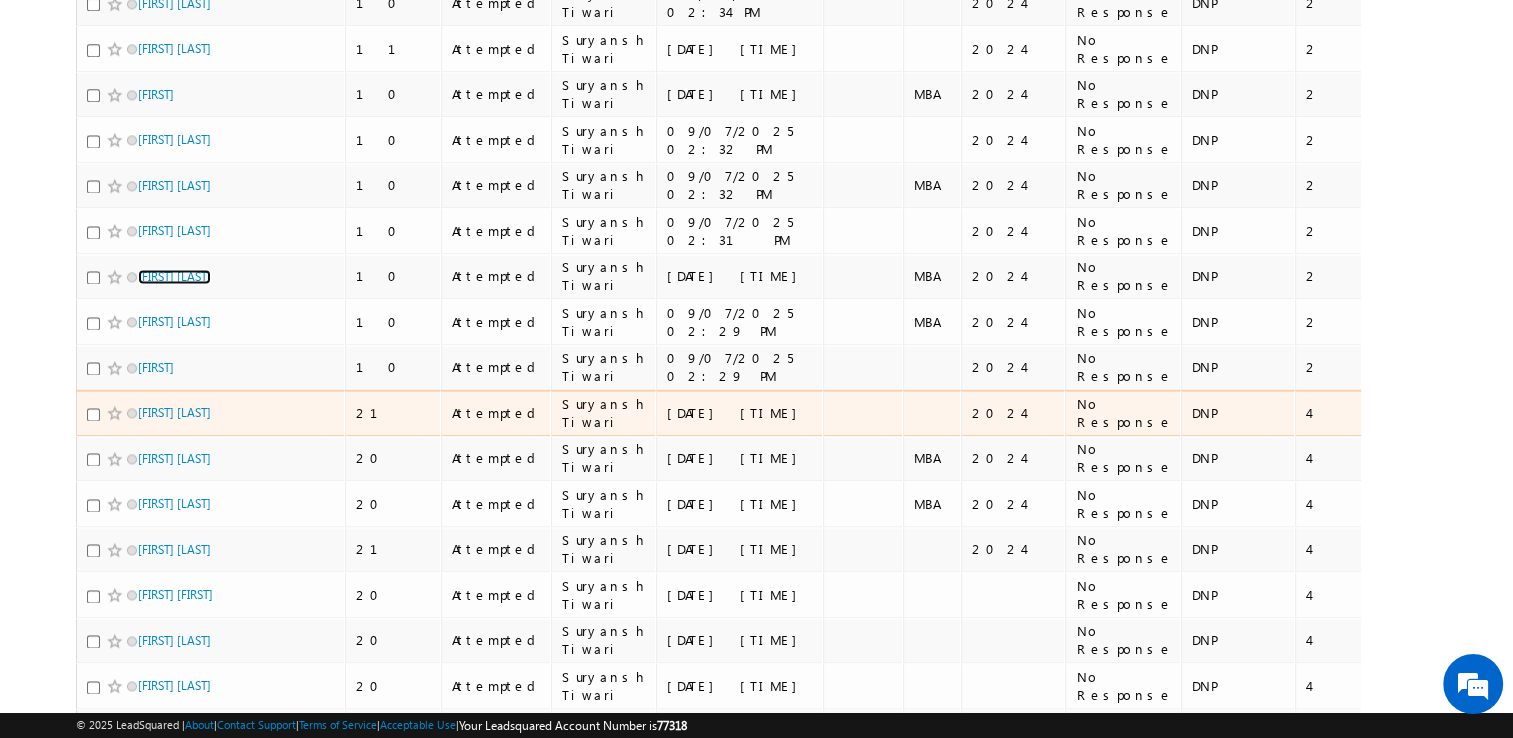 scroll, scrollTop: 2672, scrollLeft: 0, axis: vertical 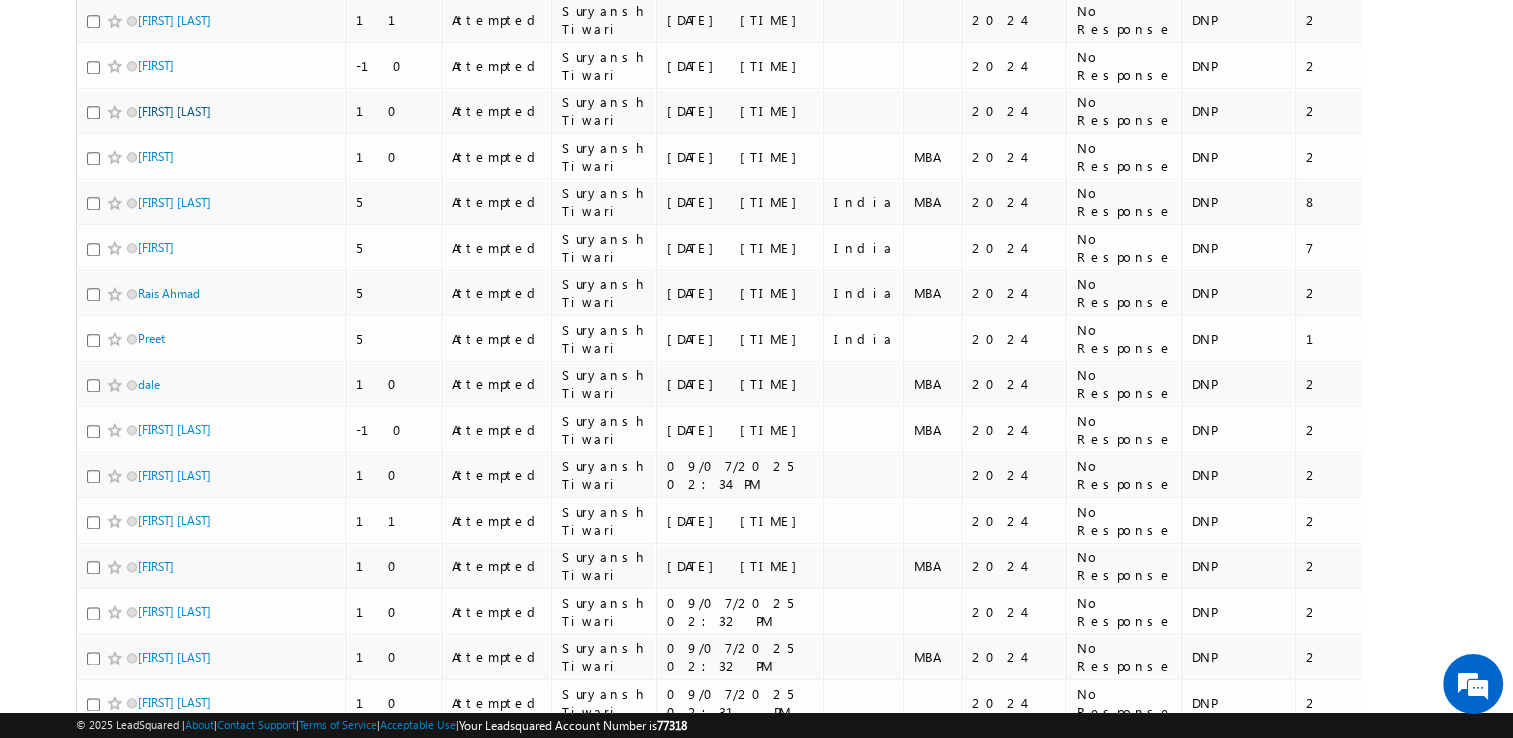 click on "Menu
Suryansh Tiwari
stiwa ri8+1 @amit y.edu" at bounding box center (756, -93) 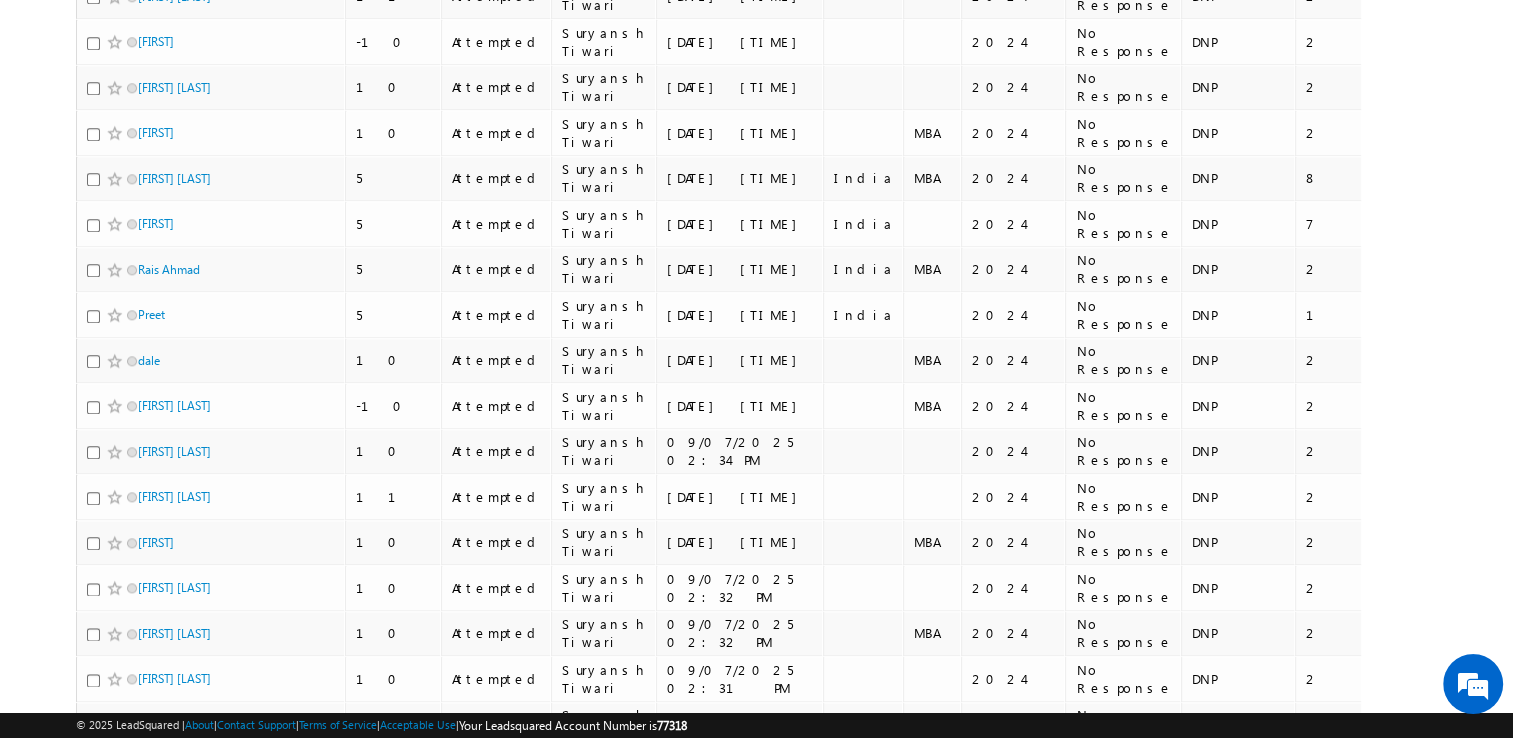 click on "Menu
Suryansh Tiwari
stiwa ri8+1 @amit y.edu" at bounding box center [756, -117] 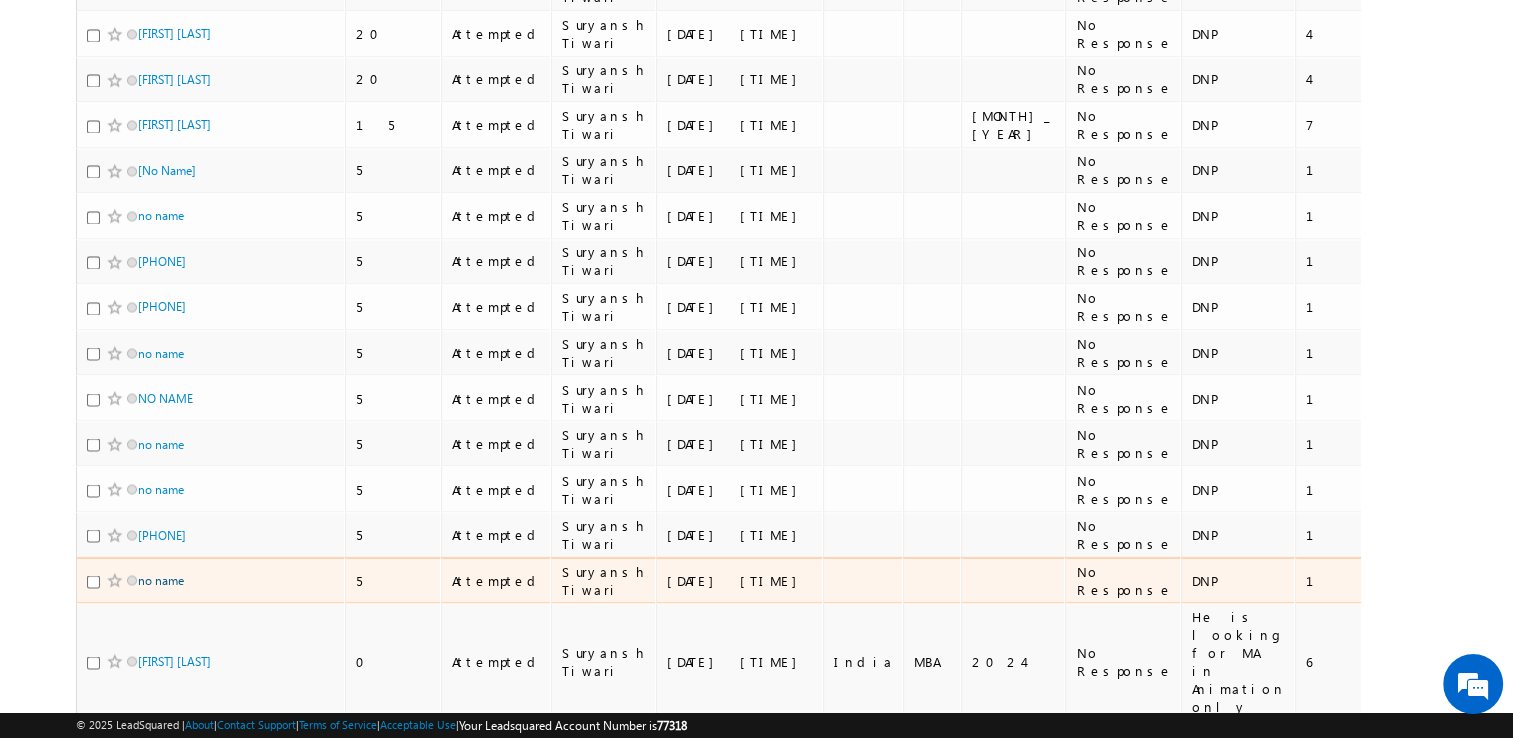 scroll, scrollTop: 3519, scrollLeft: 0, axis: vertical 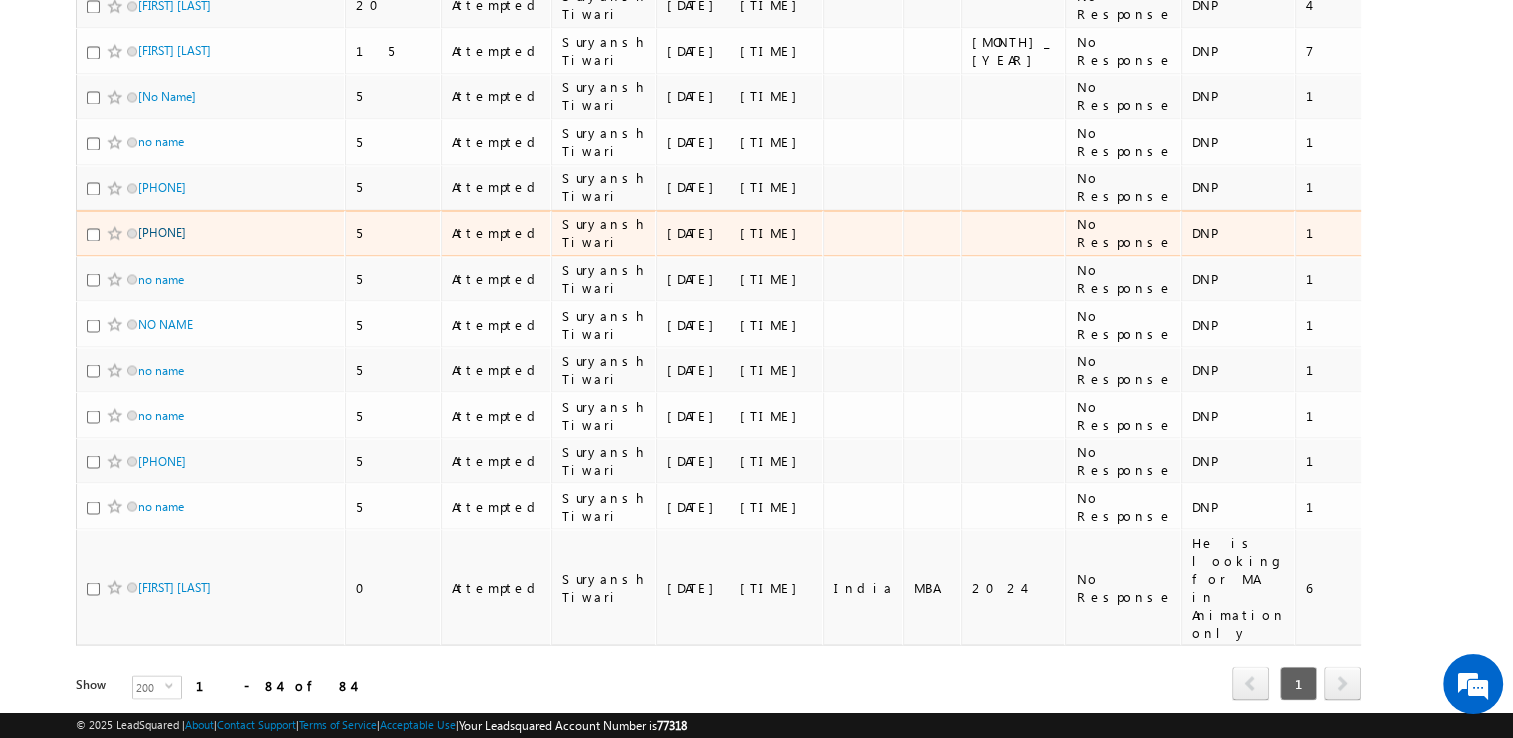 drag, startPoint x: 182, startPoint y: 162, endPoint x: 164, endPoint y: 167, distance: 18.681541 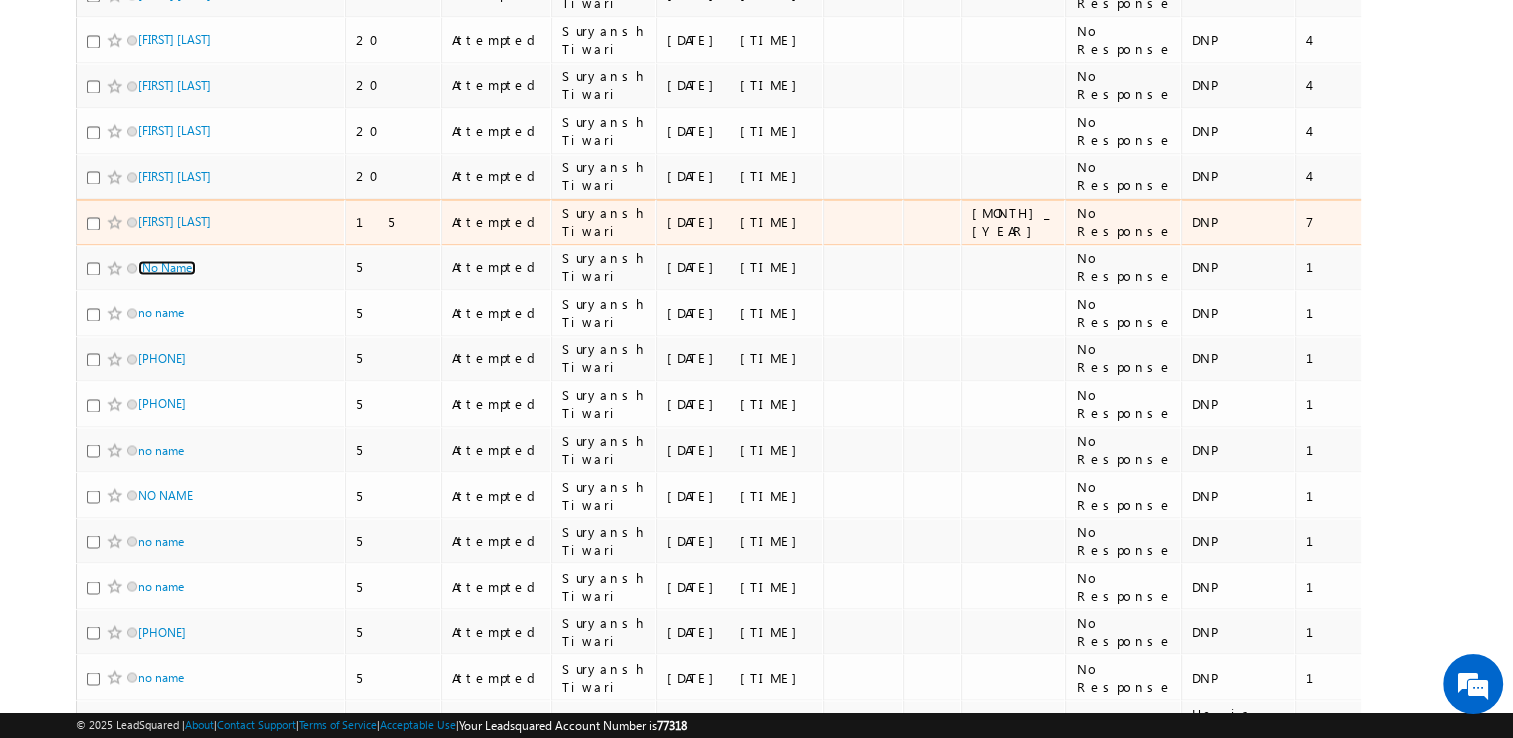 scroll, scrollTop: 3346, scrollLeft: 0, axis: vertical 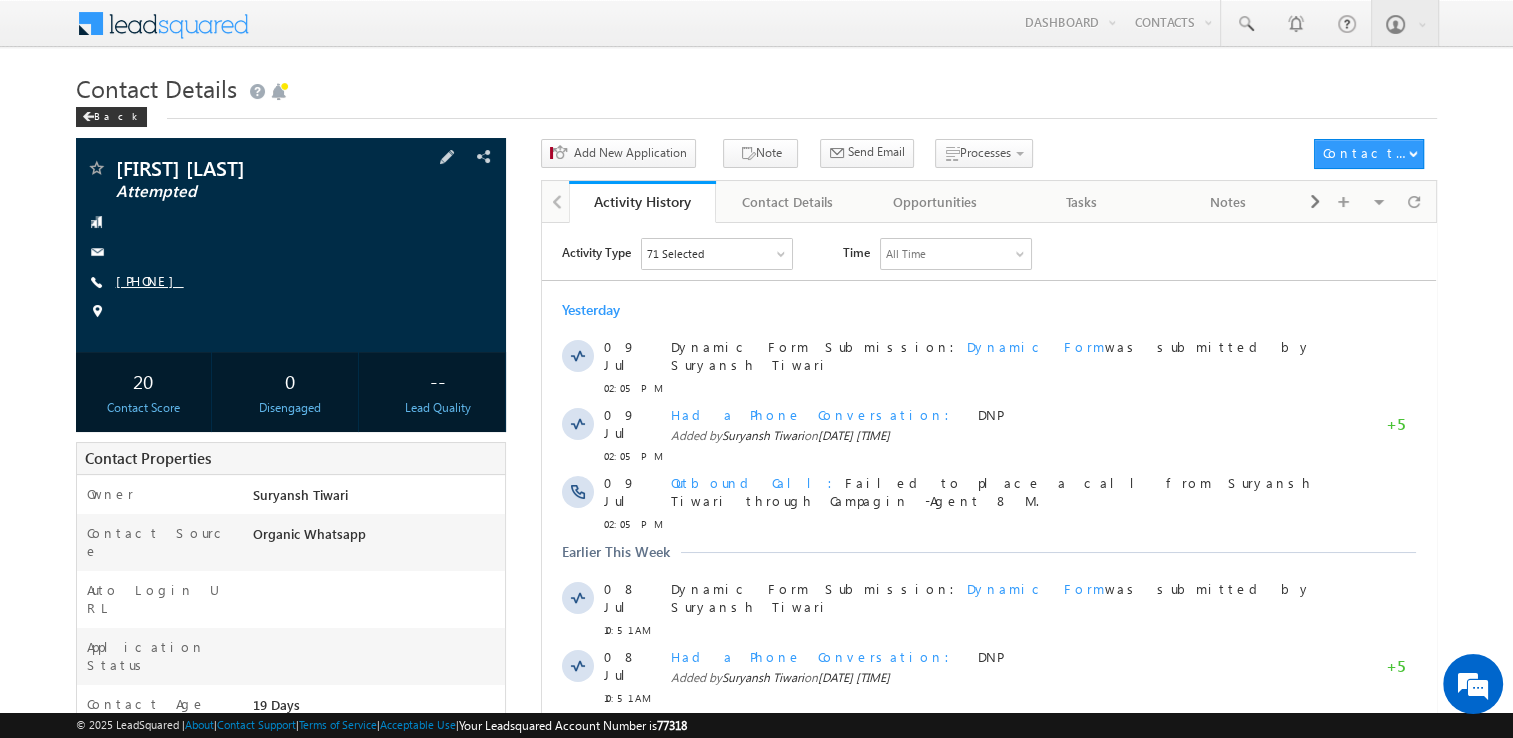 click on "[PHONE]" at bounding box center (150, 280) 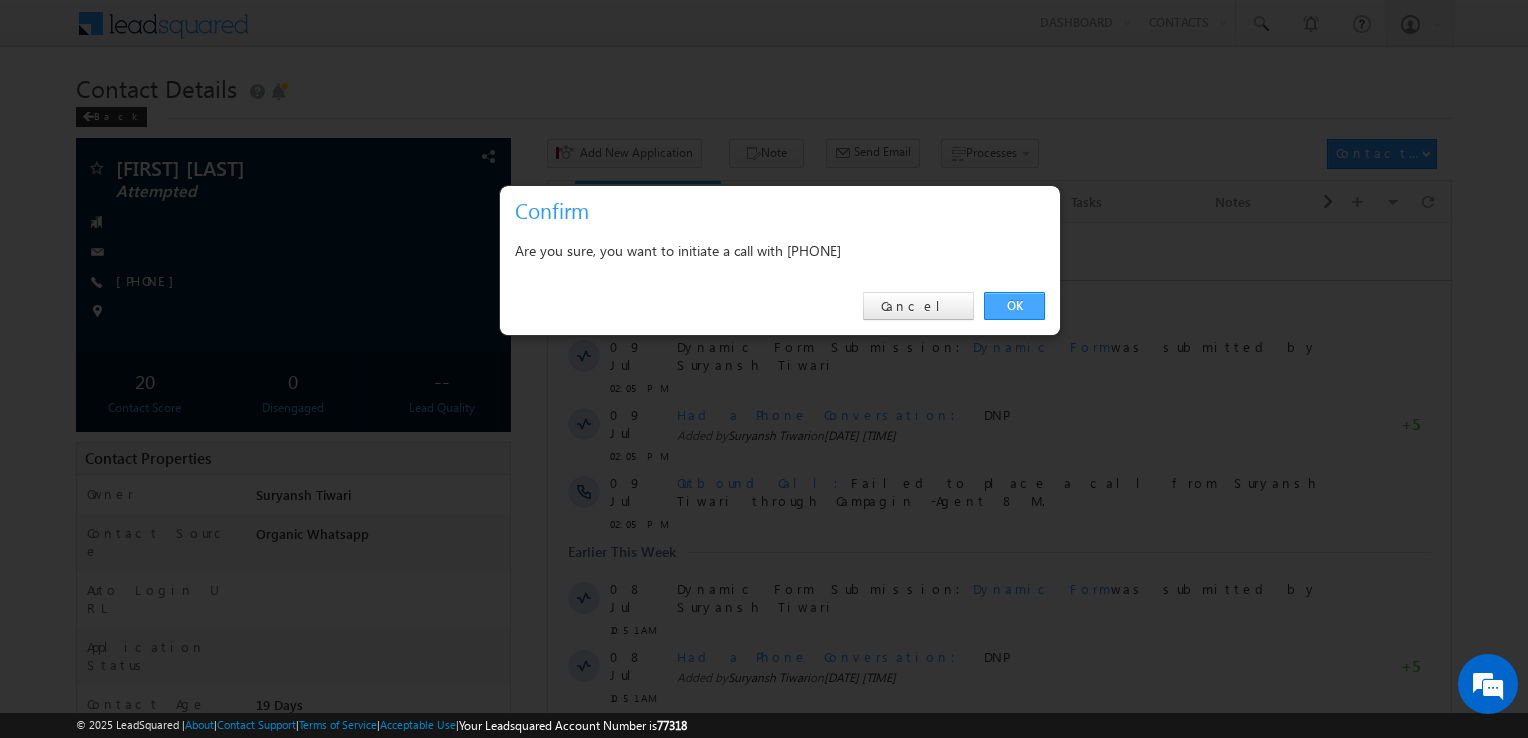 click on "OK" at bounding box center [1014, 306] 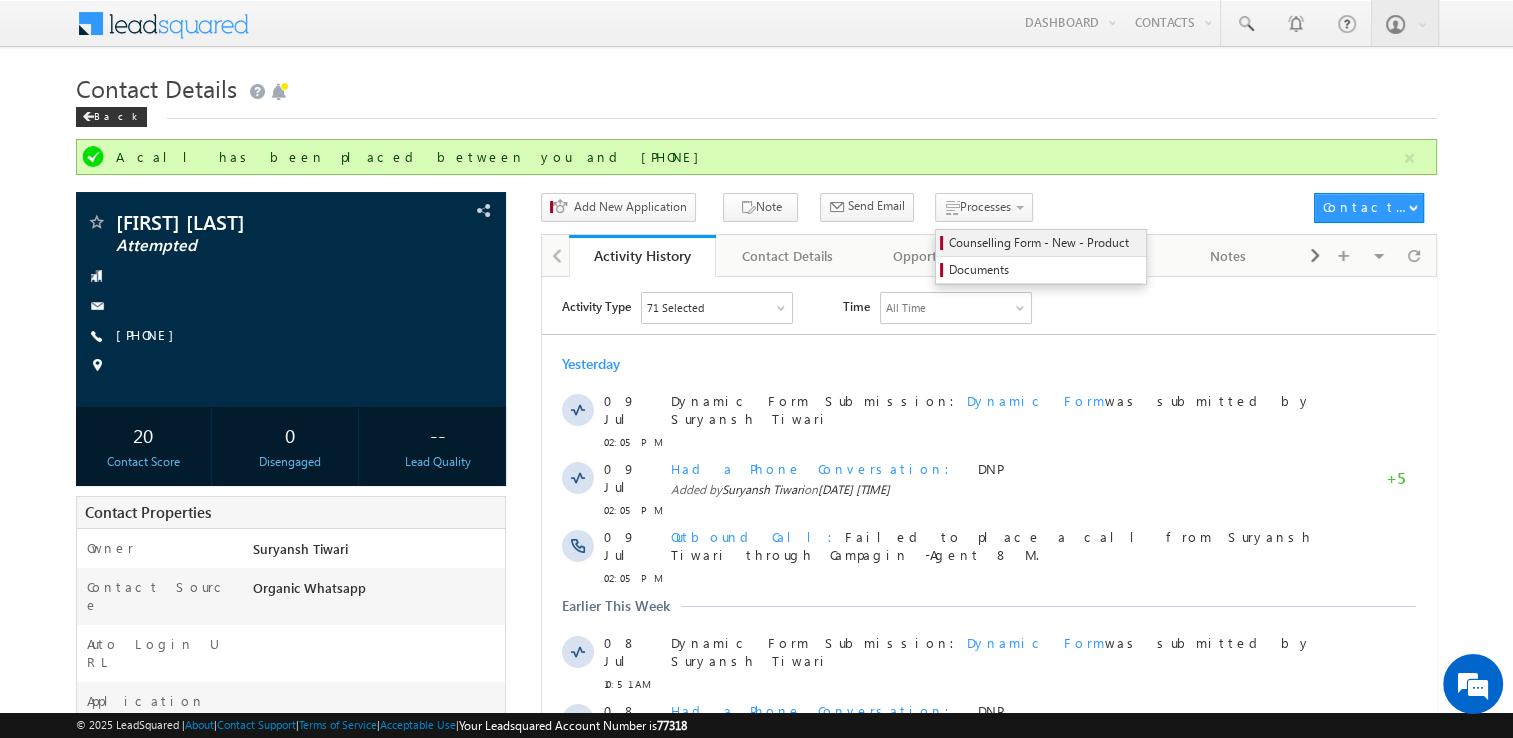 click on "Counselling Form - New - Product" at bounding box center (1044, 243) 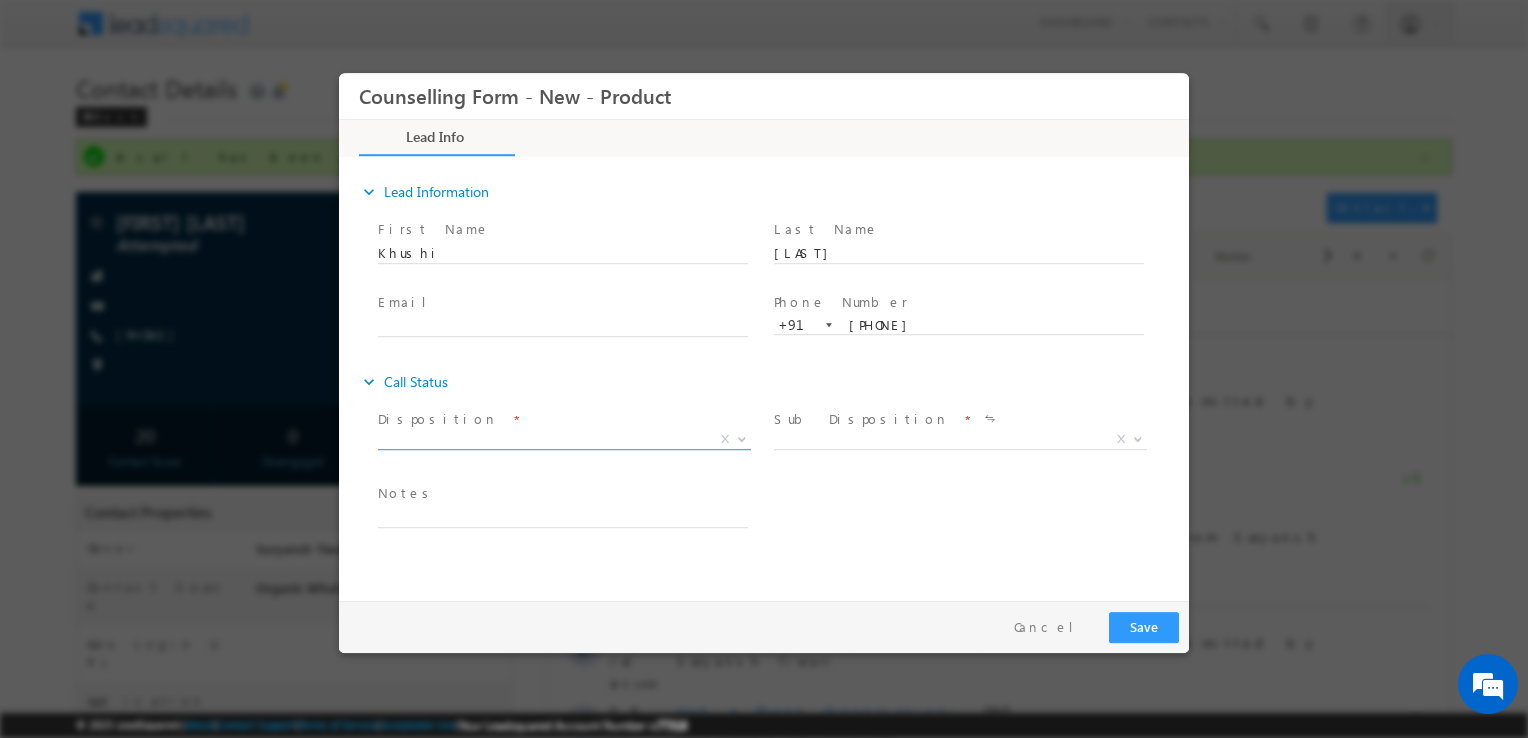 scroll, scrollTop: 0, scrollLeft: 0, axis: both 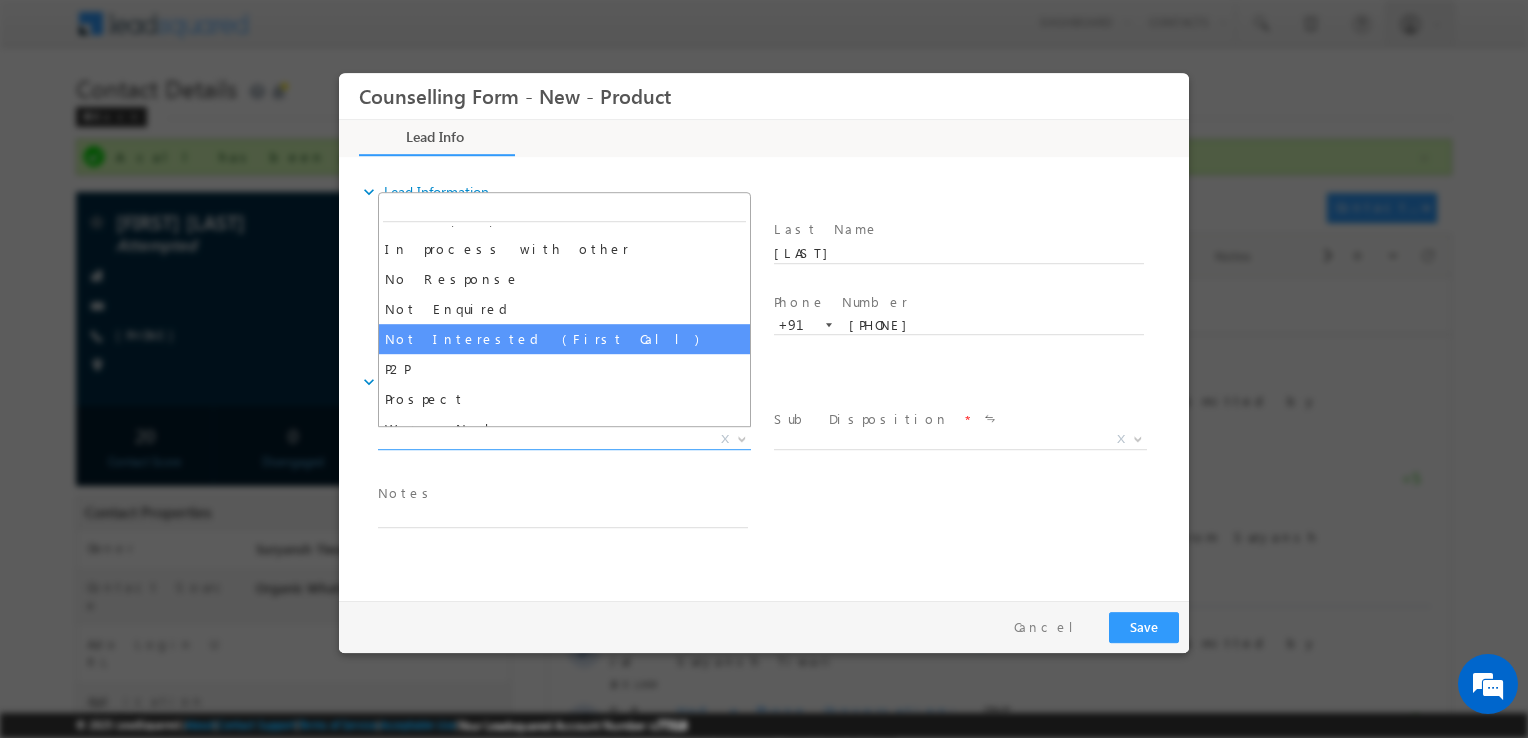 select on "Not Interested (First Call)" 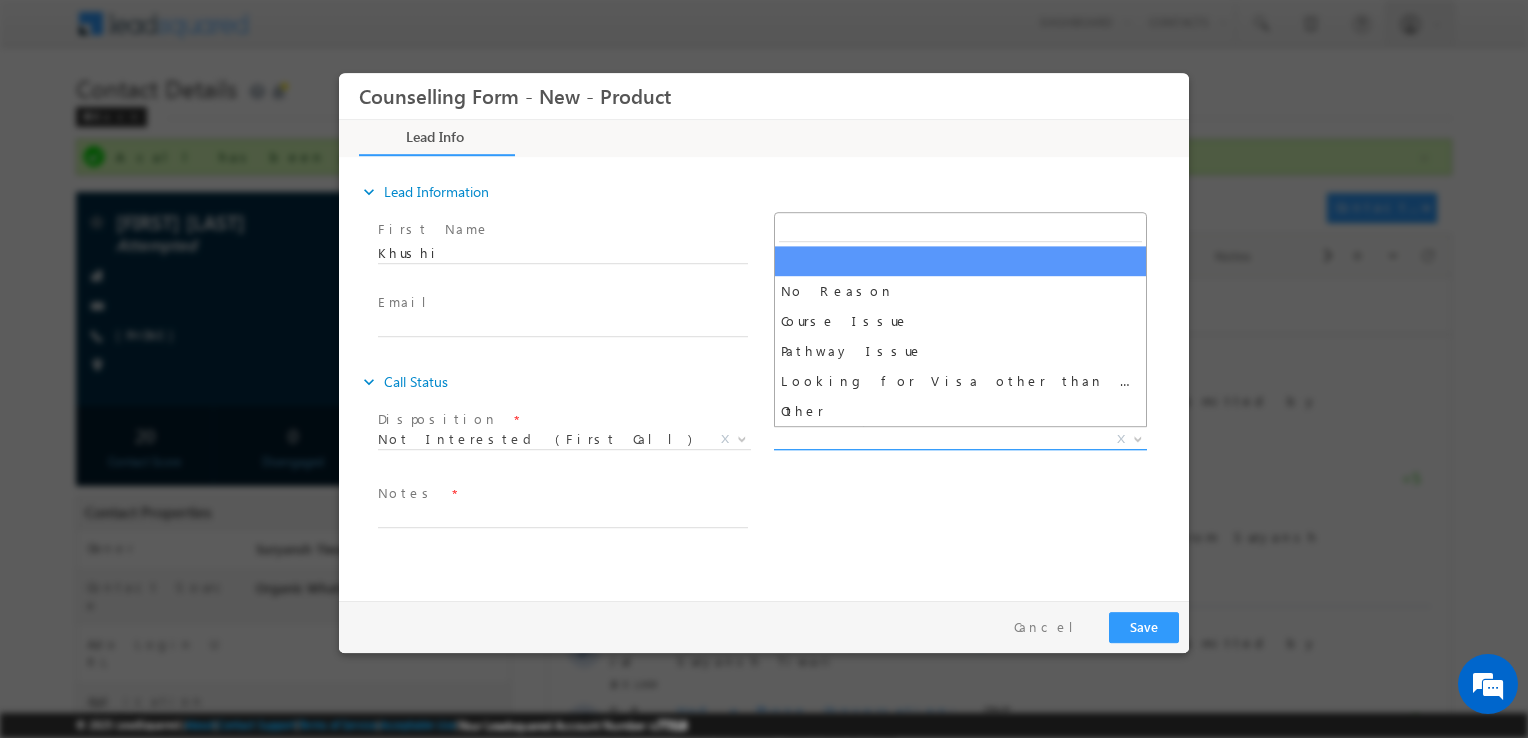 click on "X" at bounding box center (960, 440) 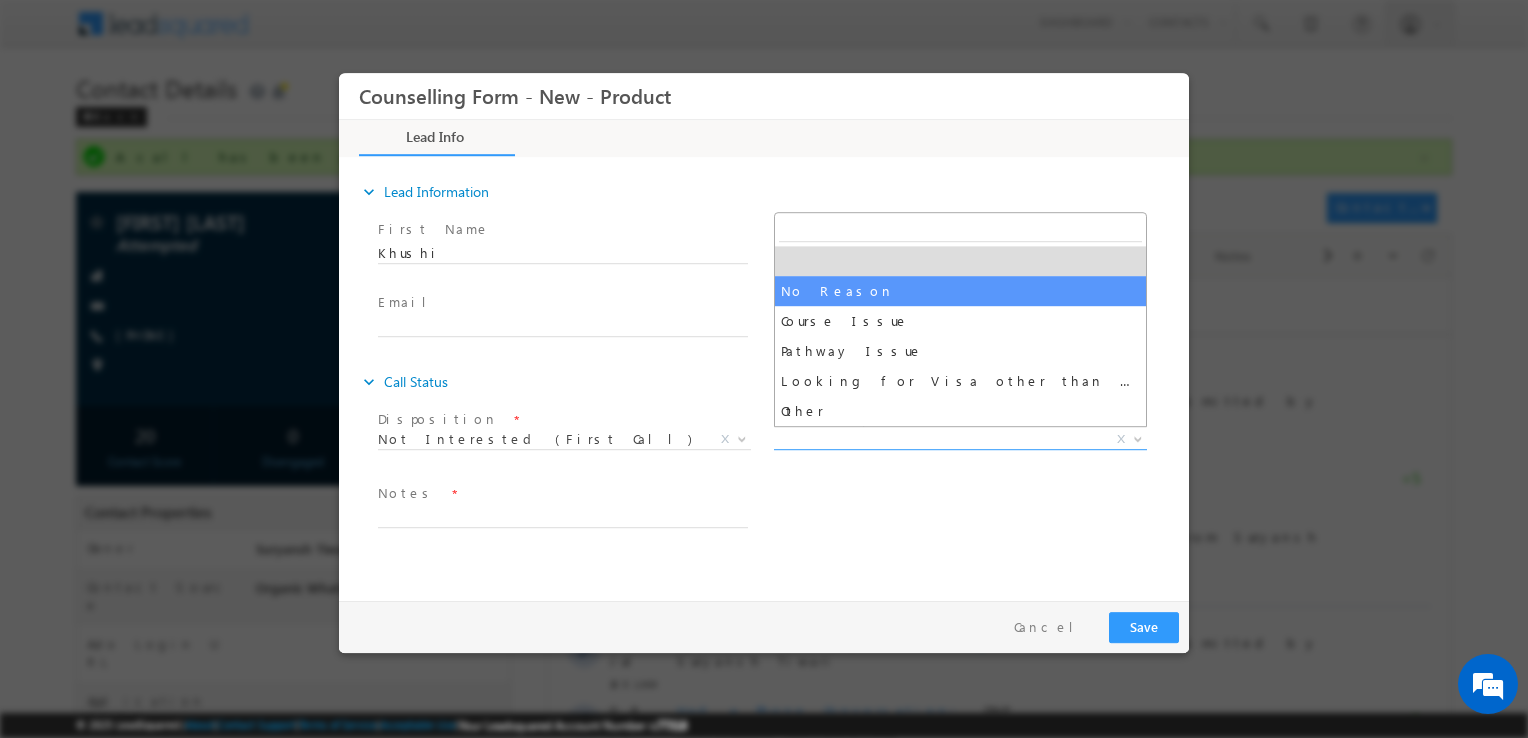 select on "No Reason" 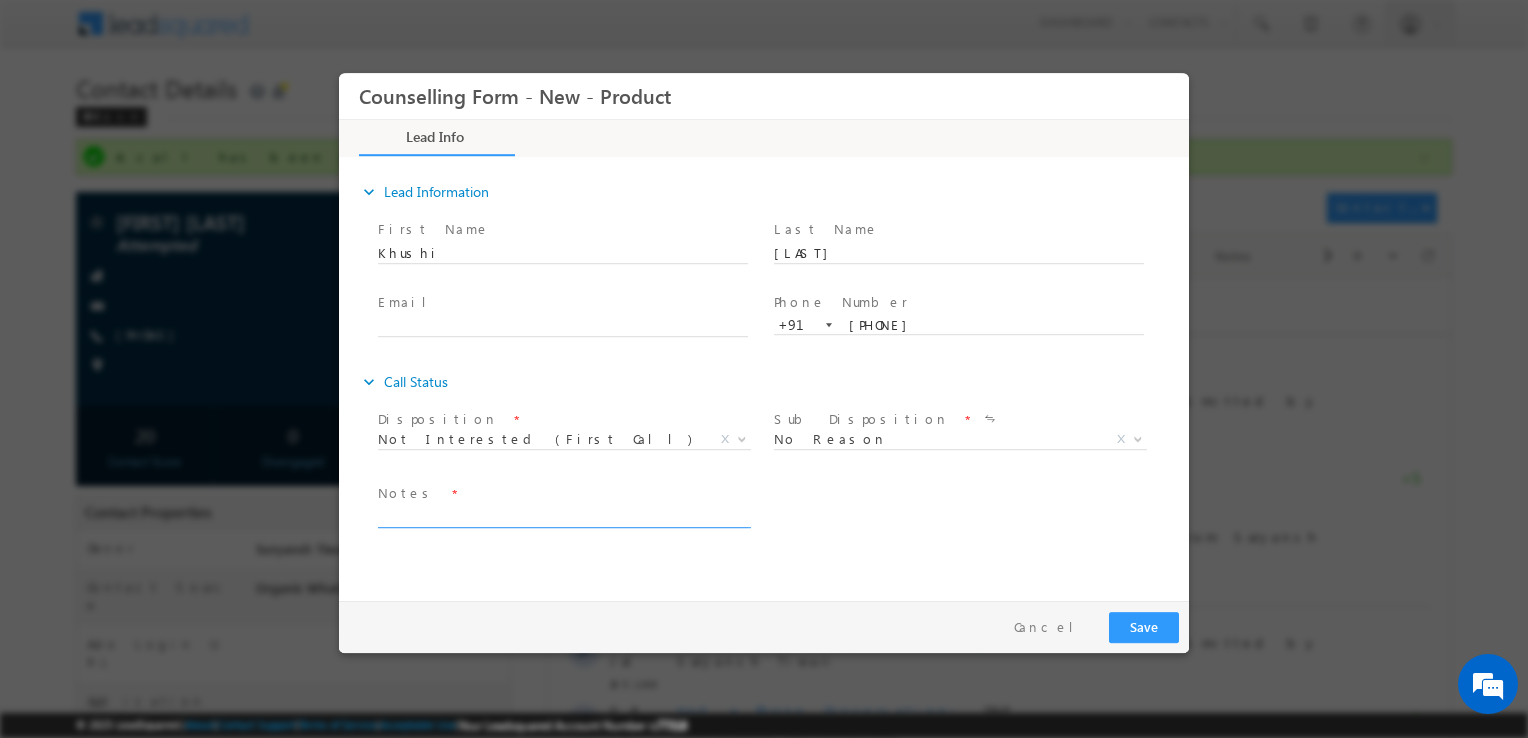 click at bounding box center (563, 516) 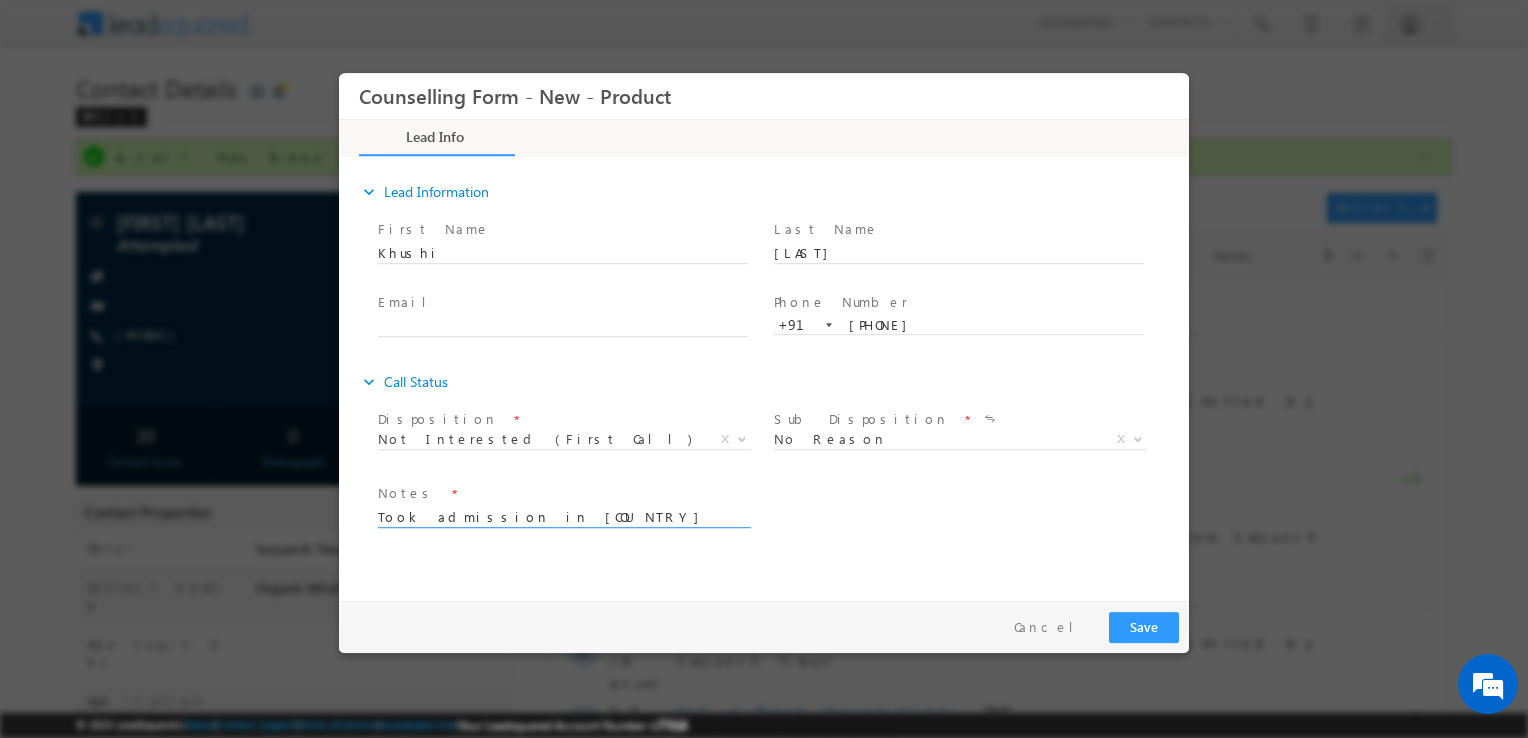 type on "Took admission in [COUNTRY] only" 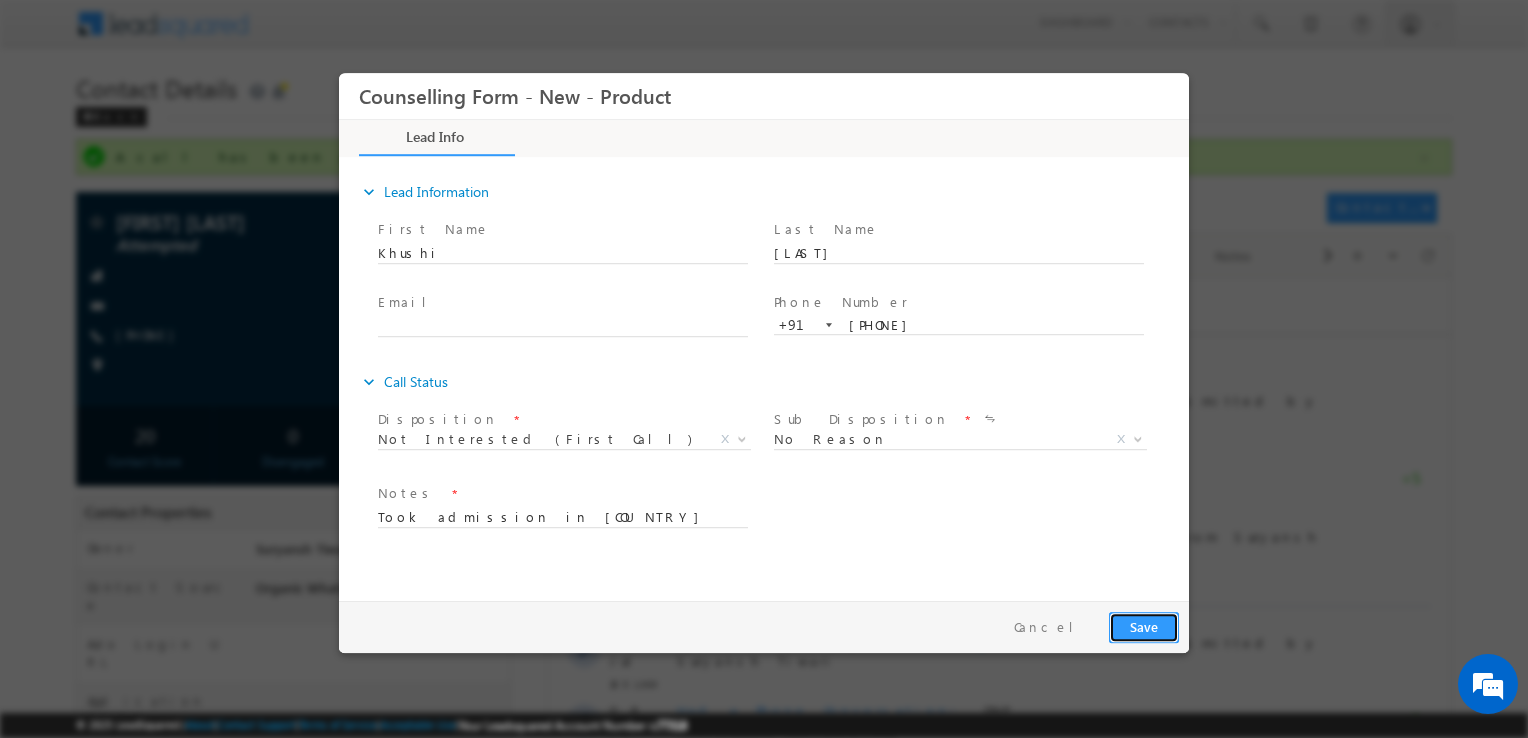 click on "Save" at bounding box center (1144, 627) 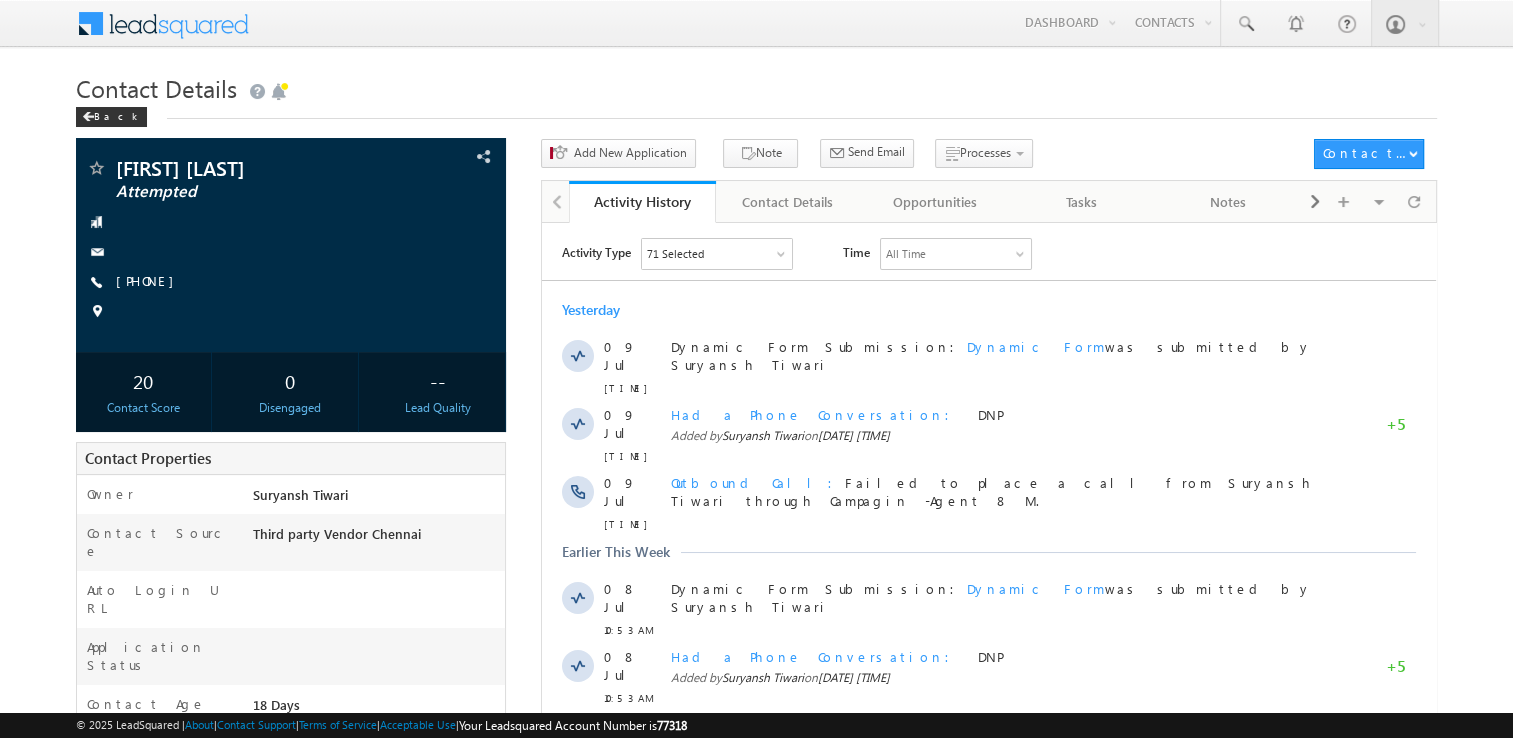 scroll, scrollTop: 0, scrollLeft: 0, axis: both 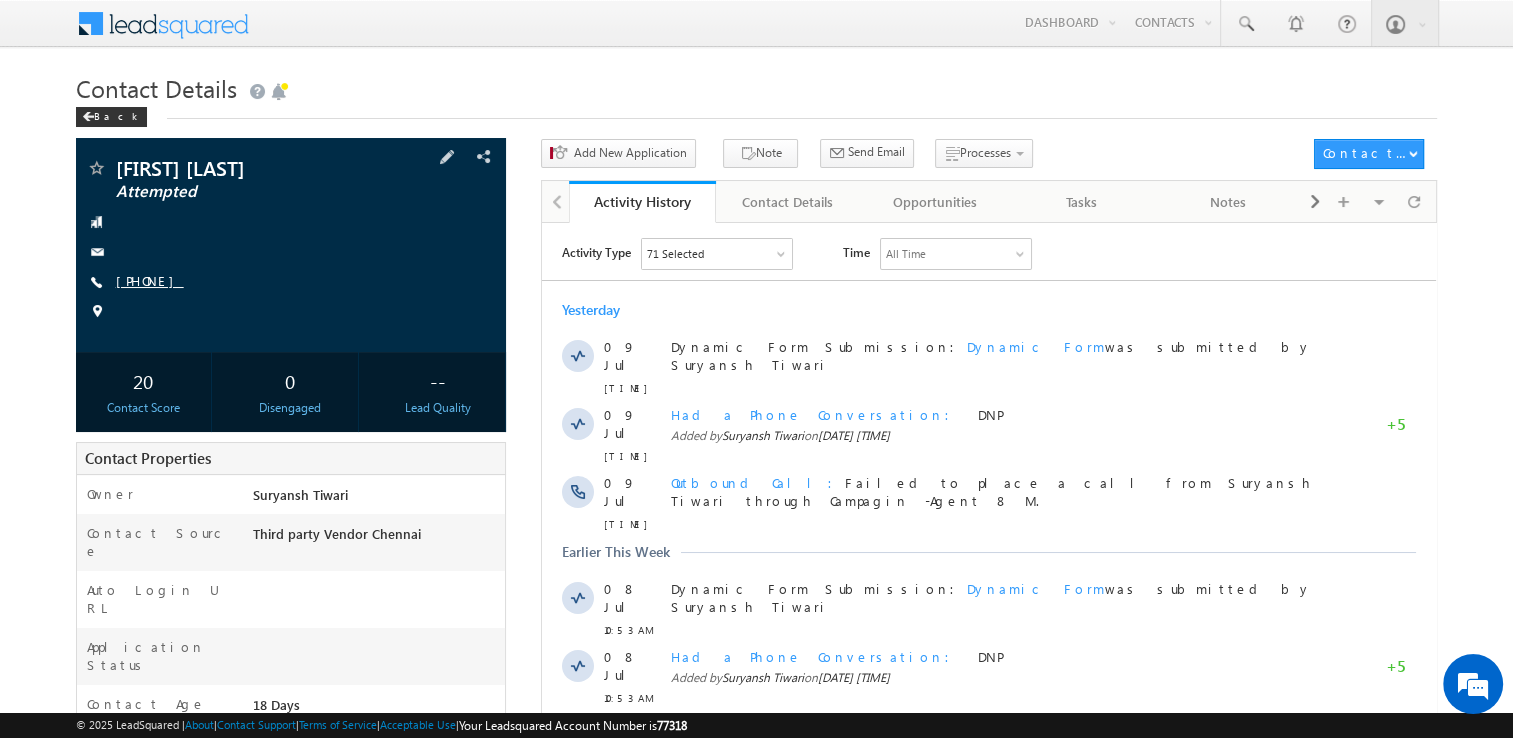 click on "+91-7757945740" at bounding box center [150, 280] 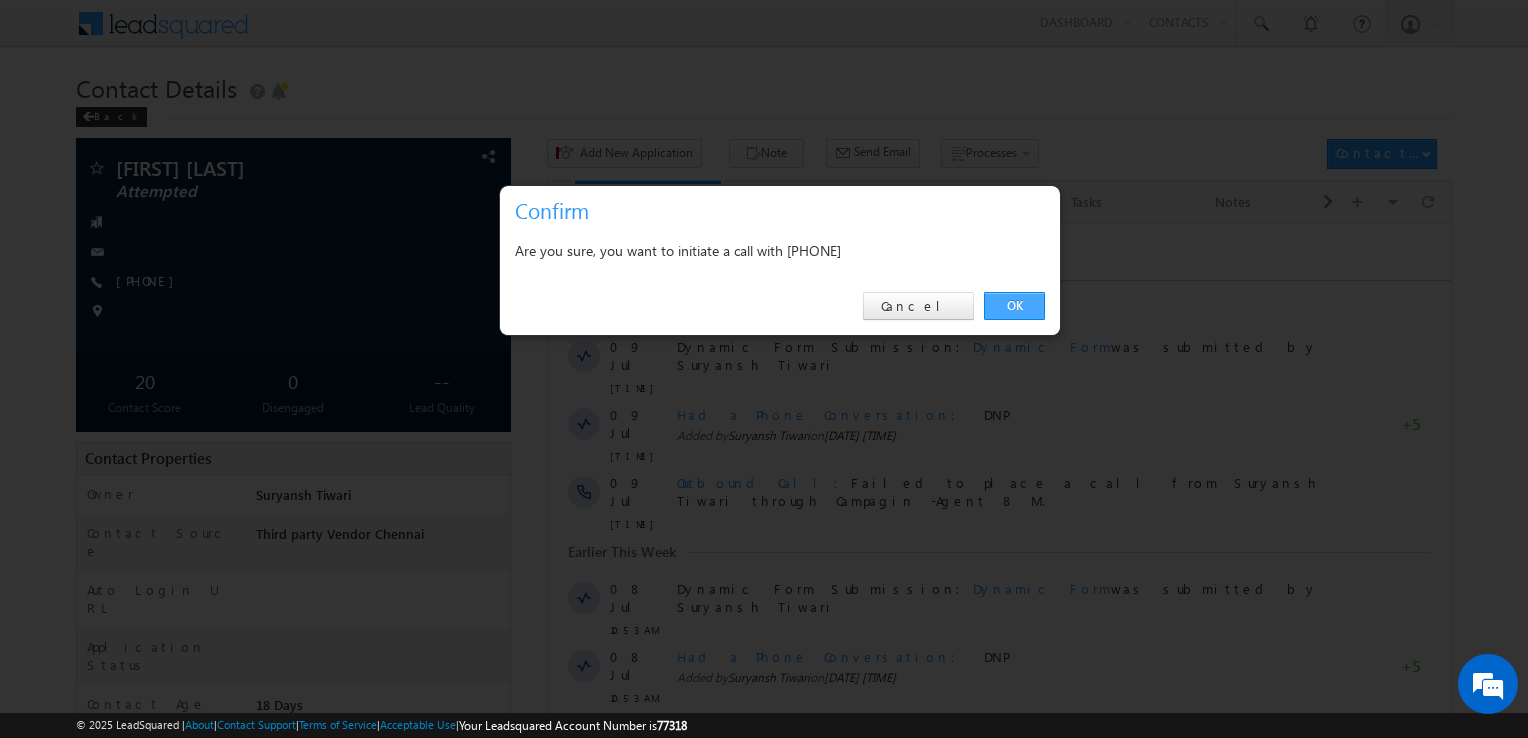 click on "OK" at bounding box center (1014, 306) 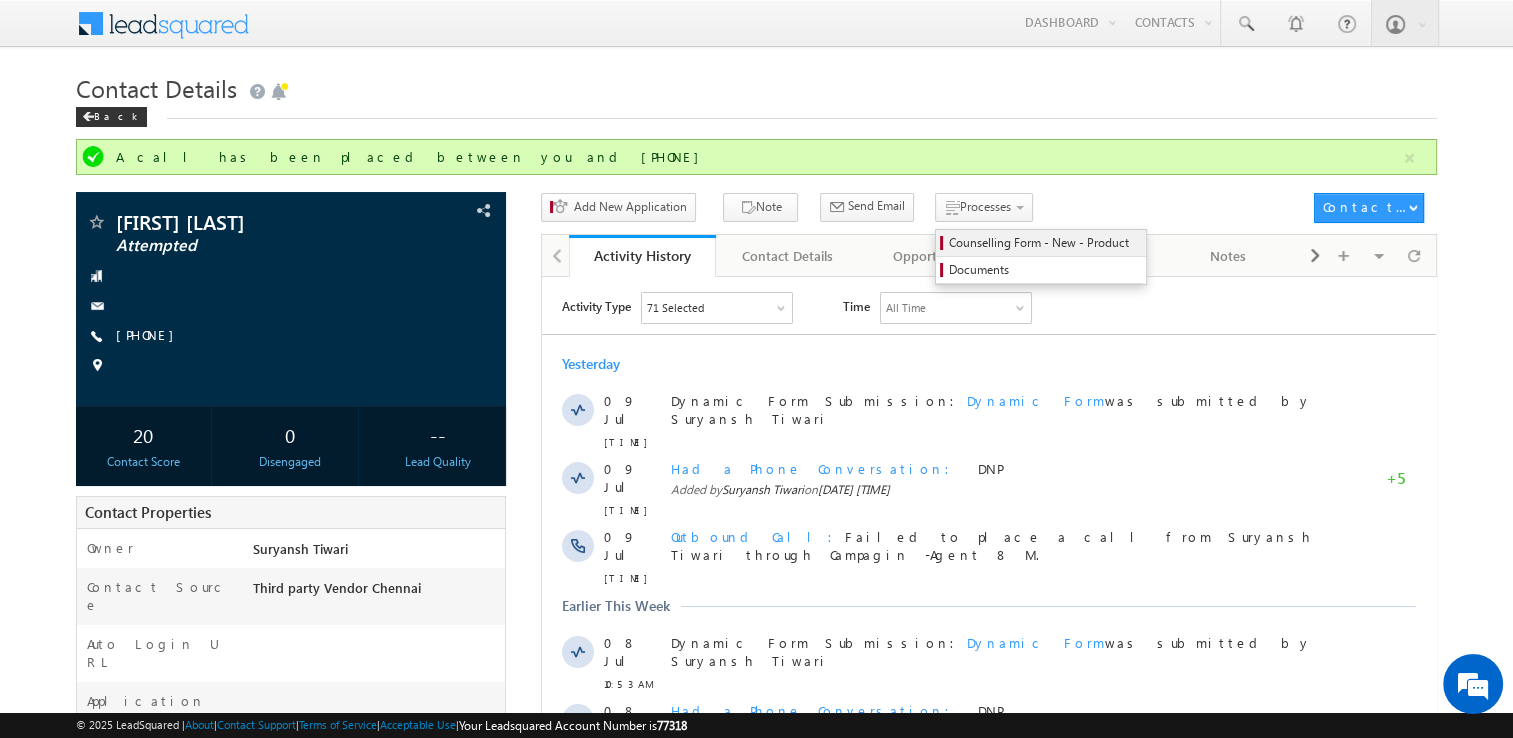 click on "Counselling Form - New - Product" at bounding box center (1041, 243) 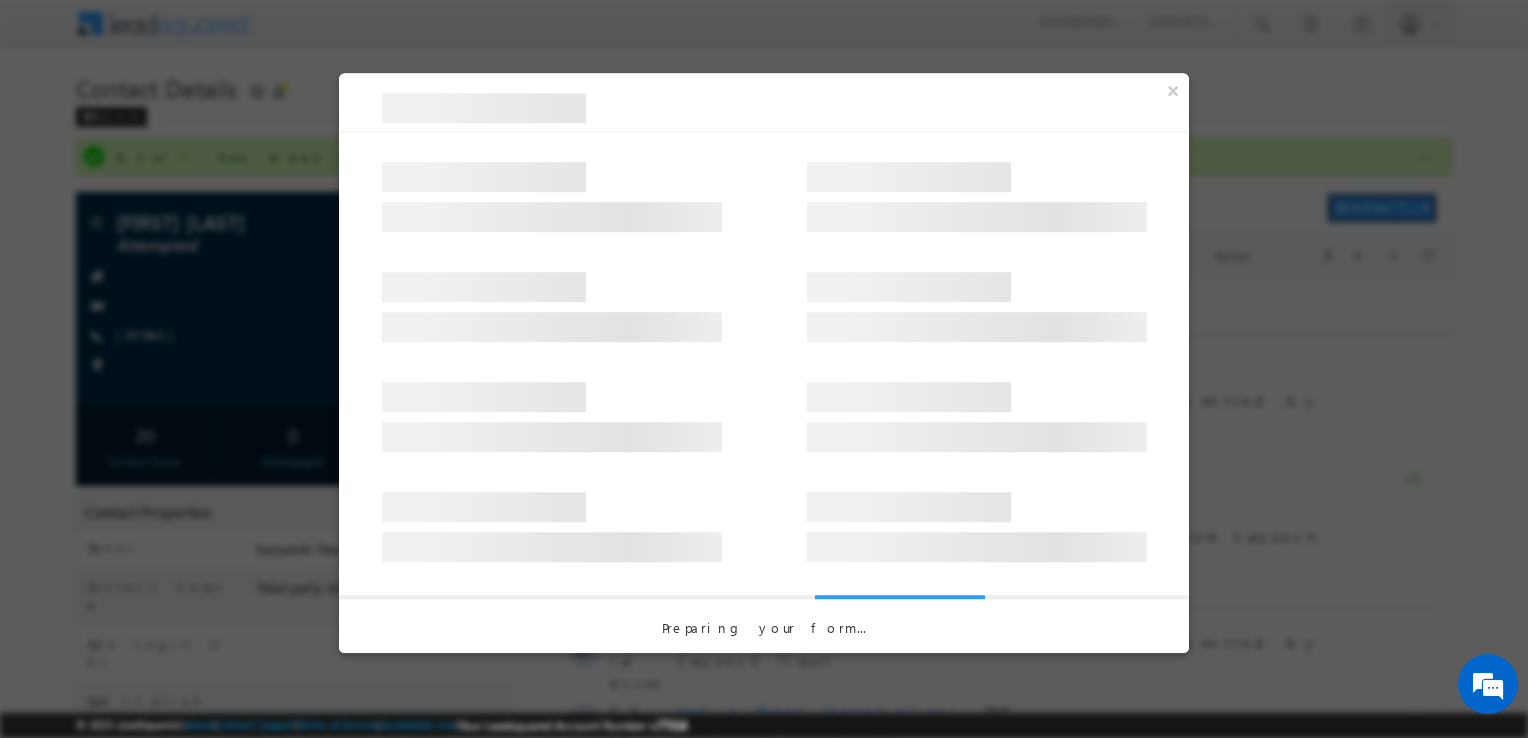 type 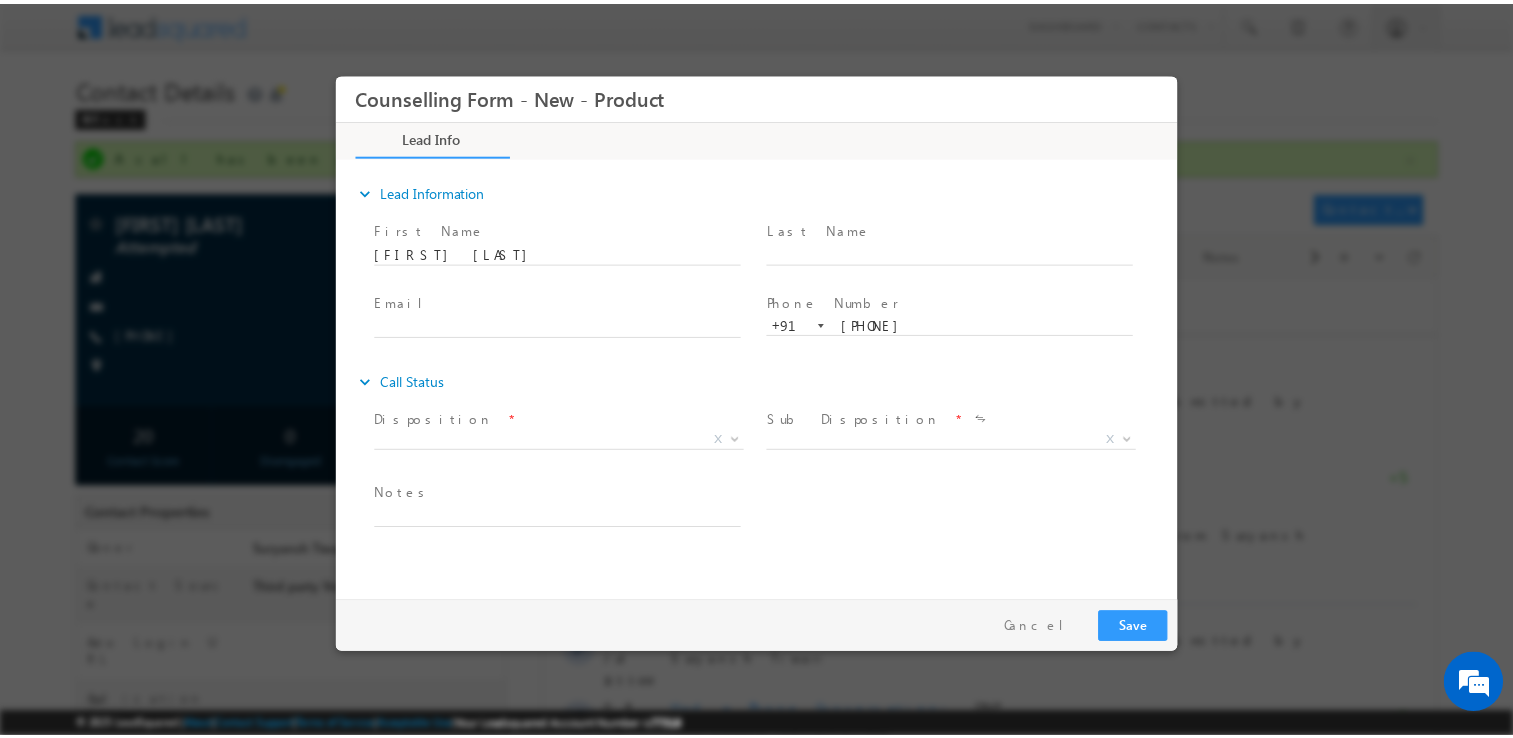 scroll, scrollTop: 0, scrollLeft: 0, axis: both 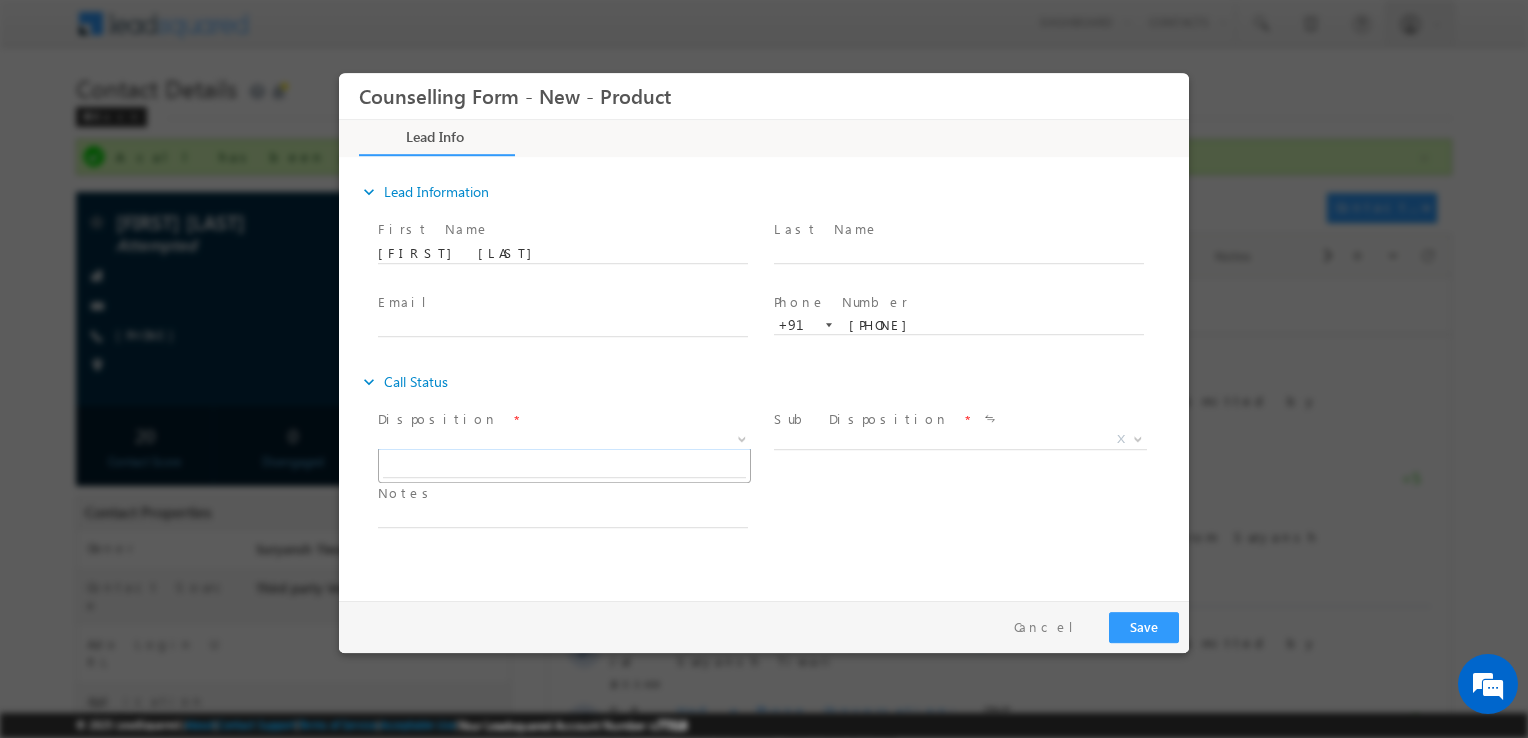 click on "X" at bounding box center (564, 440) 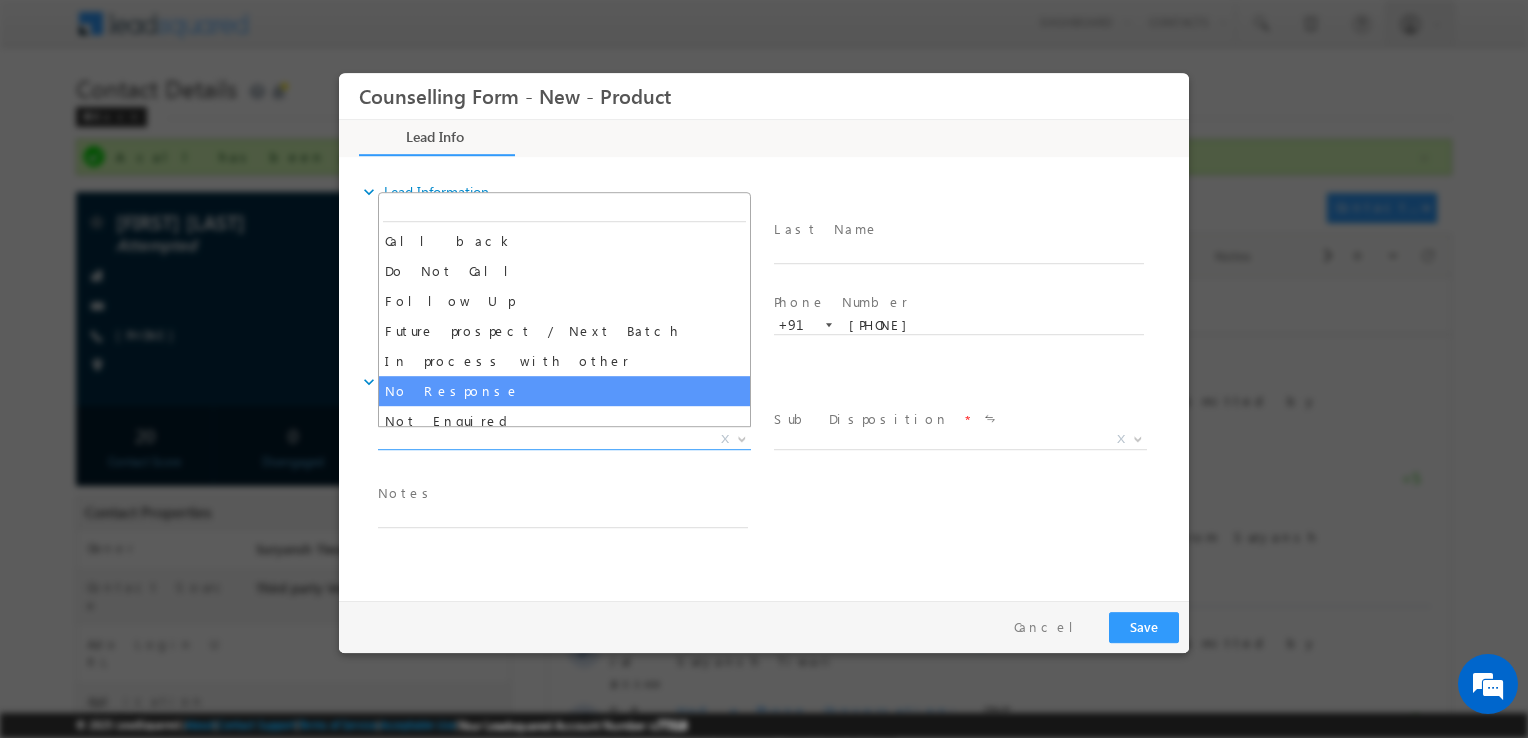 select on "No Response" 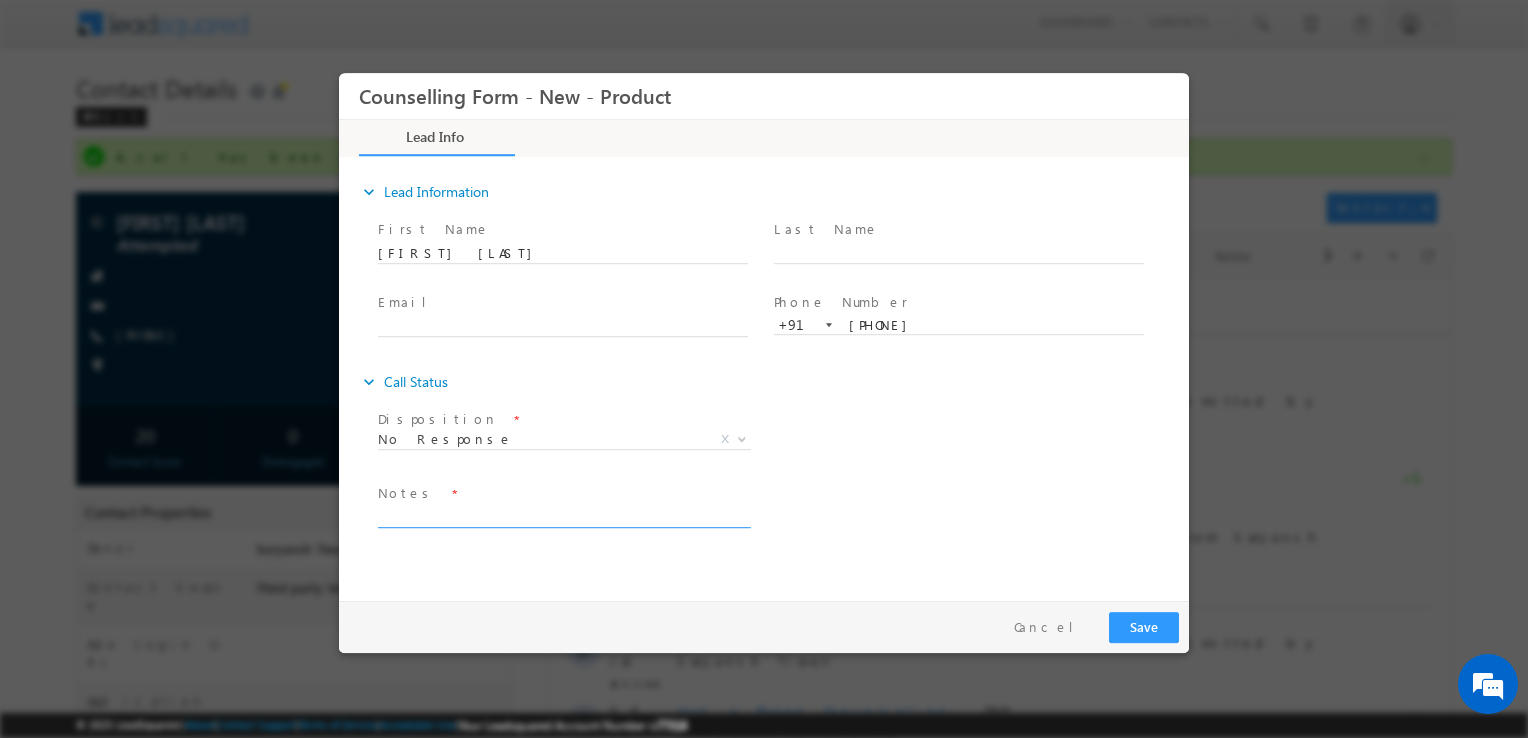 click at bounding box center (563, 516) 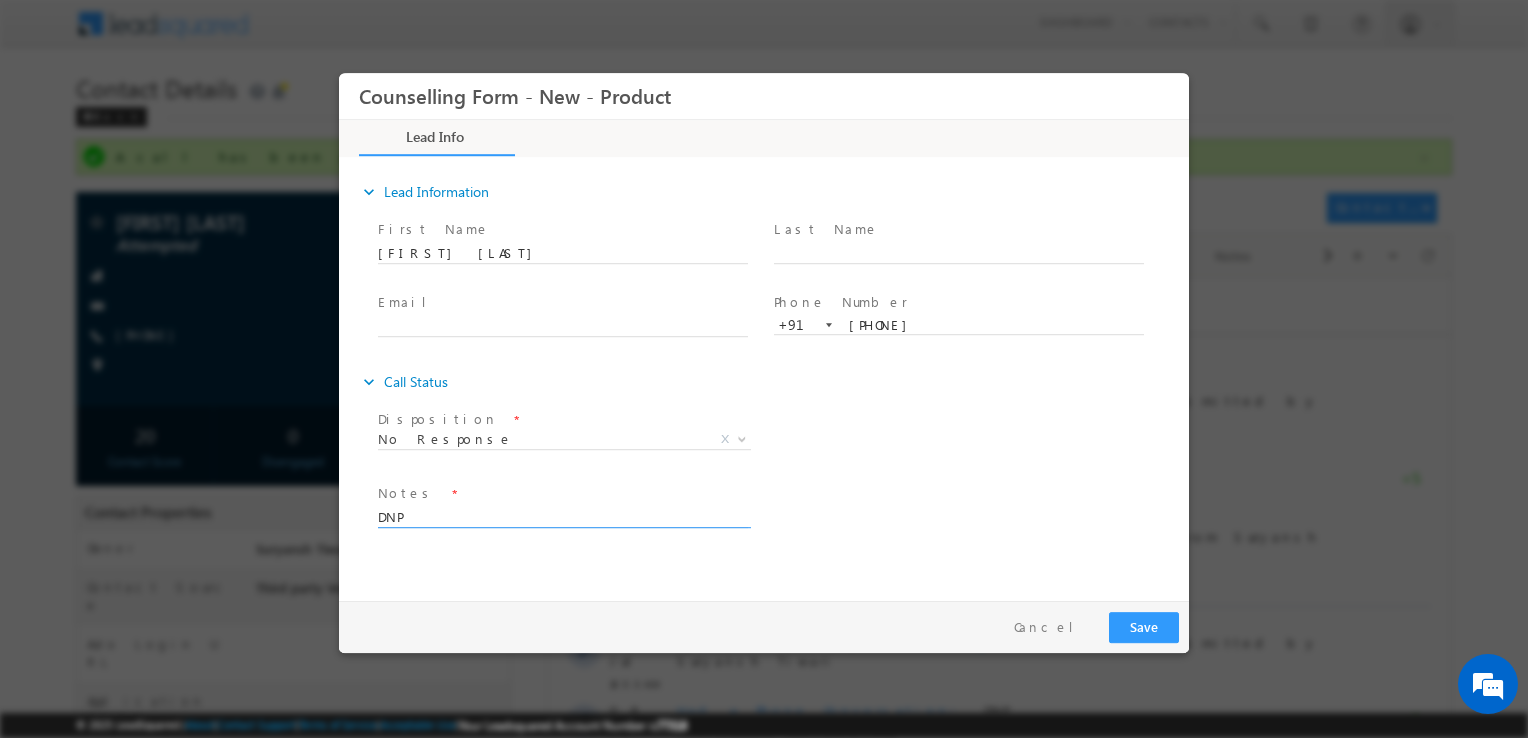 type on "DNP" 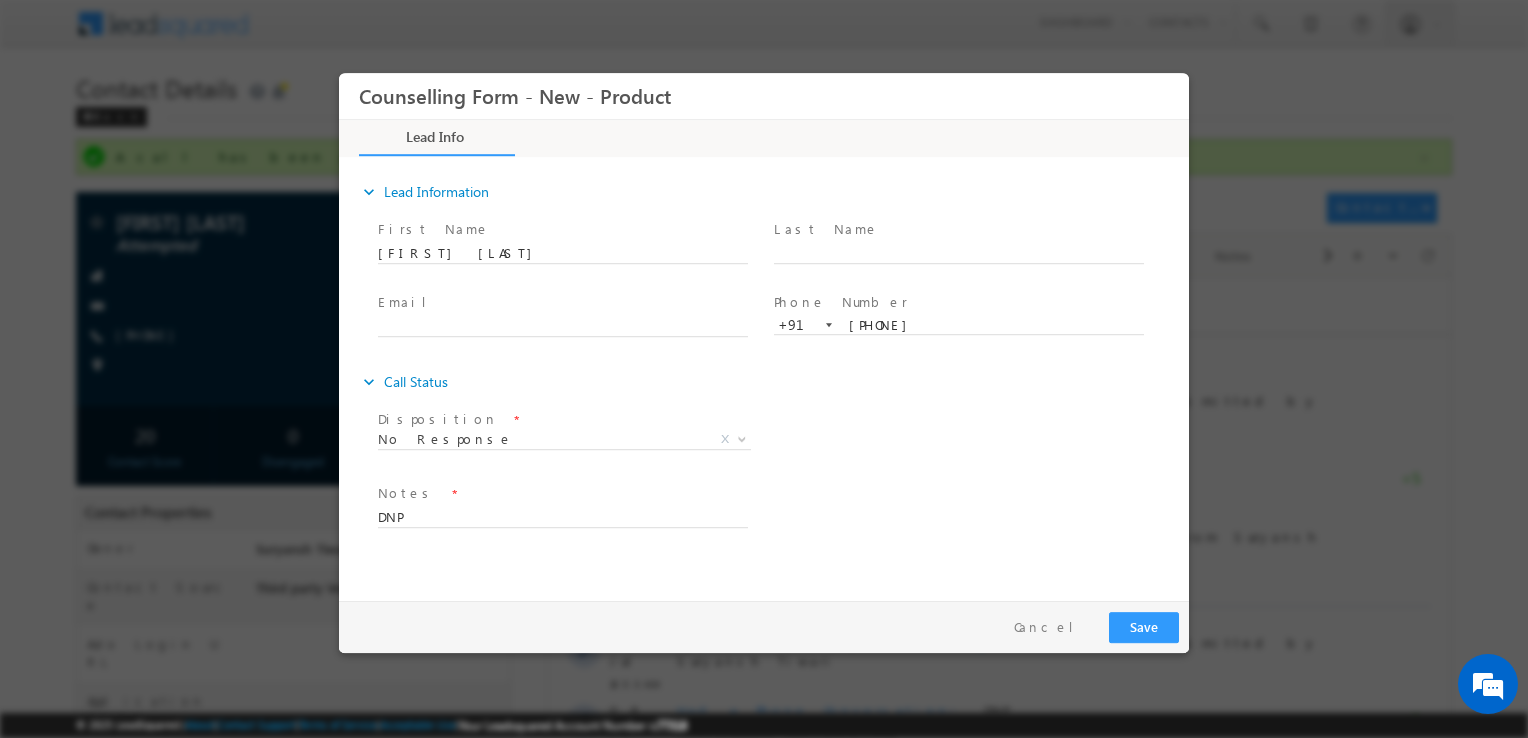 drag, startPoint x: 1144, startPoint y: 650, endPoint x: 1144, endPoint y: 636, distance: 14 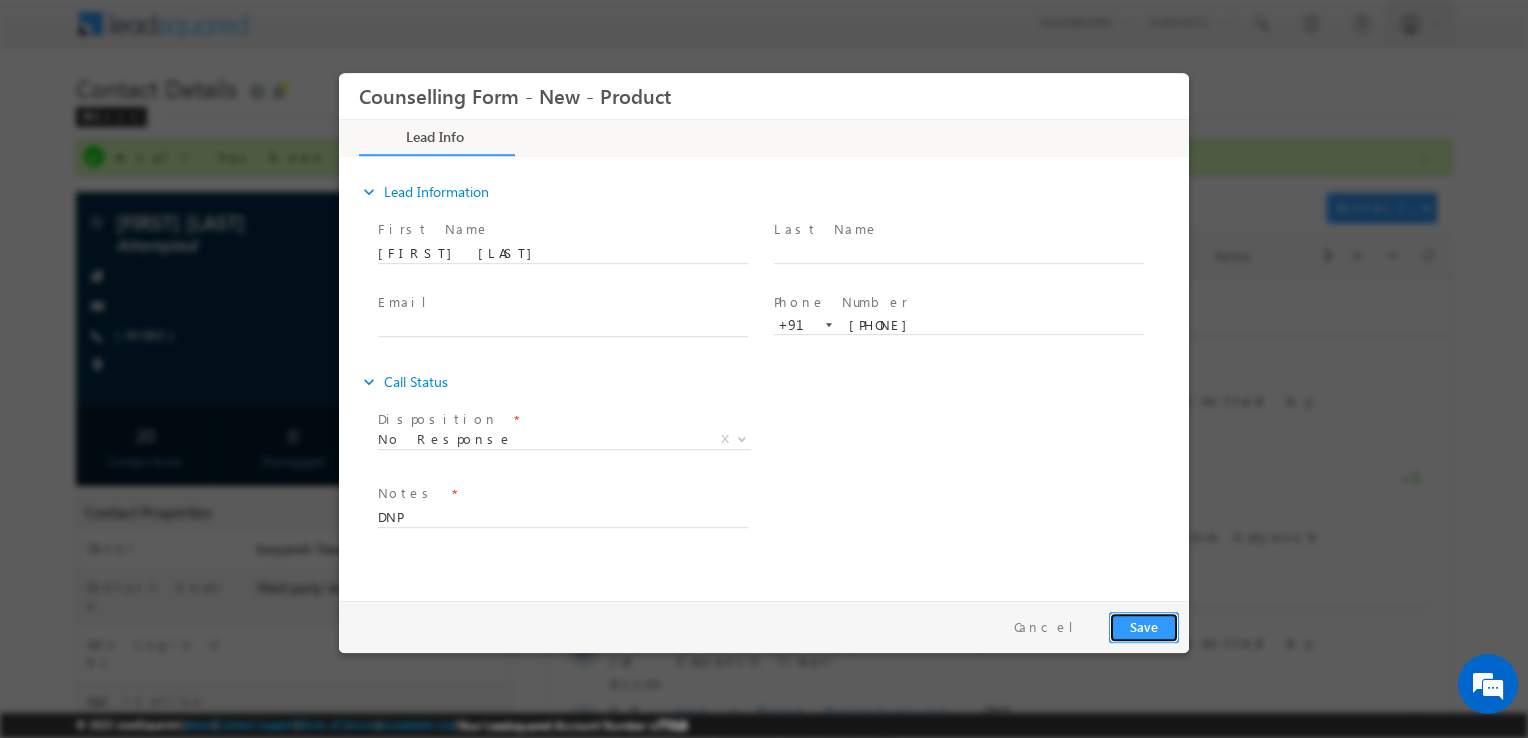 click on "Save" at bounding box center (1144, 627) 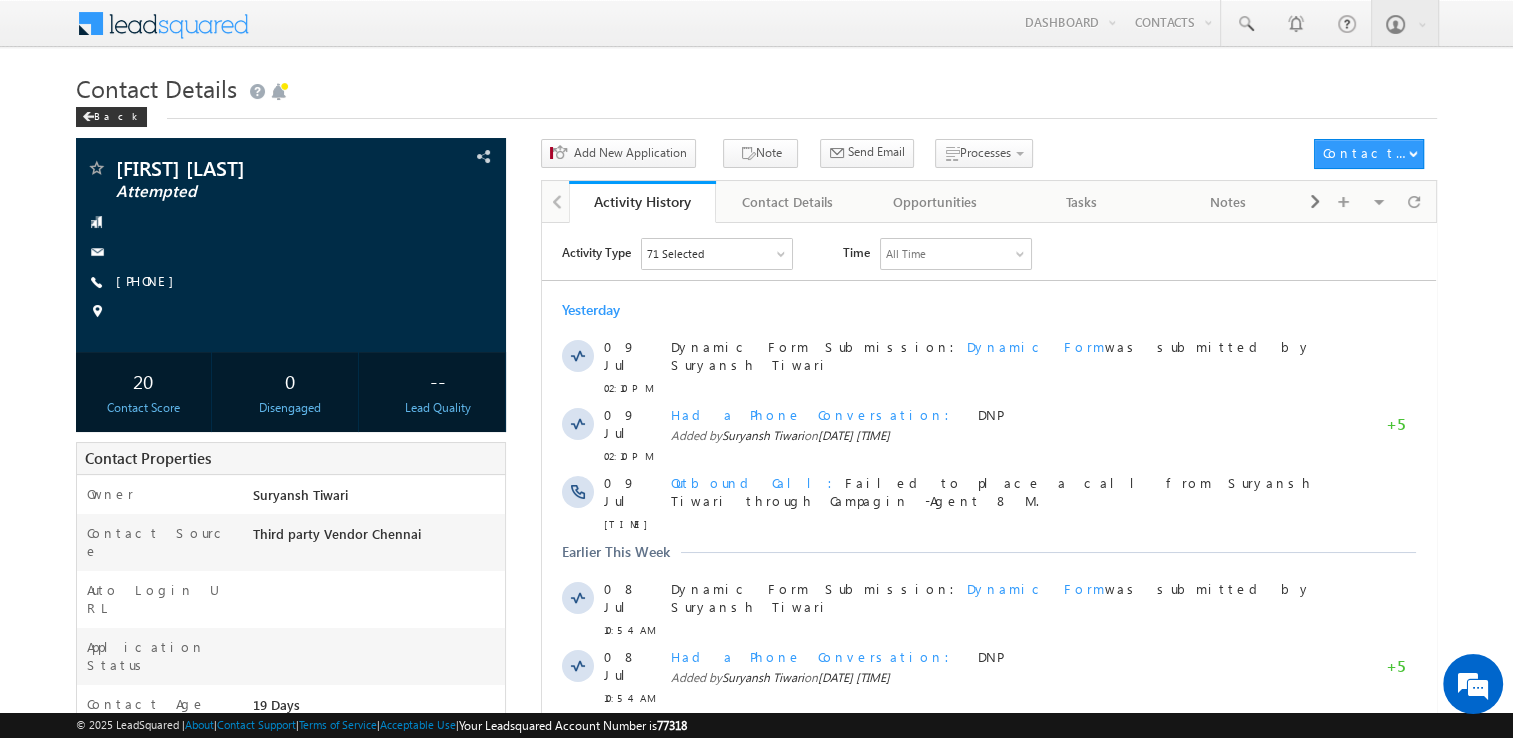 scroll, scrollTop: 0, scrollLeft: 0, axis: both 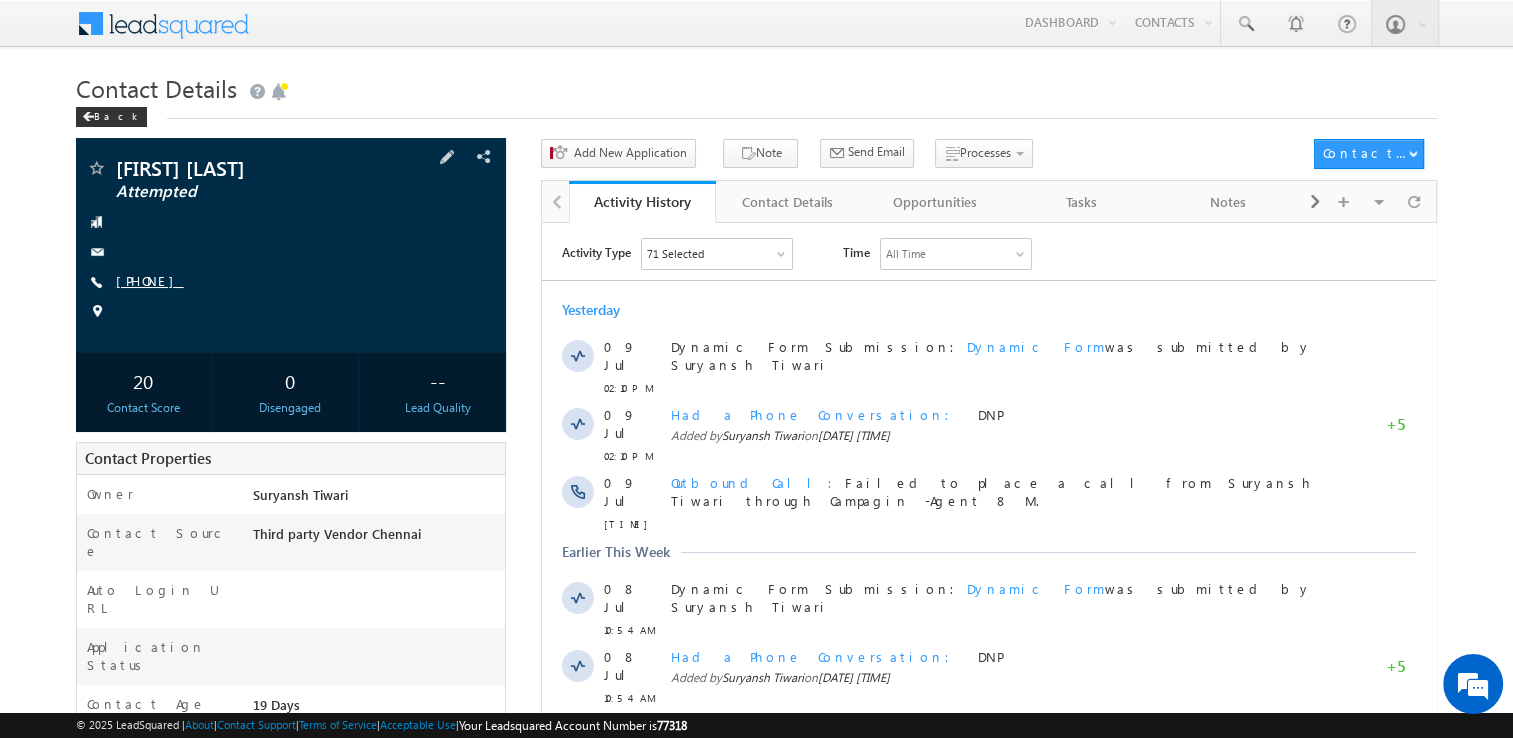 click on "[PHONE]" at bounding box center [150, 280] 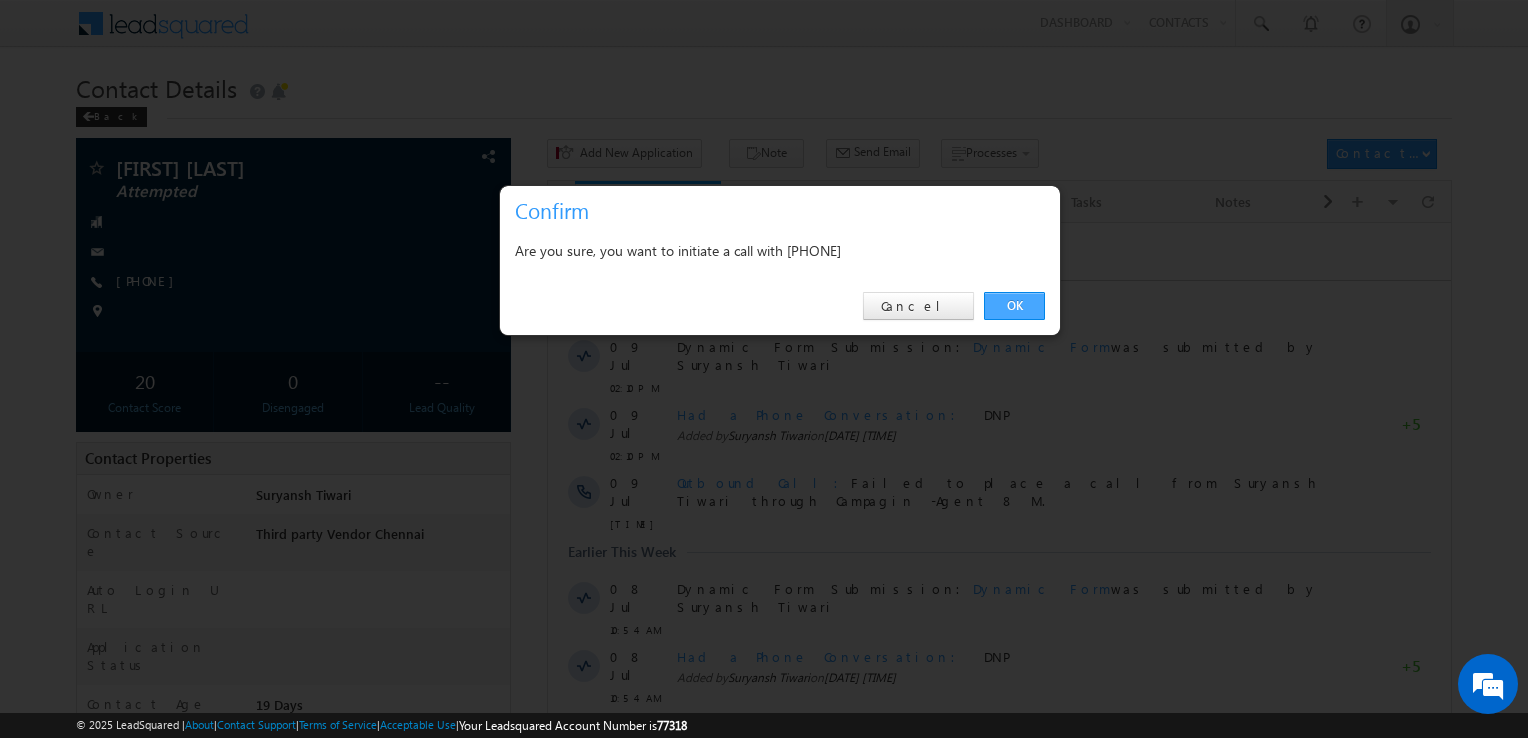 click on "OK" at bounding box center [1014, 306] 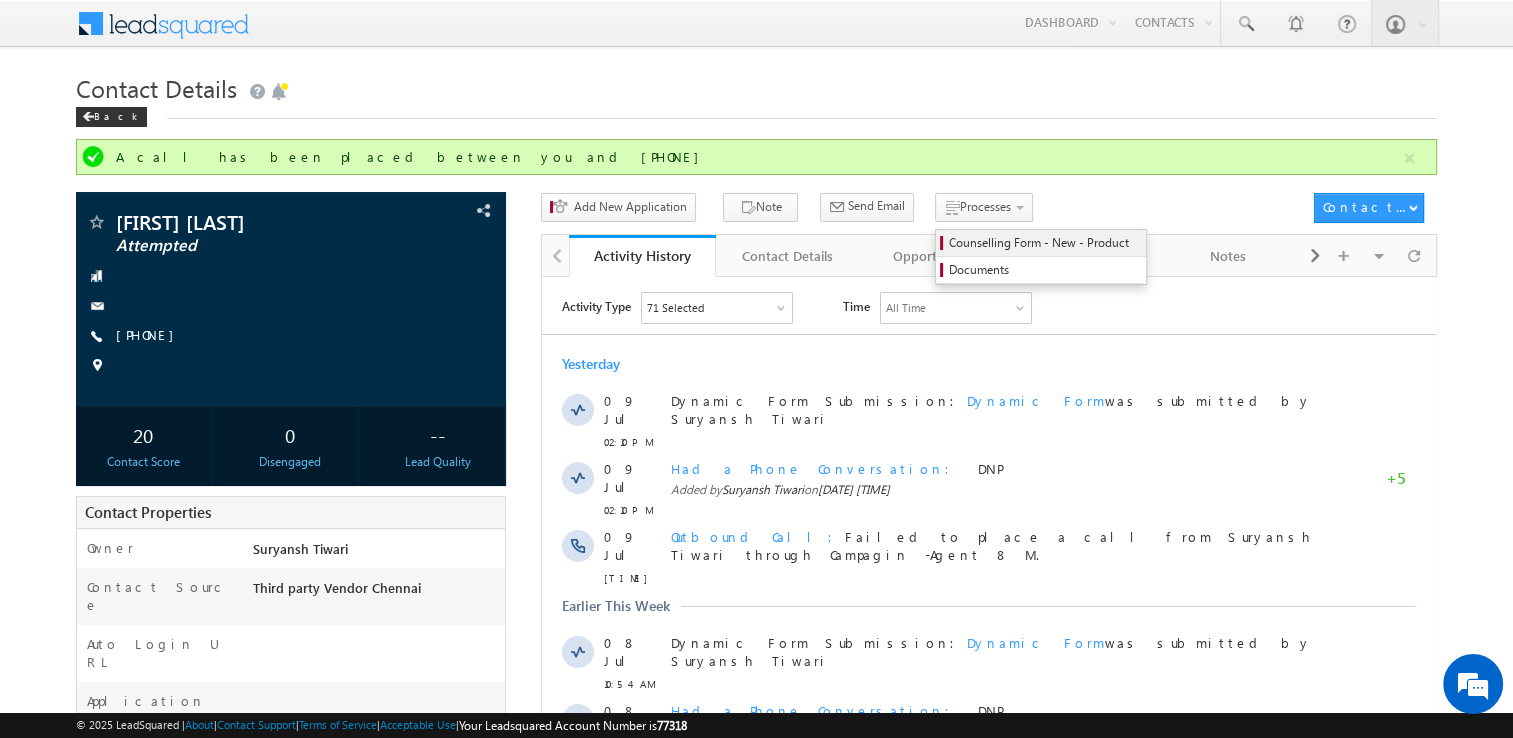 click on "Counselling Form - New - Product" at bounding box center [1044, 243] 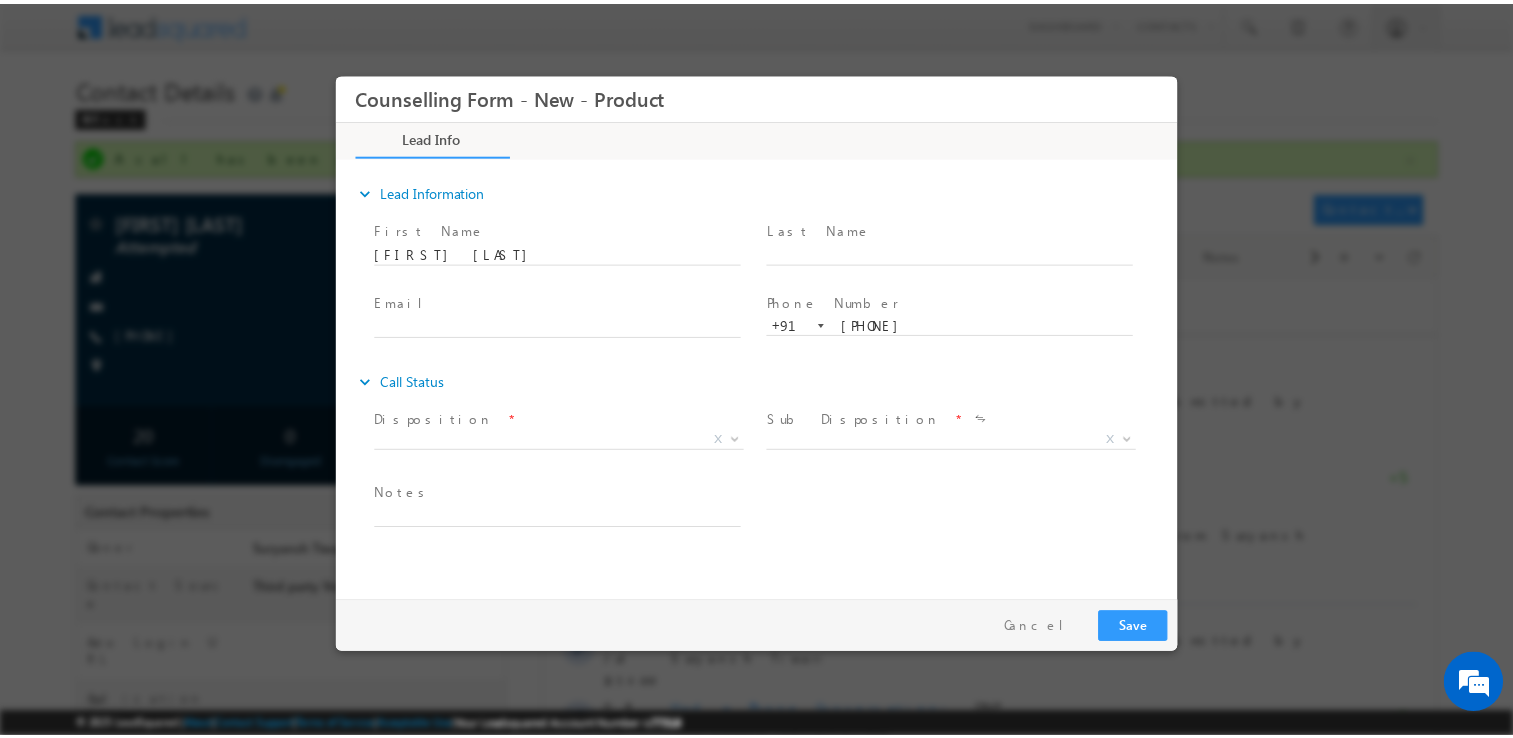 scroll, scrollTop: 0, scrollLeft: 0, axis: both 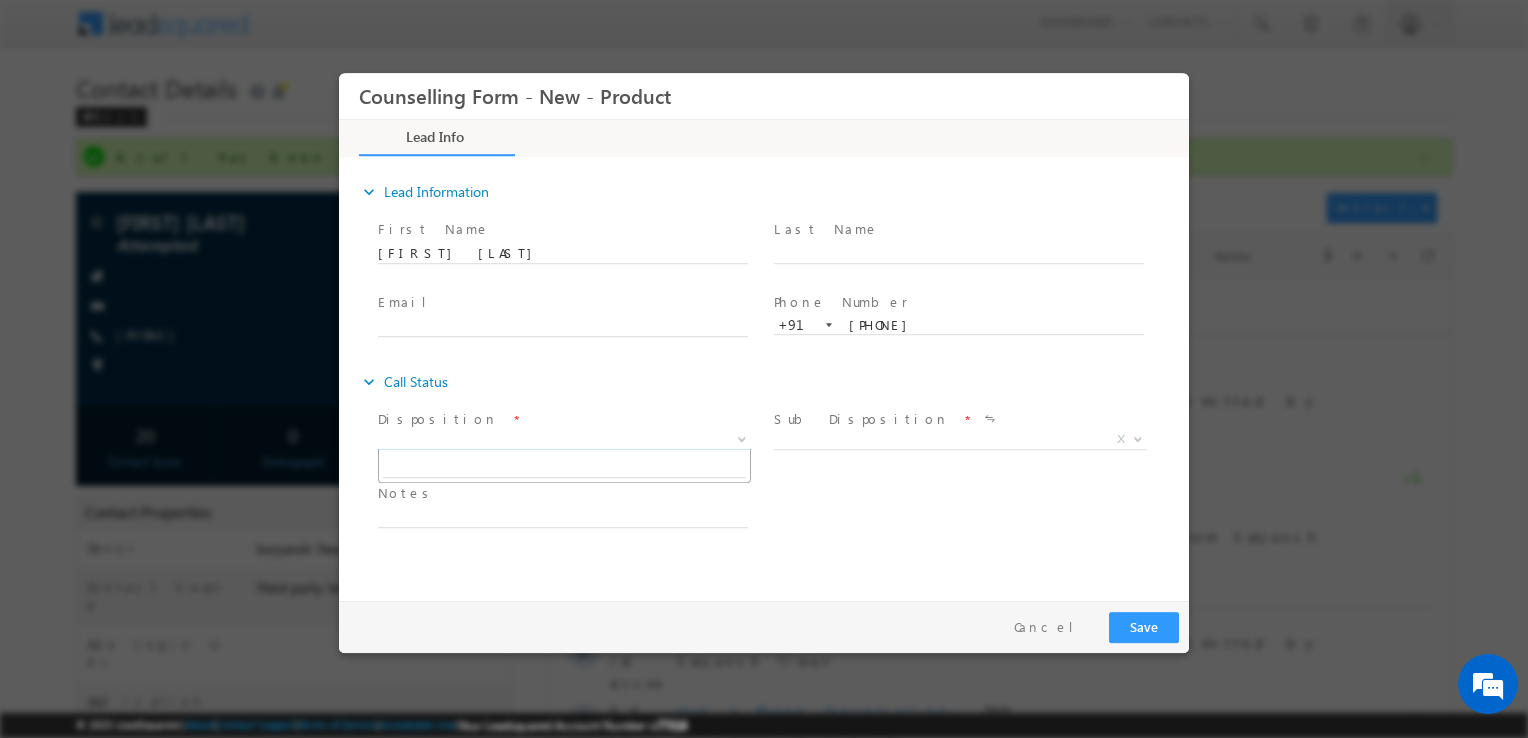click on "X" at bounding box center [564, 440] 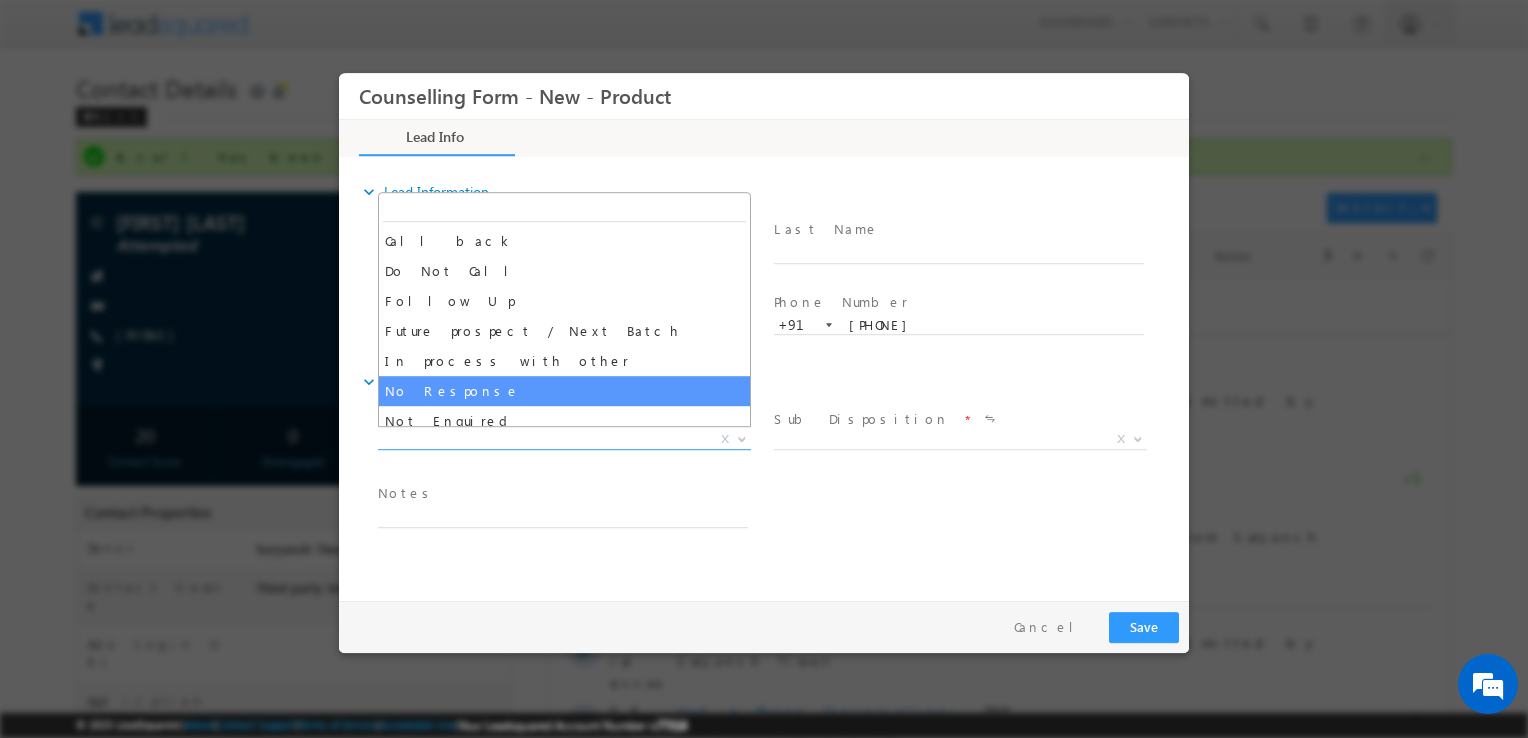 select on "No Response" 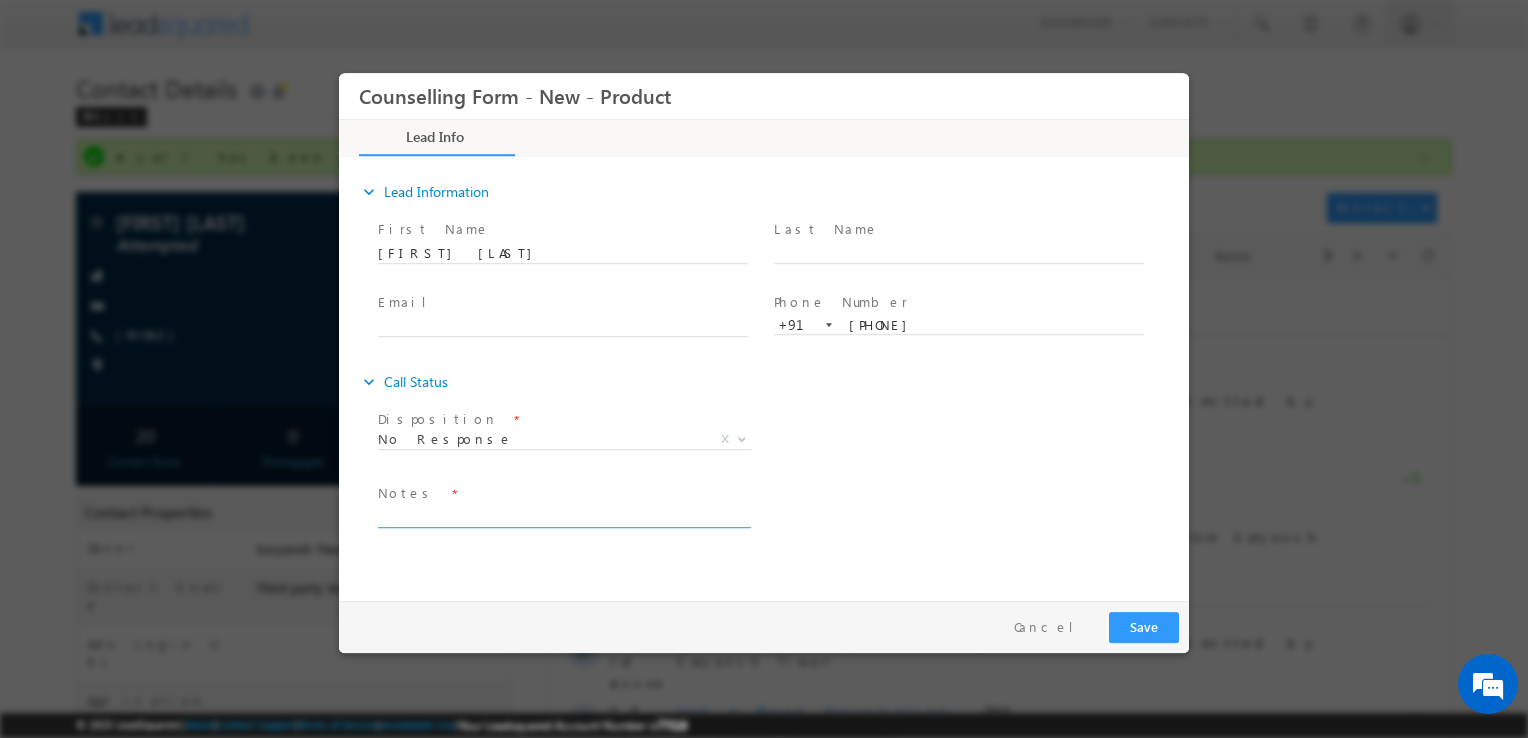 click at bounding box center (563, 516) 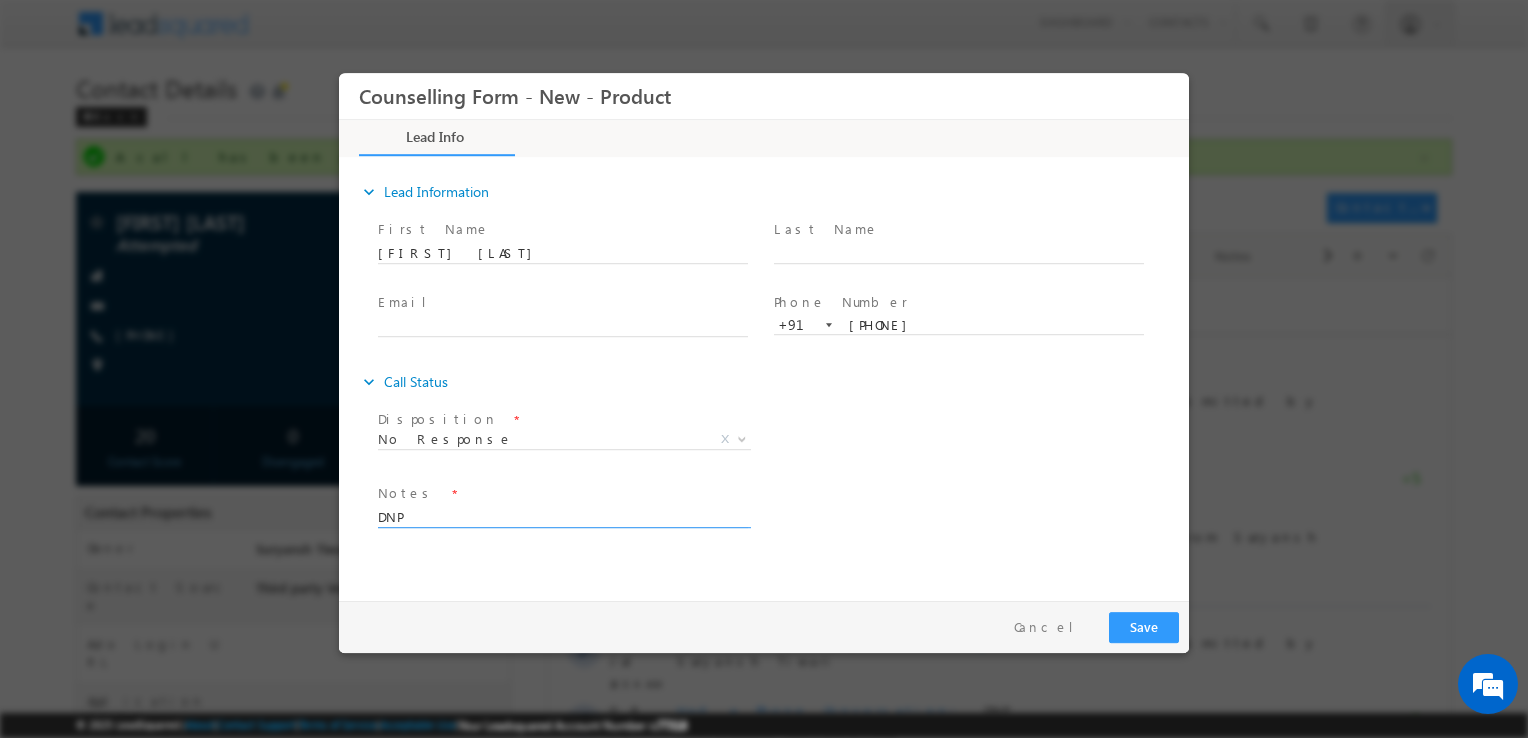 type on "DNP" 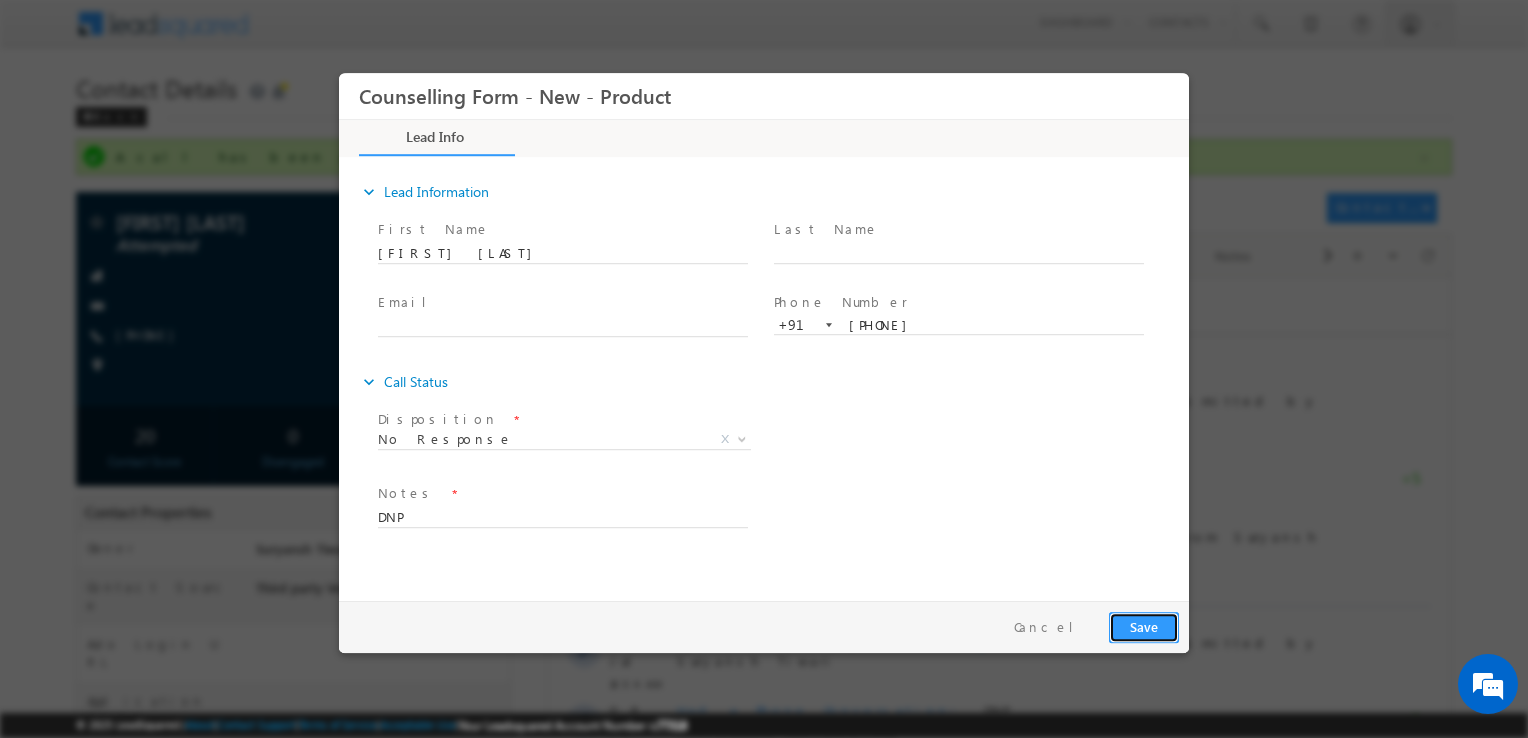 click on "Save" at bounding box center [1144, 627] 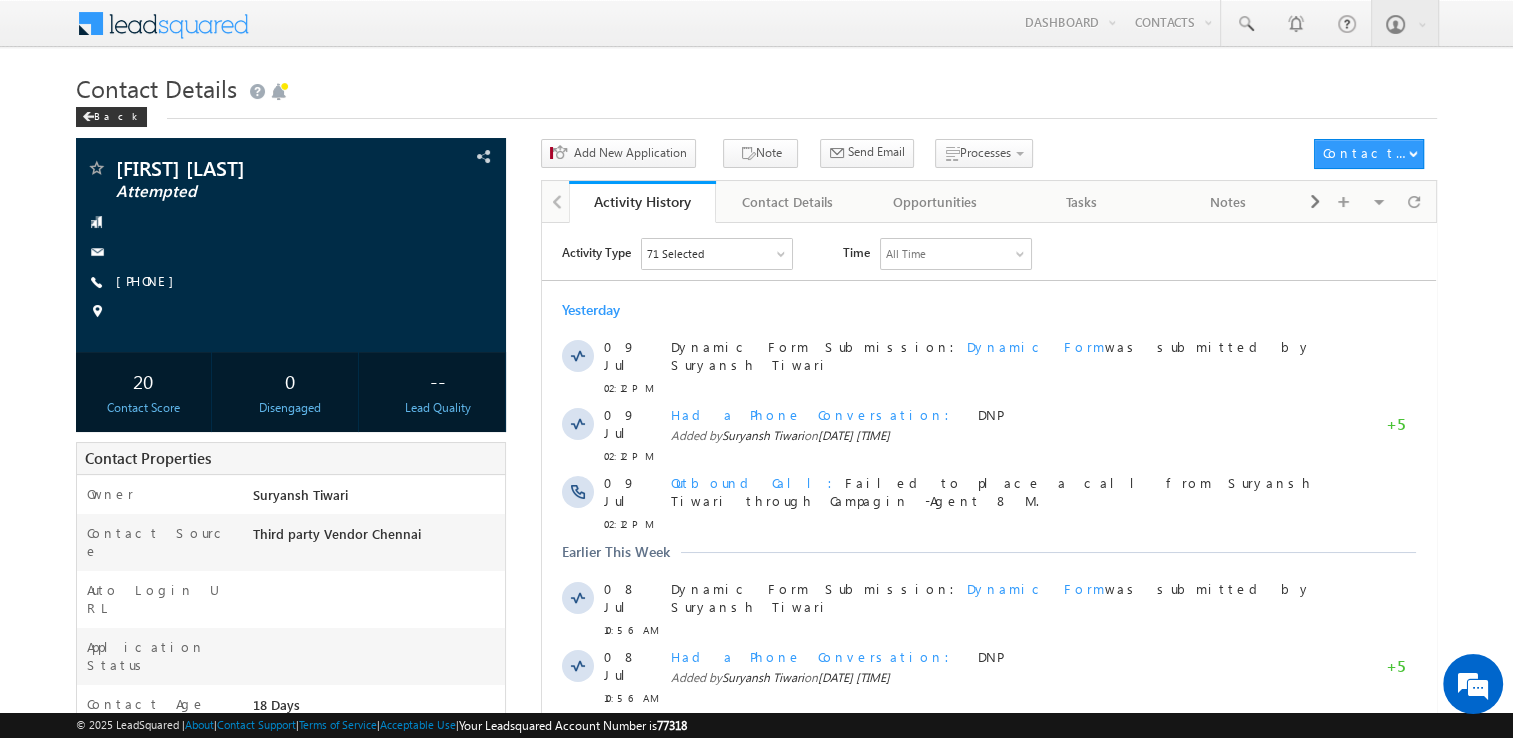 scroll, scrollTop: 0, scrollLeft: 0, axis: both 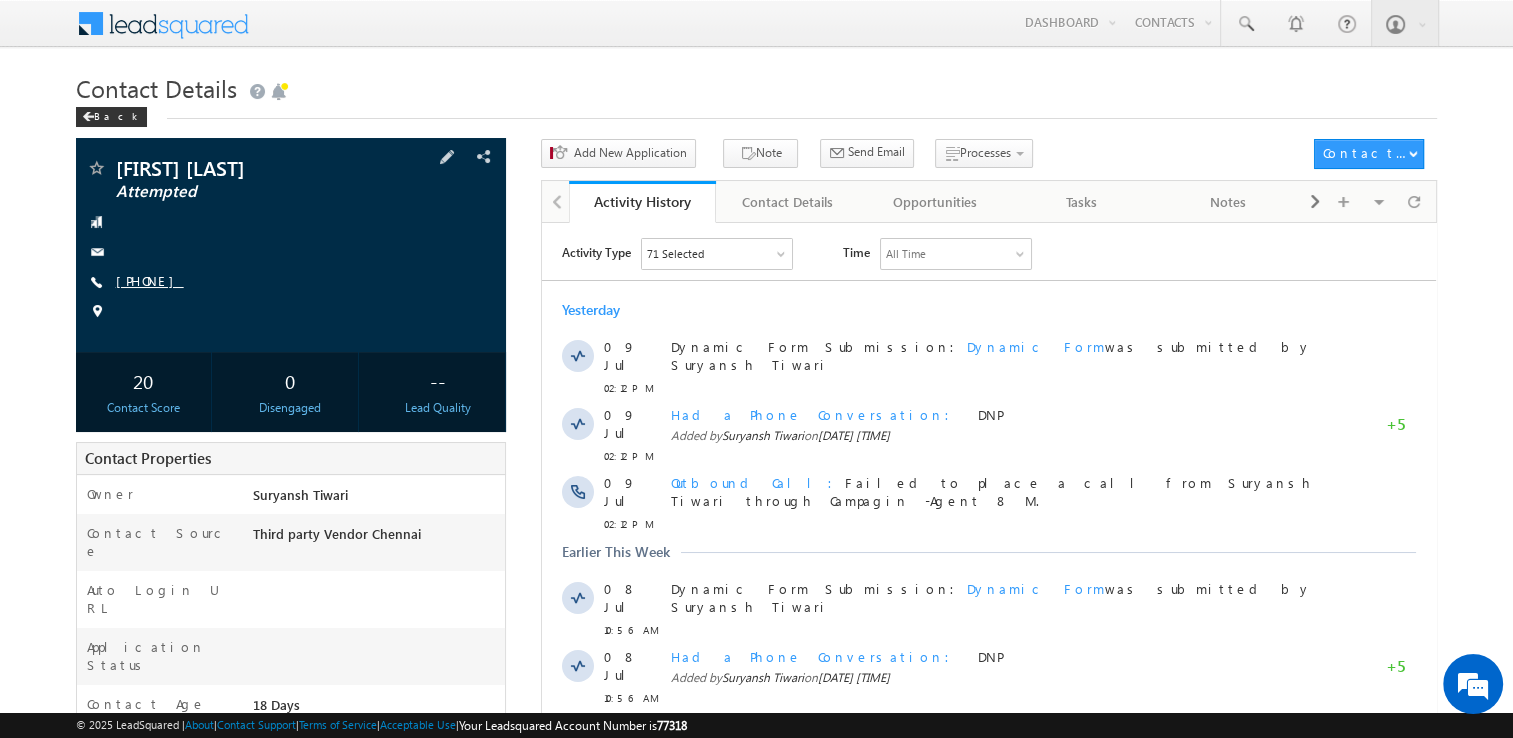 drag, startPoint x: 182, startPoint y: 270, endPoint x: 172, endPoint y: 274, distance: 10.770329 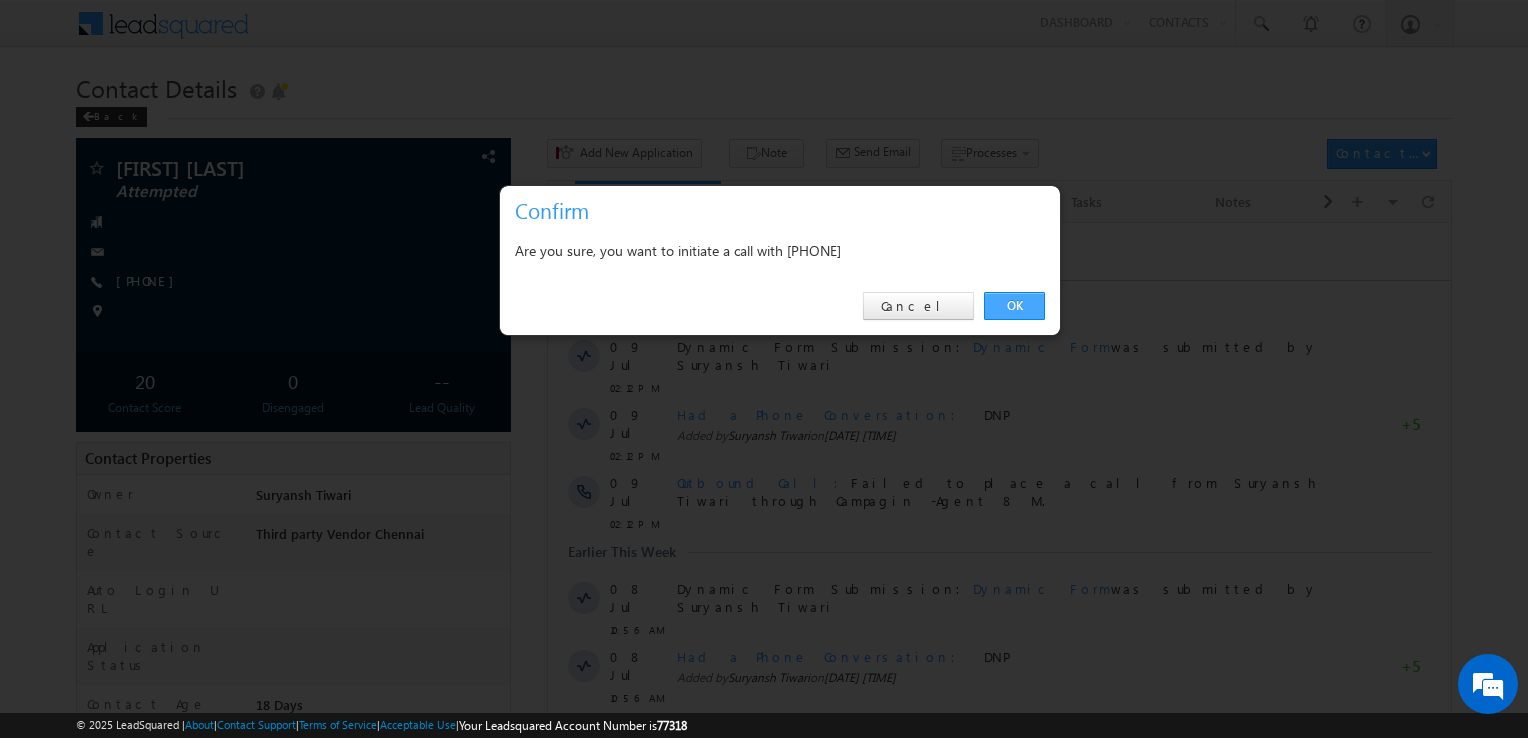 click on "OK" at bounding box center [1014, 306] 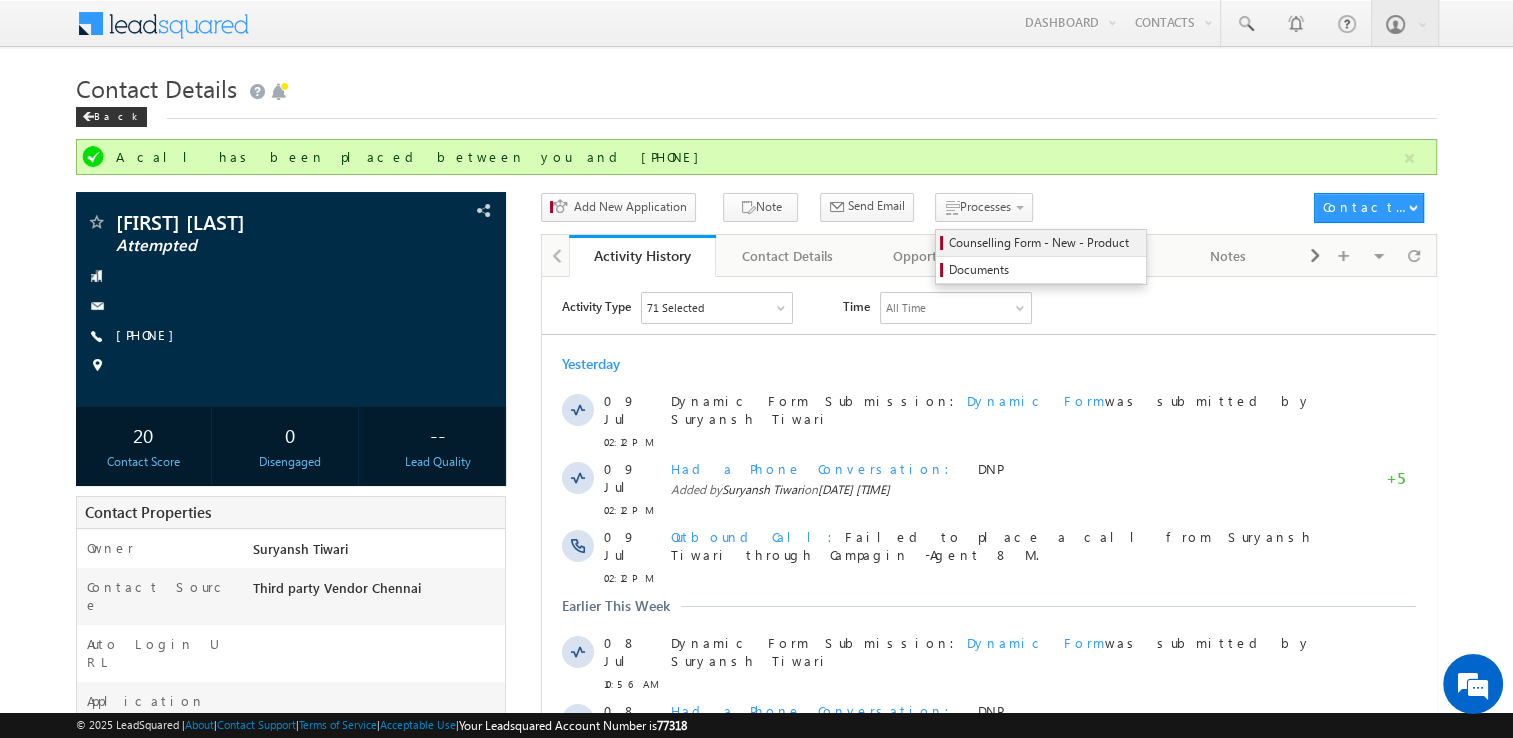 click on "Counselling Form - New - Product" at bounding box center [1044, 243] 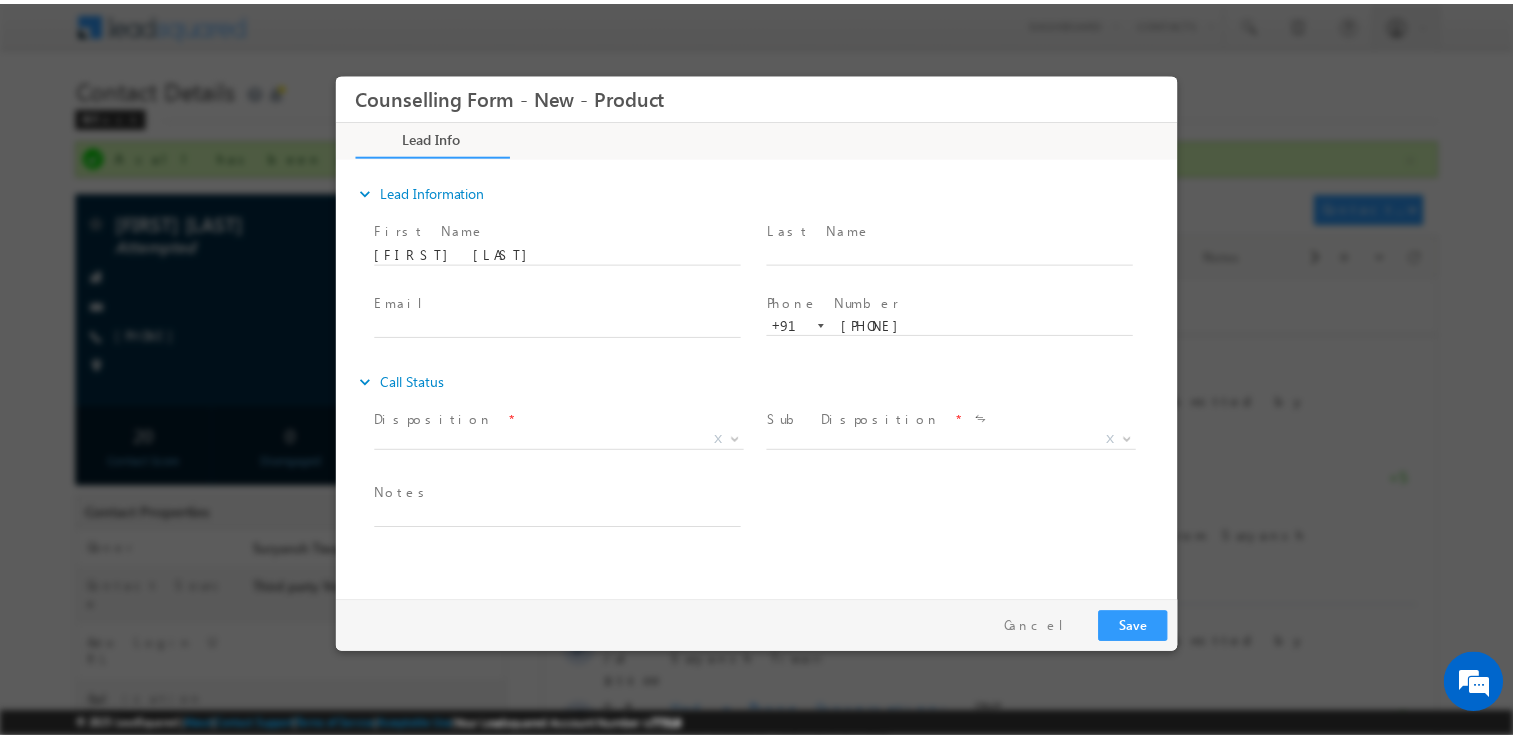 scroll, scrollTop: 0, scrollLeft: 0, axis: both 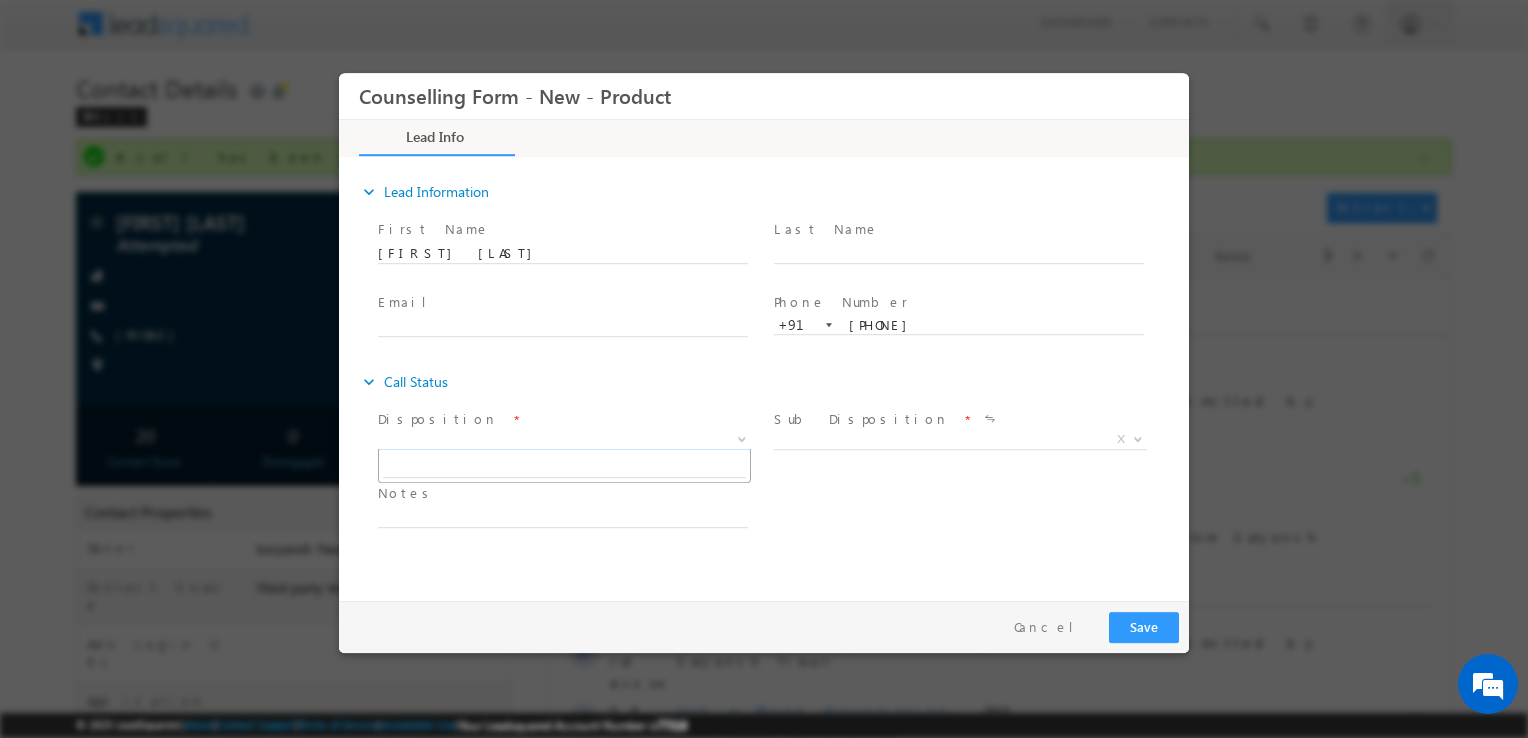 click on "X" at bounding box center [564, 440] 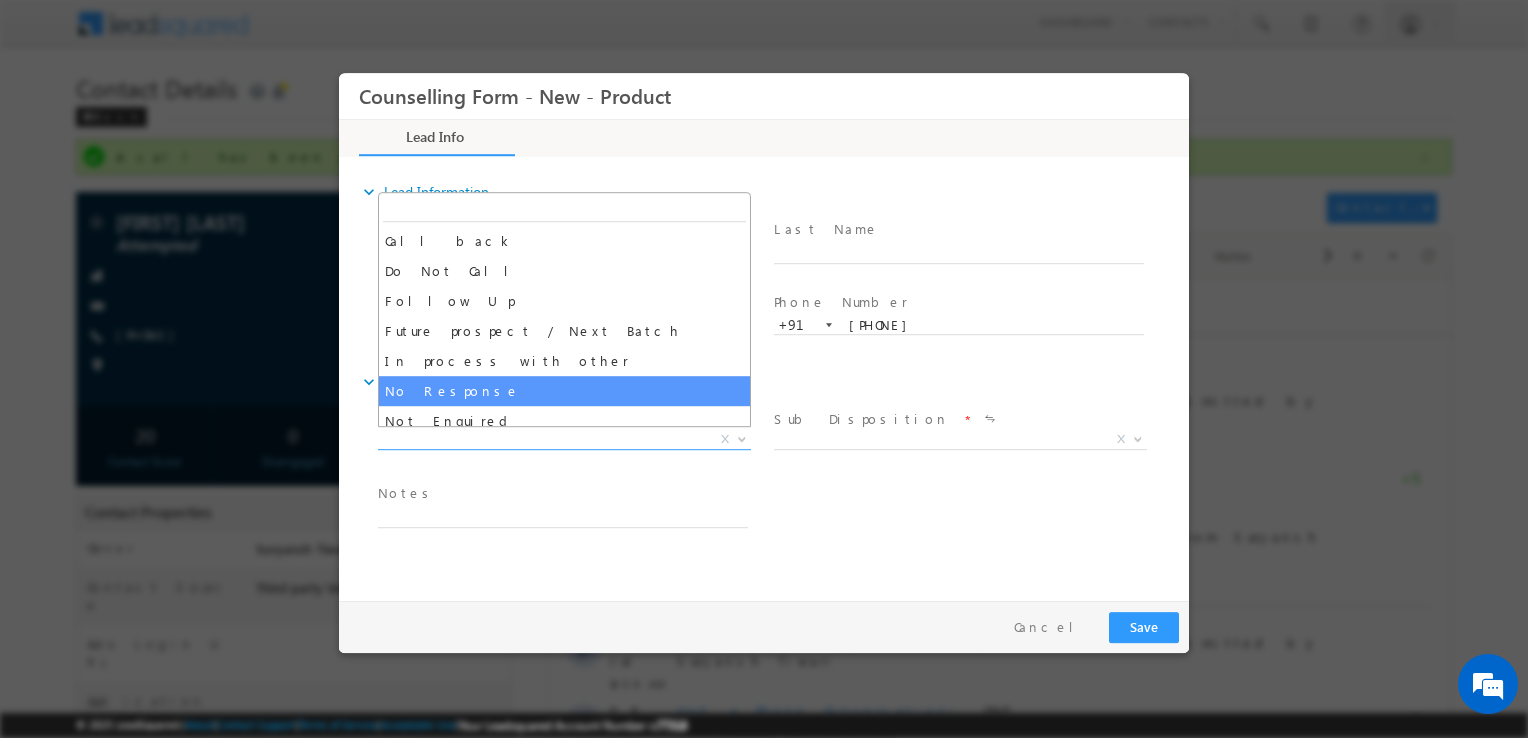 select on "No Response" 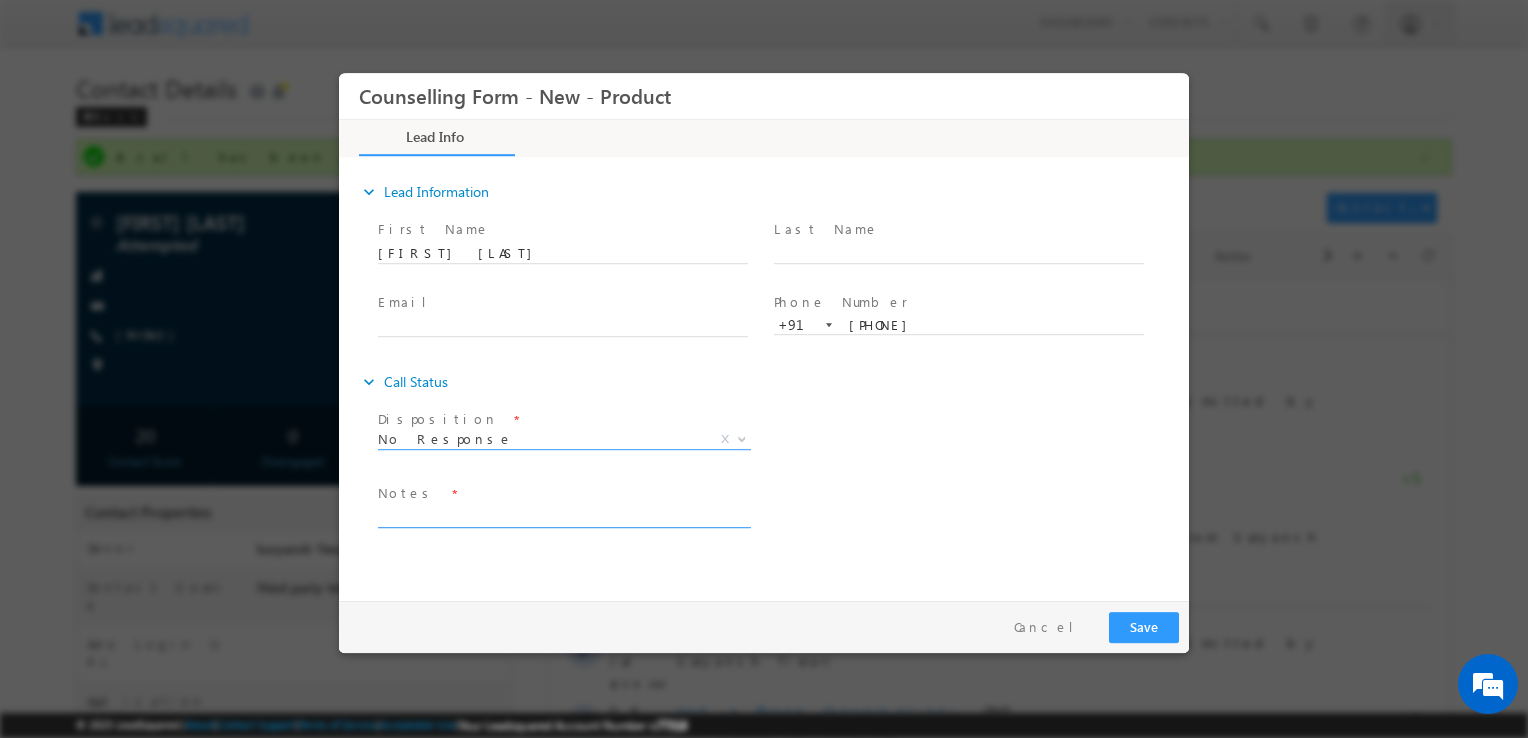 click at bounding box center (563, 516) 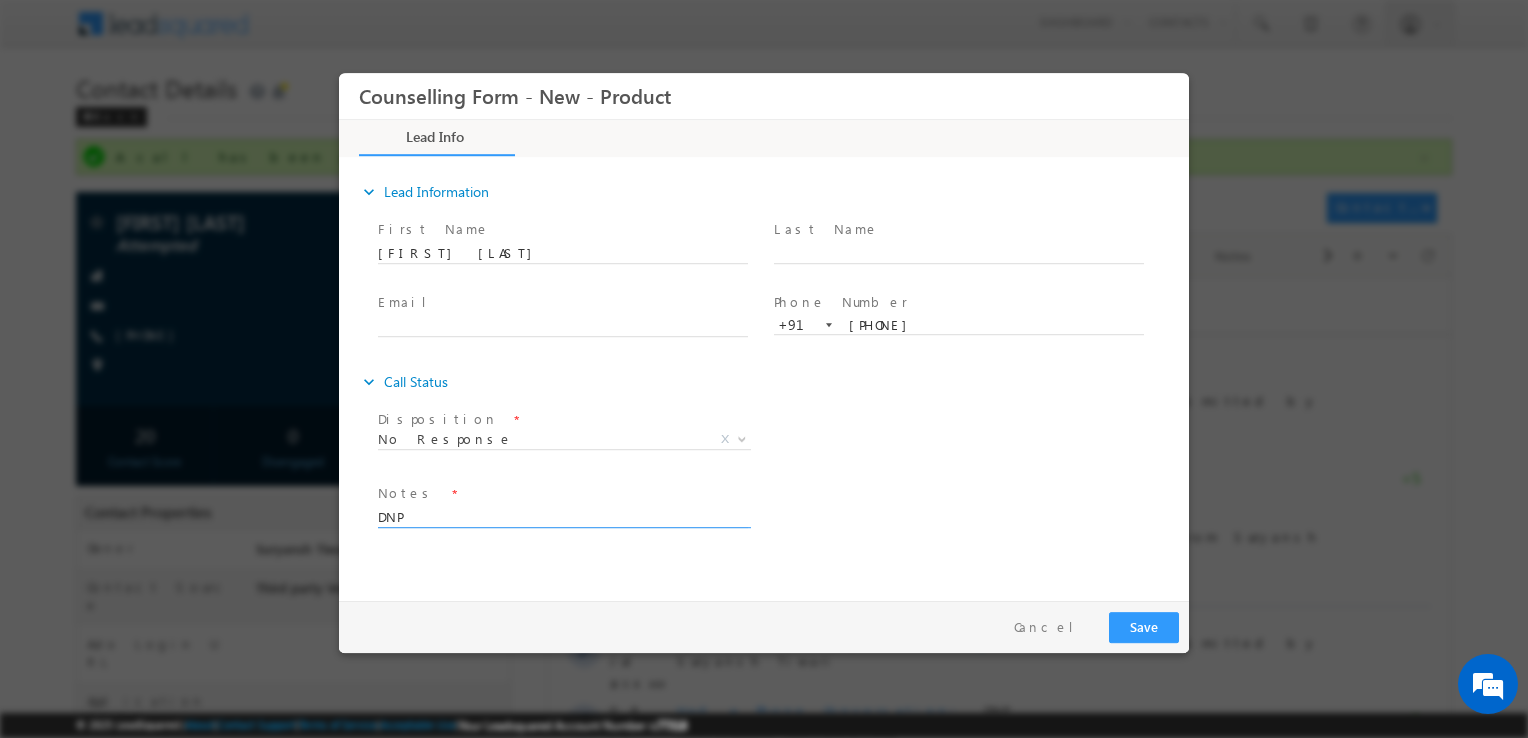 type on "DNP" 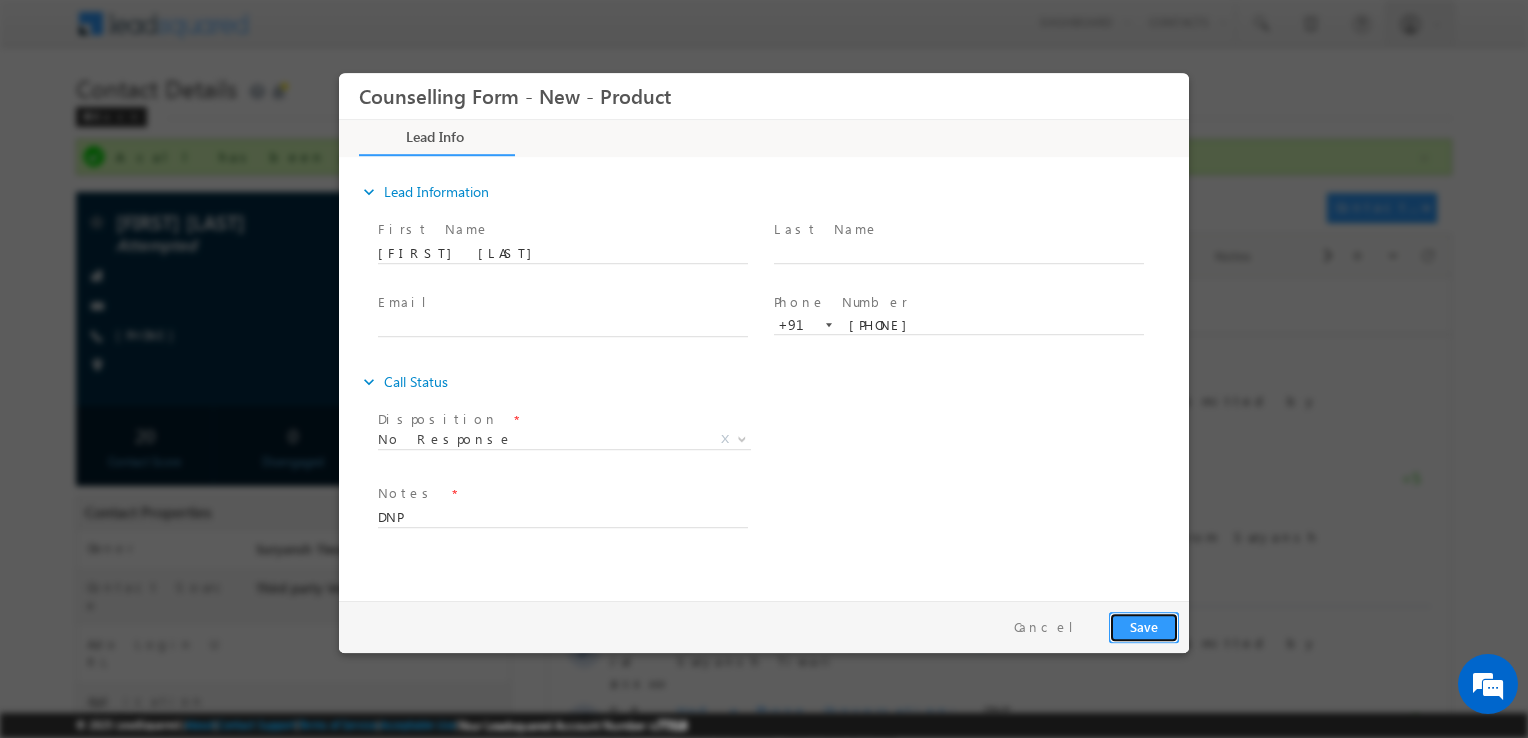 click on "Save" at bounding box center [1144, 627] 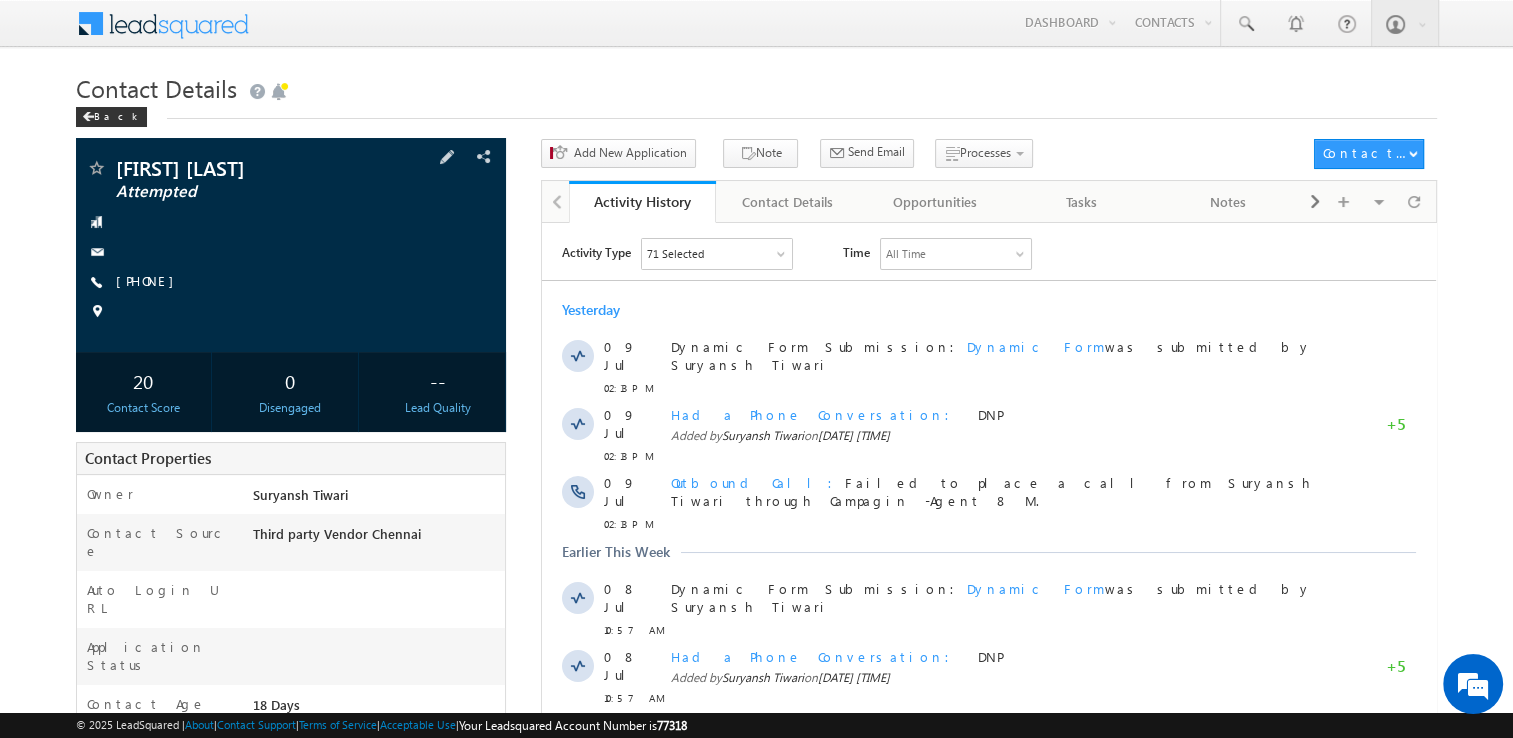 scroll, scrollTop: 0, scrollLeft: 0, axis: both 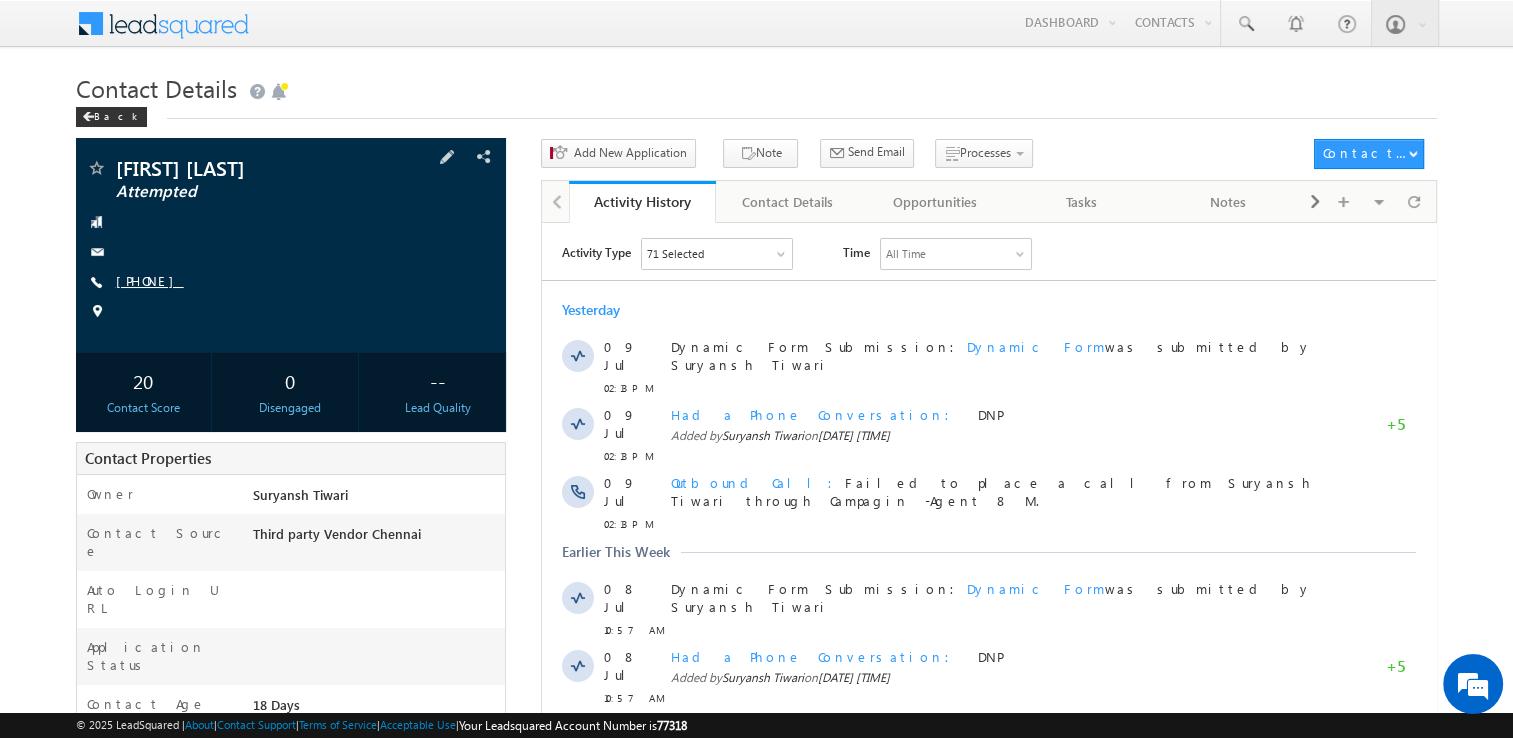 click on "+91-8700330219" at bounding box center (150, 280) 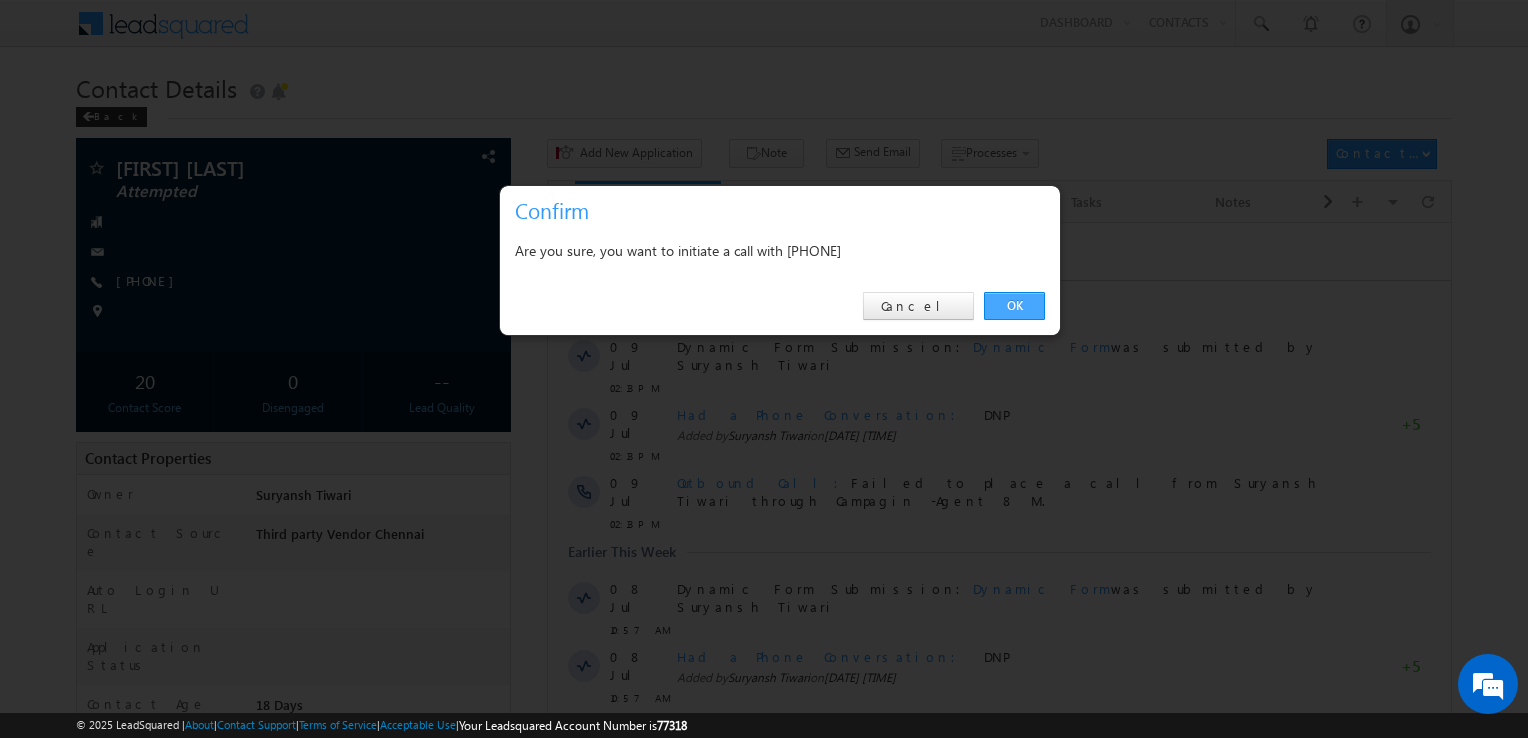 click on "OK" at bounding box center [1014, 306] 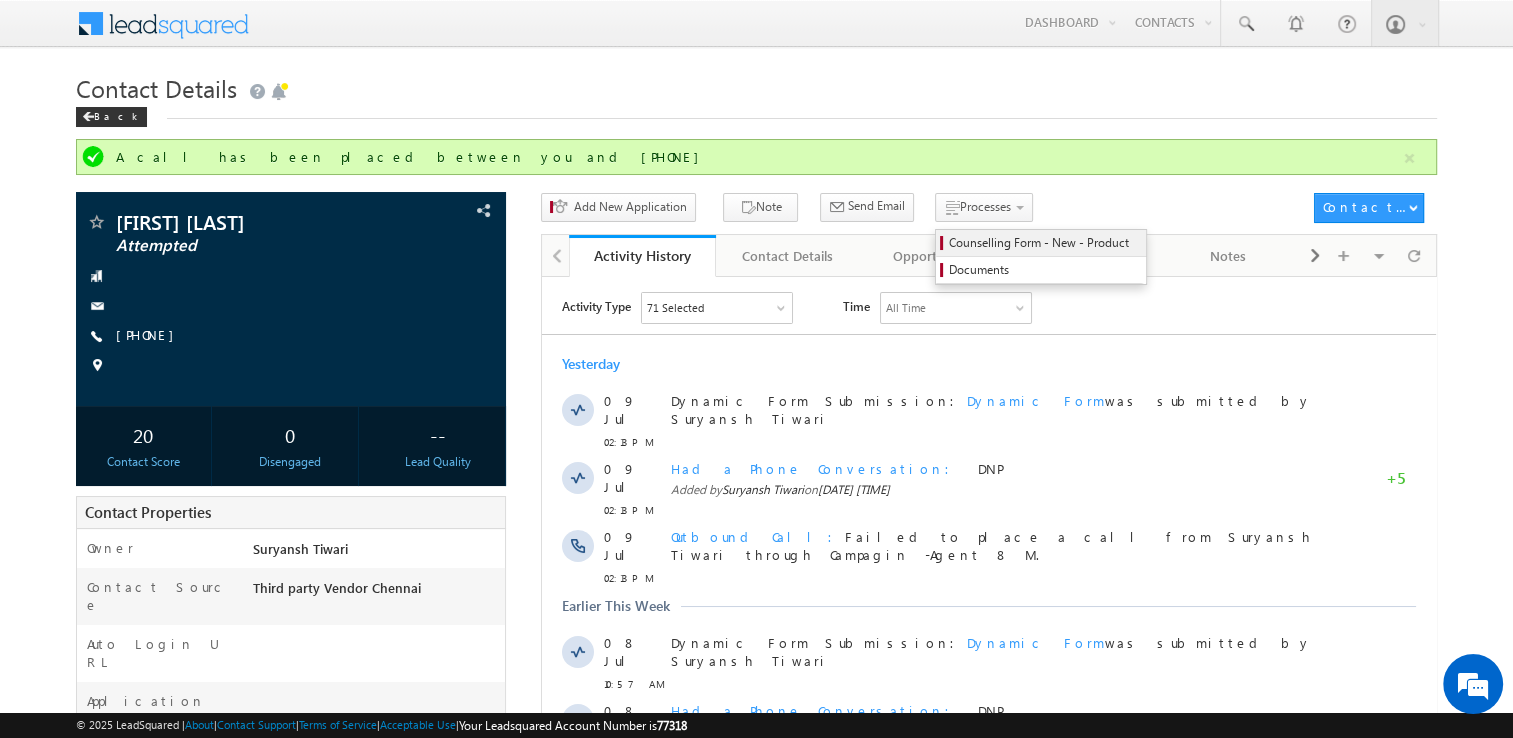 click on "Counselling Form - New - Product" at bounding box center [1044, 243] 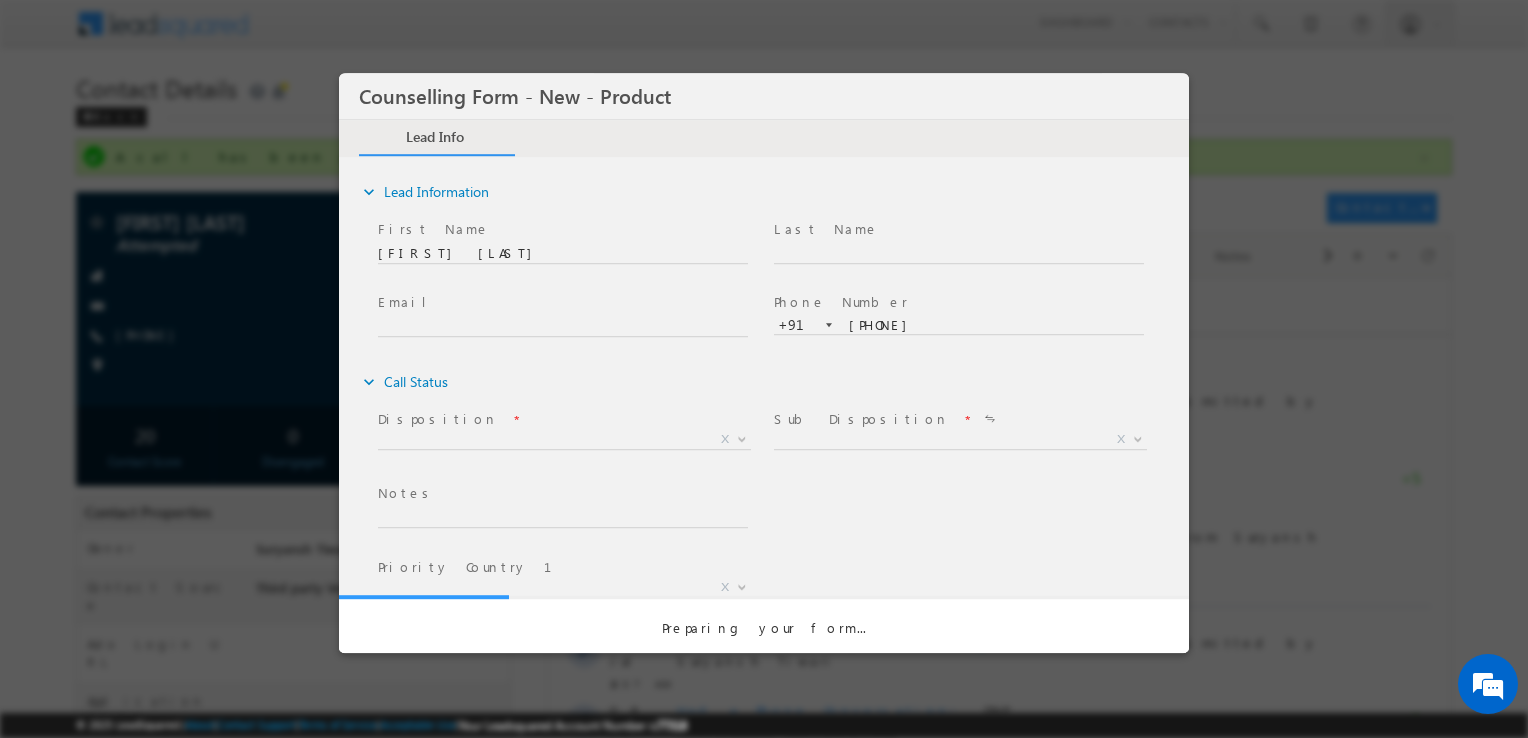 click on "Counselling Form - New - Product
*" at bounding box center (764, 338) 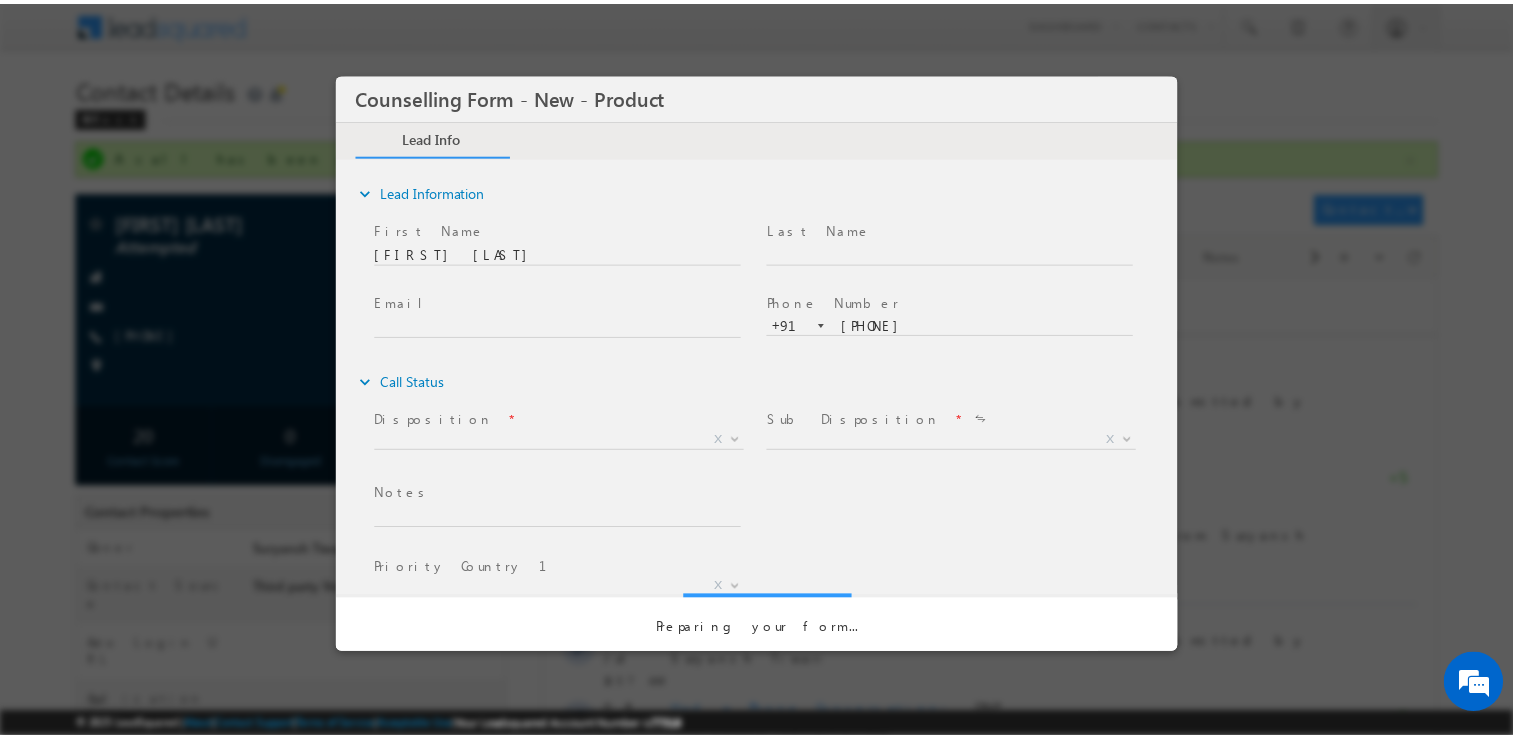 scroll, scrollTop: 0, scrollLeft: 0, axis: both 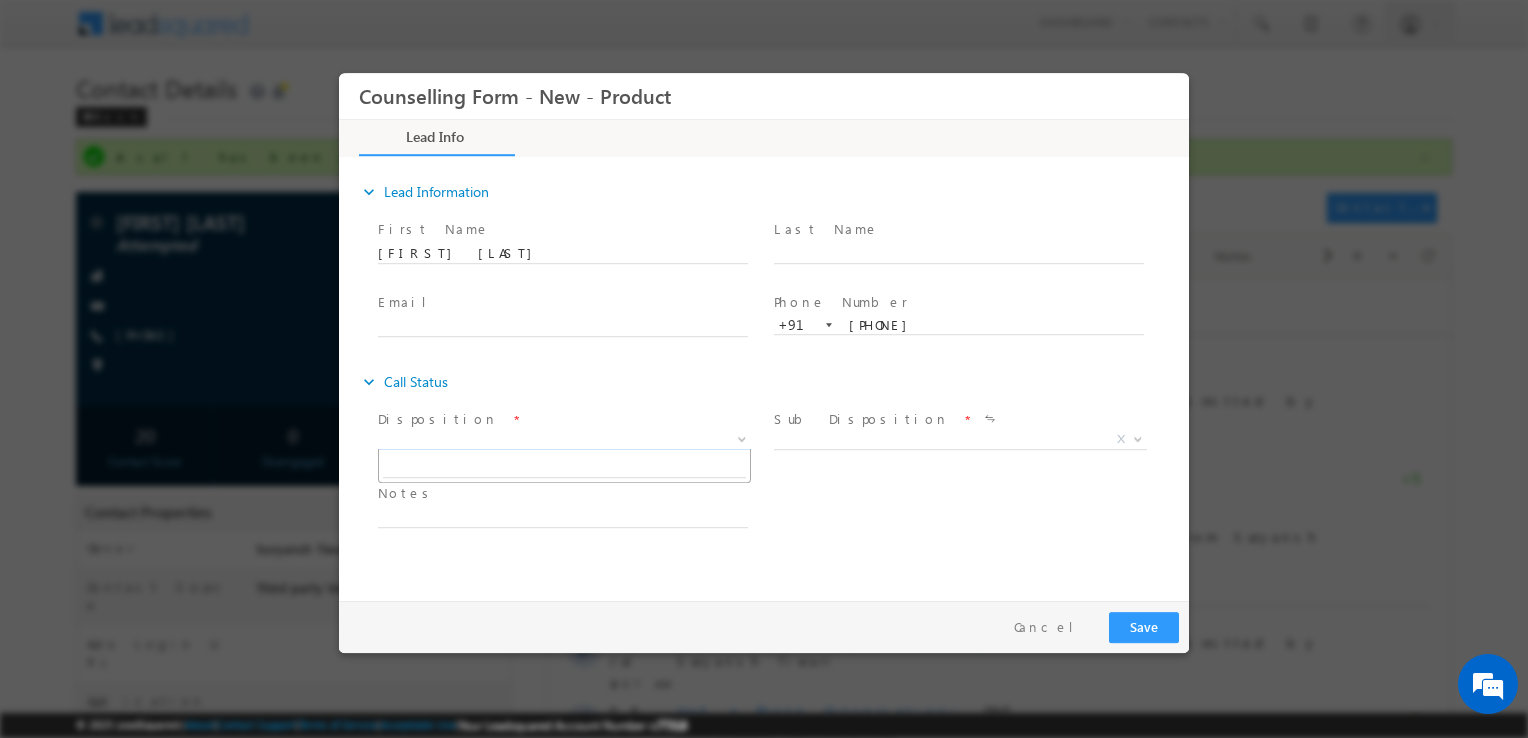 click on "X" at bounding box center (564, 440) 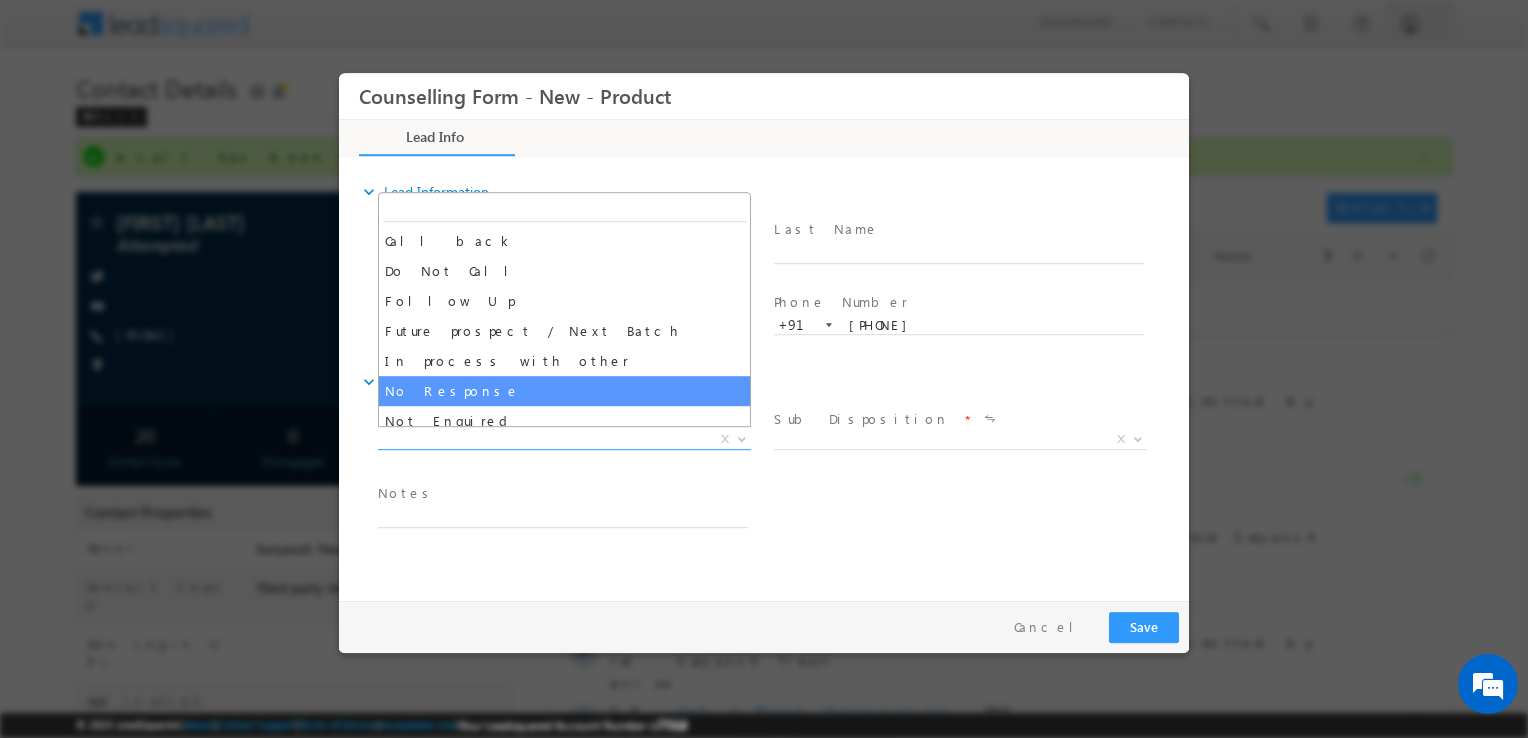select on "No Response" 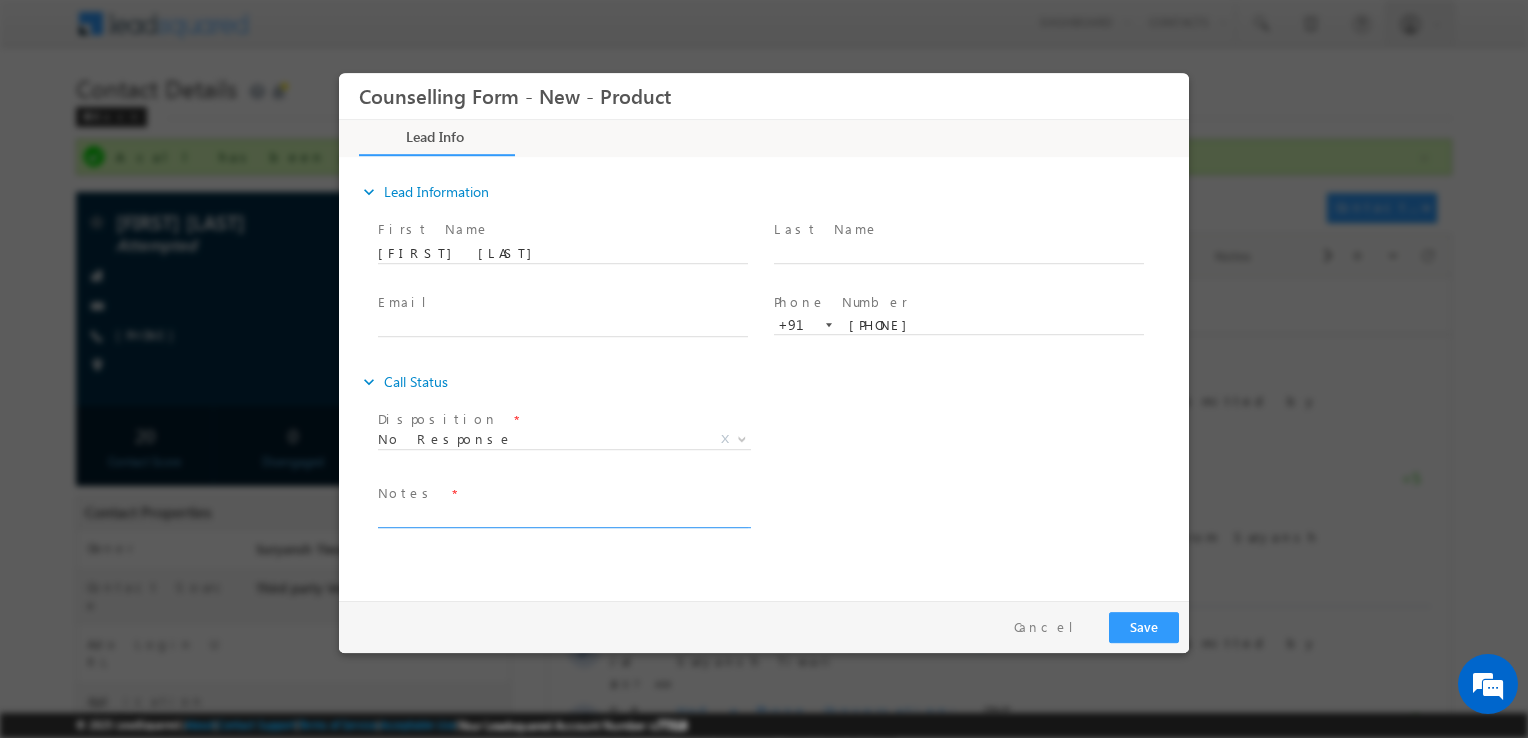 click at bounding box center (563, 516) 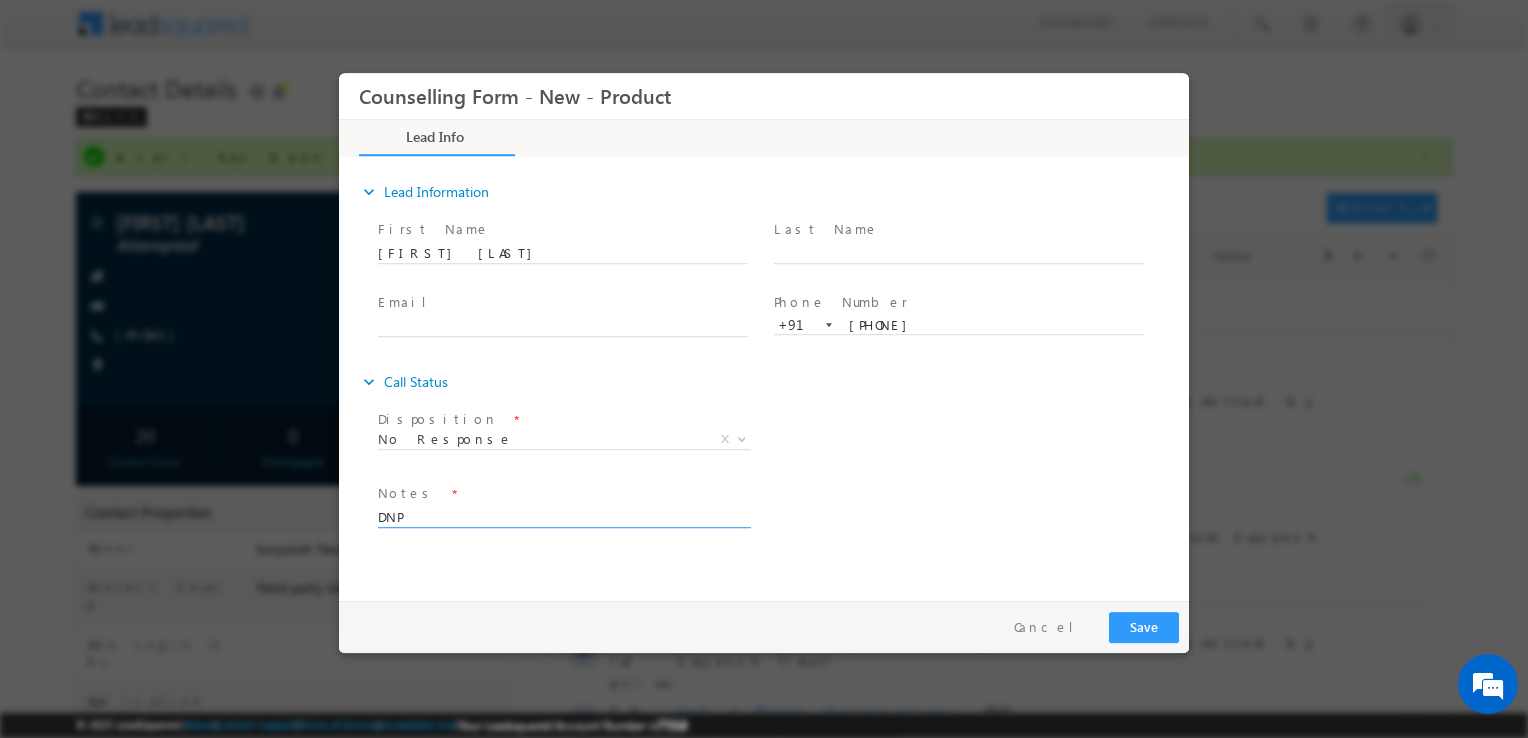 type on "DNP" 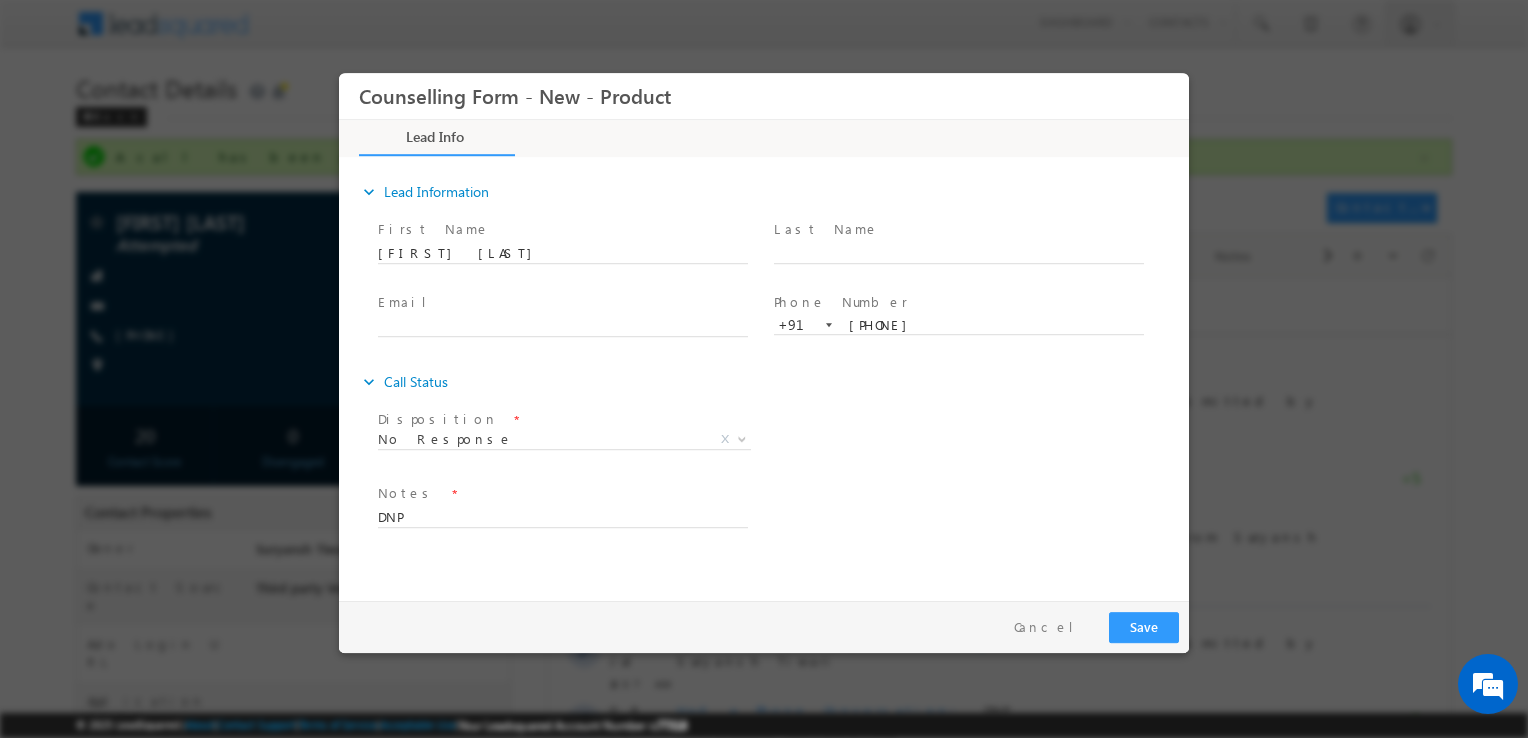 click on "Pay & Save
Save
Cancel" at bounding box center [769, 627] 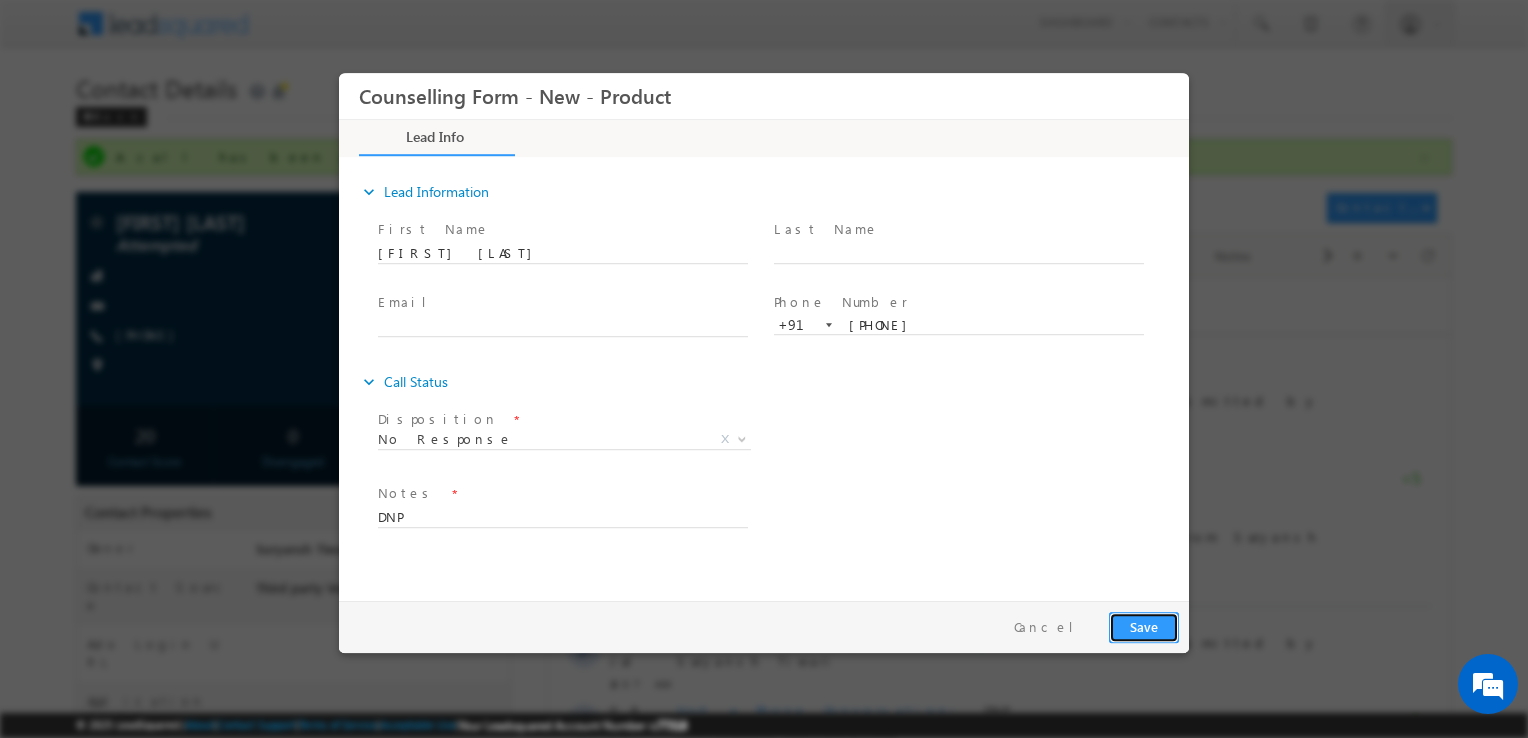 click on "Save" at bounding box center [1144, 627] 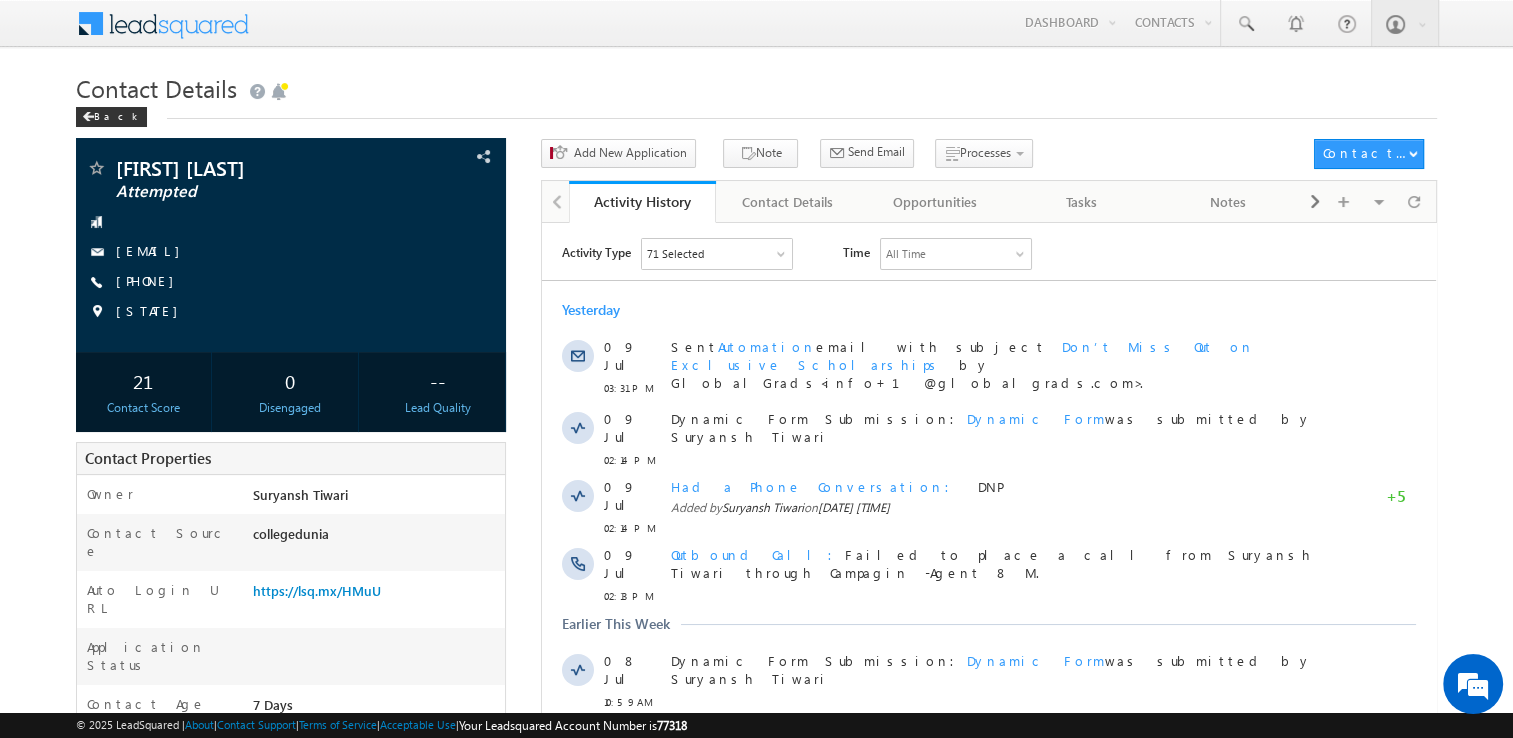 scroll, scrollTop: 0, scrollLeft: 0, axis: both 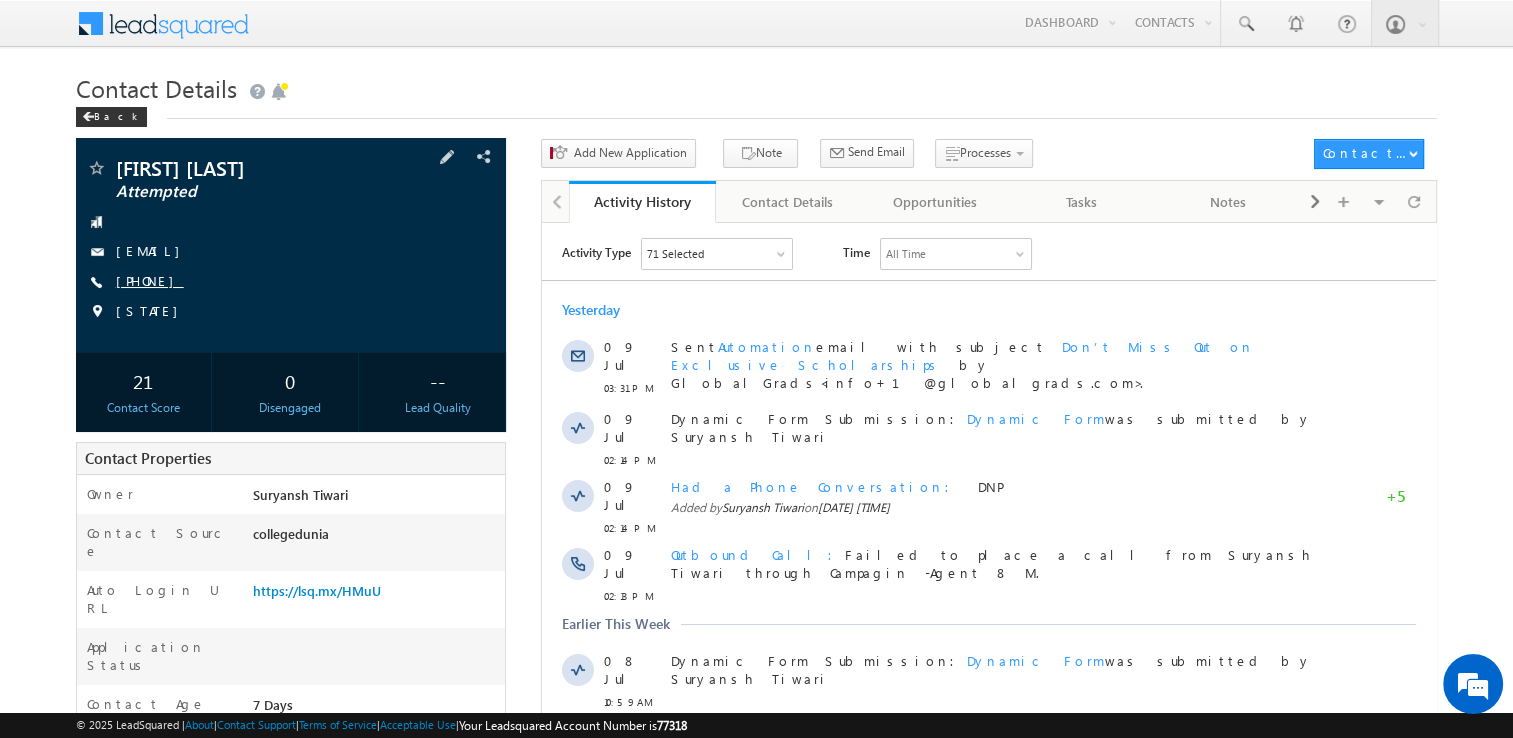 click on "[PHONE]" at bounding box center (150, 280) 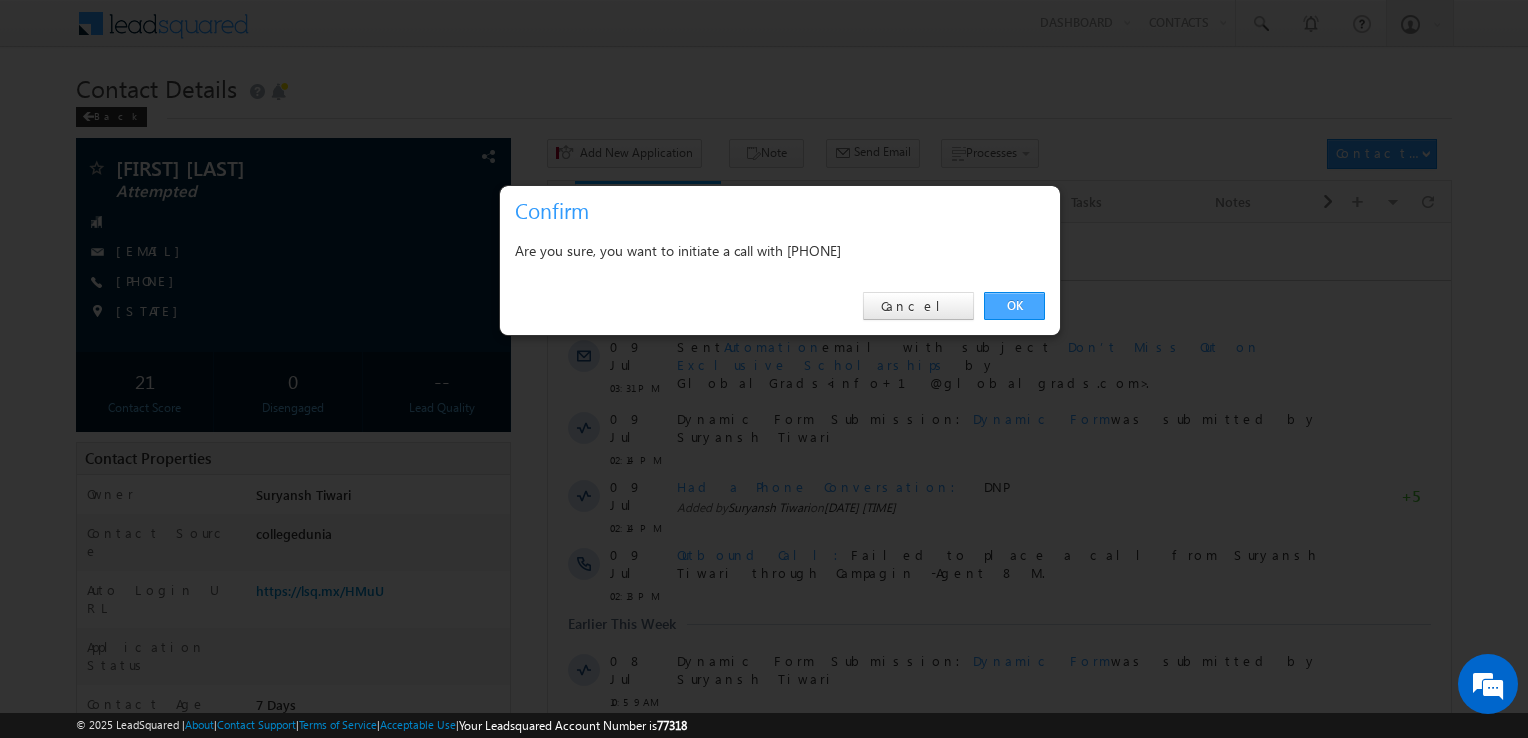 click on "OK" at bounding box center [1014, 306] 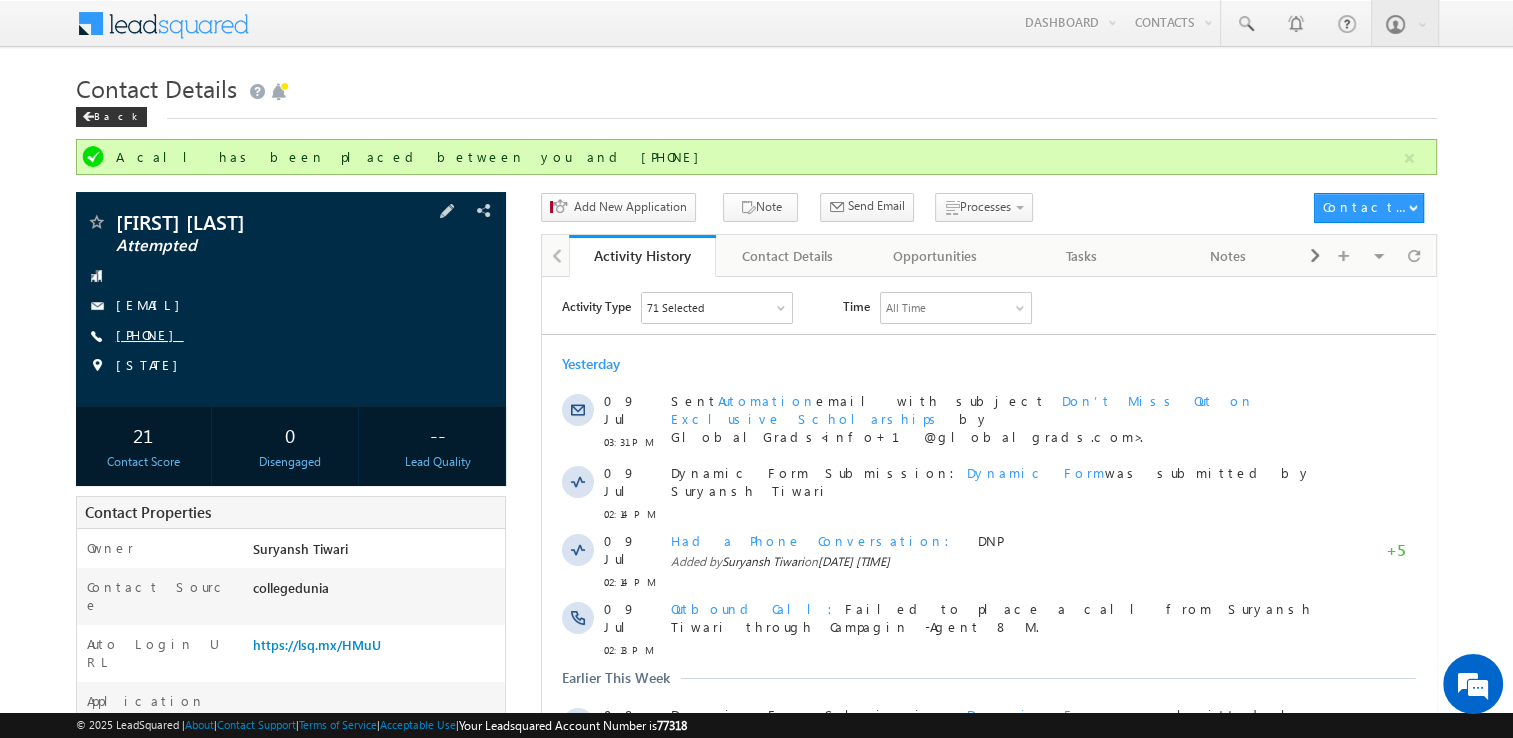 click on "[PHONE]" at bounding box center [150, 334] 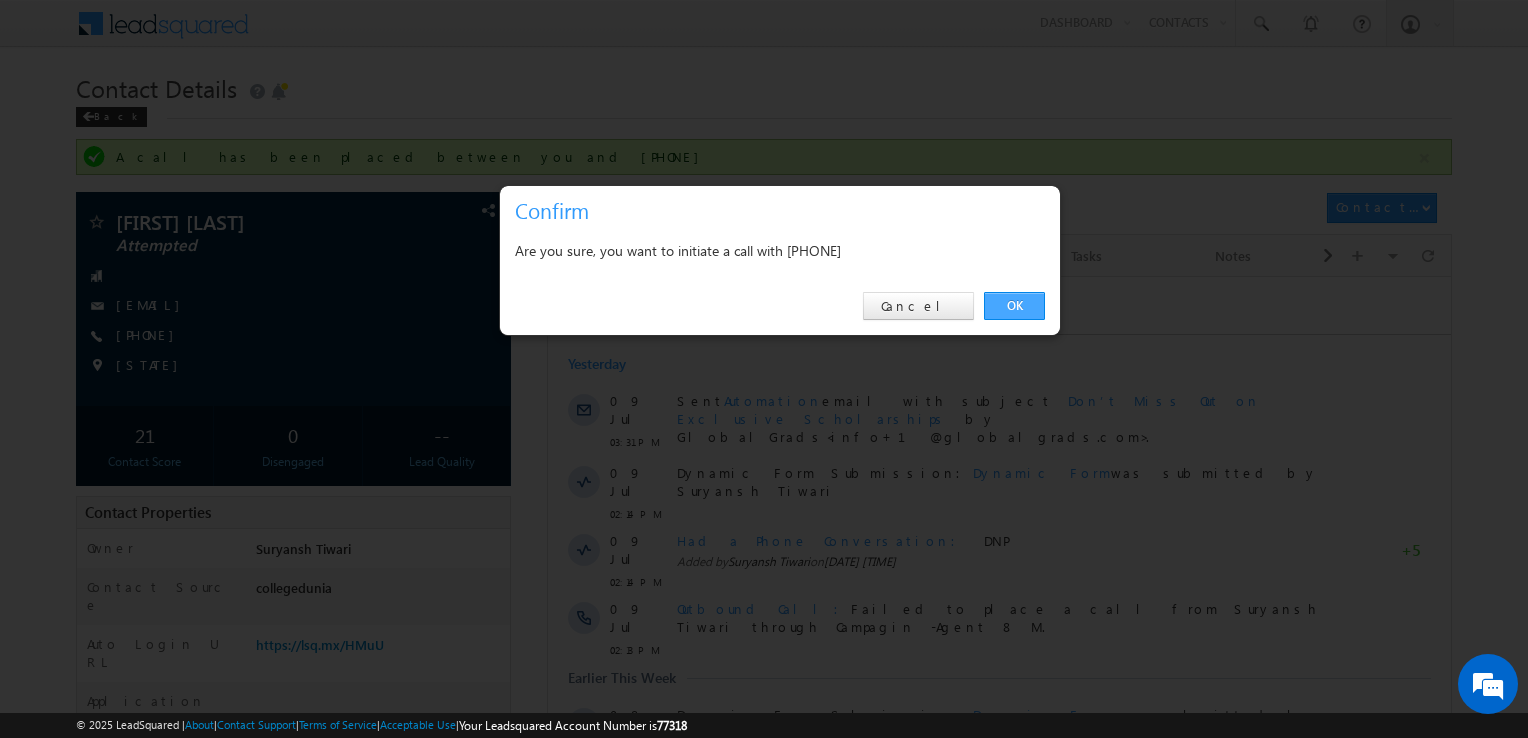 click on "OK" at bounding box center [1014, 306] 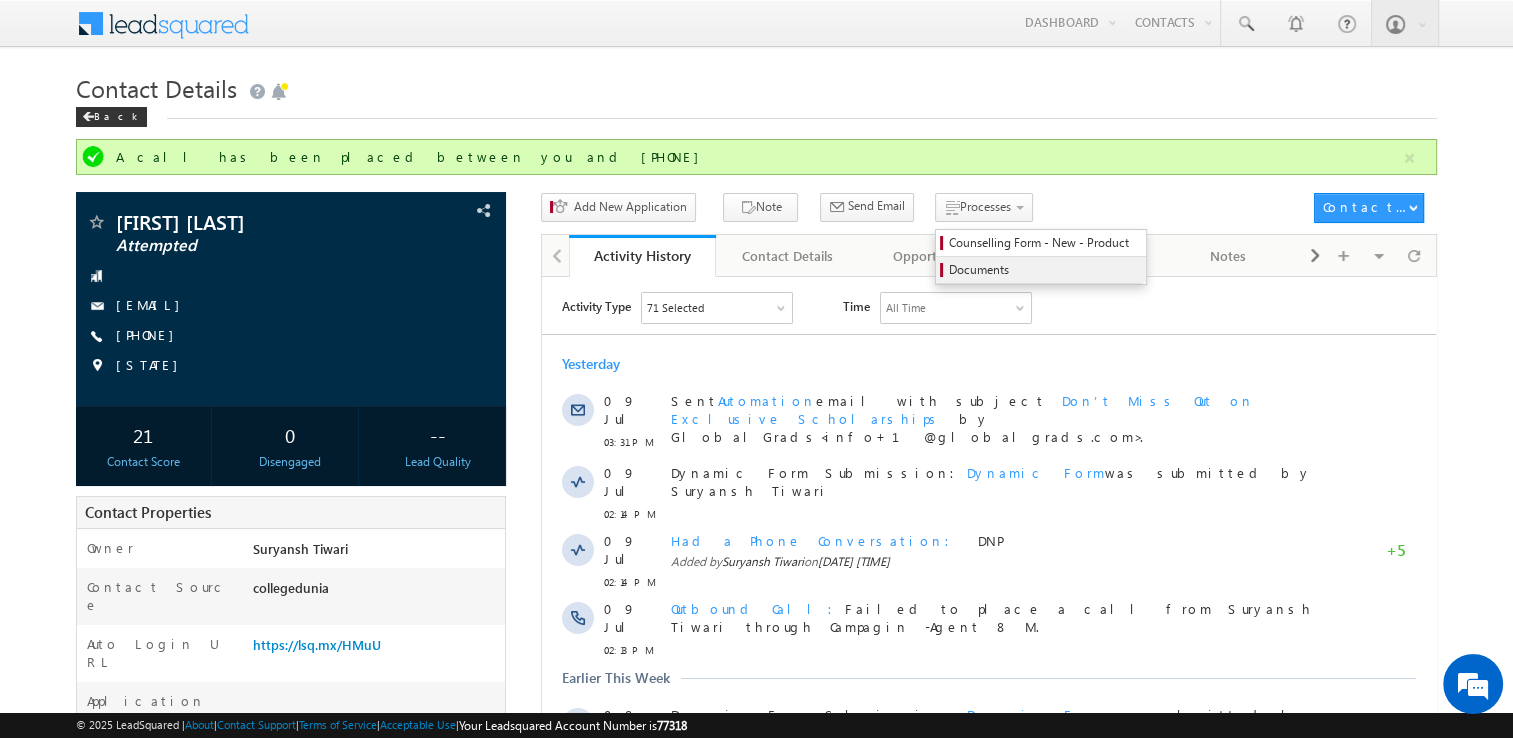 click on "Documents" at bounding box center (1041, 270) 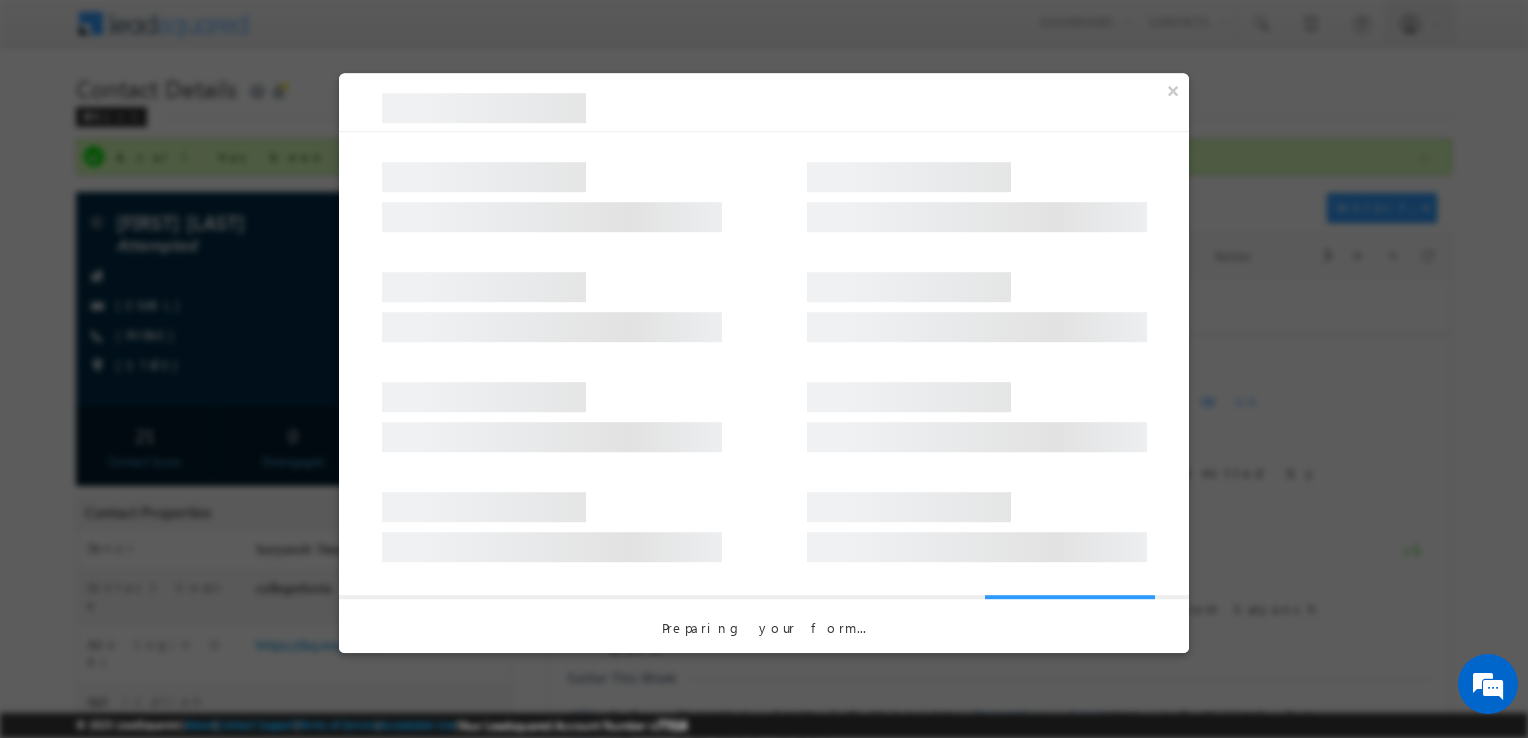 click at bounding box center (764, 297) 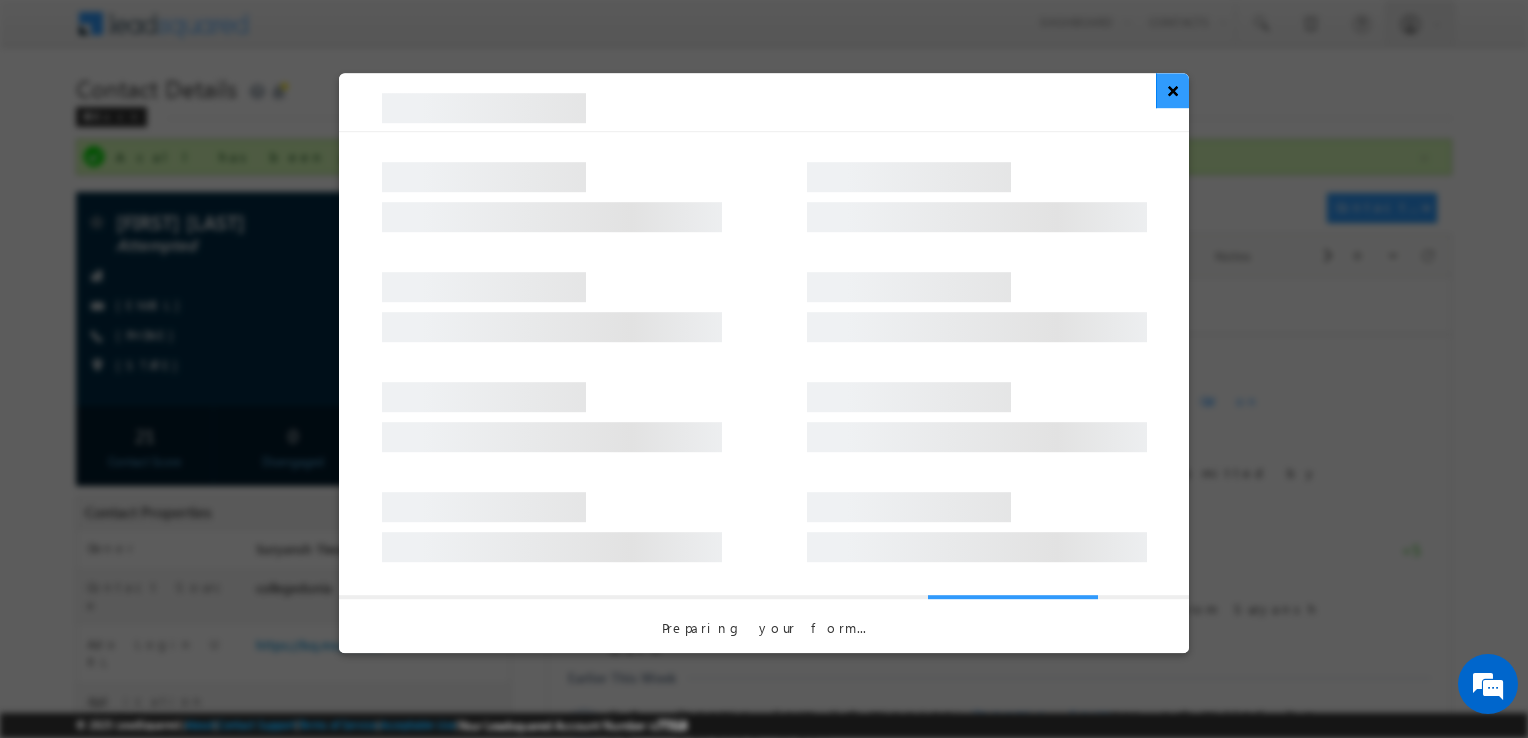 click on "×" at bounding box center (1172, 90) 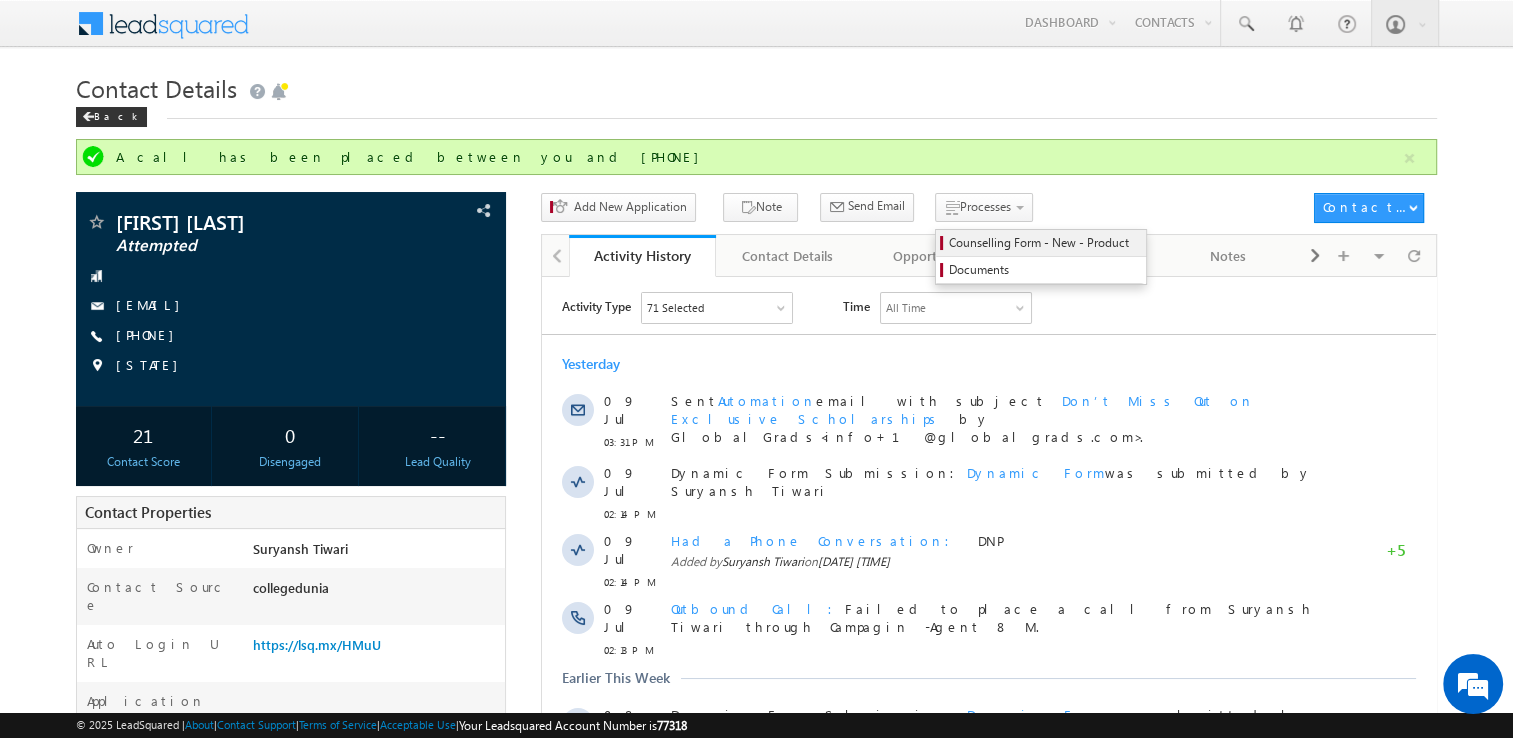 click on "Counselling Form - New - Product" at bounding box center [1044, 243] 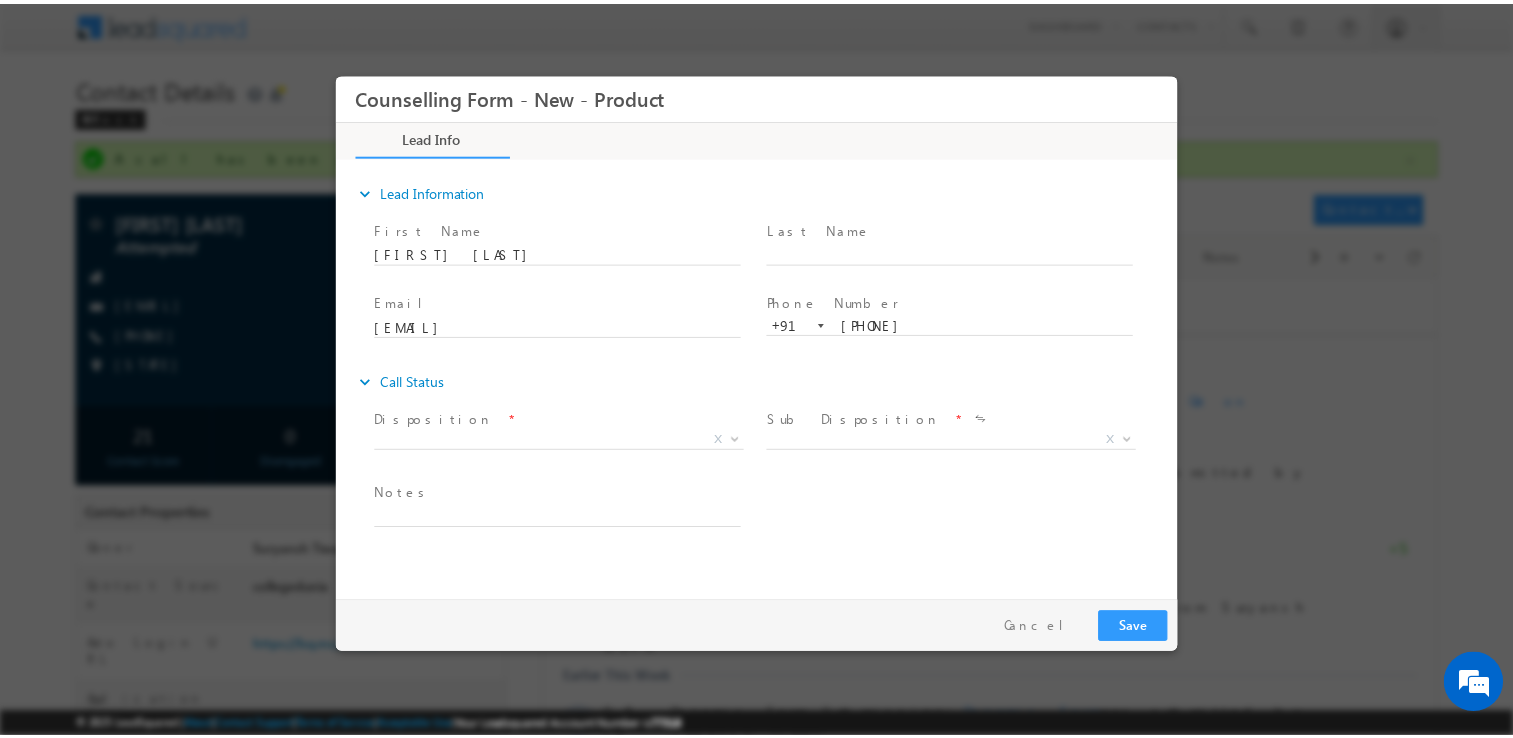 scroll, scrollTop: 0, scrollLeft: 0, axis: both 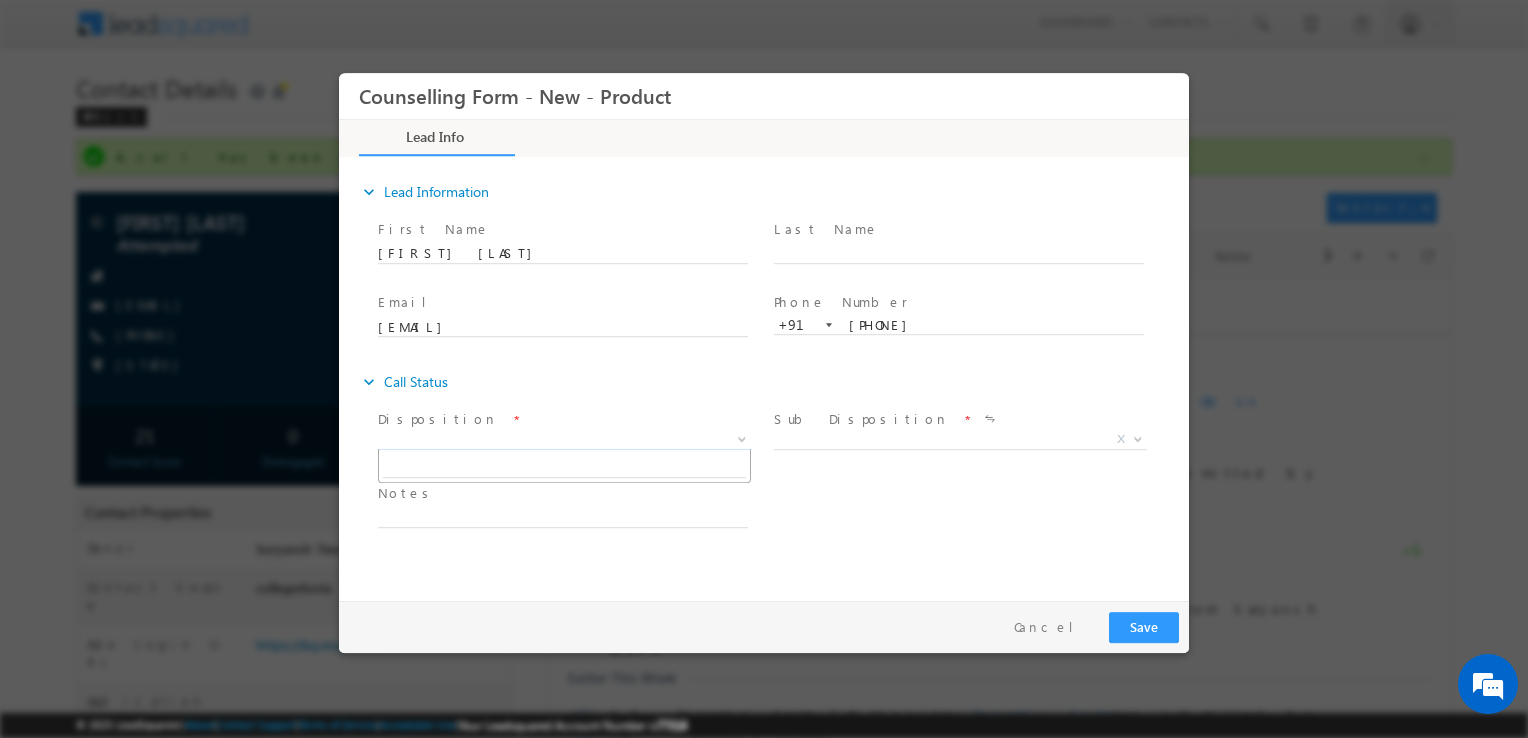 click on "X" at bounding box center [564, 440] 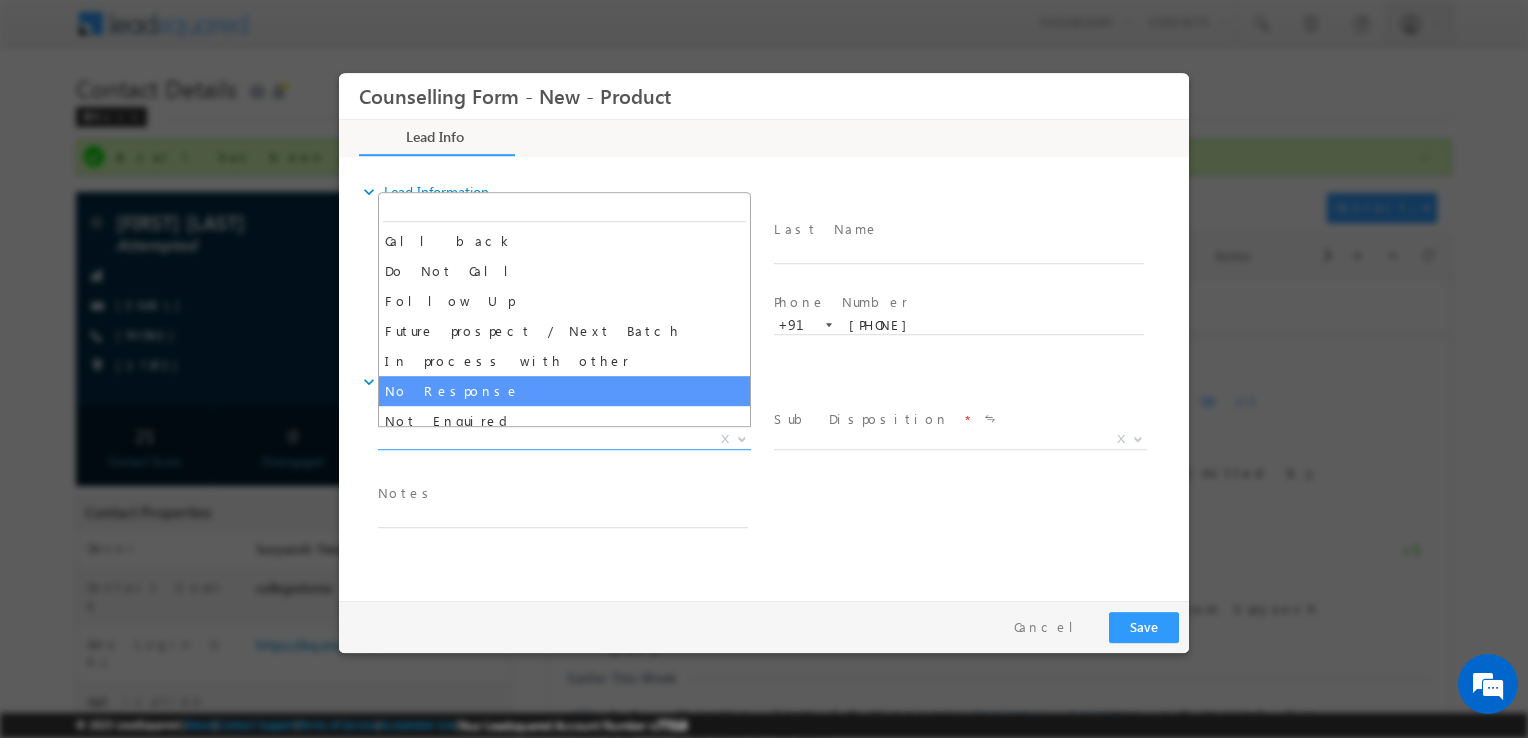 select on "No Response" 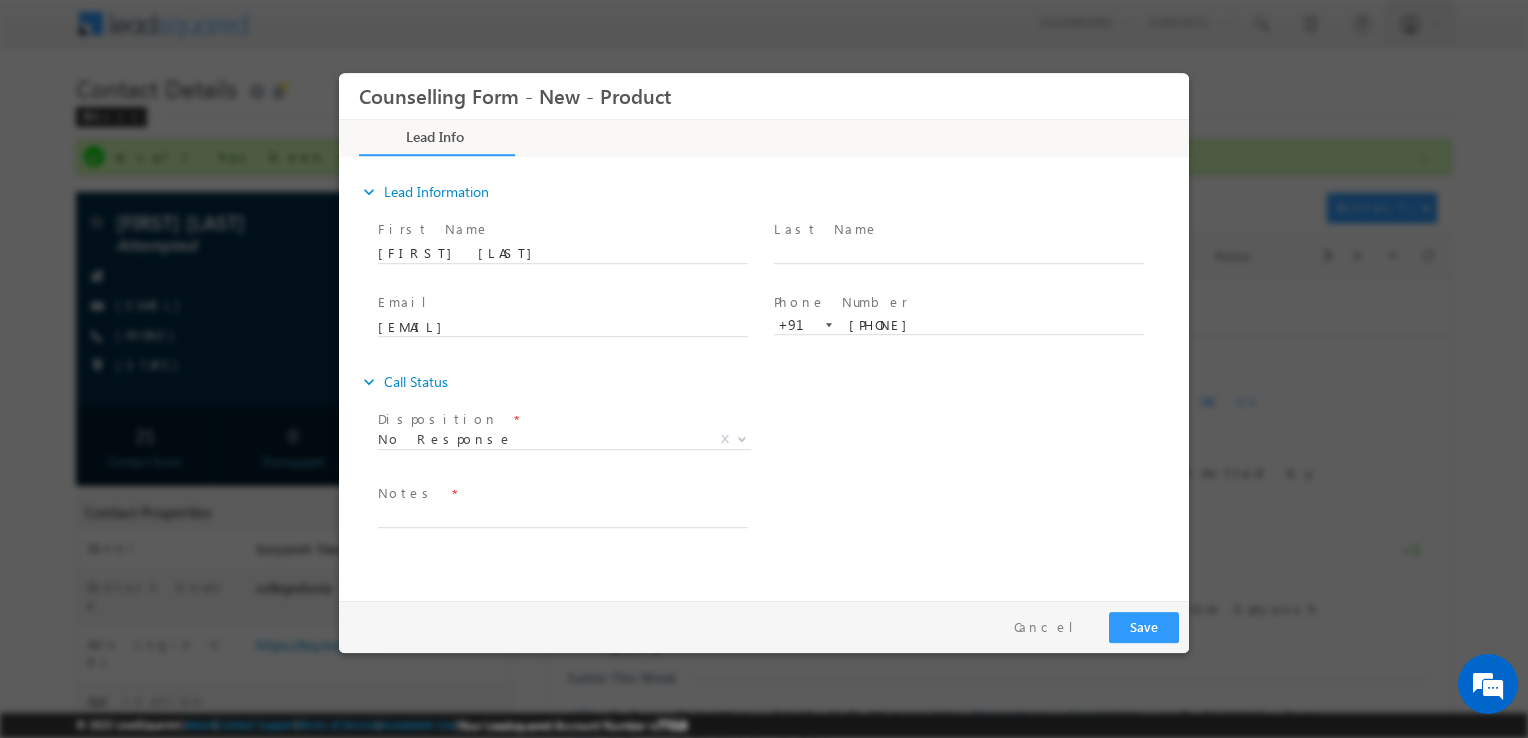 drag, startPoint x: 552, startPoint y: 502, endPoint x: 504, endPoint y: 526, distance: 53.66563 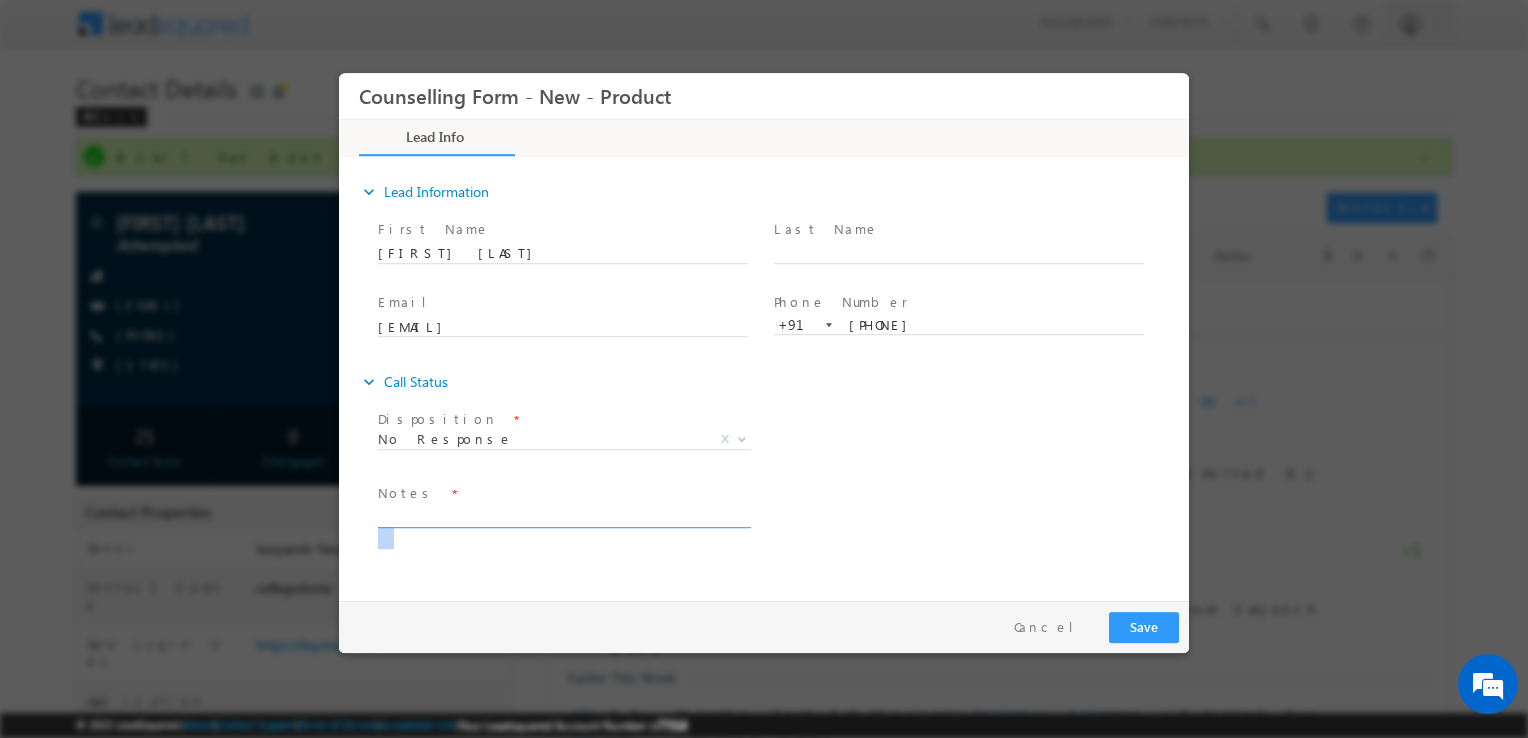click at bounding box center (563, 516) 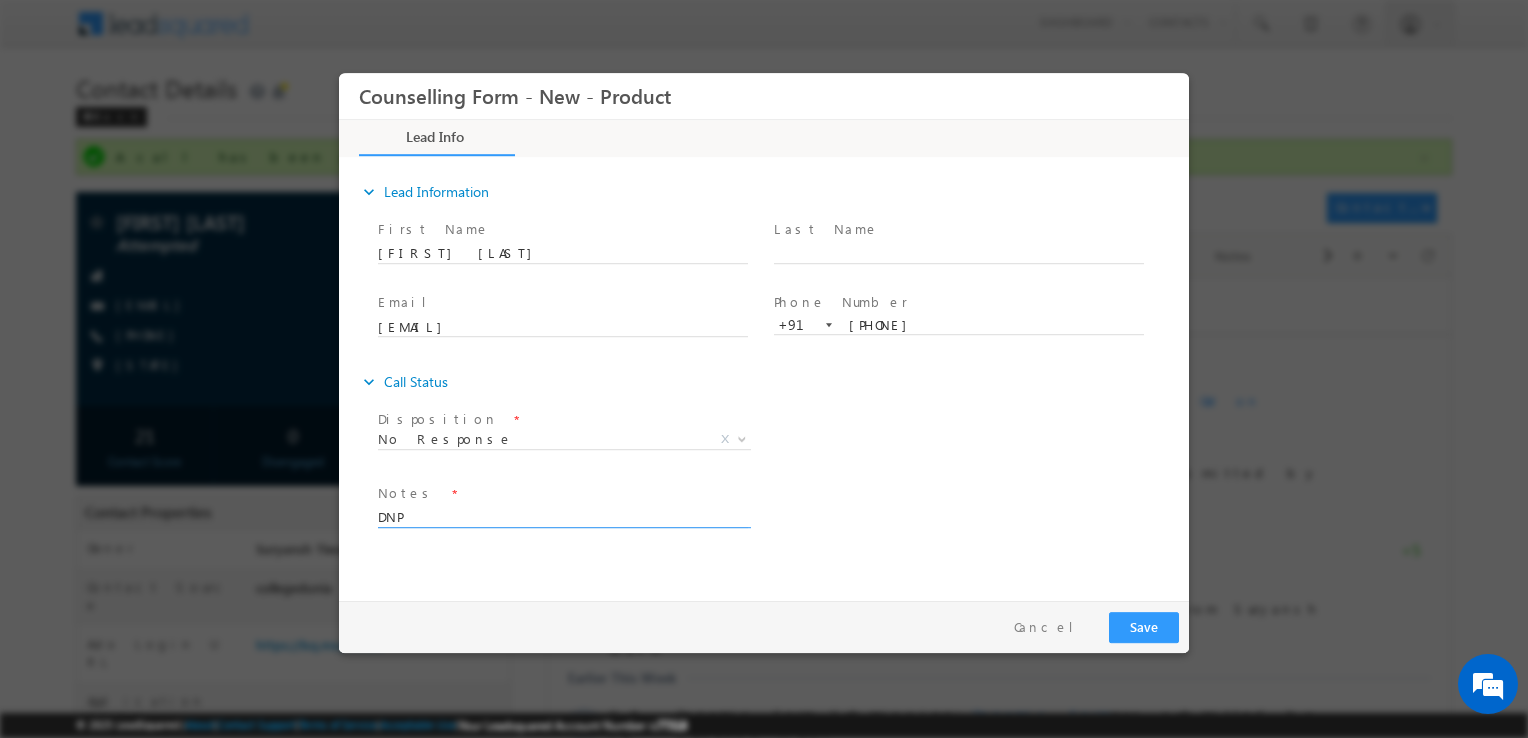type on "DNP" 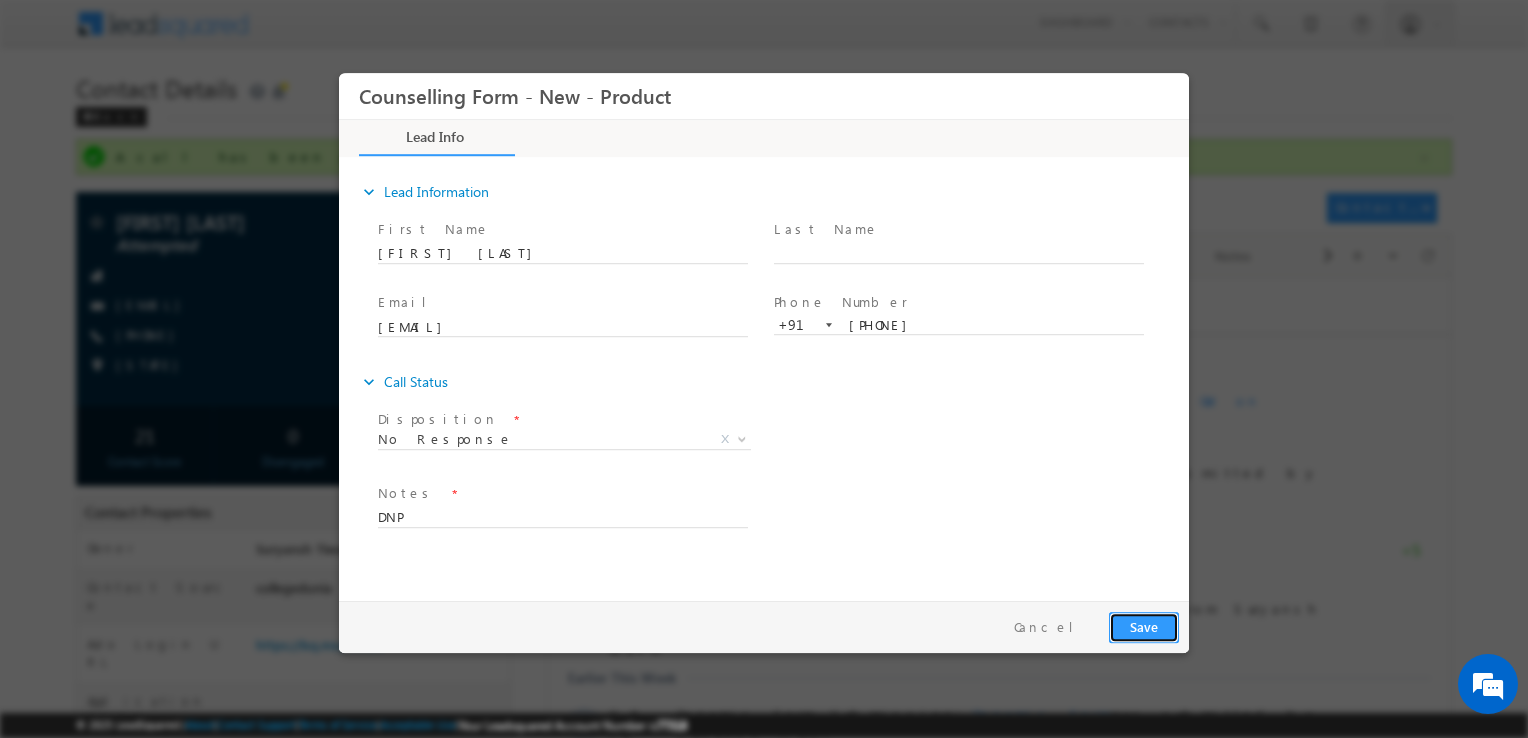 click on "Save" at bounding box center [1144, 627] 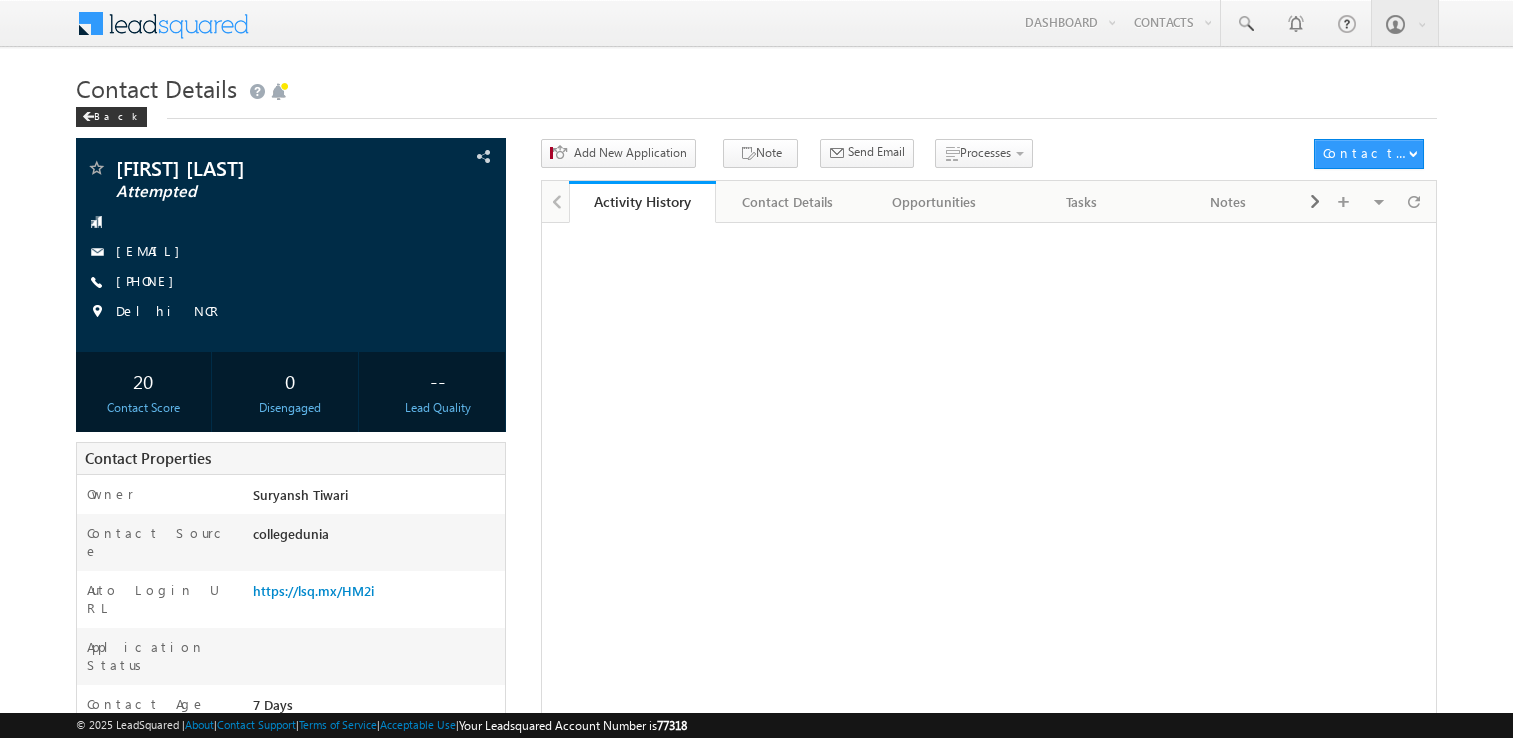 scroll, scrollTop: 0, scrollLeft: 0, axis: both 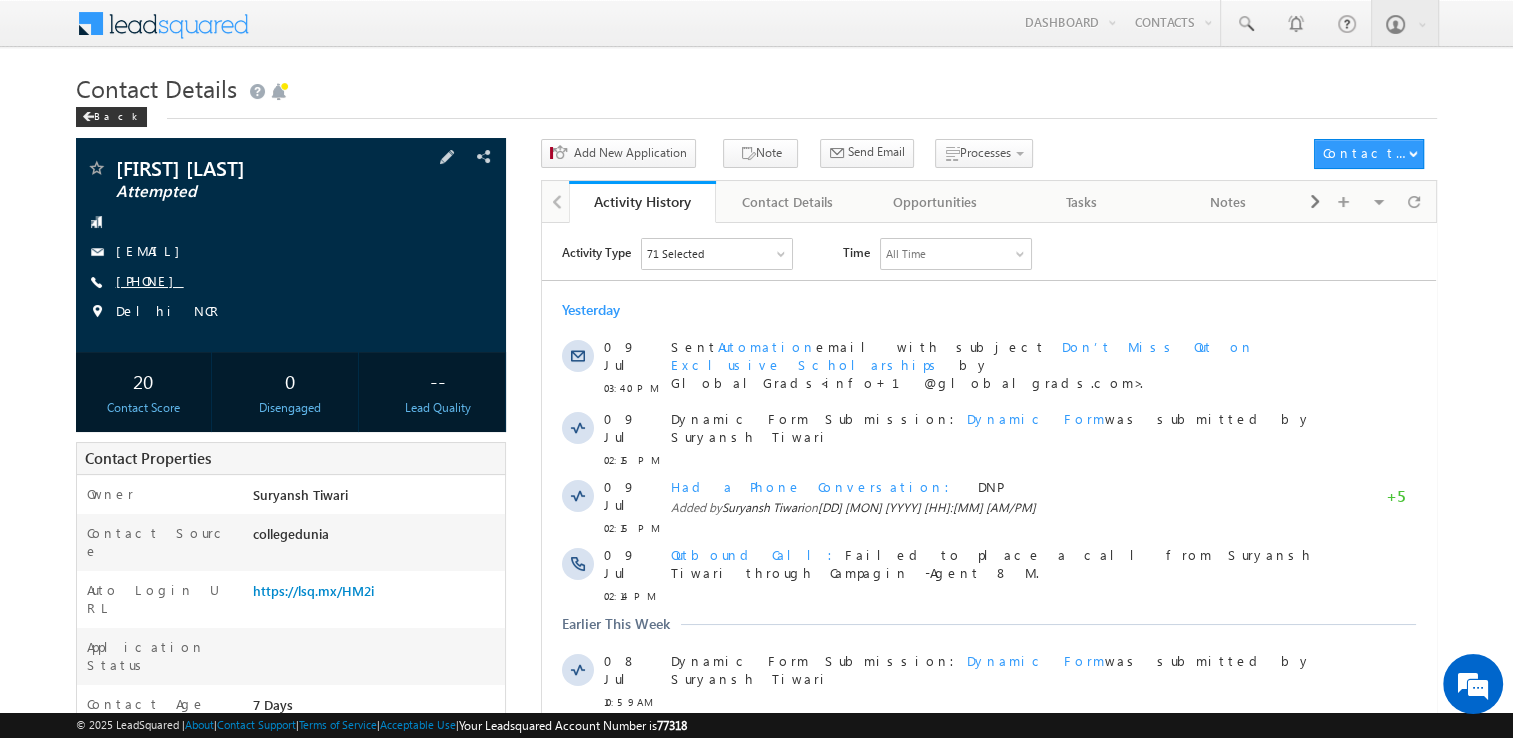 click on "+91-9891724484" at bounding box center [150, 280] 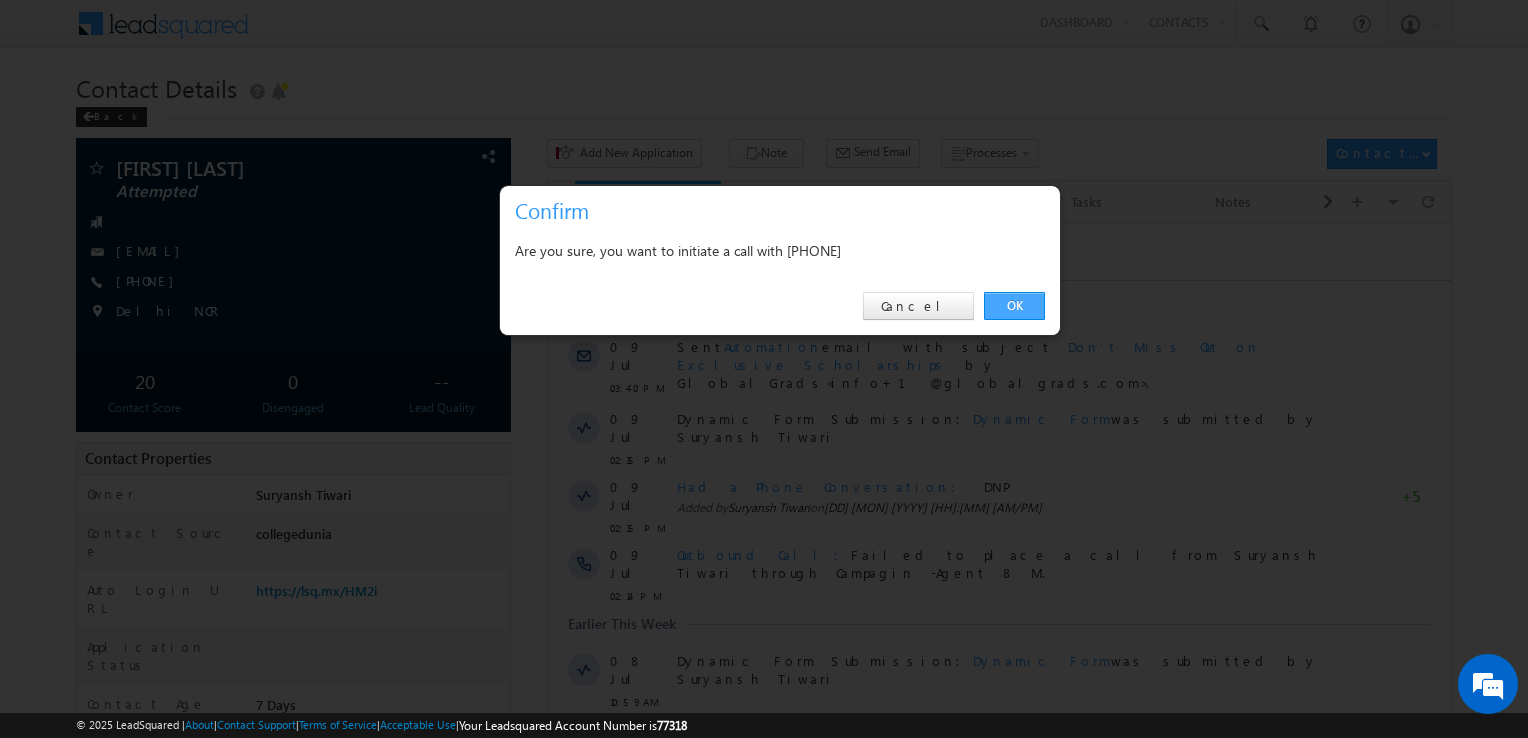 click on "OK" at bounding box center (1014, 306) 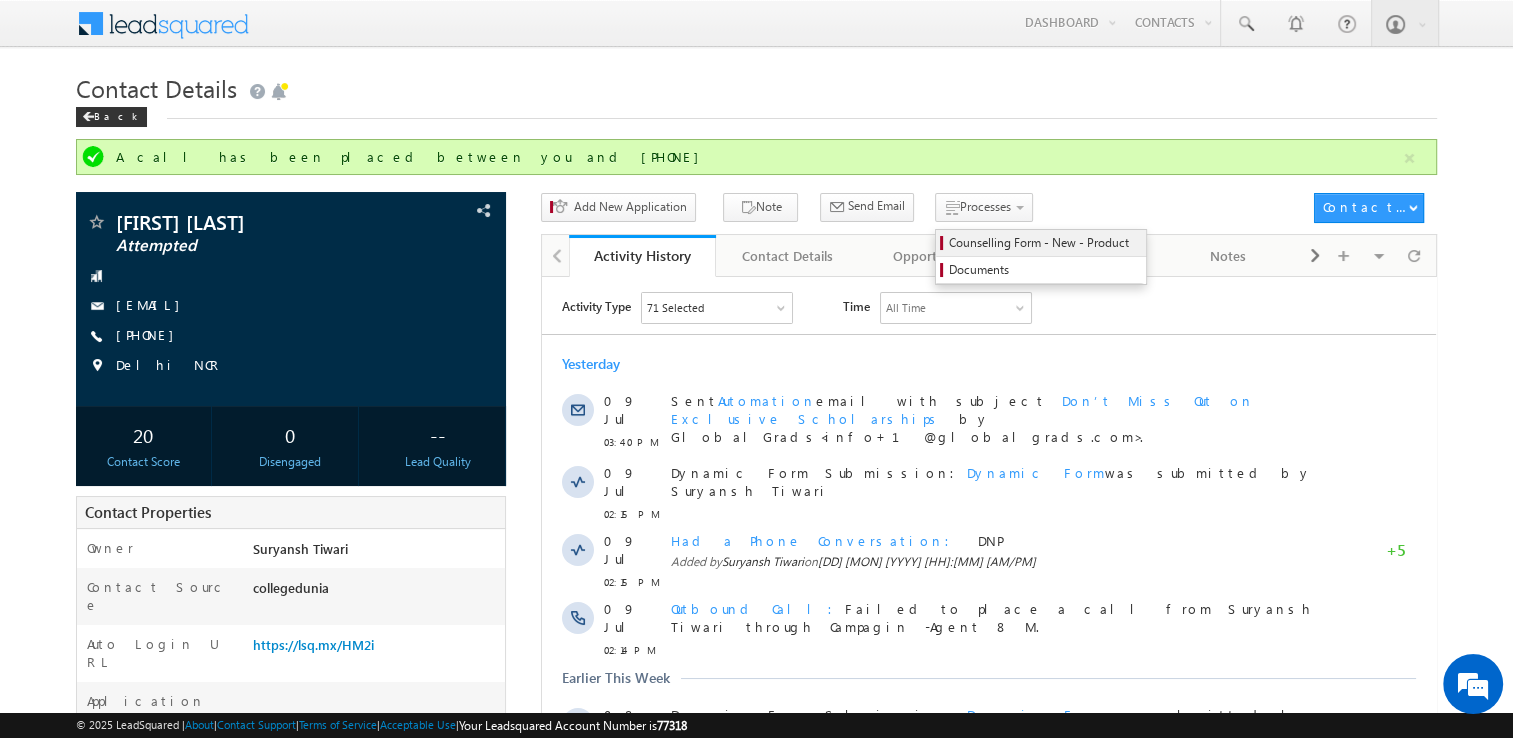 click on "Counselling Form - New - Product" at bounding box center (1044, 243) 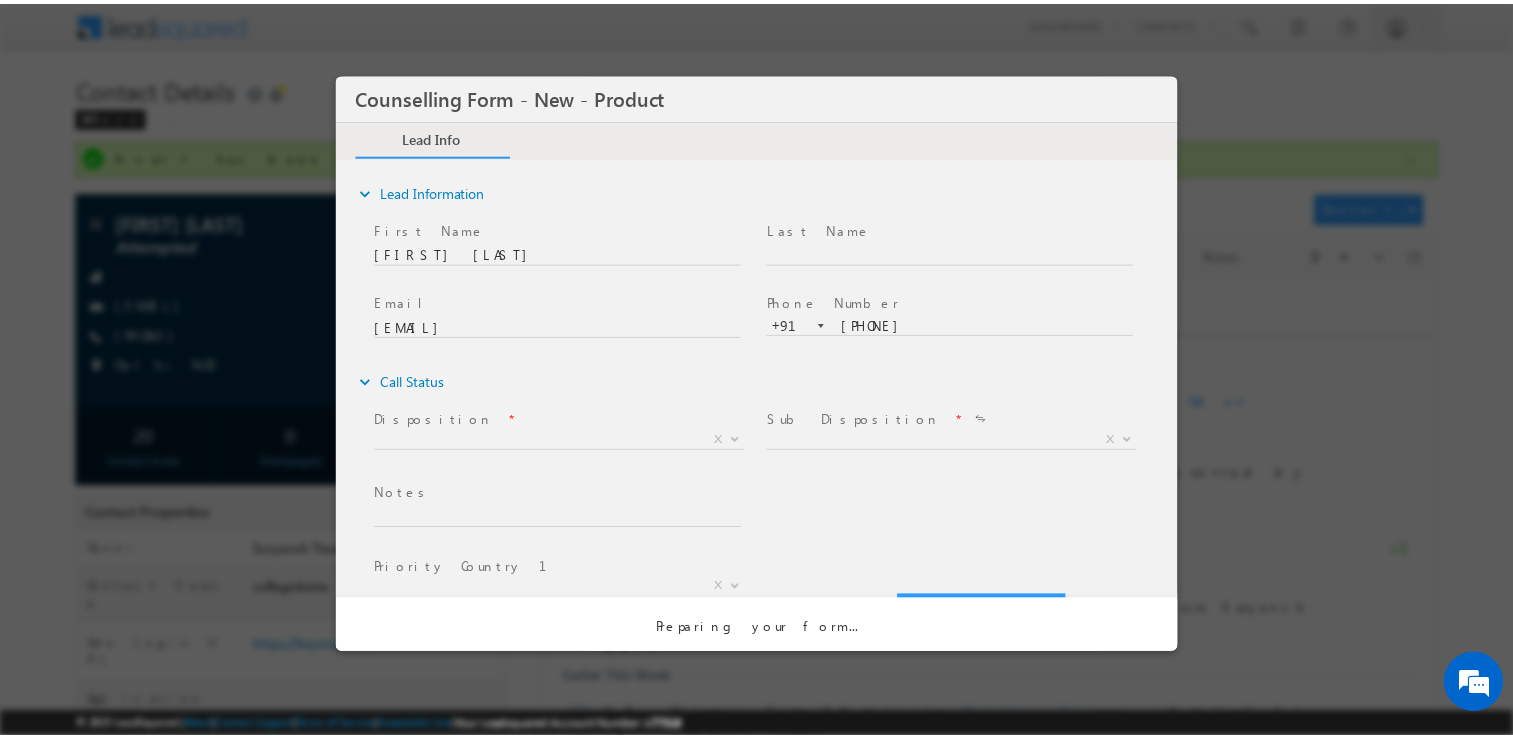 scroll, scrollTop: 0, scrollLeft: 0, axis: both 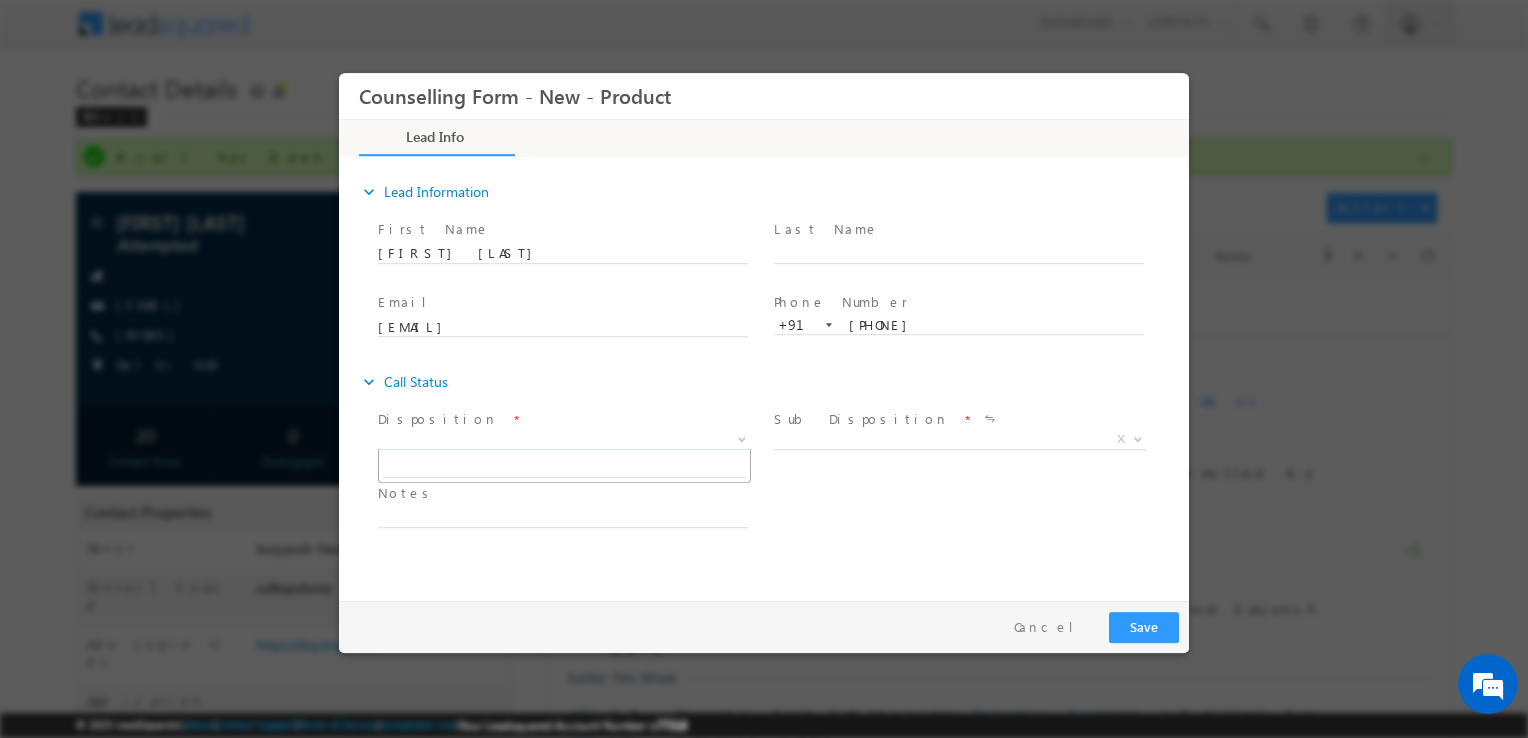 click on "X" at bounding box center (564, 440) 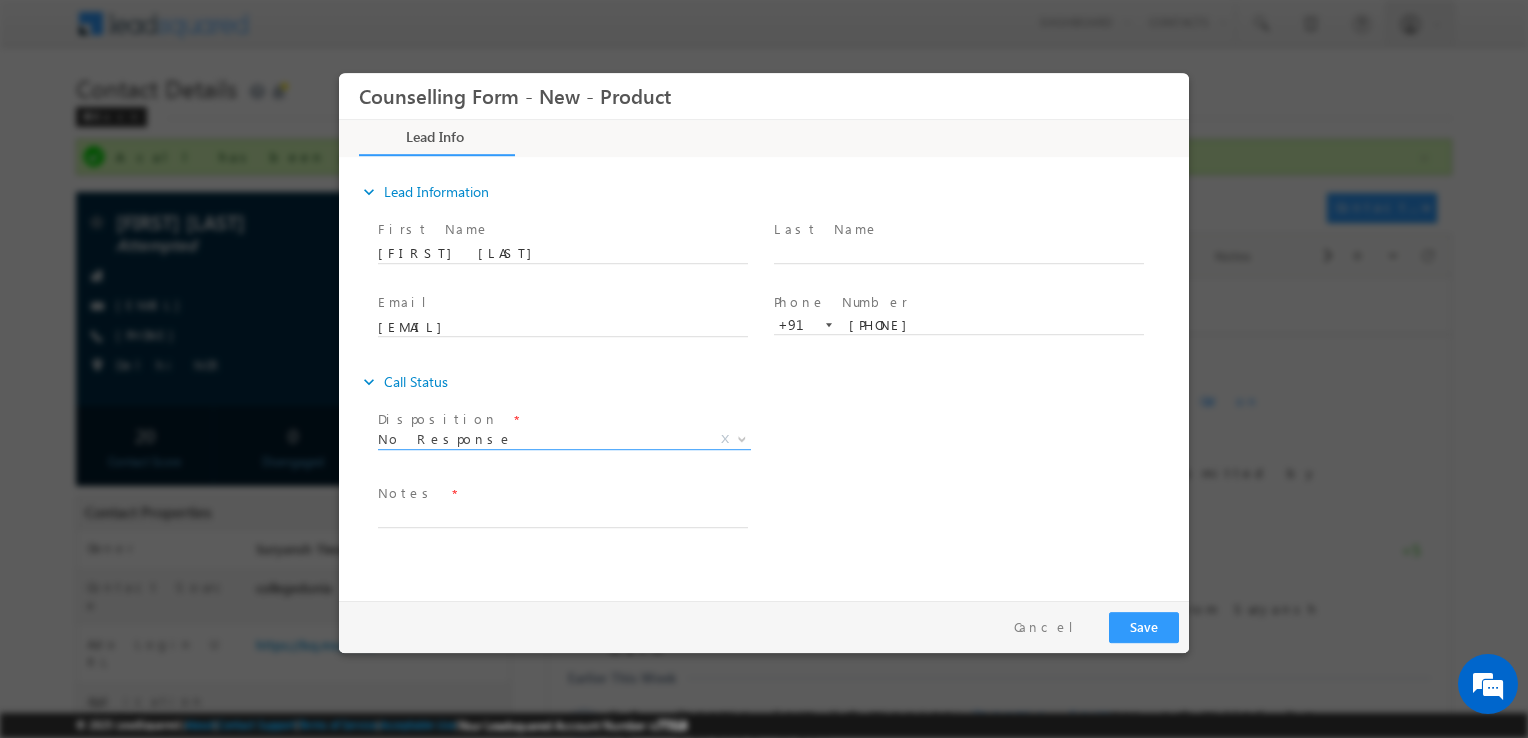 select on "No Response" 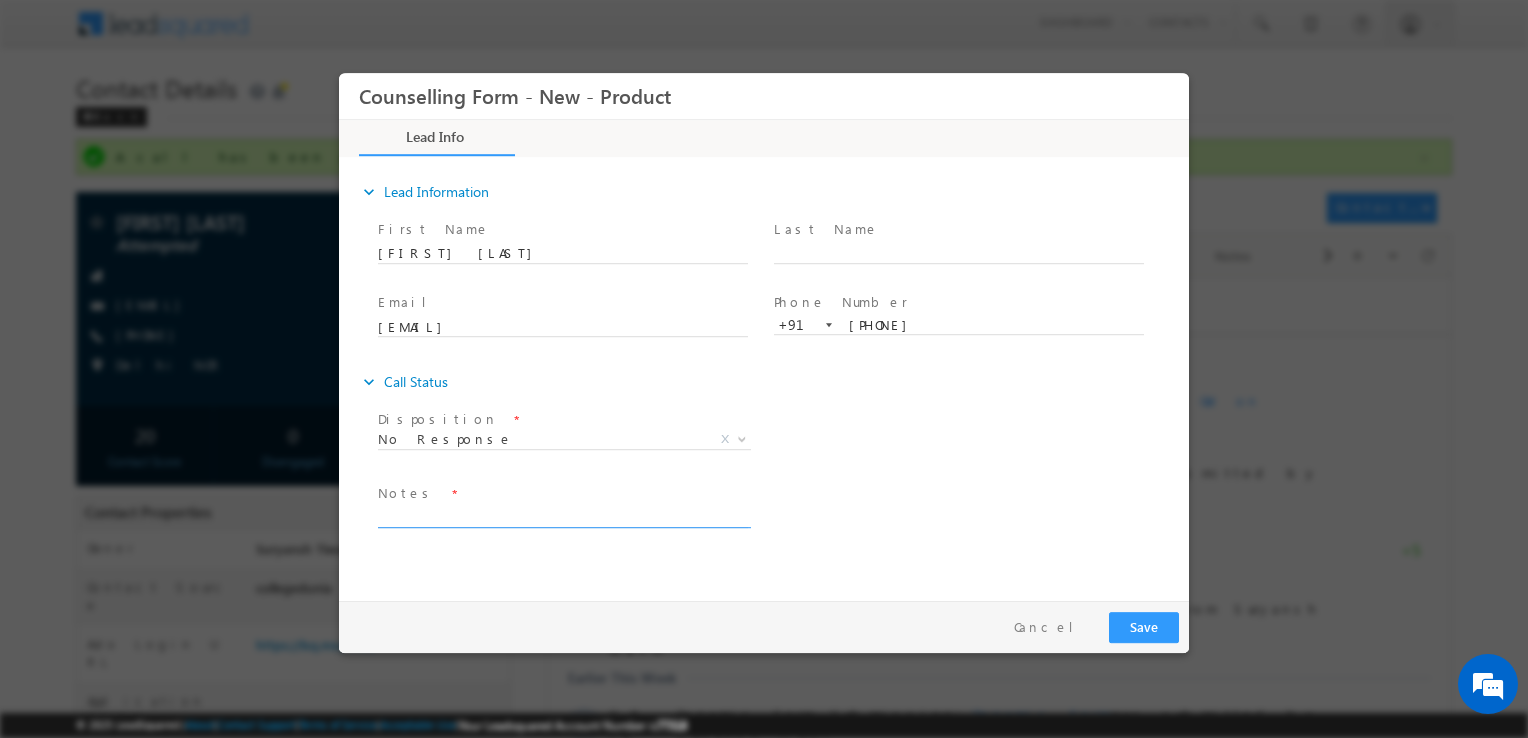 drag, startPoint x: 541, startPoint y: 502, endPoint x: 485, endPoint y: 504, distance: 56.0357 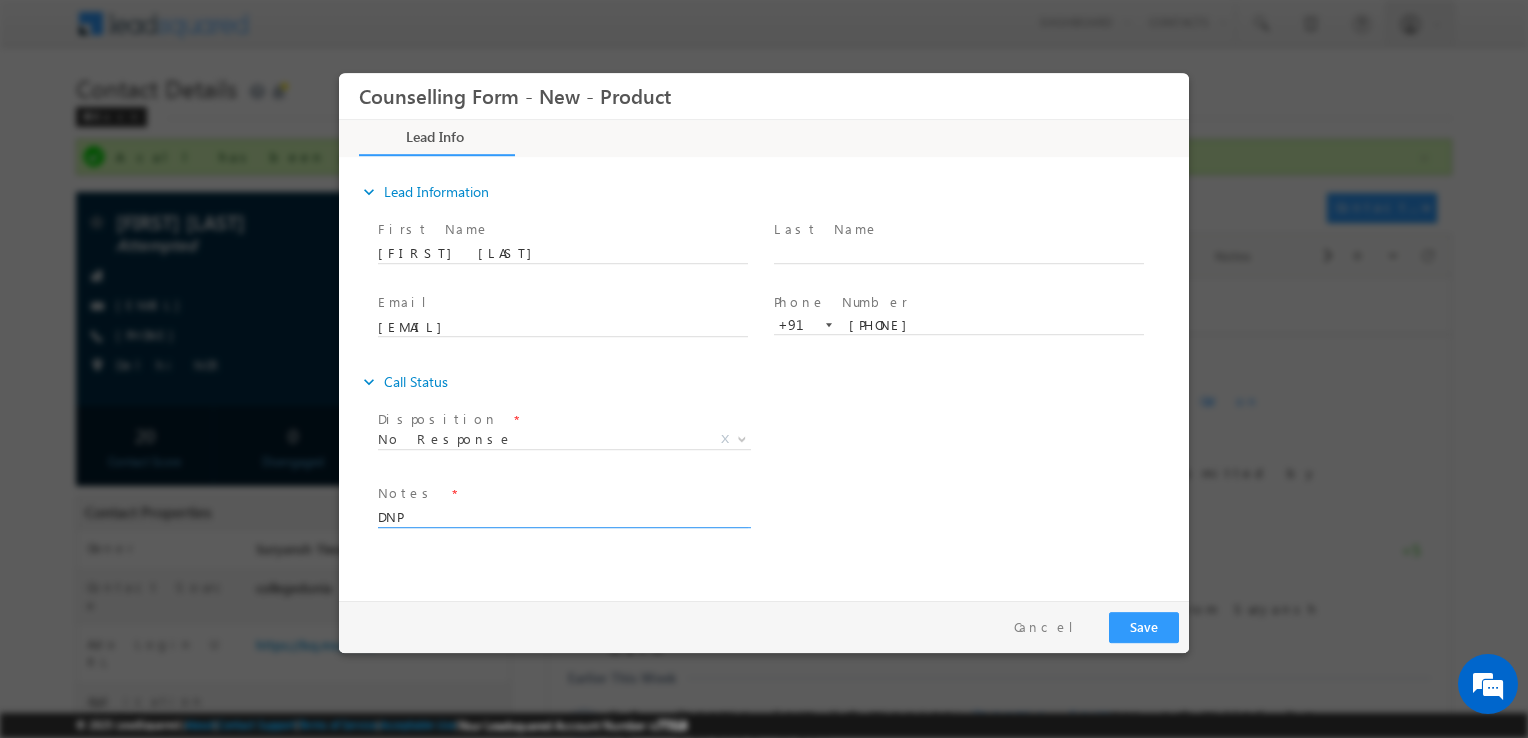 type on "DNP" 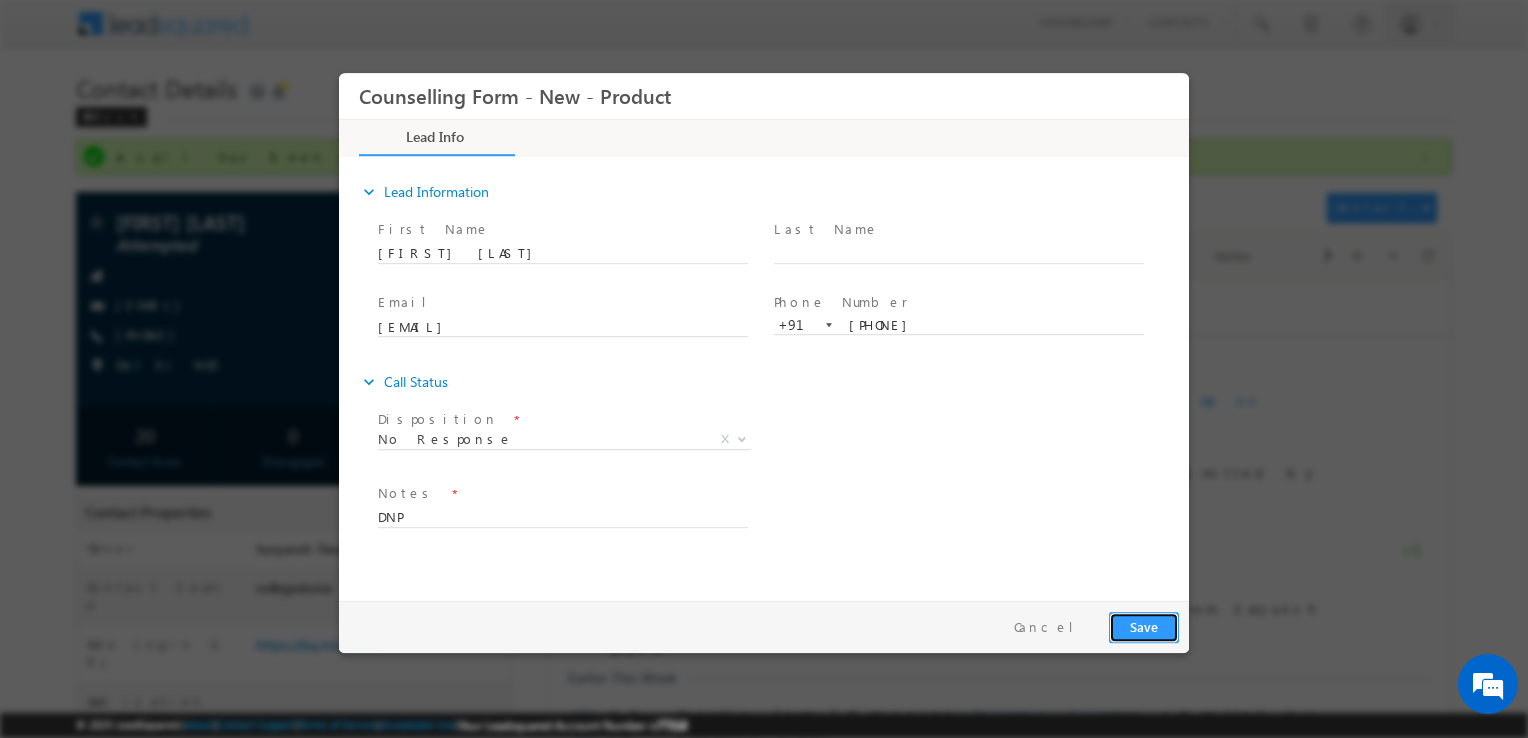click on "Save" at bounding box center (1144, 627) 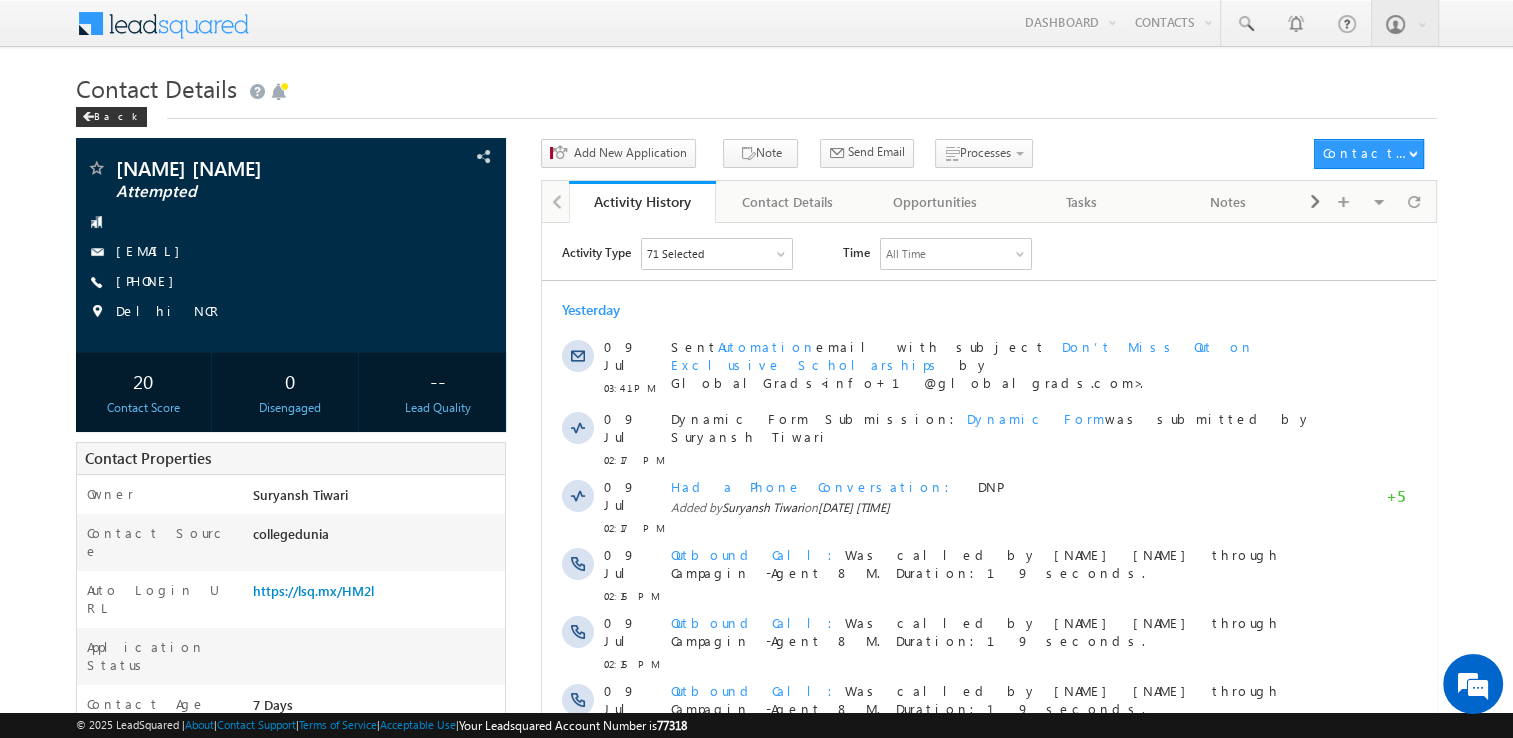 scroll, scrollTop: 0, scrollLeft: 0, axis: both 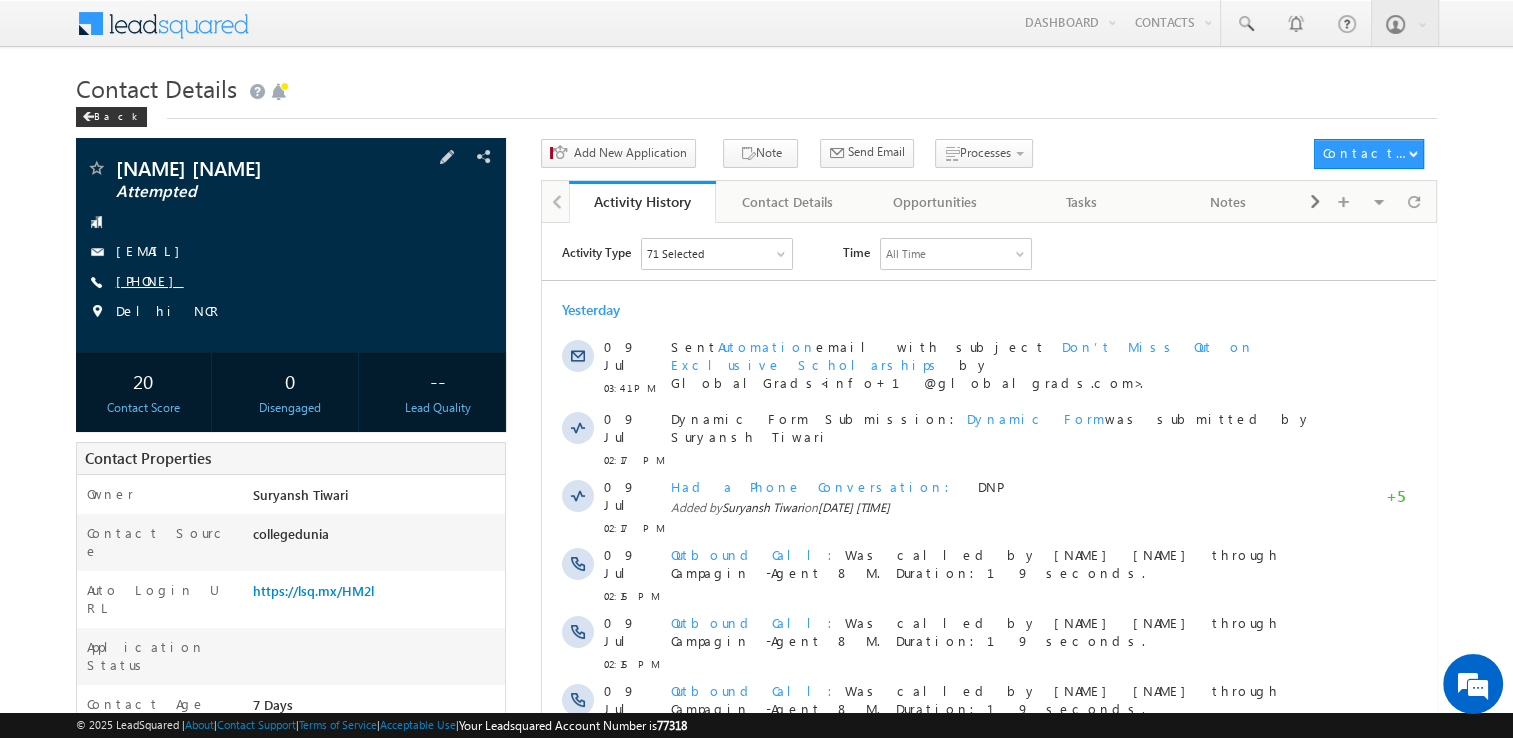 click on "[PHONE]" at bounding box center [150, 280] 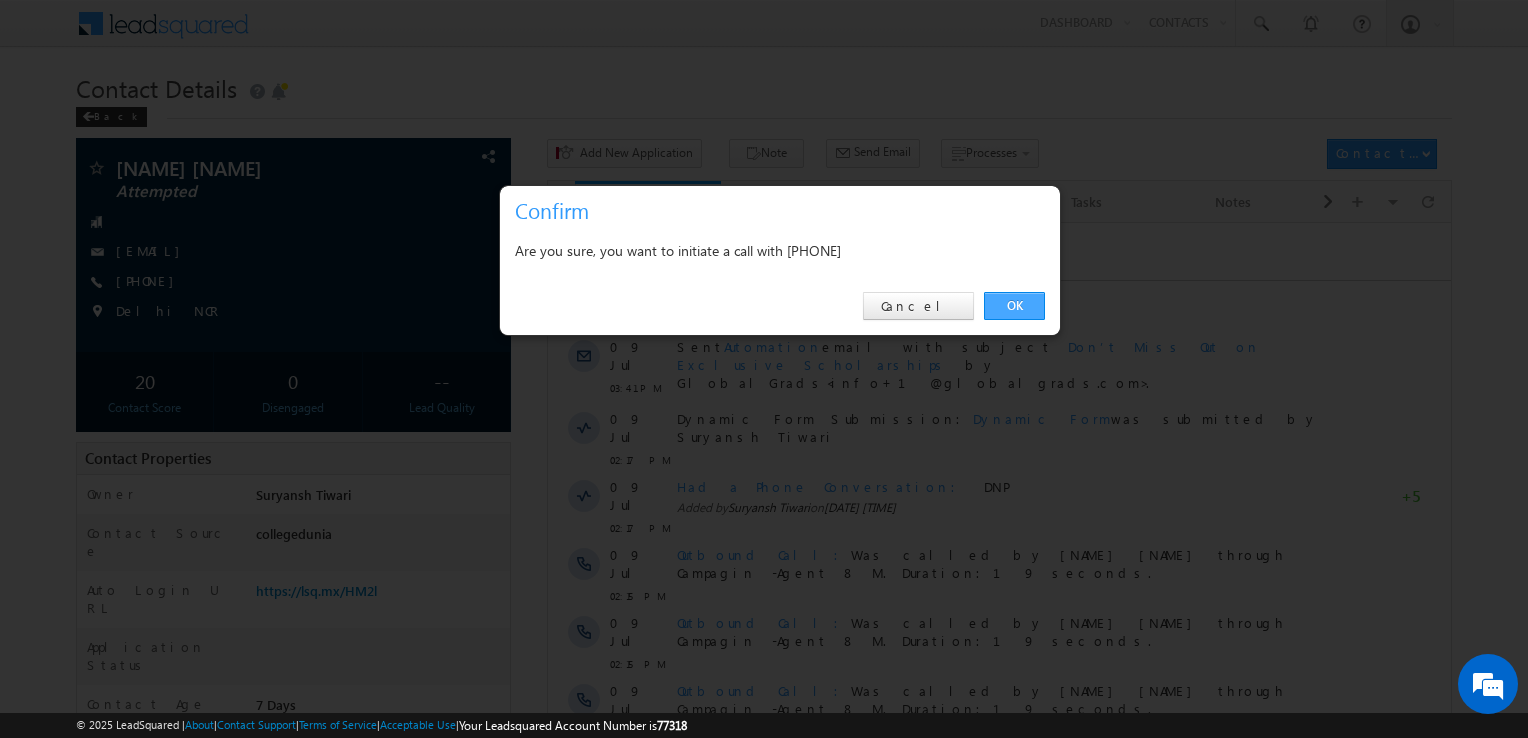 click on "OK" at bounding box center (1014, 306) 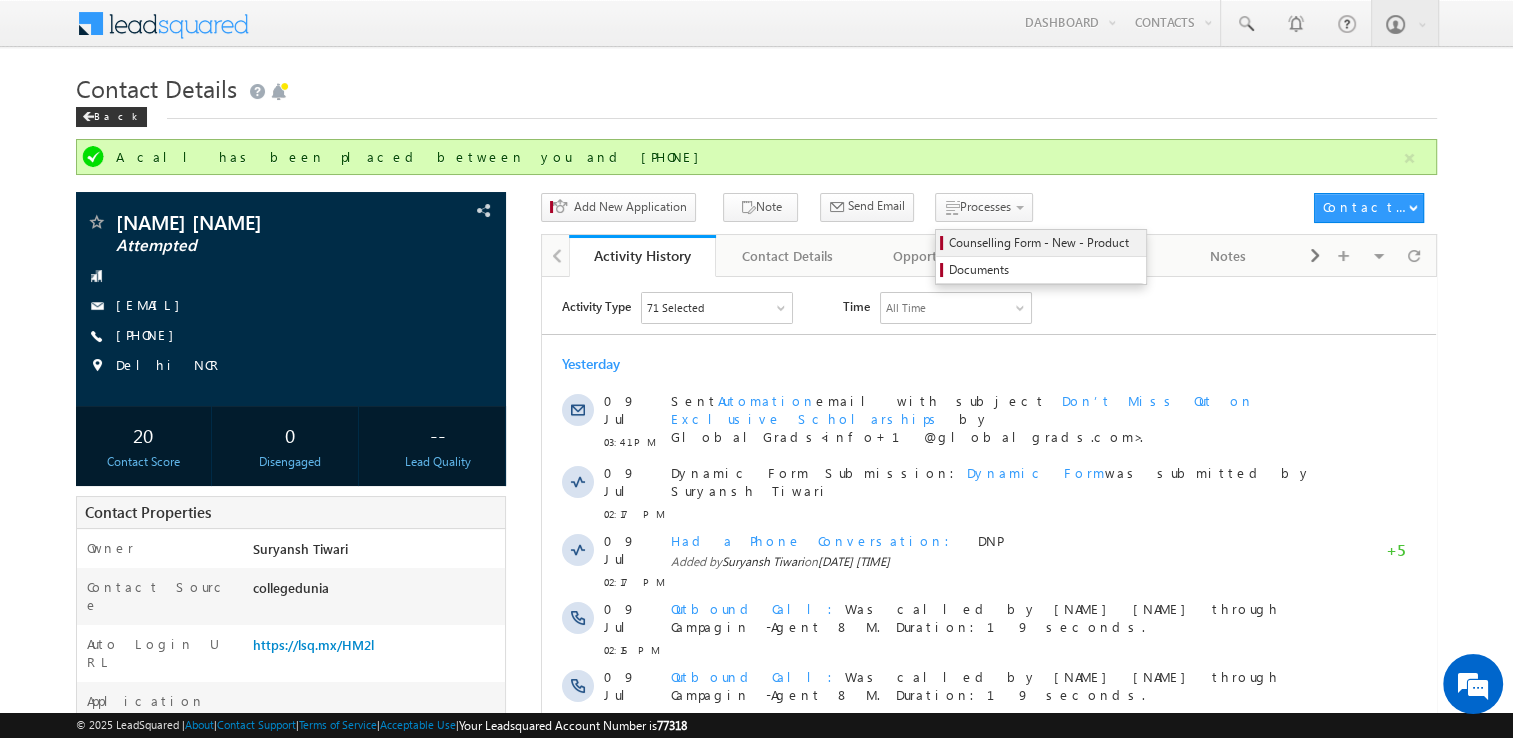 click on "Counselling Form - New - Product" at bounding box center [1044, 243] 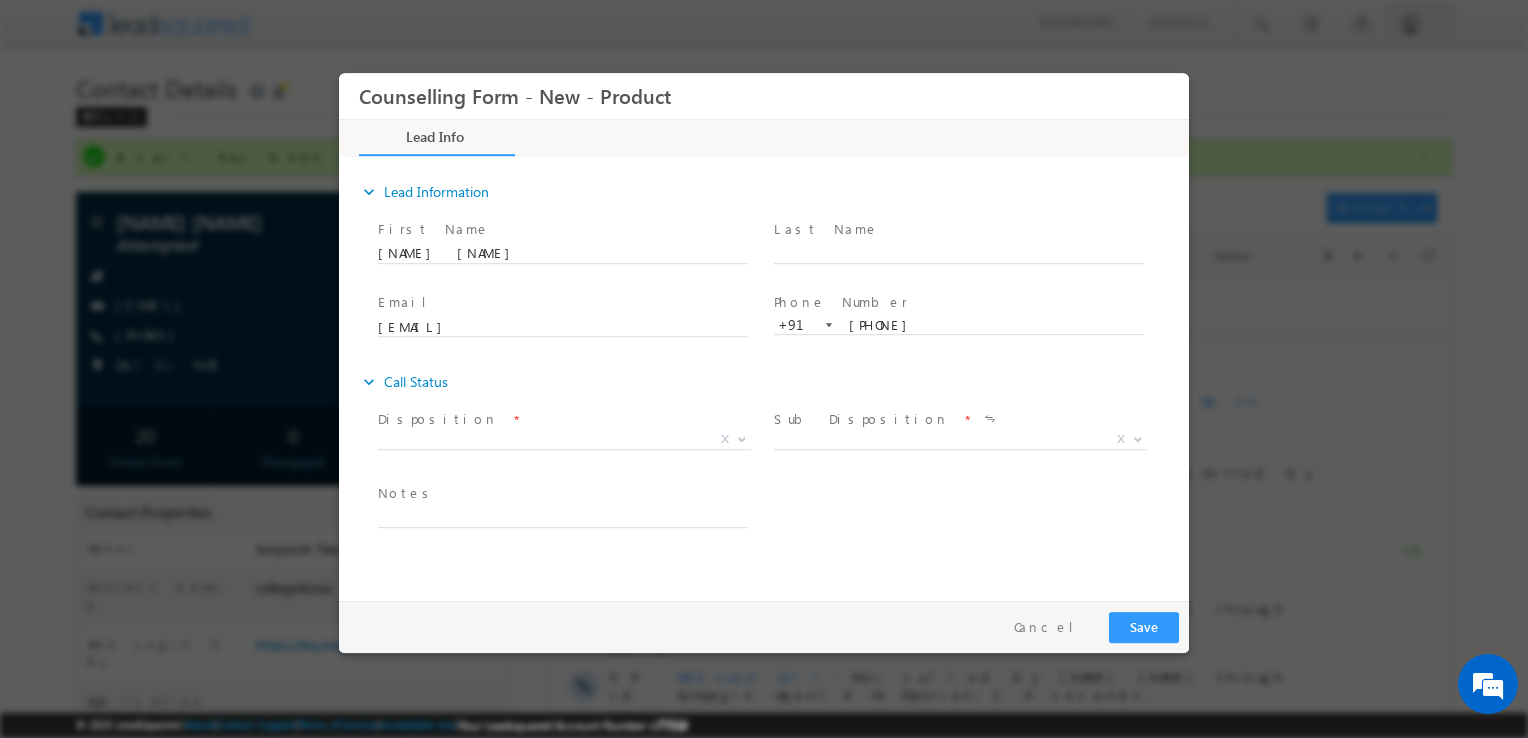 scroll, scrollTop: 0, scrollLeft: 0, axis: both 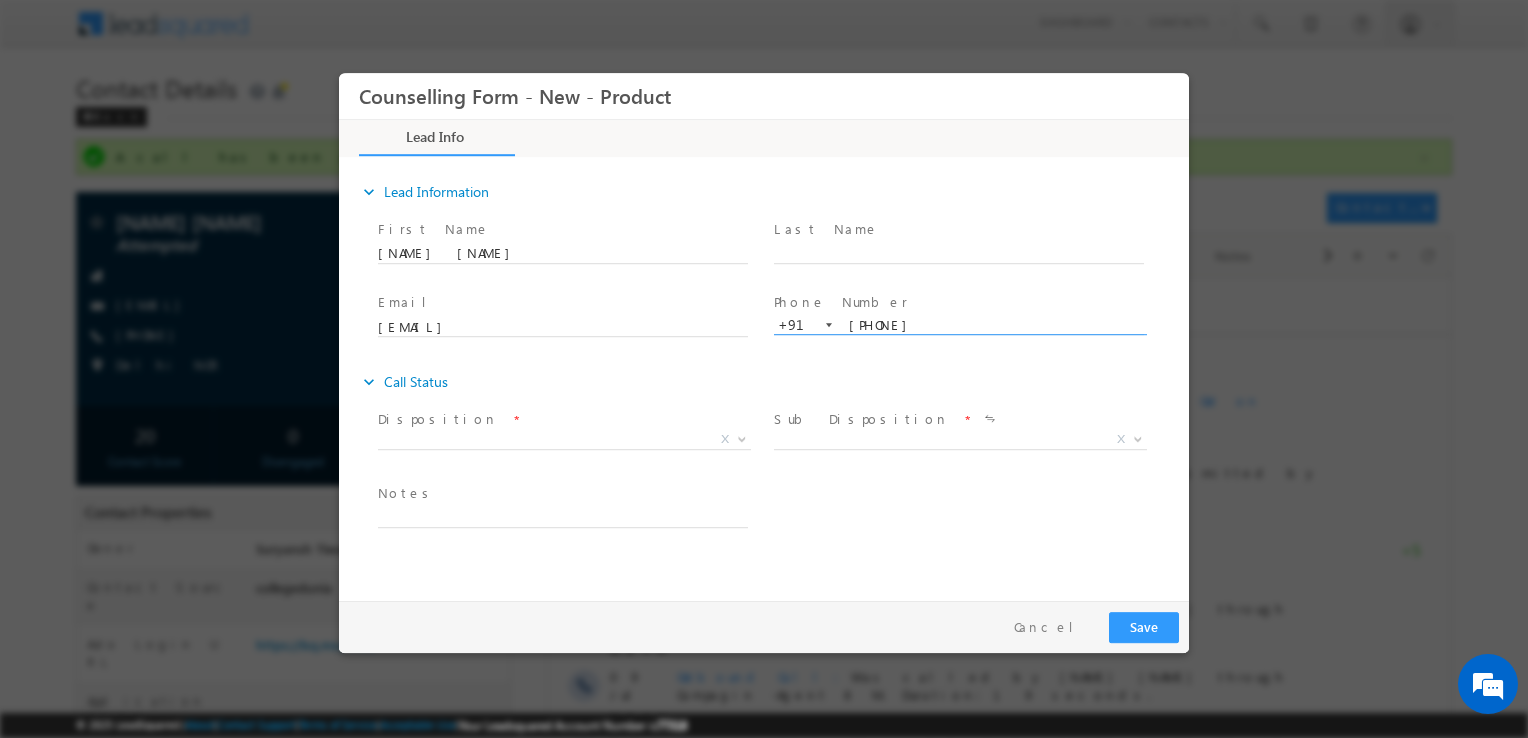 drag, startPoint x: 992, startPoint y: 318, endPoint x: 835, endPoint y: 321, distance: 157.02866 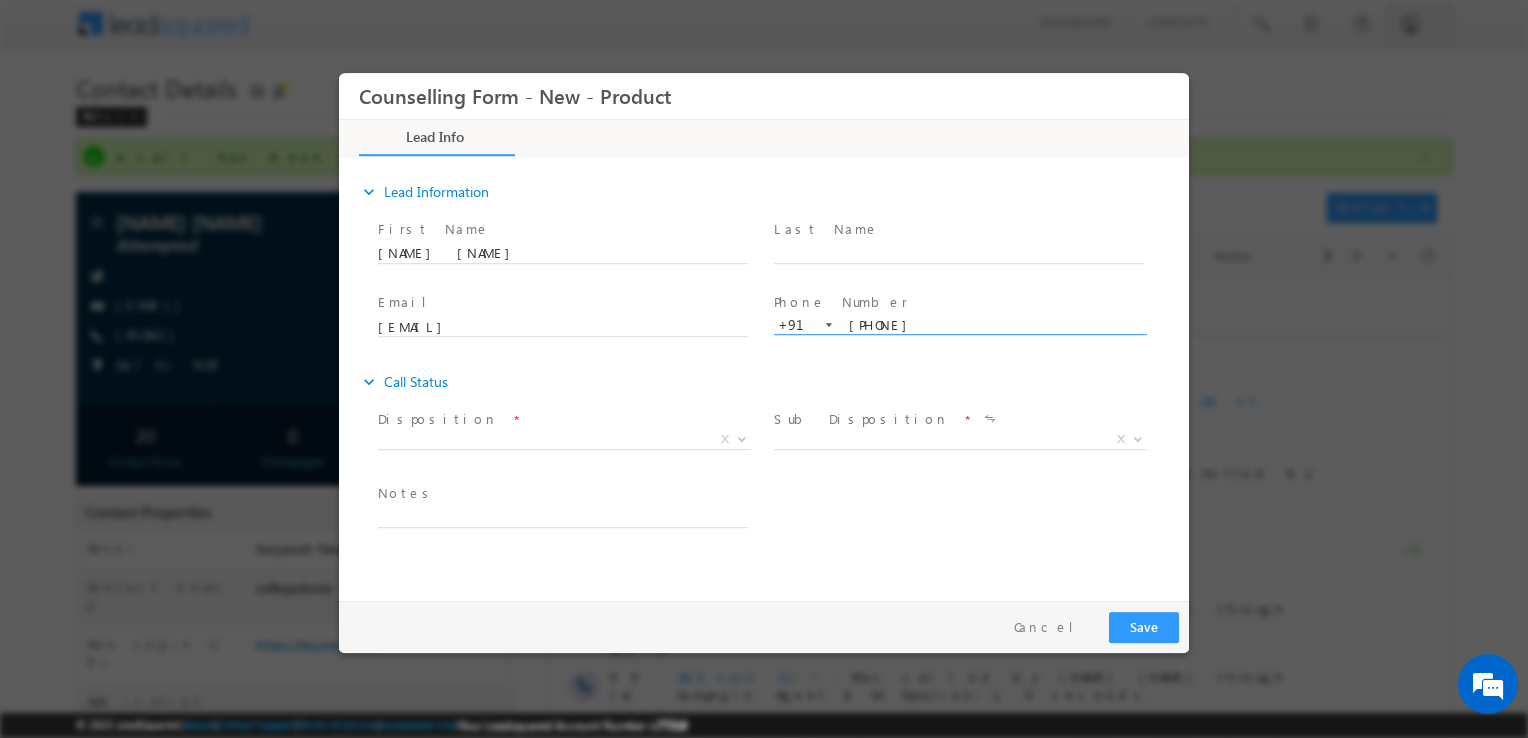 click on "+91-9014937989 9014937989 +91" at bounding box center (968, 325) 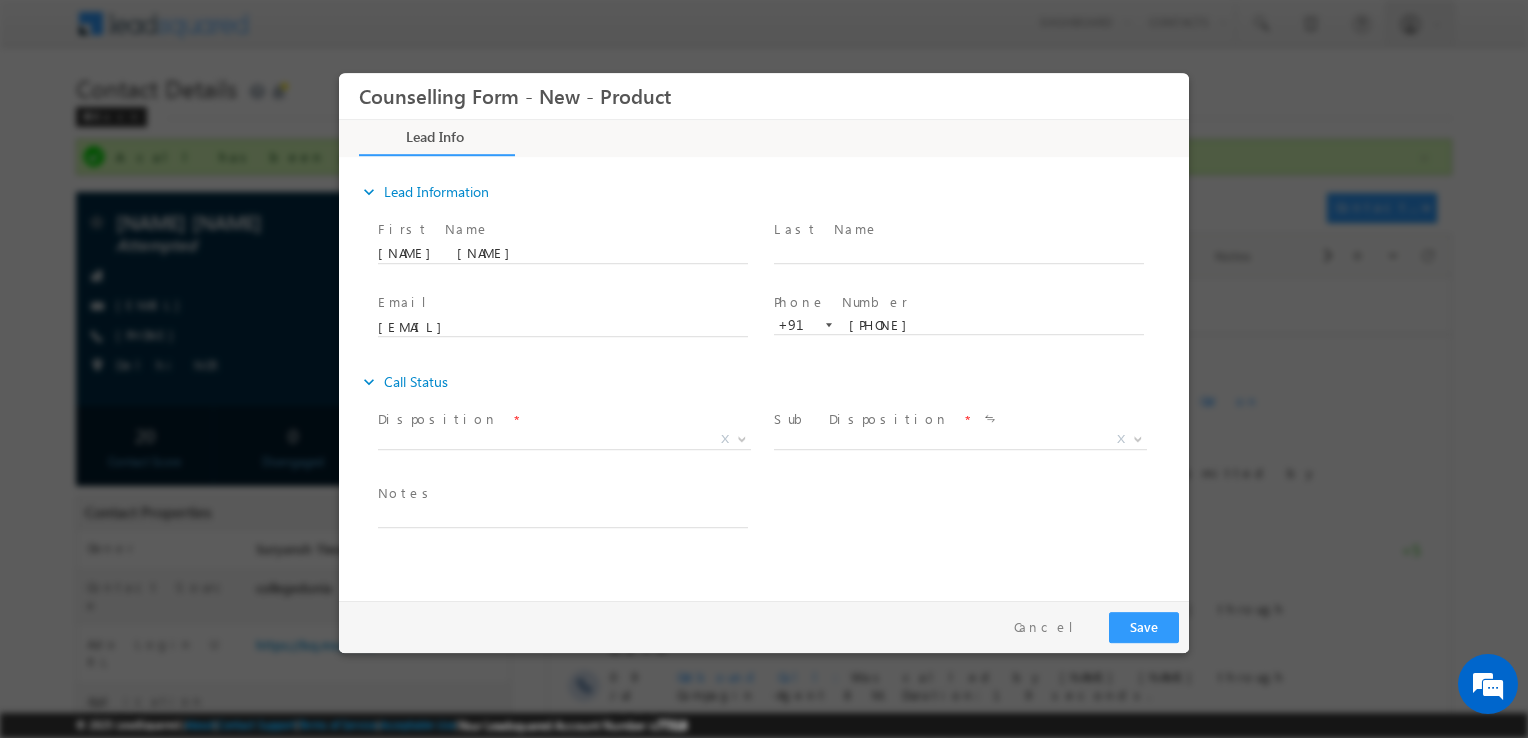 drag, startPoint x: 632, startPoint y: 420, endPoint x: 567, endPoint y: 433, distance: 66.287254 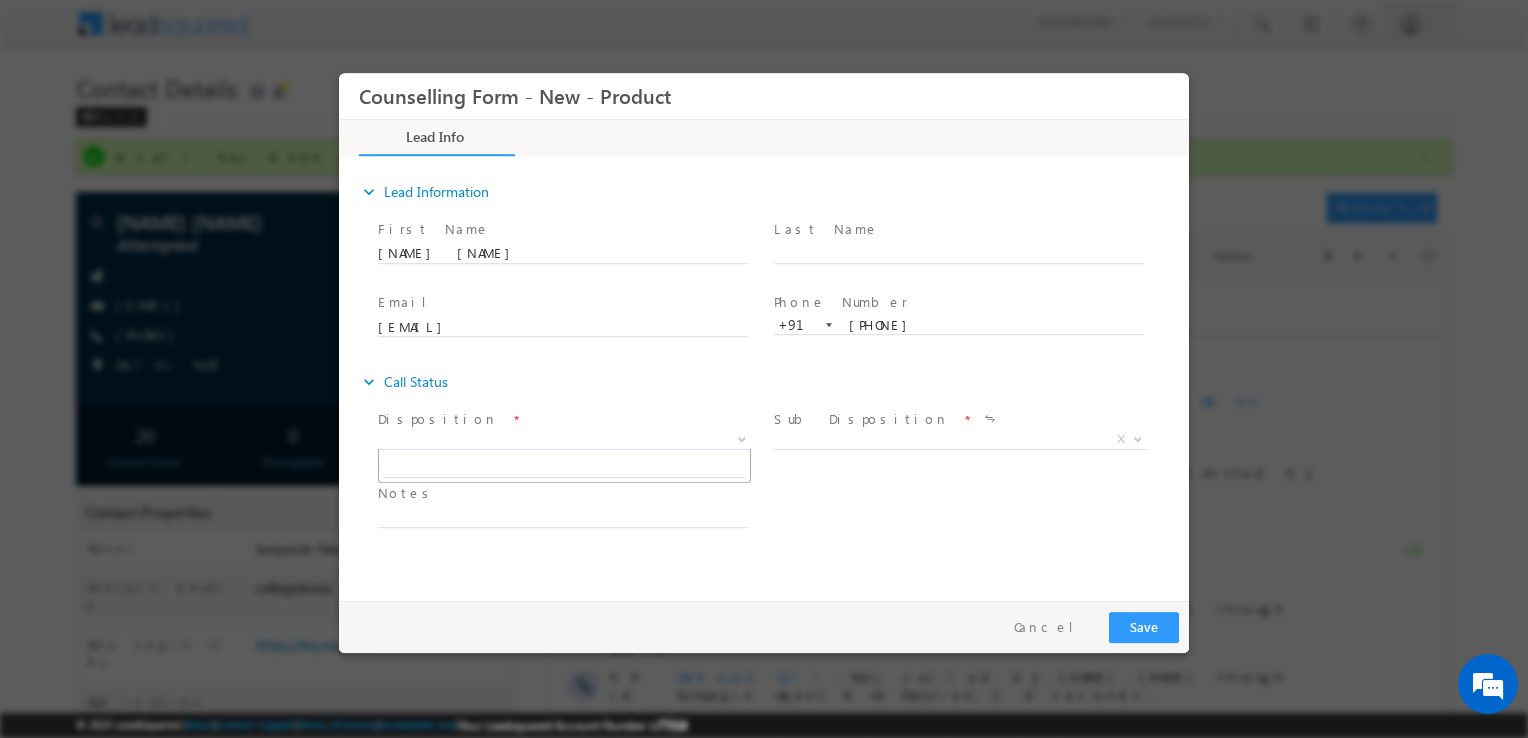 click on "X" at bounding box center (564, 440) 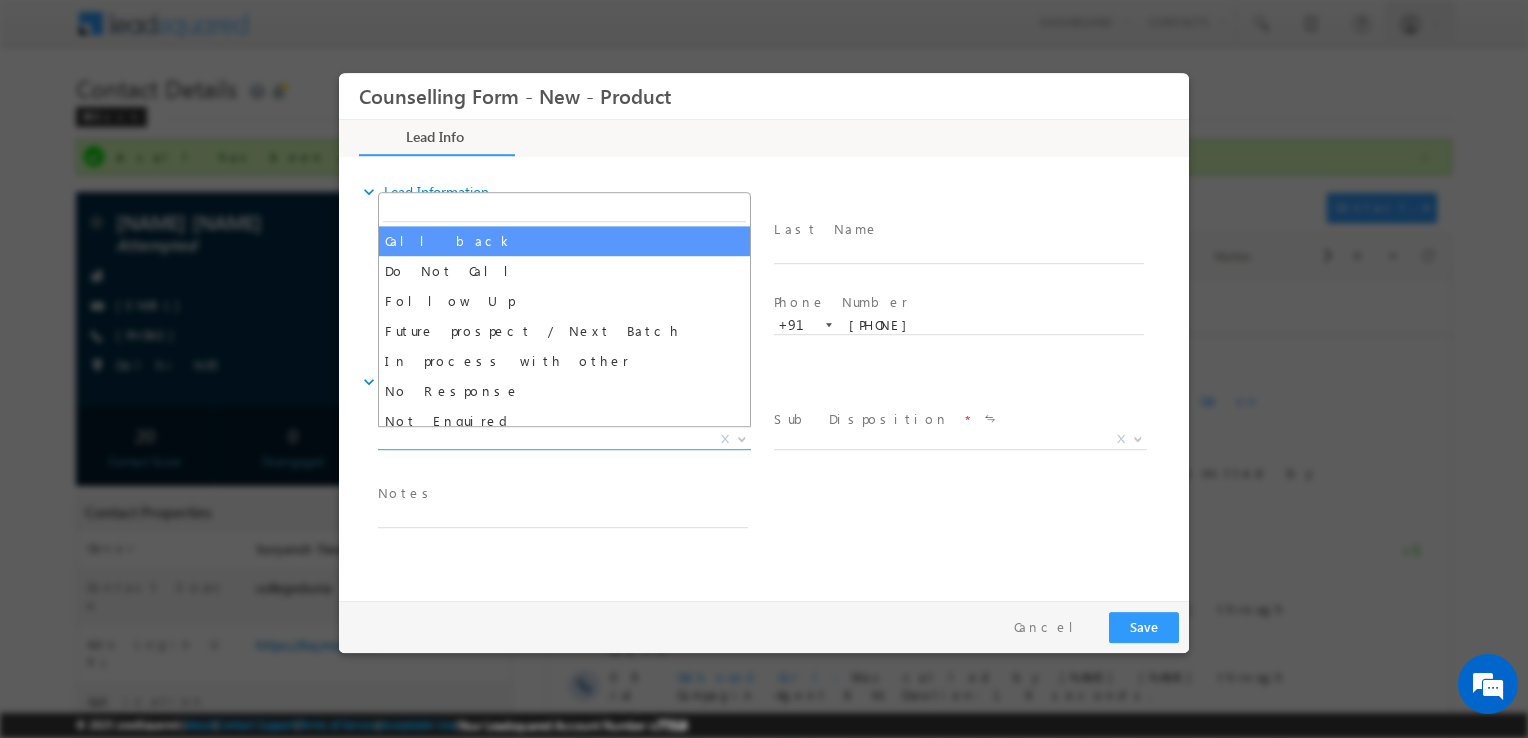 select on "Call back" 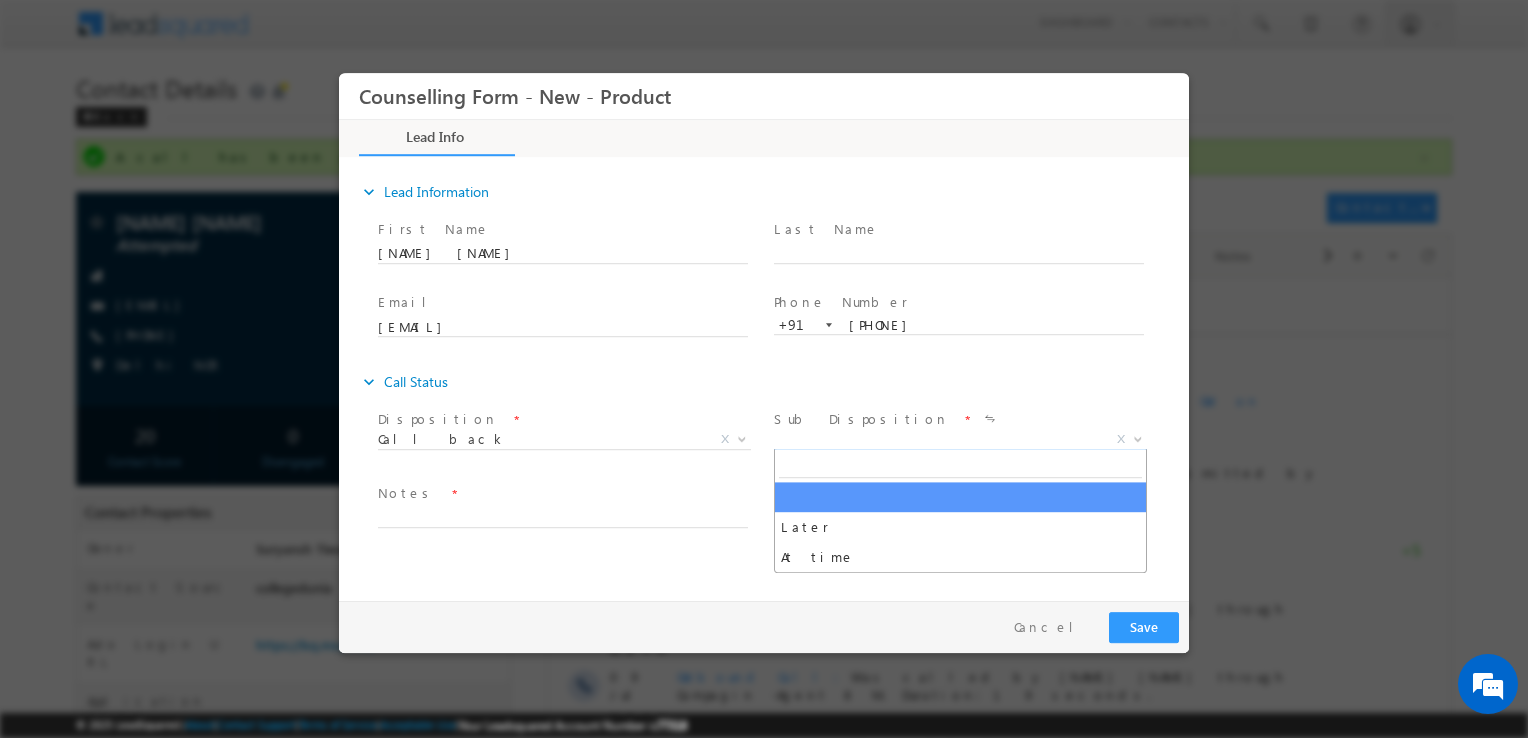 drag, startPoint x: 816, startPoint y: 442, endPoint x: 923, endPoint y: 567, distance: 164.5418 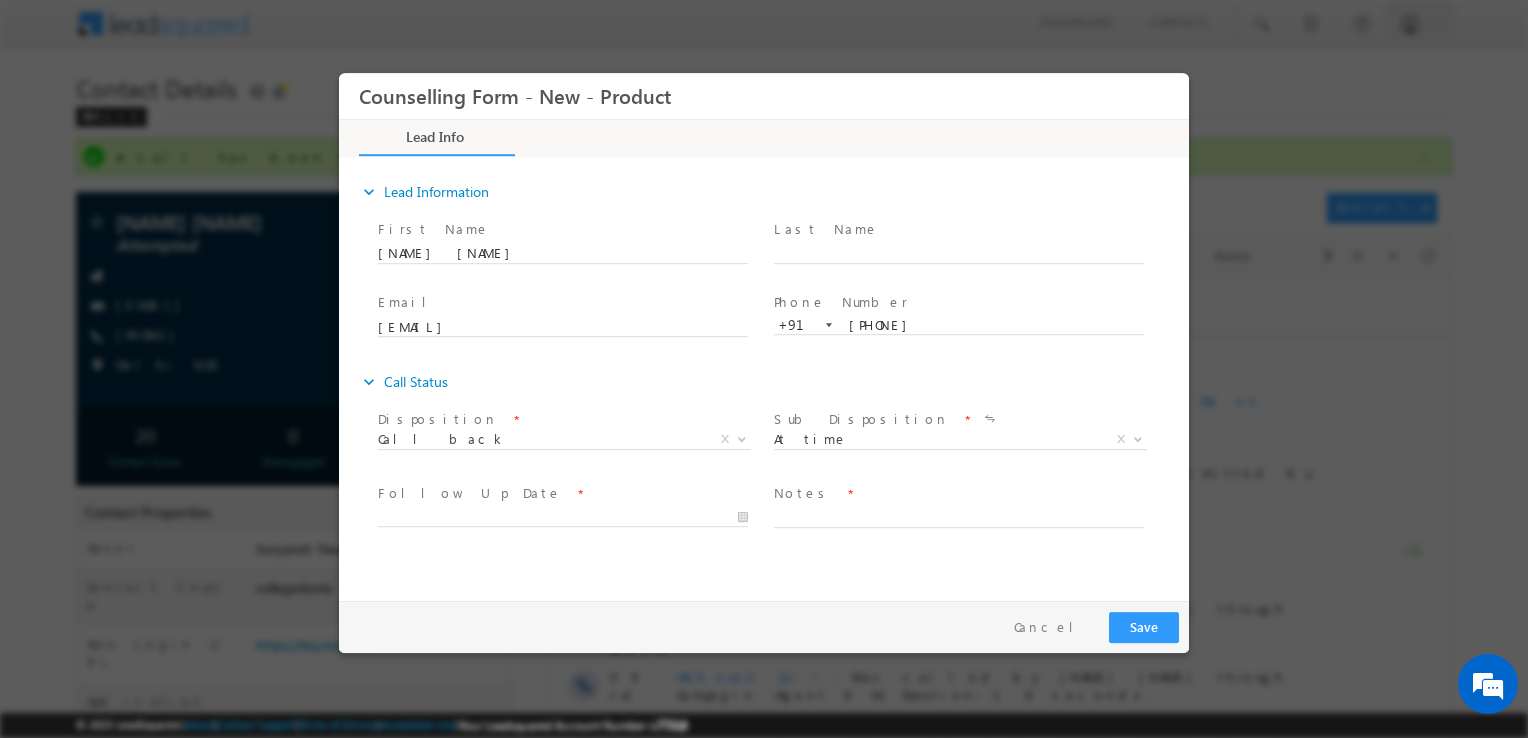 click on "expand_more Lead Information
First Name" at bounding box center [769, 376] 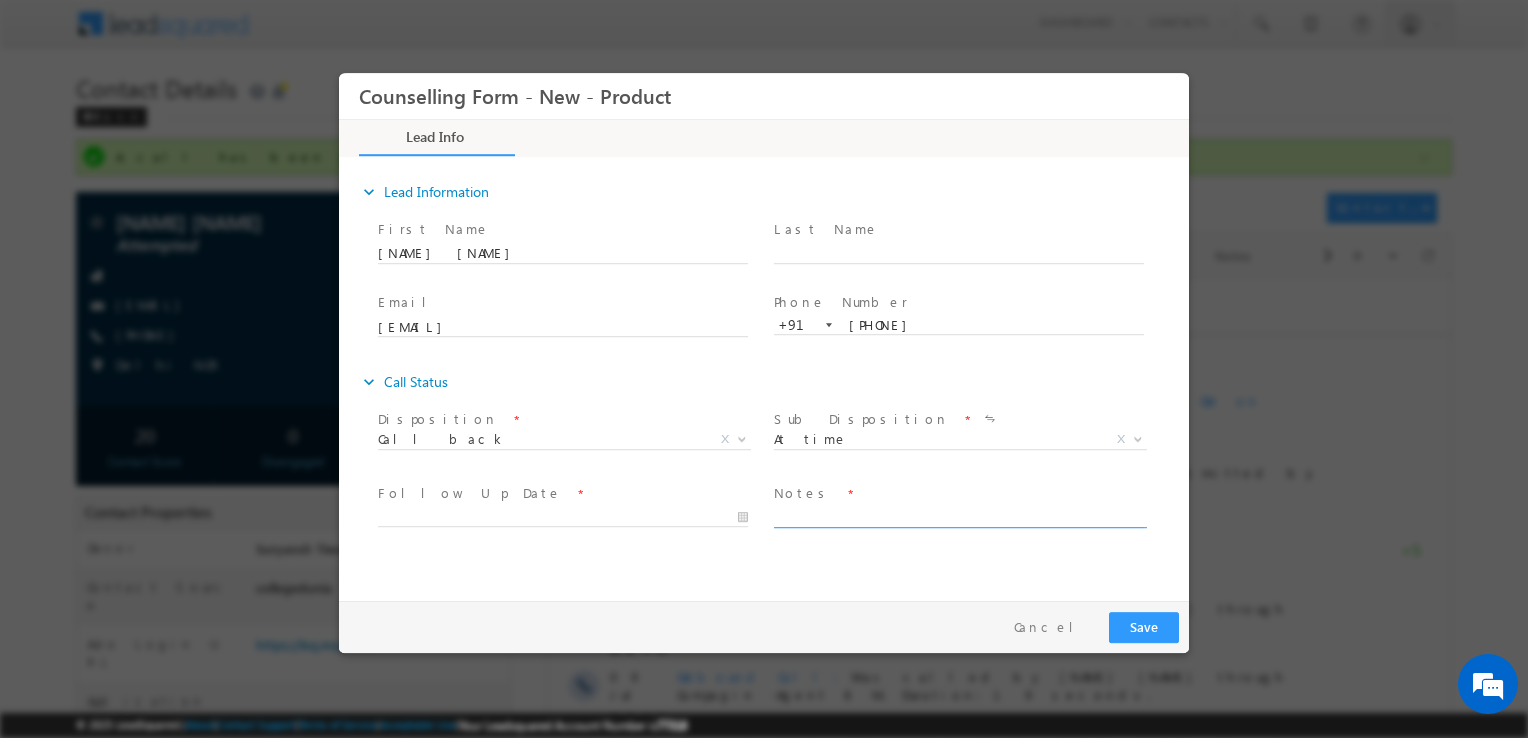 click at bounding box center [959, 516] 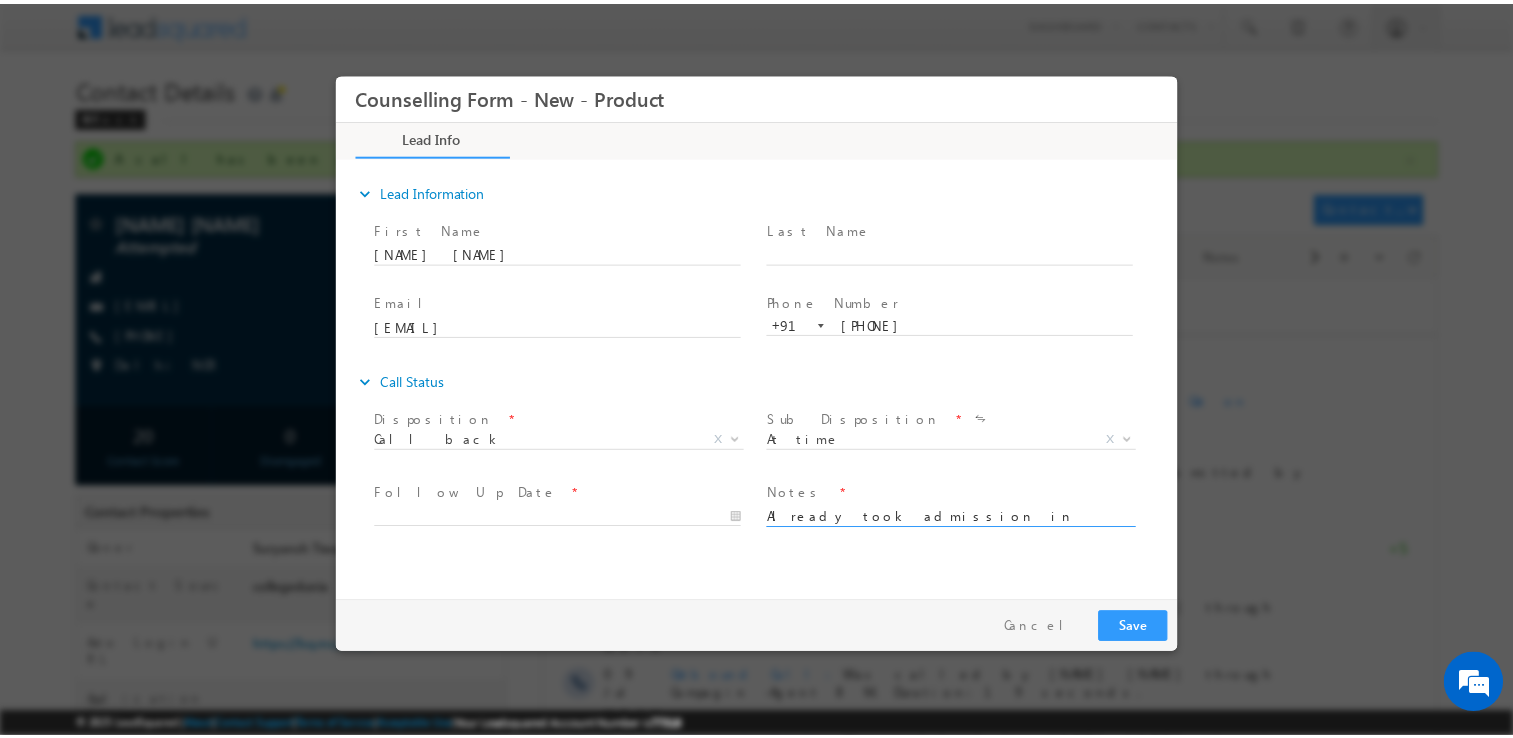 scroll, scrollTop: 4, scrollLeft: 0, axis: vertical 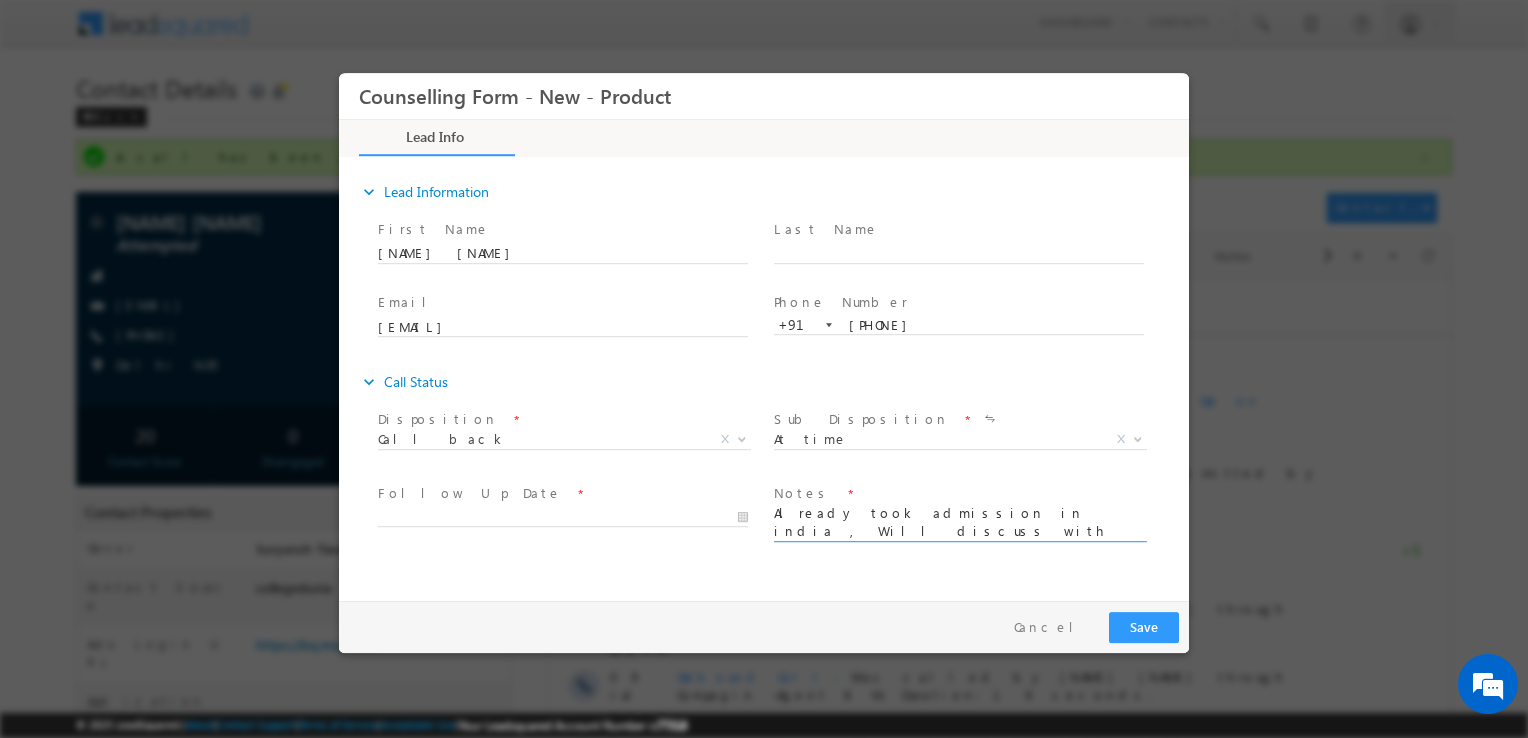type on "Already took admission in india , Will discuss with parents and inform" 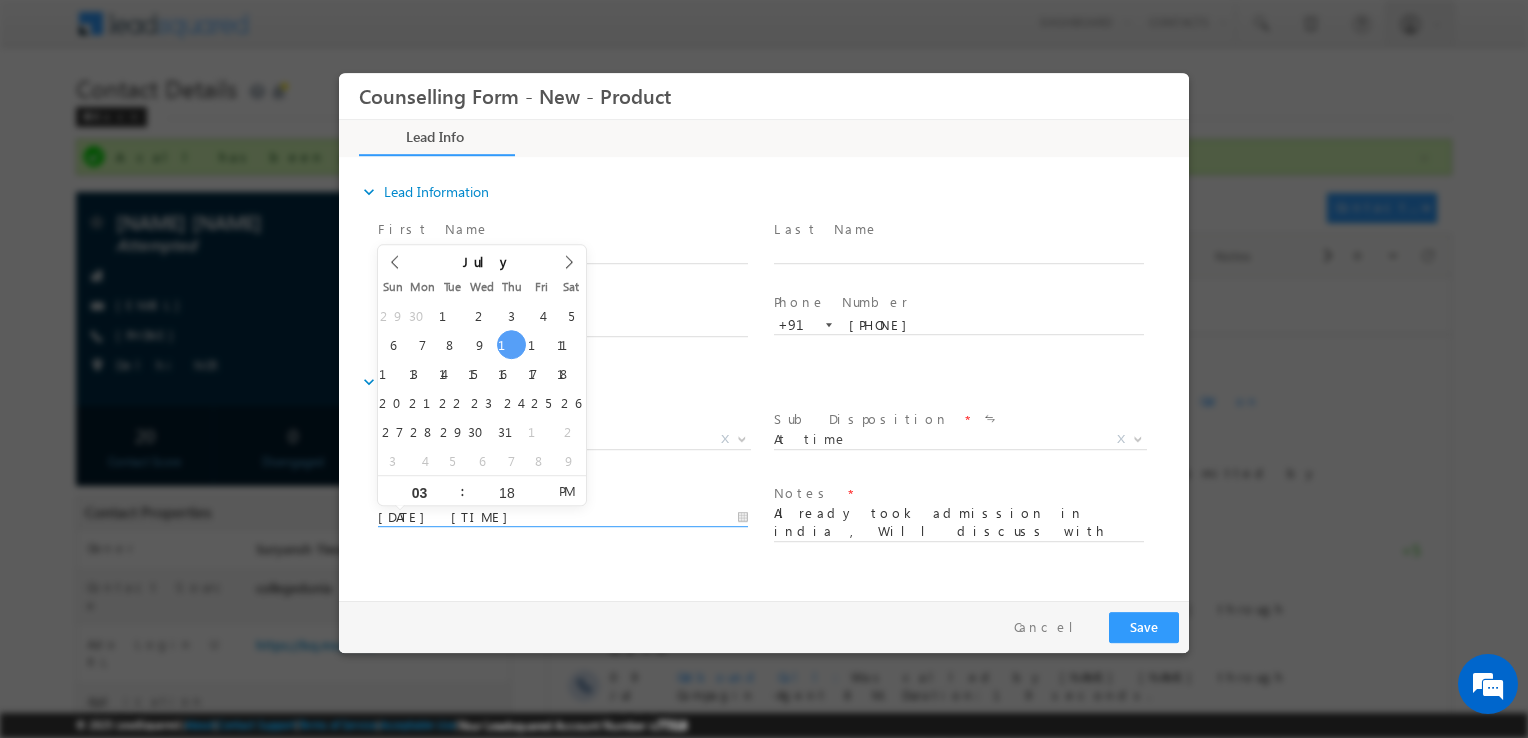 click on "10/07/2025 3:18 PM" at bounding box center (563, 518) 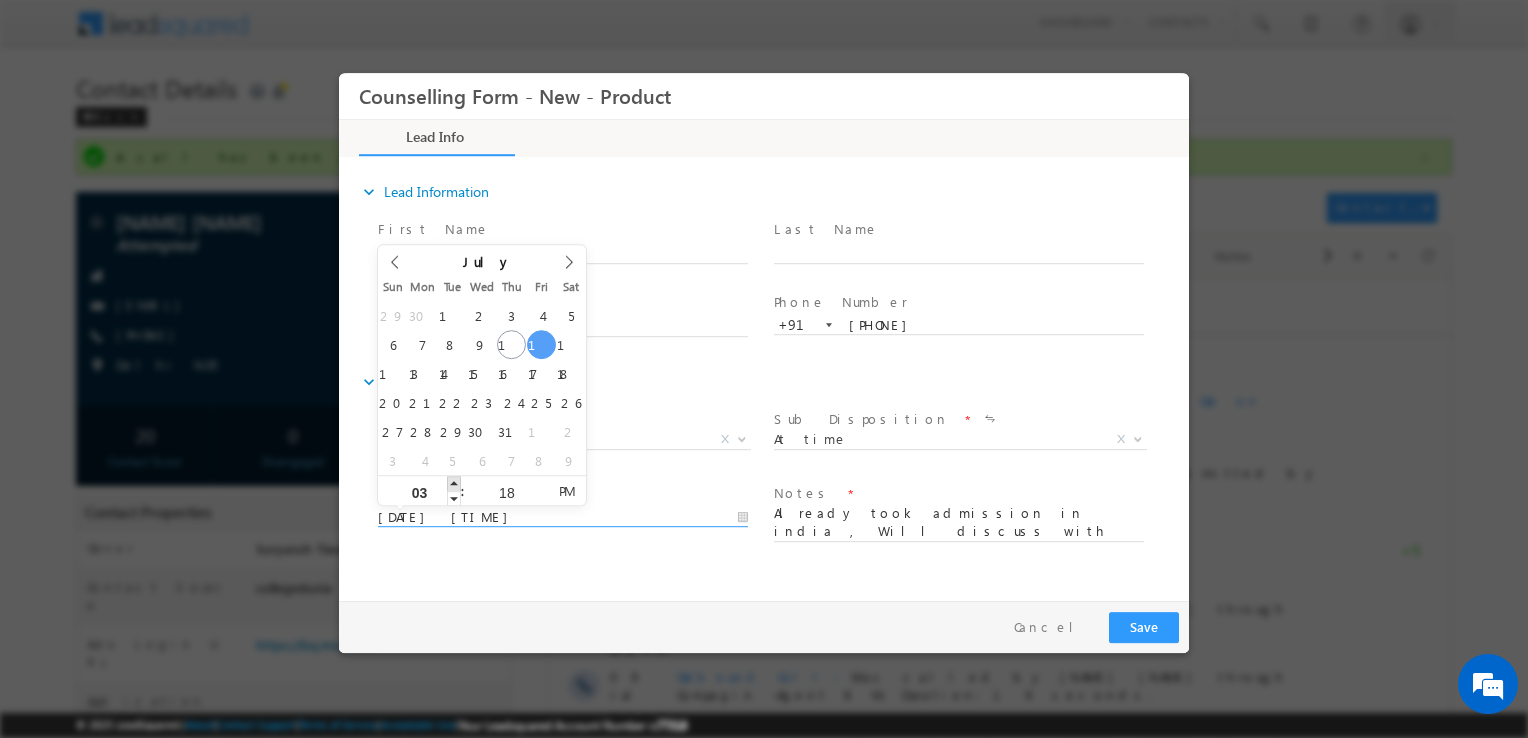 type on "11/07/2025 4:18 PM" 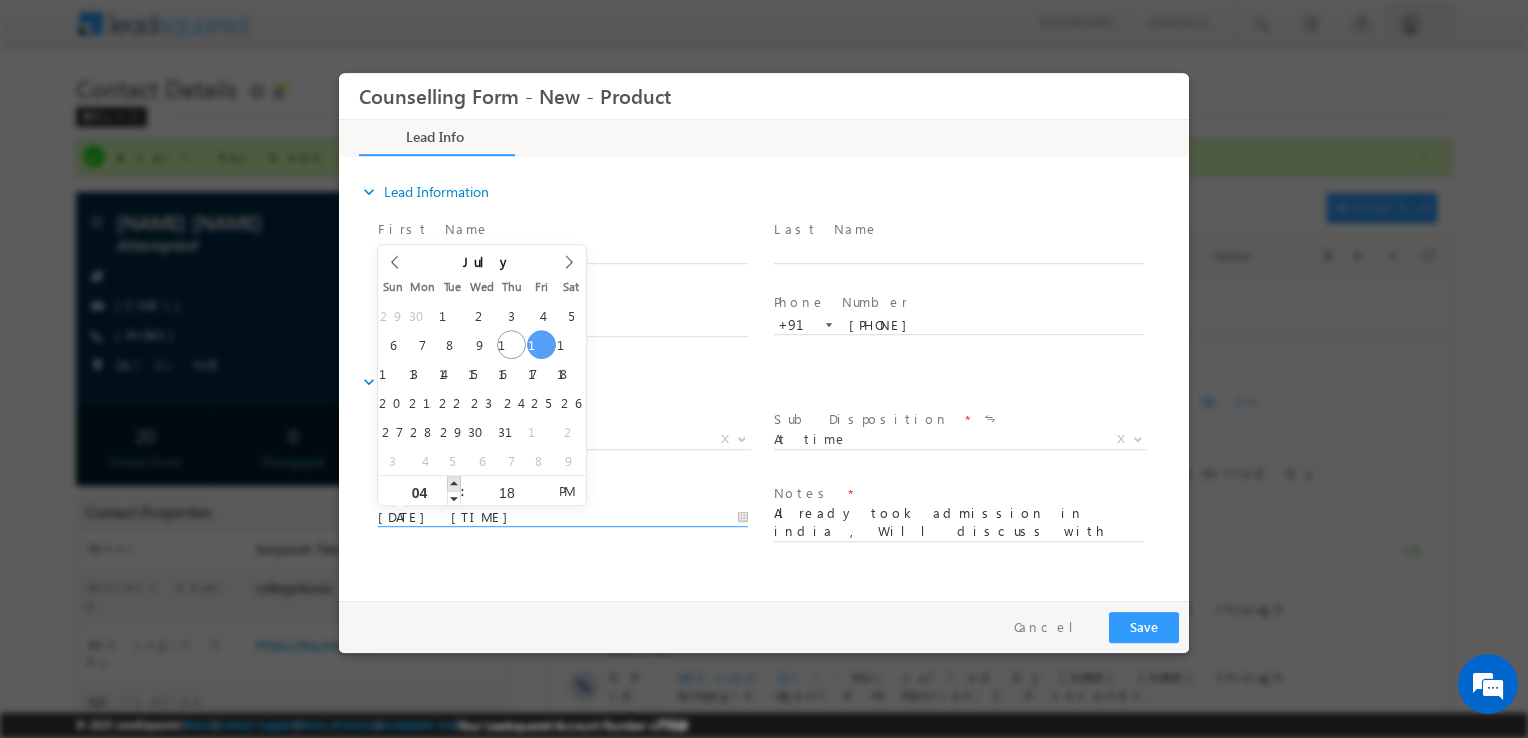 click at bounding box center (454, 483) 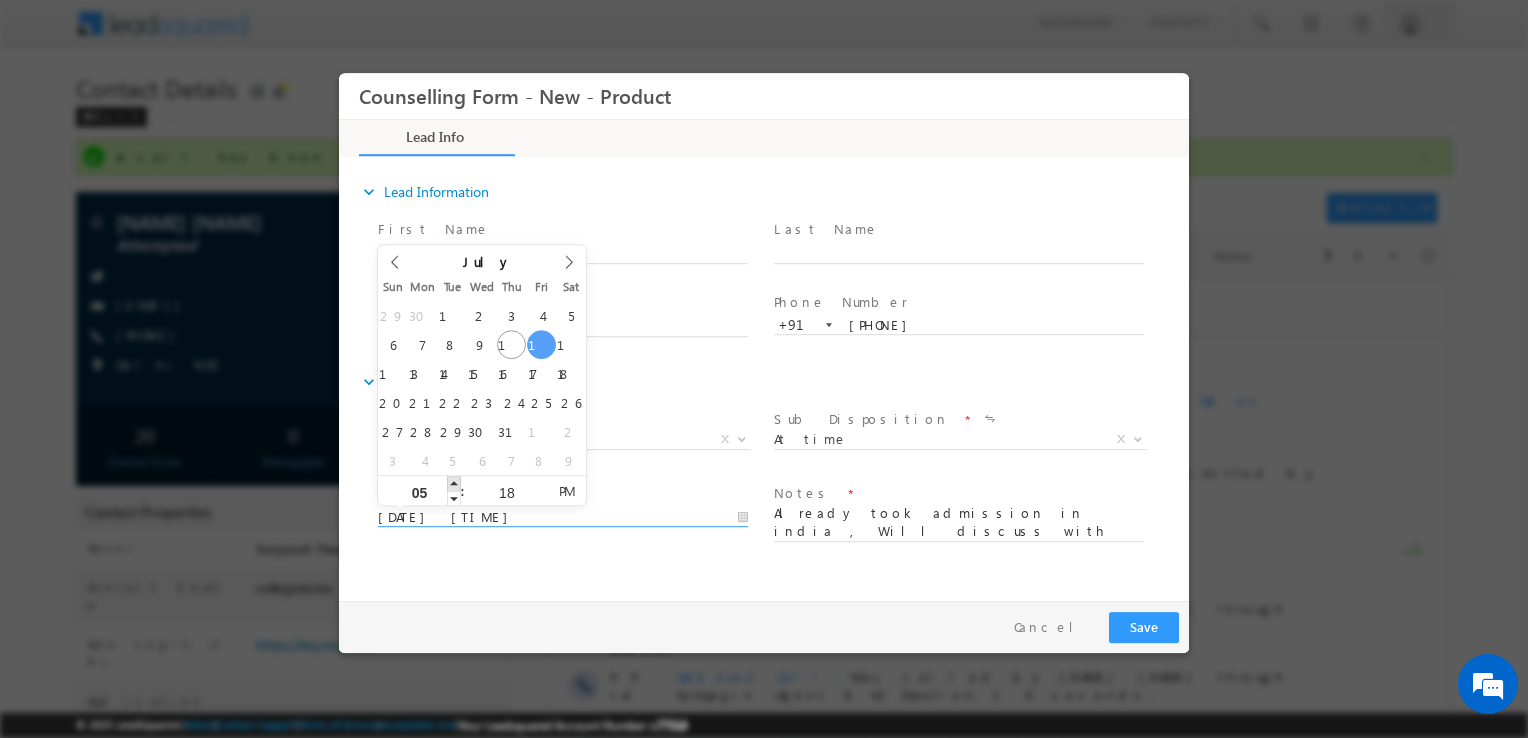 click at bounding box center (454, 483) 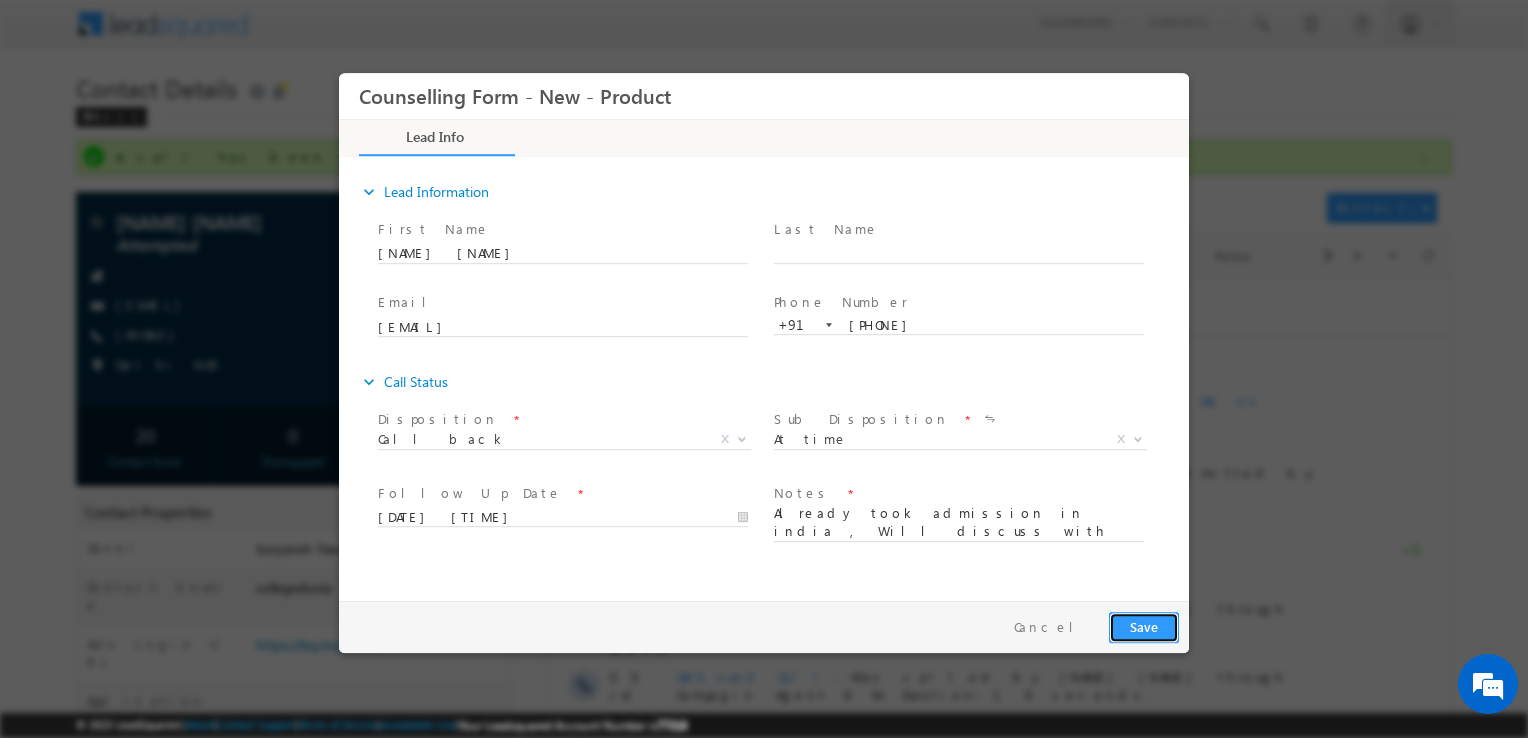 click on "Save" at bounding box center [1144, 627] 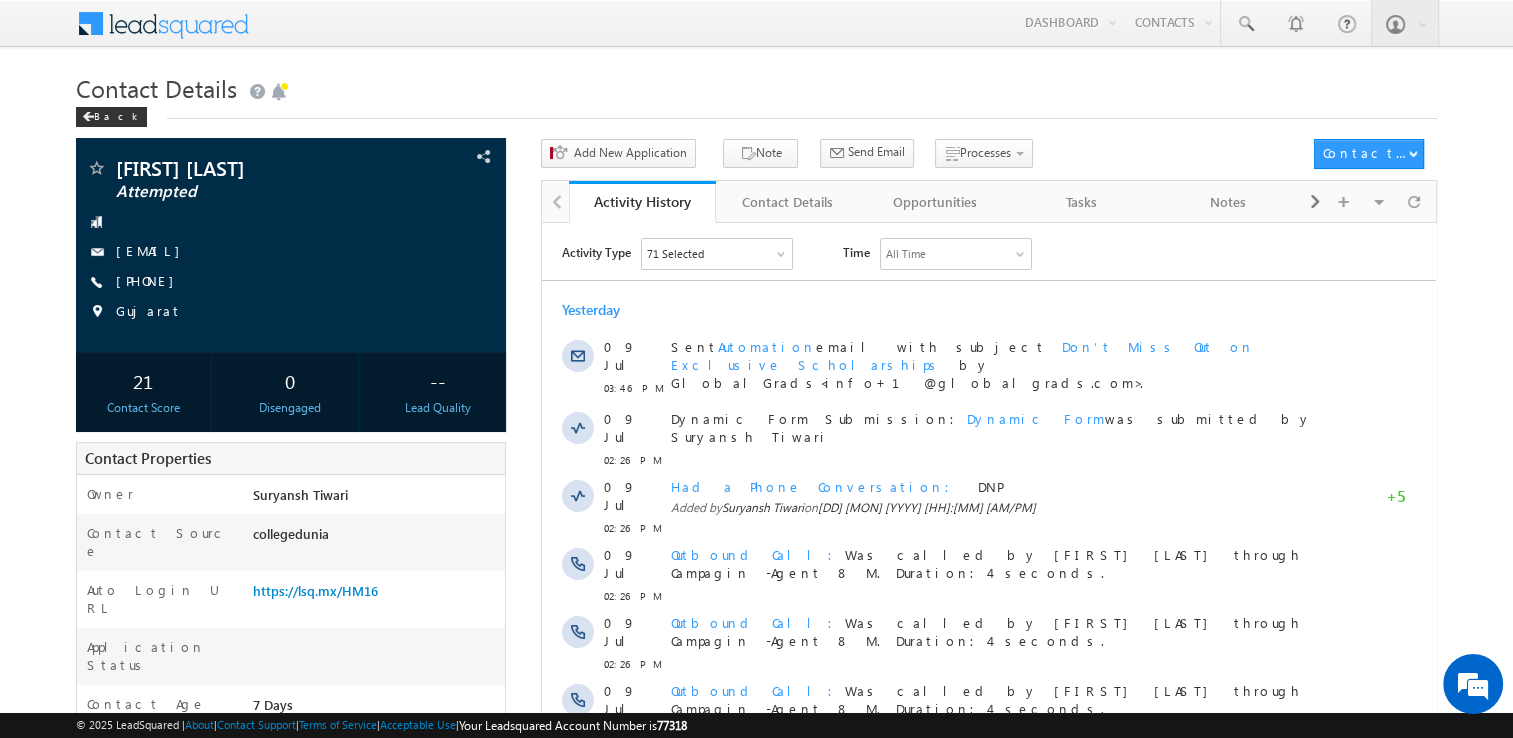scroll, scrollTop: 0, scrollLeft: 0, axis: both 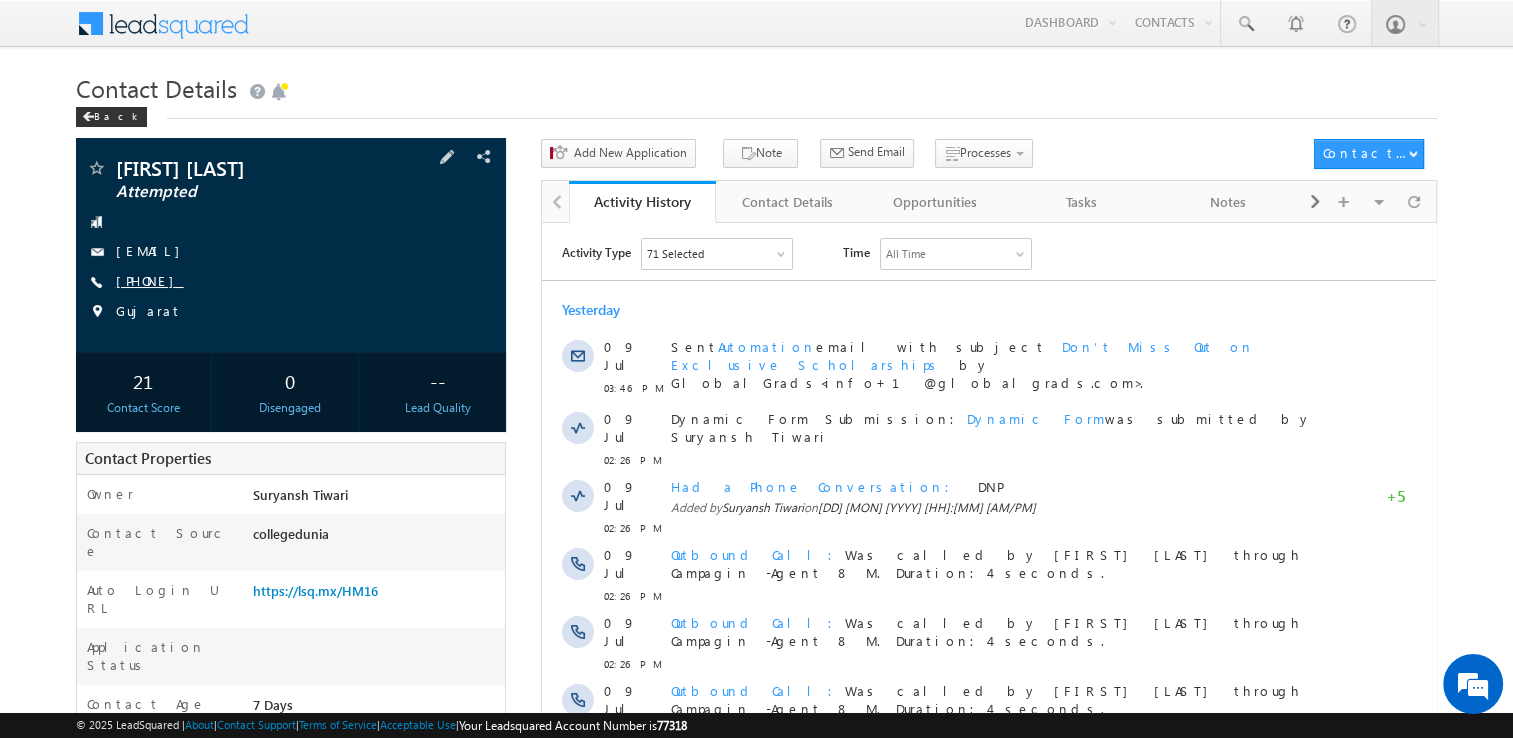 click on "[PHONE]" at bounding box center (150, 280) 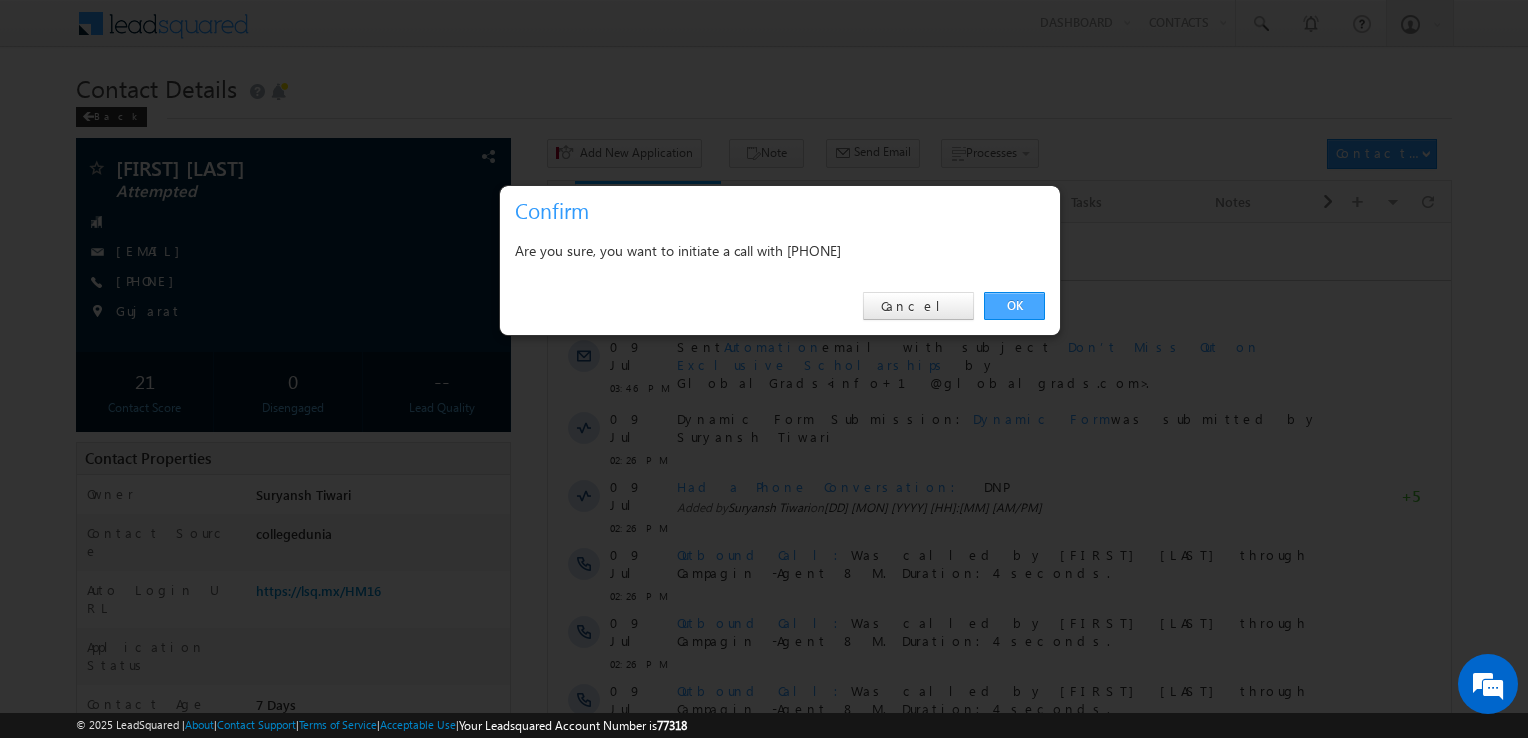 click on "OK" at bounding box center [1014, 306] 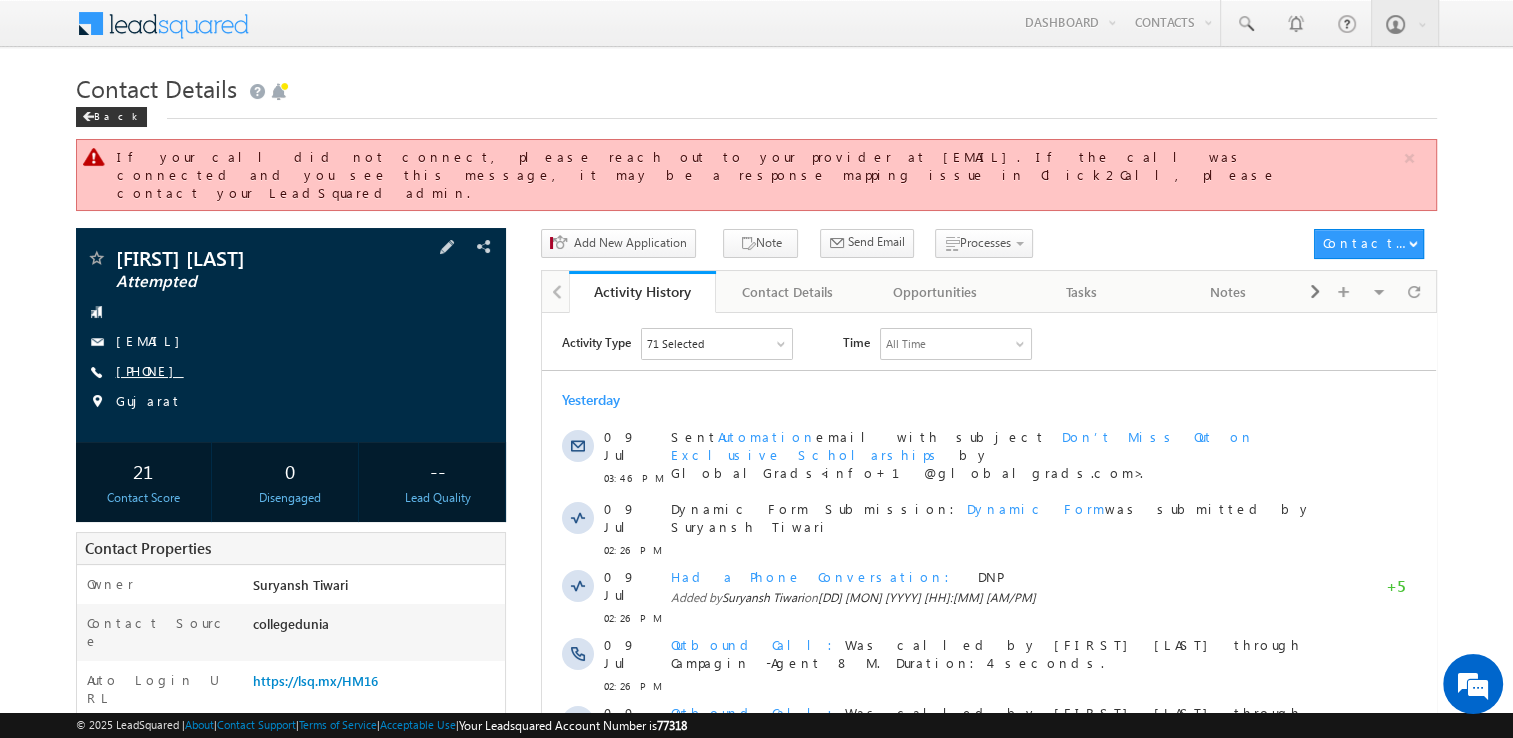 click on "[PHONE]" at bounding box center [150, 370] 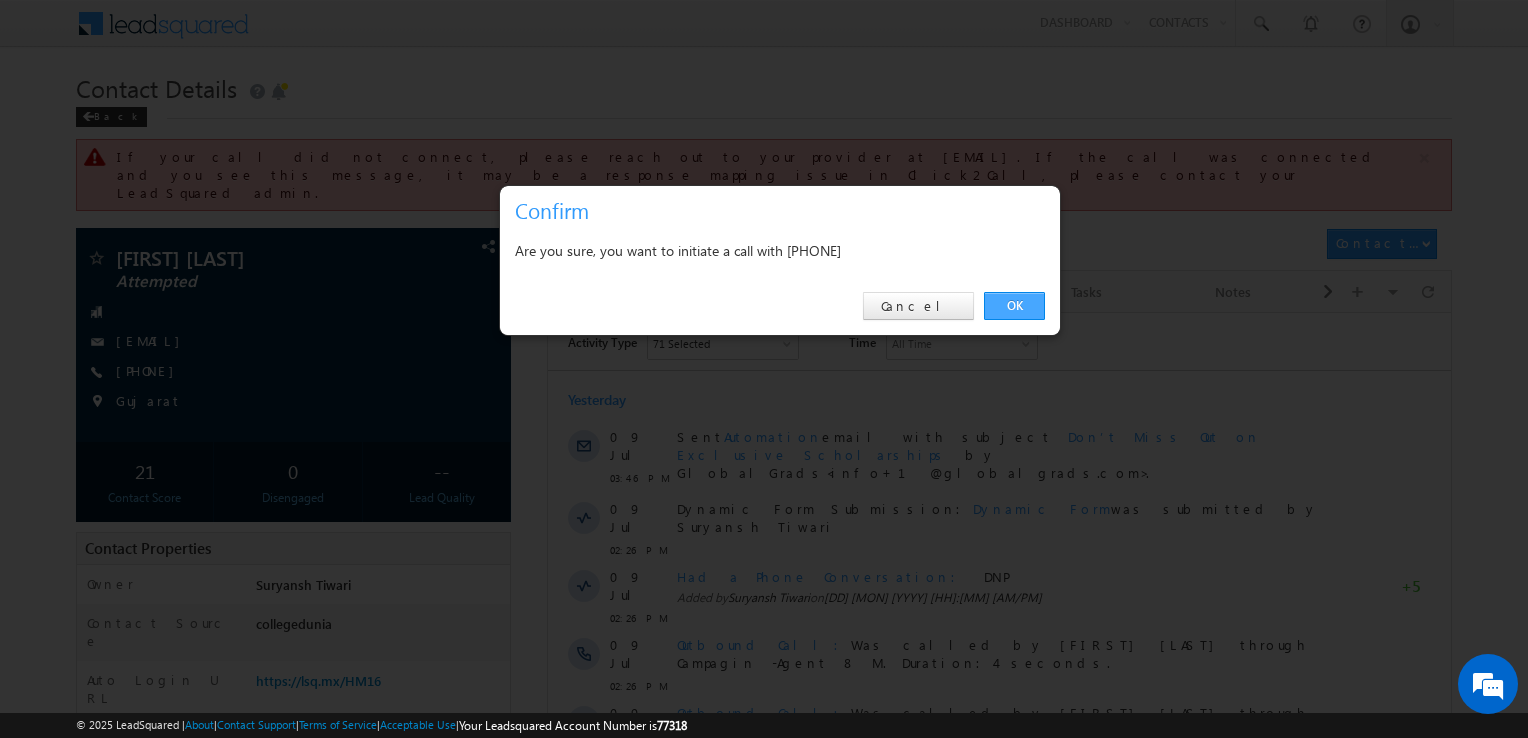 click on "OK" at bounding box center (1014, 306) 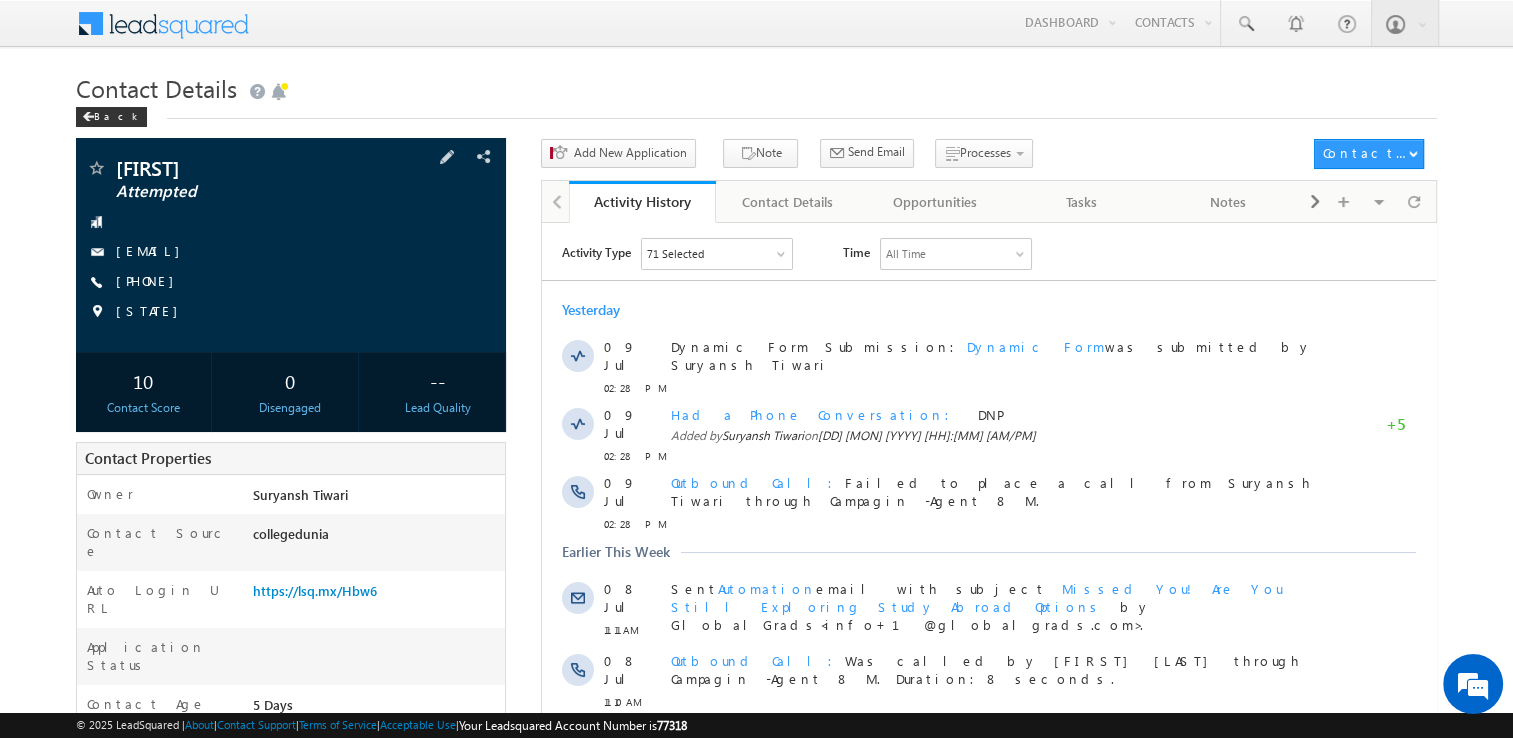scroll, scrollTop: 0, scrollLeft: 0, axis: both 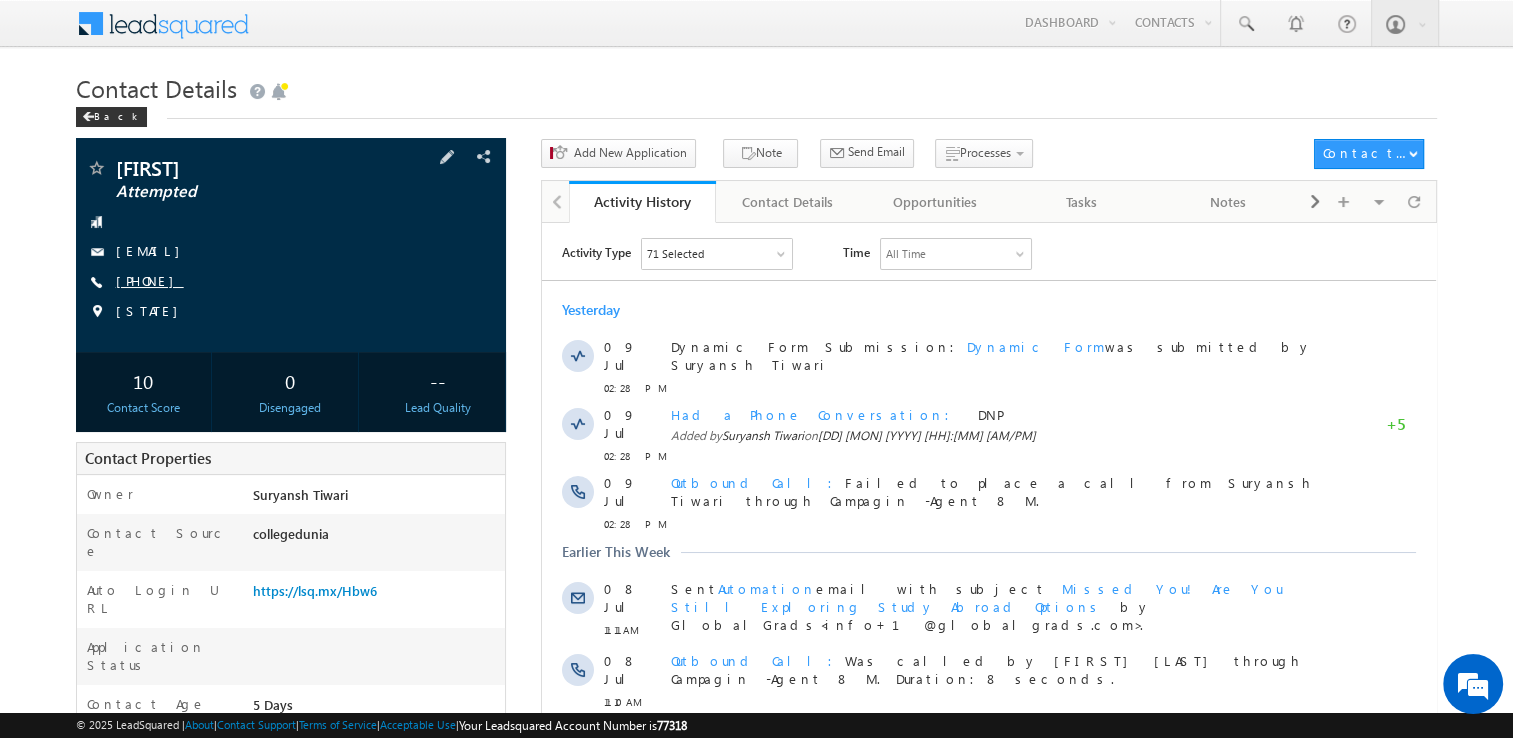 click on "+91-9121712926" at bounding box center (150, 280) 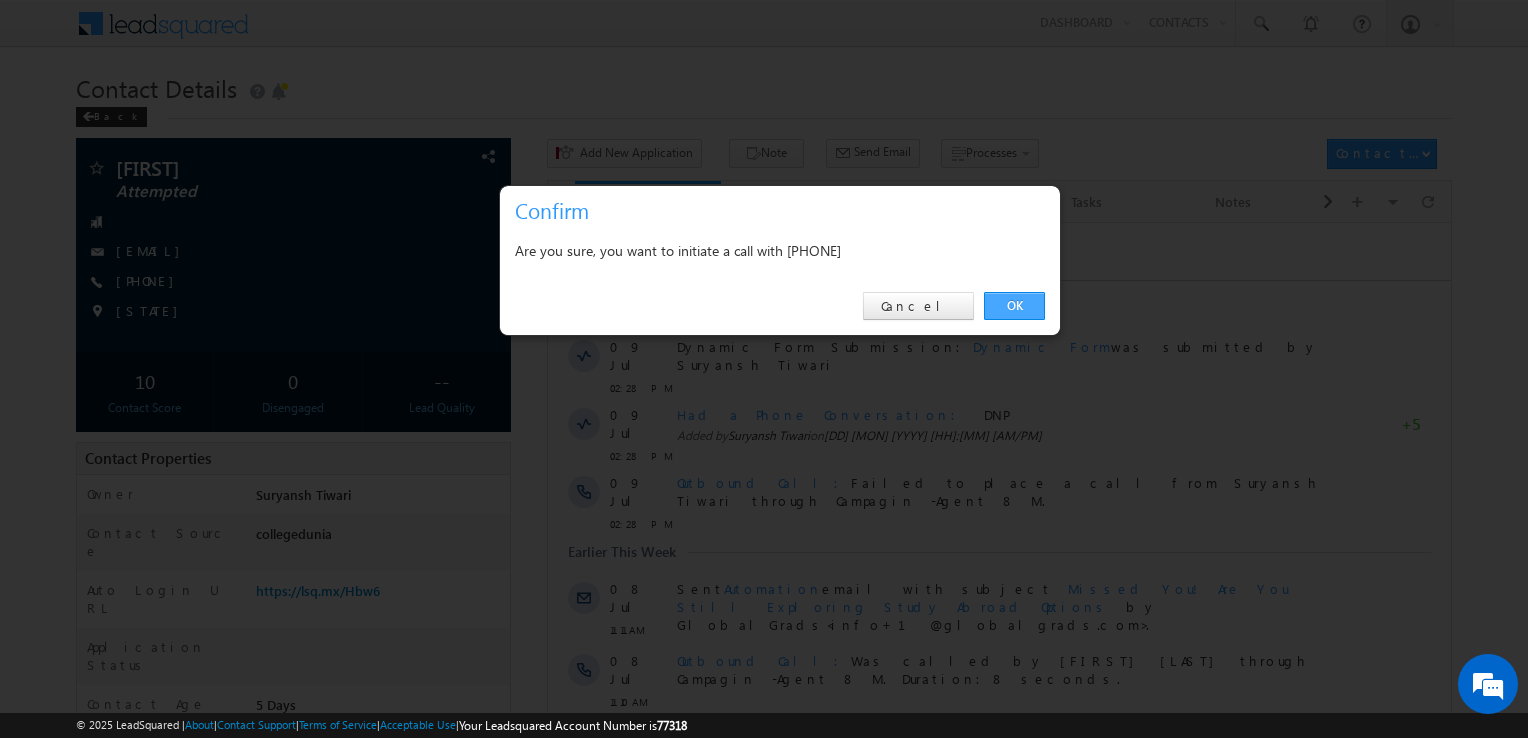 click on "OK" at bounding box center (1014, 306) 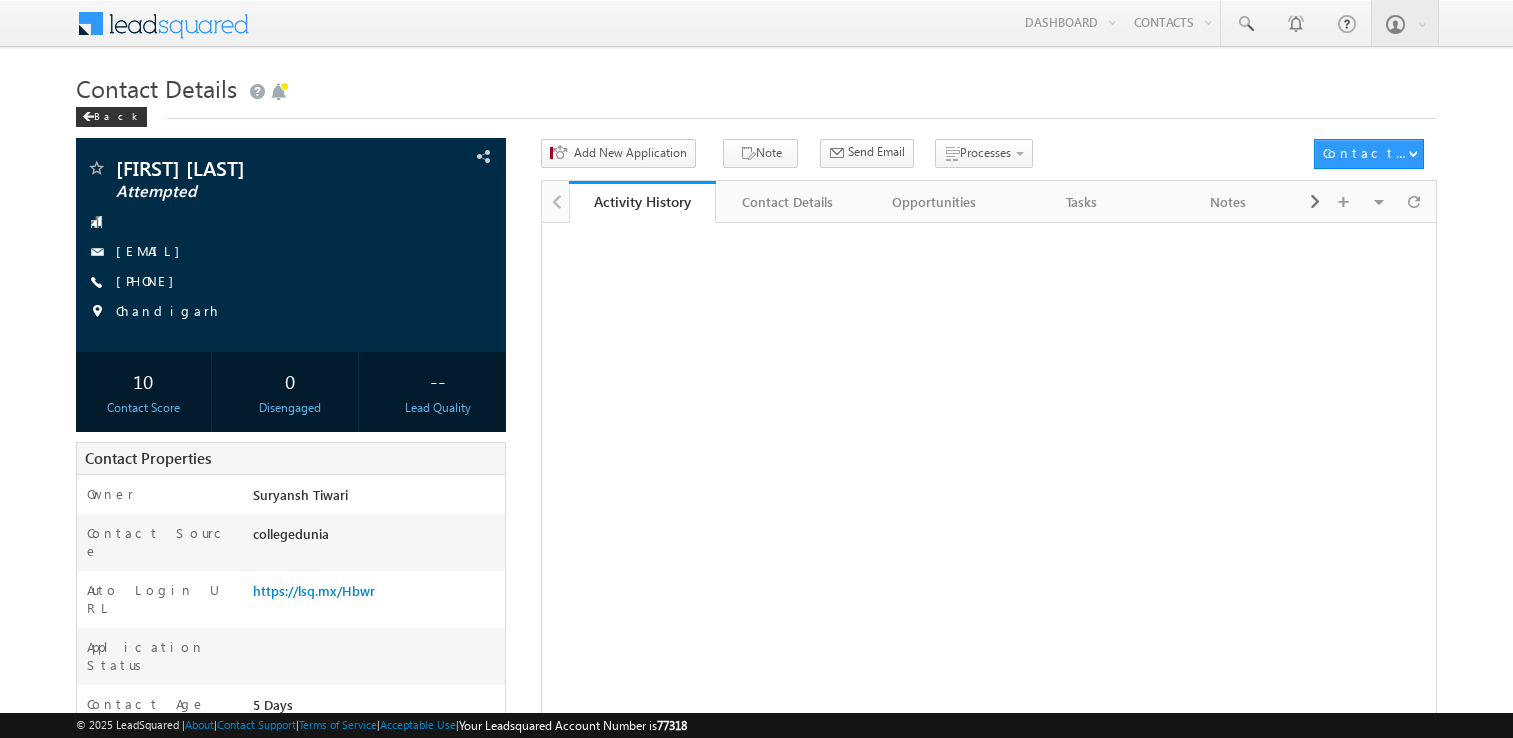 scroll, scrollTop: 0, scrollLeft: 0, axis: both 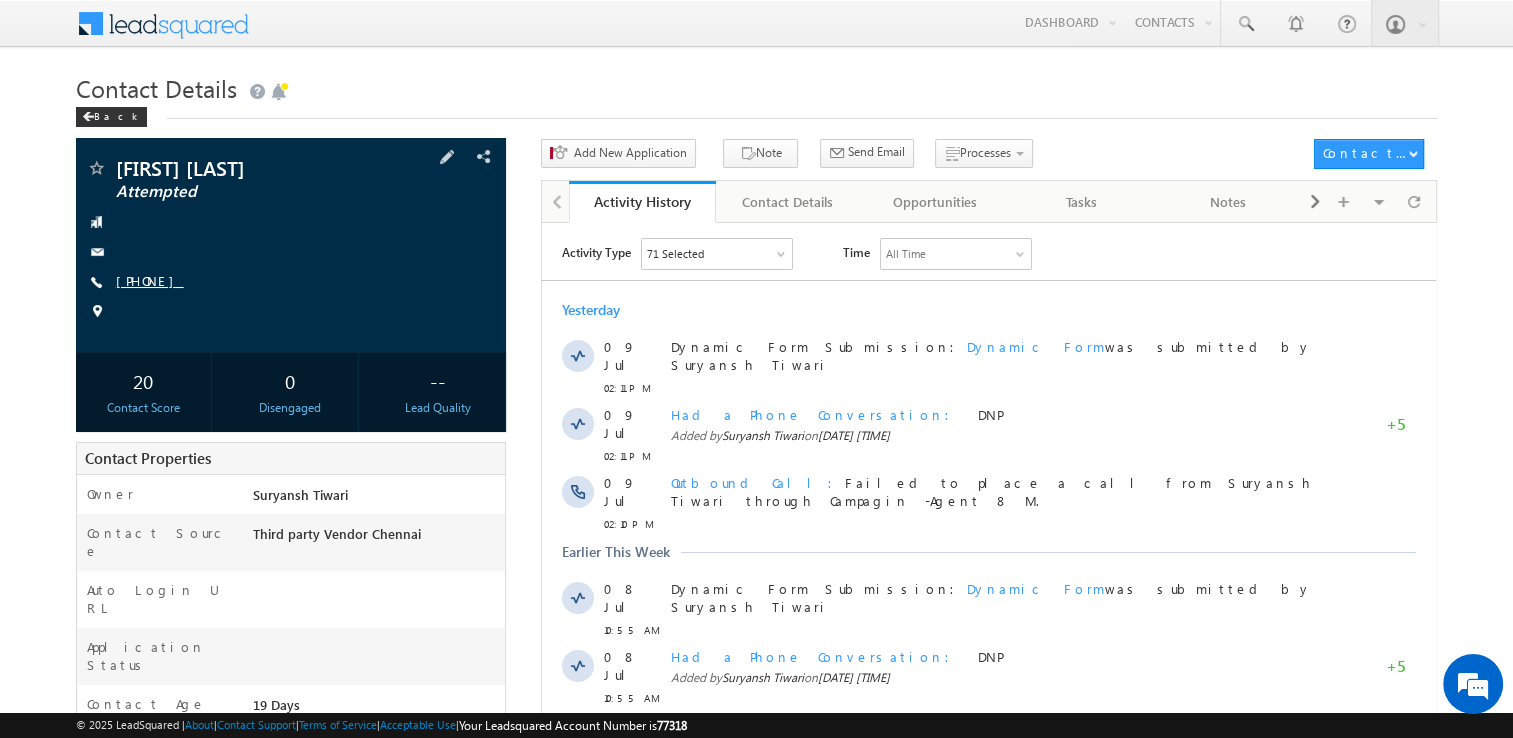 click on "+91-9354306010" at bounding box center (150, 280) 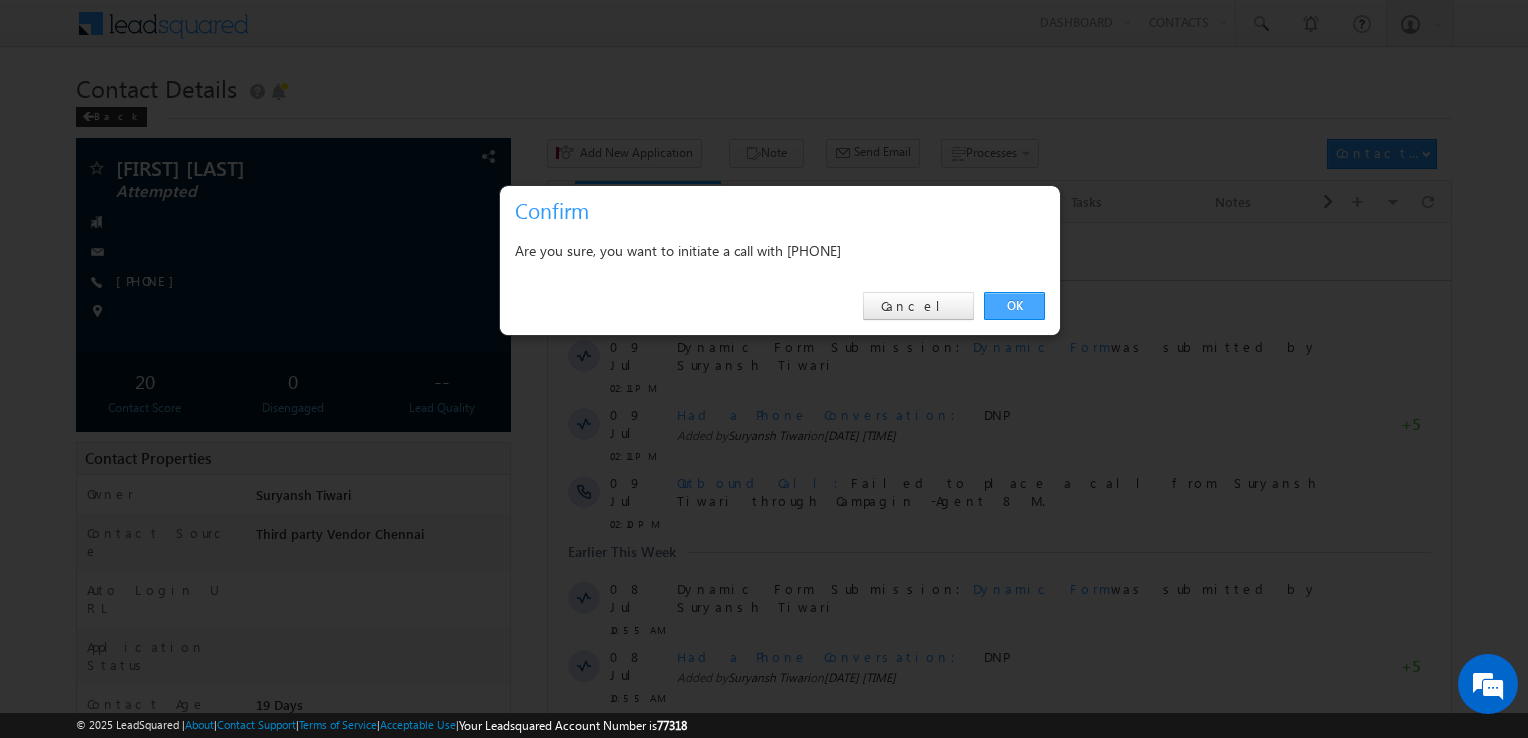 click on "OK" at bounding box center (1014, 306) 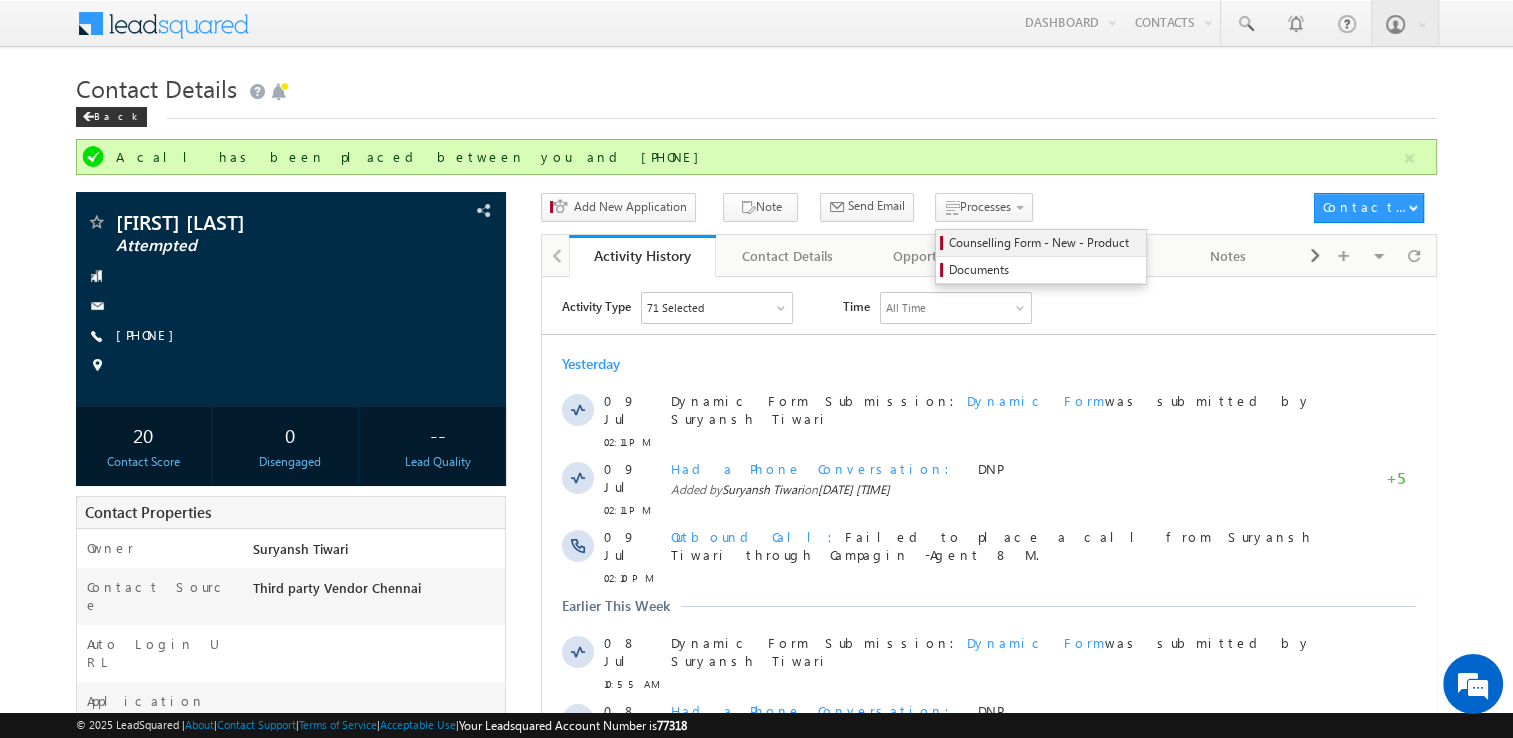 click on "Counselling Form - New - Product" at bounding box center [1044, 243] 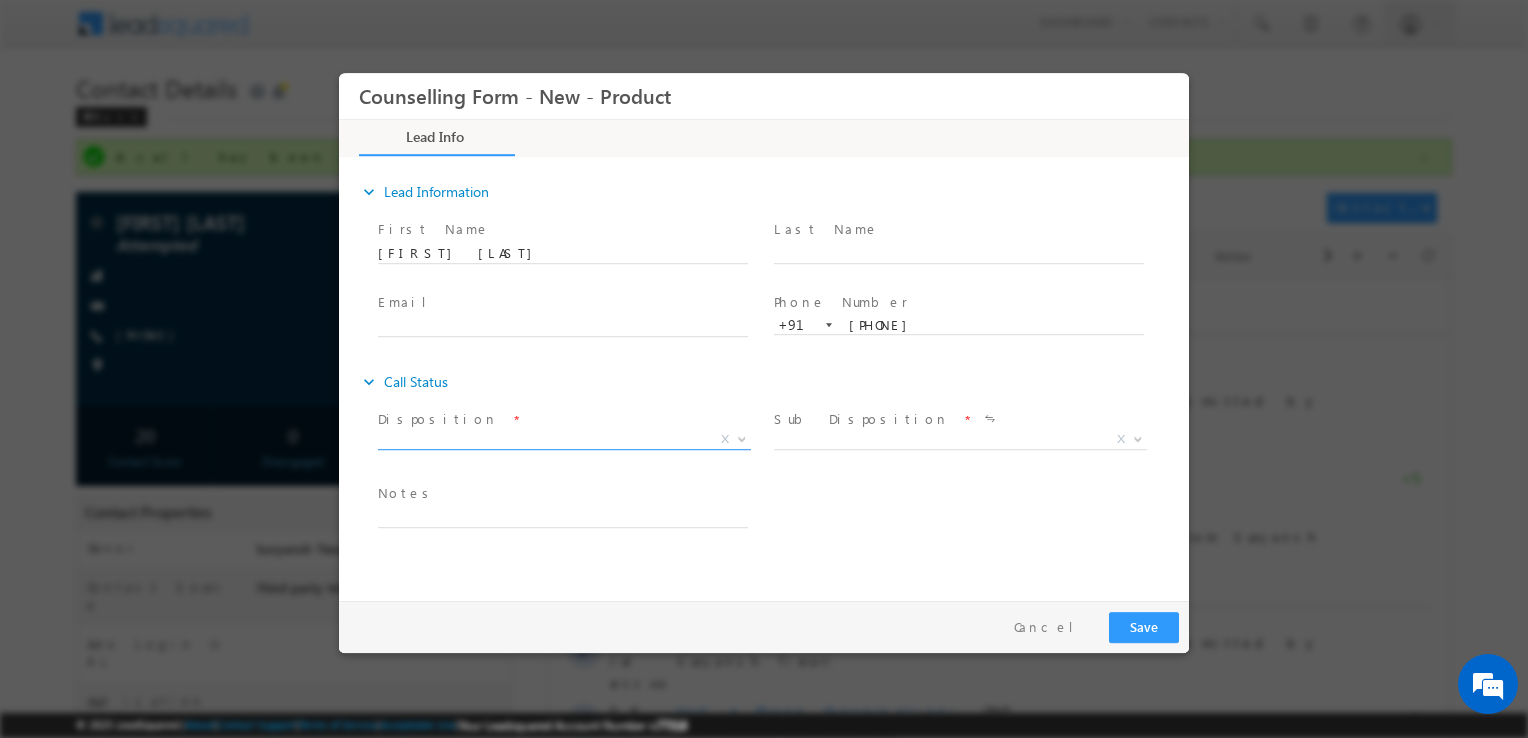 click on "X" at bounding box center (564, 440) 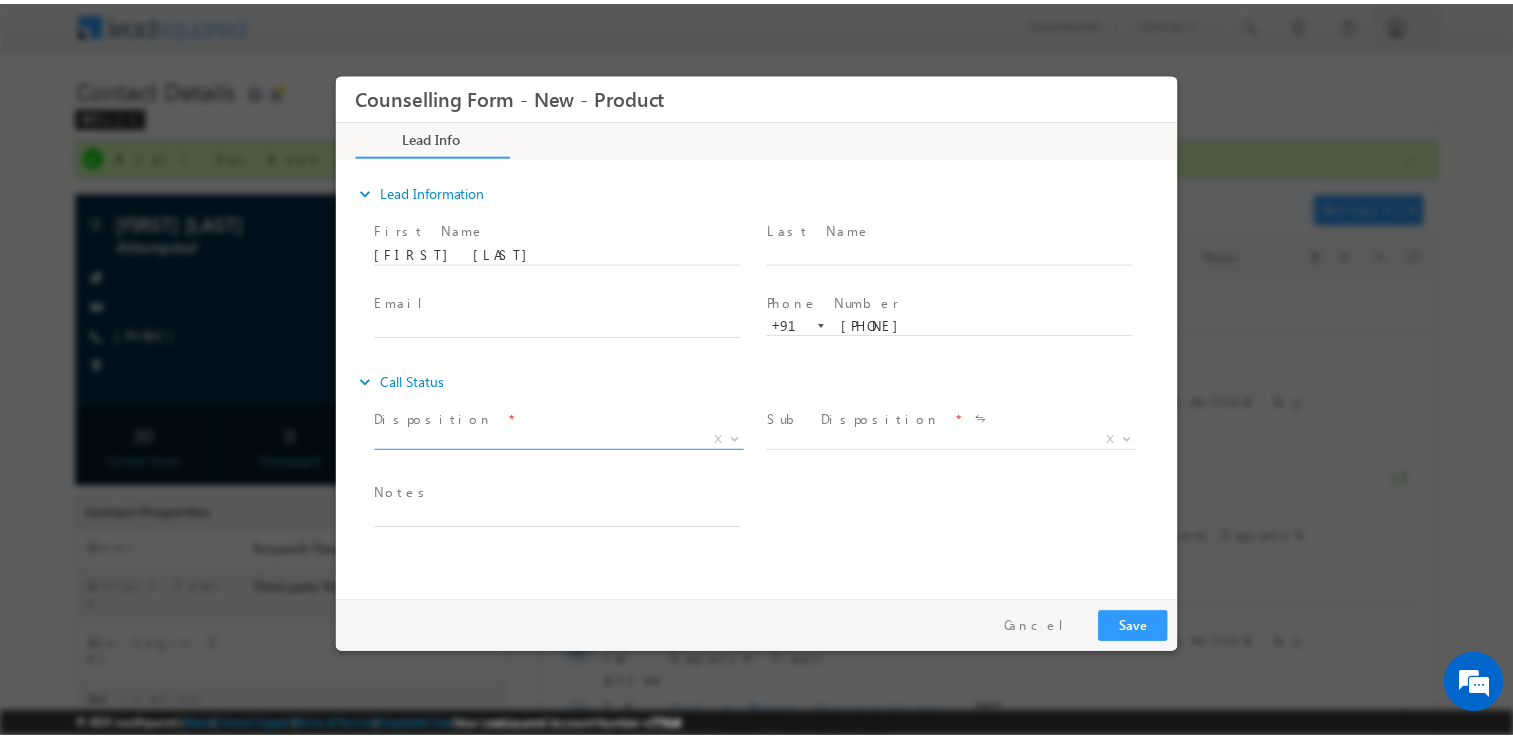 scroll, scrollTop: 0, scrollLeft: 0, axis: both 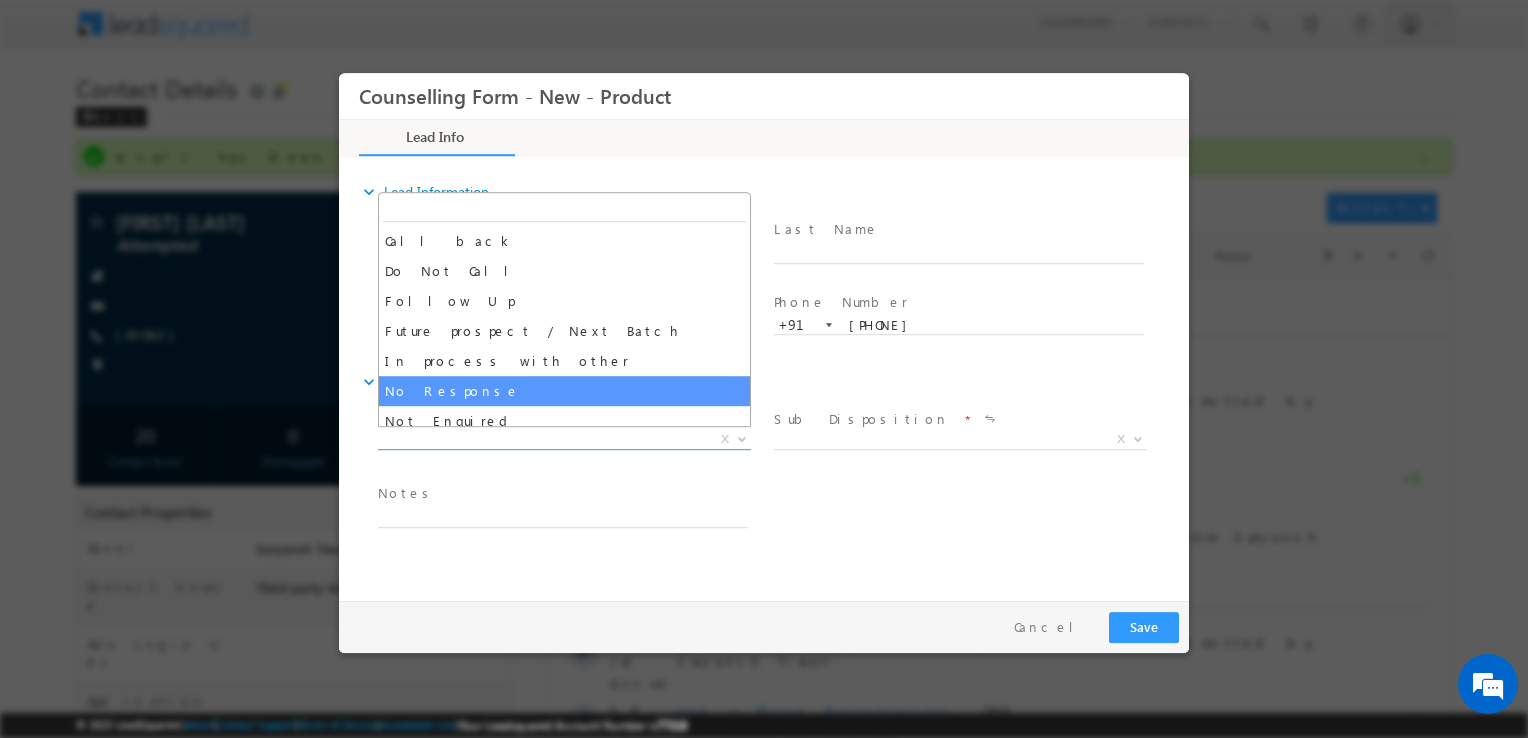 select on "No Response" 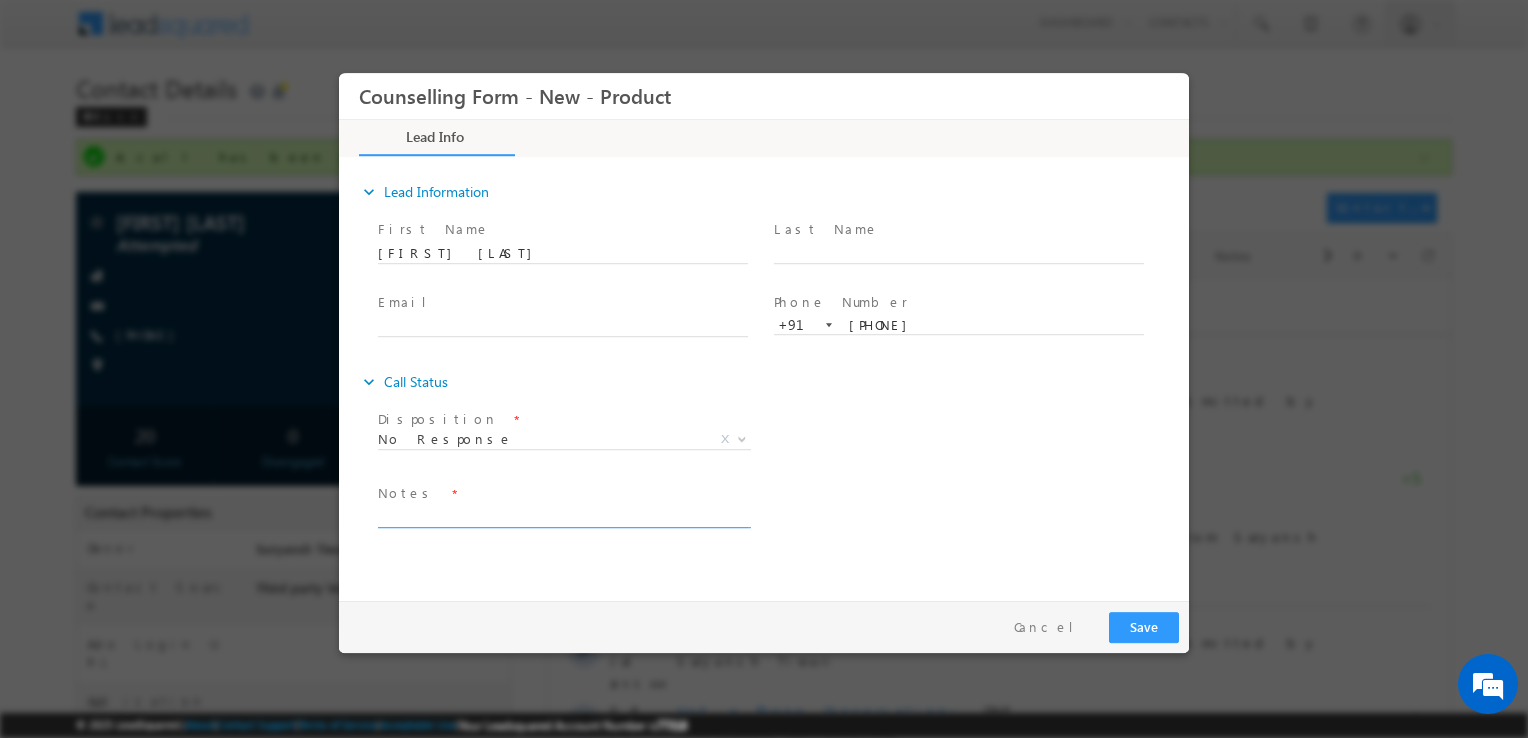 click at bounding box center [563, 516] 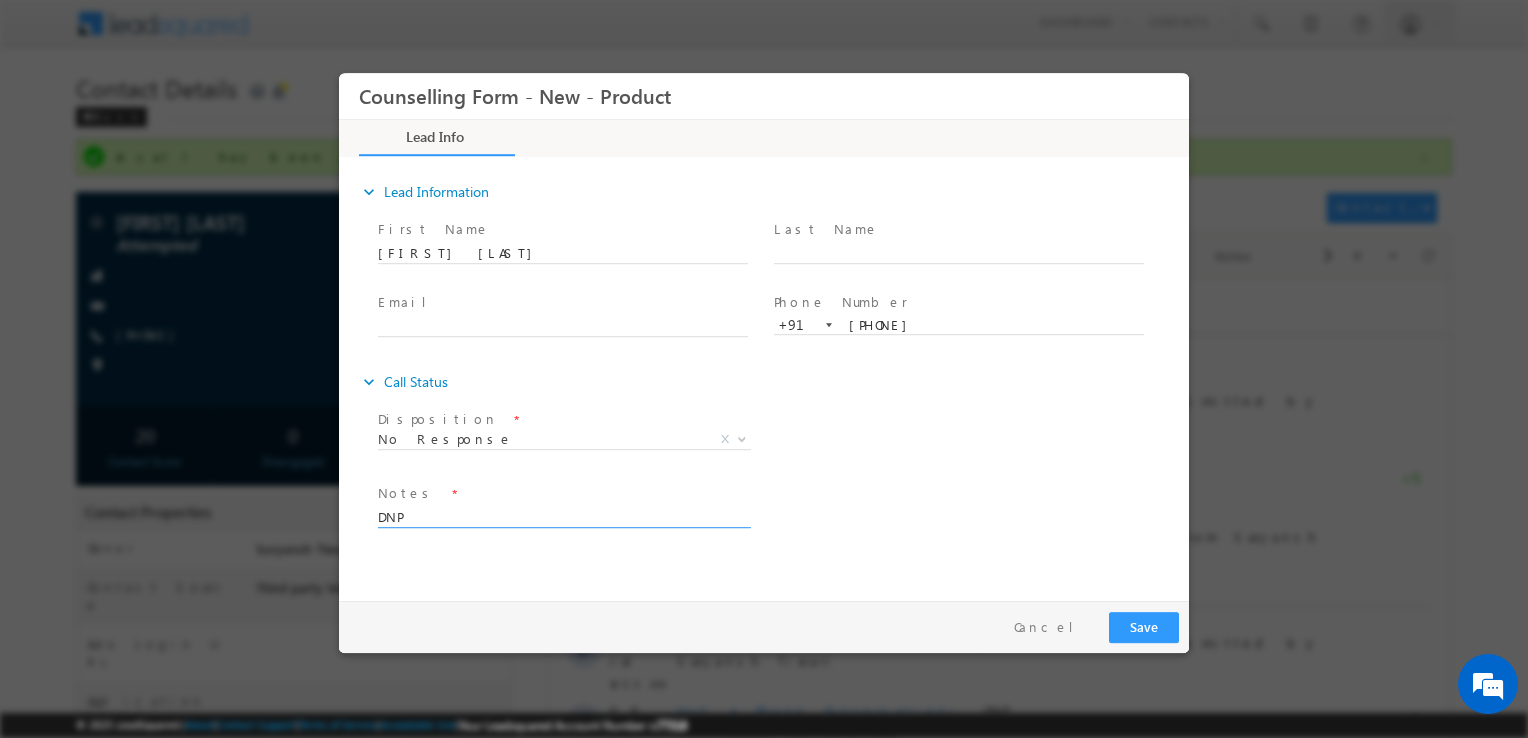 type on "DNP" 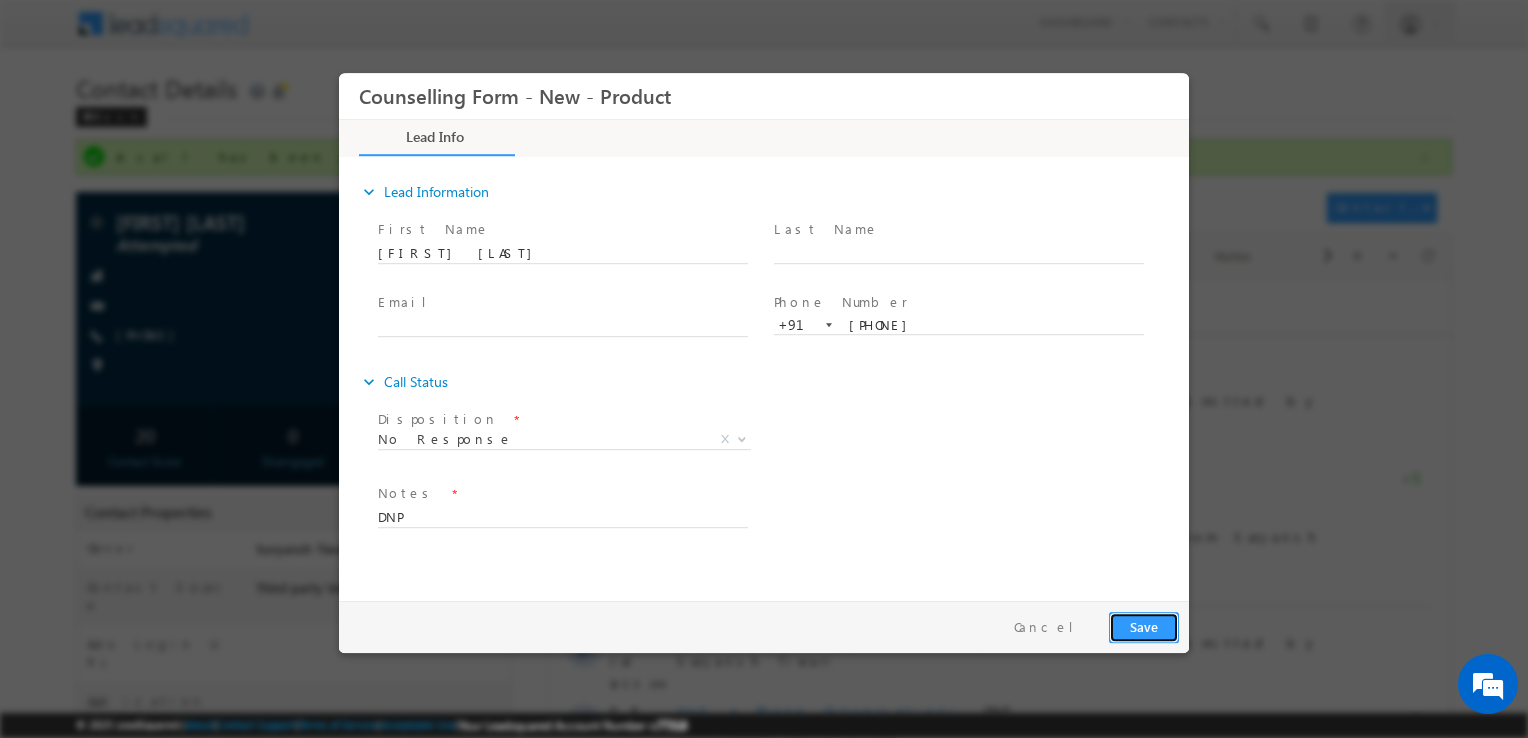 click on "Save" at bounding box center [1144, 627] 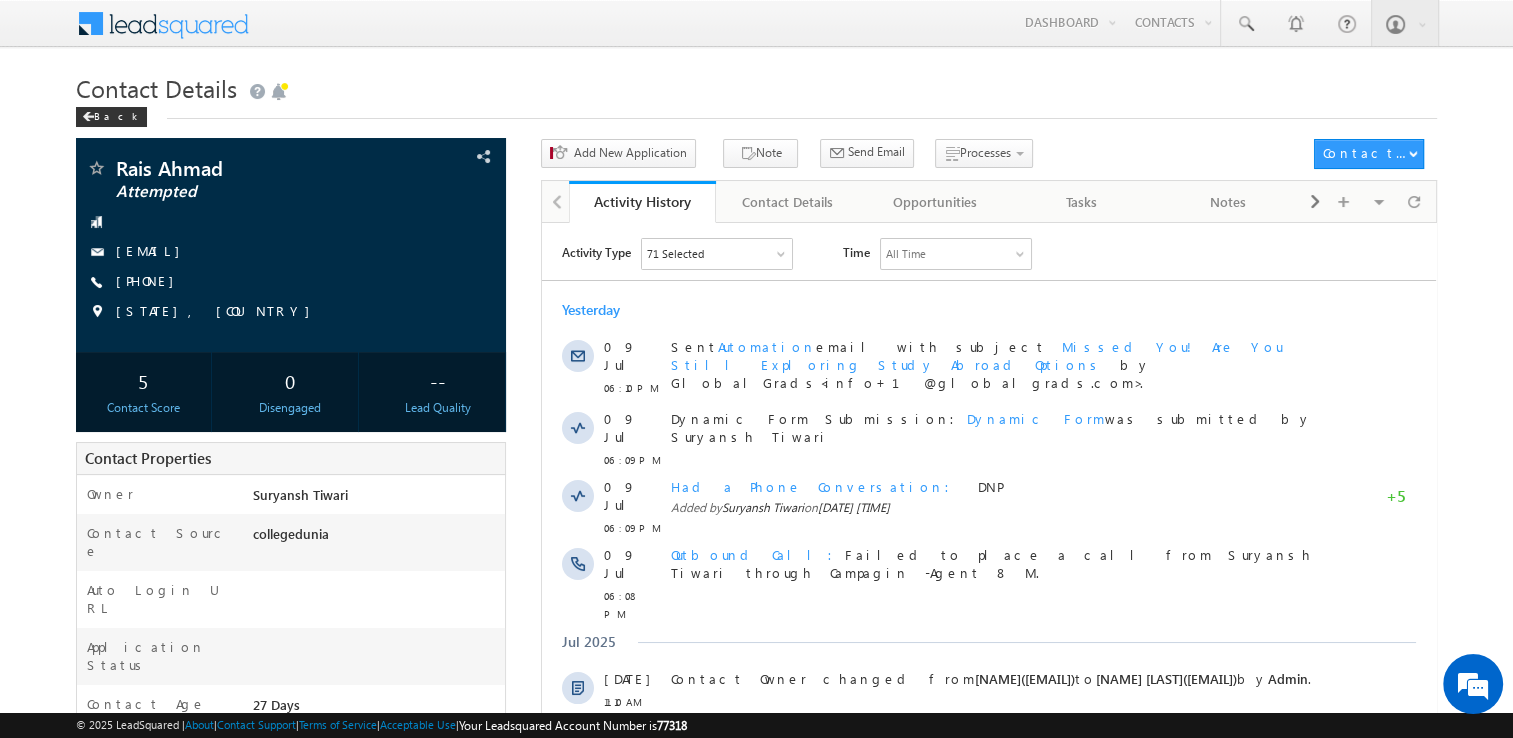 scroll, scrollTop: 0, scrollLeft: 0, axis: both 